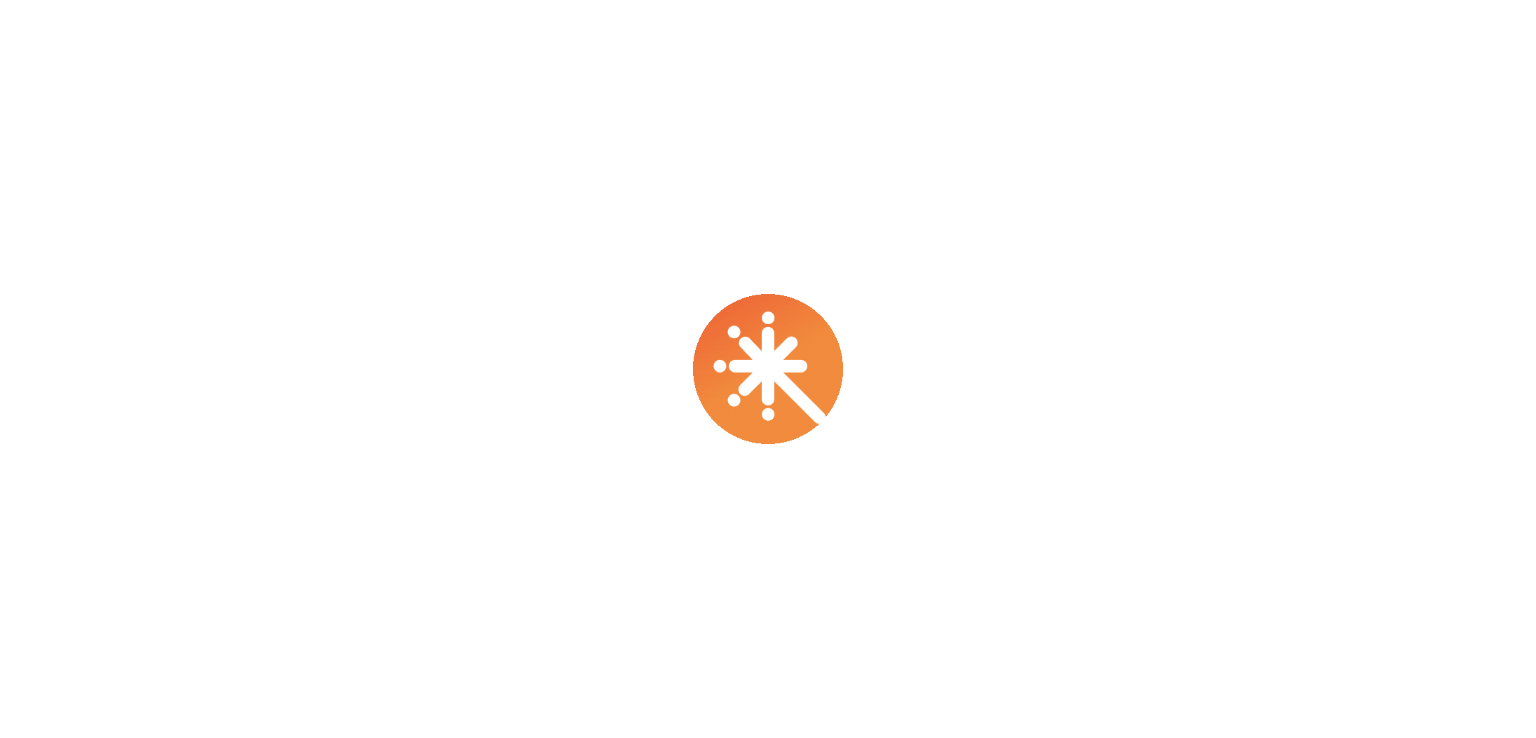 scroll, scrollTop: 0, scrollLeft: 0, axis: both 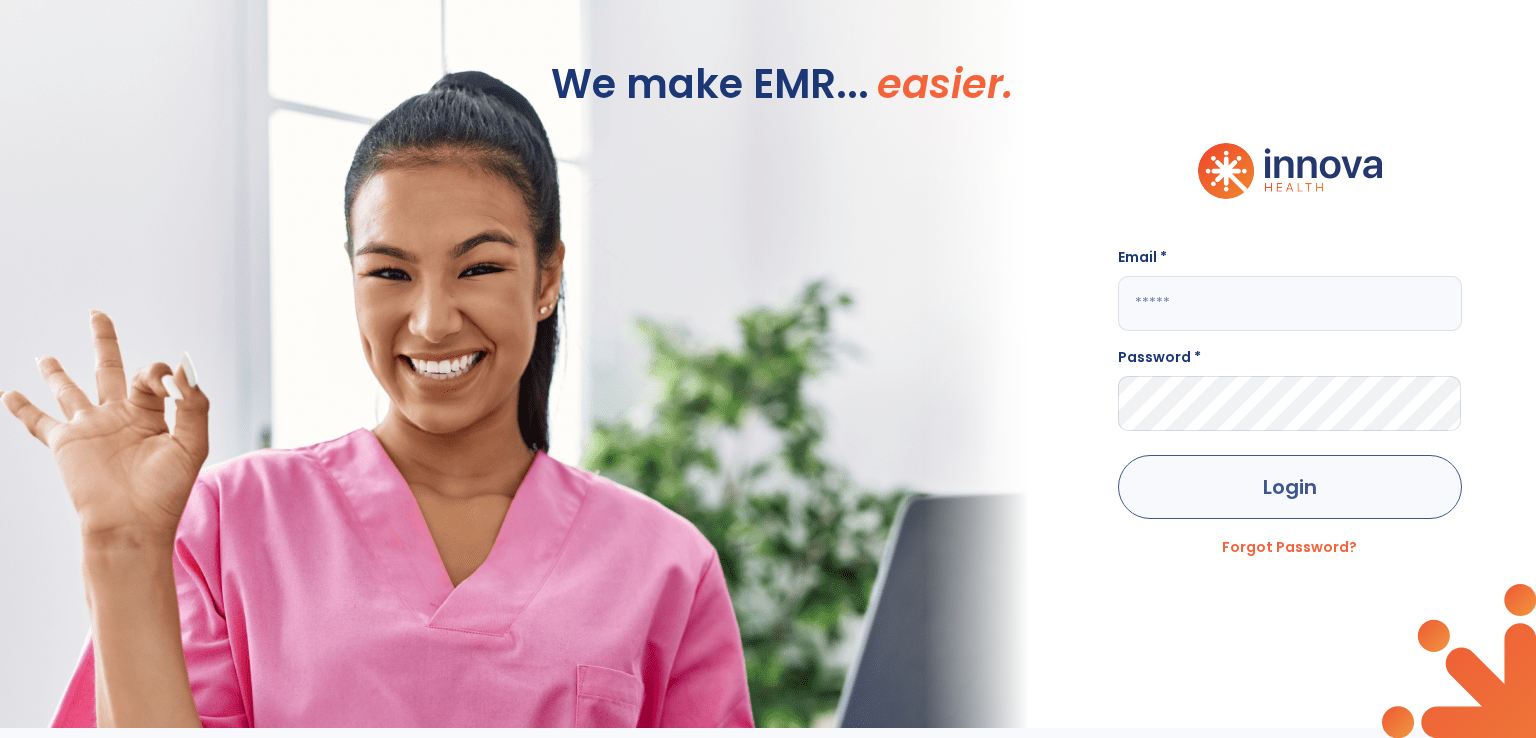 type on "**********" 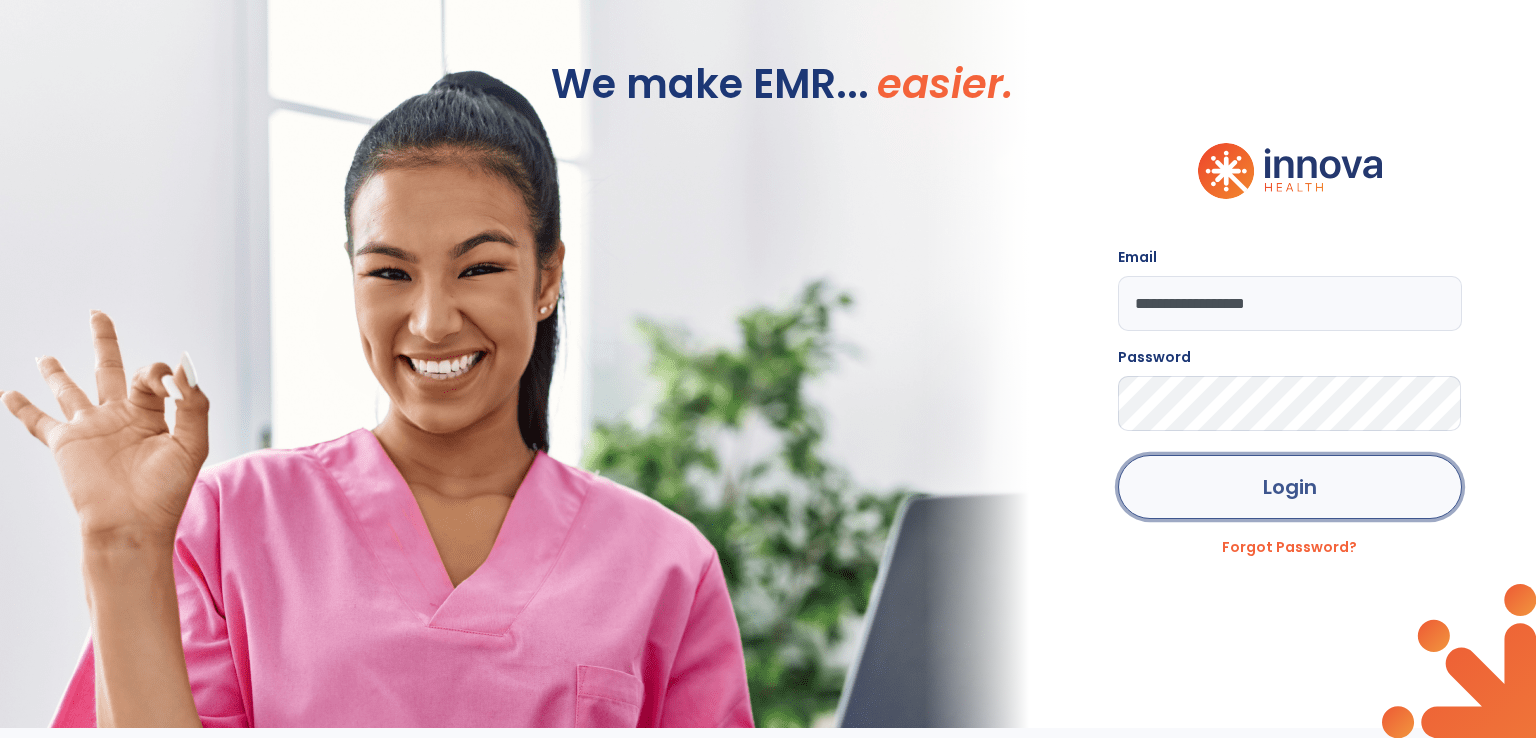 click on "Login" 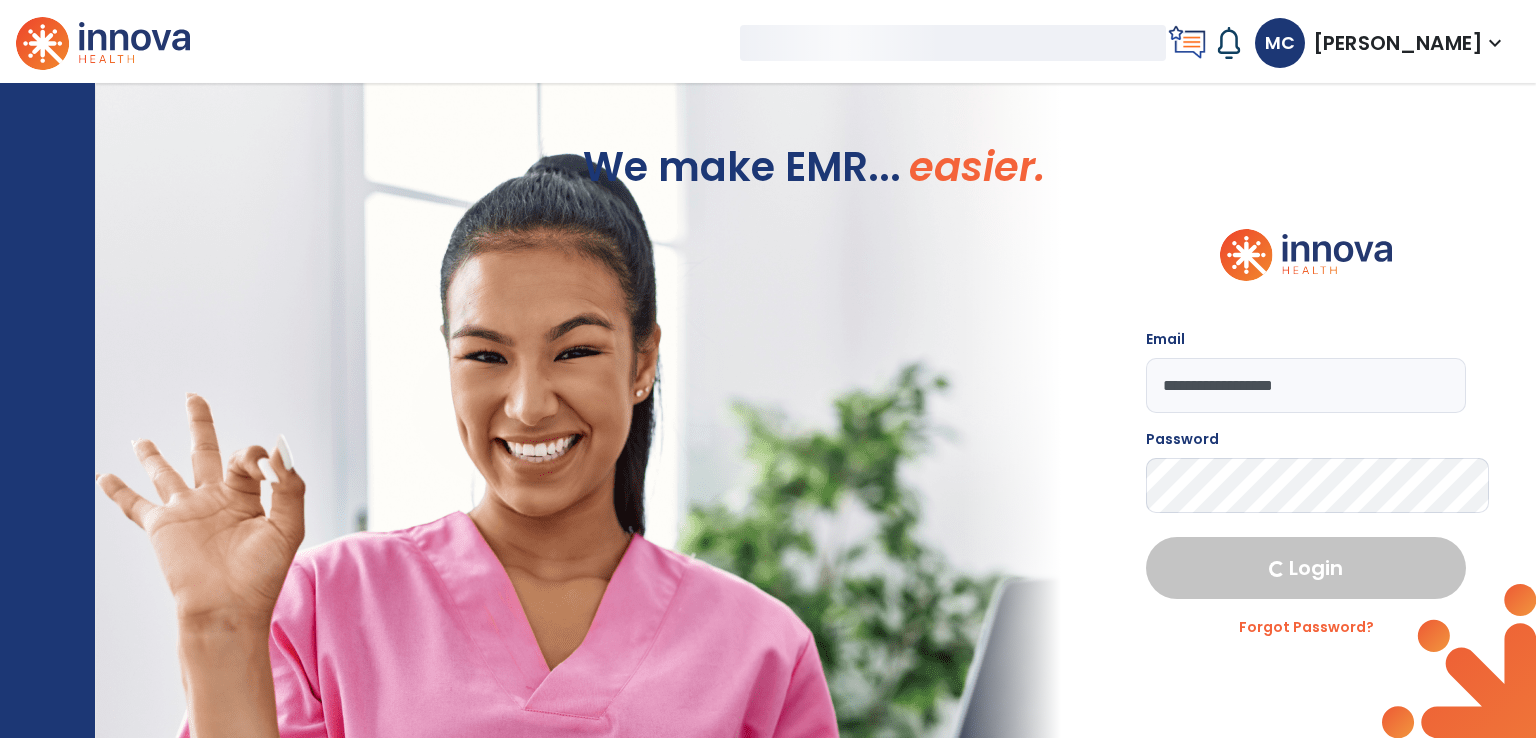 select on "****" 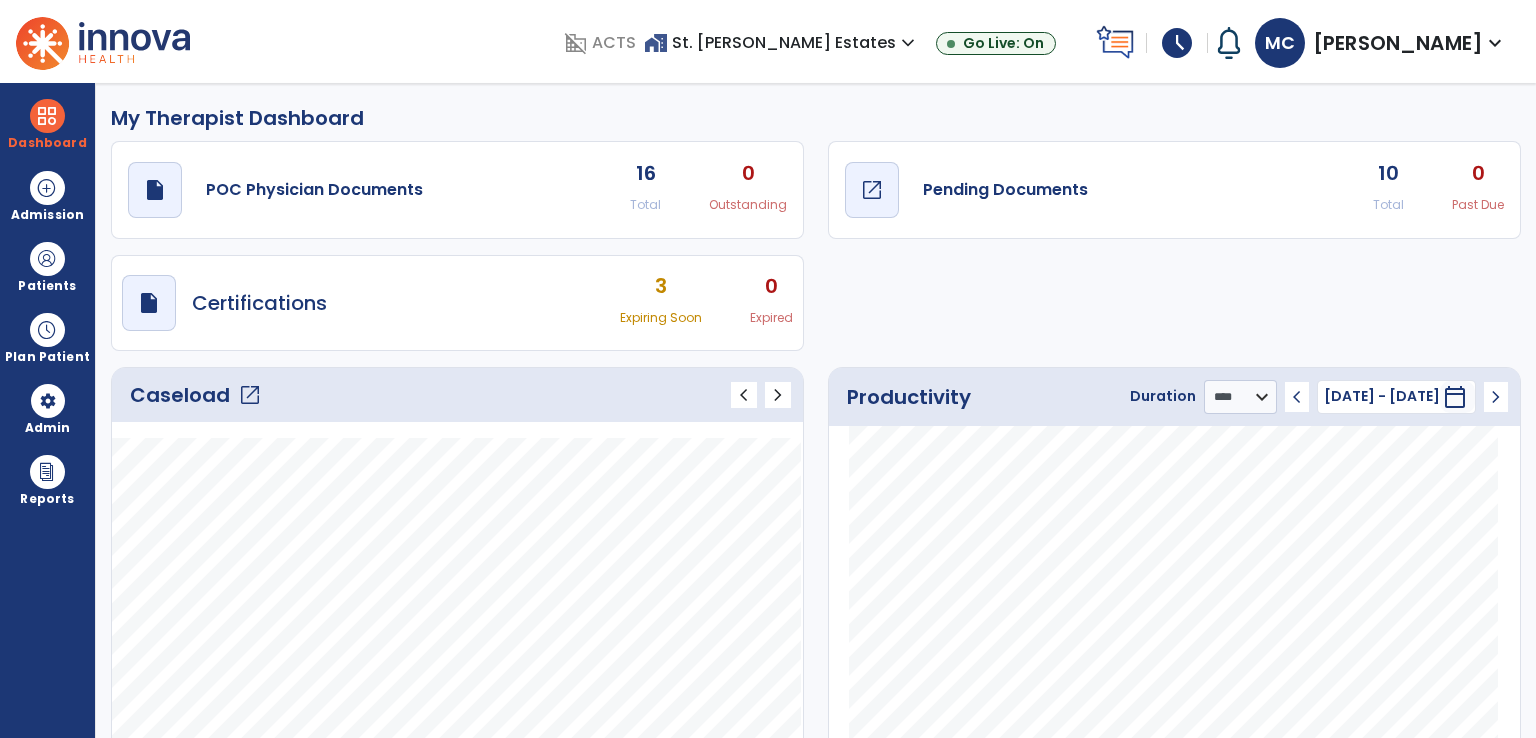 click on "Pending Documents" 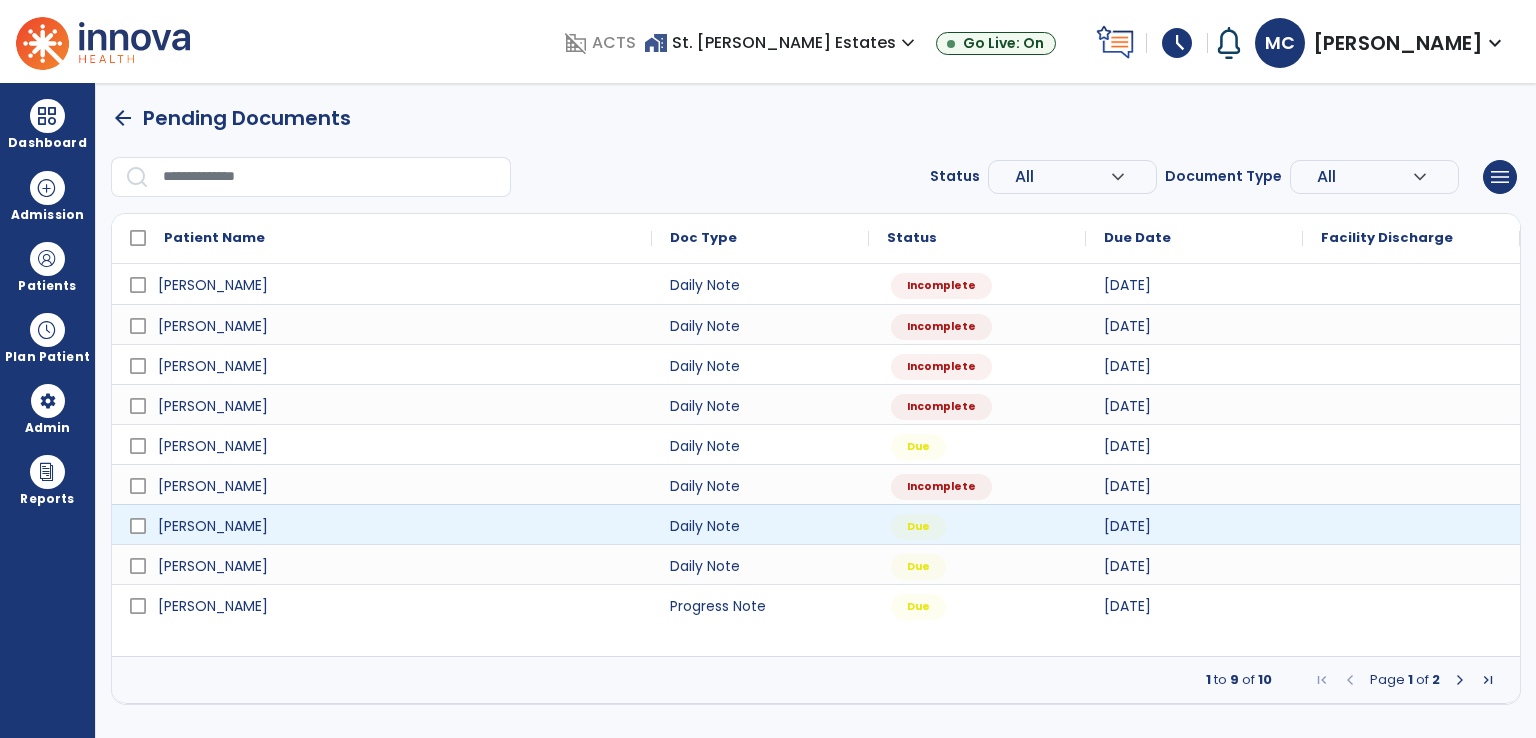 click at bounding box center [1411, 524] 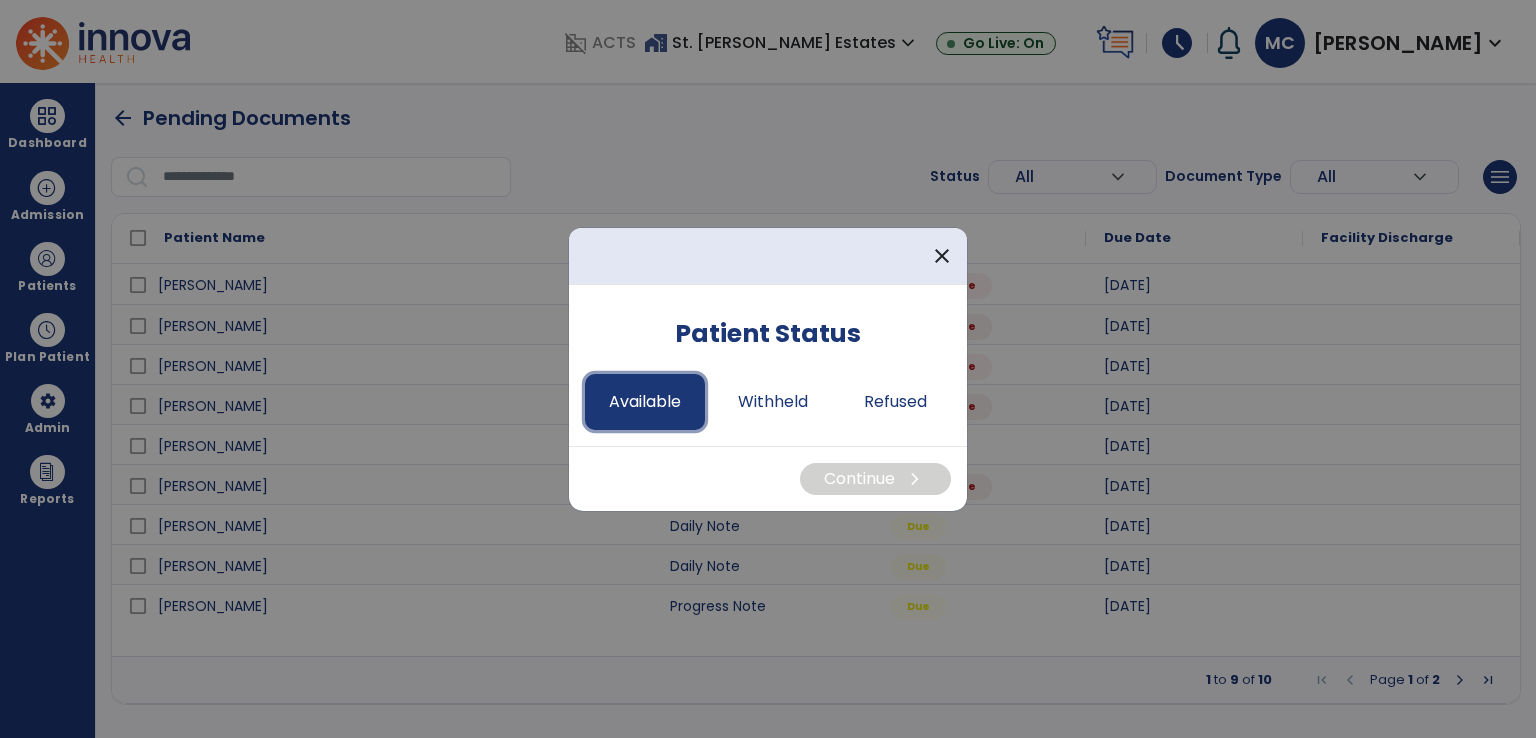 click on "Available" at bounding box center (645, 402) 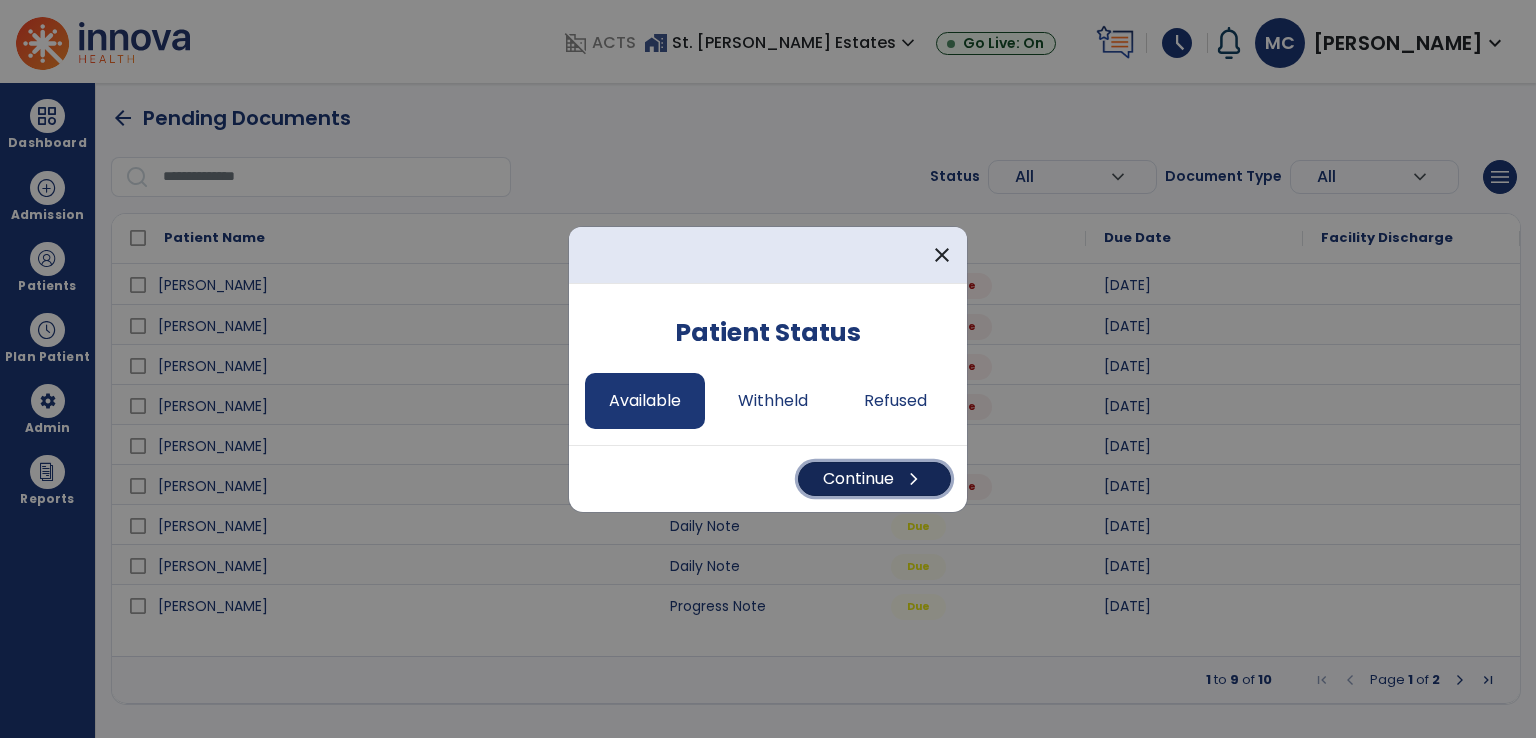 click on "Continue   chevron_right" at bounding box center [874, 479] 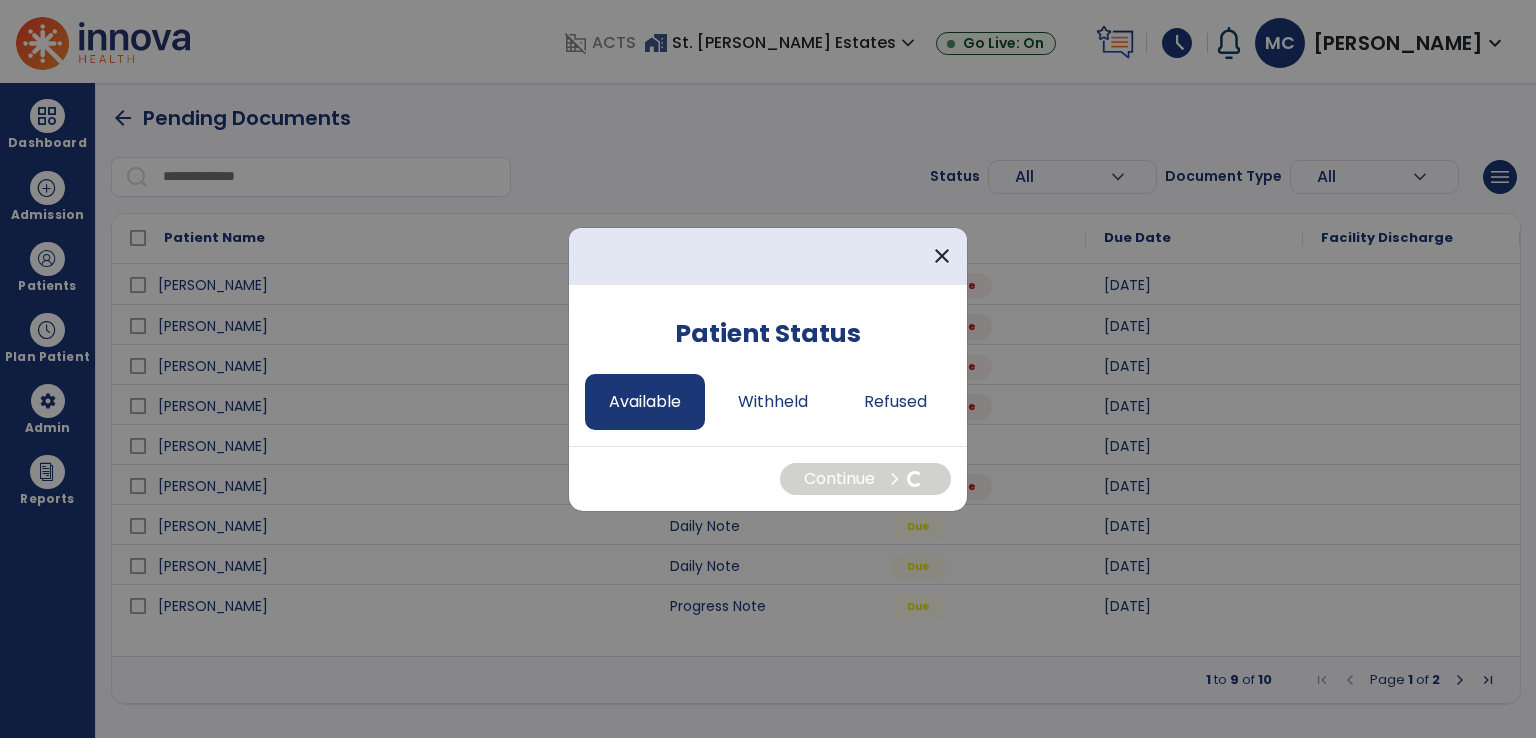 select on "*" 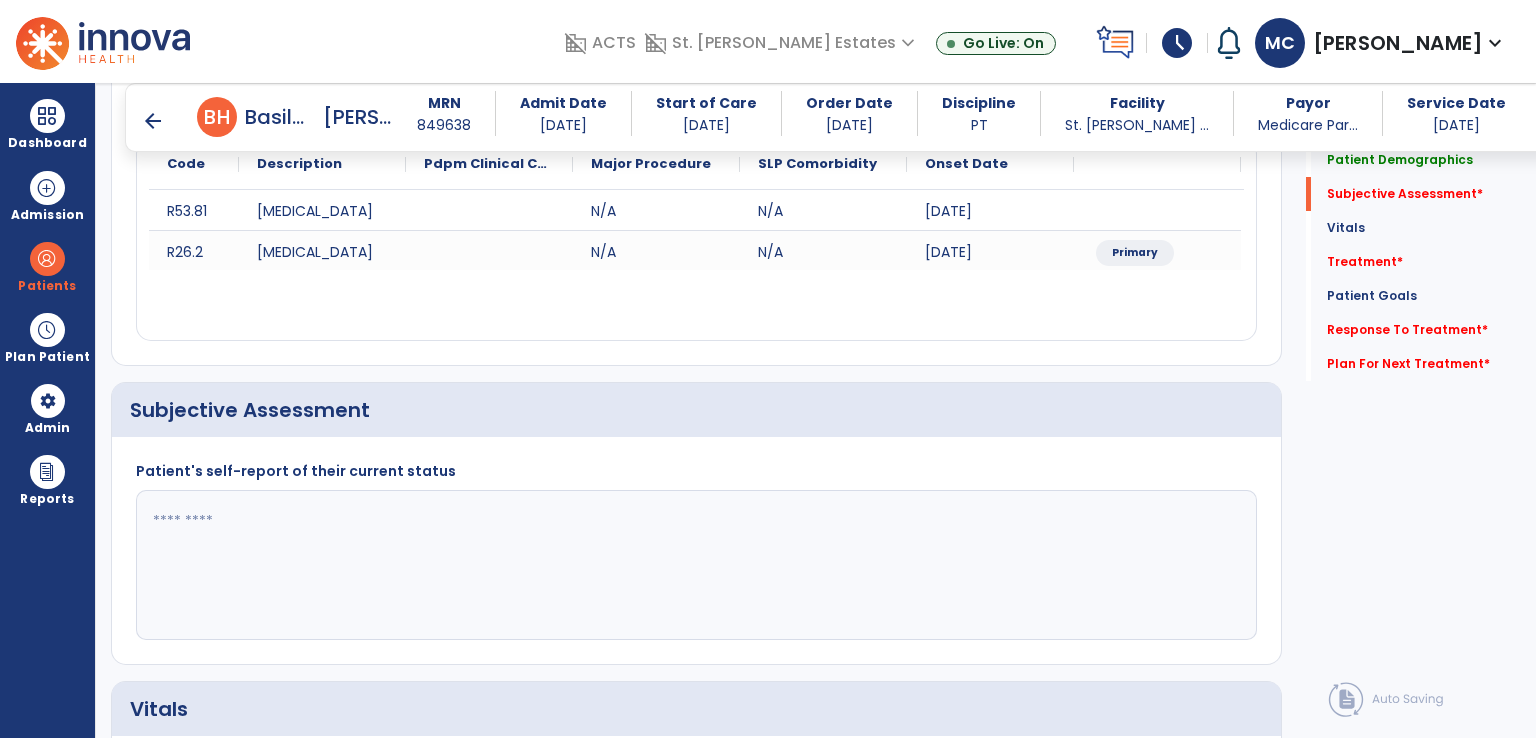 scroll, scrollTop: 300, scrollLeft: 0, axis: vertical 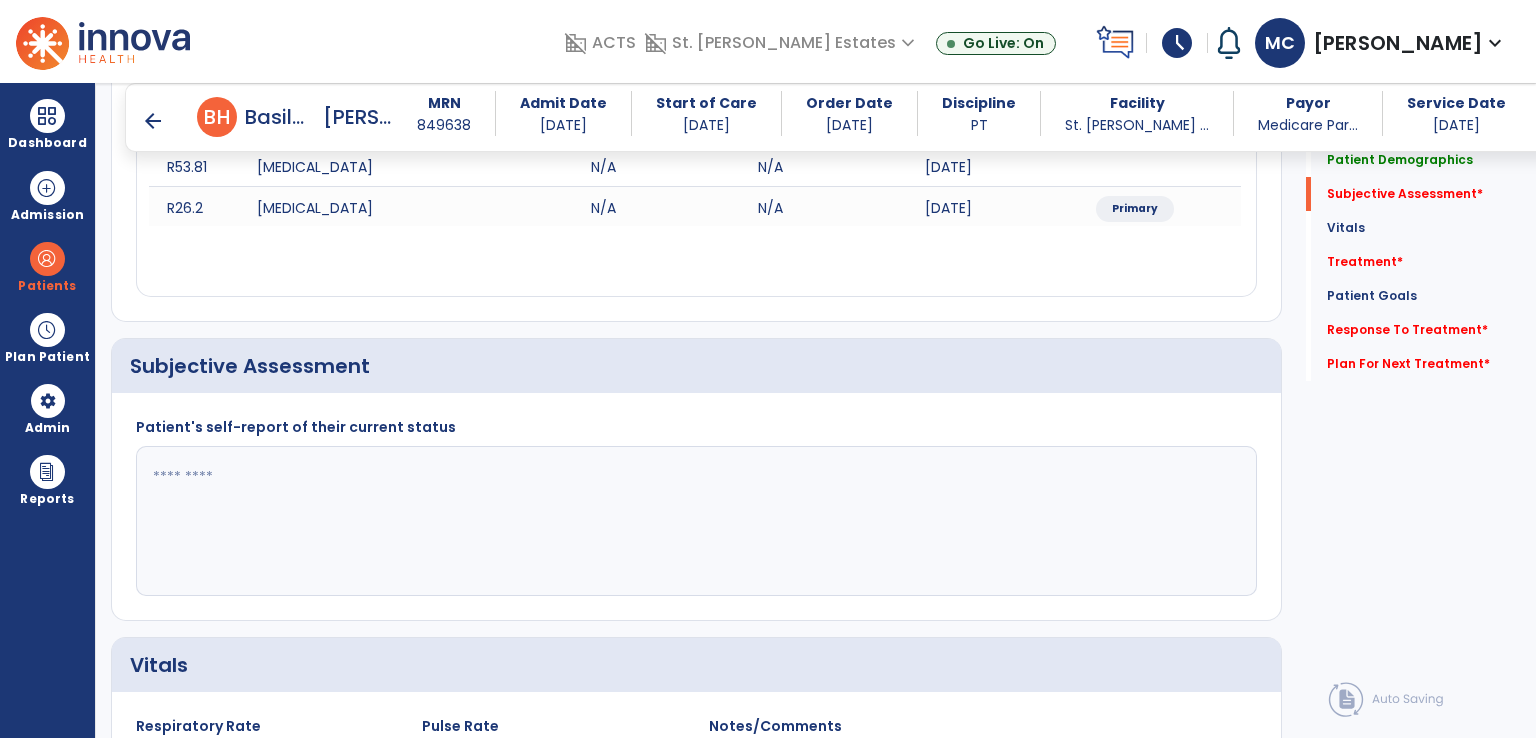 click 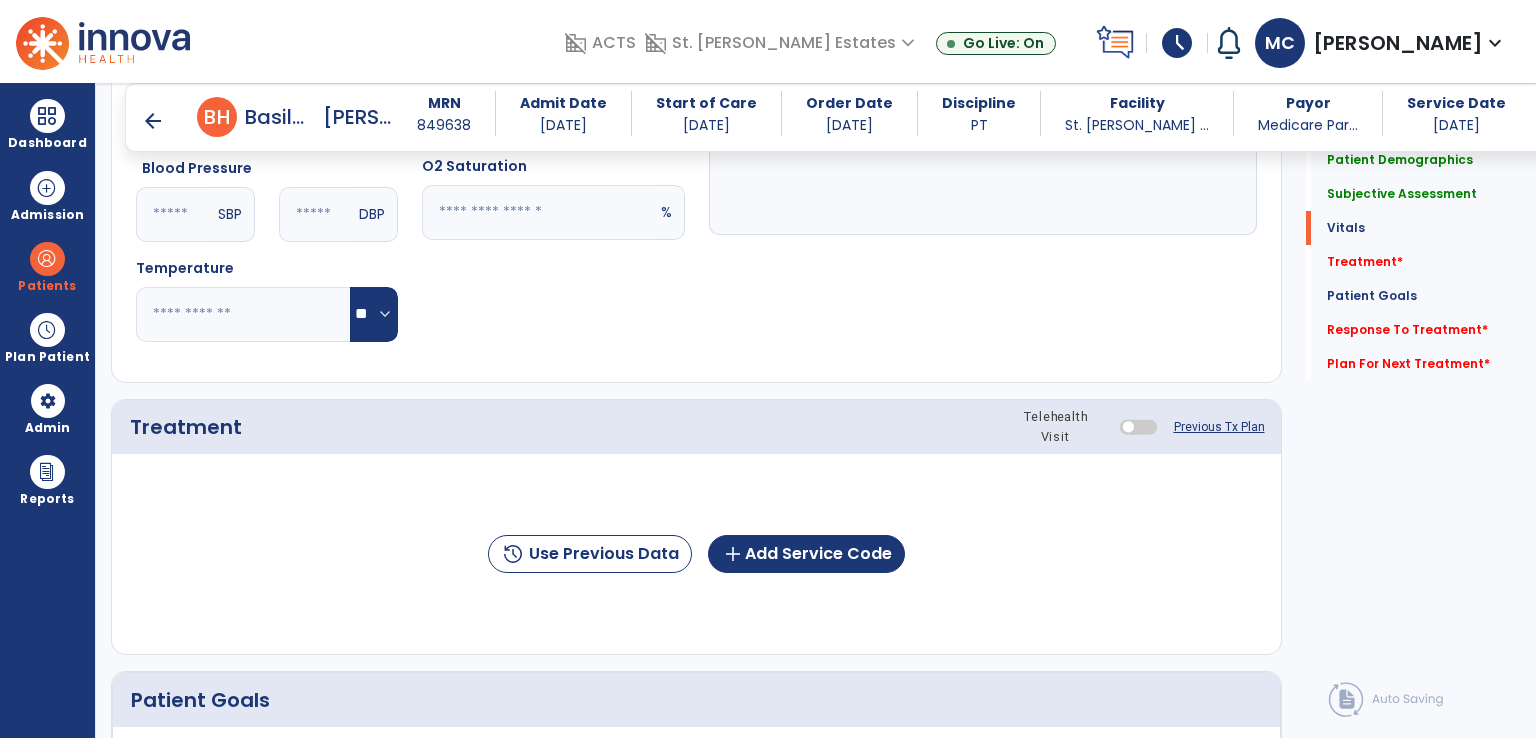 scroll, scrollTop: 1000, scrollLeft: 0, axis: vertical 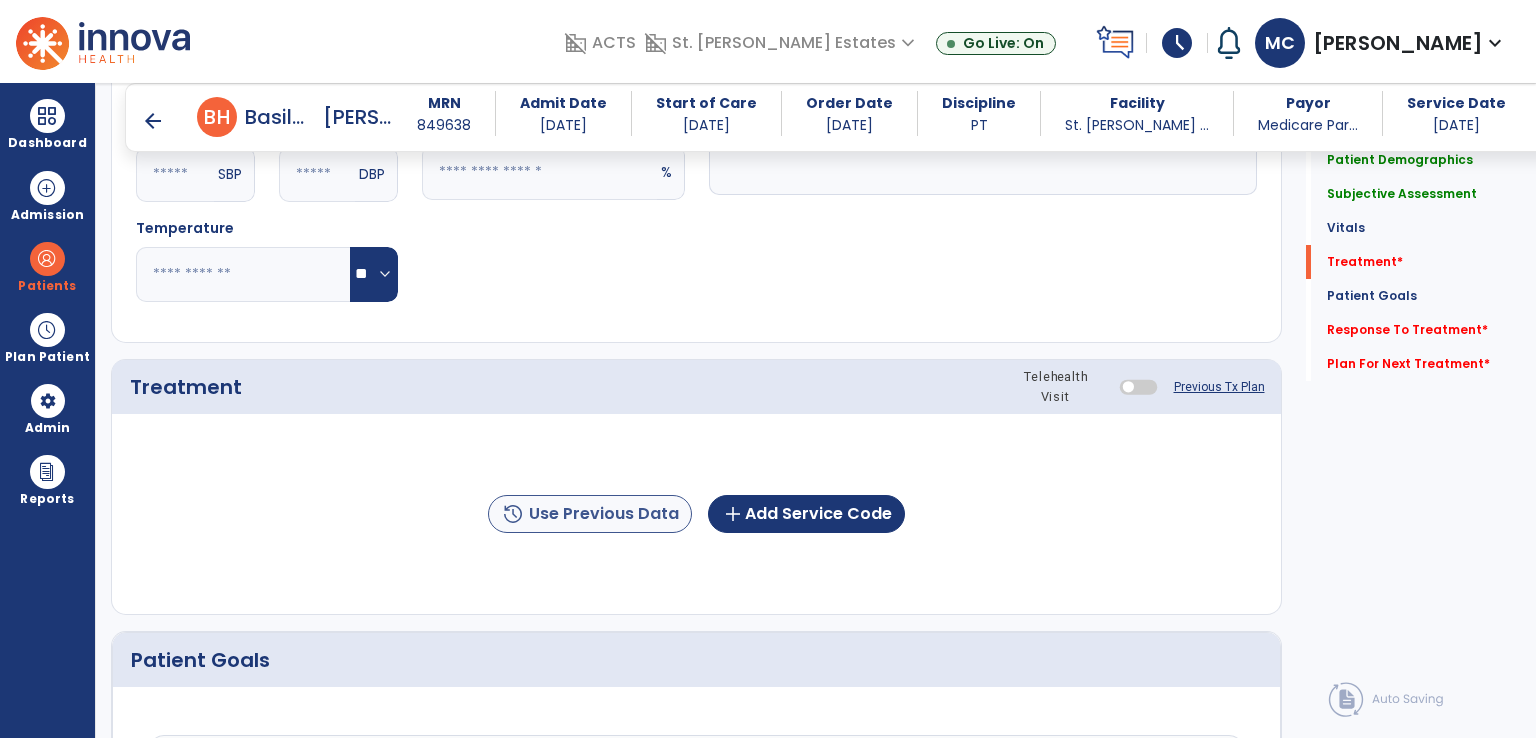 type on "**********" 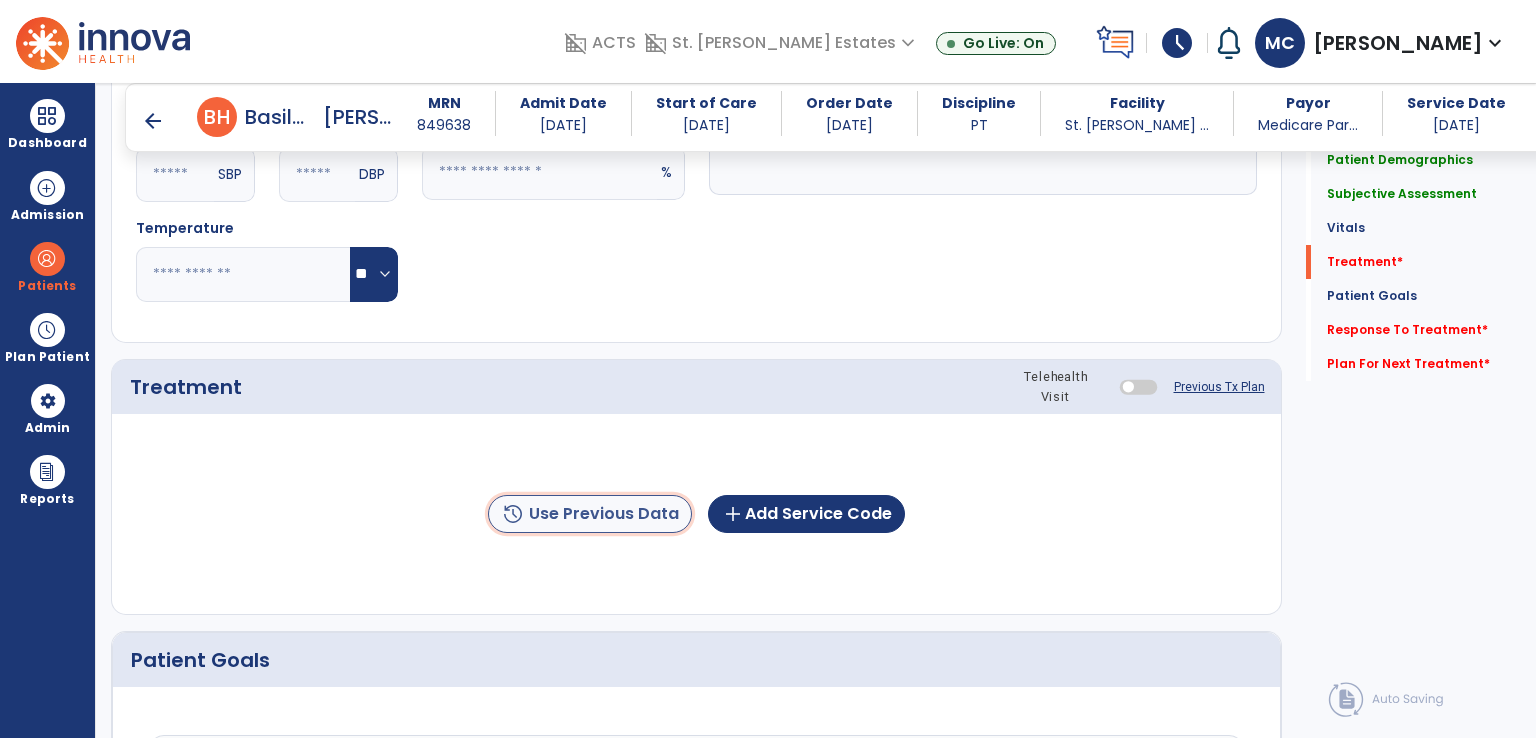 click on "history  Use Previous Data" 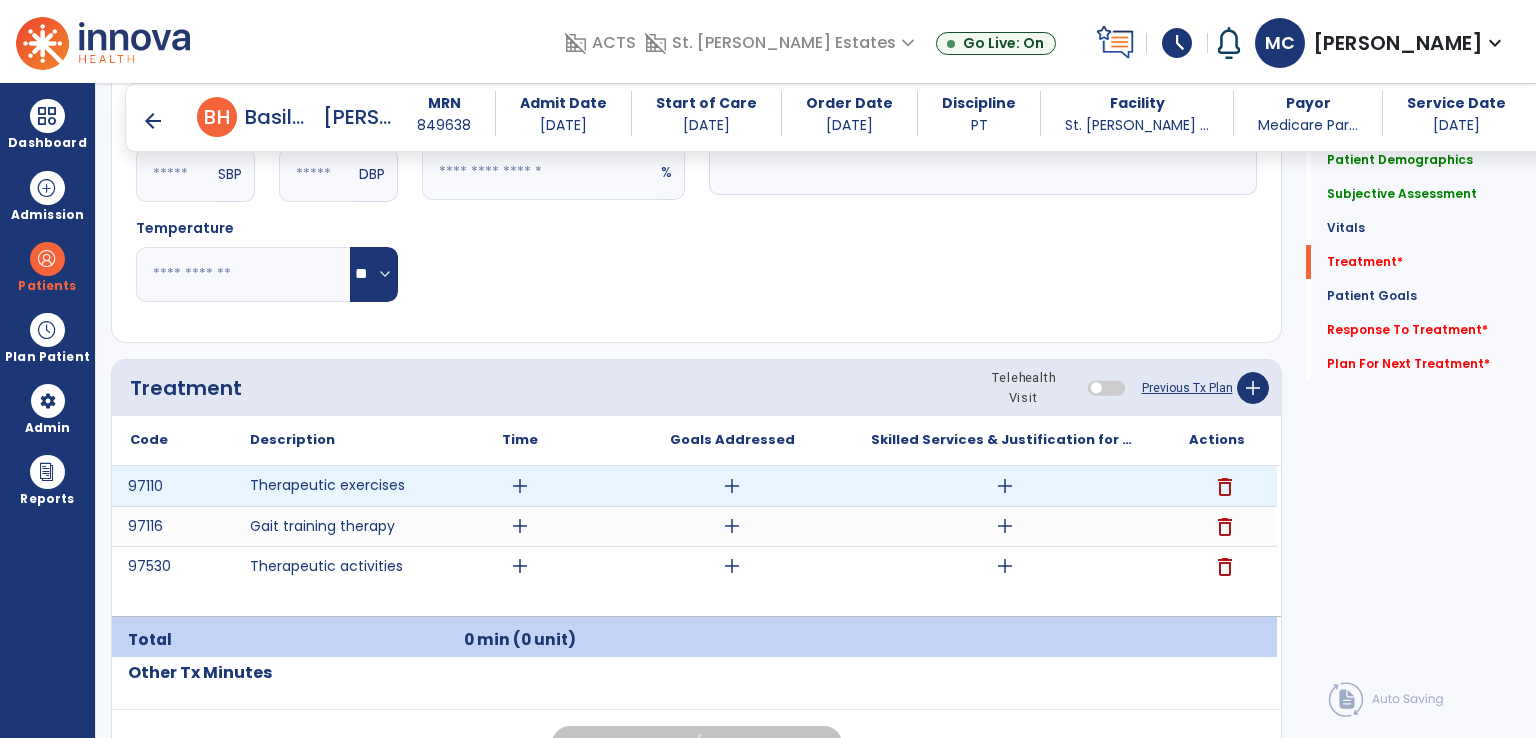 click on "add" at bounding box center [1004, 486] 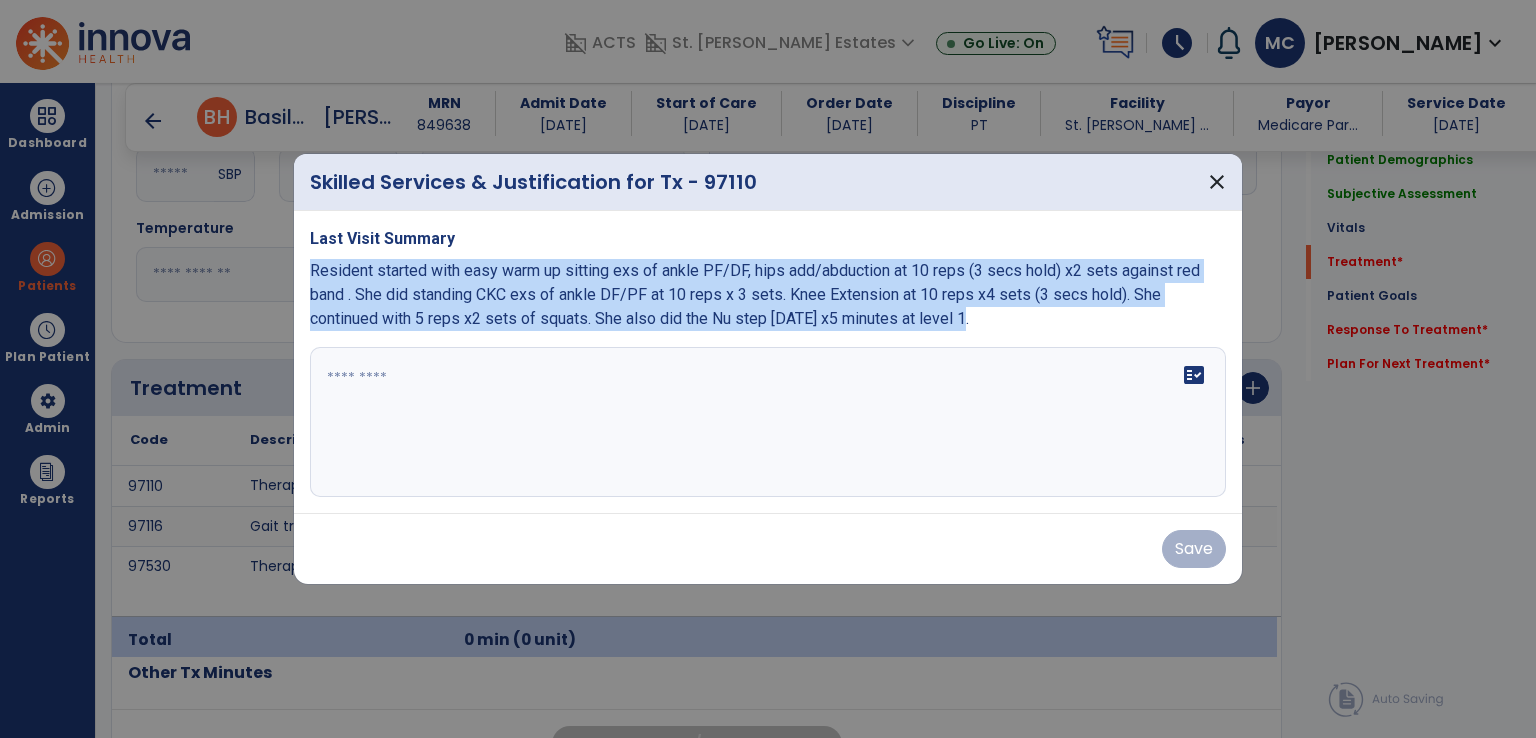 drag, startPoint x: 905, startPoint y: 316, endPoint x: 309, endPoint y: 273, distance: 597.54913 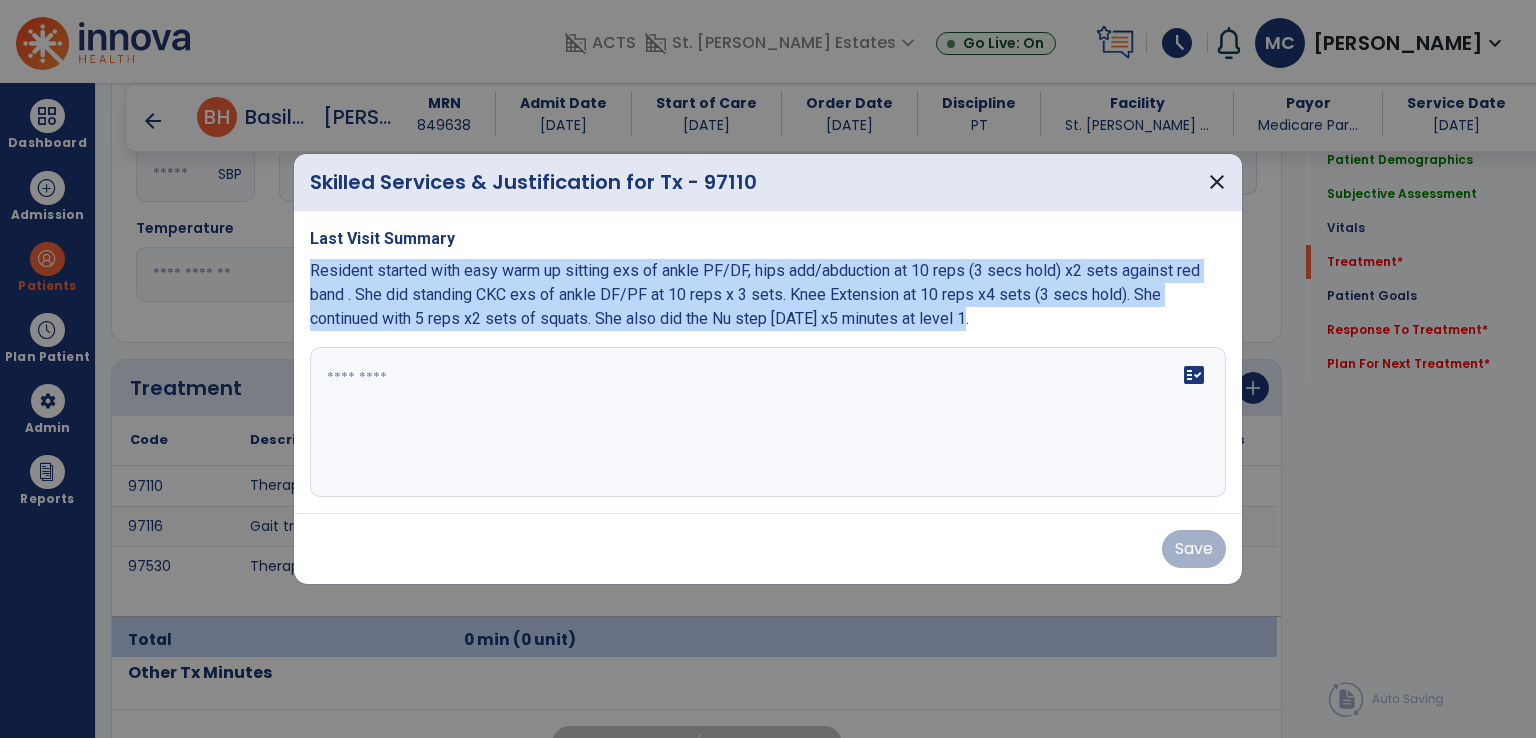 click on "Resident started with easy warm up sitting exs of ankle PF/DF, hips add/abduction at 10 reps (3 secs hold) x2 sets against red band . She did standing CKC exs of ankle DF/PF at 10 reps x 3 sets. Knee Extension at 10 reps x4 sets (3 secs hold). She continued with 5 reps x2 sets of squats. She also did the Nu step [DATE] x5 minutes at level 1." at bounding box center [768, 295] 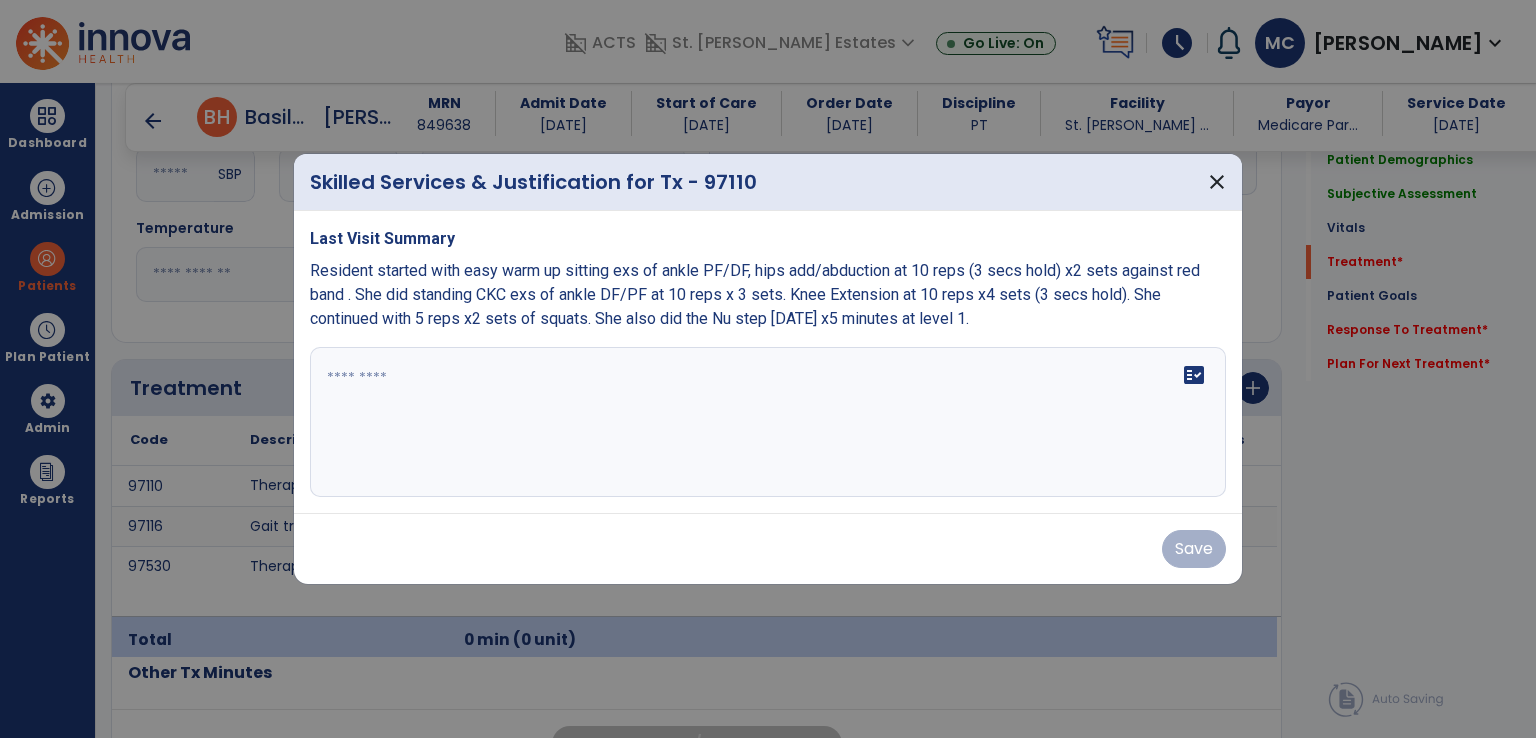 click at bounding box center (768, 422) 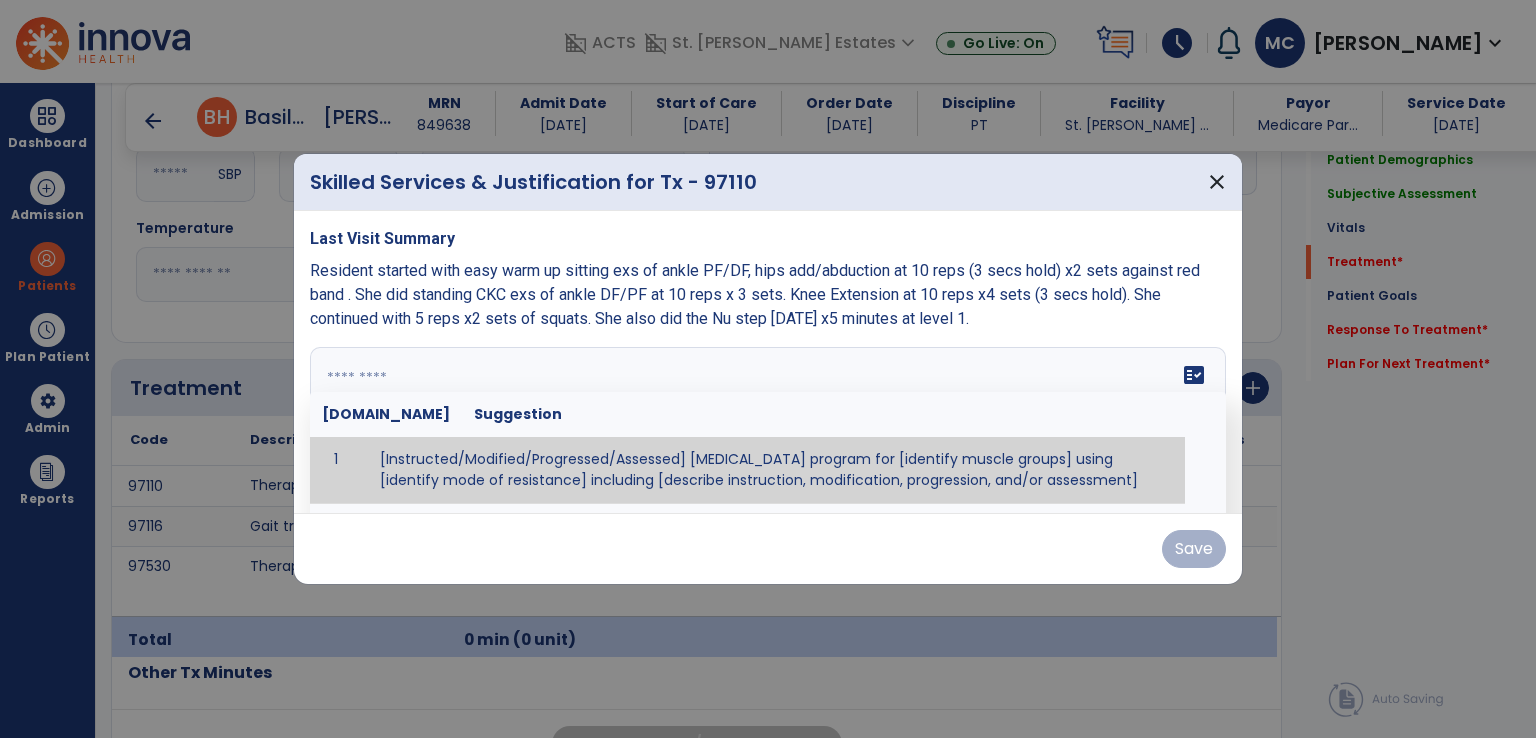 paste on "**********" 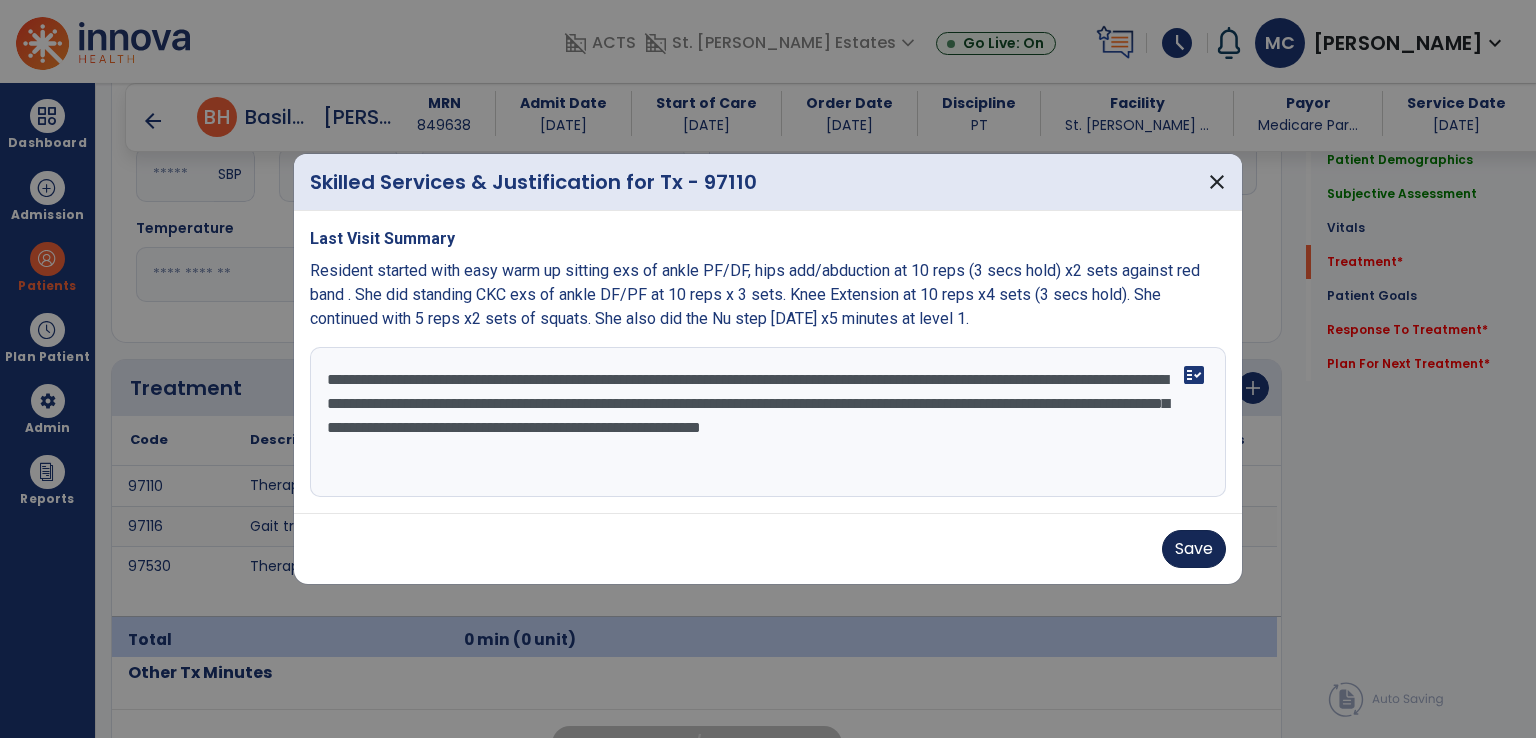 type on "**********" 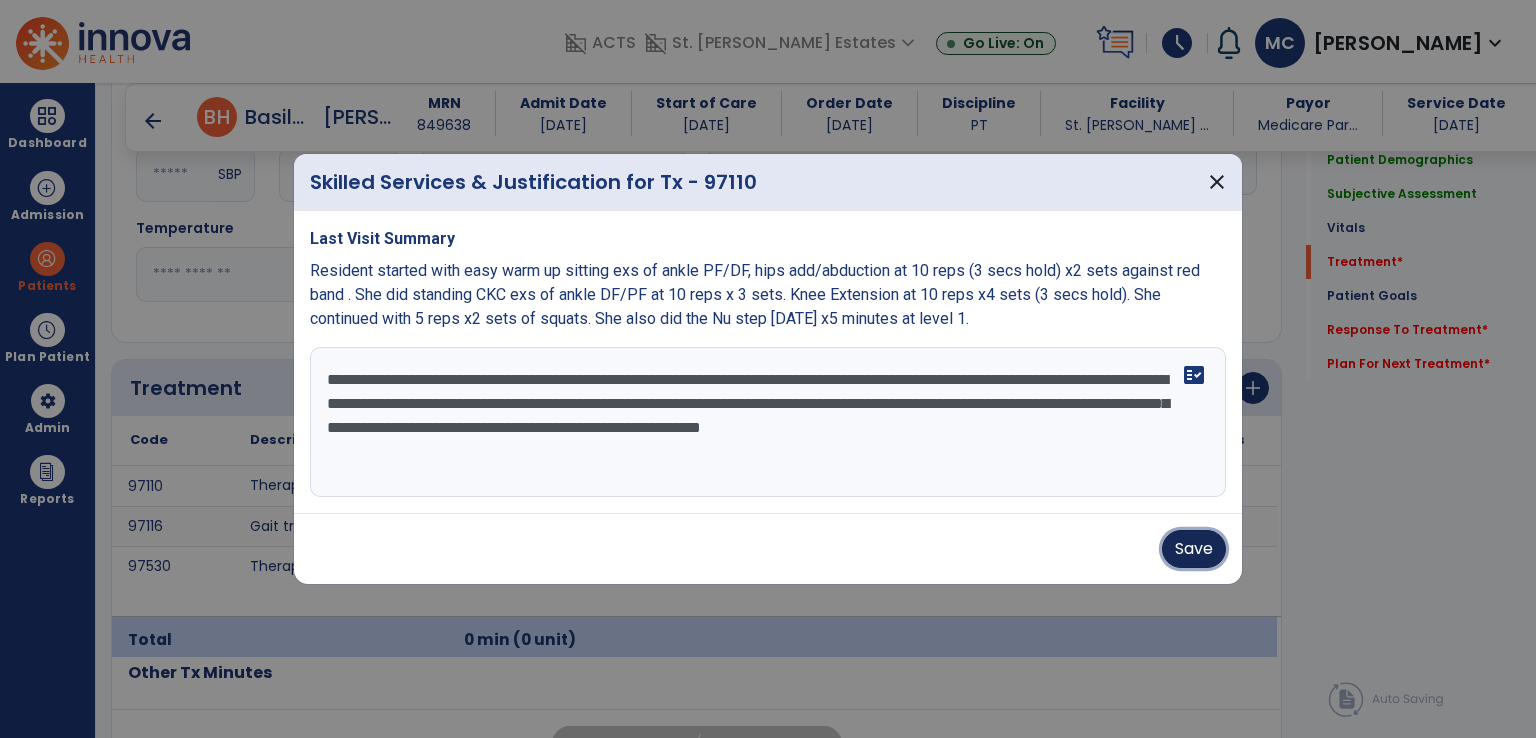 click on "Save" at bounding box center (1194, 549) 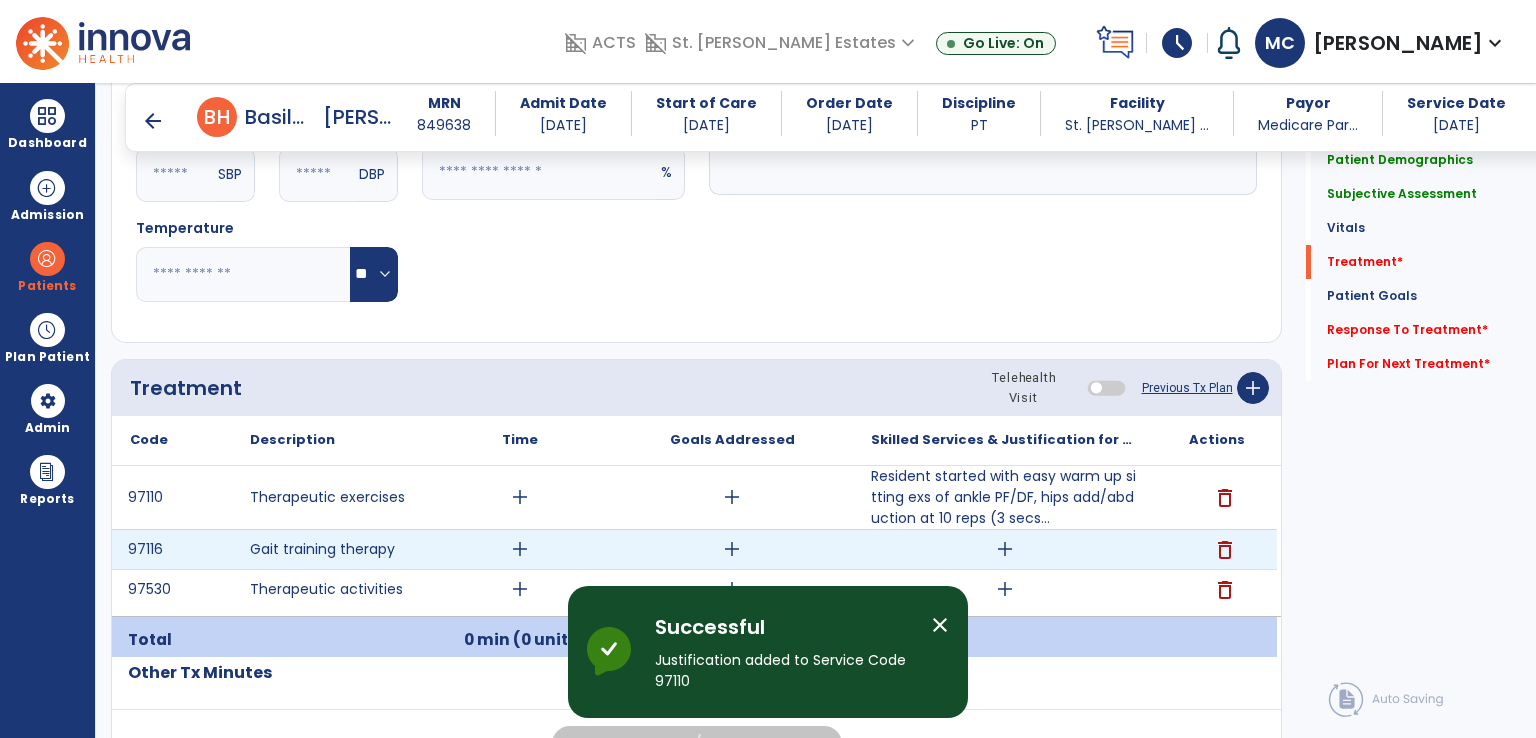 click on "add" at bounding box center (1005, 549) 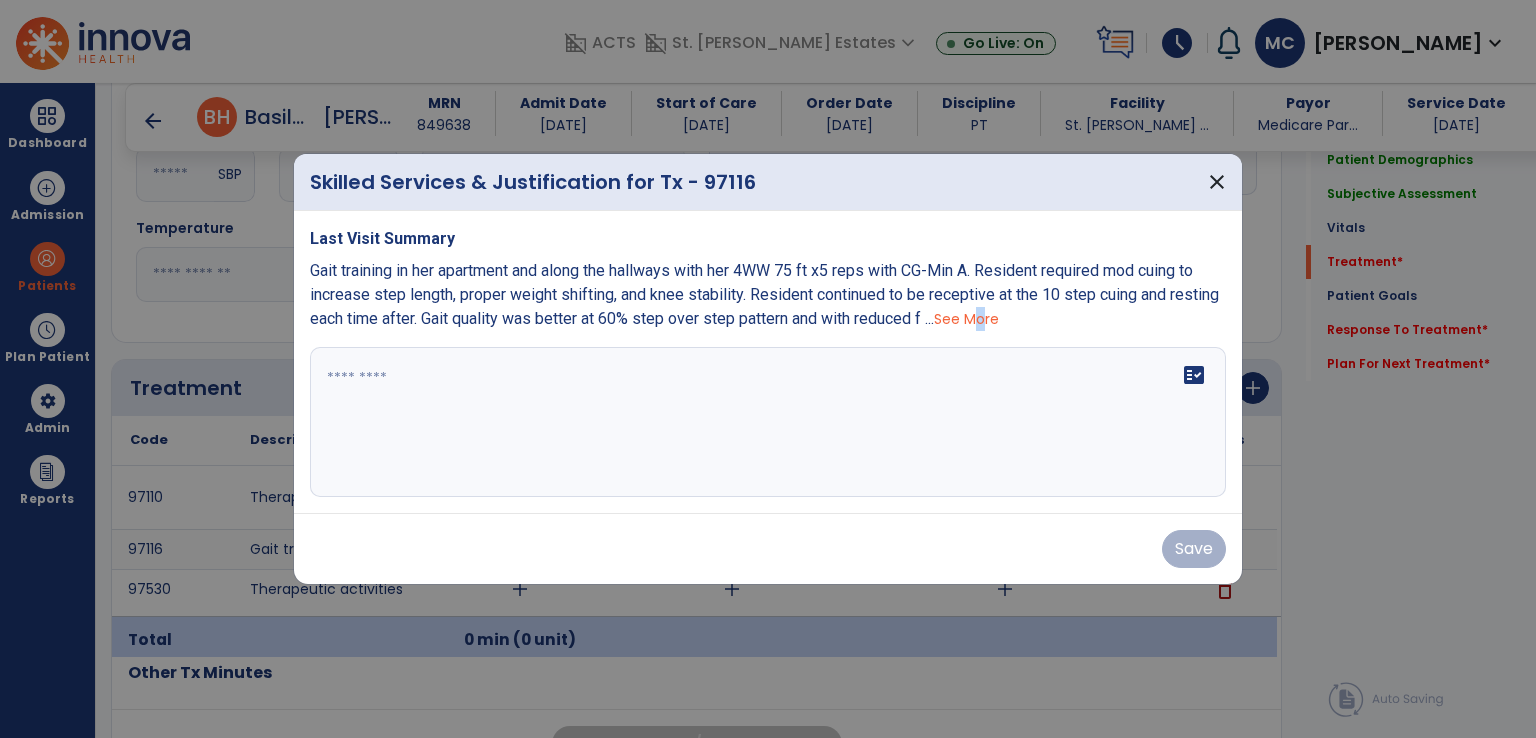 click on "See More" at bounding box center [966, 319] 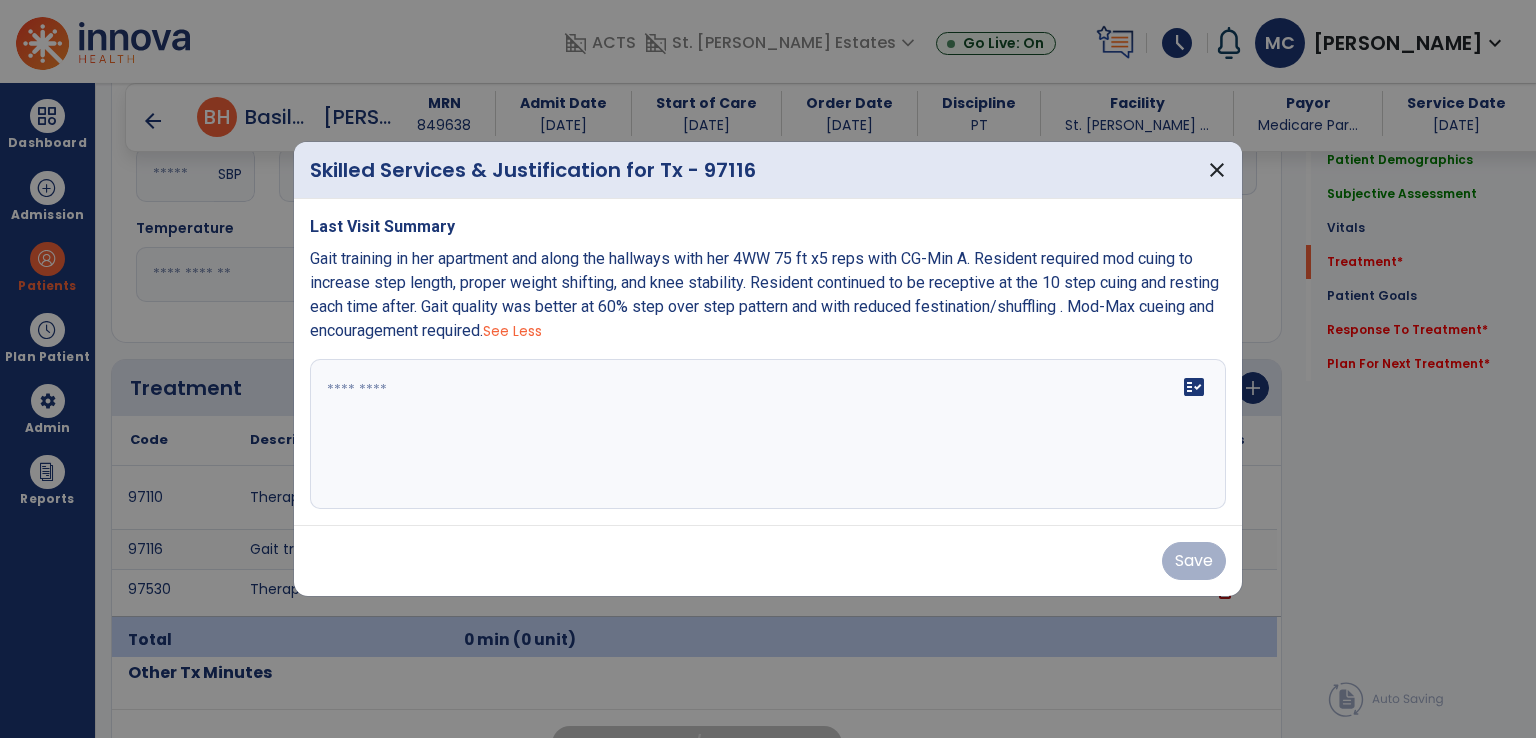 drag, startPoint x: 575, startPoint y: 336, endPoint x: 306, endPoint y: 267, distance: 277.70847 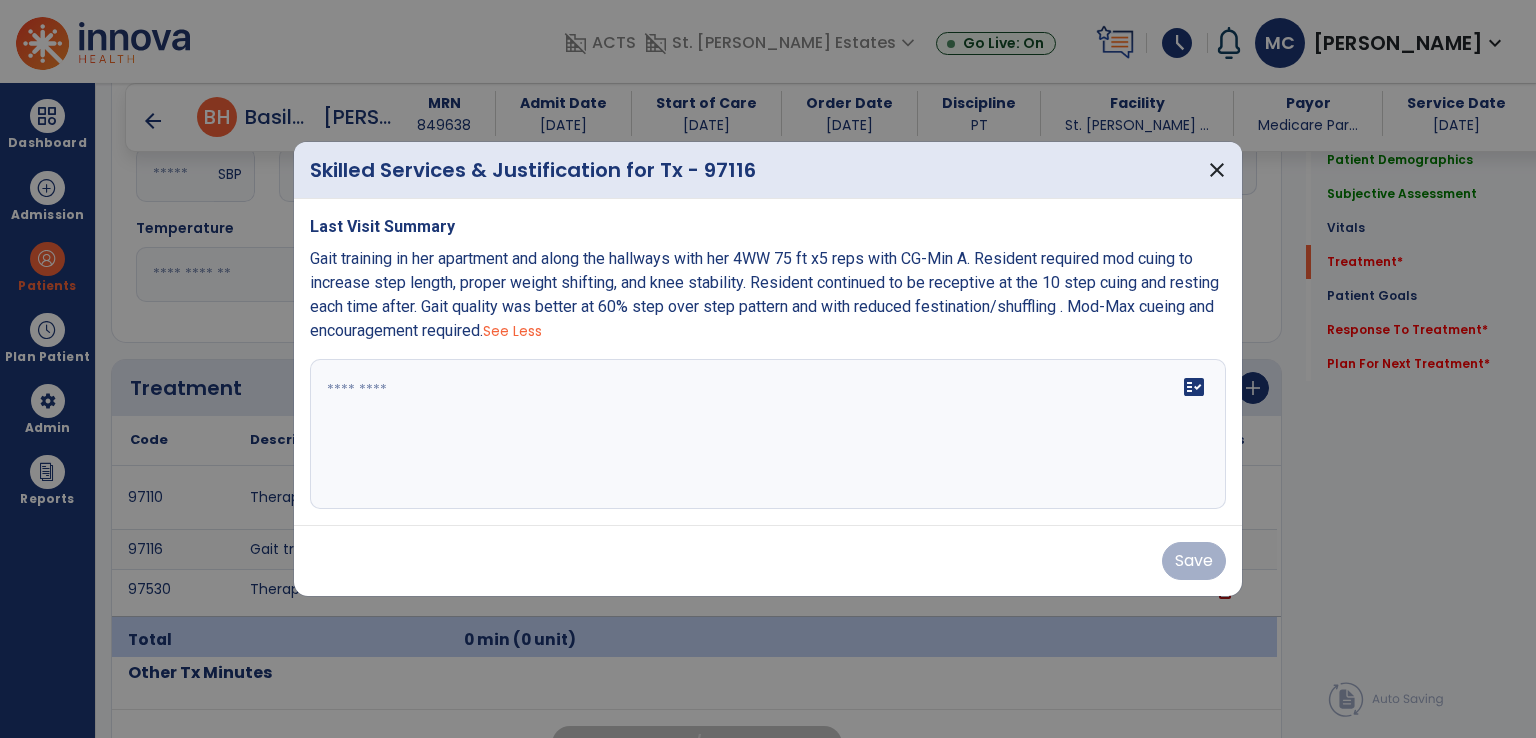 click on "Last Visit Summary Gait training in her apartment and along the hallways with her 4WW 75 ft x5 reps with CG-Min A. Resident required mod cuing to increase step length, proper weight shifting, and knee stability. Resident continued to be receptive at the 10 step cuing and resting each time after. Gait quality was better at 60% step over step pattern and with reduced festination/shuffling . Mod-Max cueing and encouragement required.   See Less   fact_check" at bounding box center (768, 362) 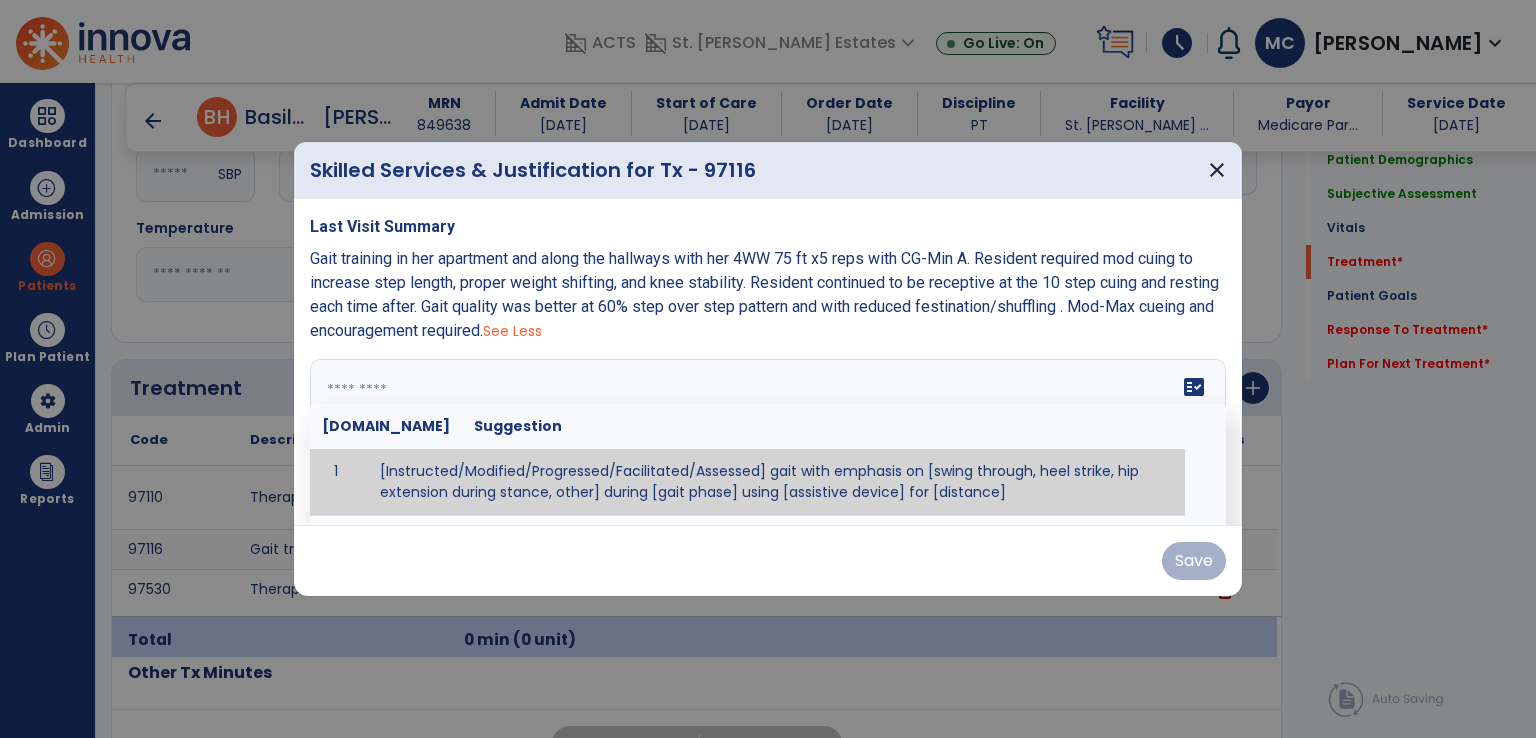 click on "fact_check  [DOMAIN_NAME] Suggestion 1 [Instructed/Modified/Progressed/Facilitated/Assessed] gait with emphasis on [swing through, heel strike, hip extension during stance, other] during [gait phase] using [assistive device] for [distance] 2 [Instructed/Modified/Progressed/Facilitated/Assessed] use of [assistive device] and [NWB, PWB, step-to gait pattern, step through gait pattern] 3 [Instructed/Modified/Progressed/Facilitated/Assessed] patient's ability to [ascend/descend # of steps, perform directional changes, walk on even/uneven surfaces, pick-up objects off floor, velocity changes, other] using [assistive device]. 4 [Instructed/Modified/Progressed/Facilitated/Assessed] pre-gait activities including [identify exercise] in order to prepare for gait training. 5" at bounding box center [768, 434] 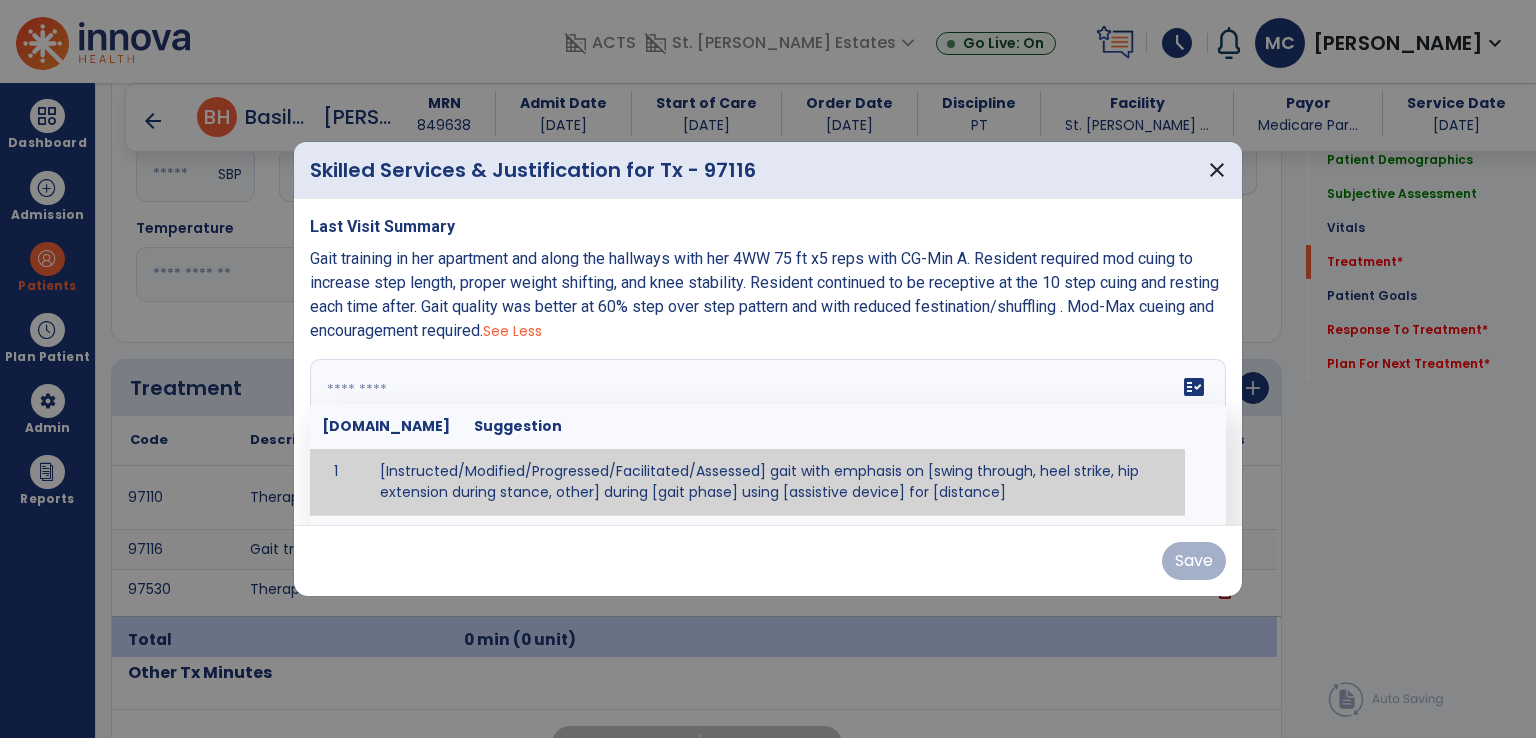 paste on "**********" 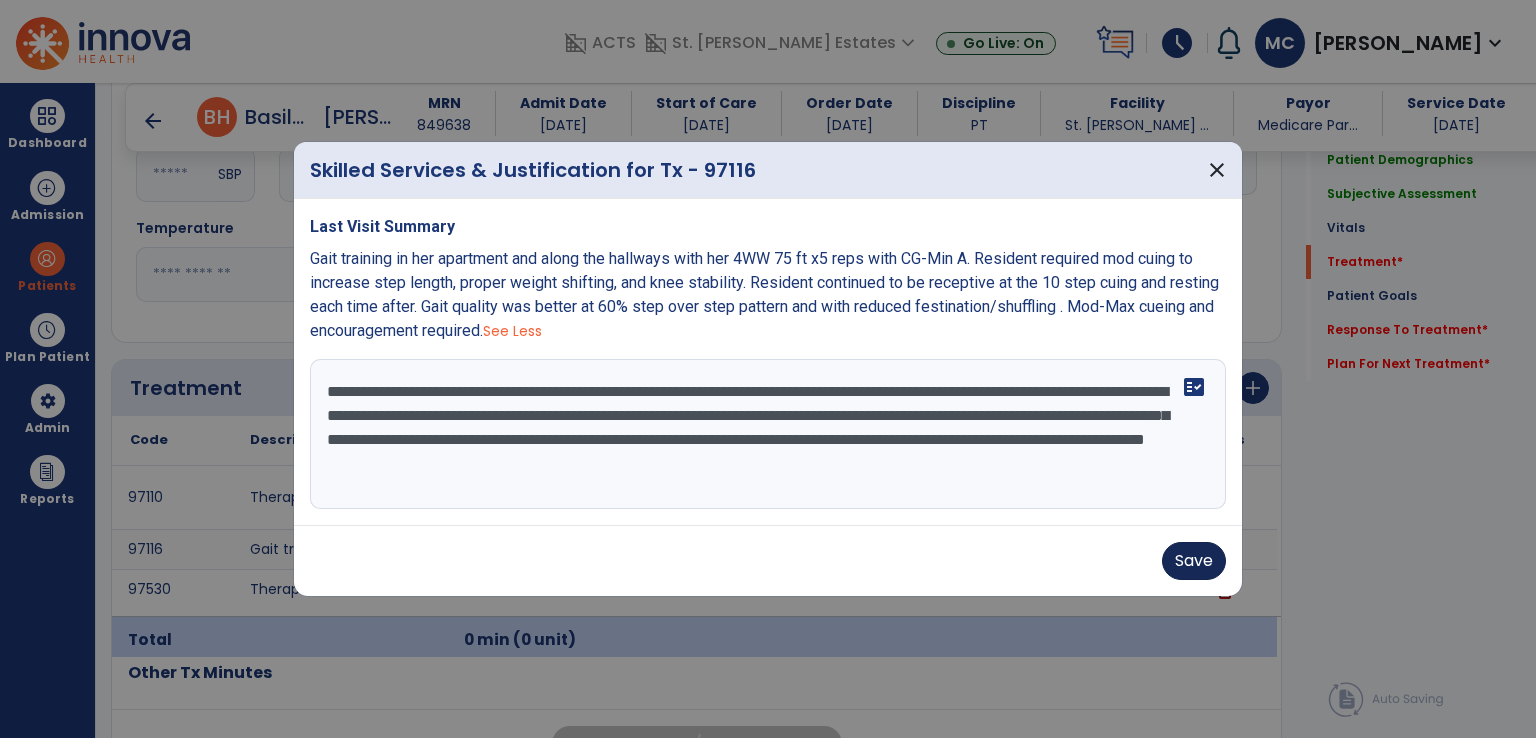 type on "**********" 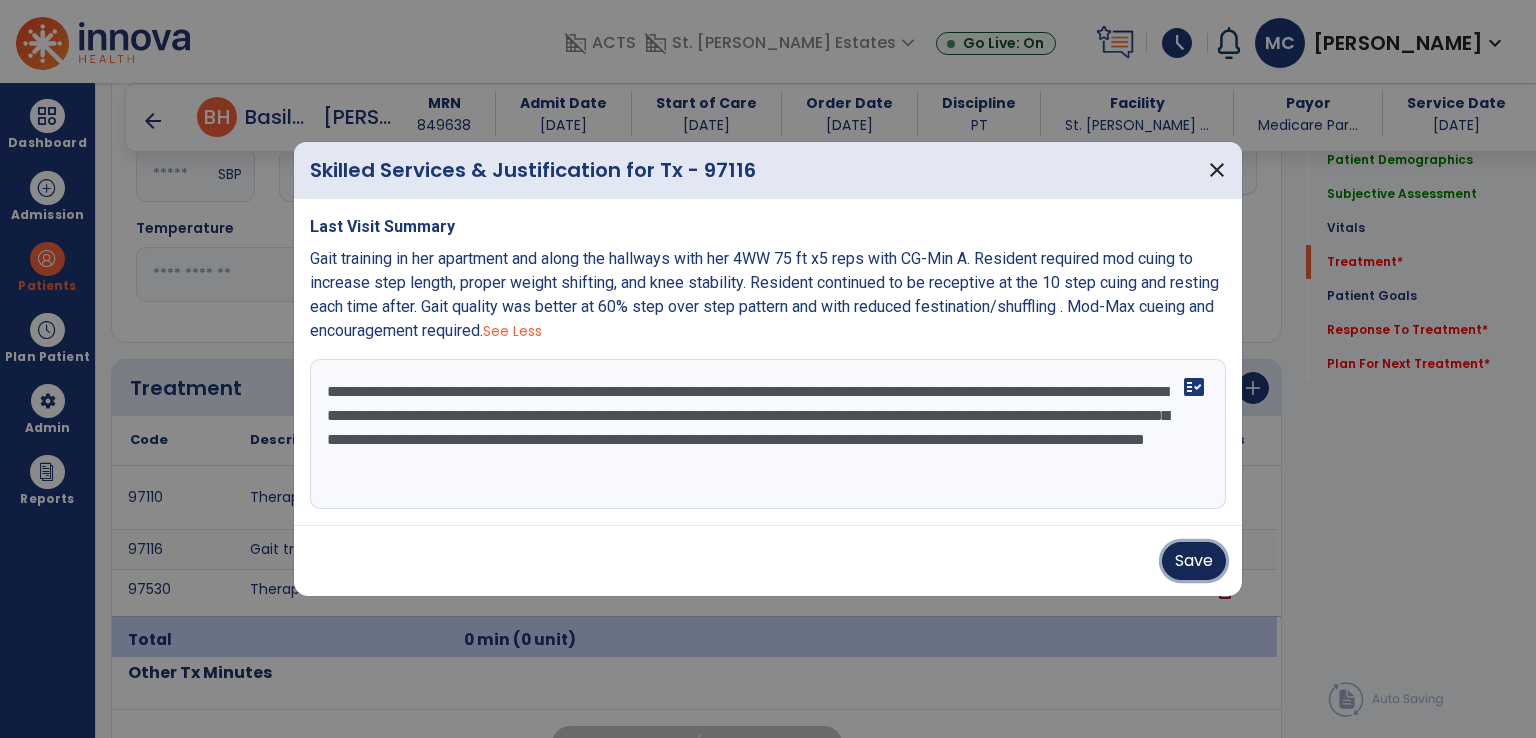 drag, startPoint x: 1194, startPoint y: 563, endPoint x: 1131, endPoint y: 568, distance: 63.1981 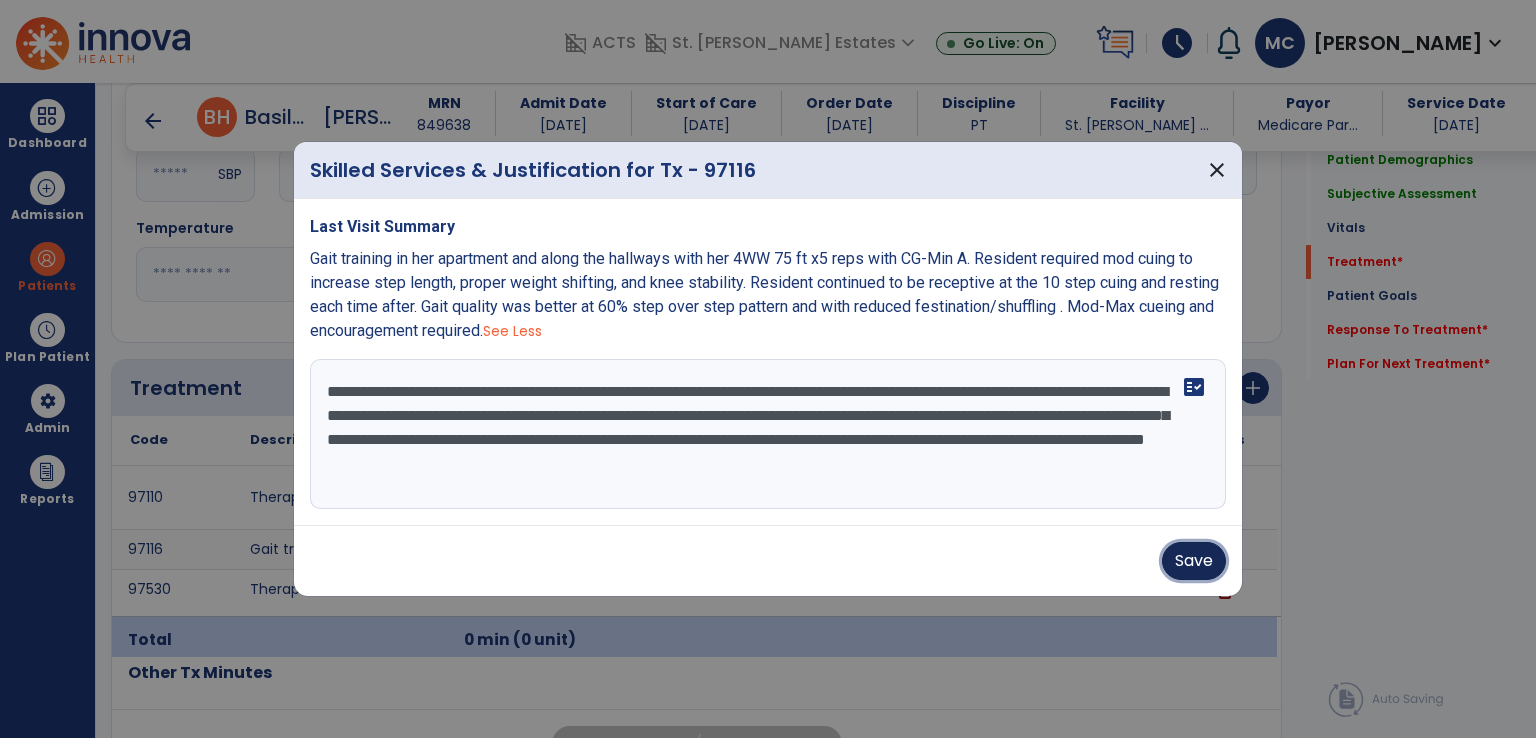 click on "Save" at bounding box center [1194, 561] 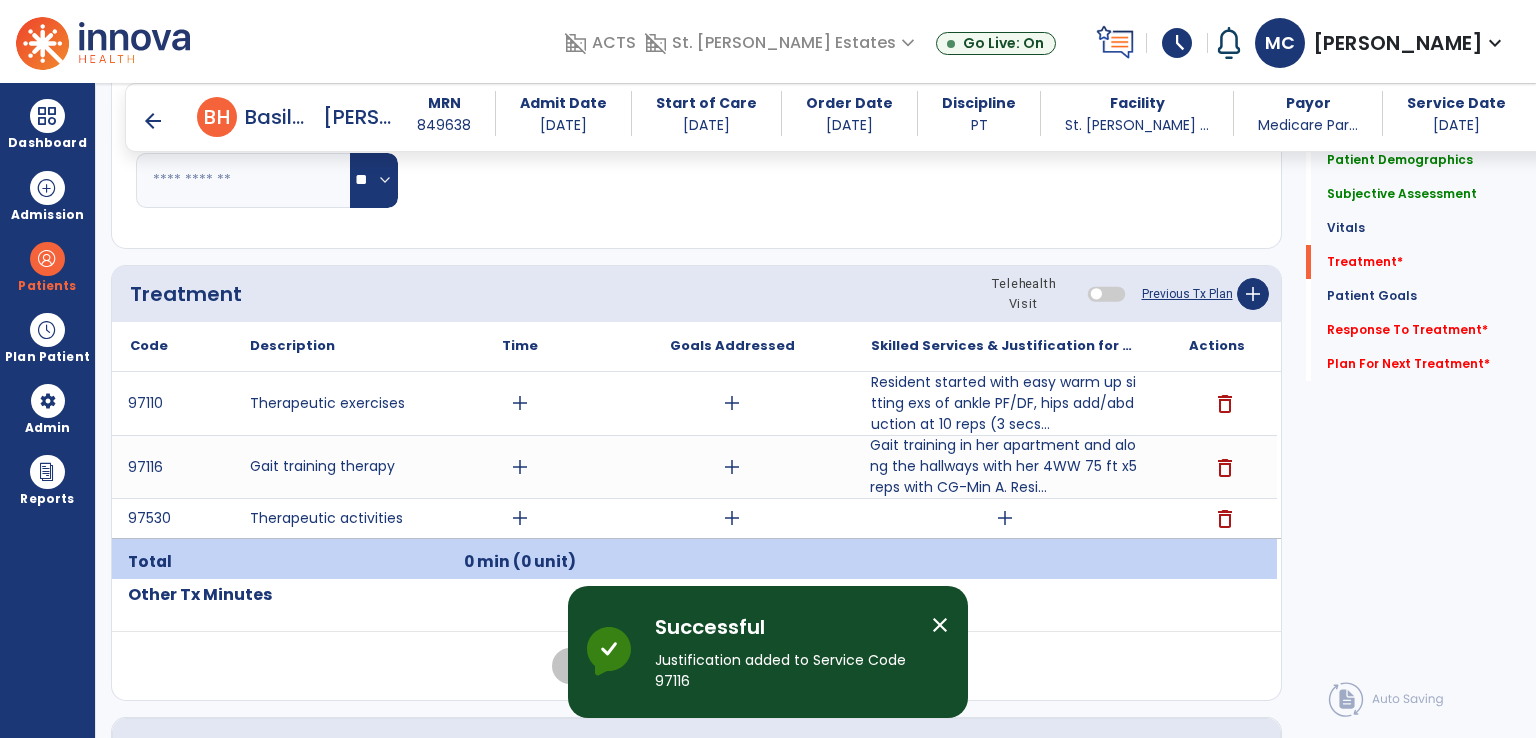 scroll, scrollTop: 1200, scrollLeft: 0, axis: vertical 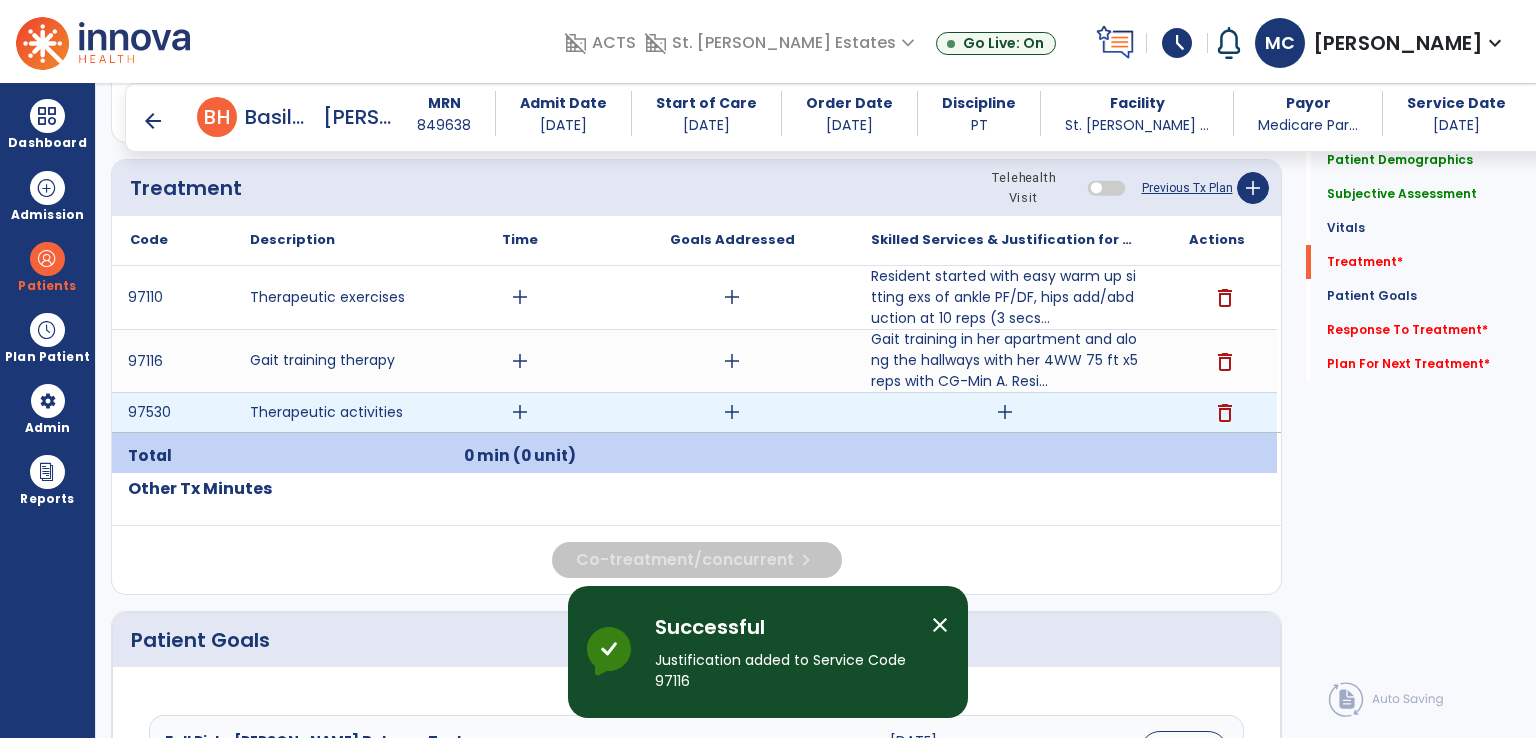 click on "add" at bounding box center [1005, 412] 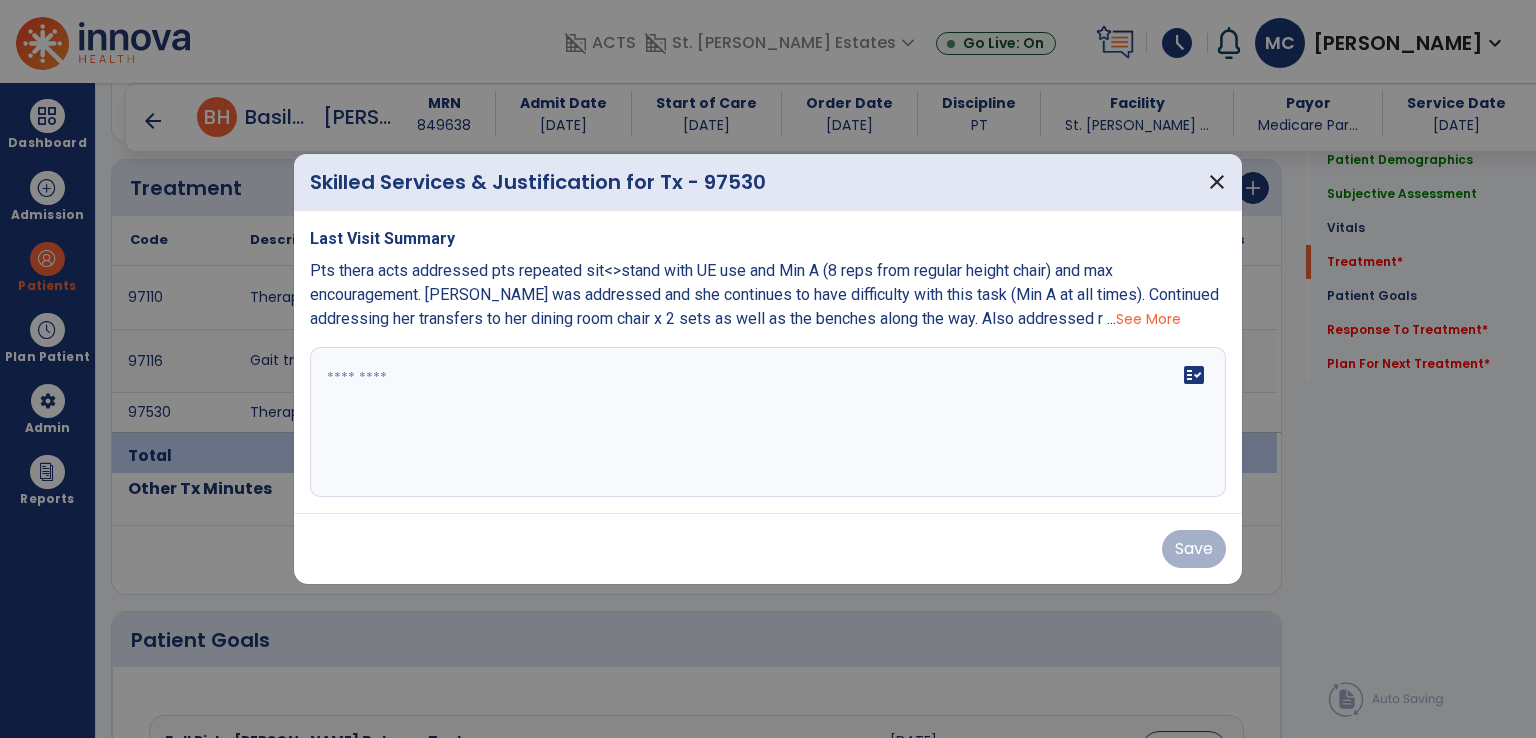 click on "See More" at bounding box center [1148, 319] 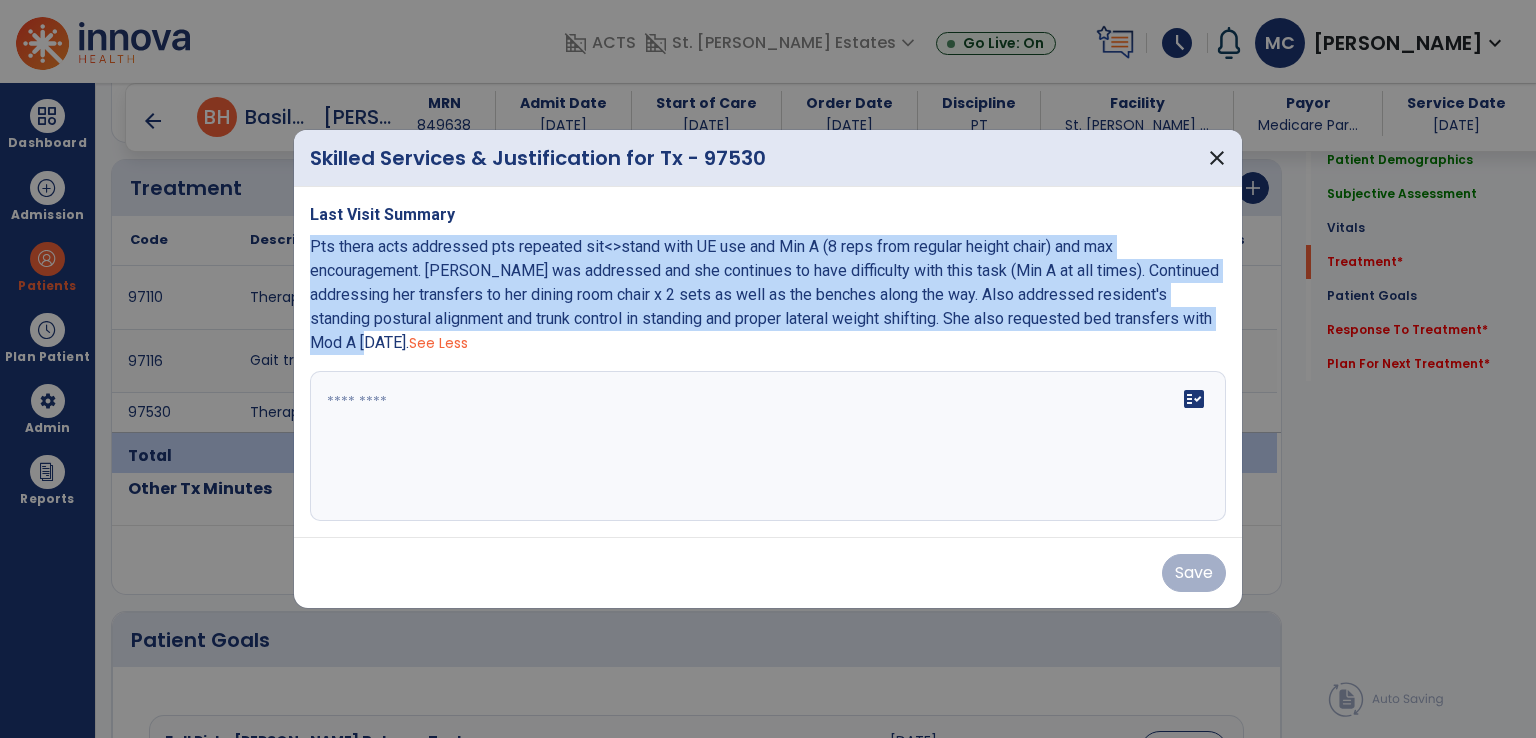 drag, startPoint x: 440, startPoint y: 351, endPoint x: 308, endPoint y: 252, distance: 165 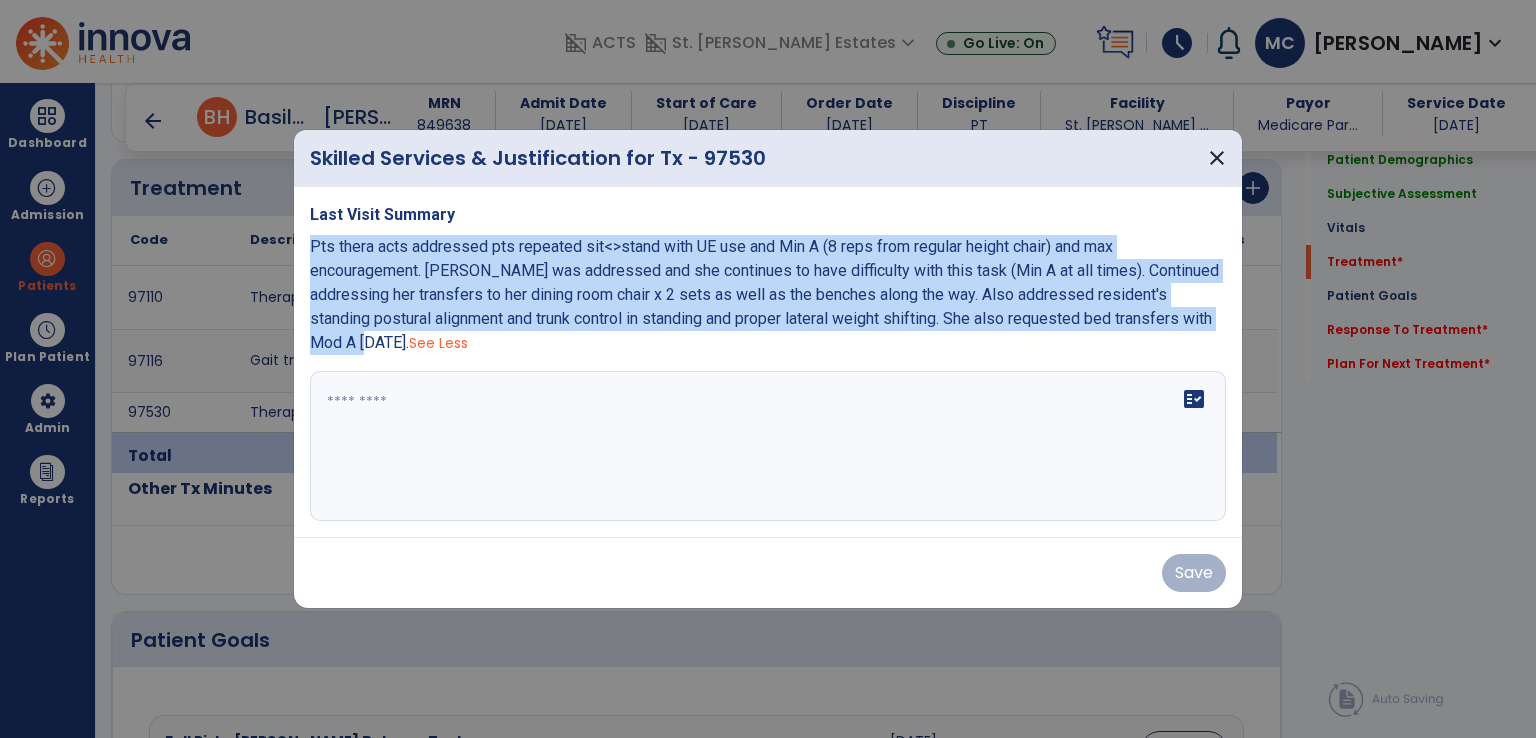click on "Last Visit Summary Pts thera acts addressed pts repeated sit<>stand with UE use and Min A (8 reps from regular height chair)  and max encouragement. [PERSON_NAME] was addressed and she continues to have difficulty with this task (Min A at all times). Continued addressing her transfers to her dining room chair x 2 sets as well as the benches along the way. Also addressed resident's standing postural alignment and trunk control in standing and proper lateral weight shifting. She also requested bed transfers with Mod A [DATE].
See Less   fact_check" at bounding box center (768, 362) 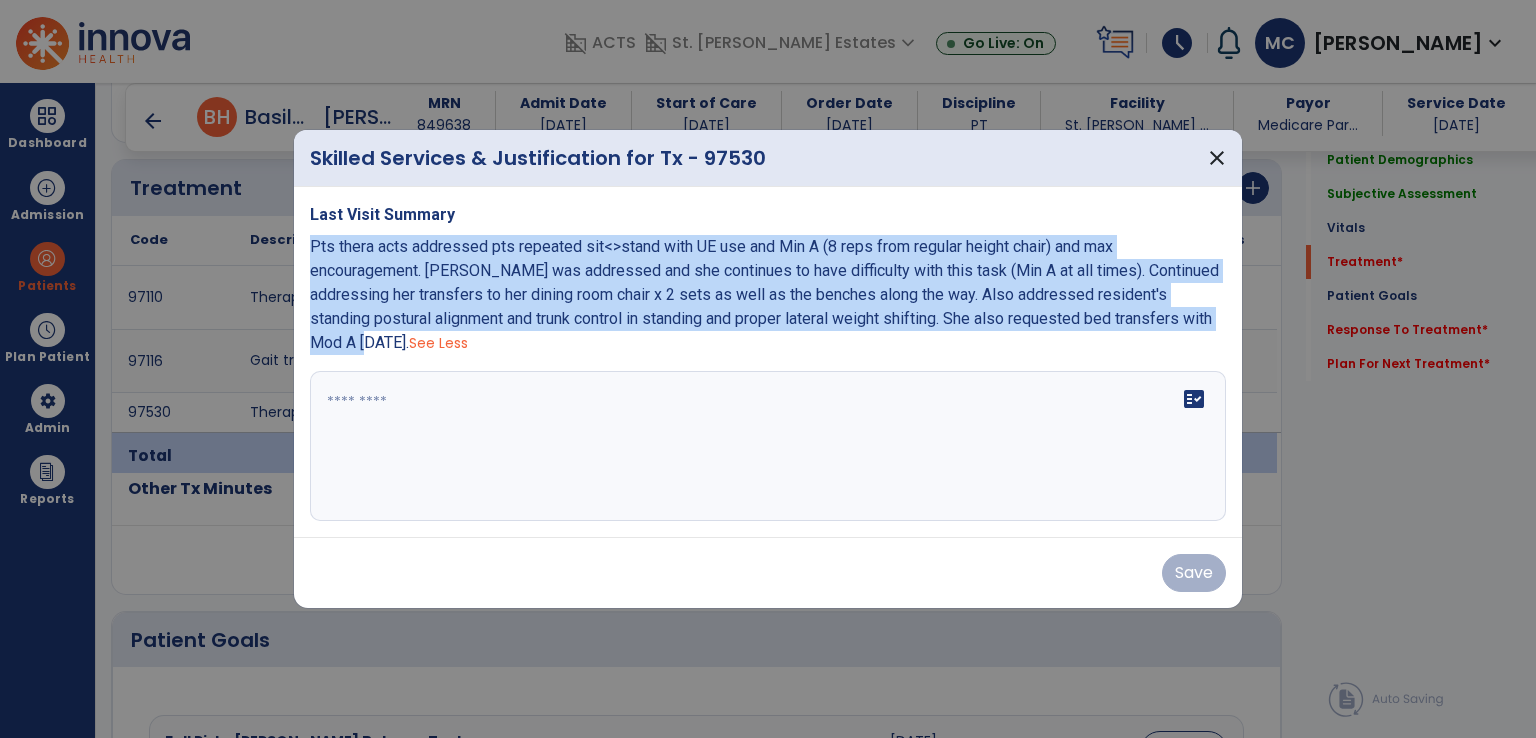 copy on "Pts thera acts addressed pts repeated sit<>stand with UE use and Min A (8 reps from regular height chair)  and max encouragement. [PERSON_NAME] was addressed and she continues to have difficulty with this task (Min A at all times). Continued addressing her transfers to her dining room chair x 2 sets as well as the benches along the way. Also addressed resident's standing postural alignment and trunk control in standing and proper lateral weight shifting. She also requested bed transfers with Mod A [DATE]." 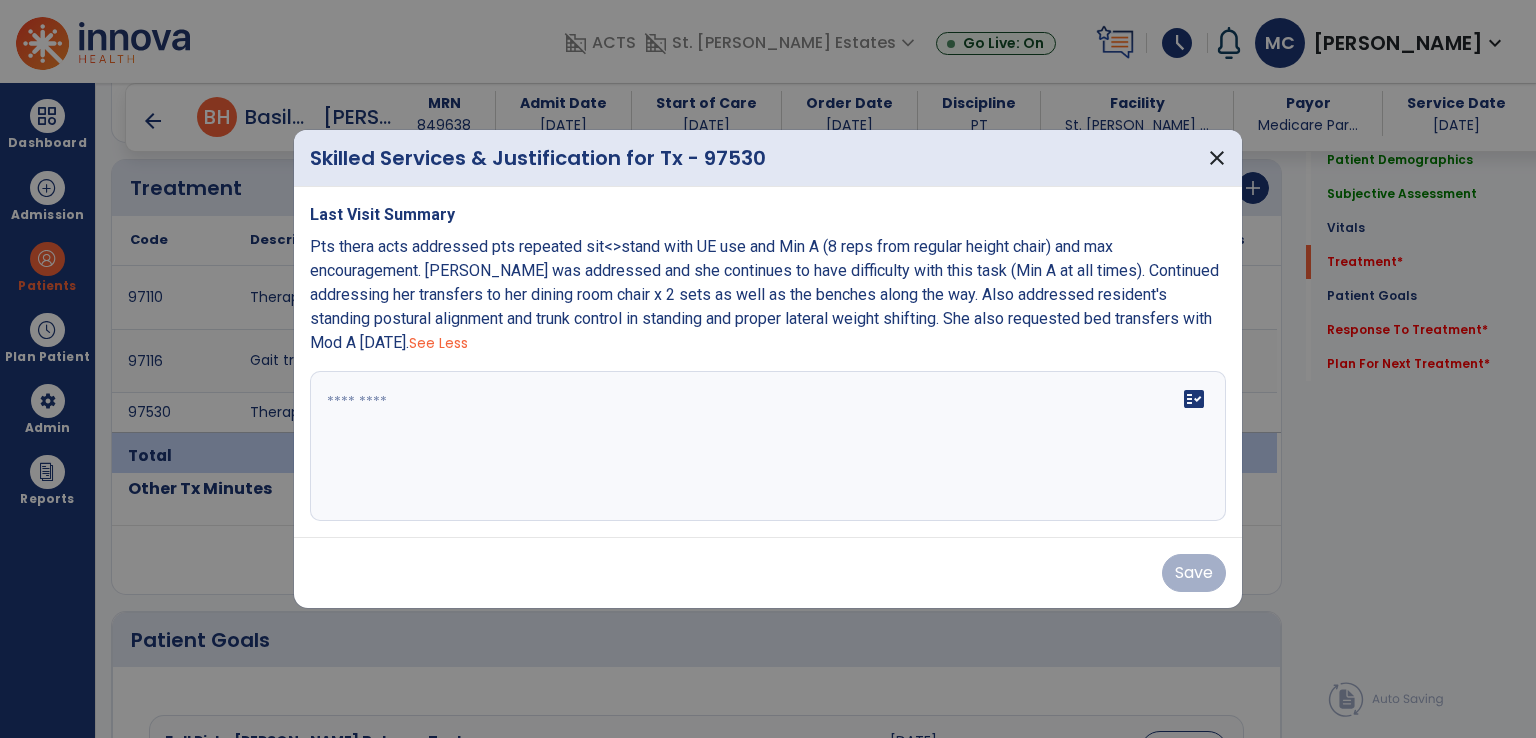 click at bounding box center [768, 446] 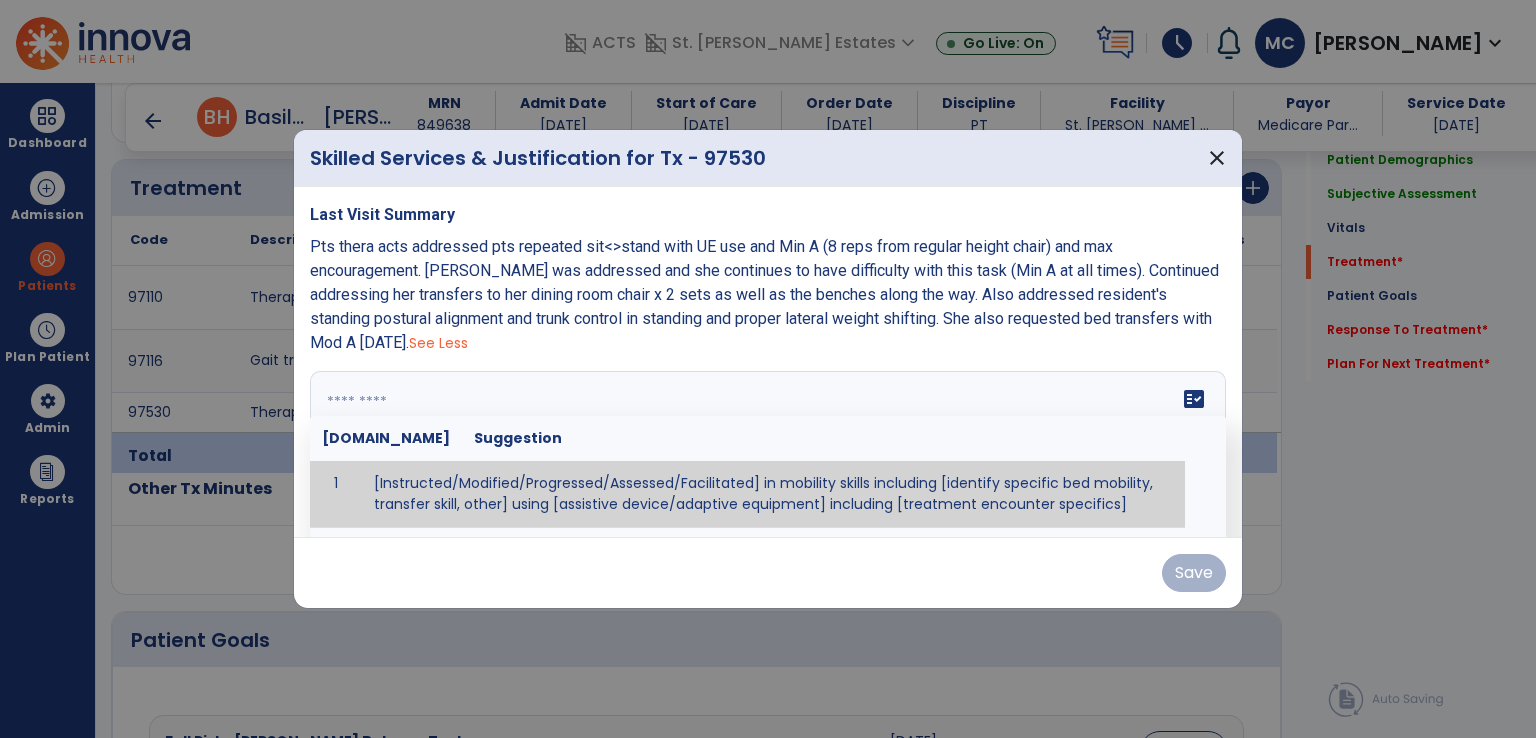 paste on "**********" 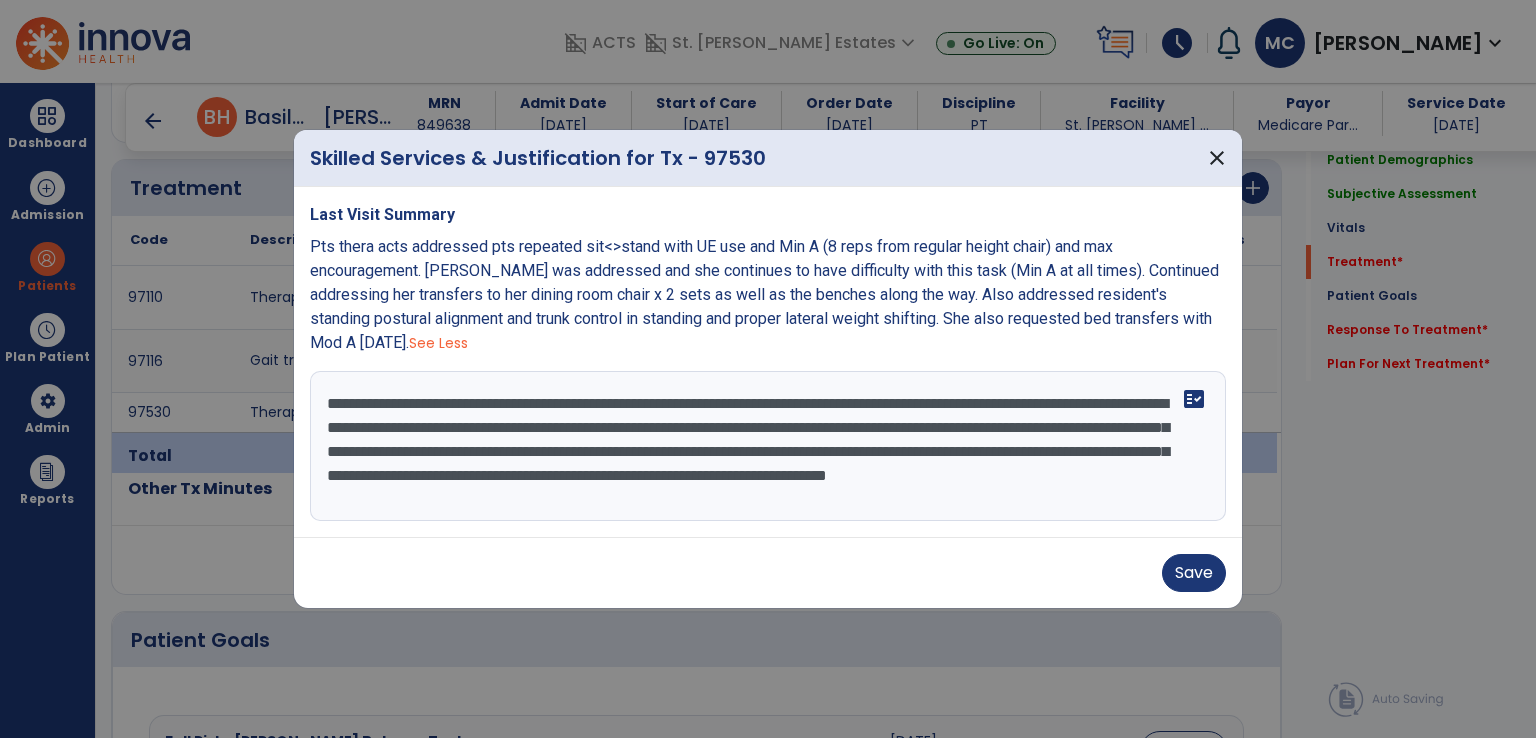 click on "**********" at bounding box center [768, 446] 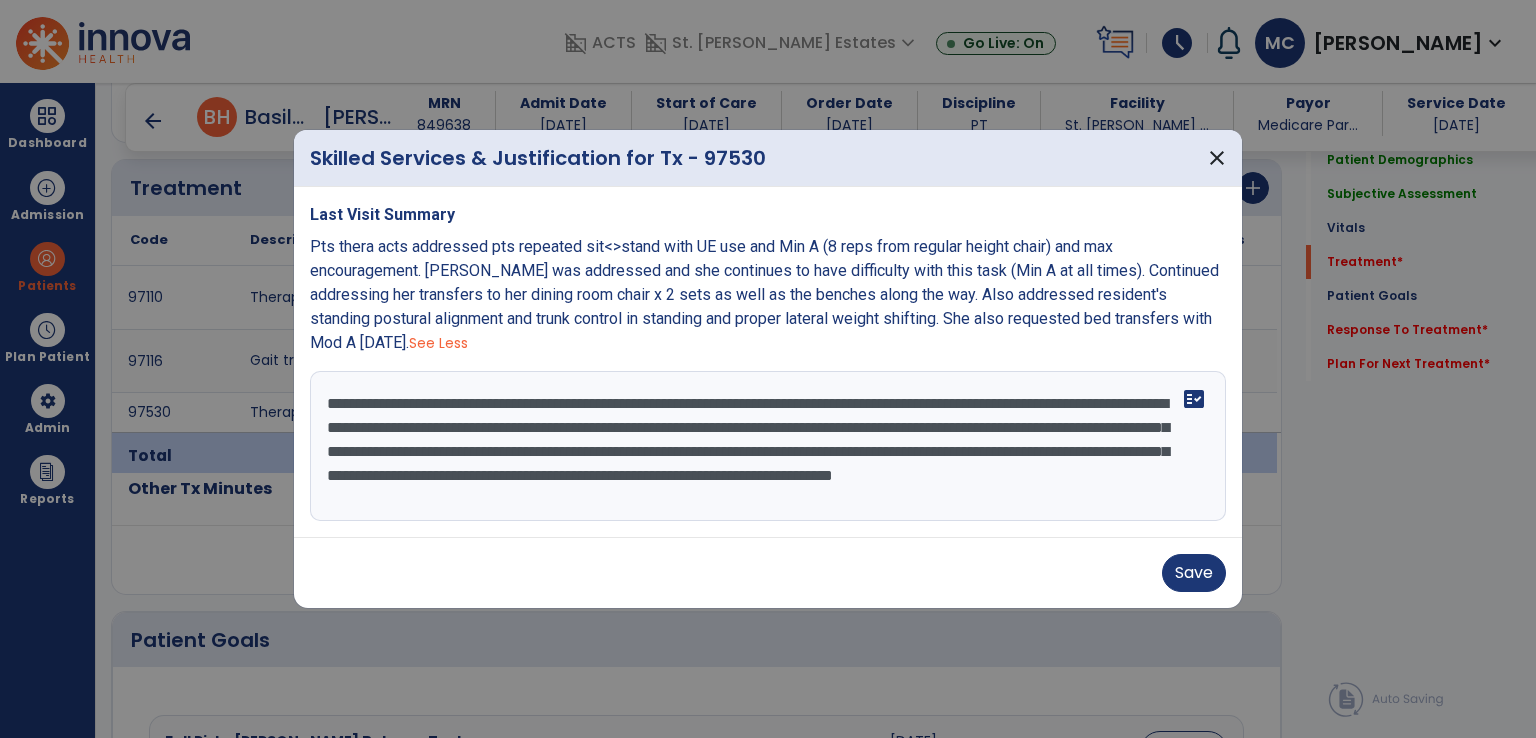 drag, startPoint x: 567, startPoint y: 498, endPoint x: 1008, endPoint y: 509, distance: 441.13718 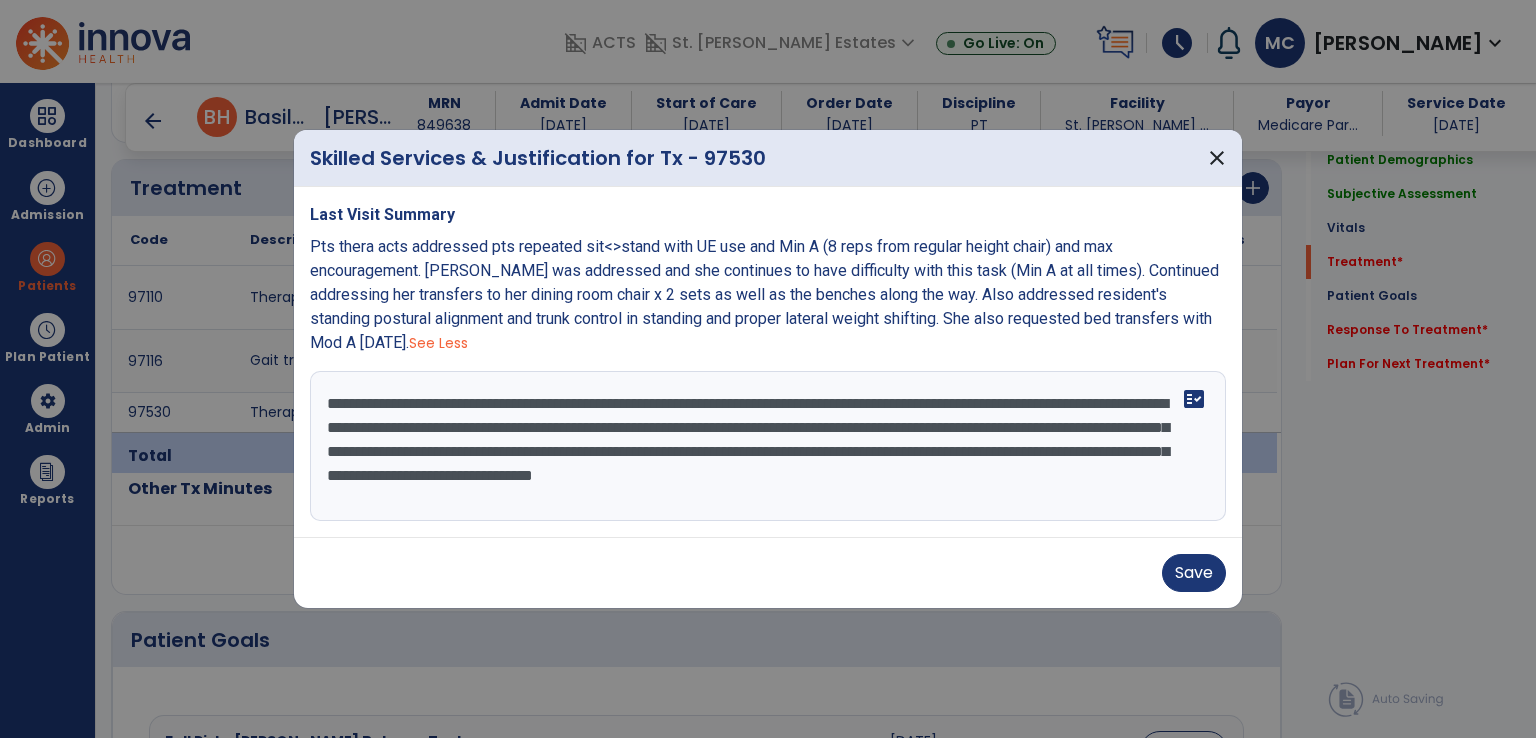 click on "**********" at bounding box center (768, 446) 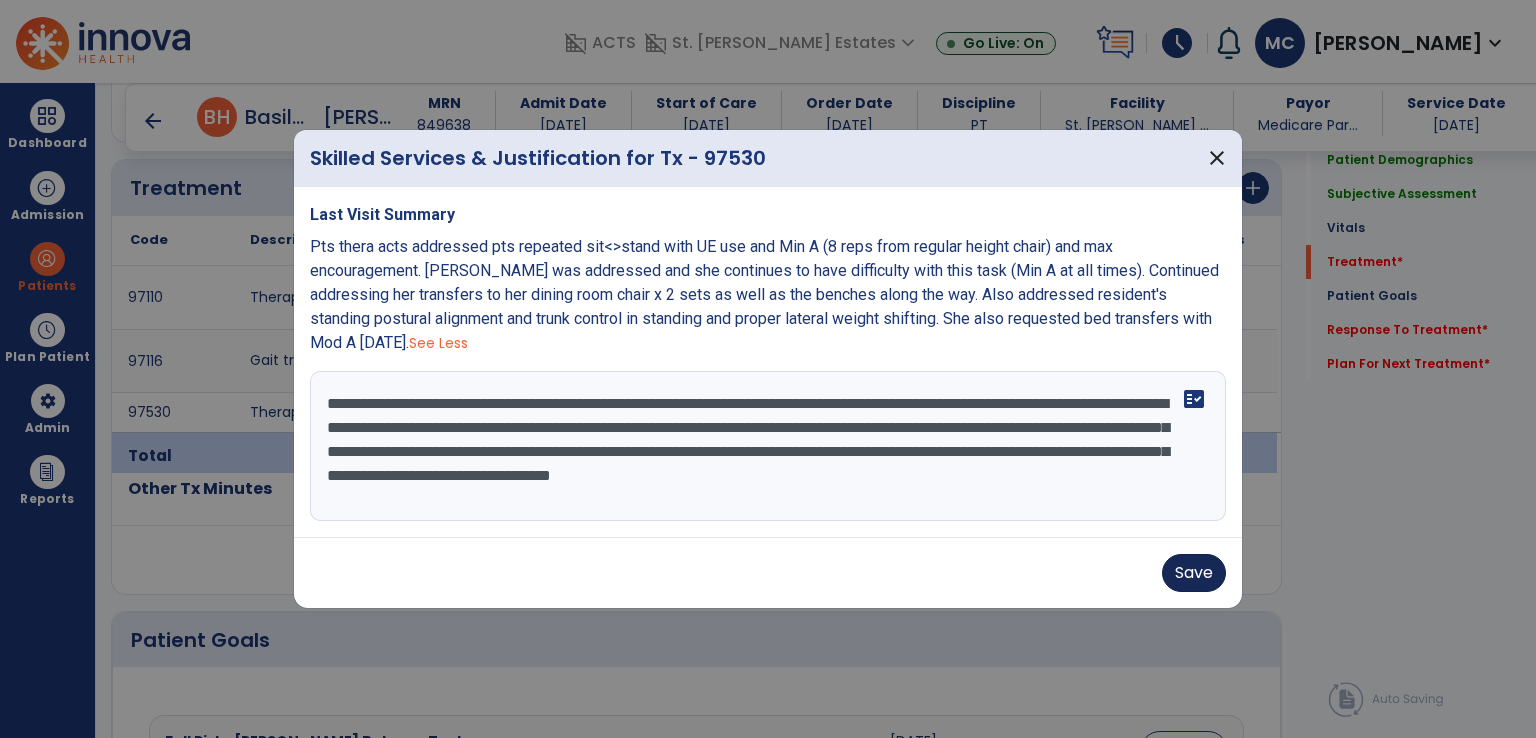 type on "**********" 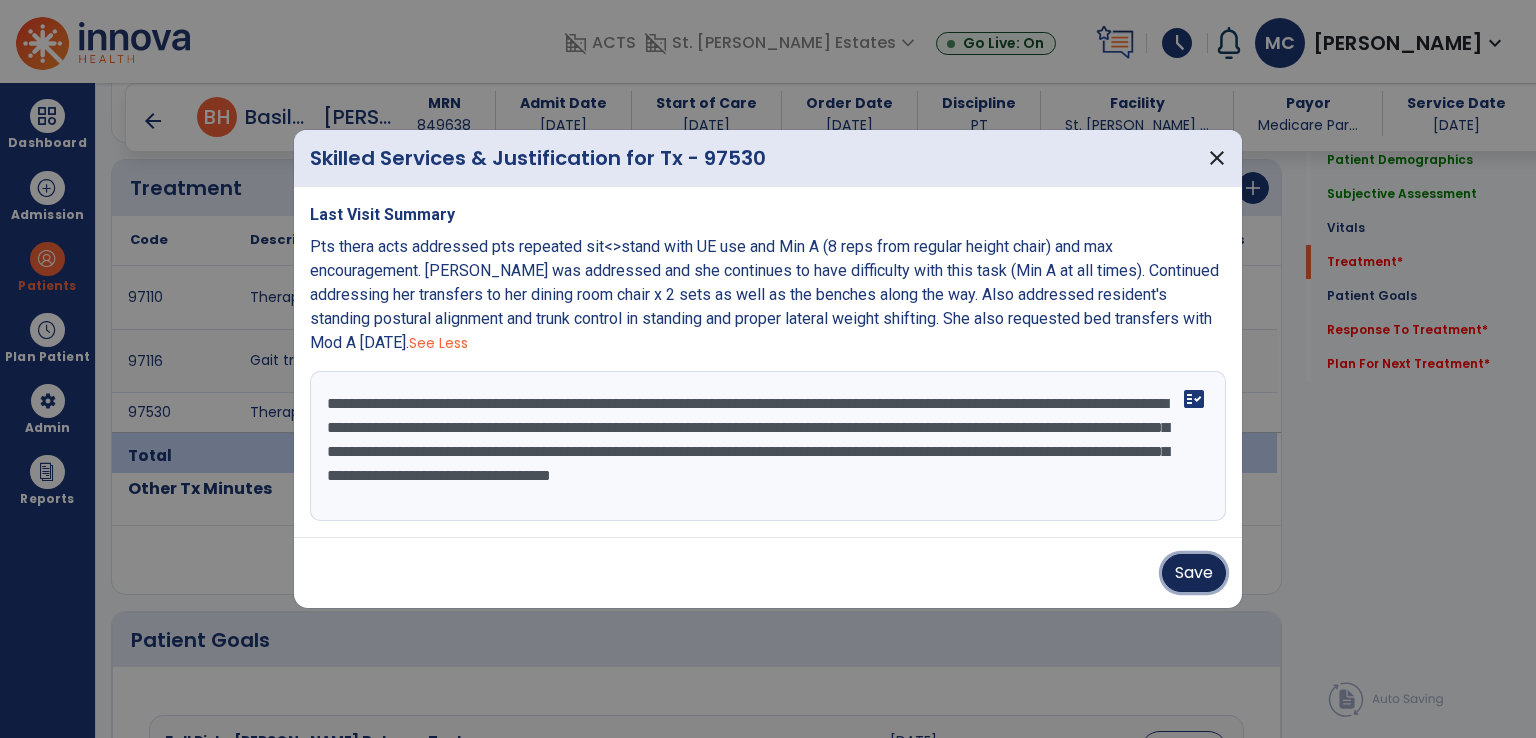 click on "Save" at bounding box center [1194, 573] 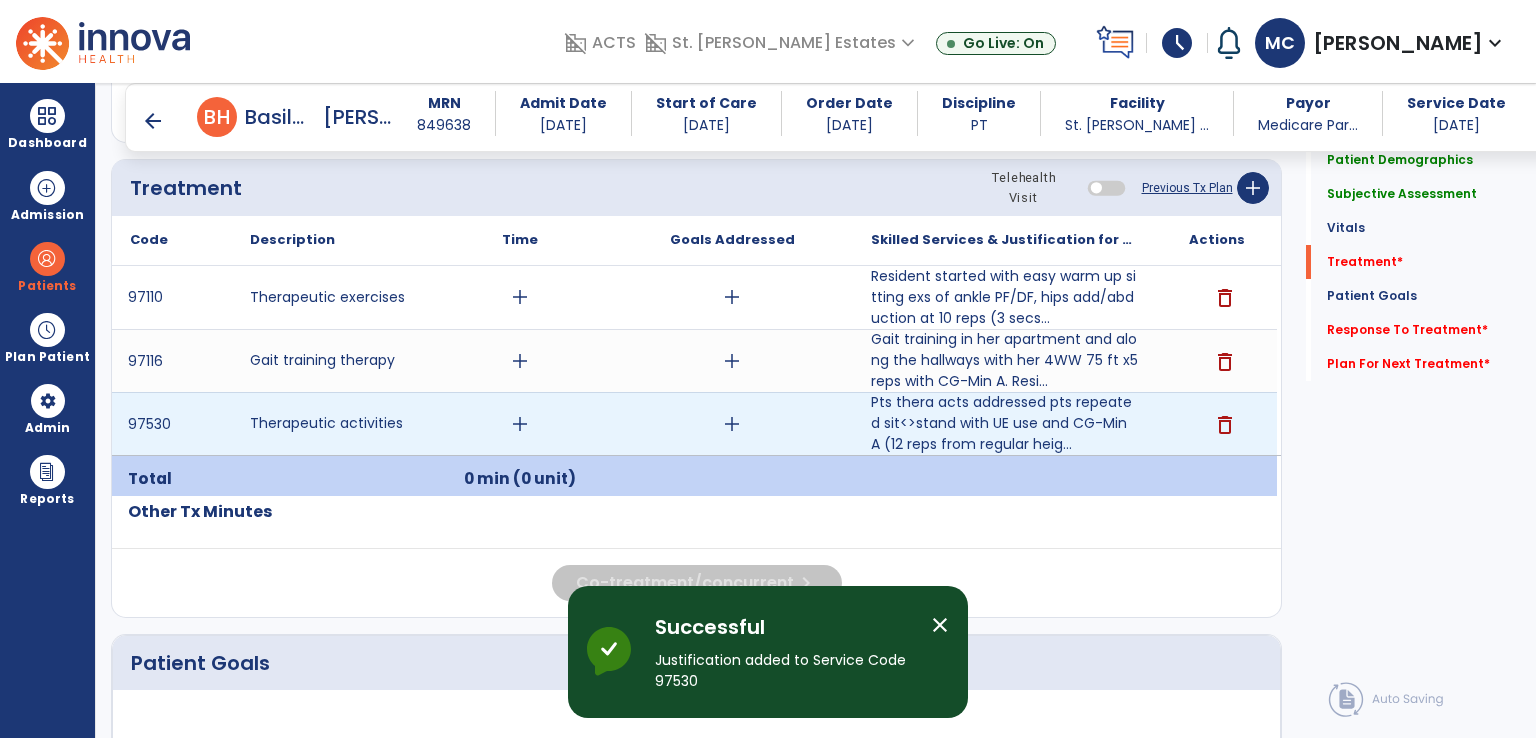 click on "add" at bounding box center [520, 424] 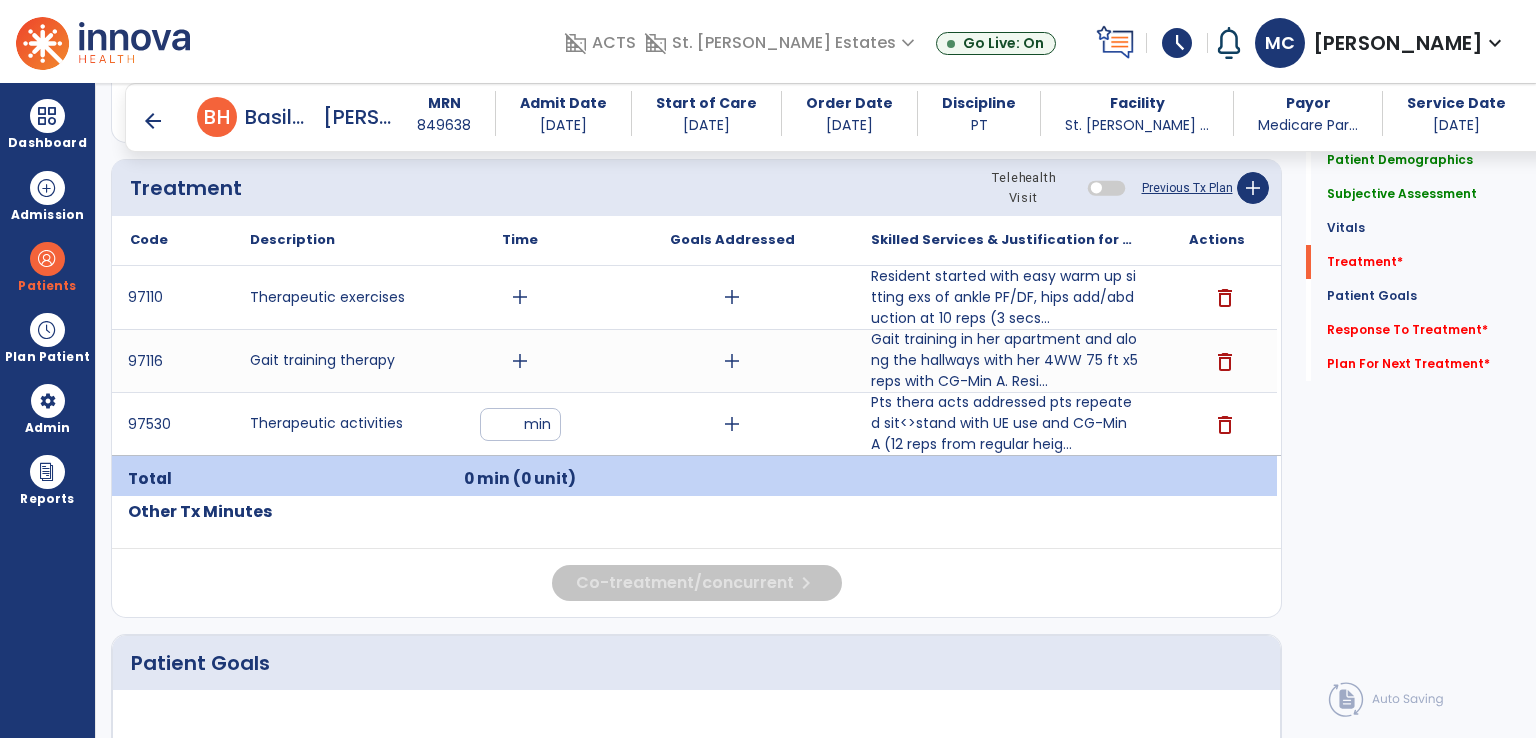 type on "**" 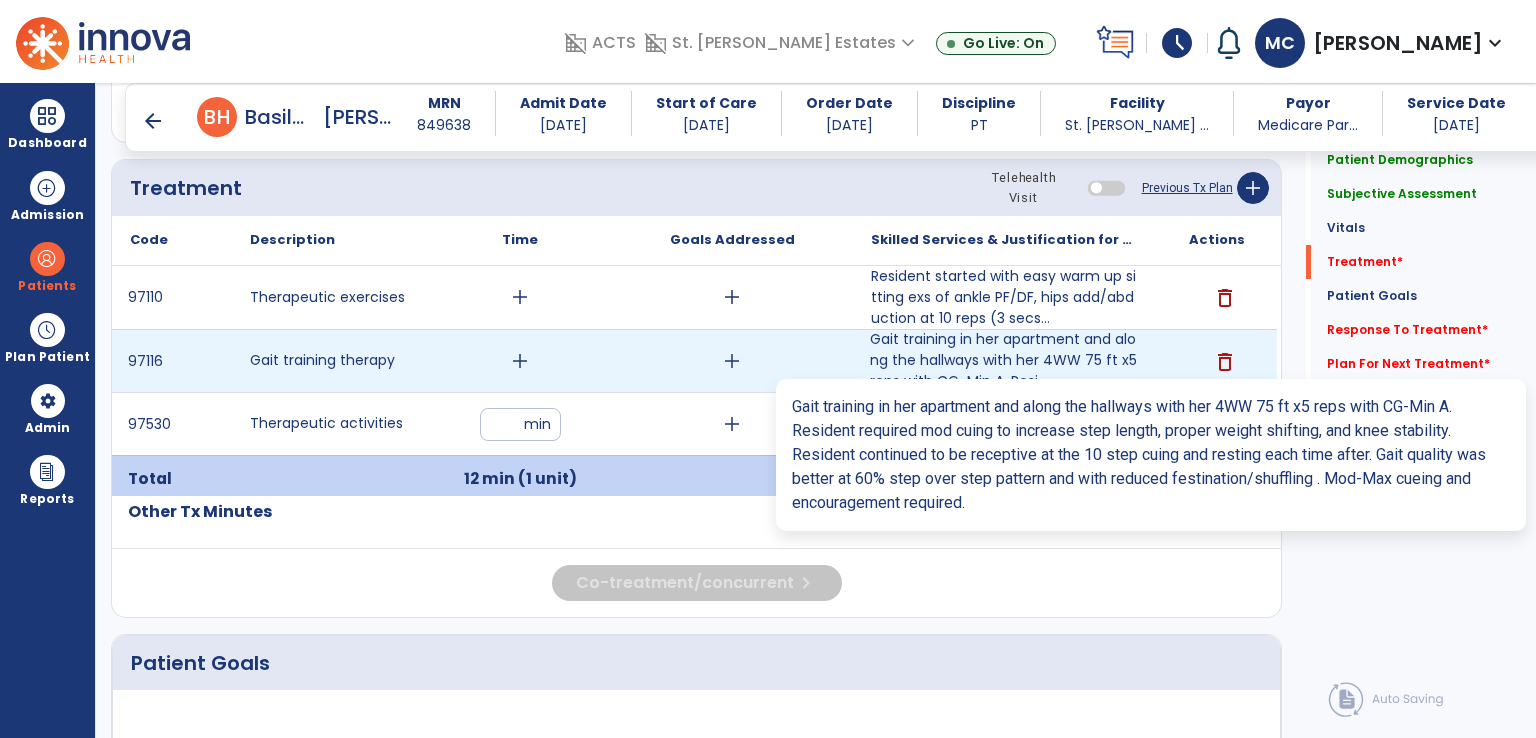 click on "Gait training in her apartment and along the hallways with her 4WW 75 ft x5 reps with CG-Min A. Resi..." at bounding box center (1004, 360) 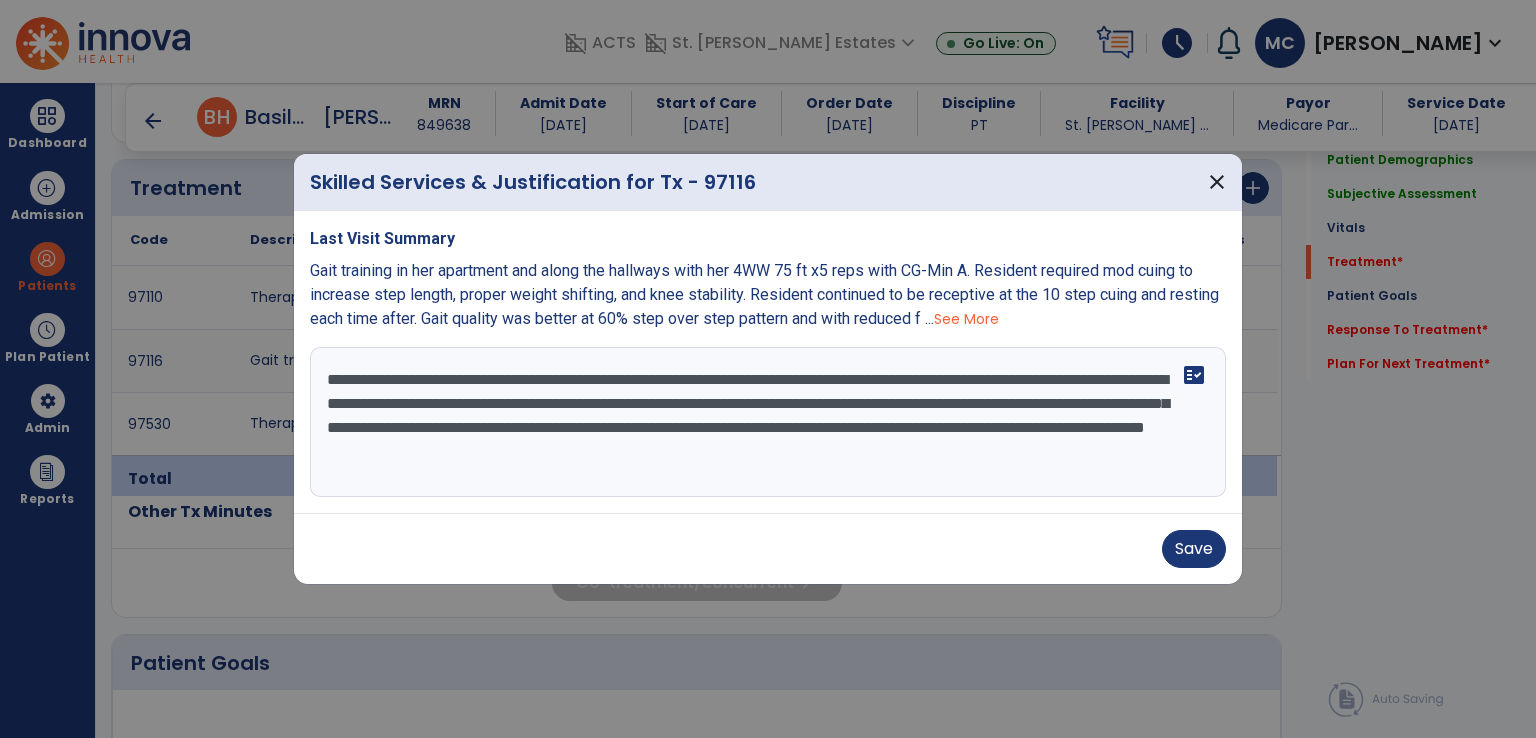 click on "**********" at bounding box center [768, 422] 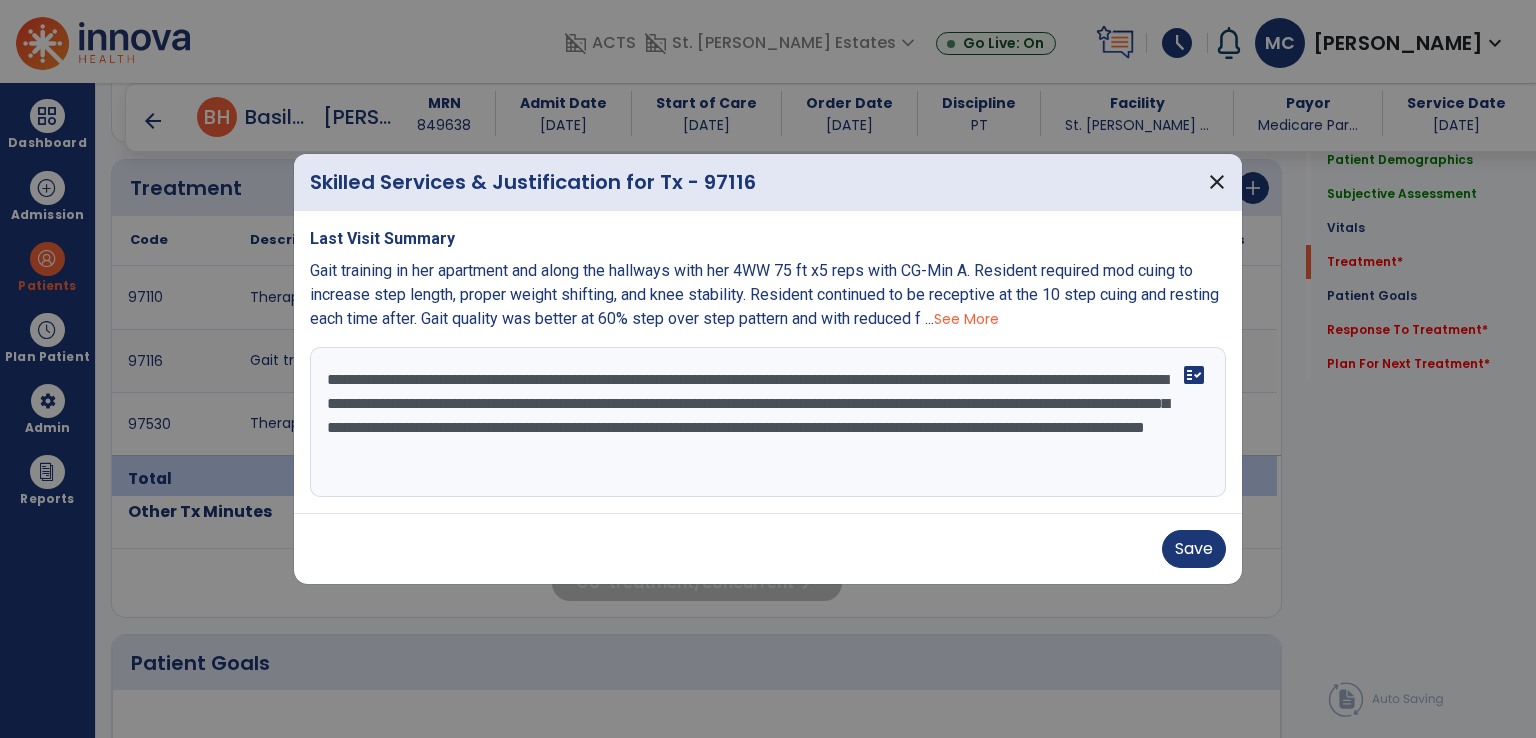 click on "**********" at bounding box center [768, 422] 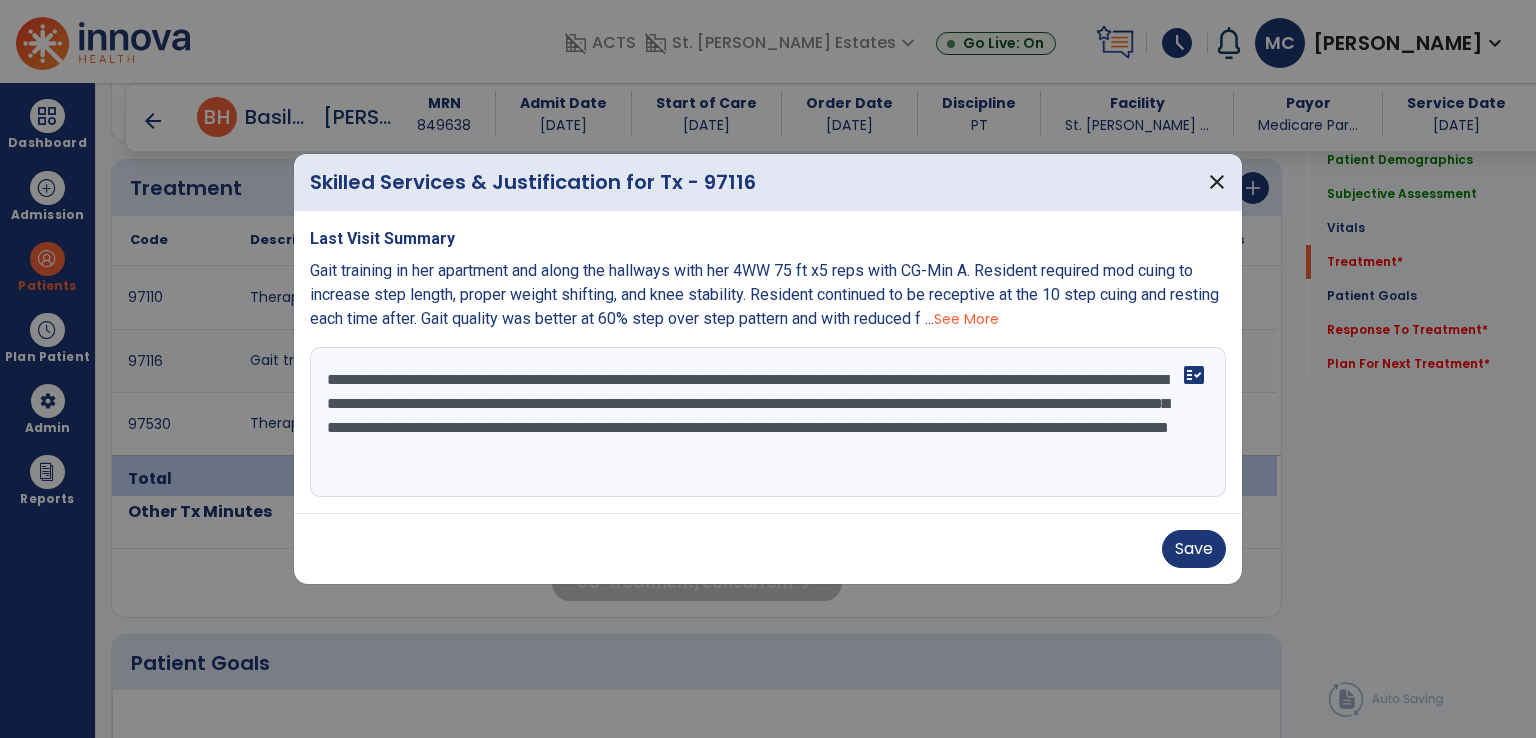 click on "**********" at bounding box center [768, 422] 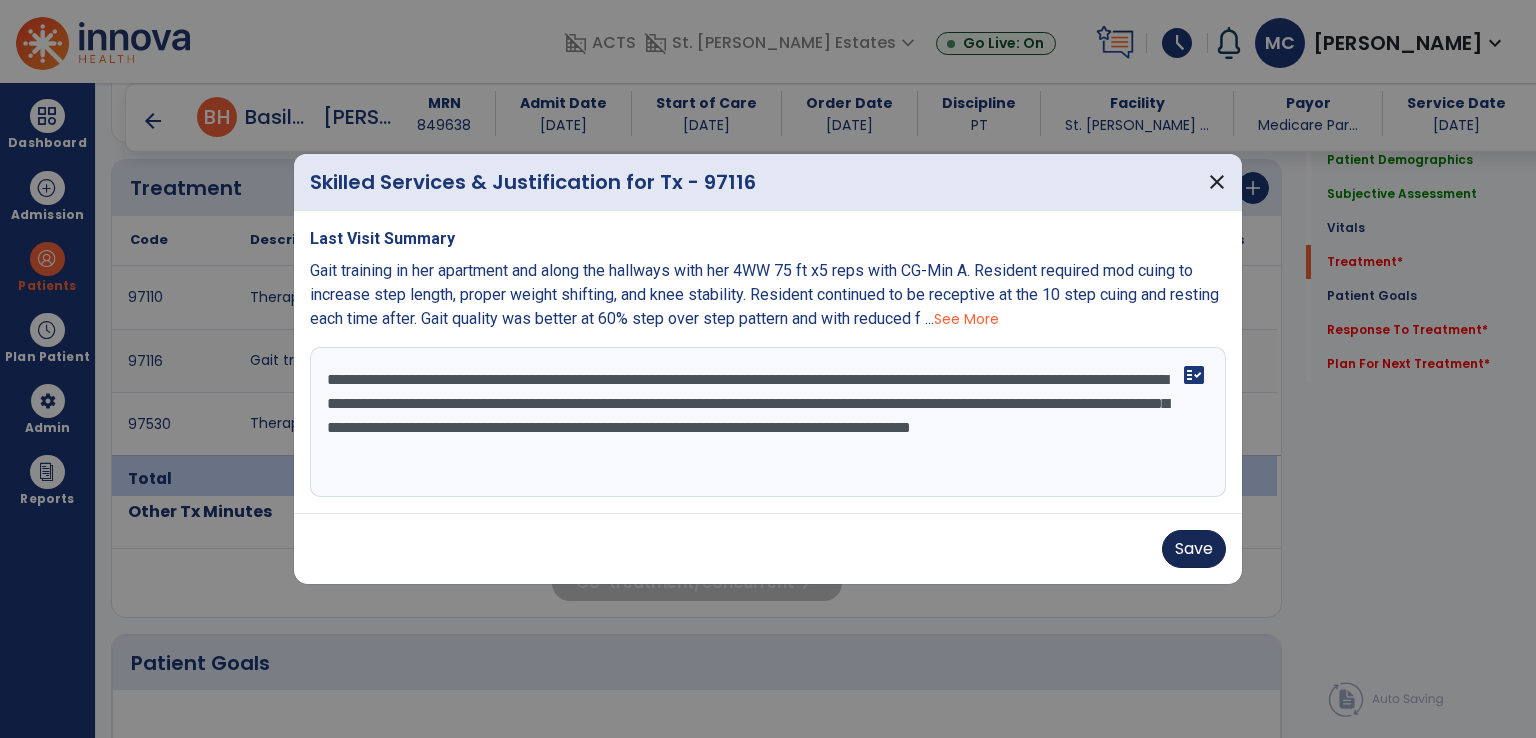 type on "**********" 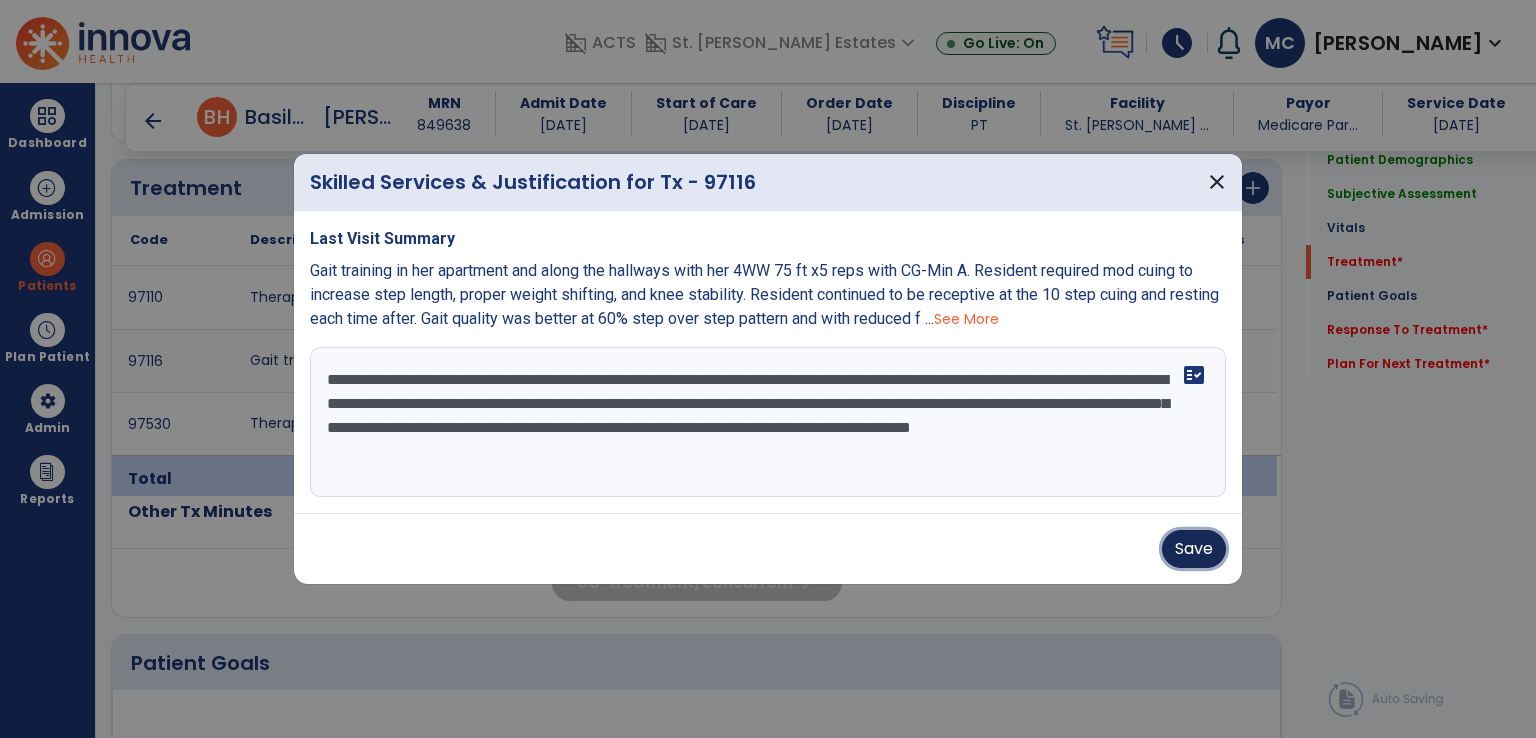 click on "Save" at bounding box center (1194, 549) 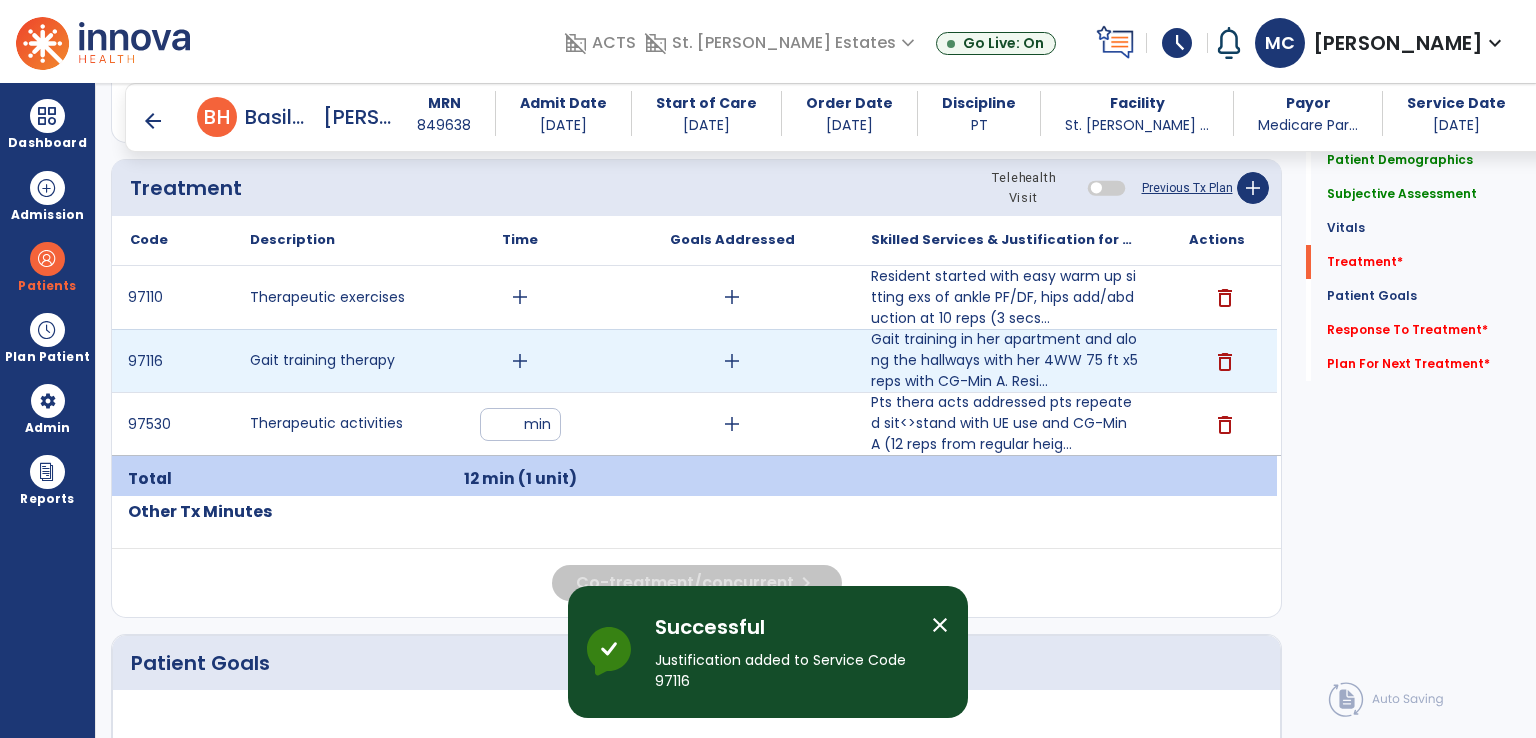 click on "add" at bounding box center (520, 361) 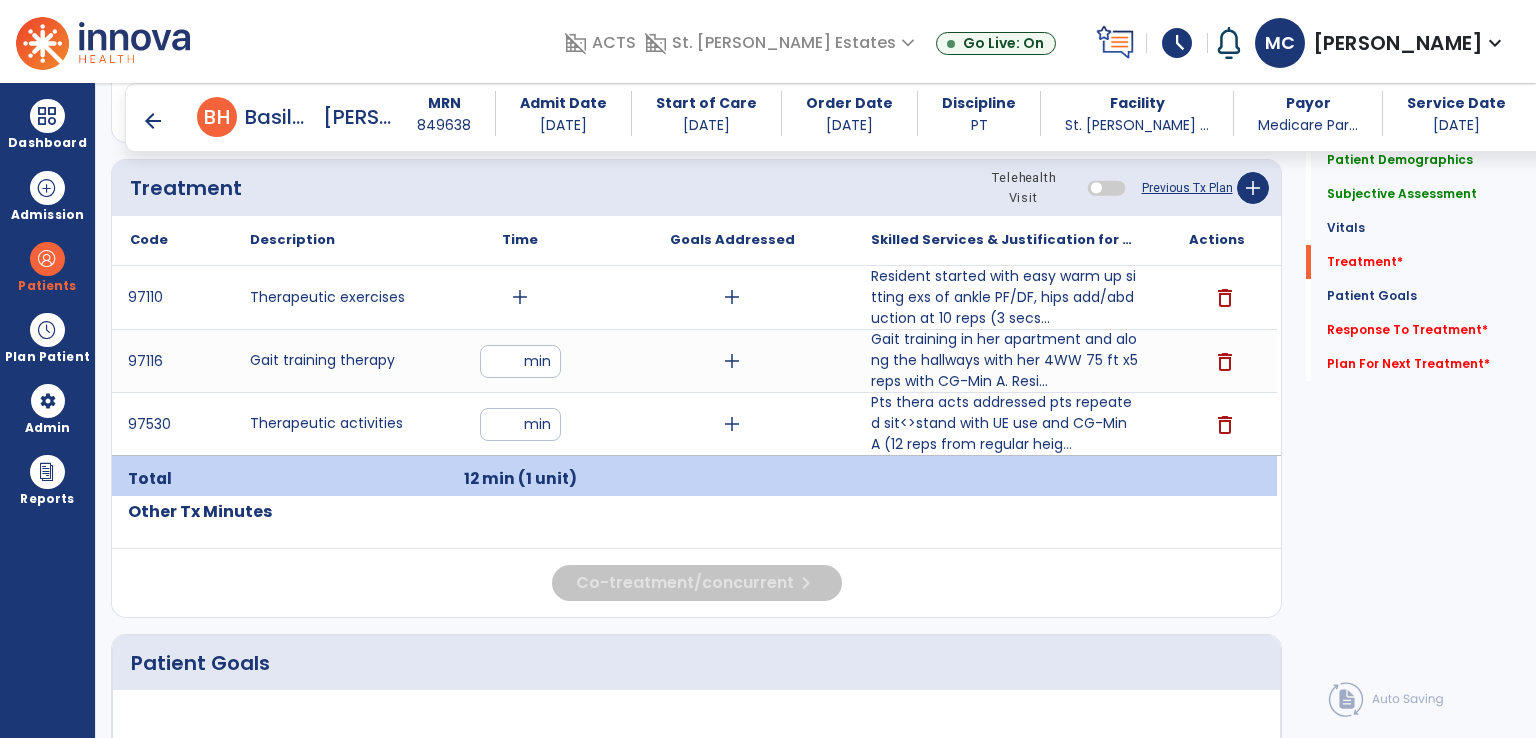 type on "**" 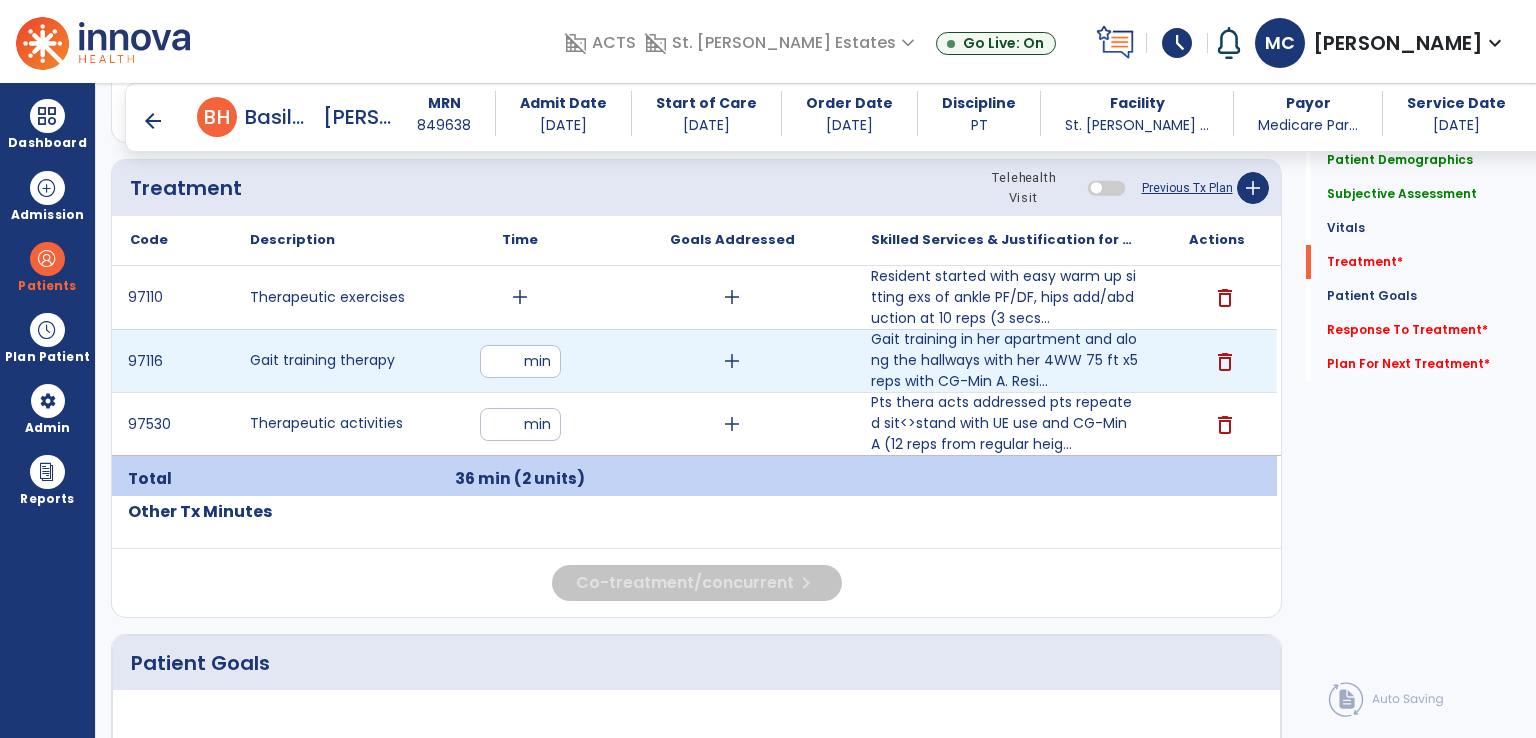click on "**" at bounding box center (520, 361) 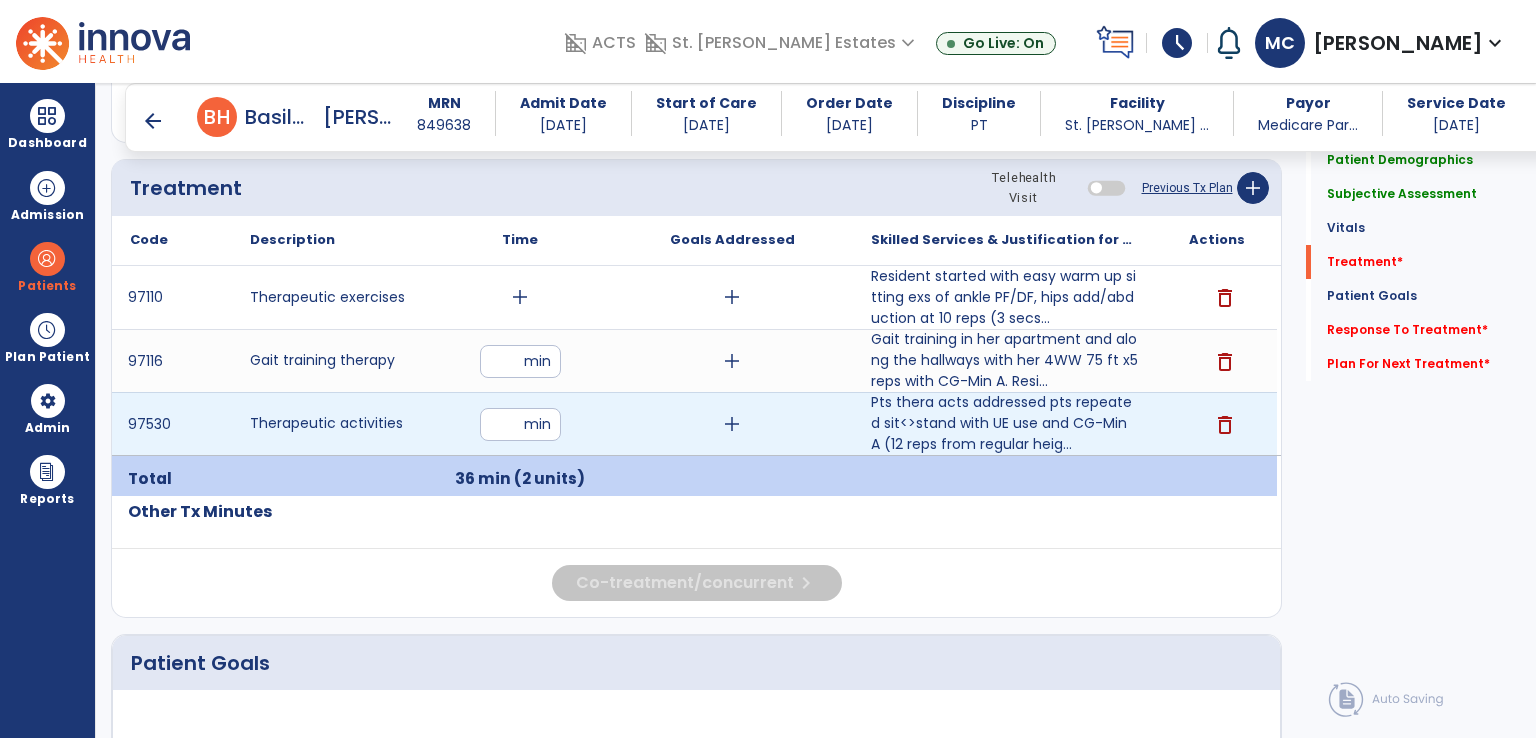 type on "**" 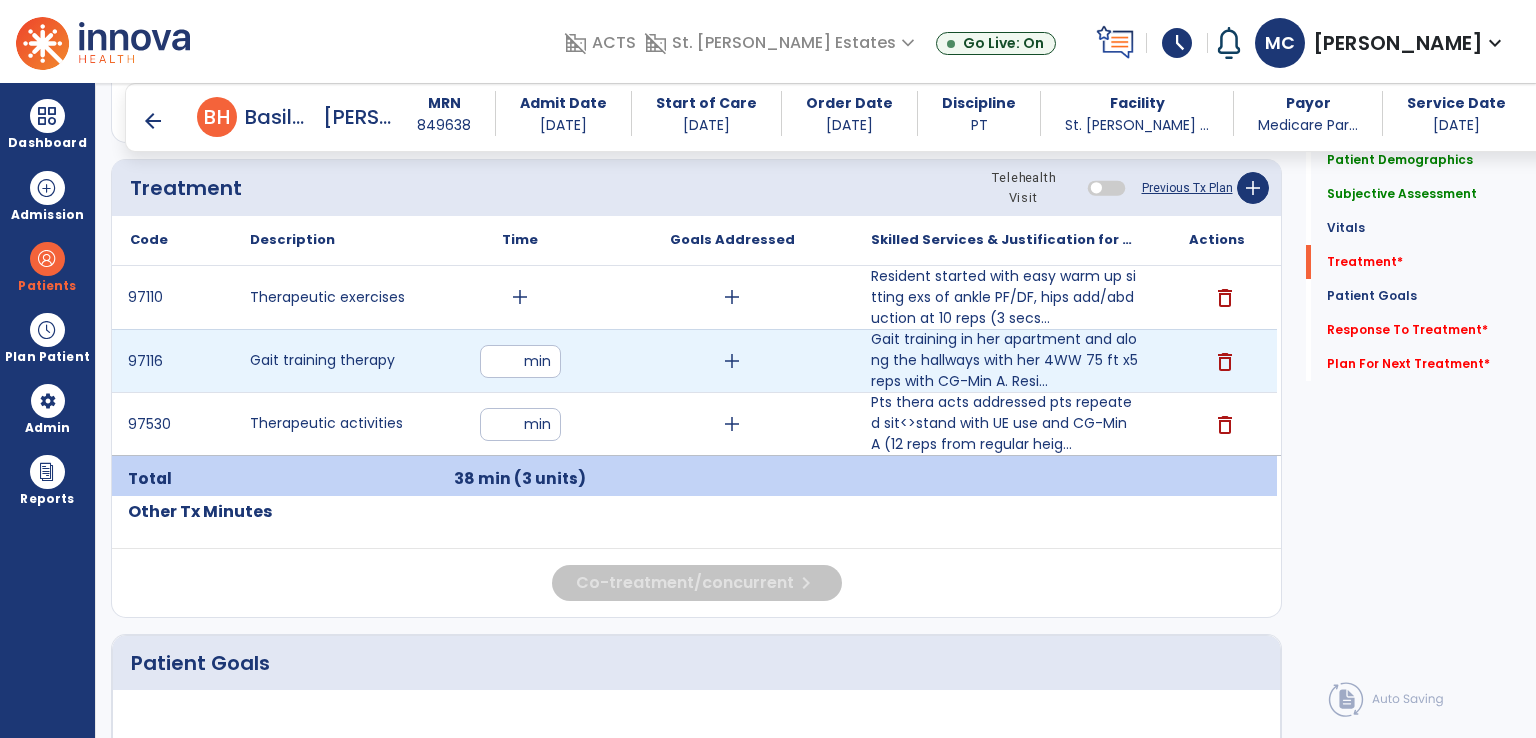 click on "**" at bounding box center (520, 361) 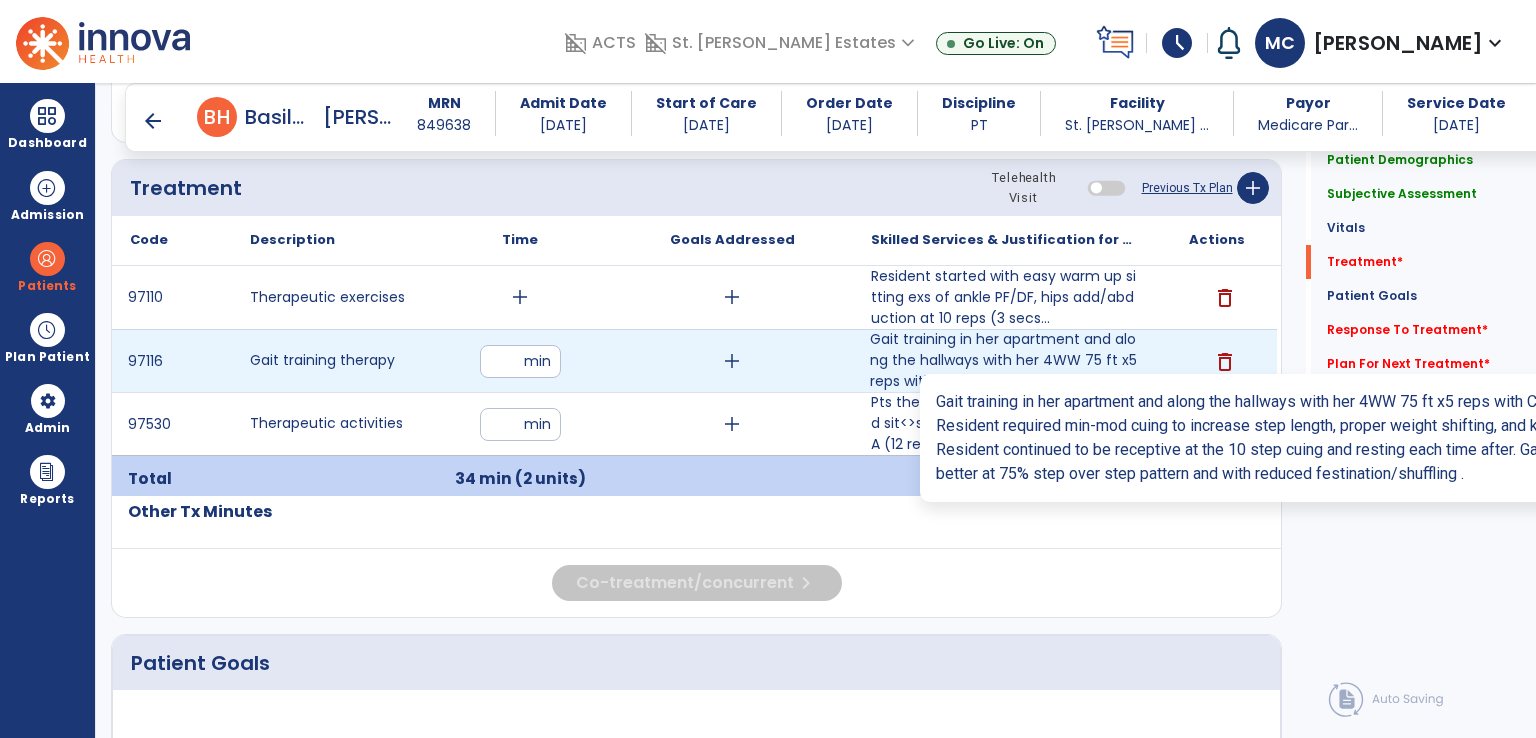 click on "Gait training in her apartment and along the hallways with her 4WW 75 ft x5 reps with CG-Min A. Resi..." at bounding box center (1004, 360) 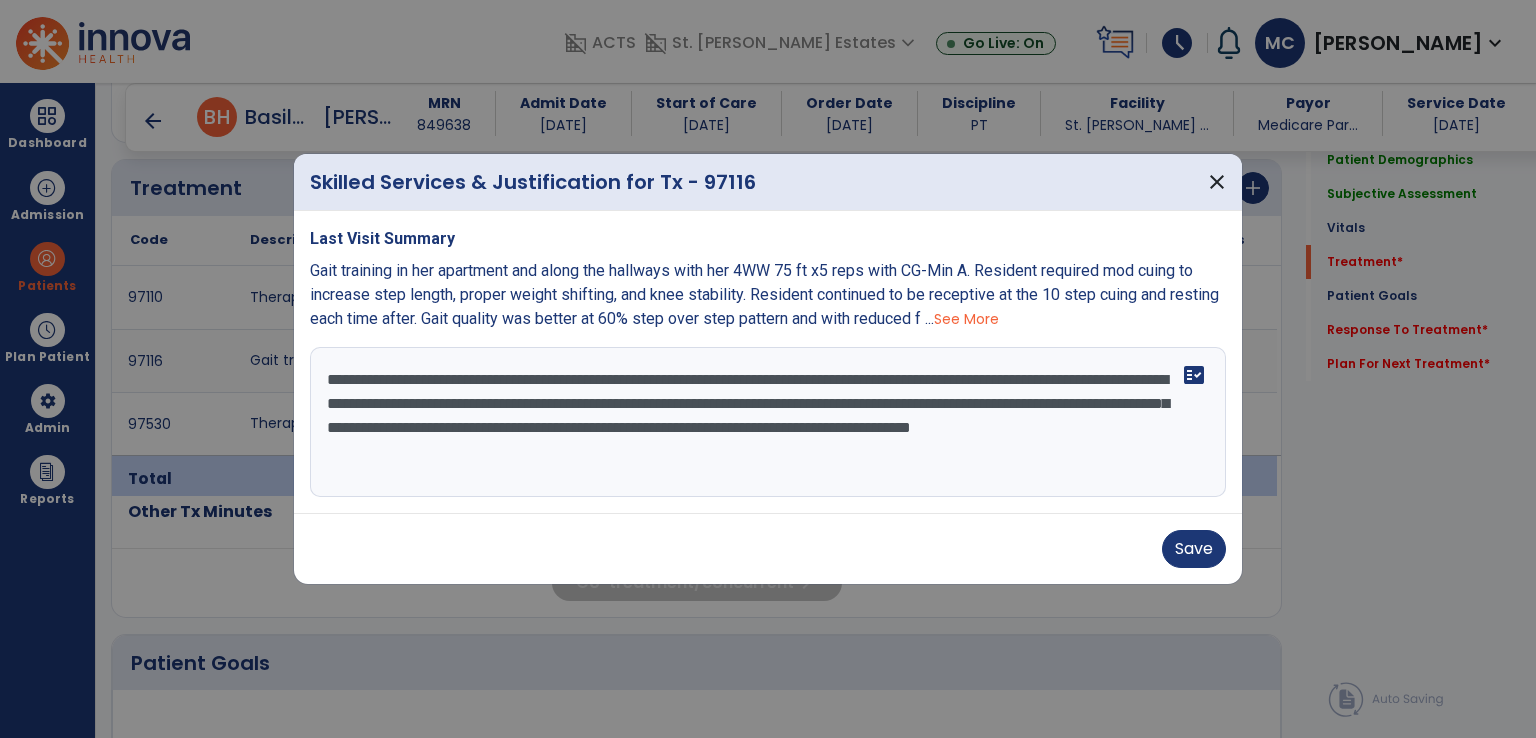 click on "**********" at bounding box center [768, 422] 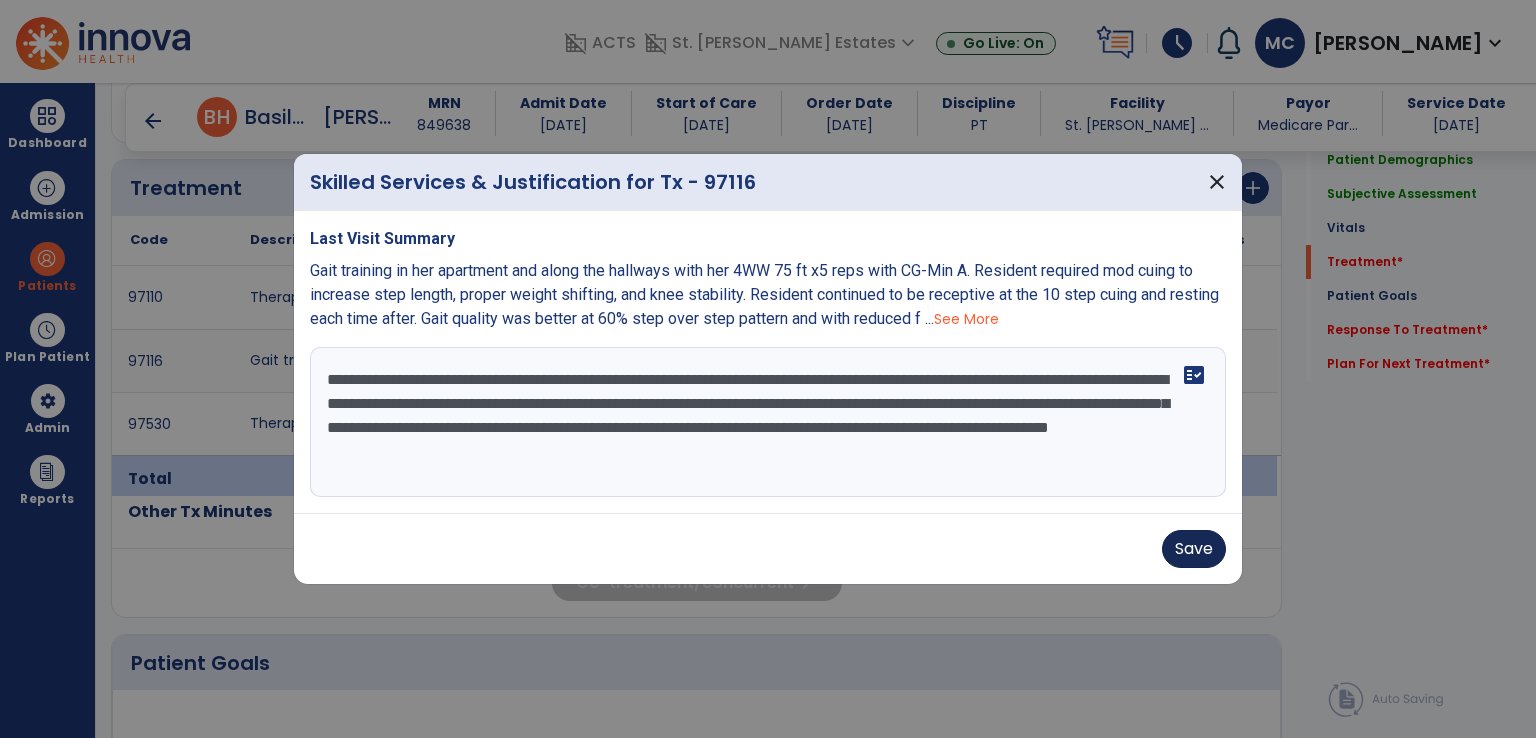 type on "**********" 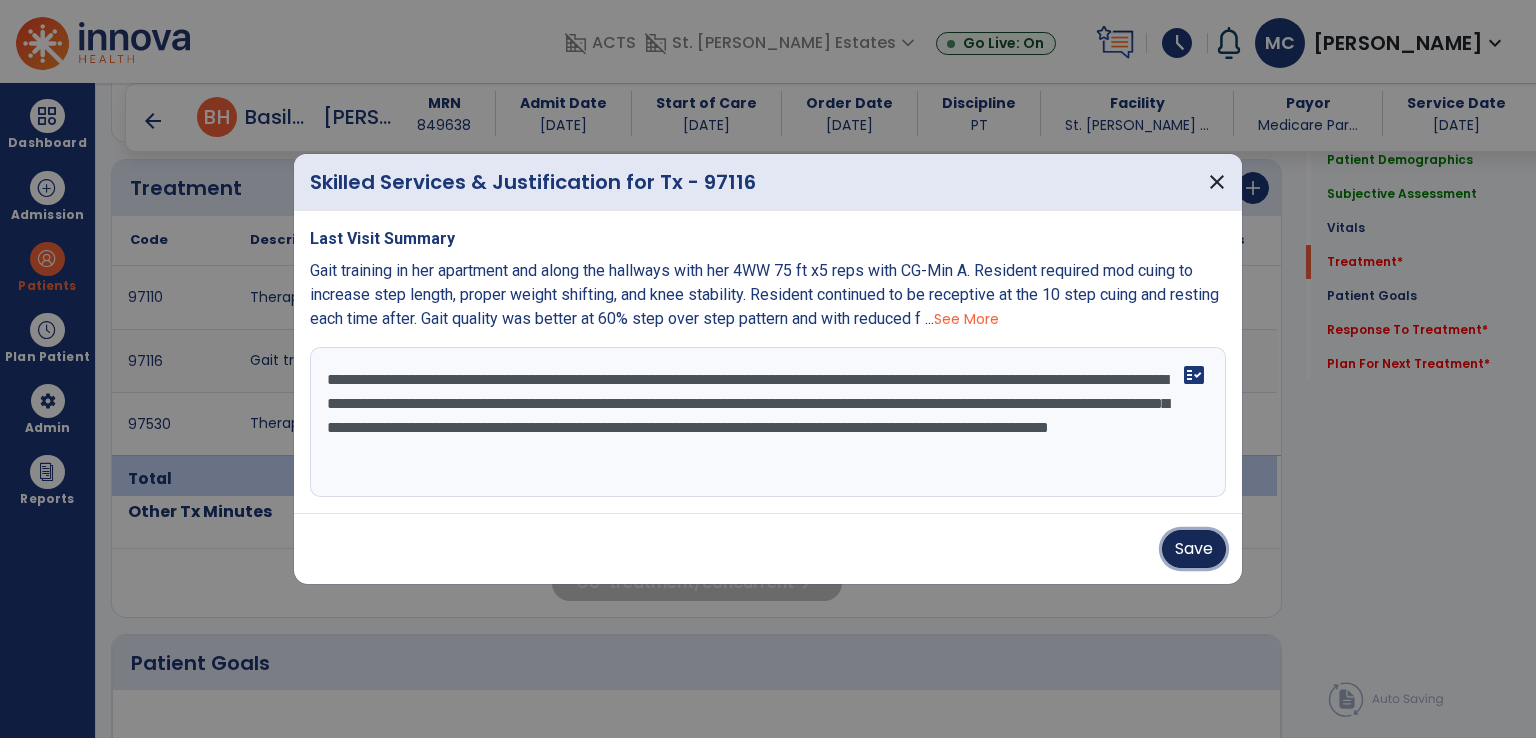 click on "Save" at bounding box center (1194, 549) 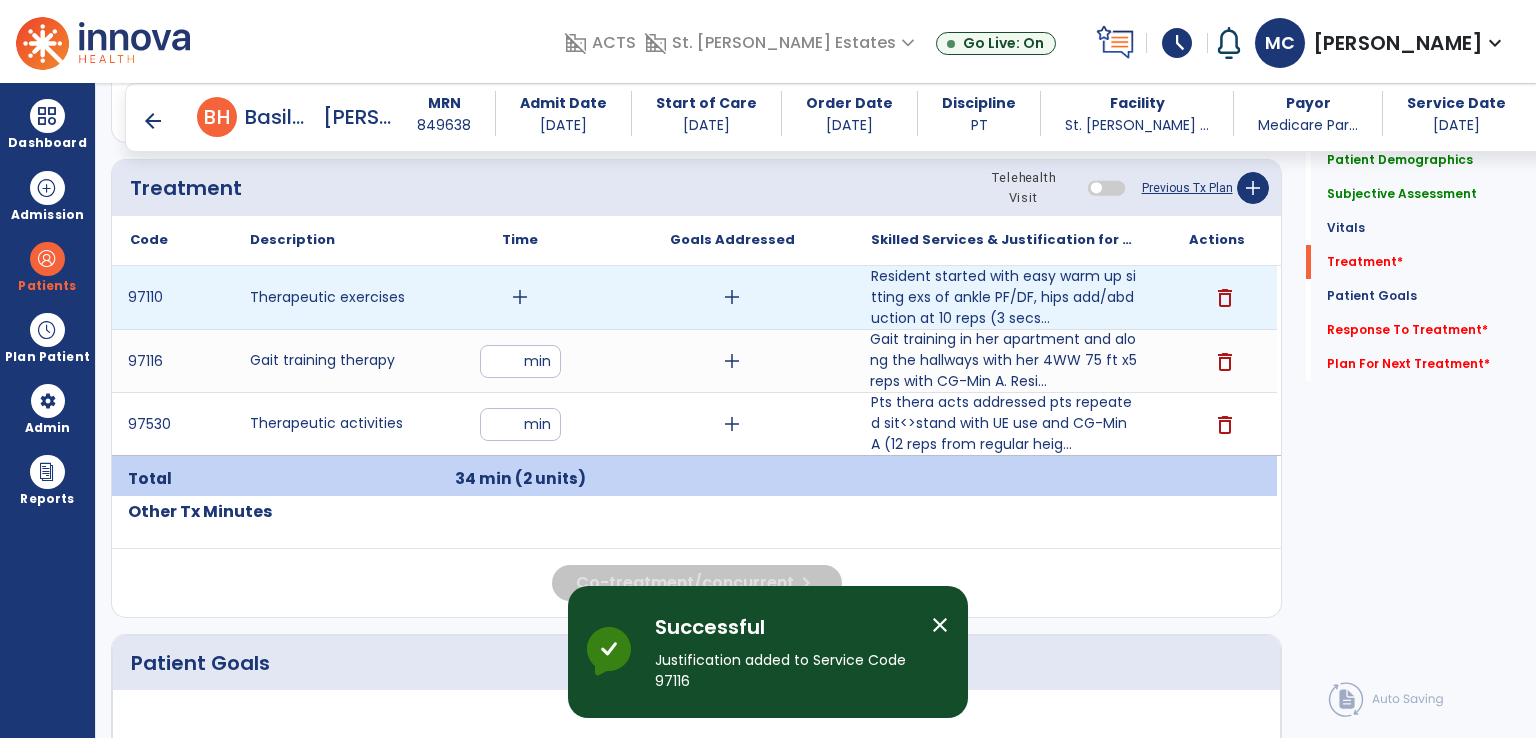 click on "add" at bounding box center (520, 297) 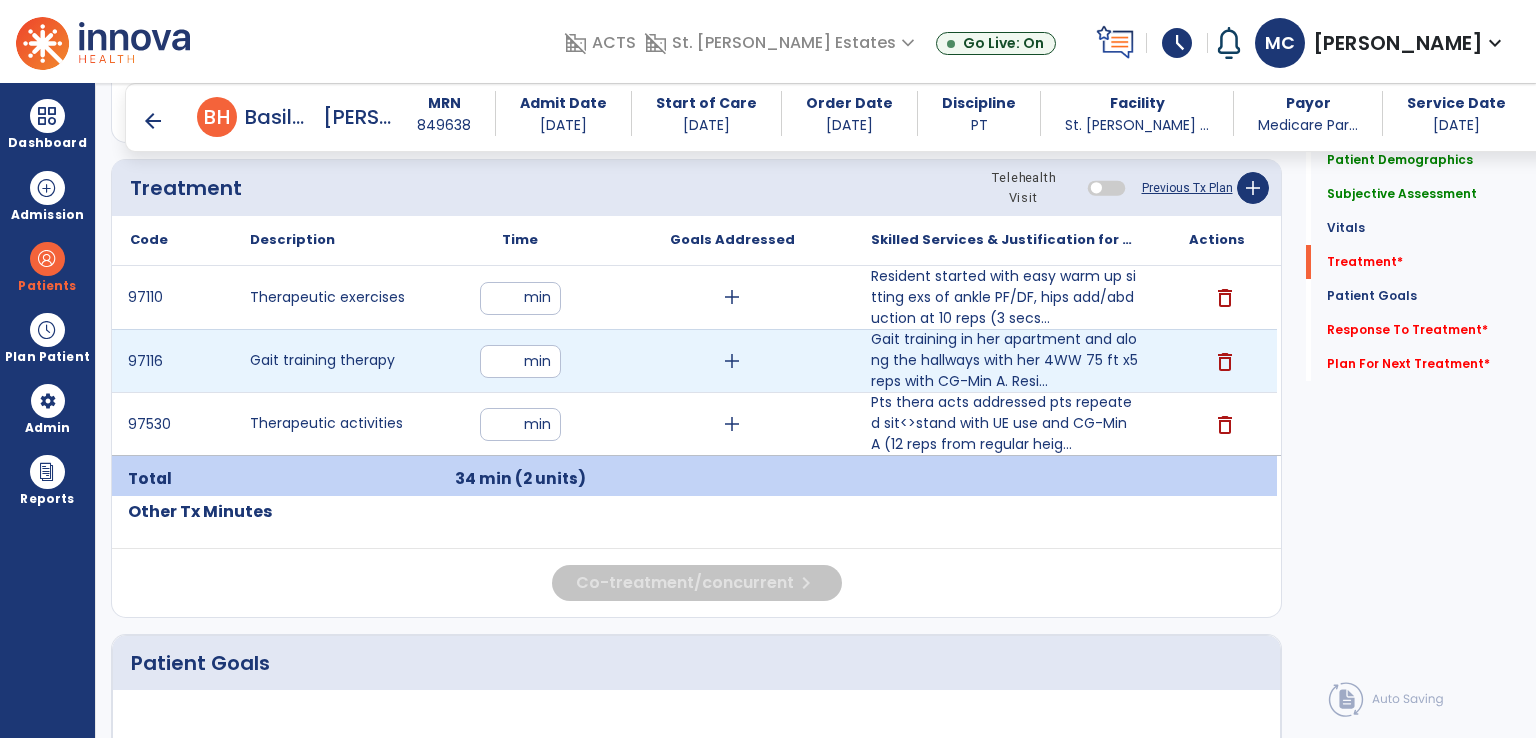 type on "**" 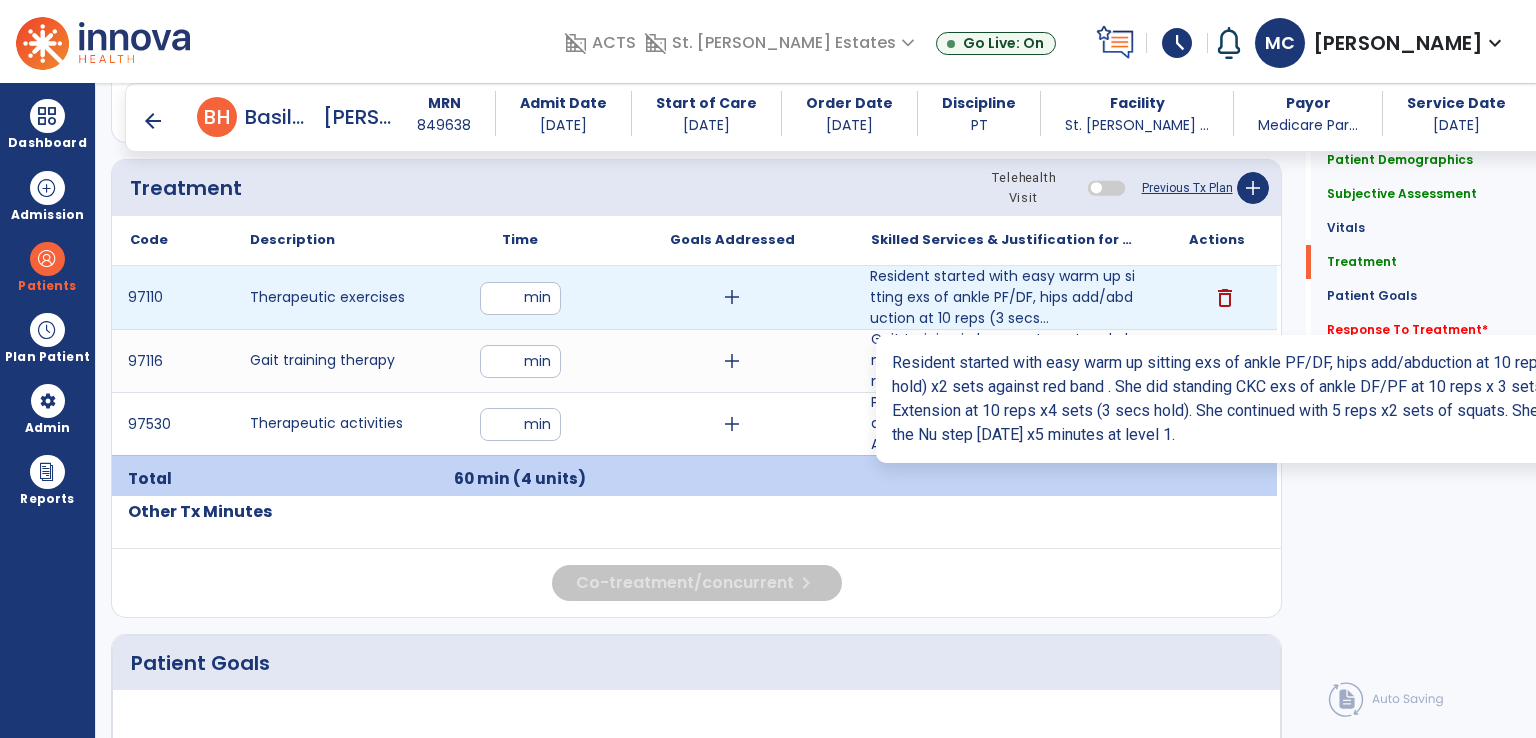 click on "Resident started with easy warm up sitting exs of ankle PF/DF, hips add/abduction at 10 reps (3 secs..." at bounding box center (1004, 297) 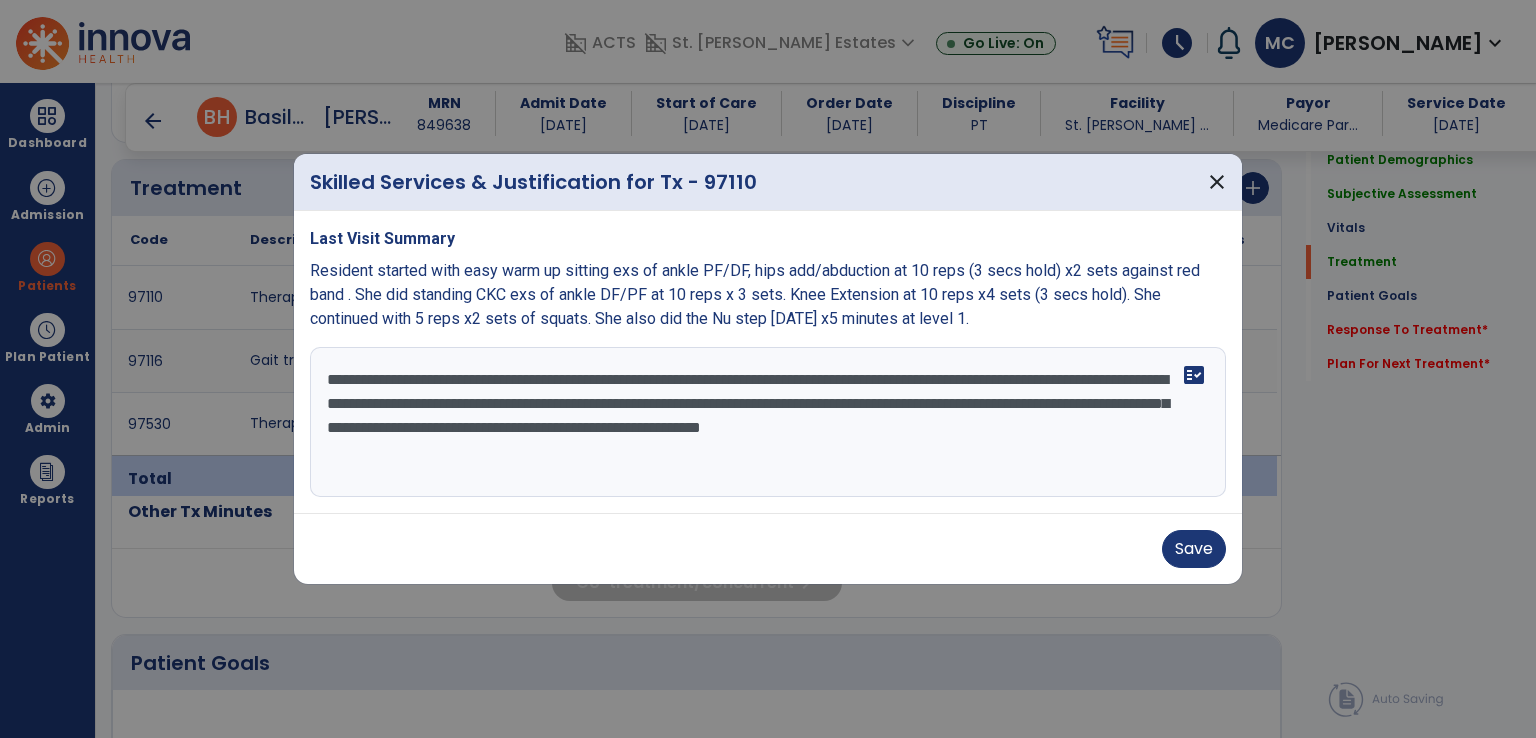 click on "**********" at bounding box center [768, 422] 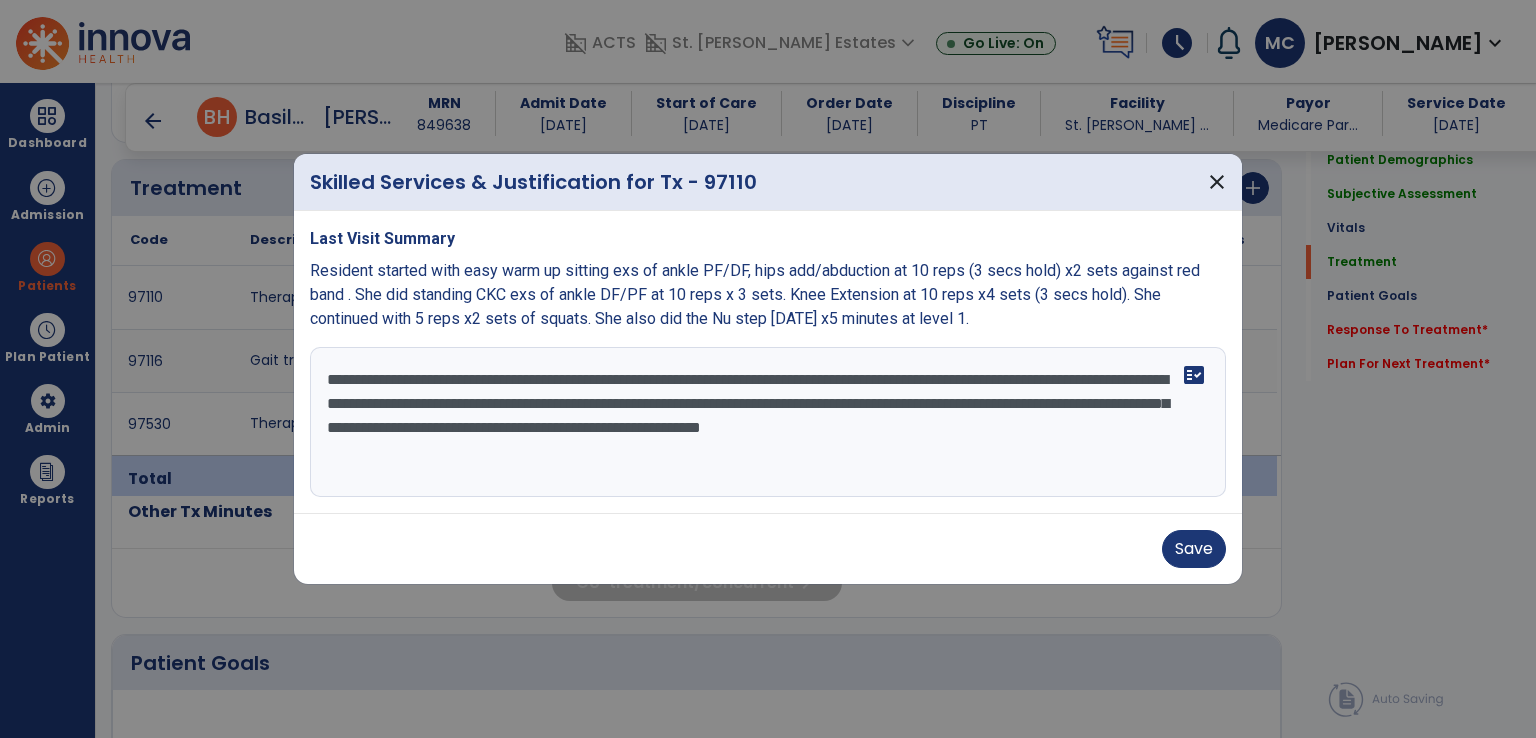click on "**********" at bounding box center [768, 422] 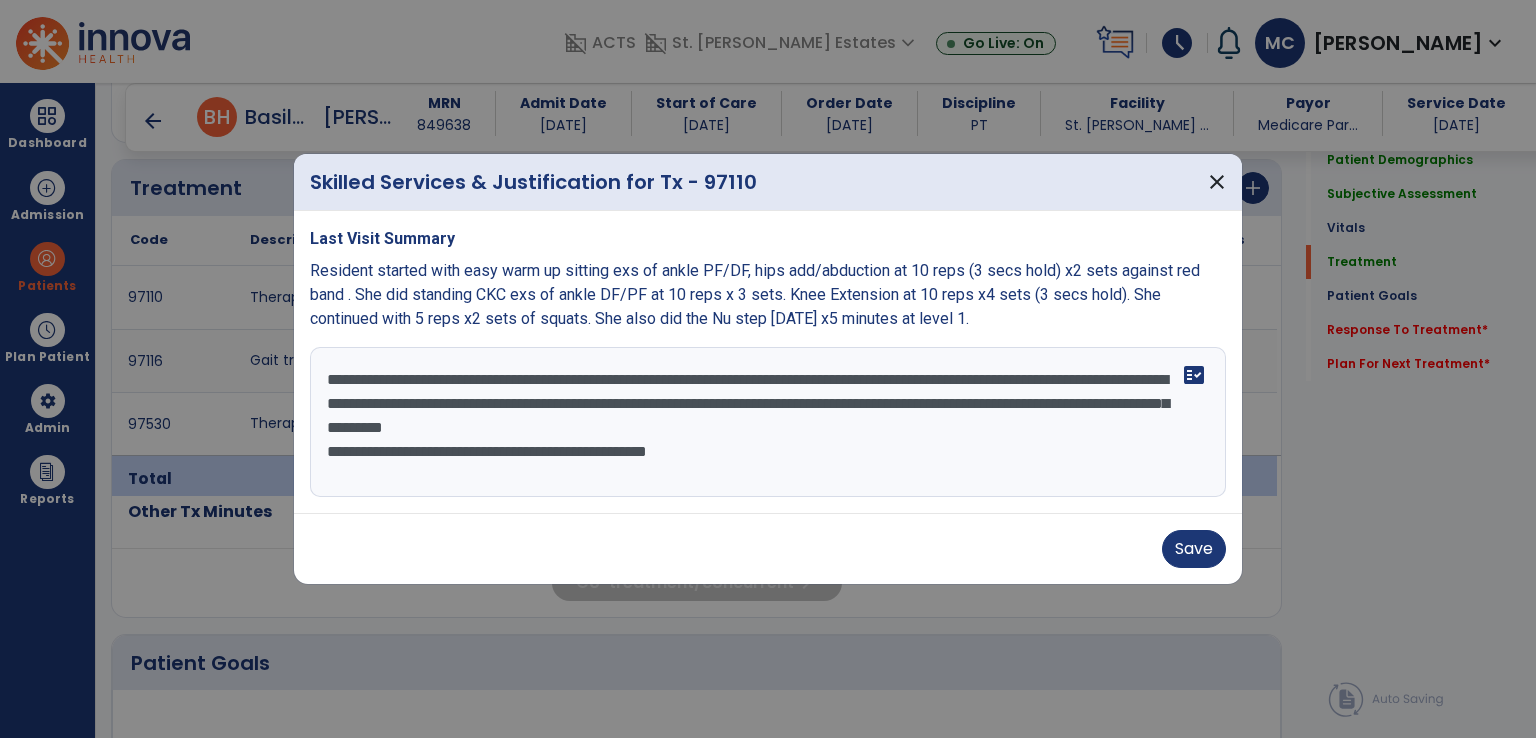 click on "**********" at bounding box center [768, 422] 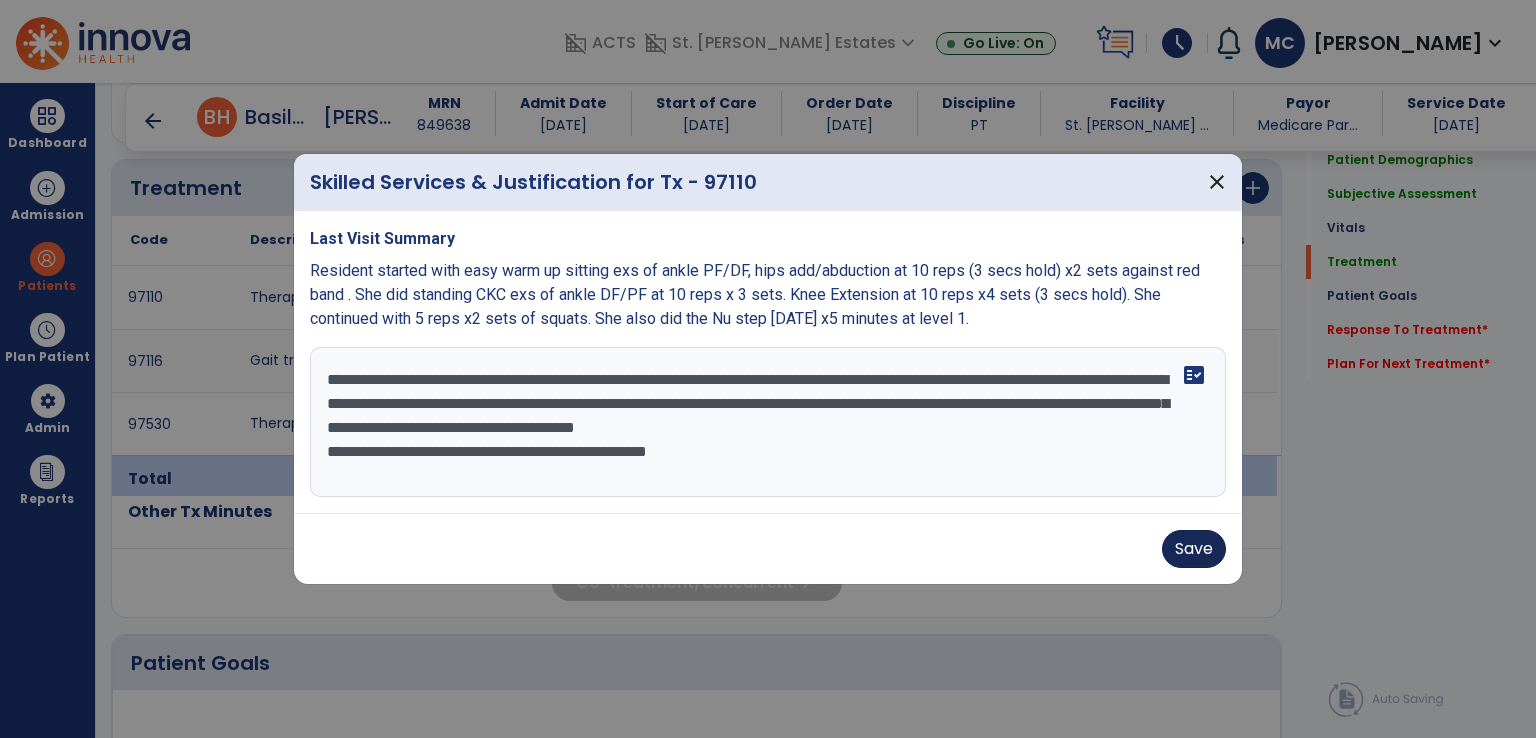 type on "**********" 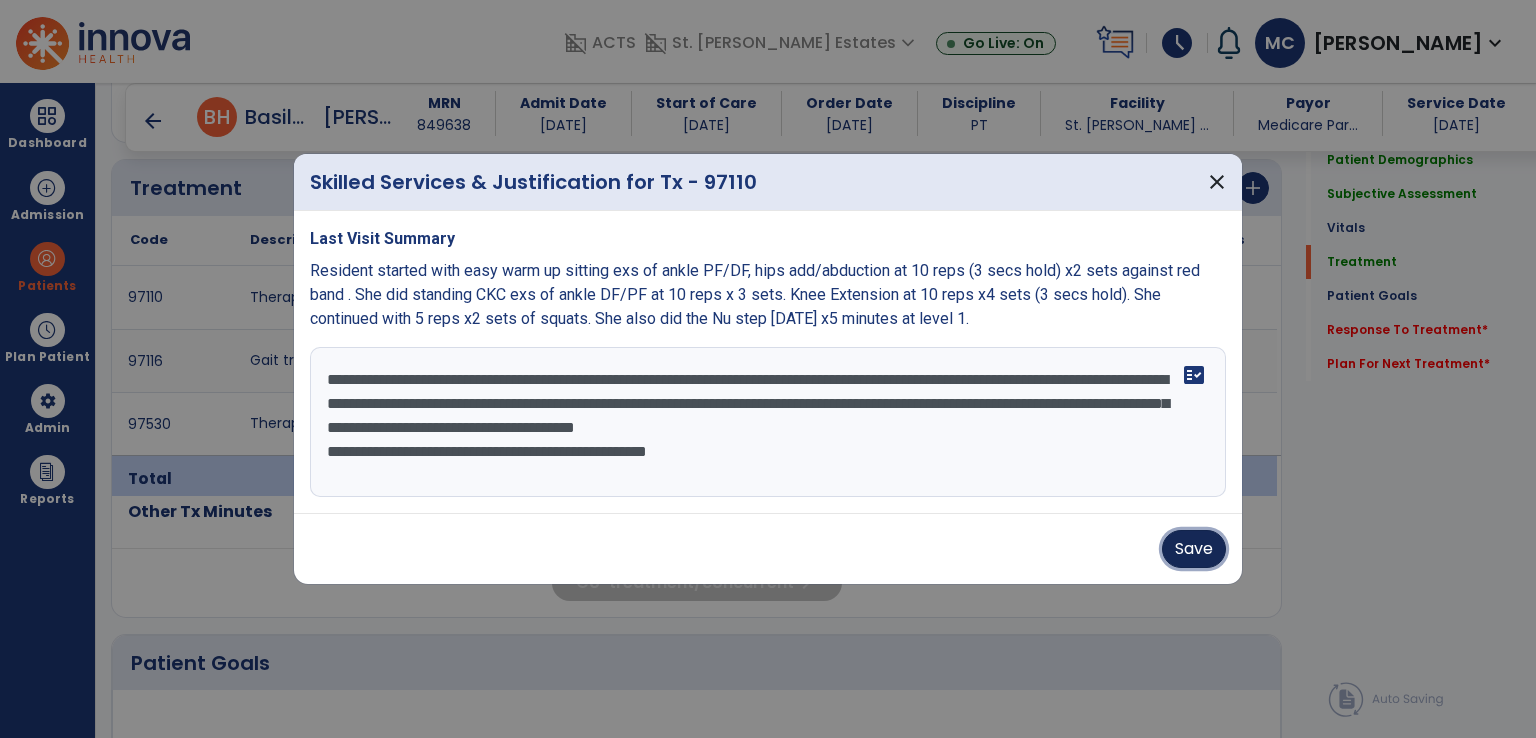 click on "Save" at bounding box center [1194, 549] 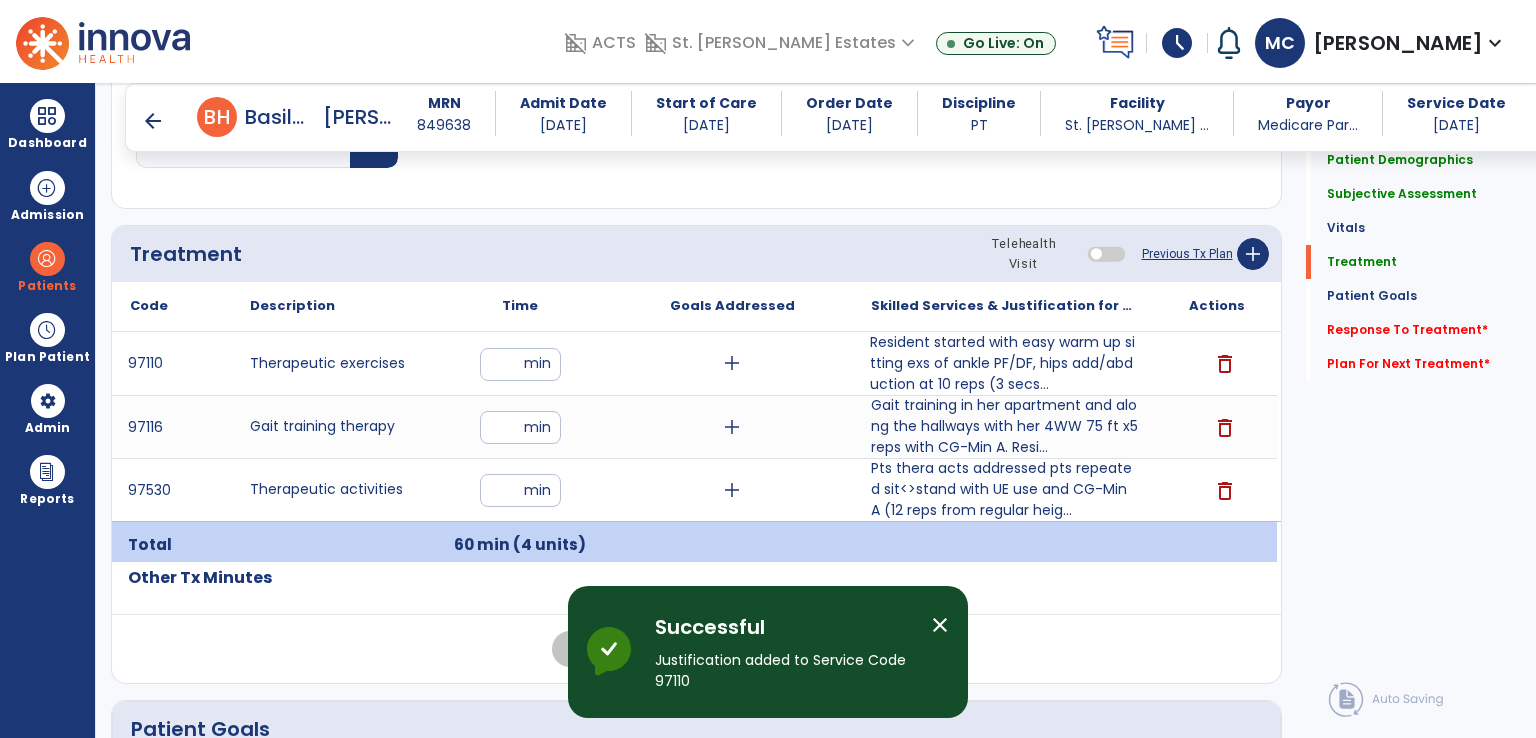 scroll, scrollTop: 1100, scrollLeft: 0, axis: vertical 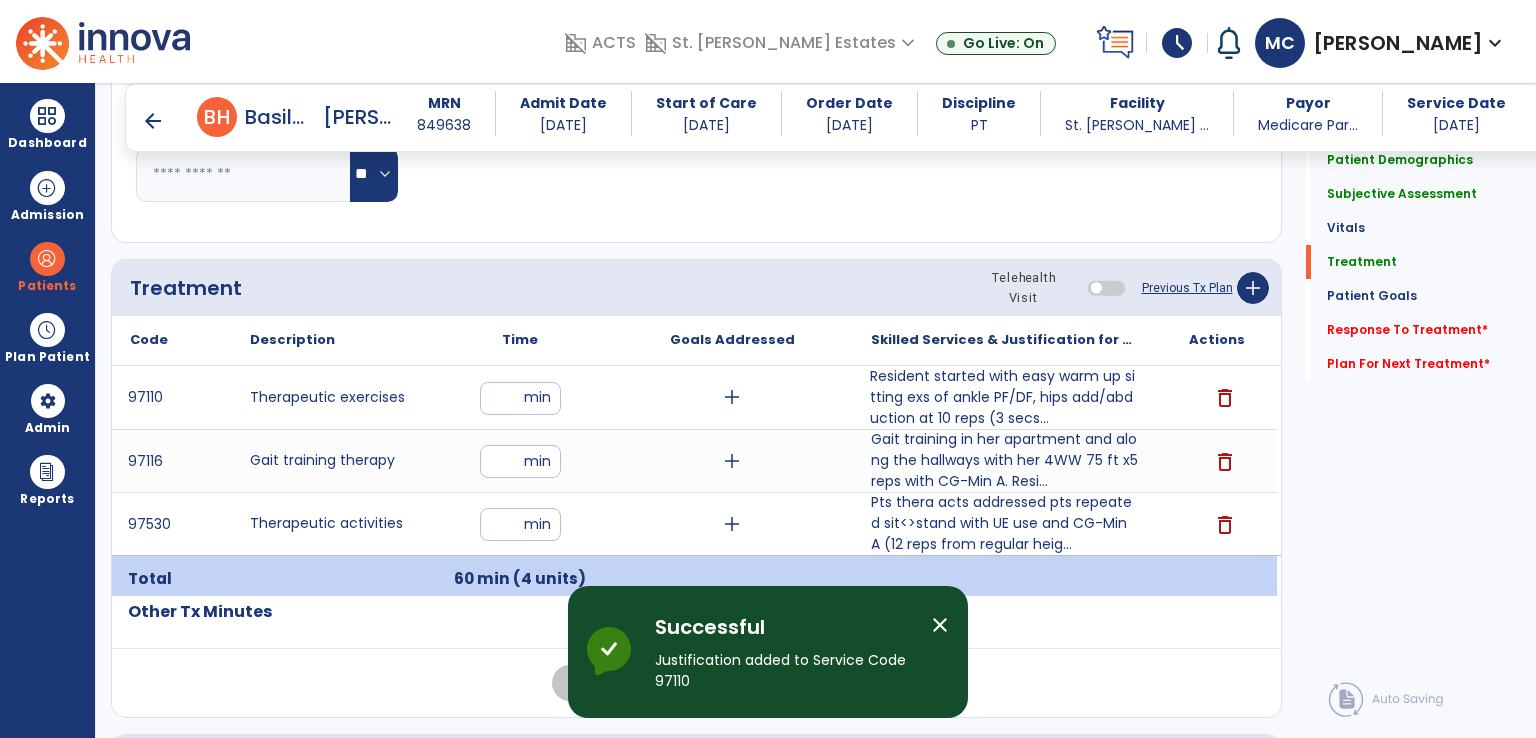 click on "Previous Tx Plan" 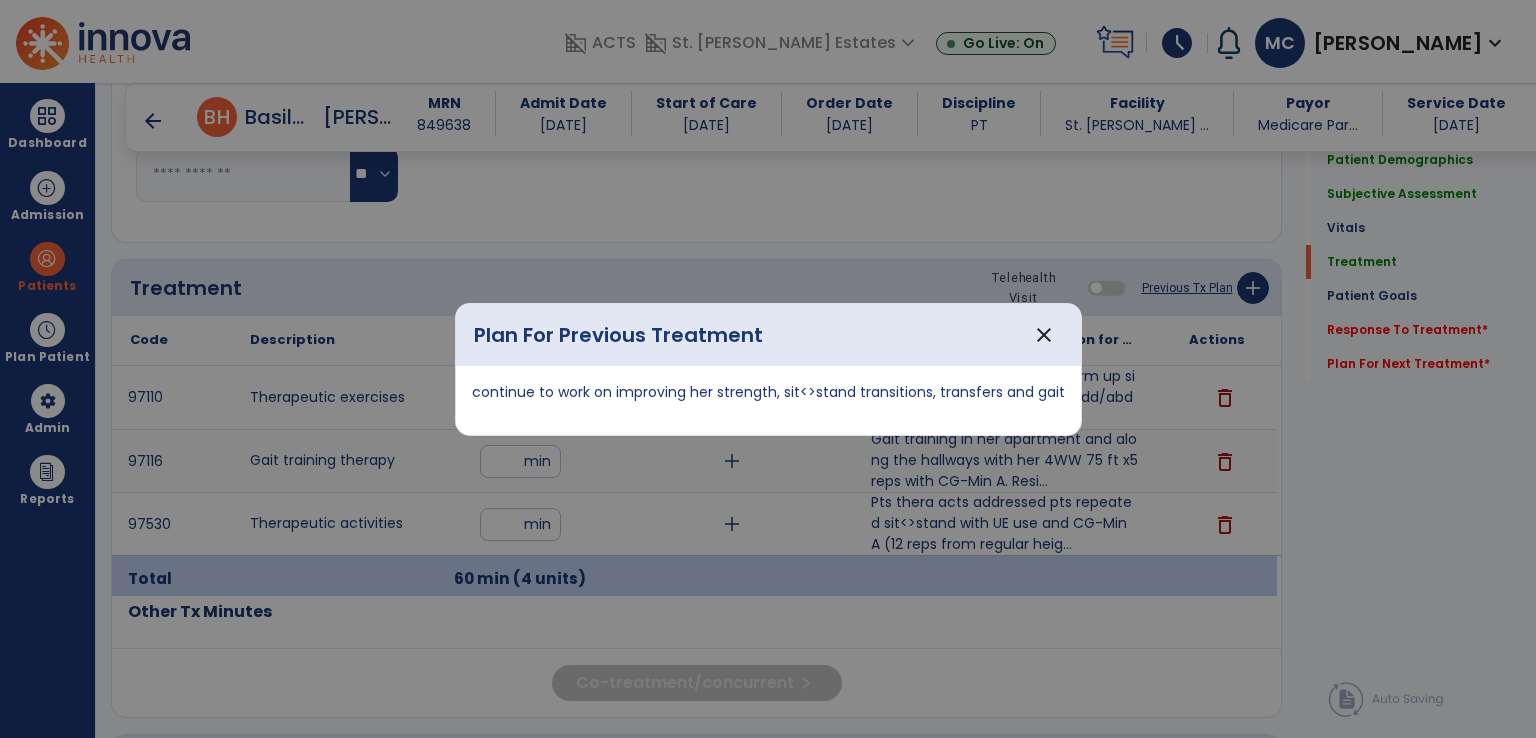 drag, startPoint x: 474, startPoint y: 393, endPoint x: 1068, endPoint y: 393, distance: 594 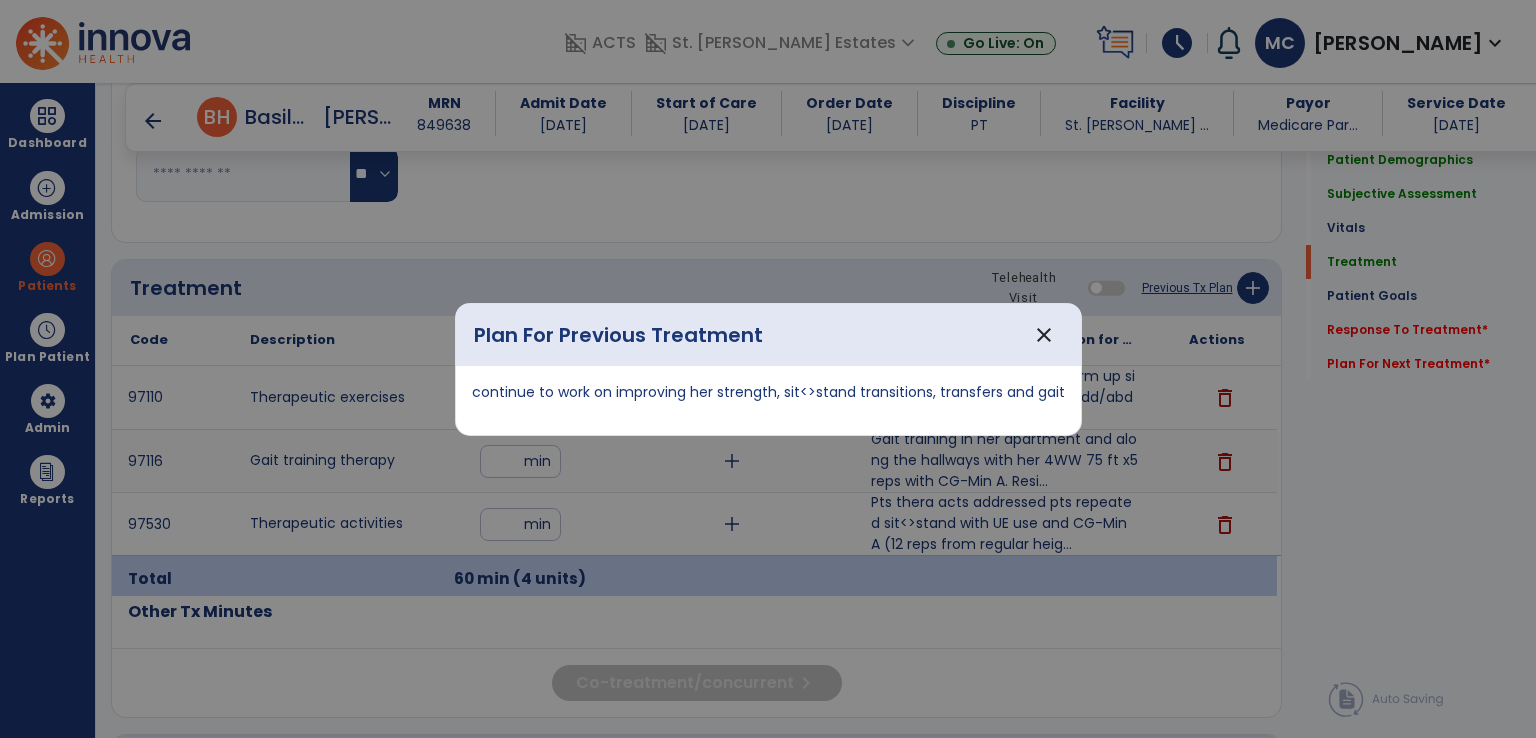 click on "continue to work on improving her strength, sit<>stand transitions, transfers and gait" at bounding box center (768, 400) 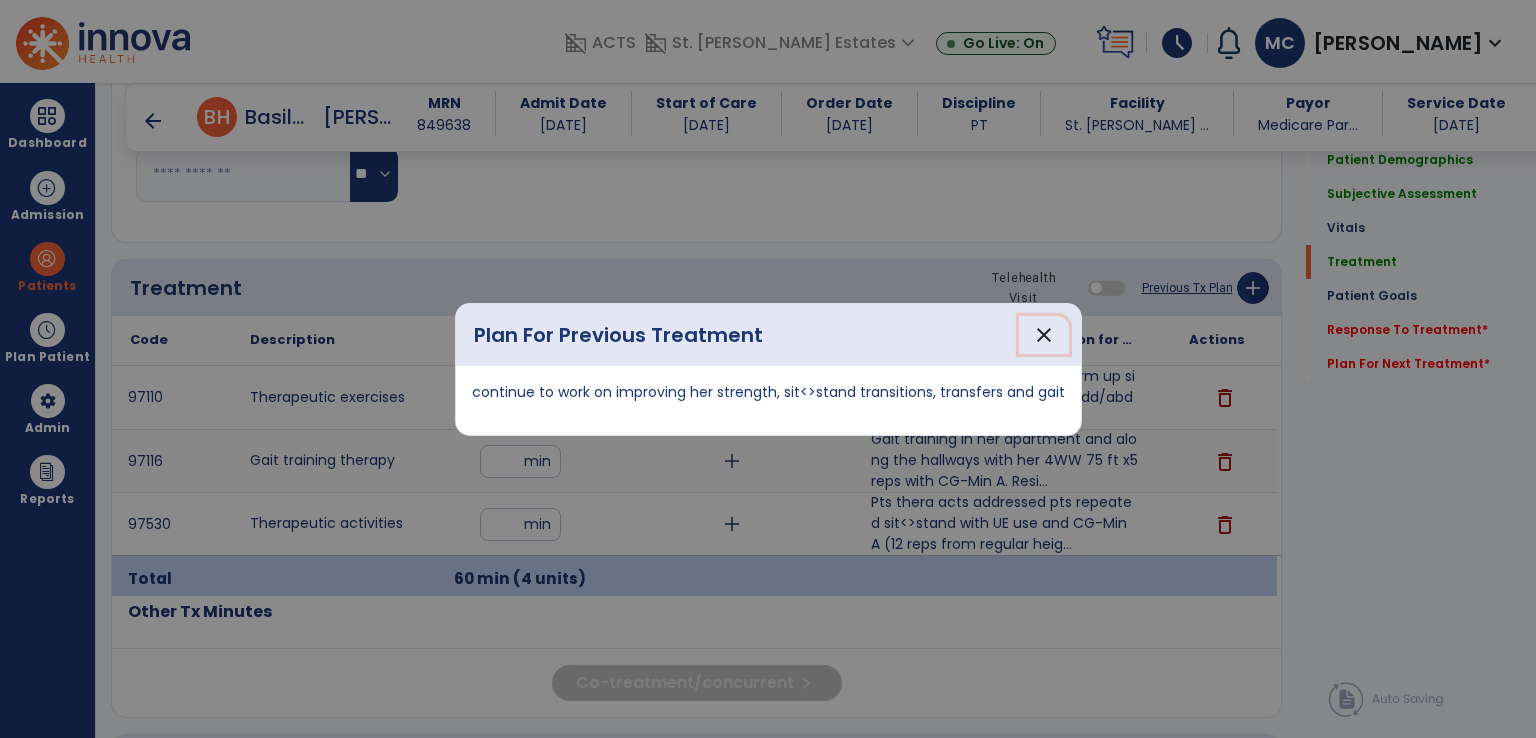 click on "close" at bounding box center [1044, 335] 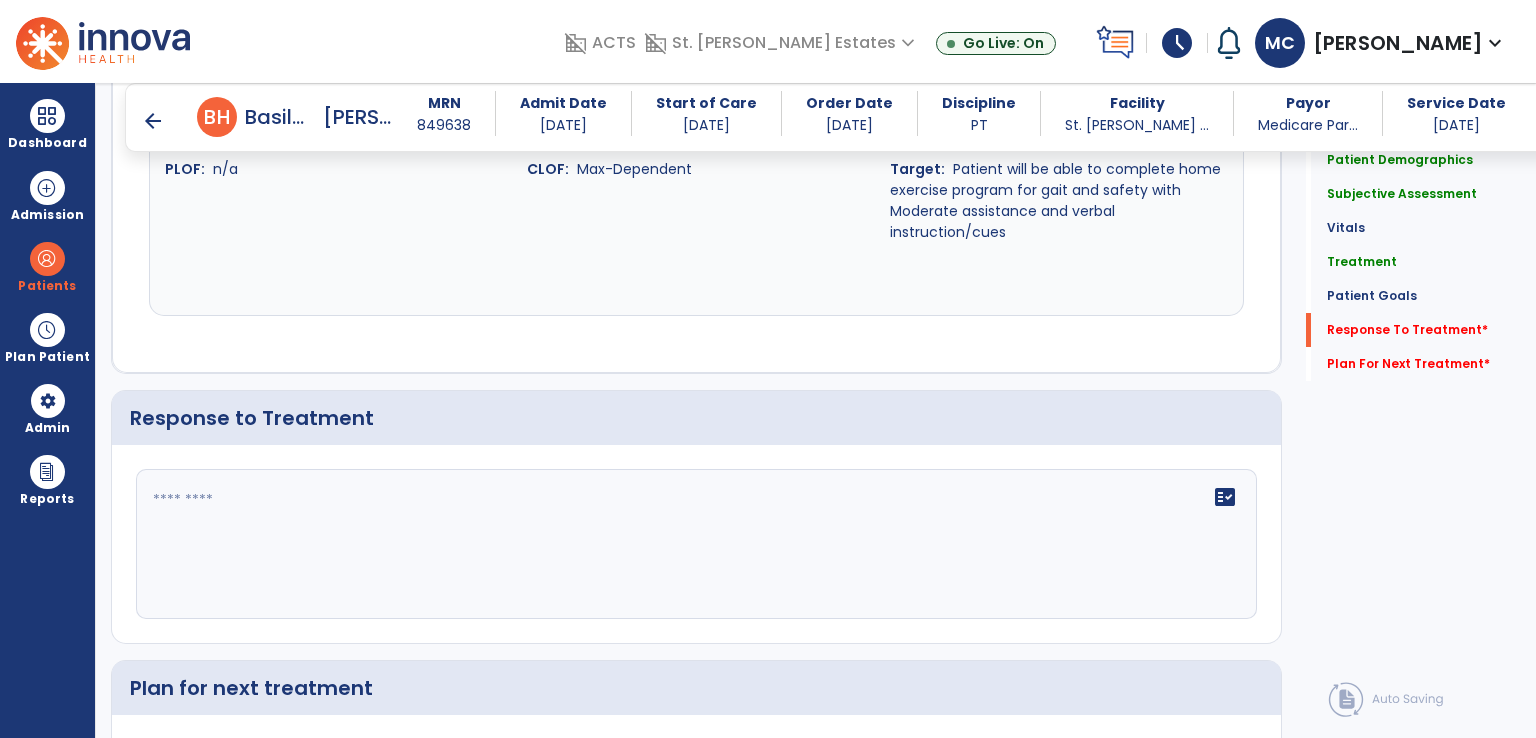 scroll, scrollTop: 3214, scrollLeft: 0, axis: vertical 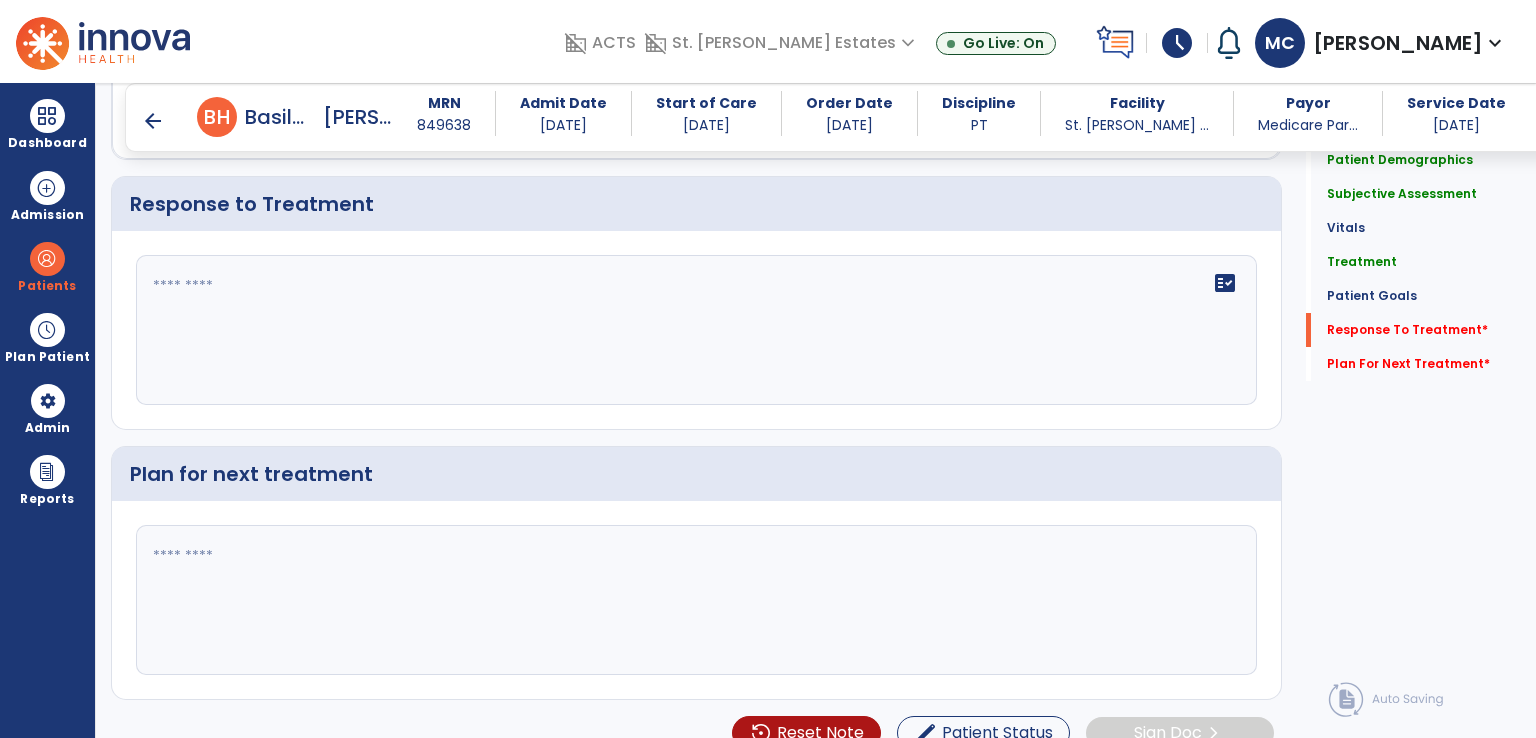click 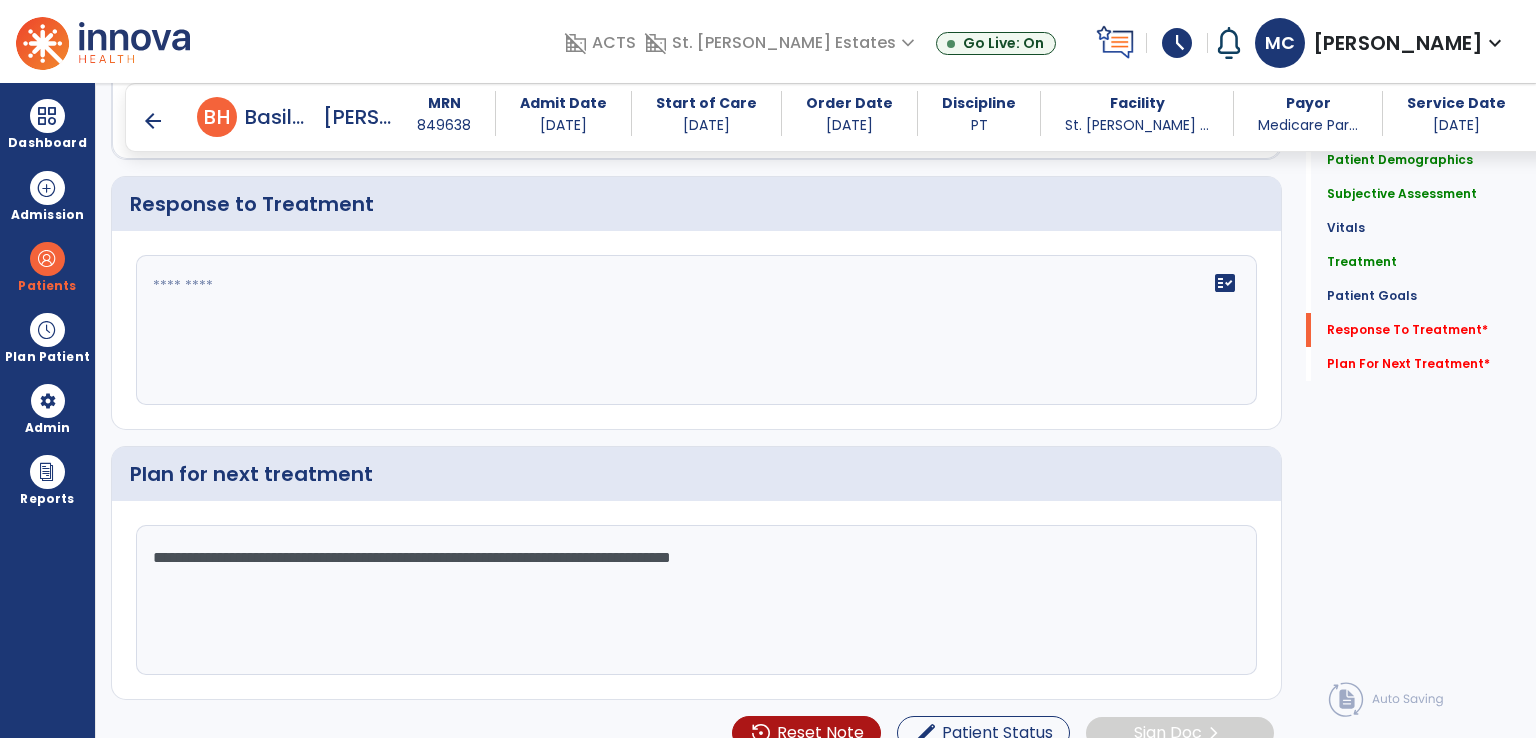 type on "**********" 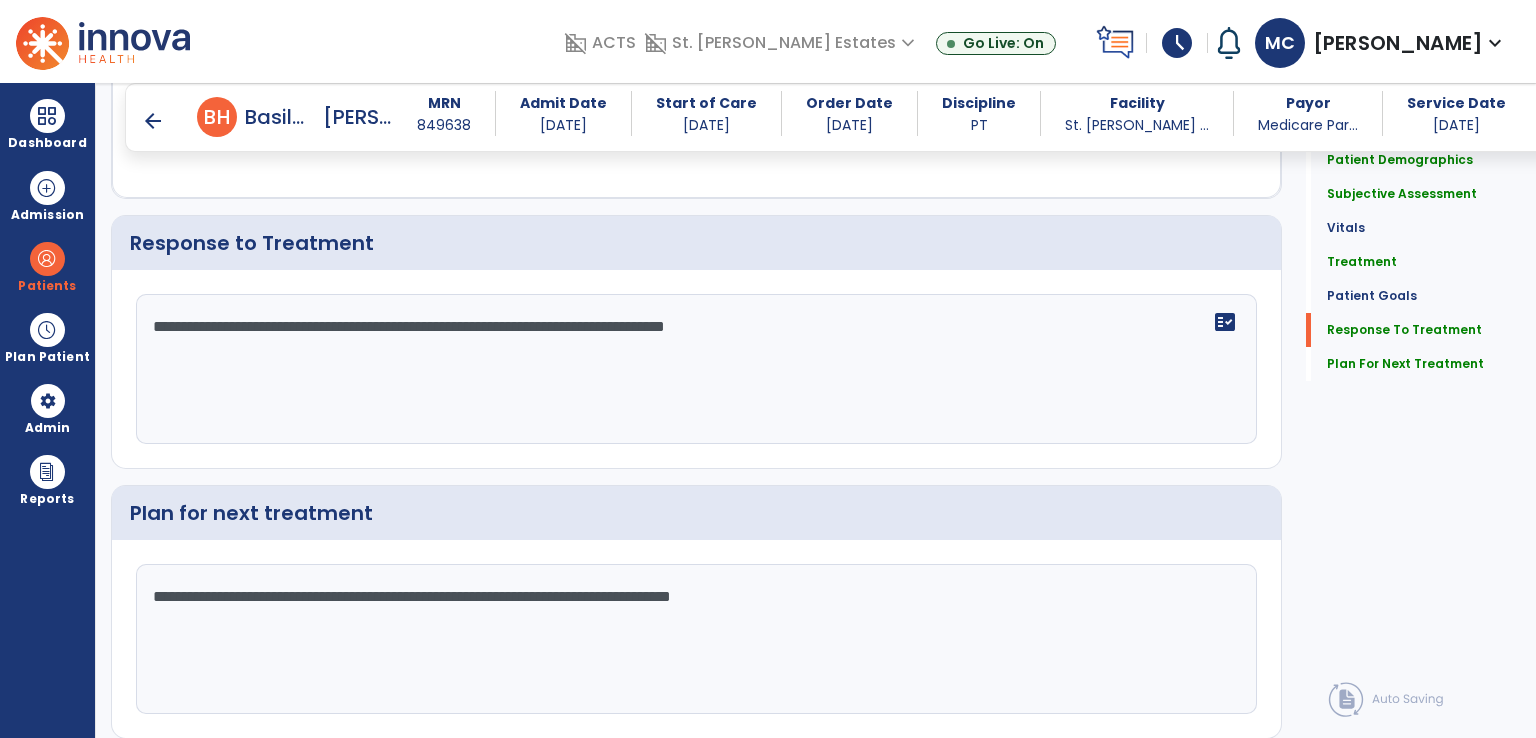 scroll, scrollTop: 3214, scrollLeft: 0, axis: vertical 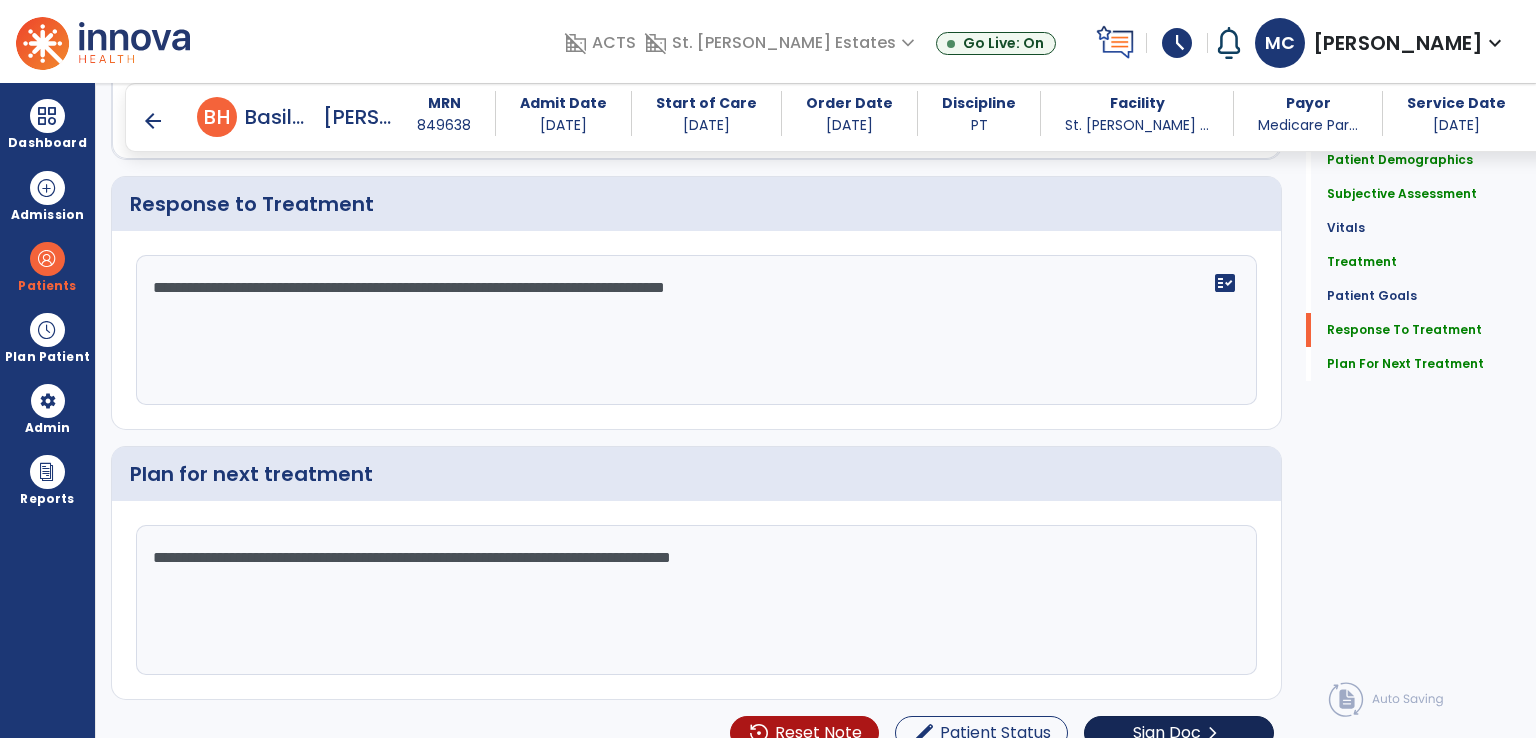 type on "**********" 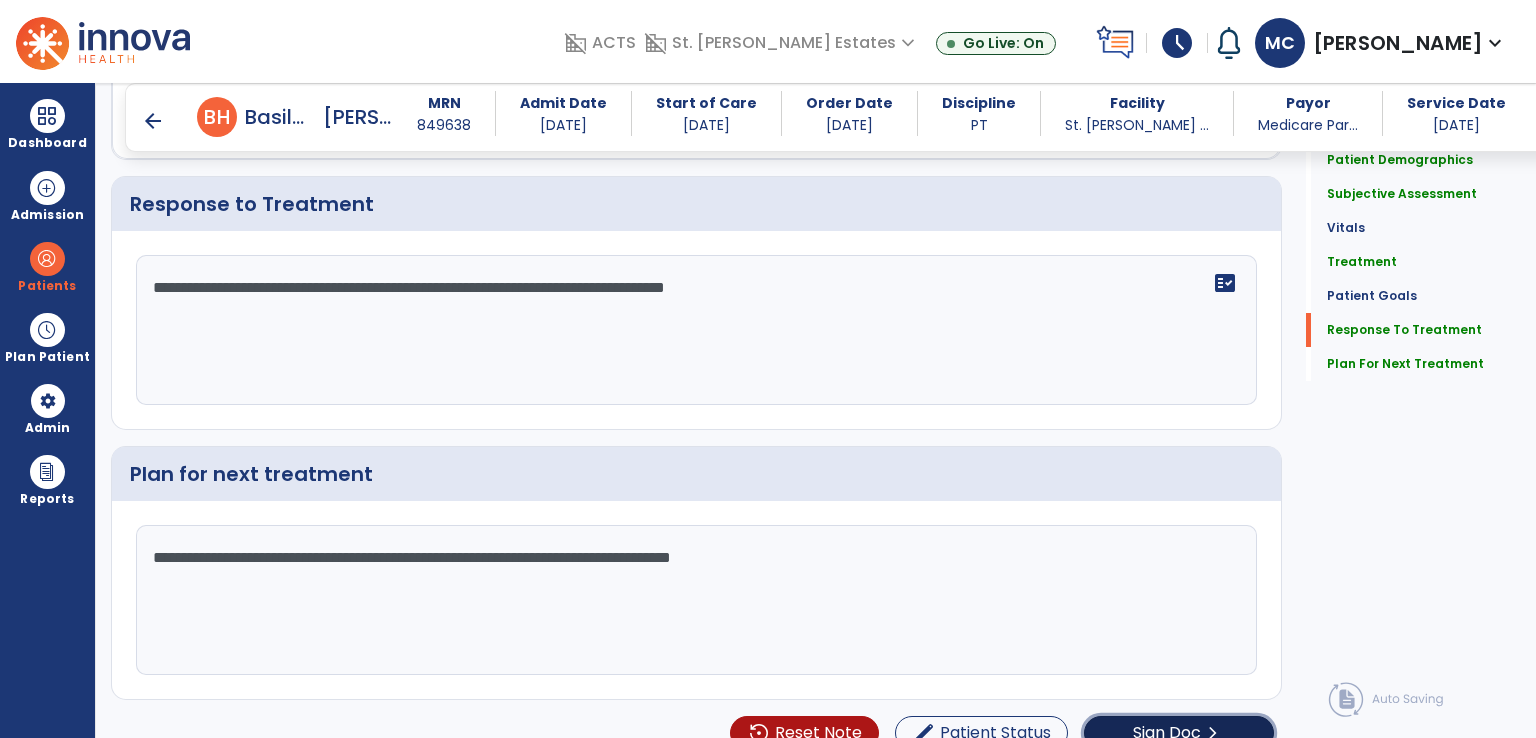 click on "Sign Doc" 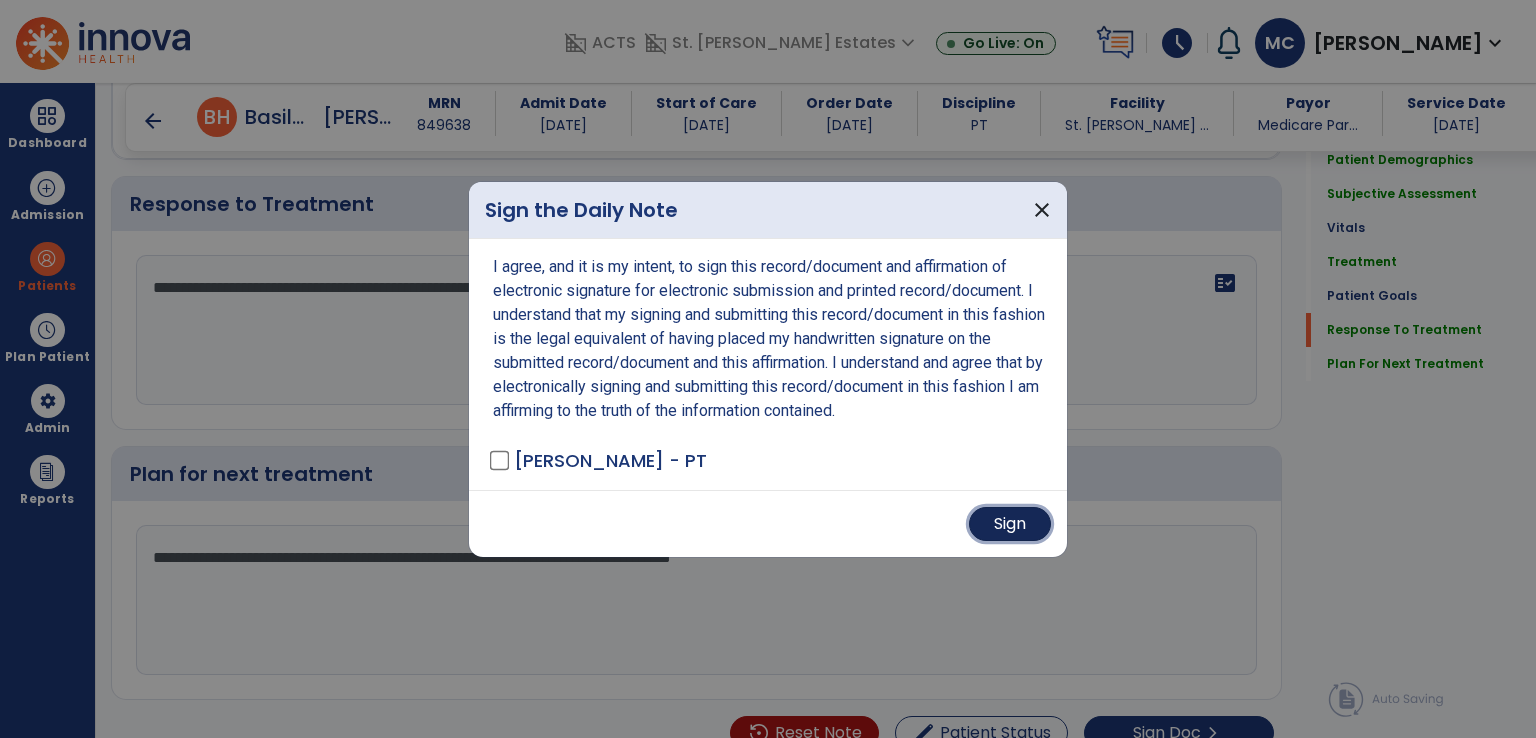 click on "Sign" at bounding box center (1010, 524) 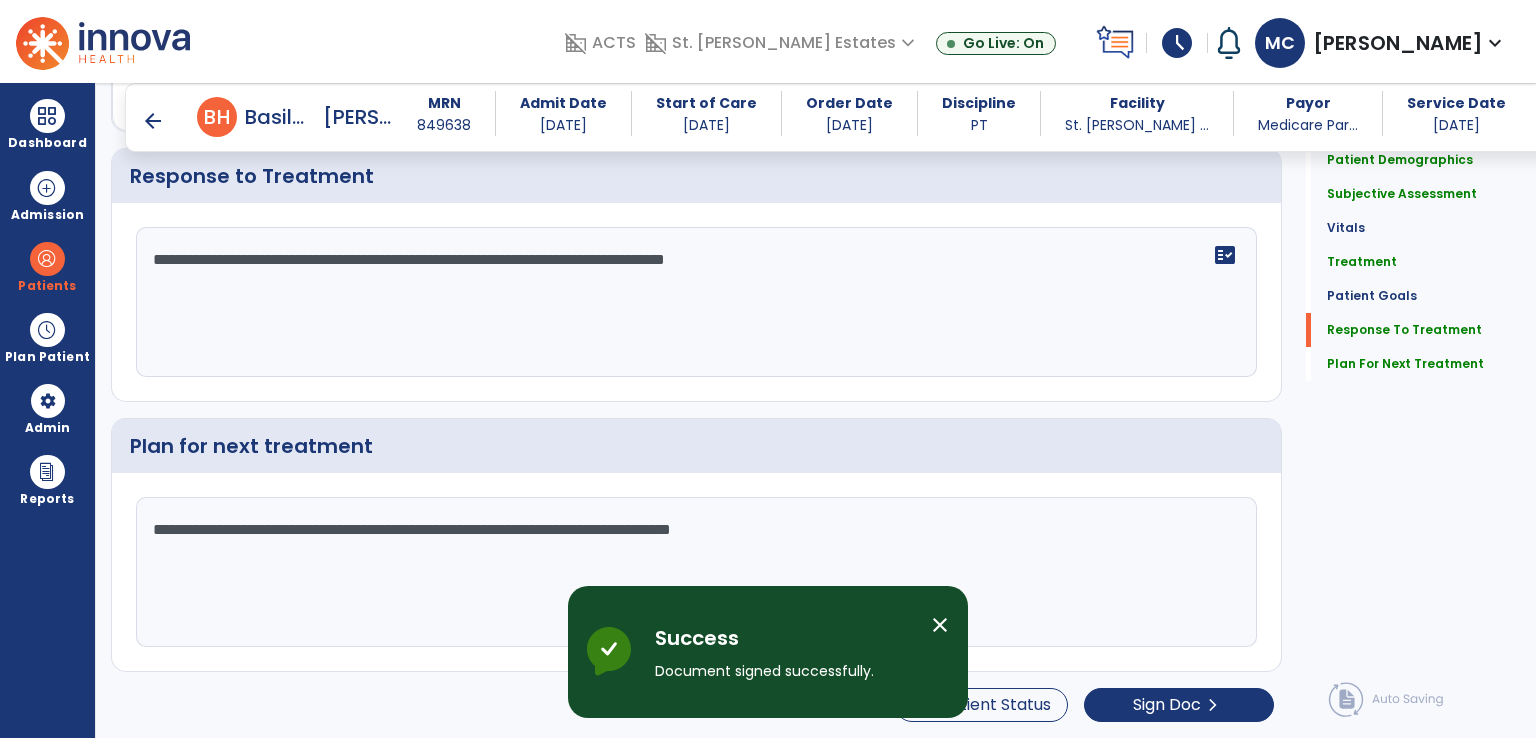scroll, scrollTop: 0, scrollLeft: 0, axis: both 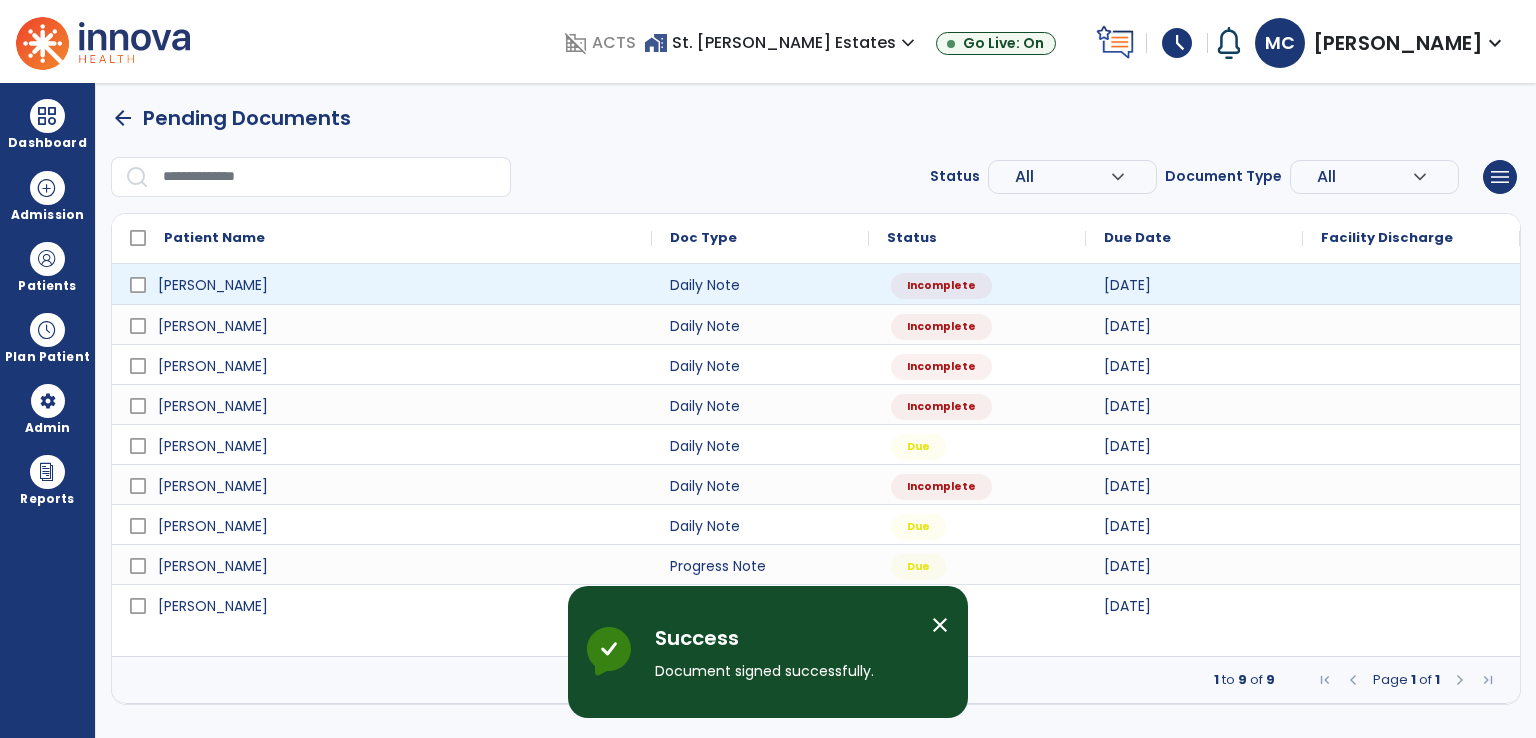 click at bounding box center (1411, 284) 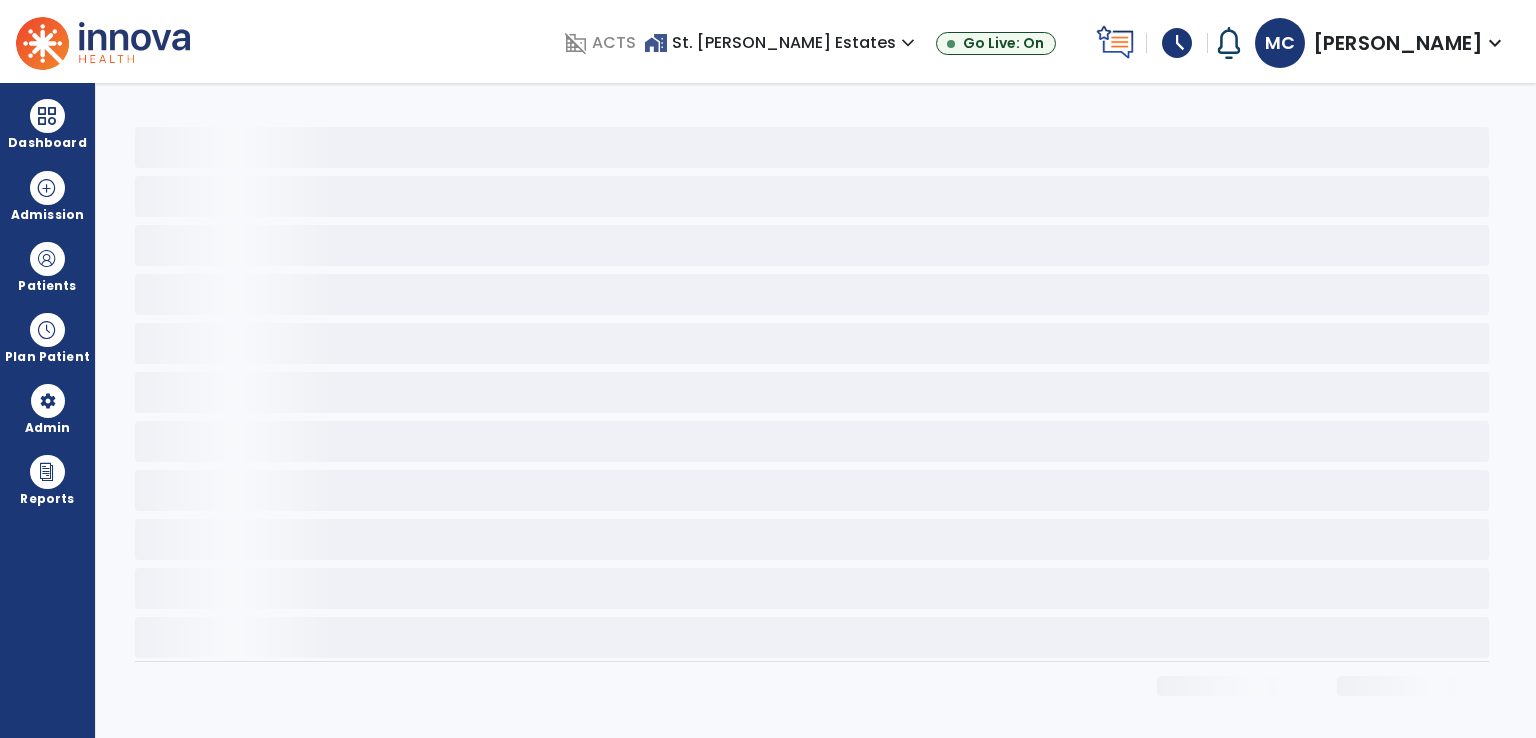 select on "*" 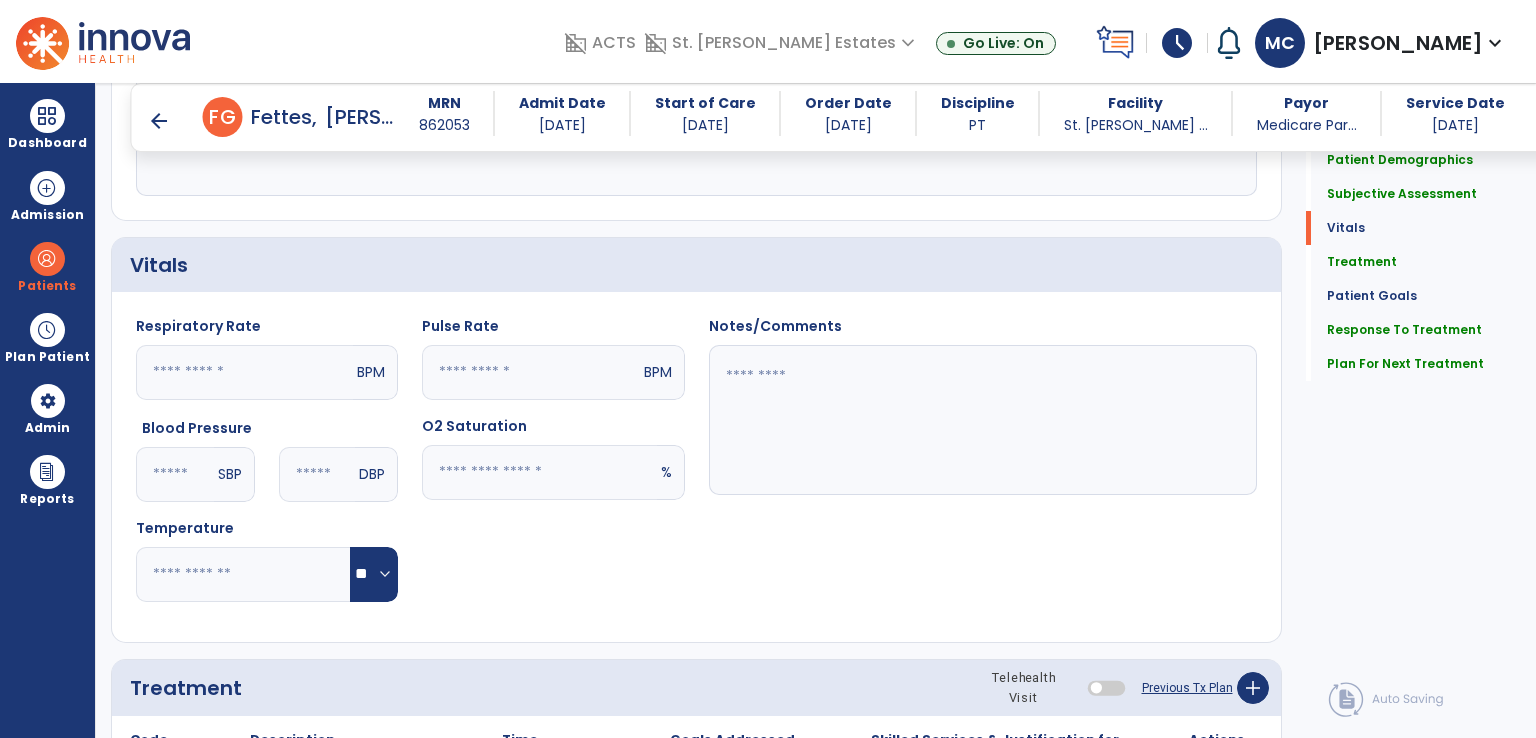 scroll, scrollTop: 1100, scrollLeft: 0, axis: vertical 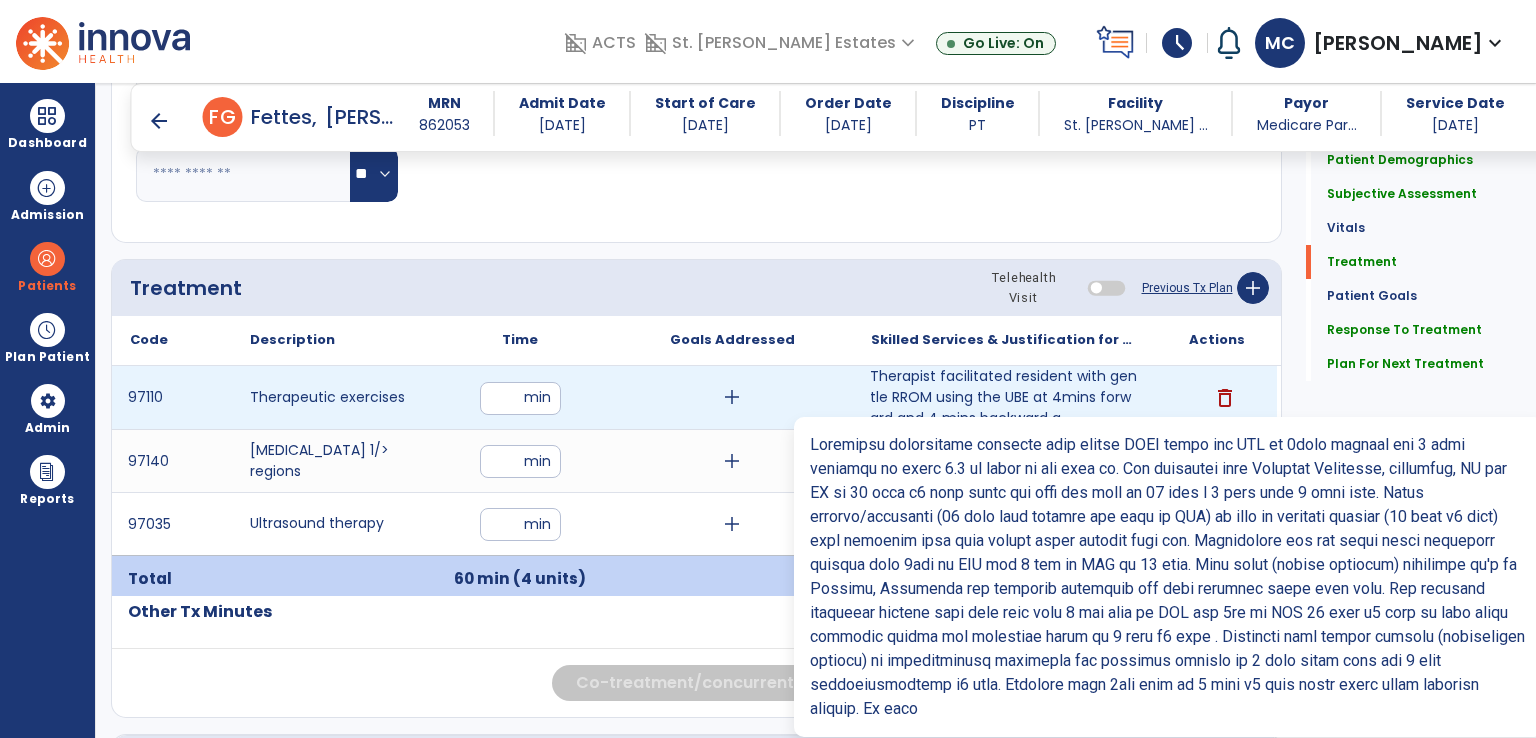click on "Therapist facilitated resident with gentle RROM using the UBE at 4mins forward and 4 mins backward a..." at bounding box center (1004, 397) 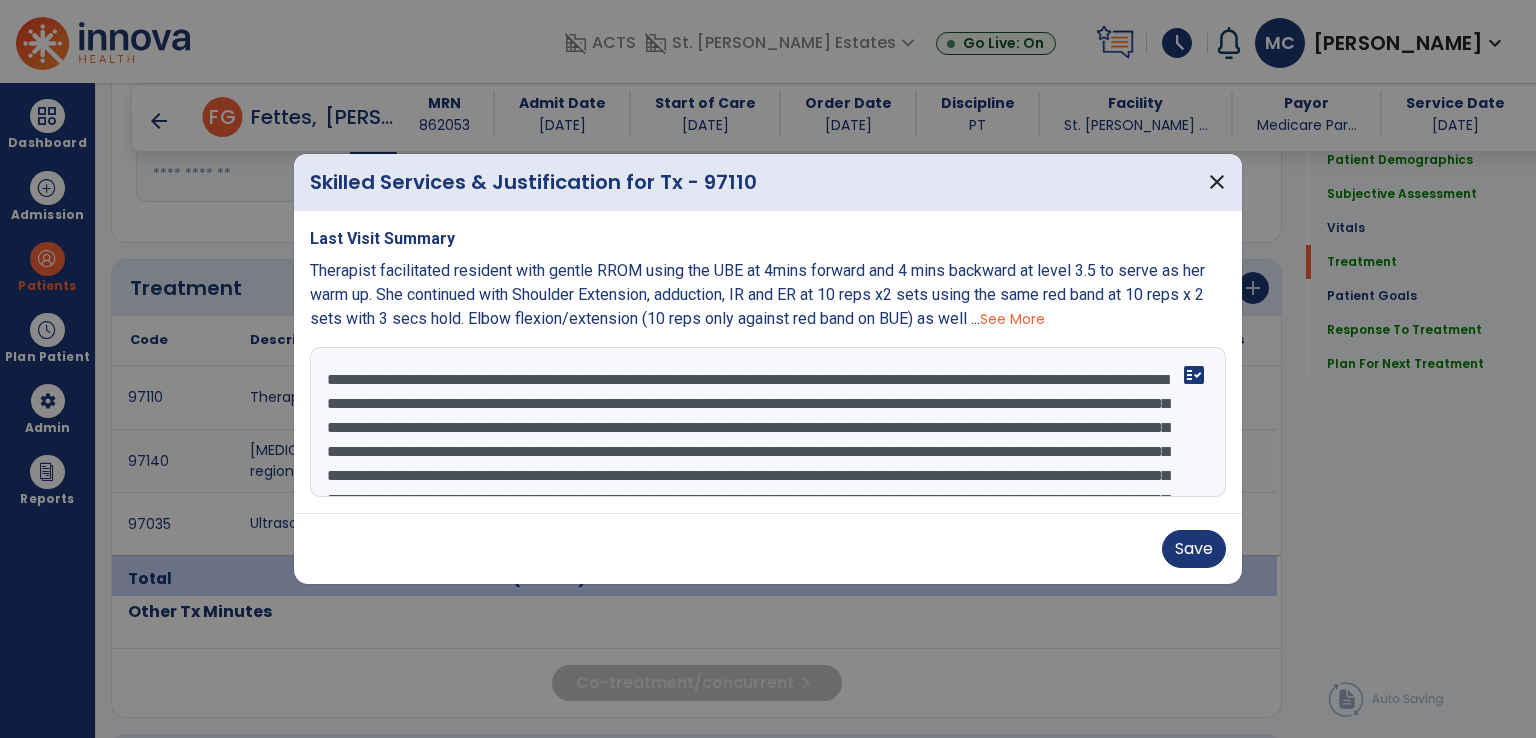 scroll, scrollTop: 82, scrollLeft: 0, axis: vertical 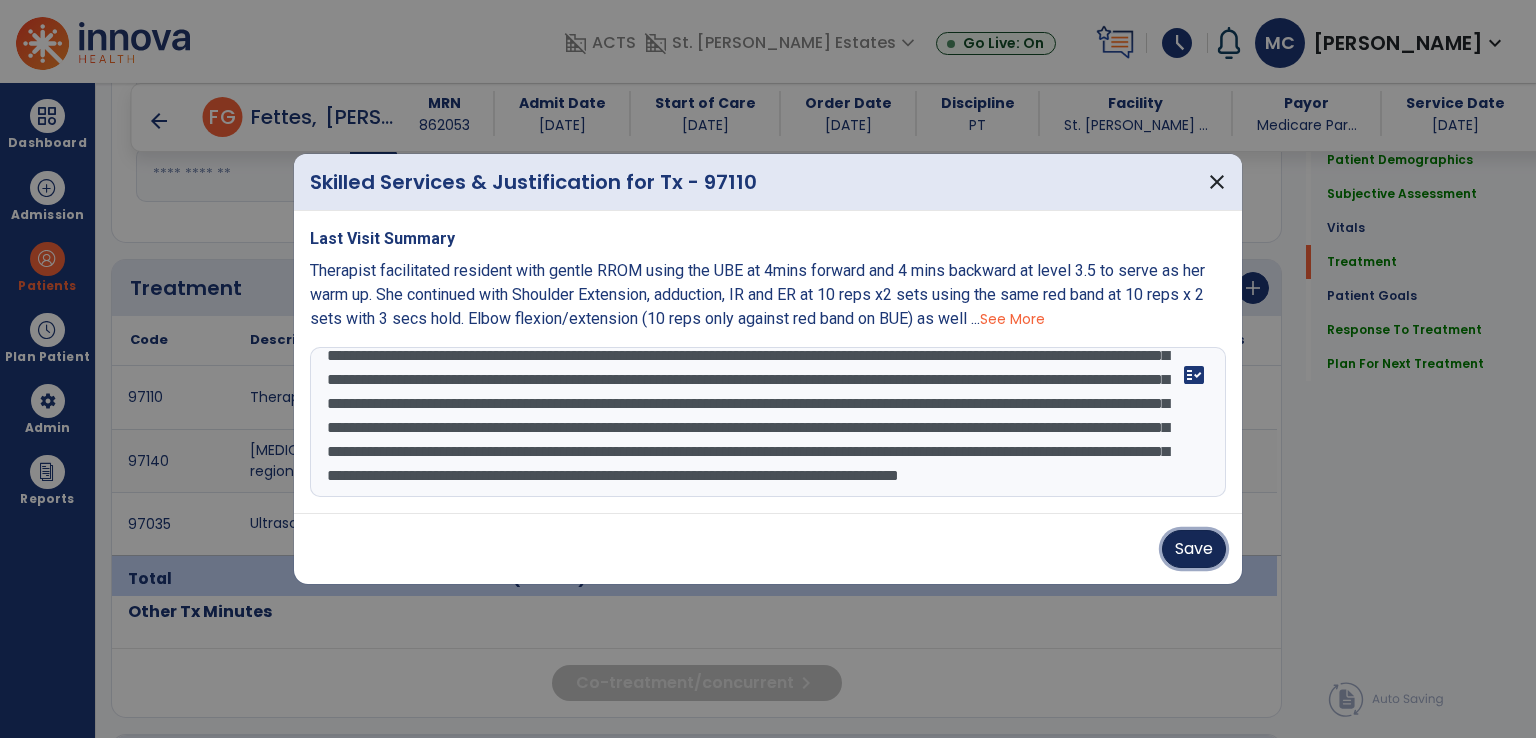 drag, startPoint x: 1191, startPoint y: 550, endPoint x: 1168, endPoint y: 549, distance: 23.021729 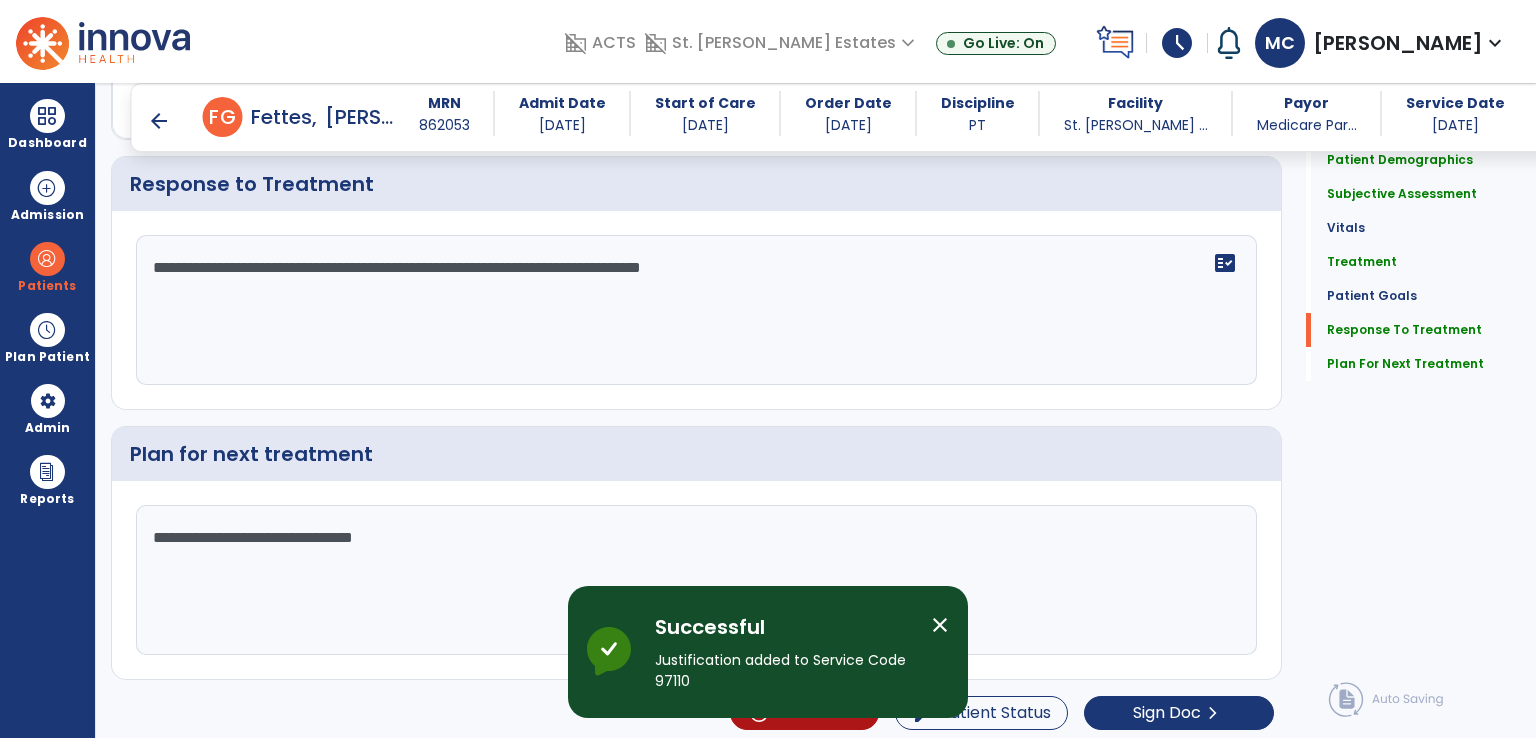 scroll, scrollTop: 2518, scrollLeft: 0, axis: vertical 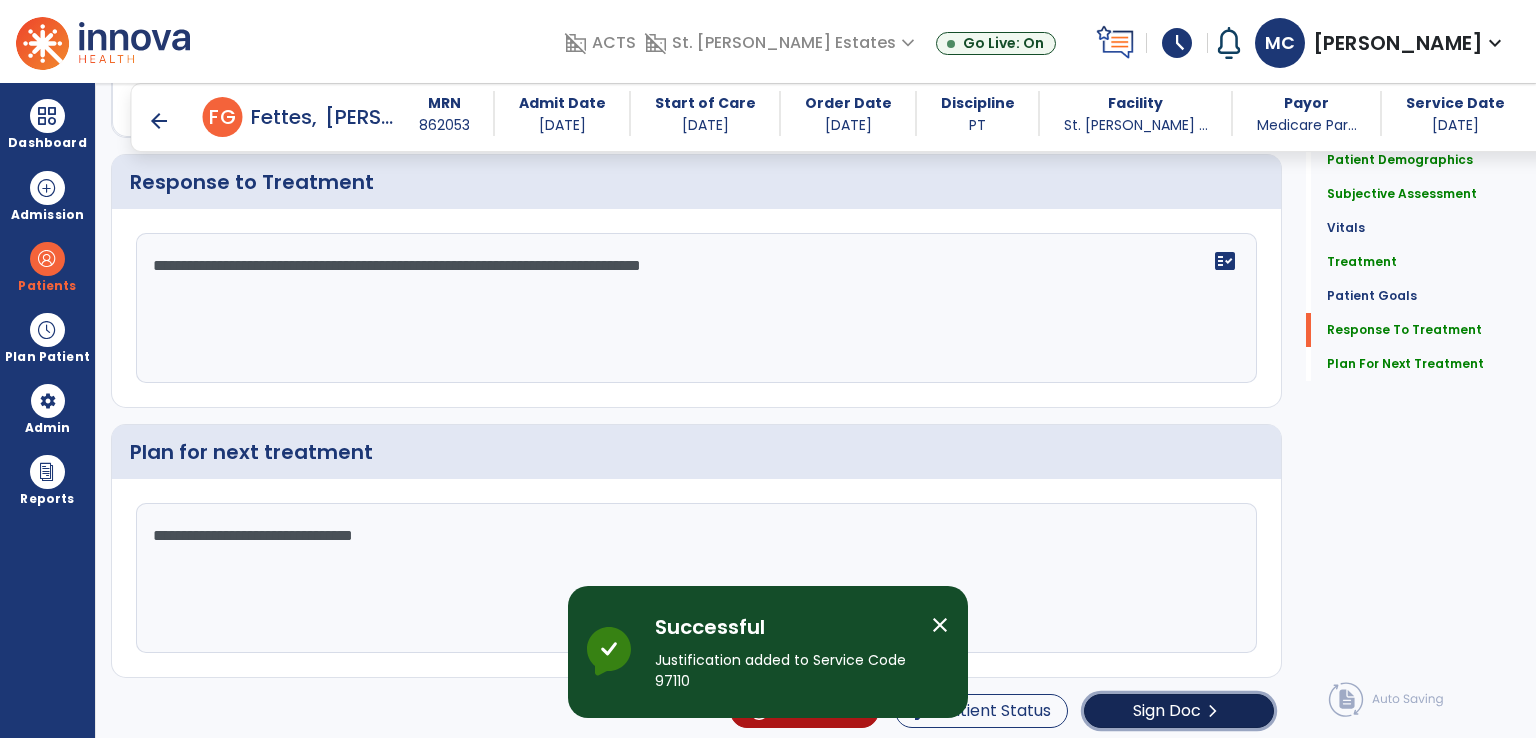 click on "Sign Doc" 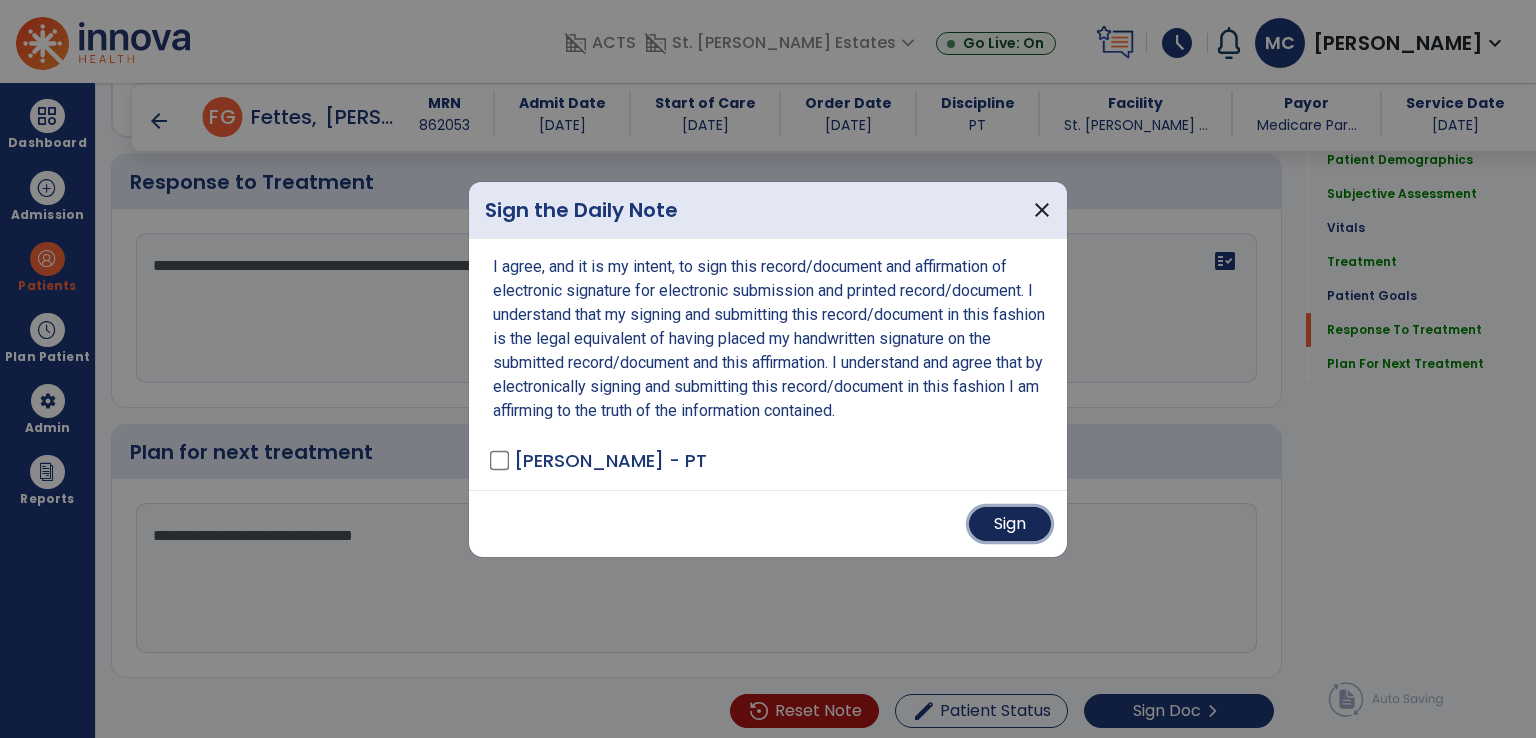click on "Sign" at bounding box center (1010, 524) 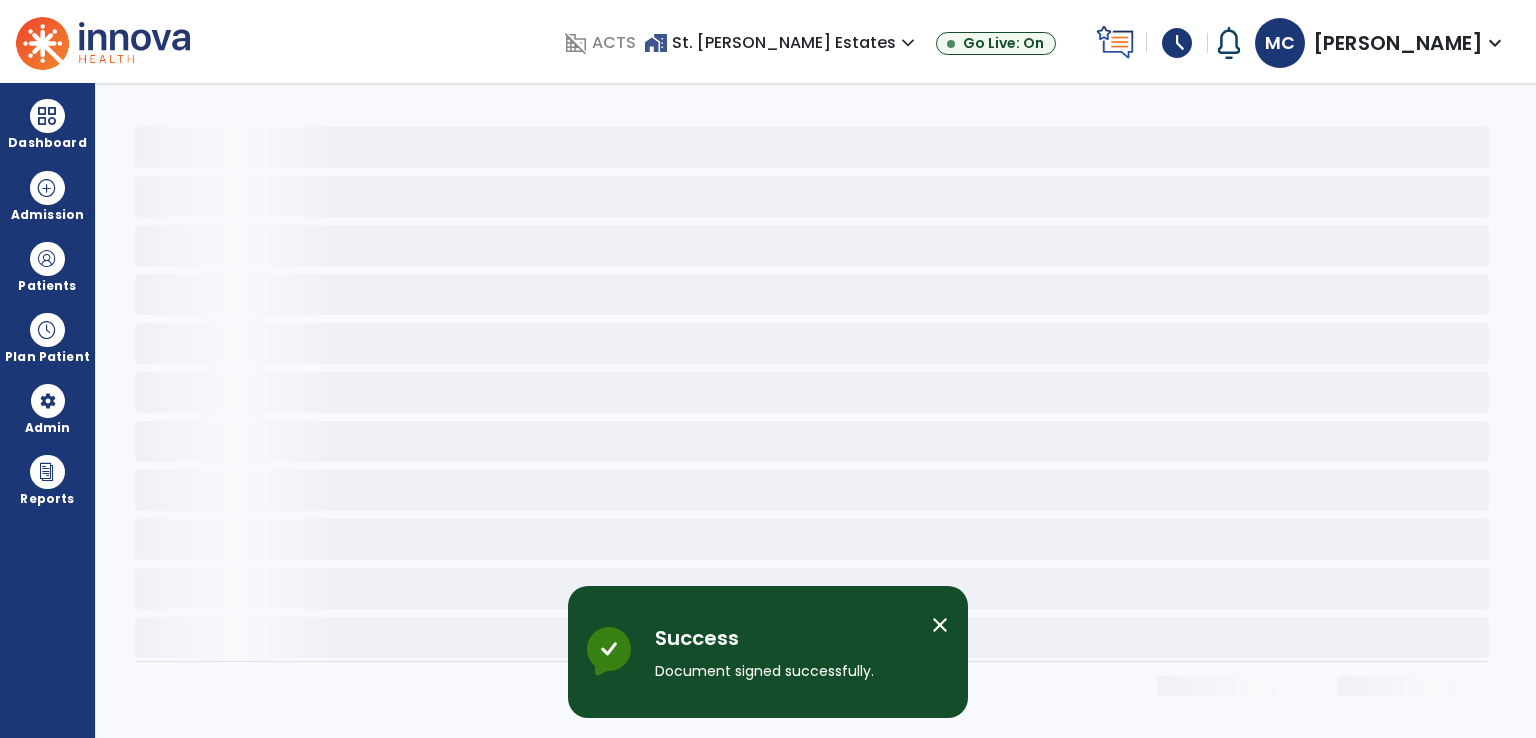 scroll, scrollTop: 0, scrollLeft: 0, axis: both 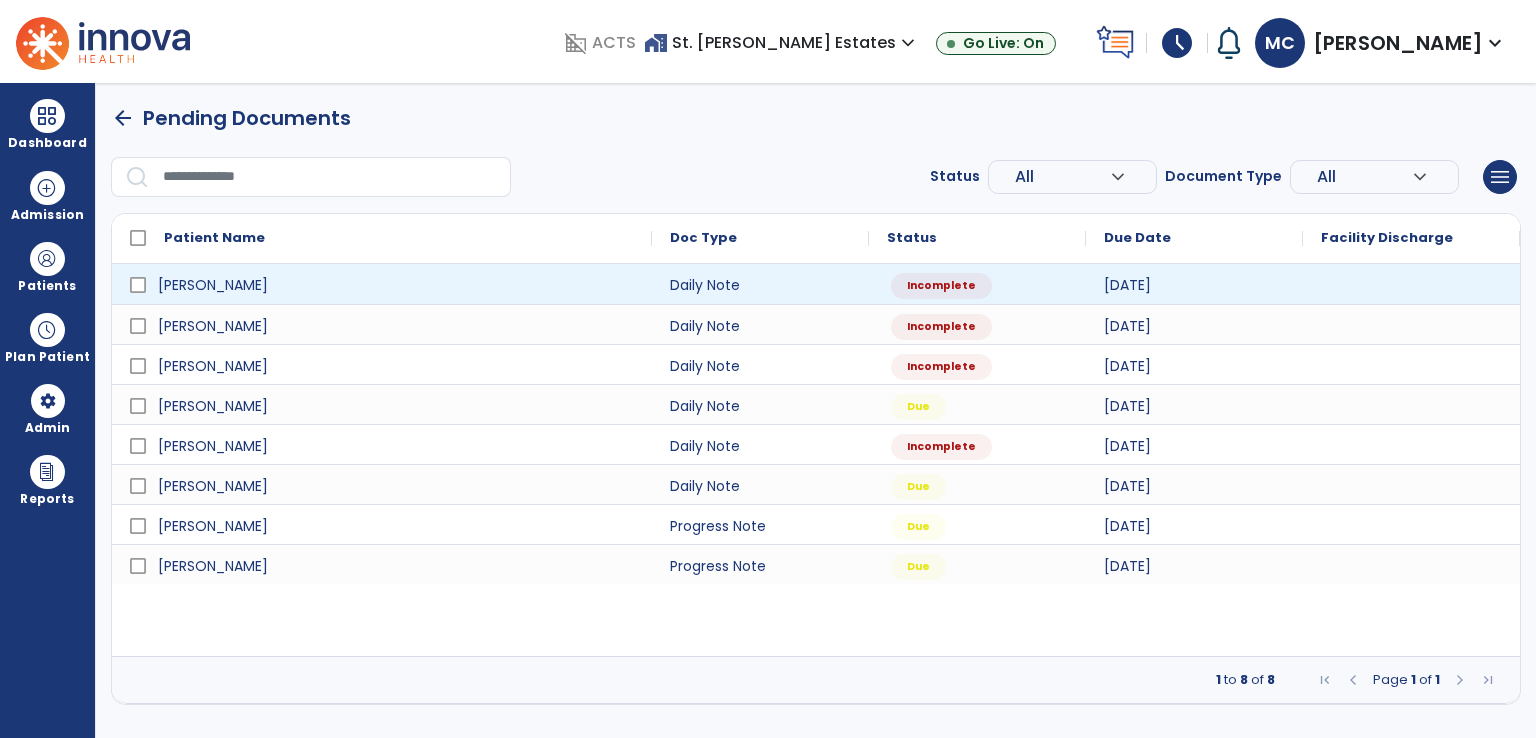 click at bounding box center [1411, 284] 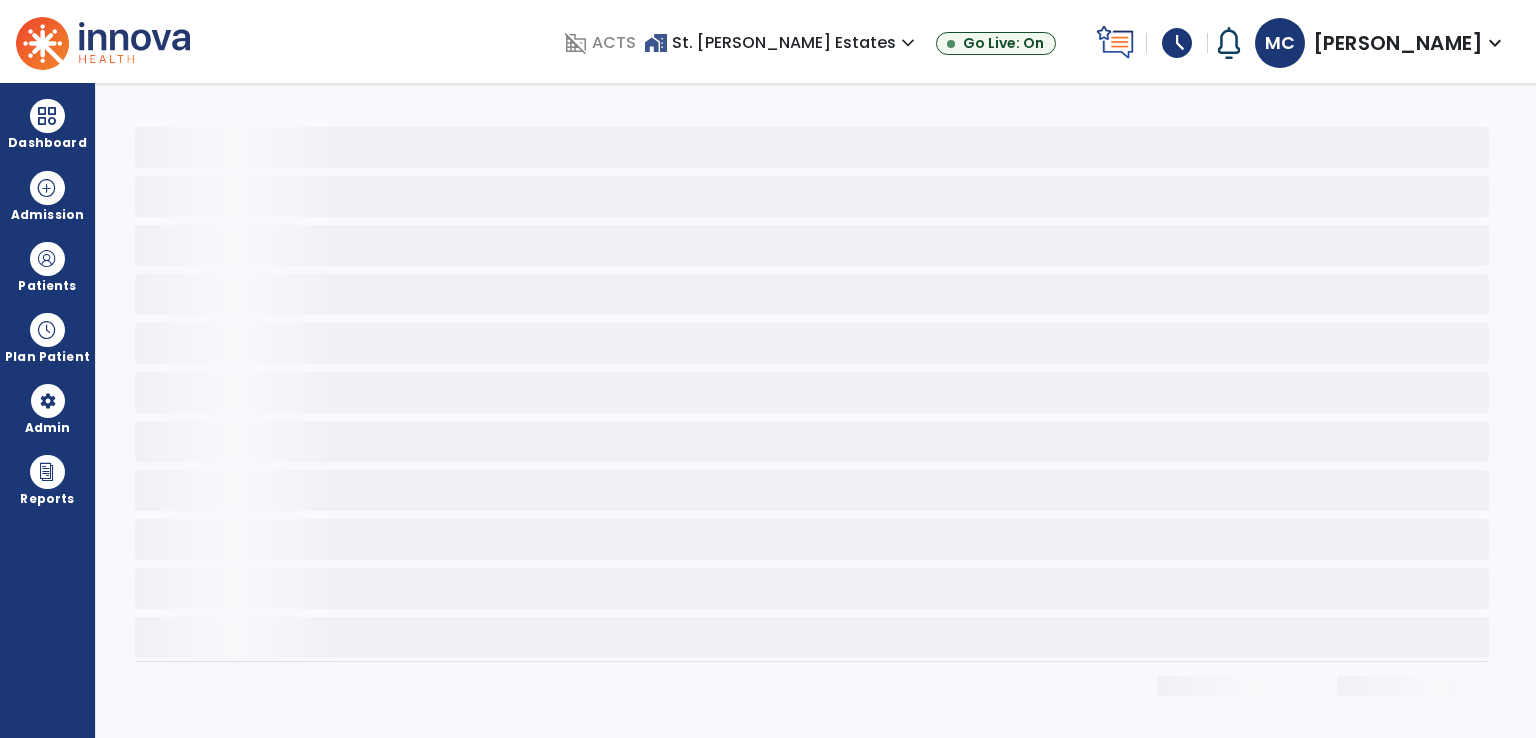 select on "*" 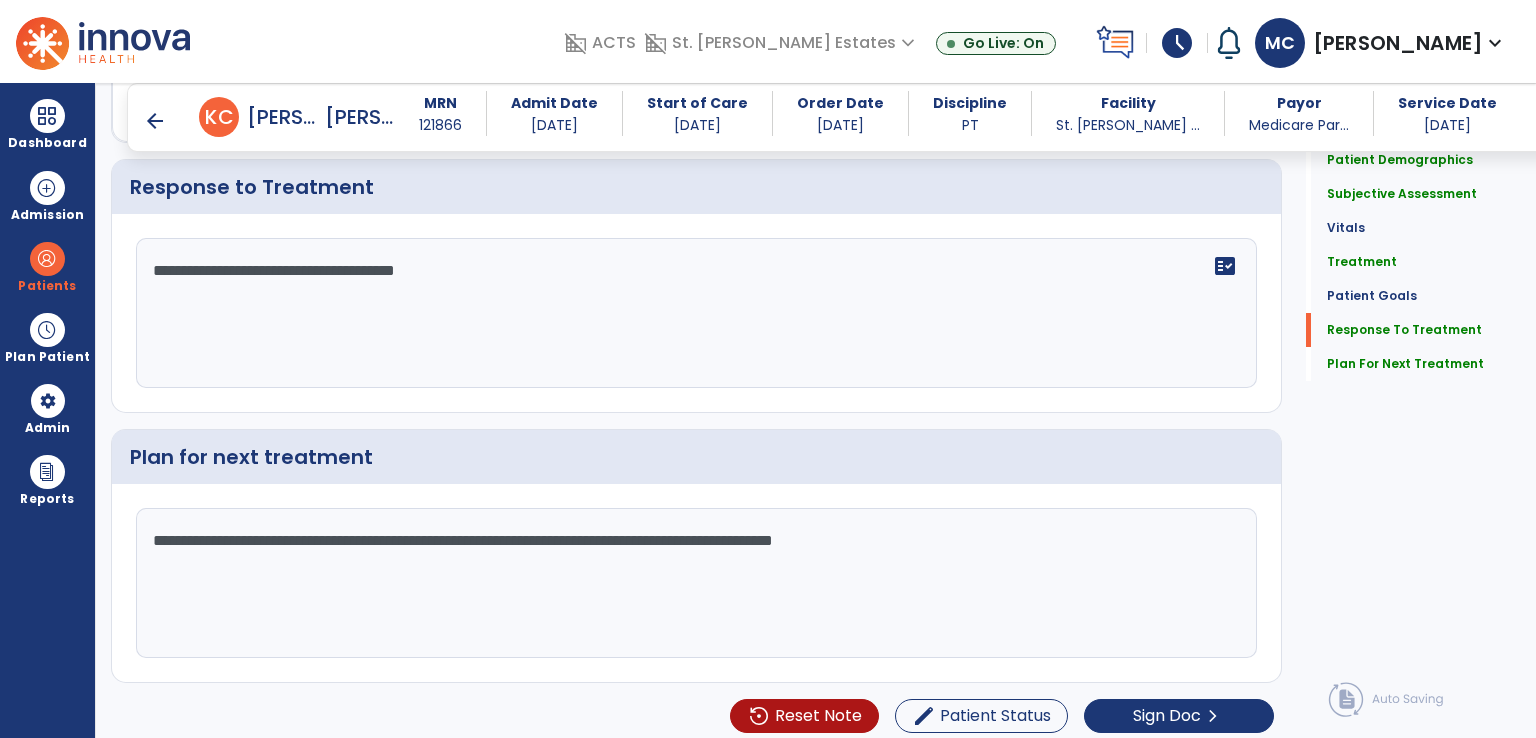 scroll, scrollTop: 2914, scrollLeft: 0, axis: vertical 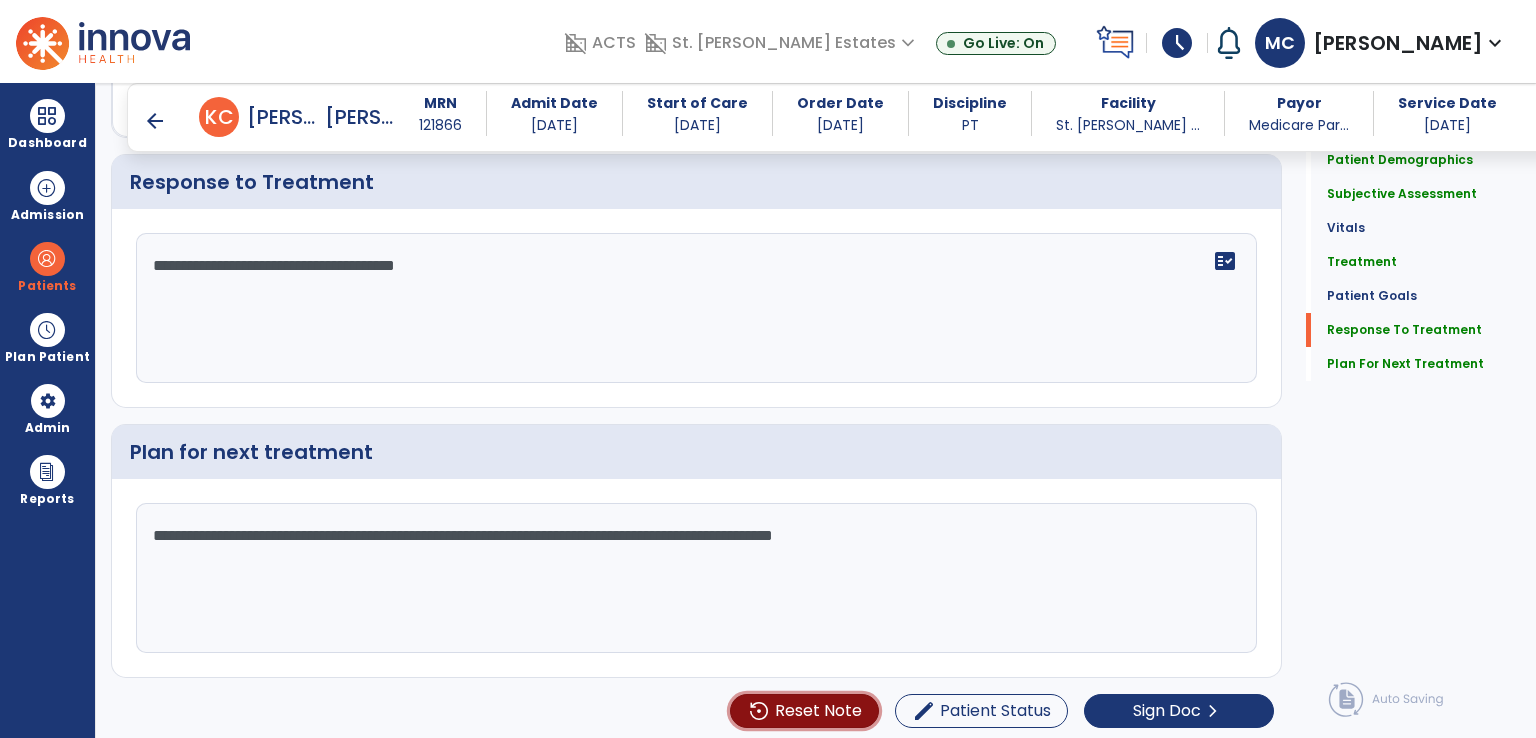 click on "Reset Note" 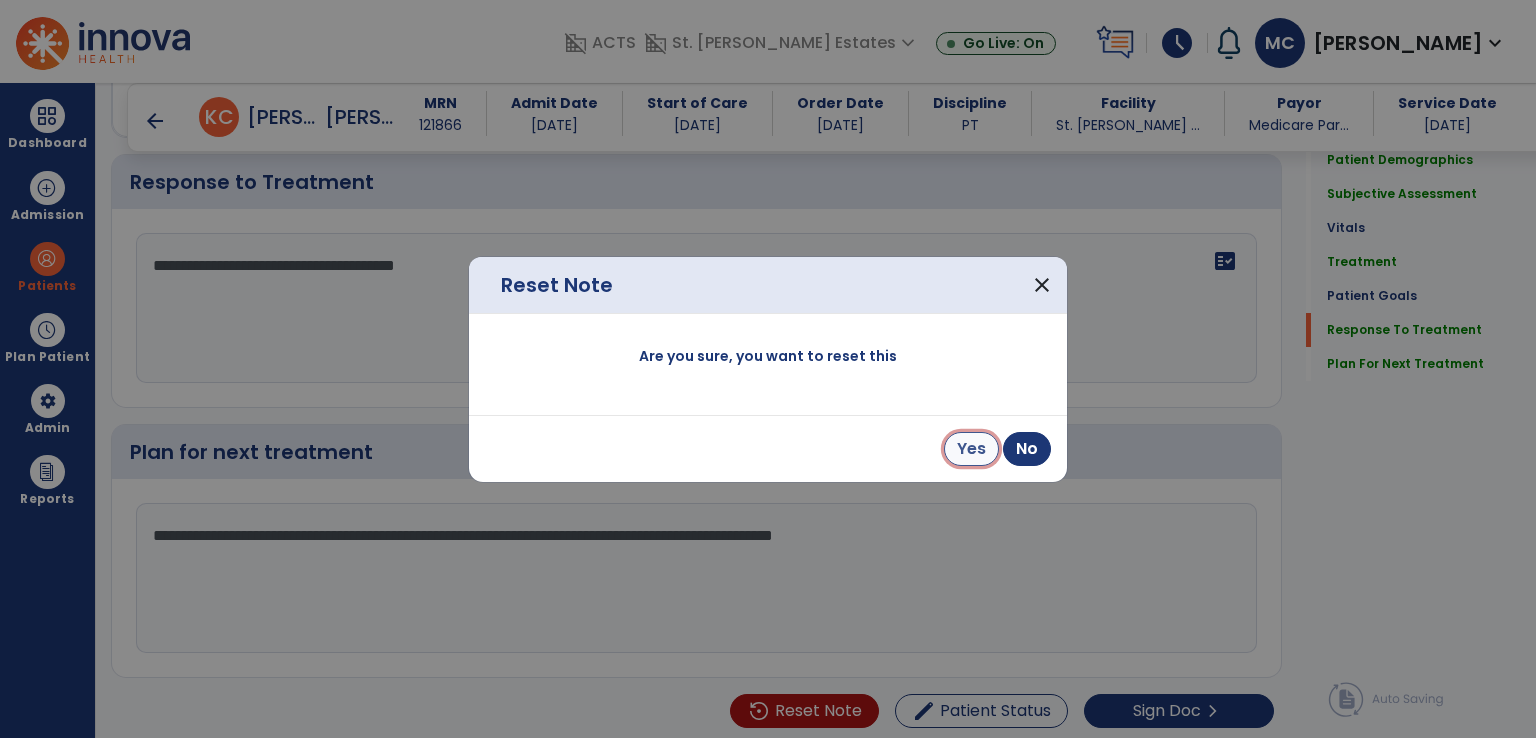 click on "Yes" at bounding box center (971, 449) 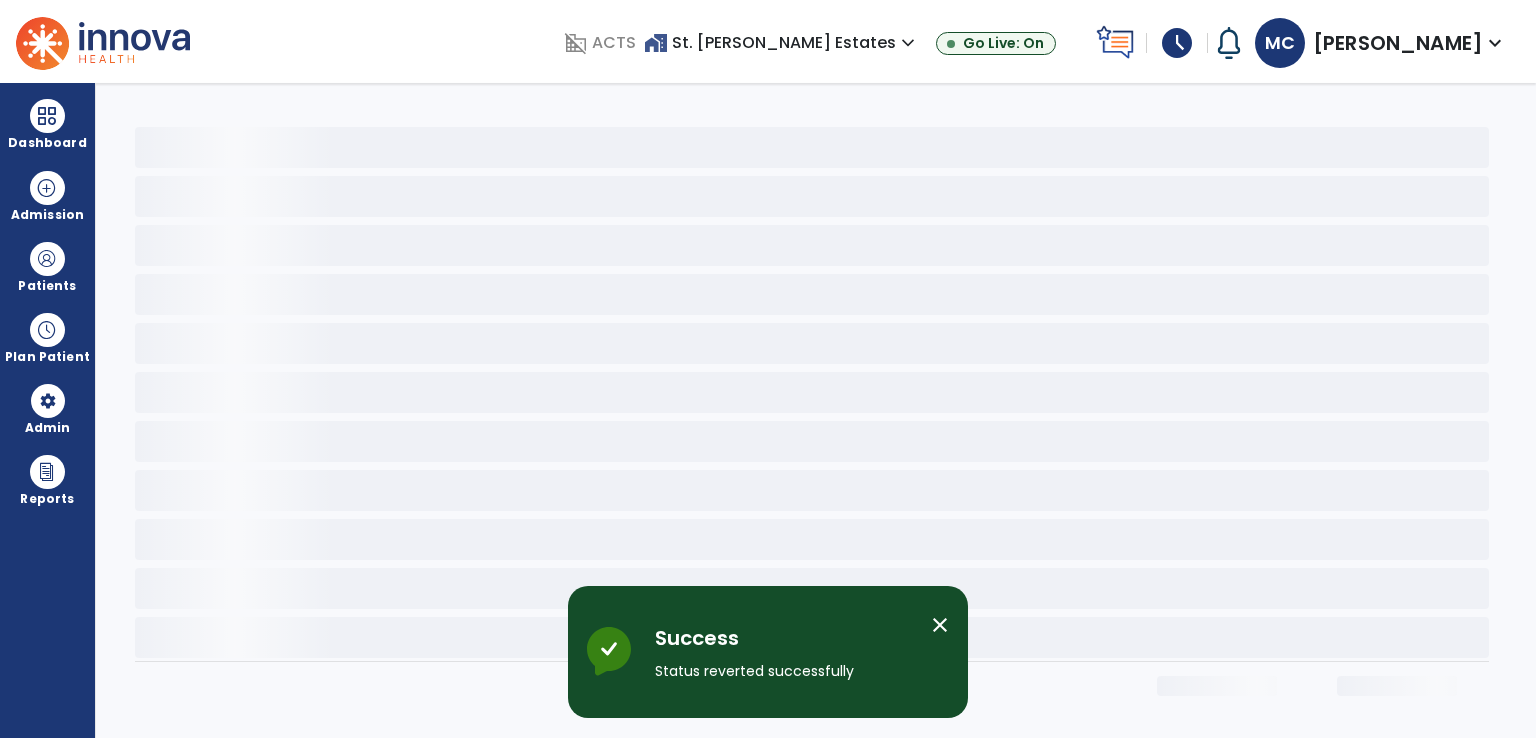 scroll, scrollTop: 0, scrollLeft: 0, axis: both 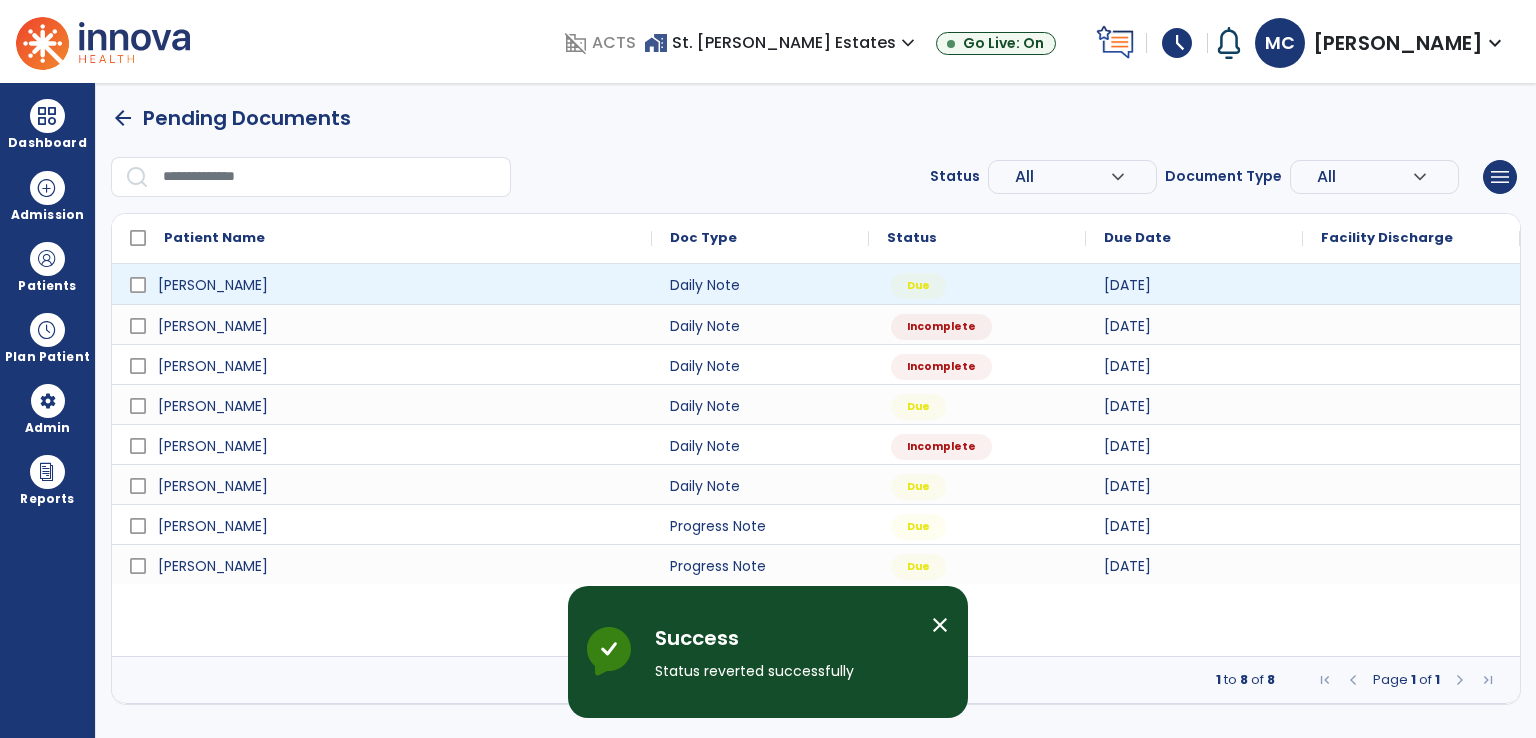 click at bounding box center [1411, 284] 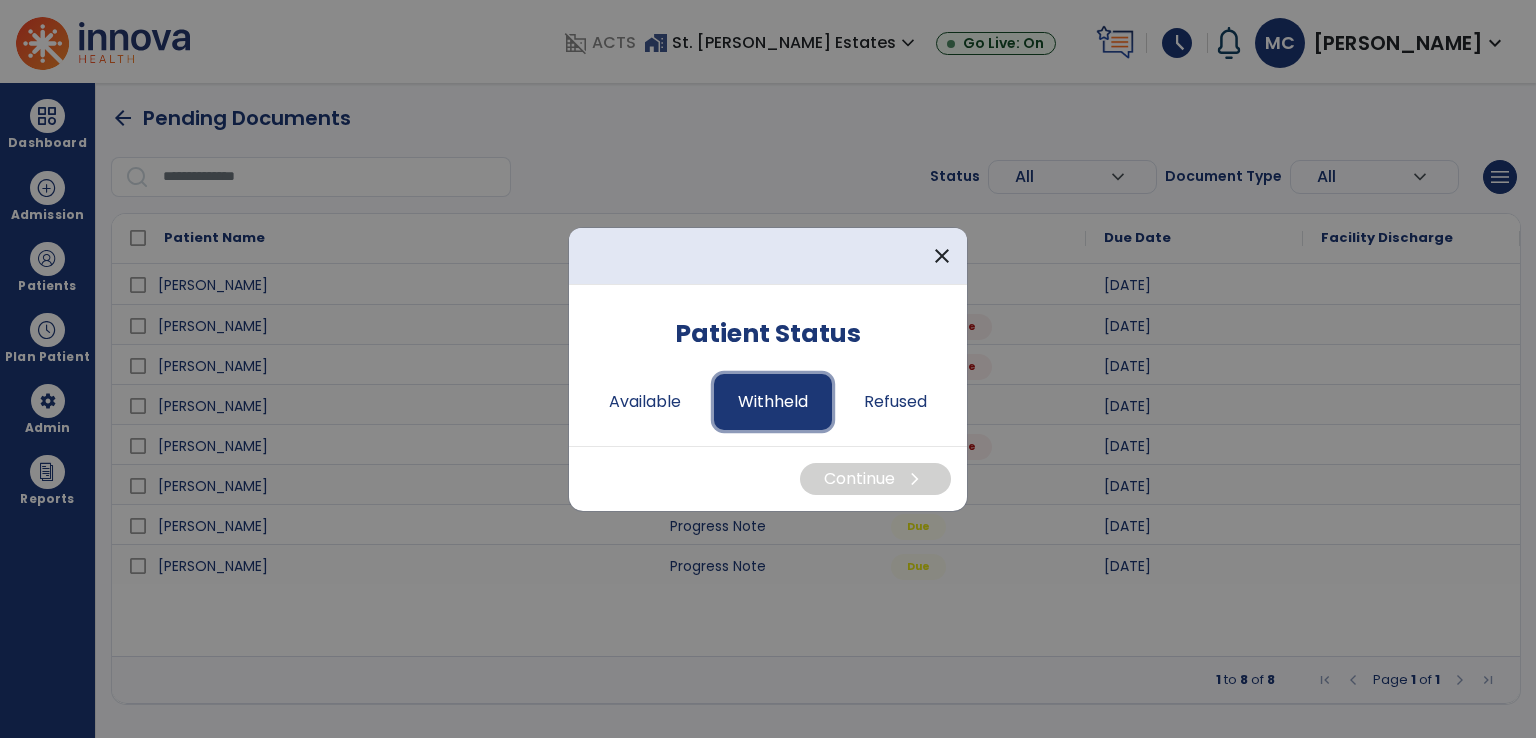 click on "Withheld" at bounding box center [773, 402] 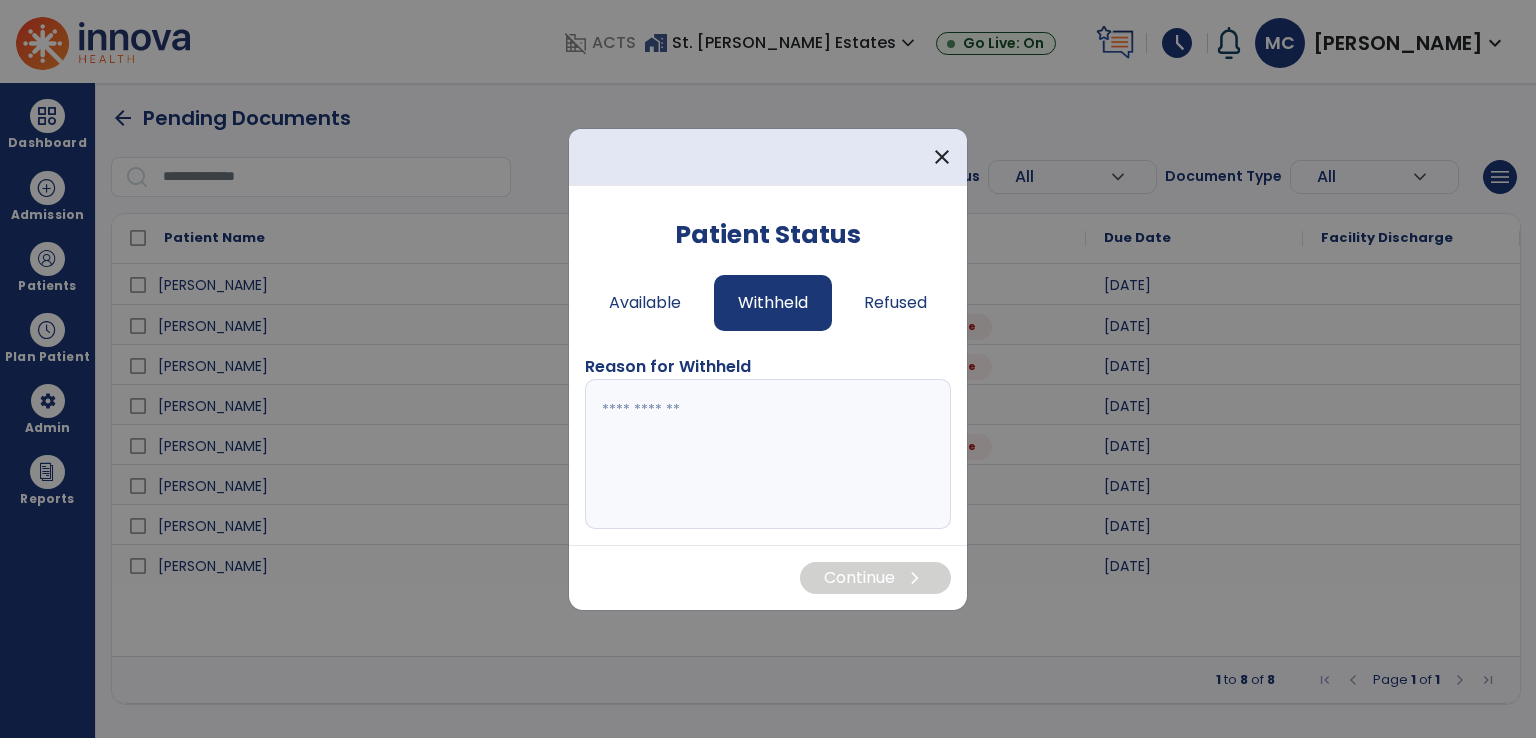 click at bounding box center [768, 454] 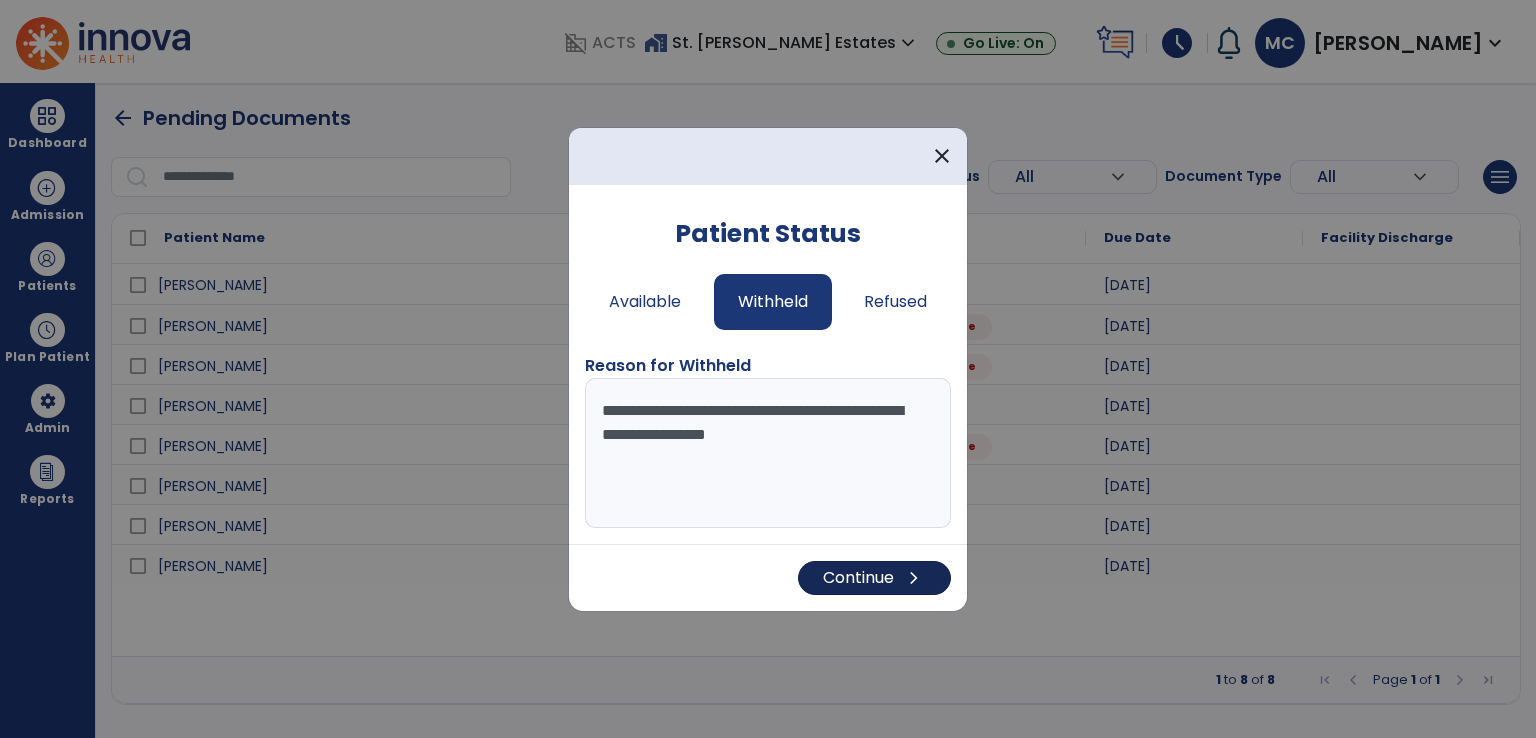 type on "**********" 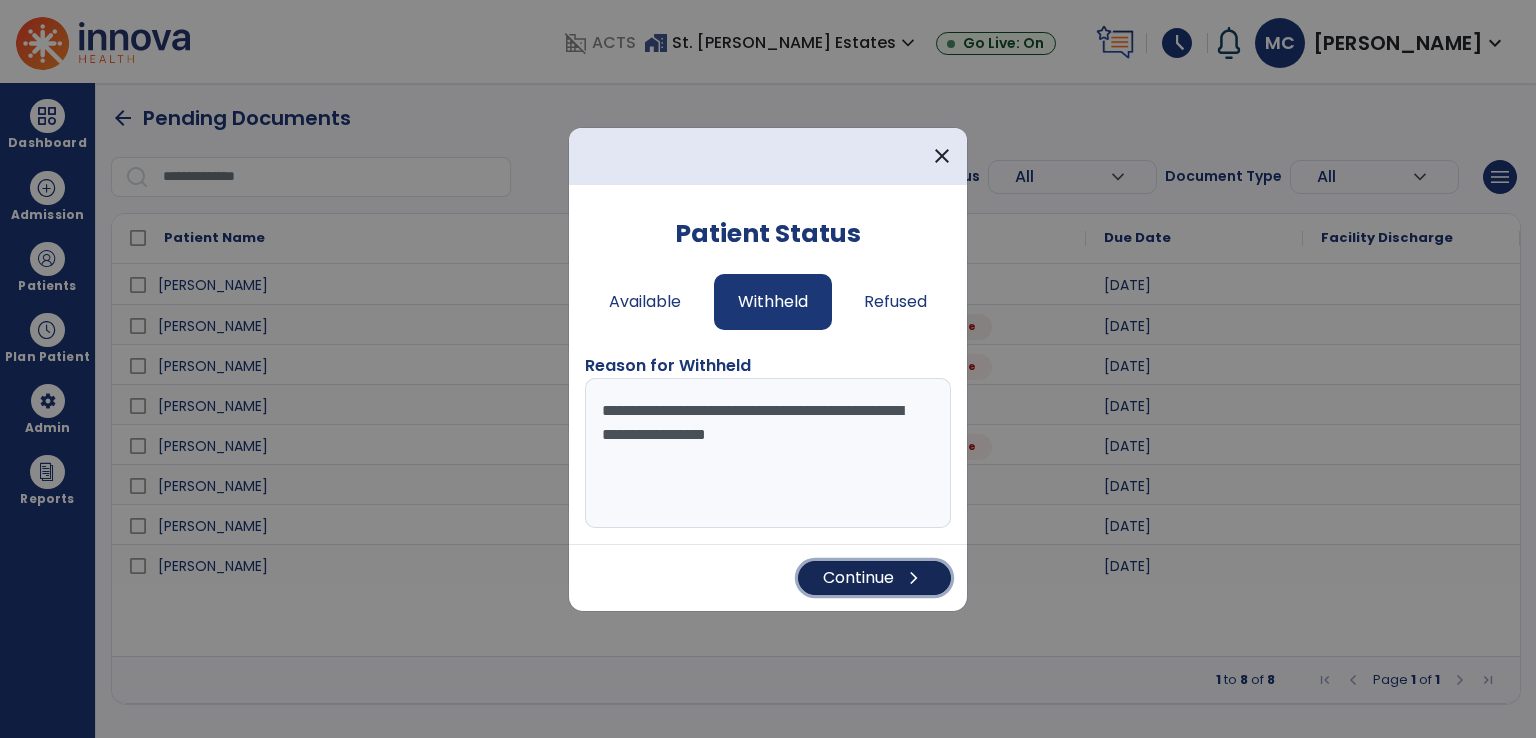 click on "chevron_right" at bounding box center [914, 578] 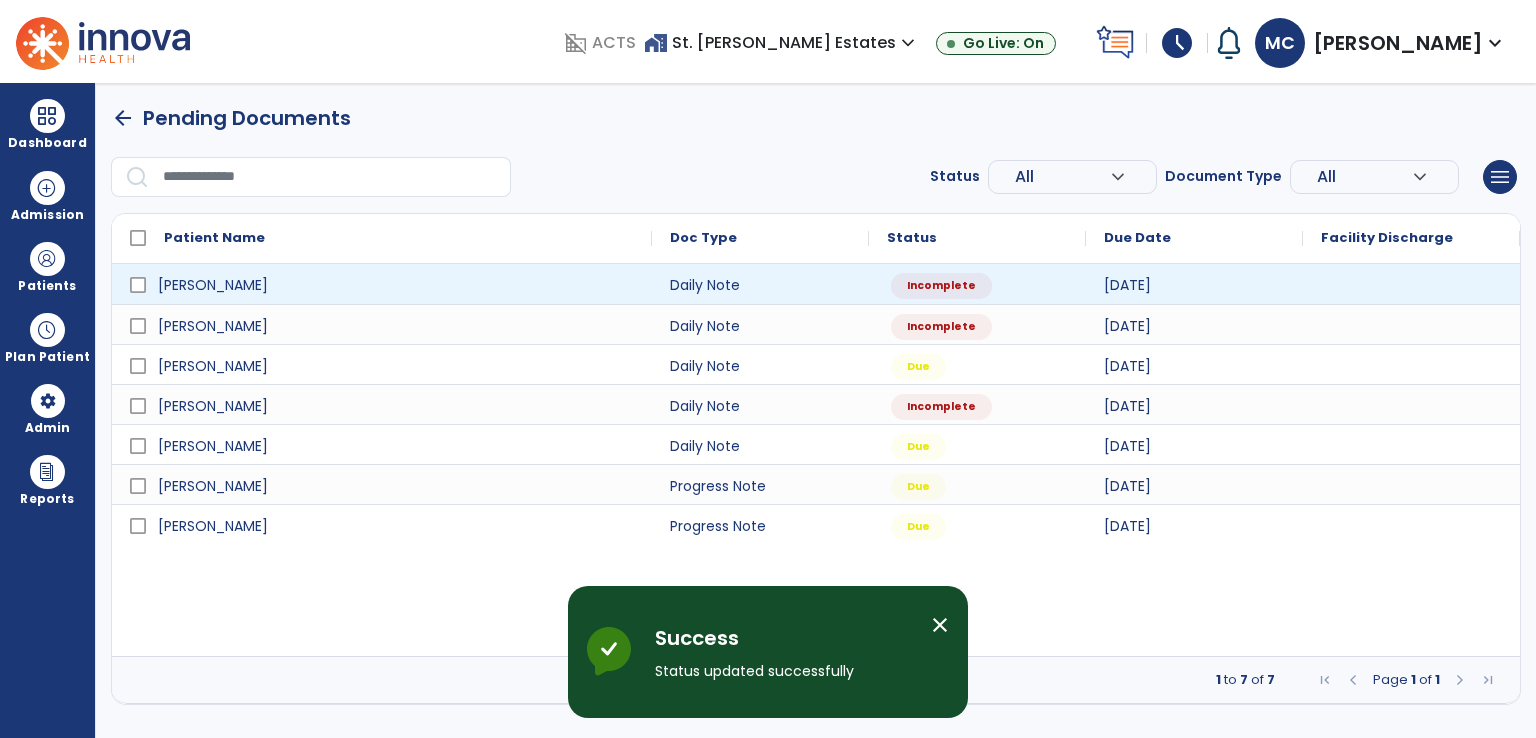 click at bounding box center (1411, 284) 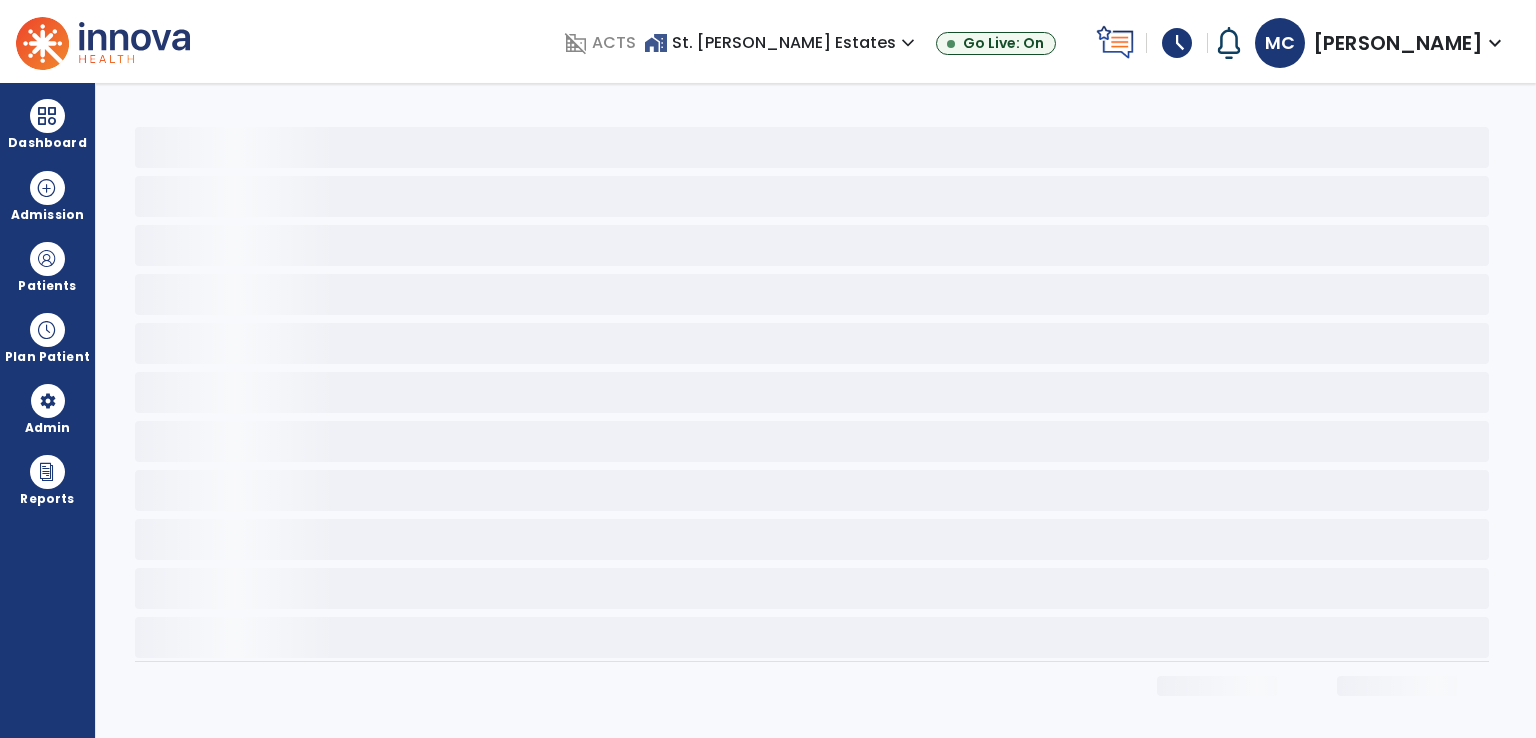 select on "*" 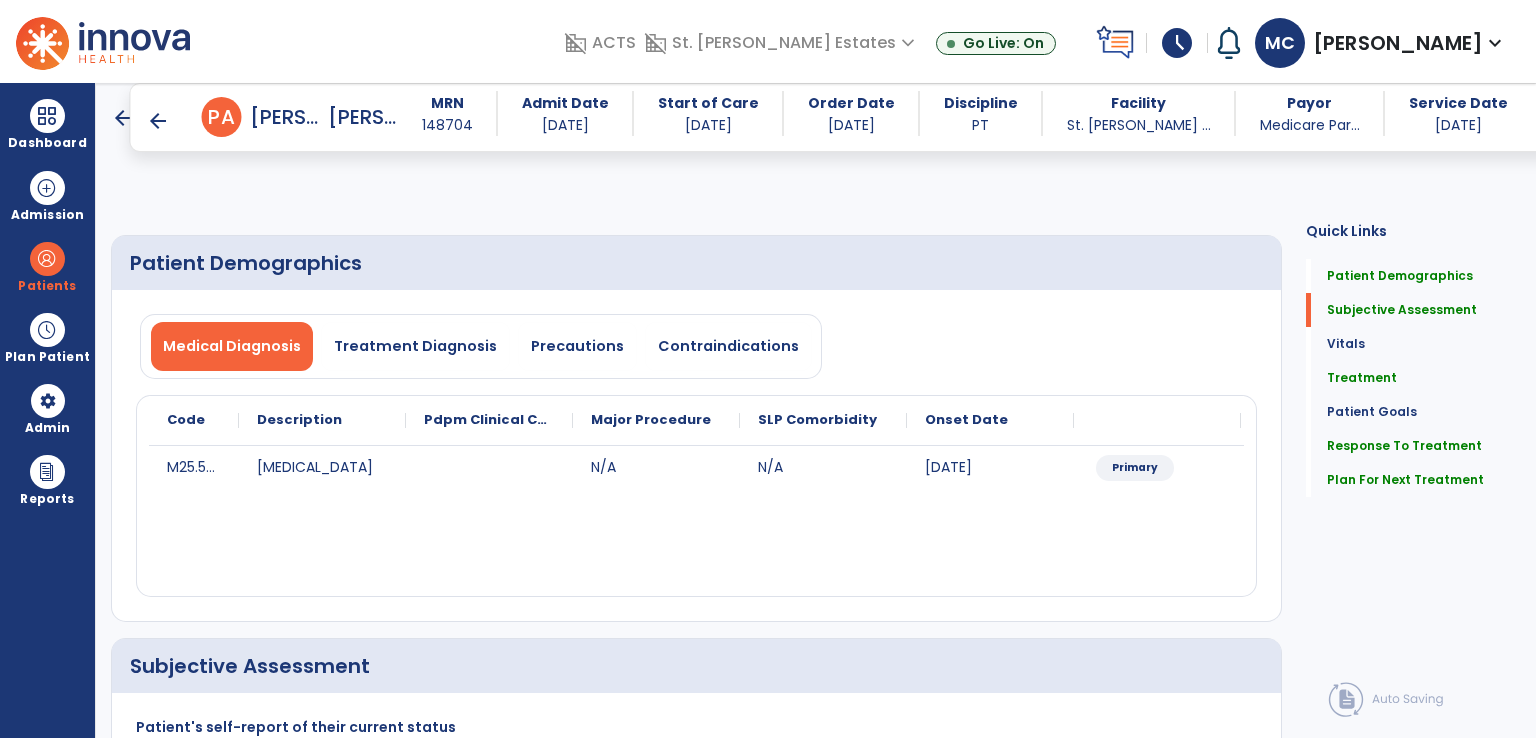 scroll, scrollTop: 300, scrollLeft: 0, axis: vertical 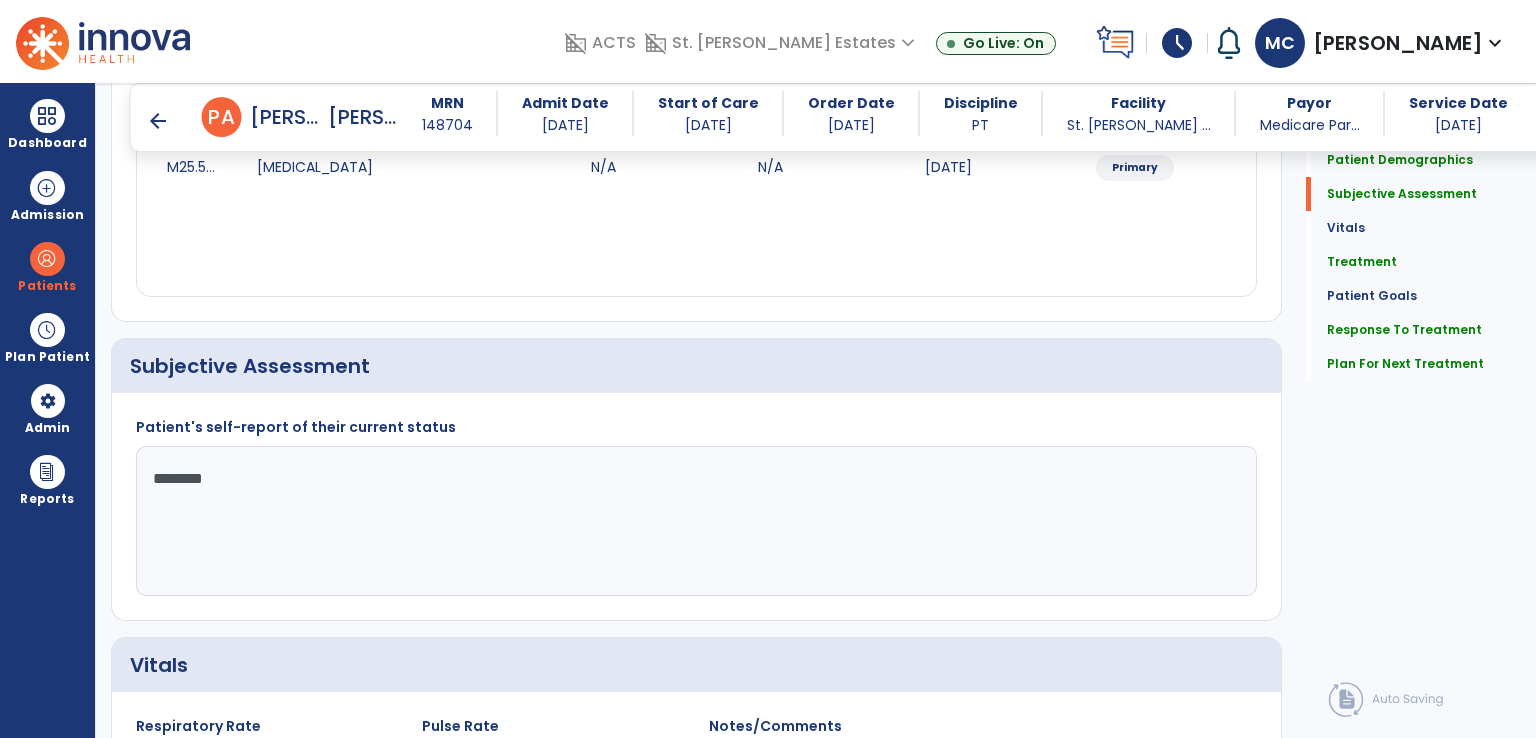 click on "********" 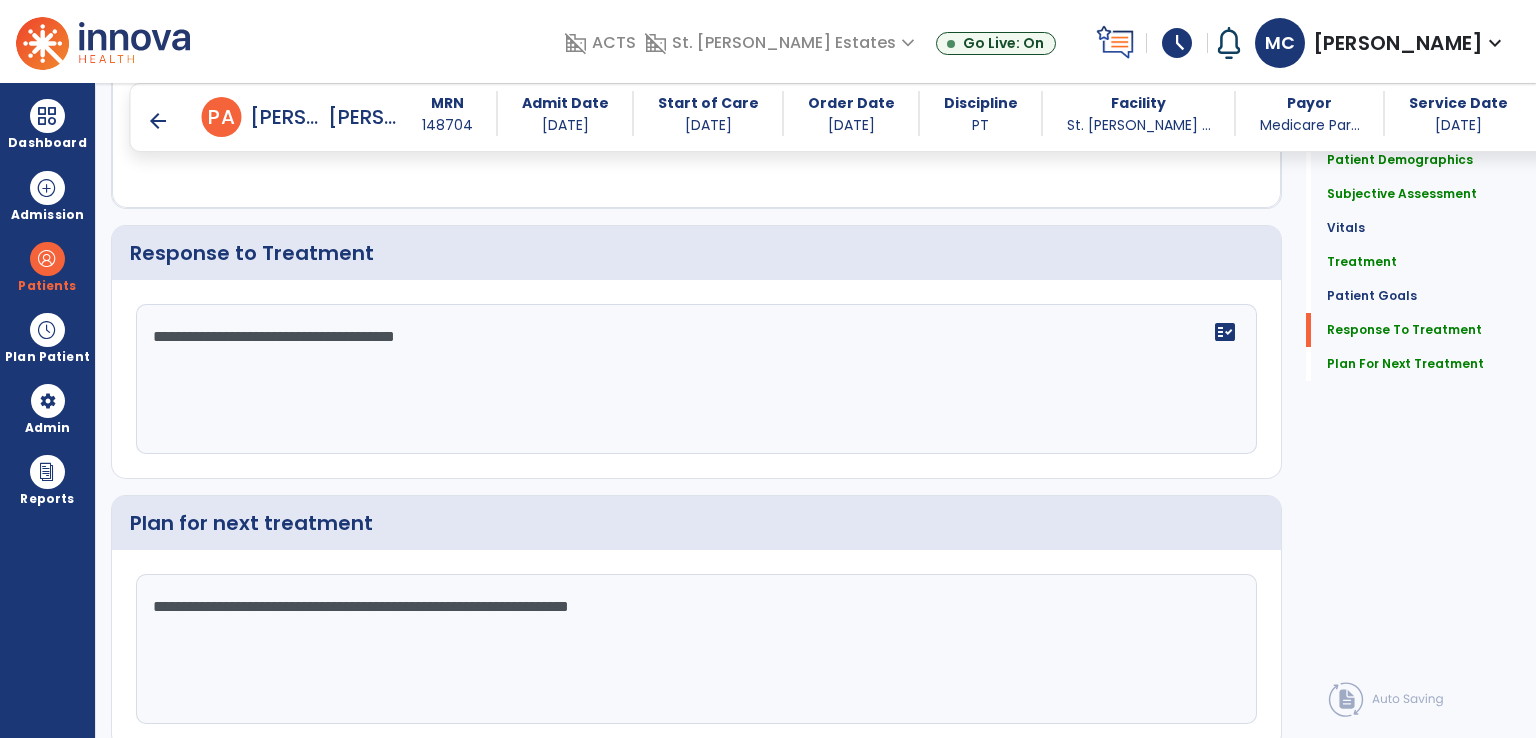 scroll, scrollTop: 2800, scrollLeft: 0, axis: vertical 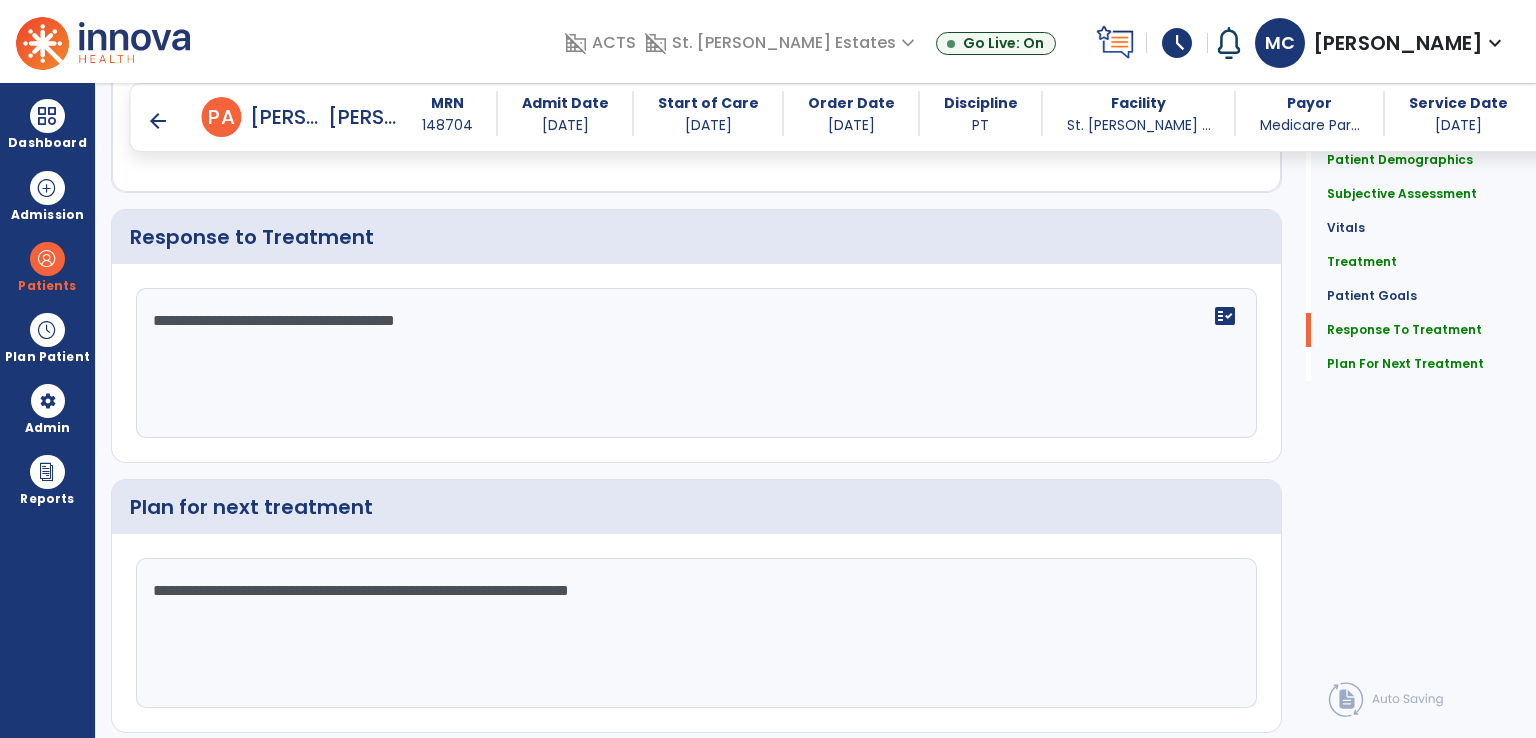 type on "**********" 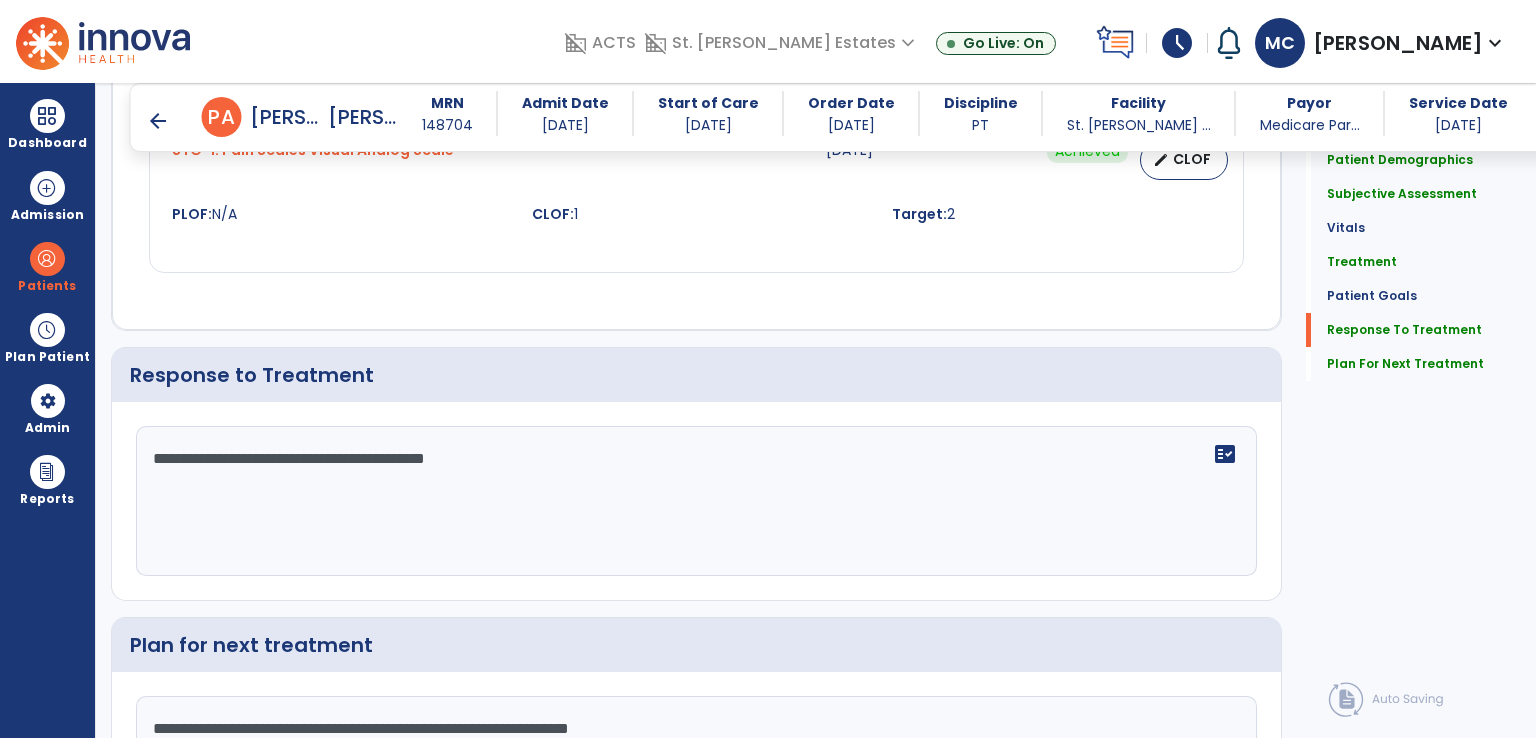 scroll, scrollTop: 2800, scrollLeft: 0, axis: vertical 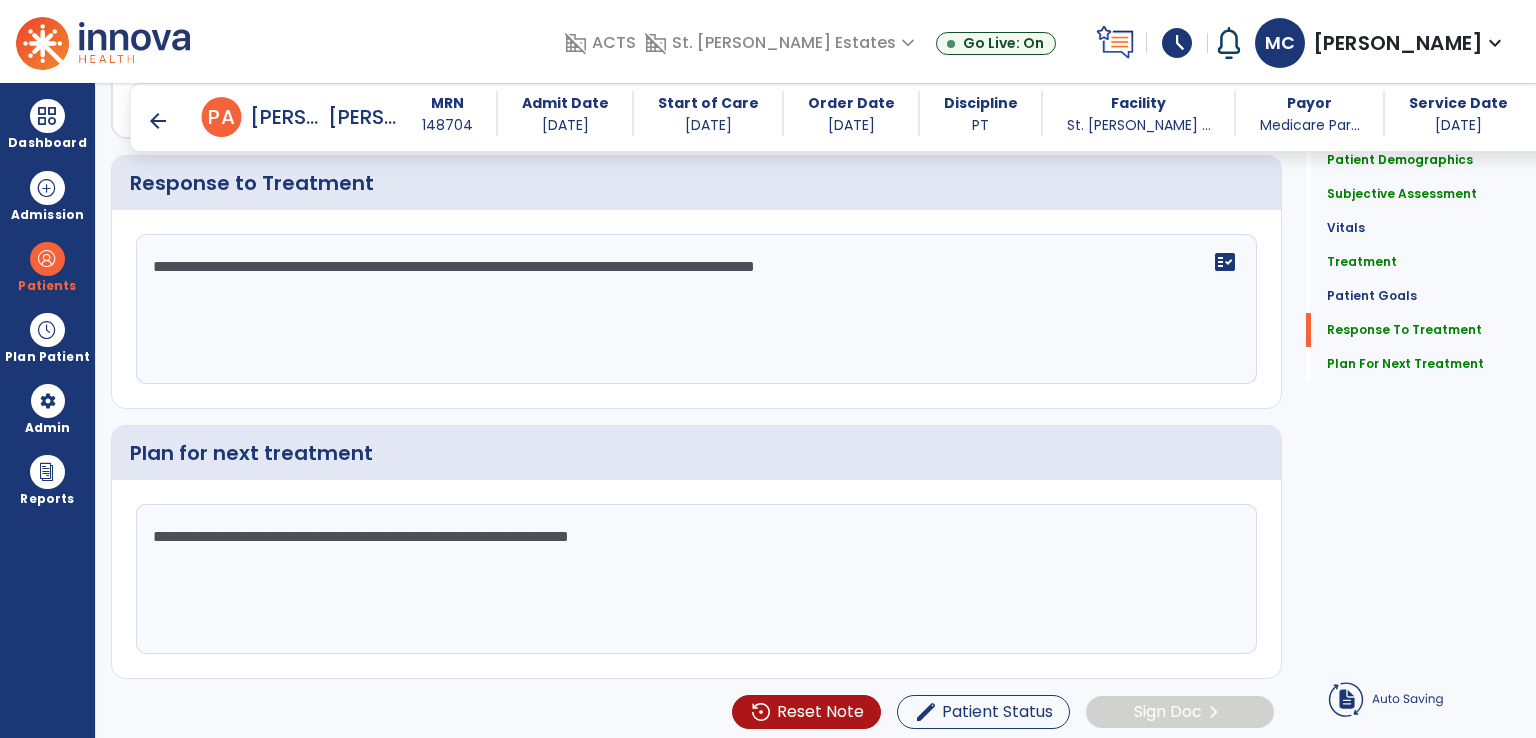 type on "**********" 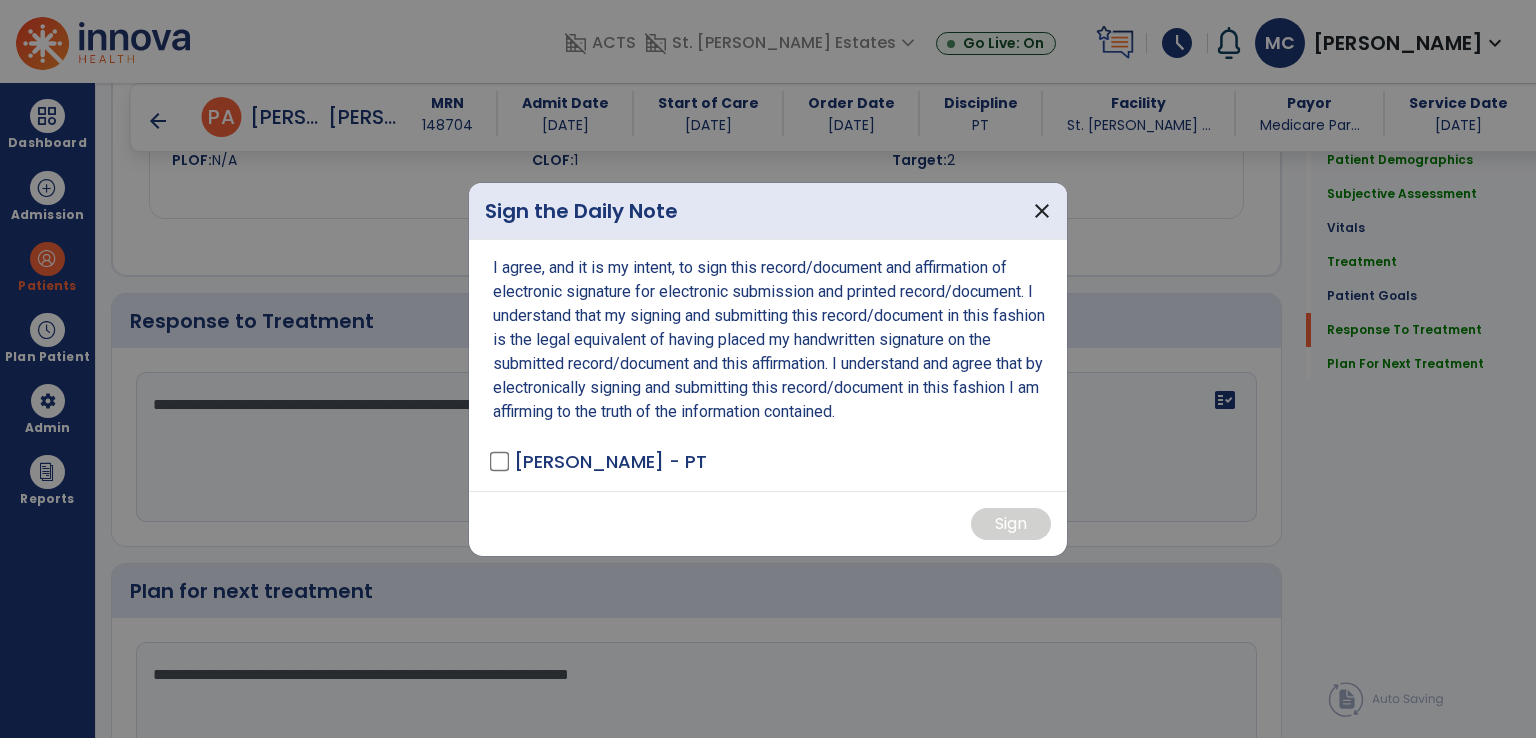scroll, scrollTop: 2855, scrollLeft: 0, axis: vertical 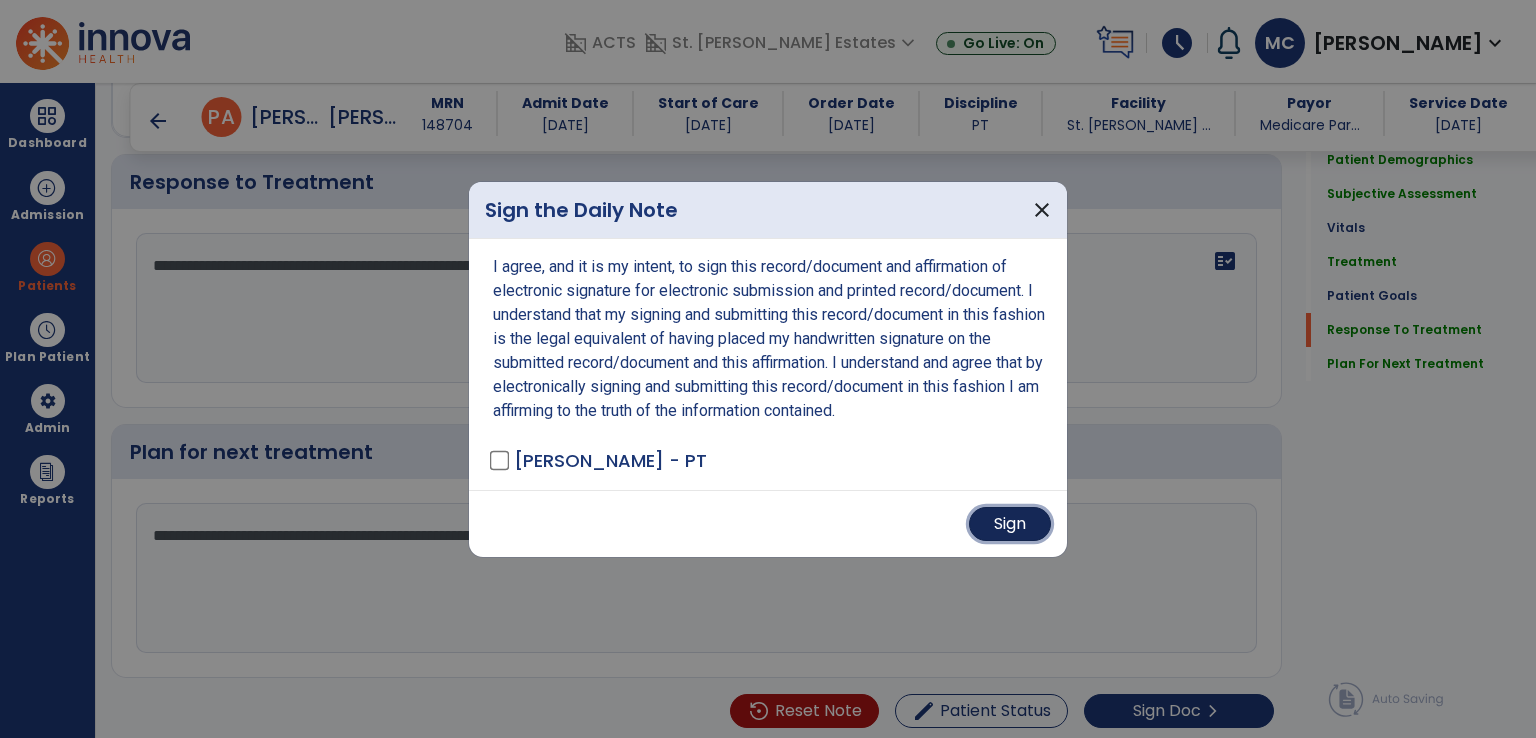 click on "Sign" at bounding box center [1010, 524] 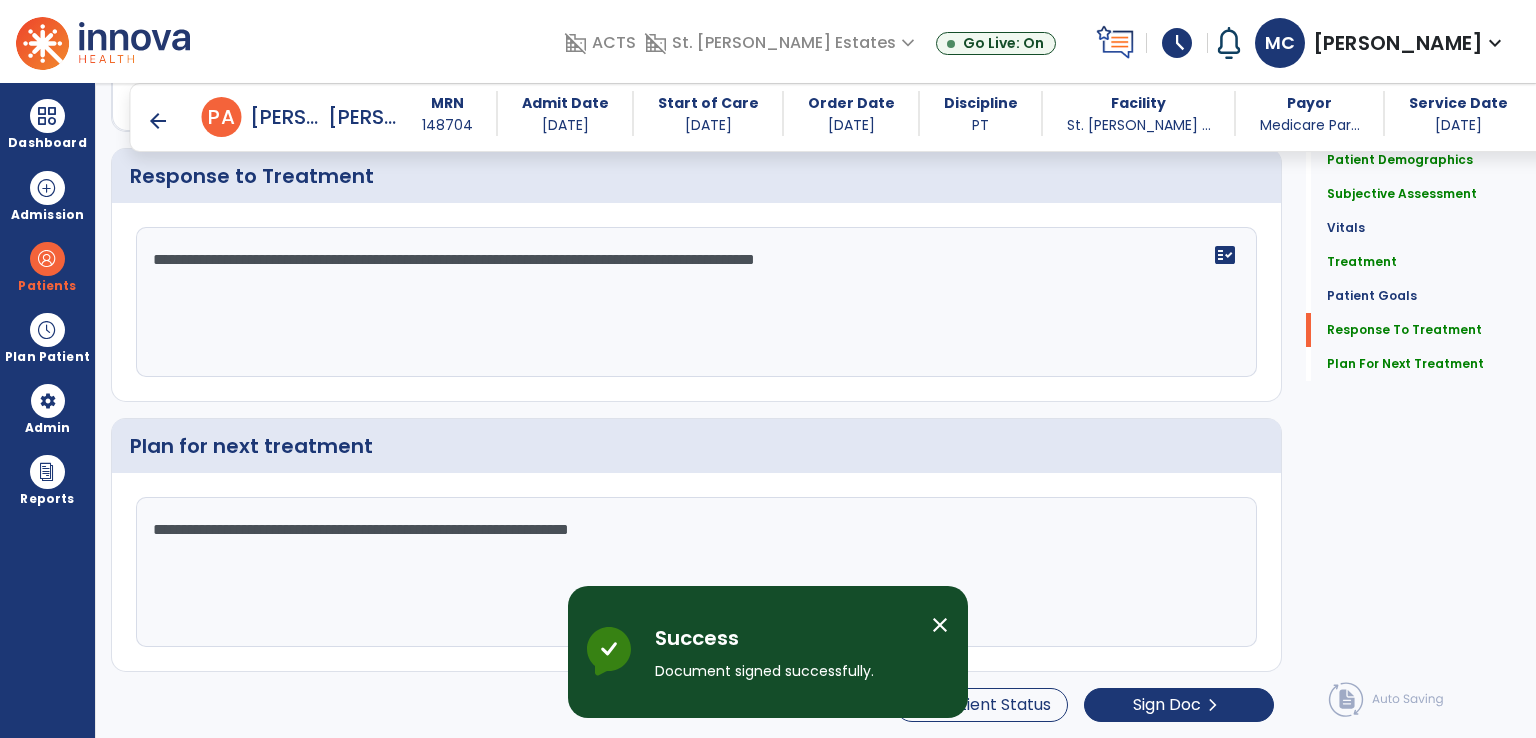 scroll, scrollTop: 0, scrollLeft: 0, axis: both 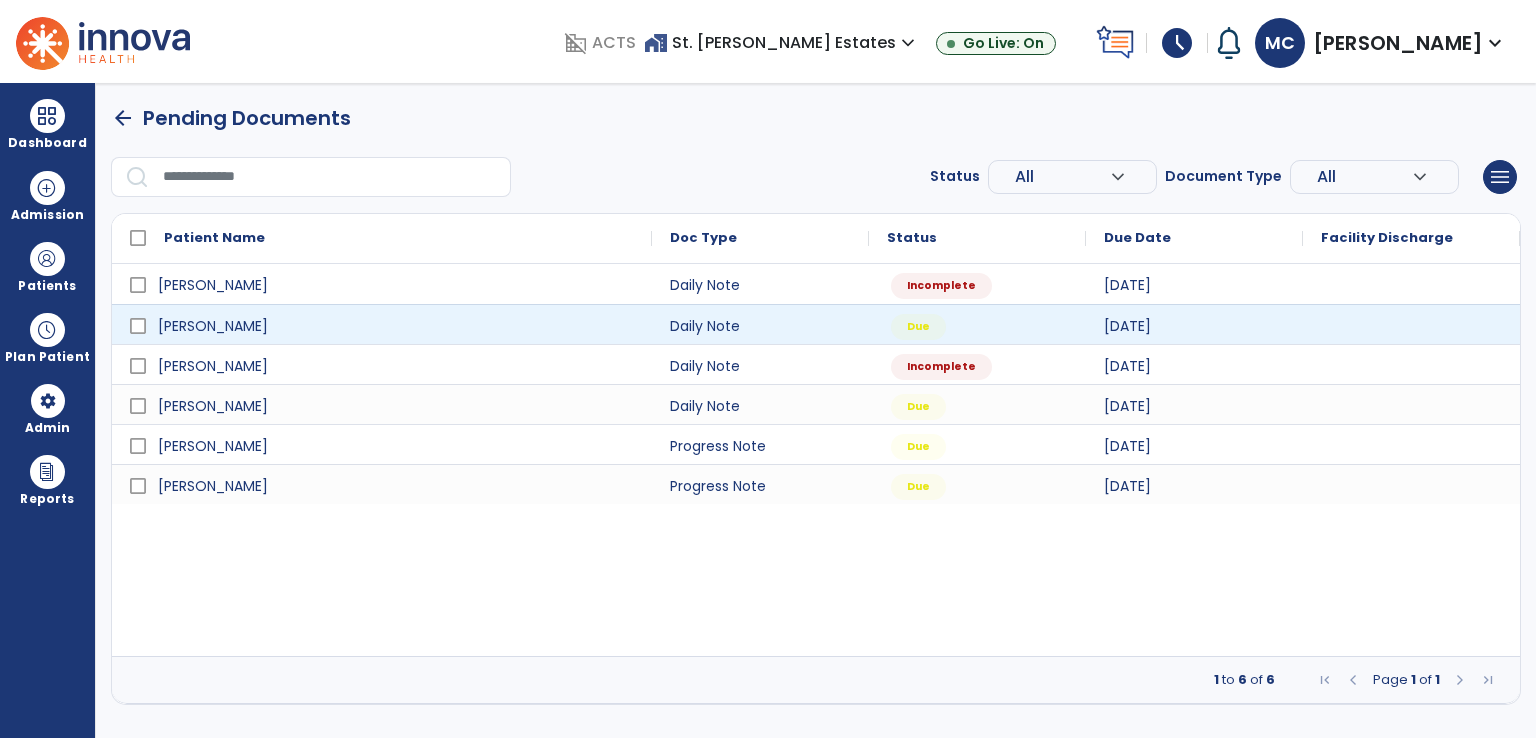 click at bounding box center [1411, 324] 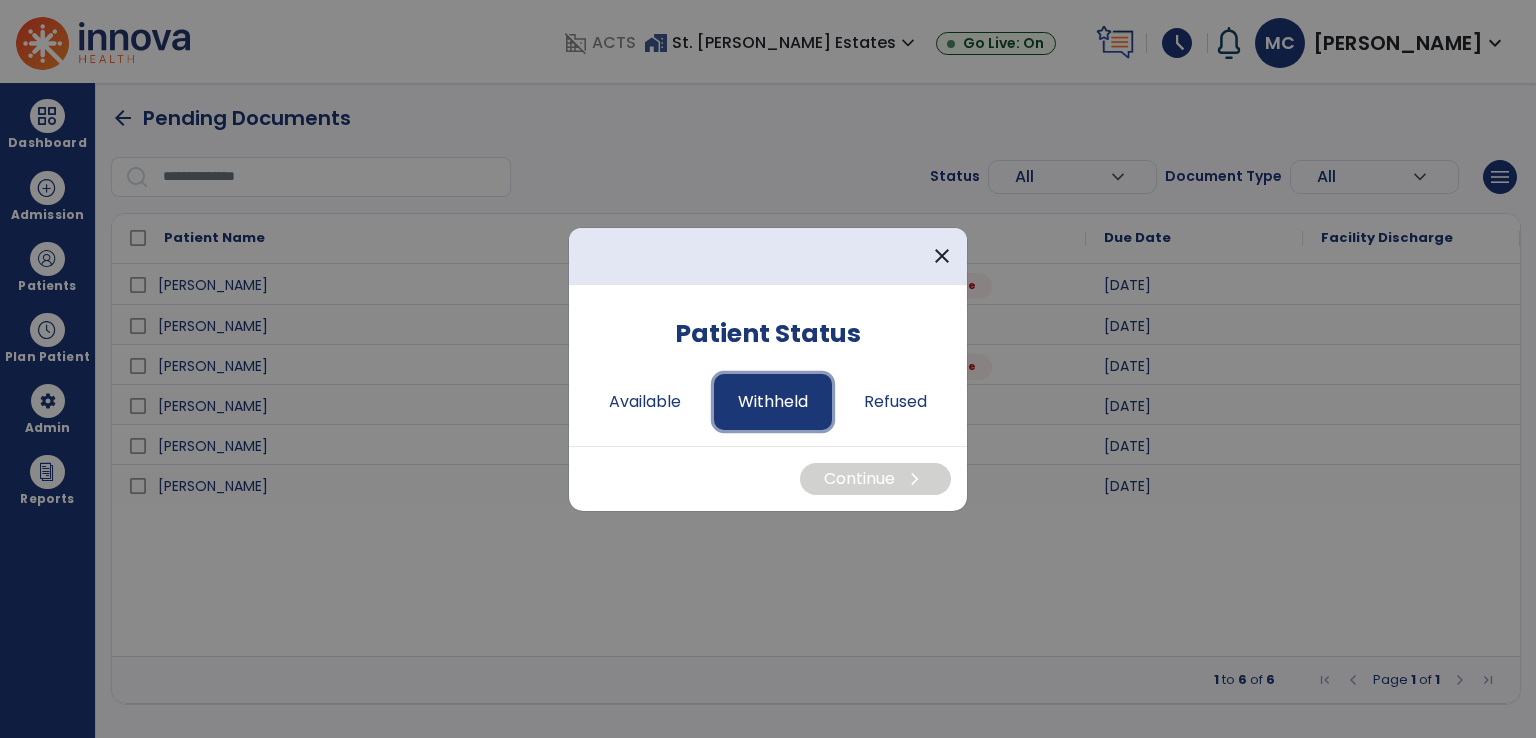click on "Withheld" at bounding box center (773, 402) 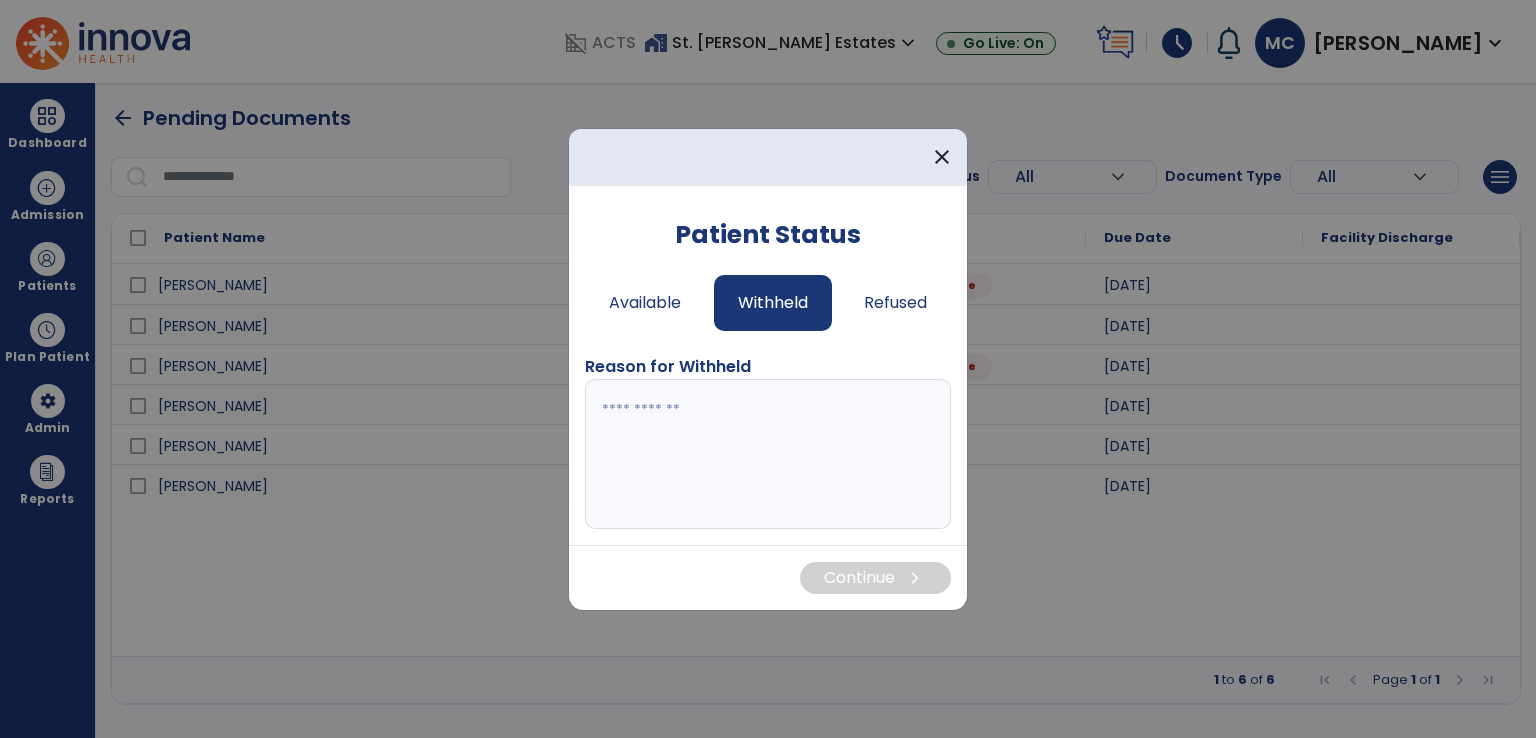 click at bounding box center [768, 454] 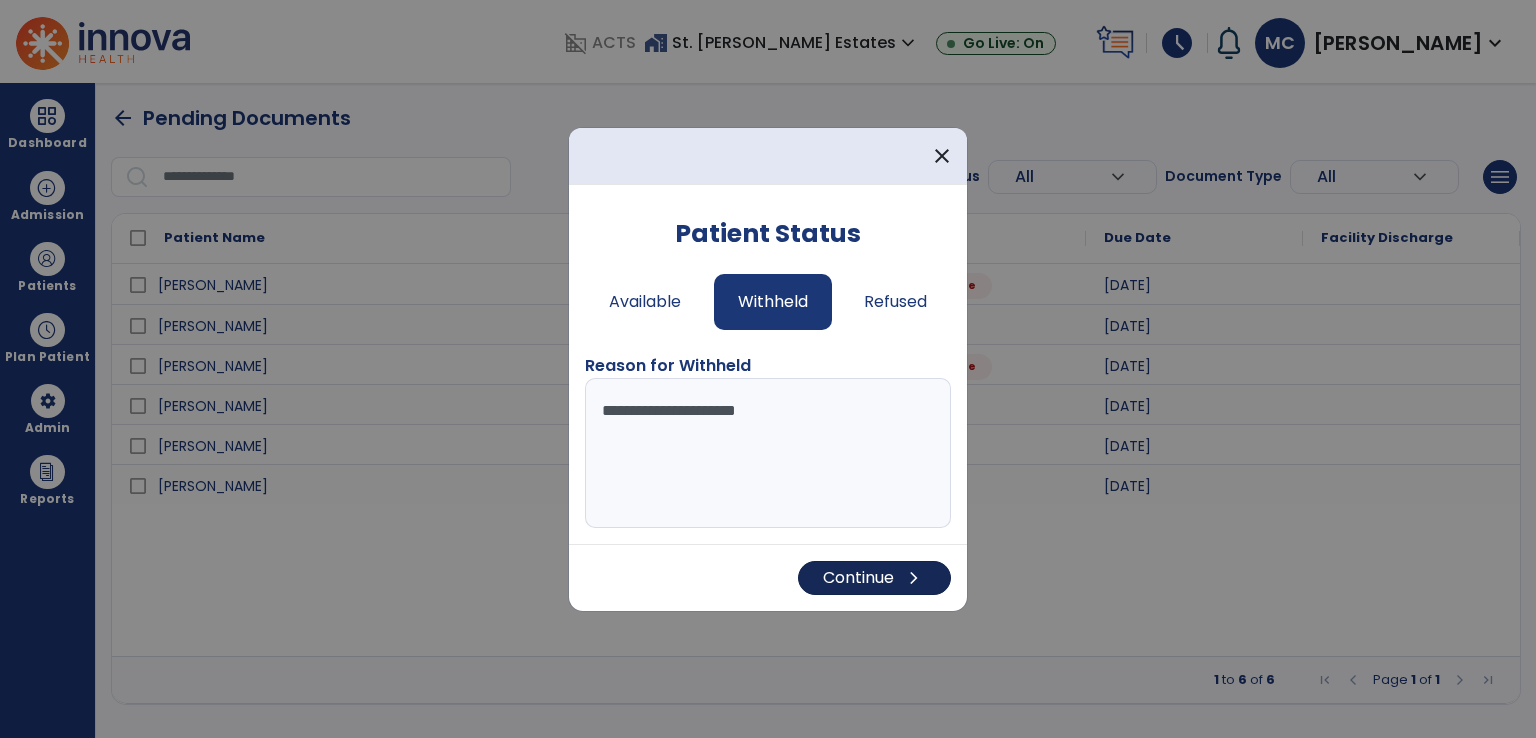 type on "**********" 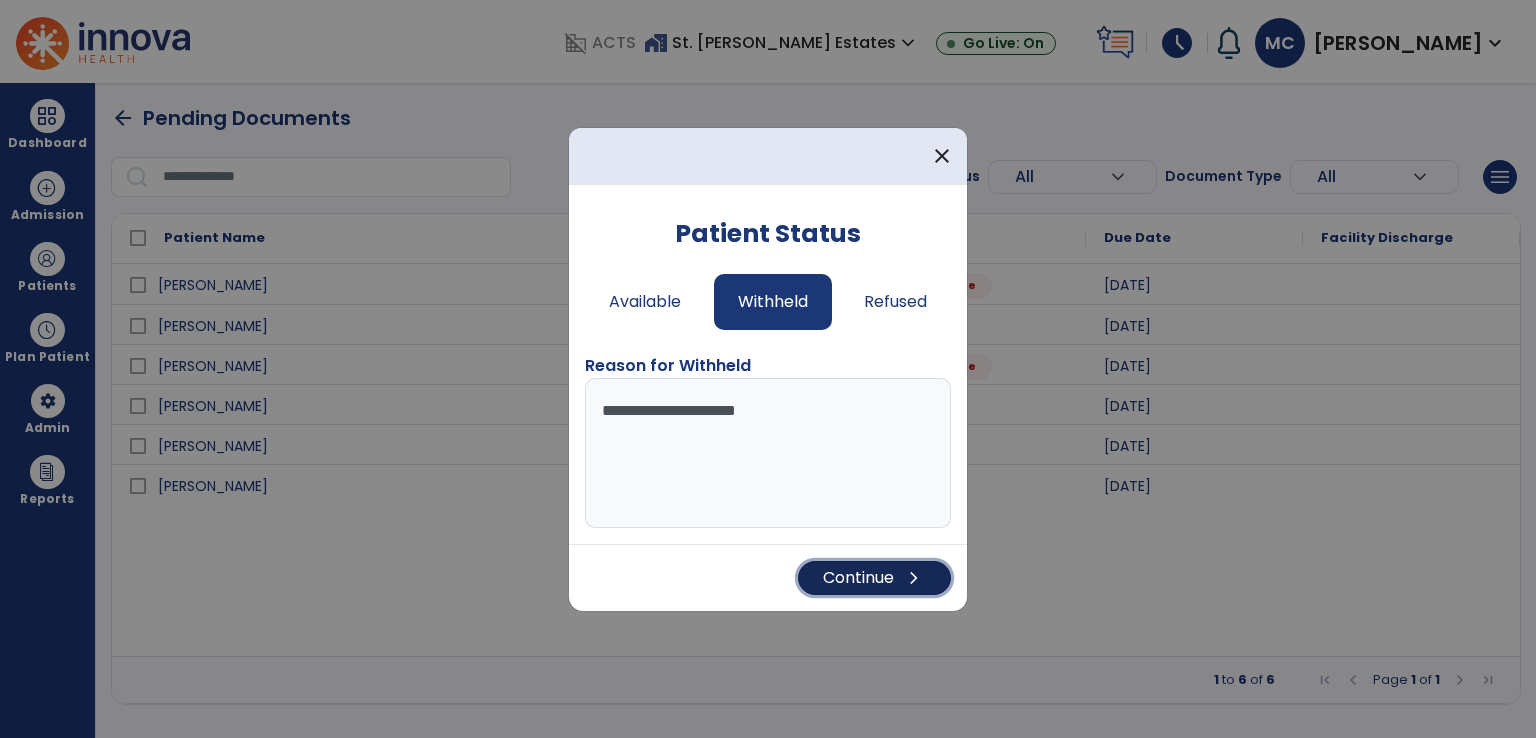 click on "Continue   chevron_right" at bounding box center [874, 578] 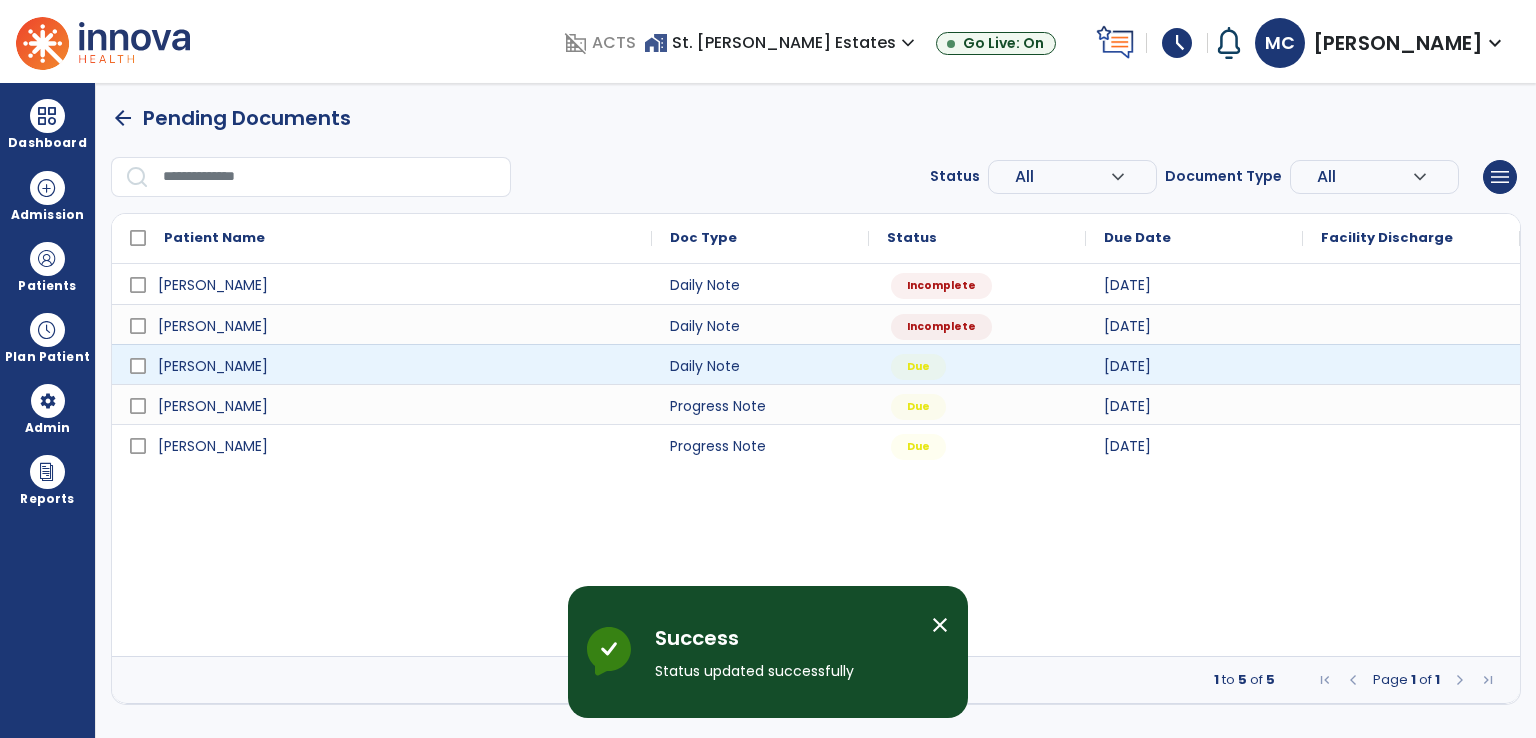 click at bounding box center [1411, 364] 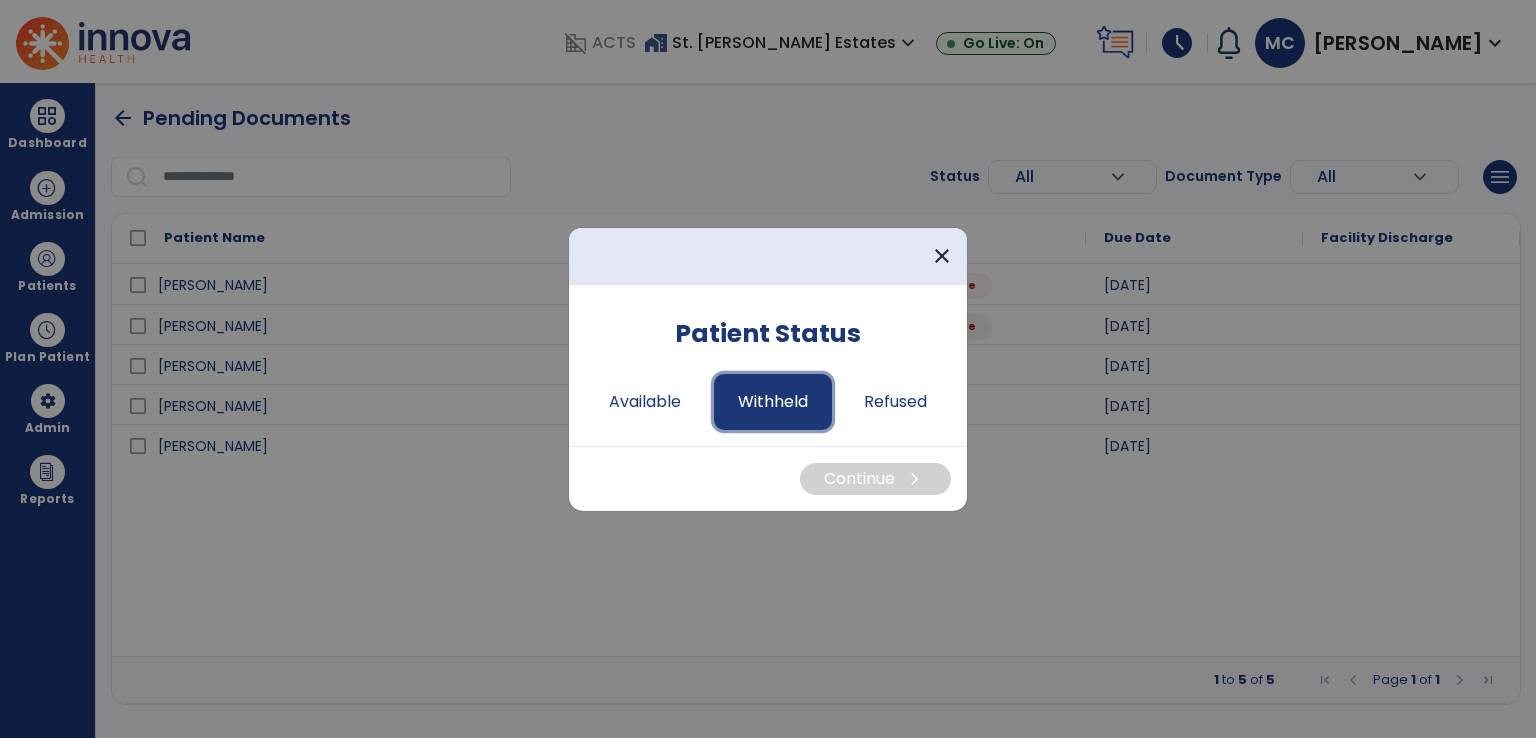 click on "Withheld" at bounding box center [773, 402] 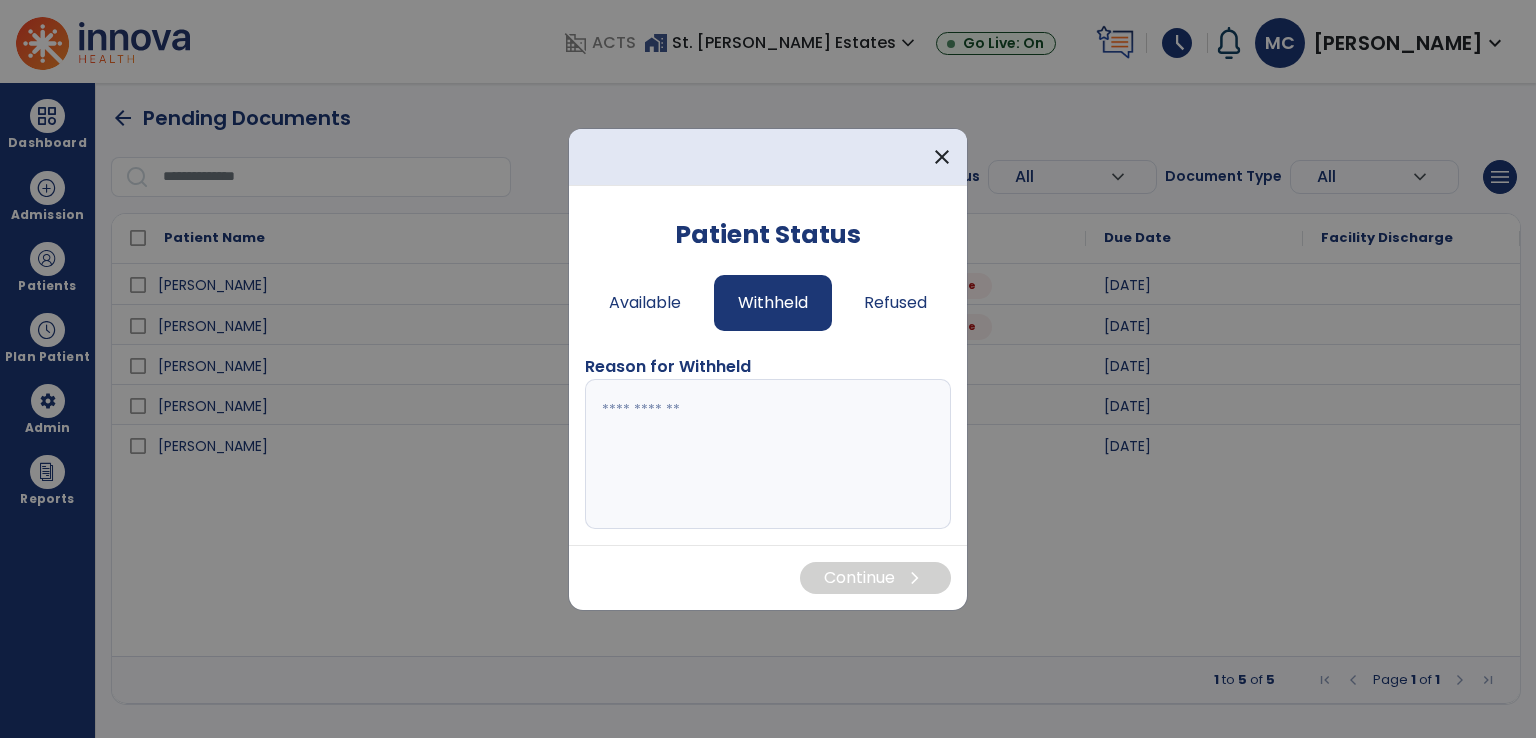 click at bounding box center (768, 454) 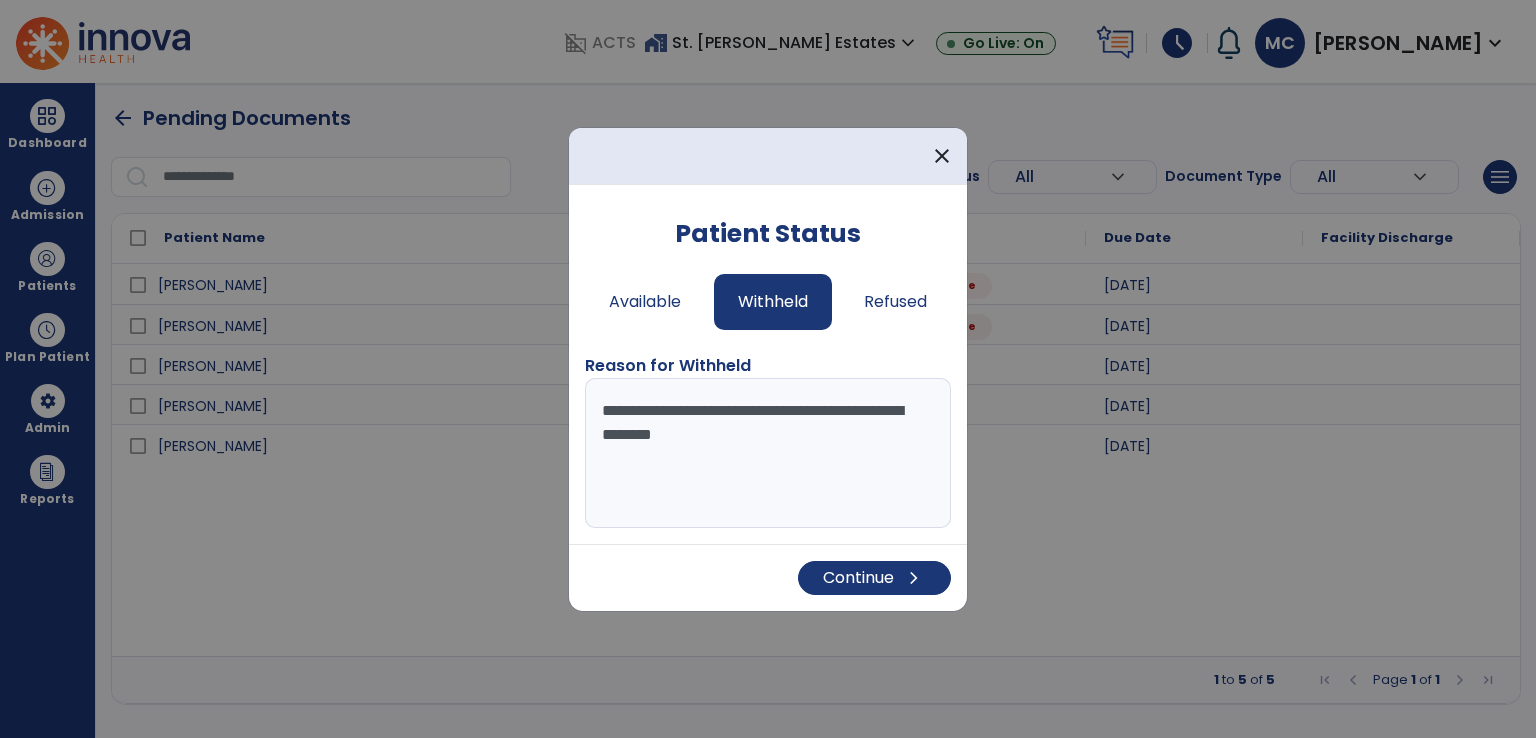 click on "**********" at bounding box center (768, 453) 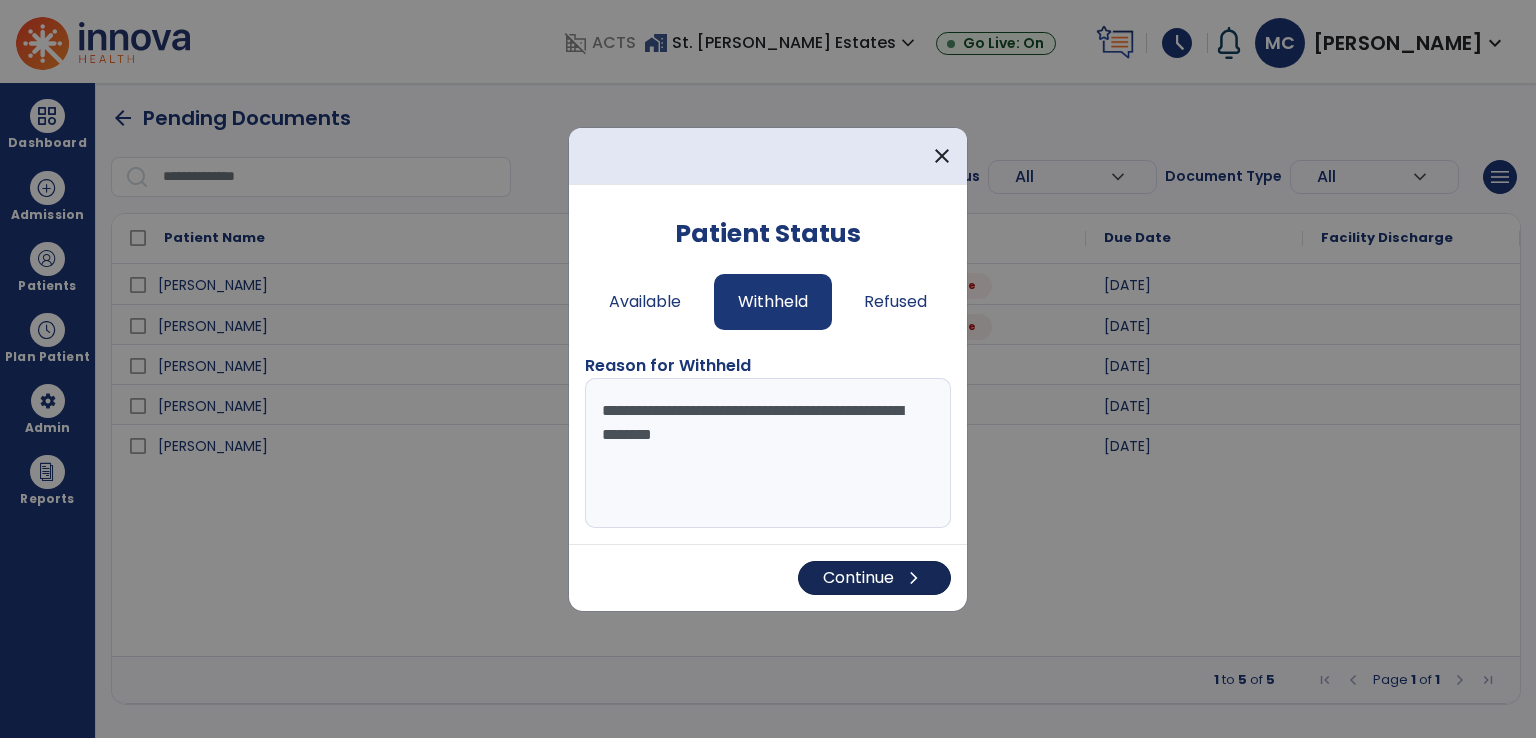 type on "**********" 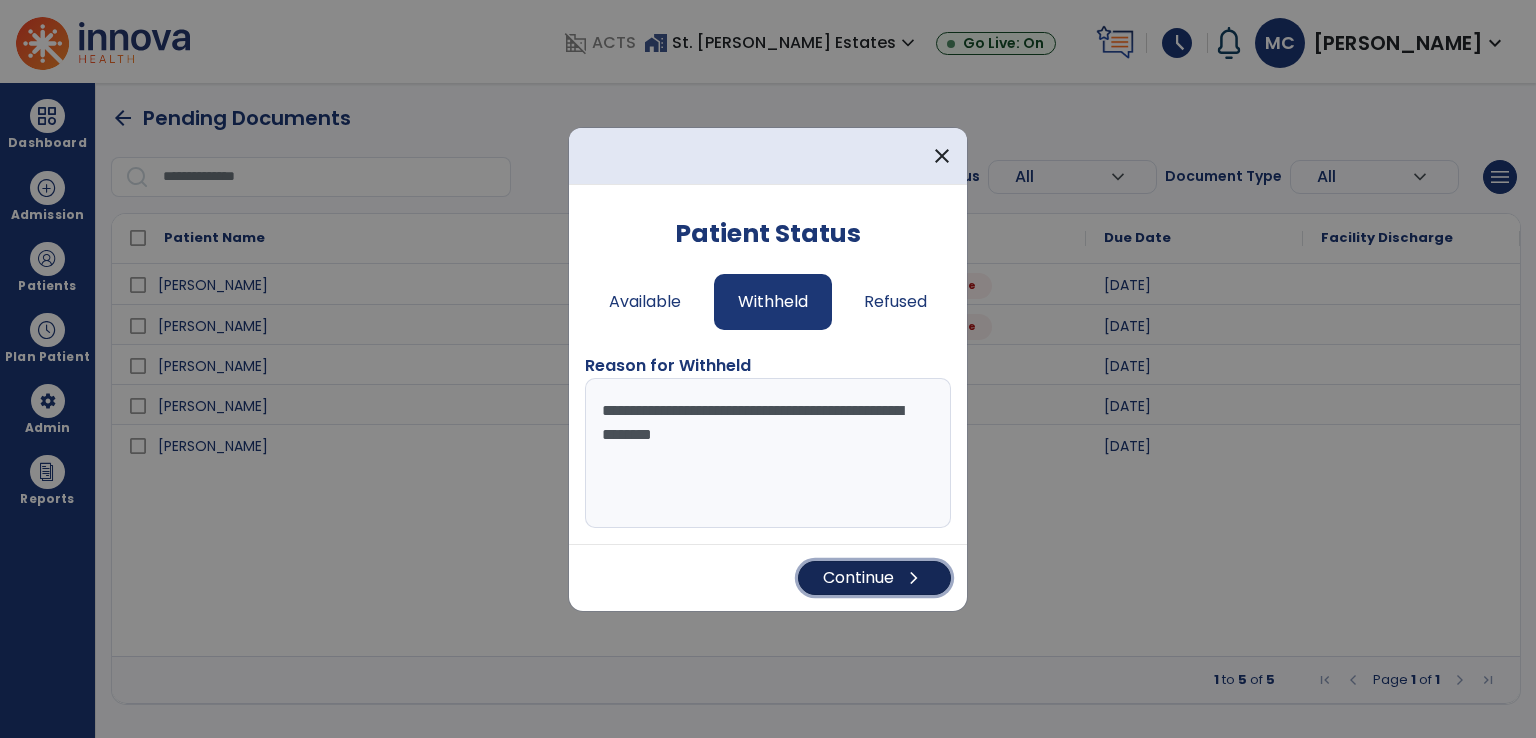 click on "Continue   chevron_right" at bounding box center [874, 578] 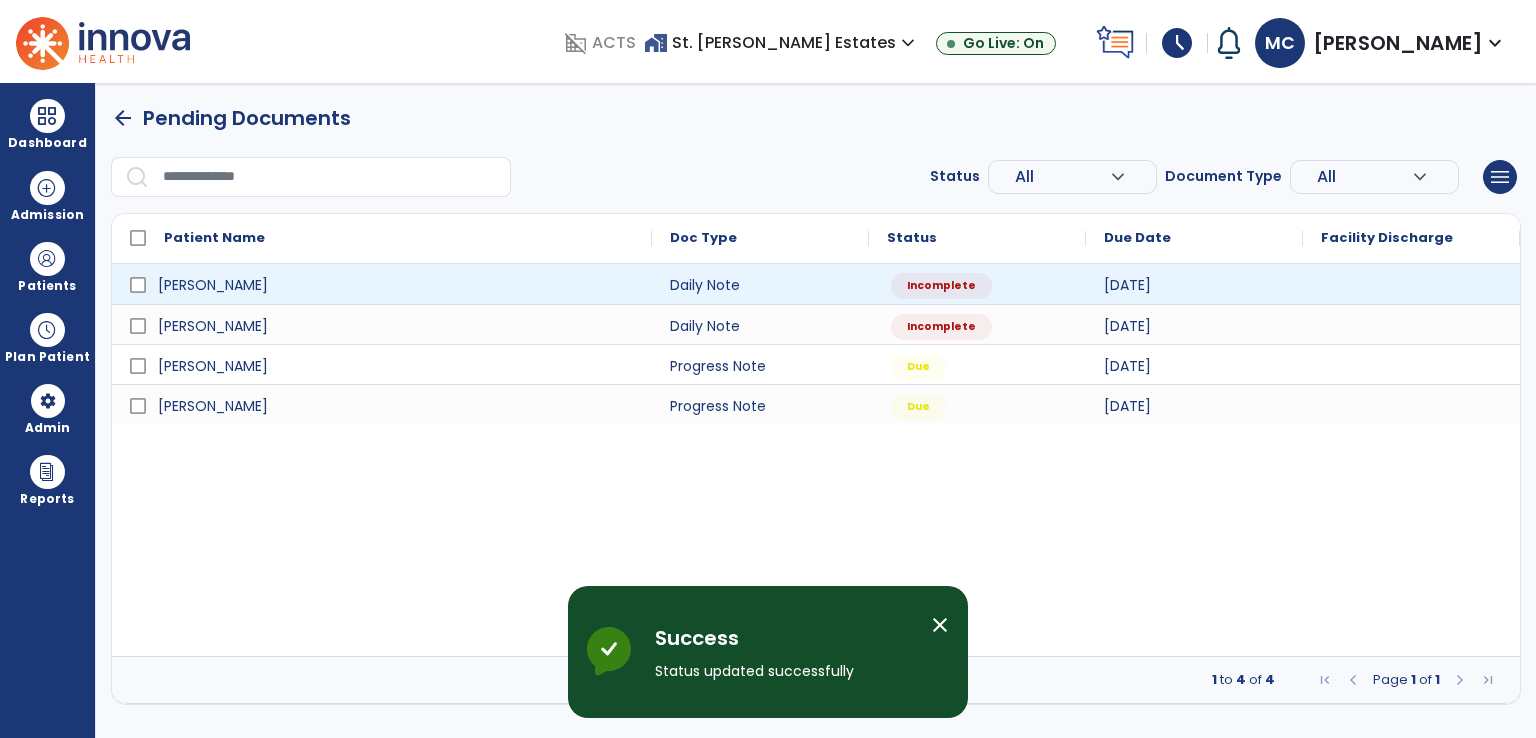 click at bounding box center (1411, 284) 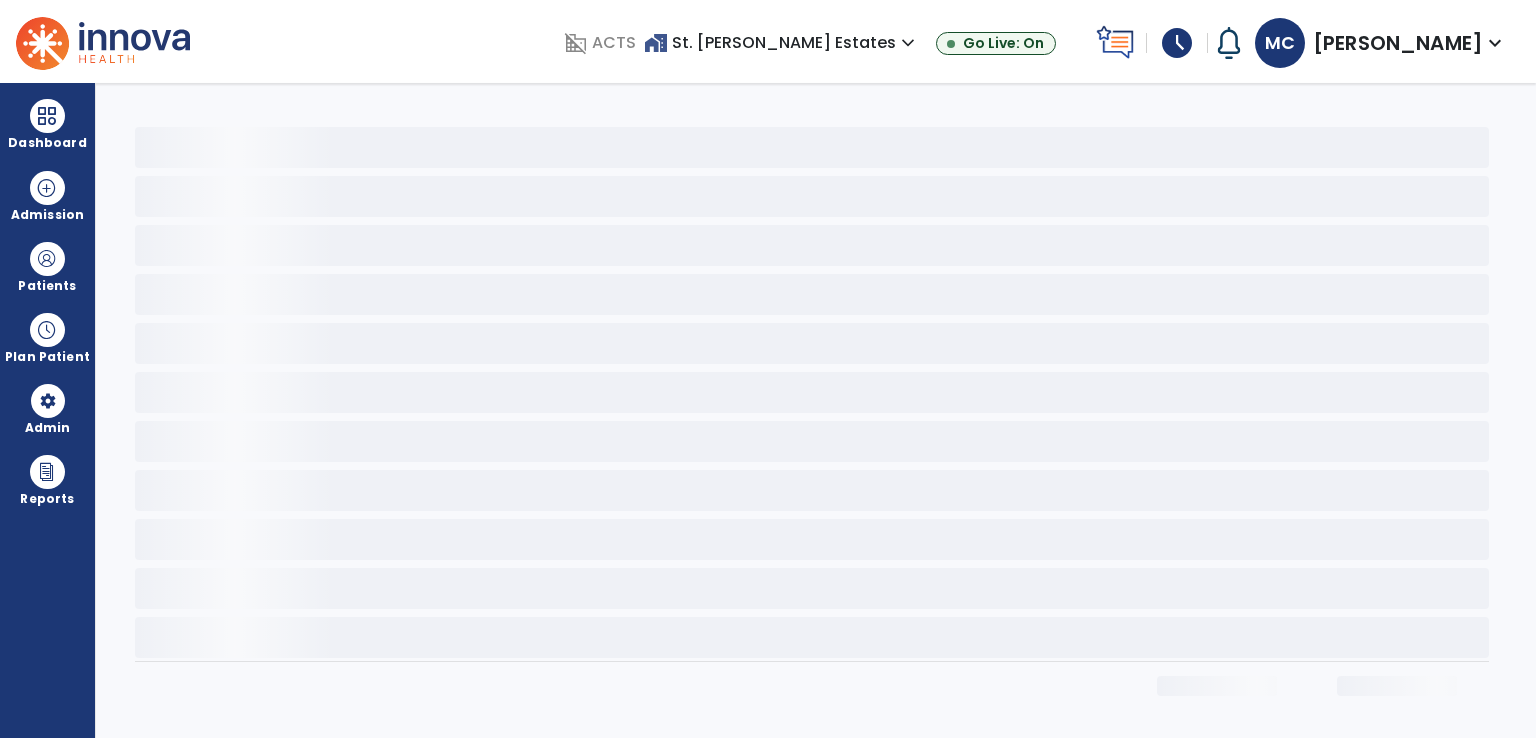 select on "*" 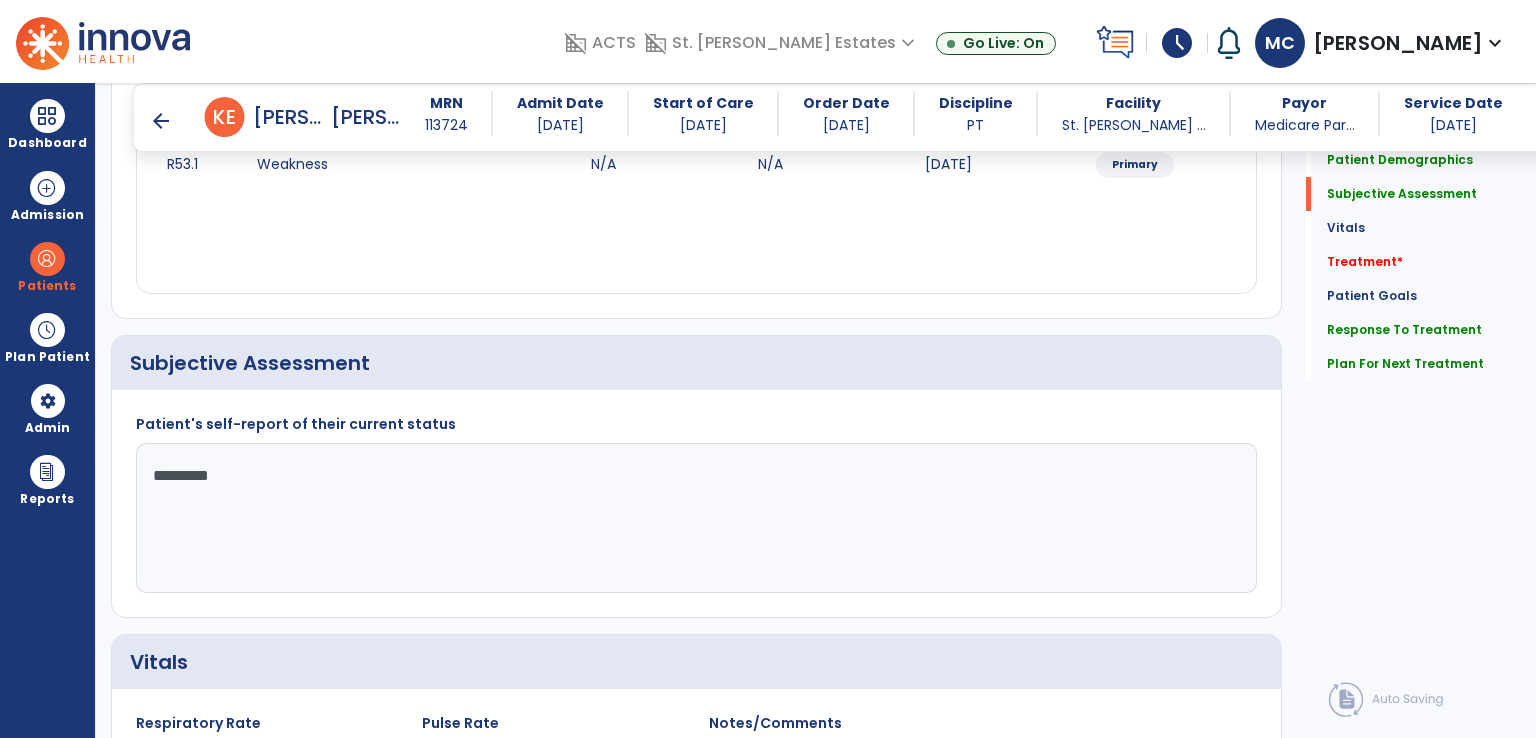 scroll, scrollTop: 400, scrollLeft: 0, axis: vertical 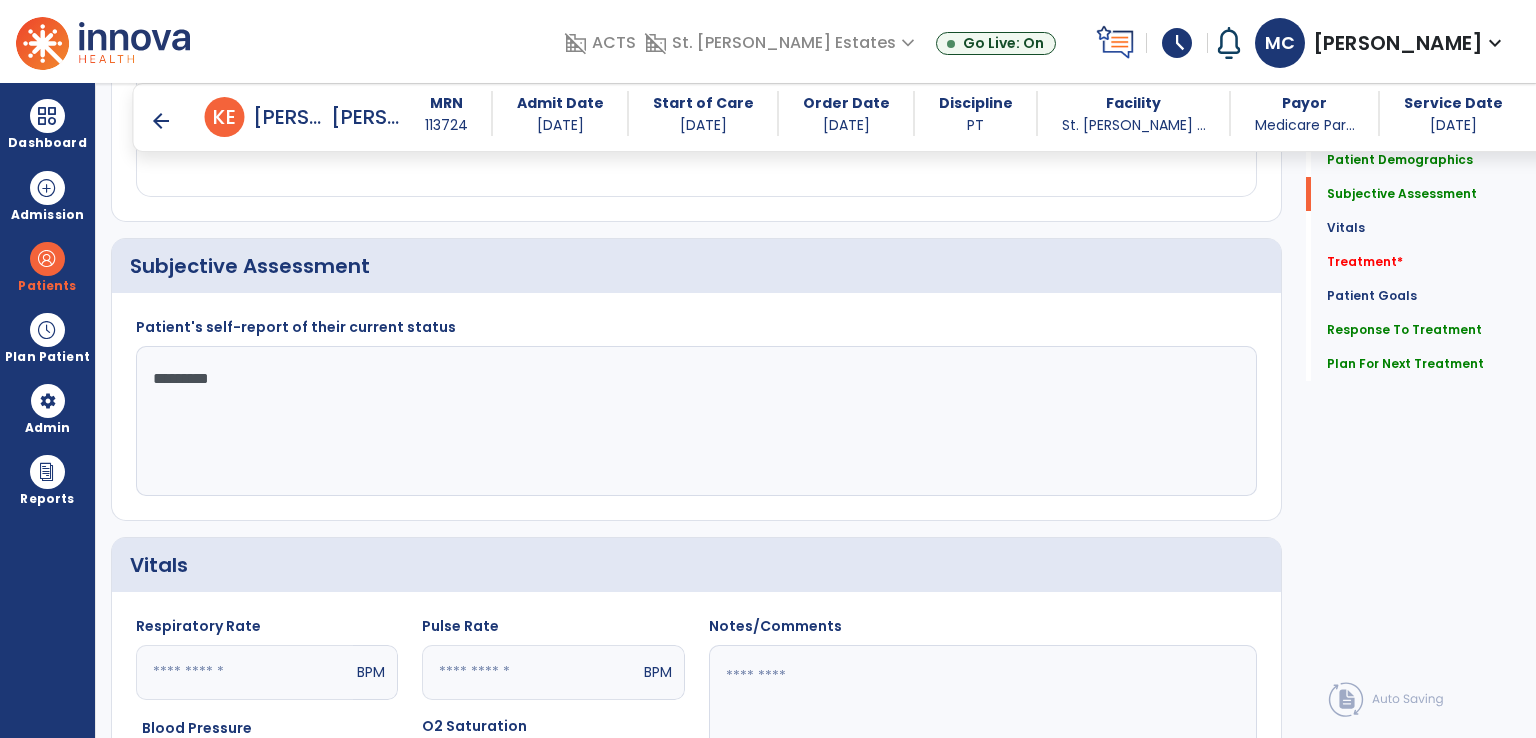 click on "********" 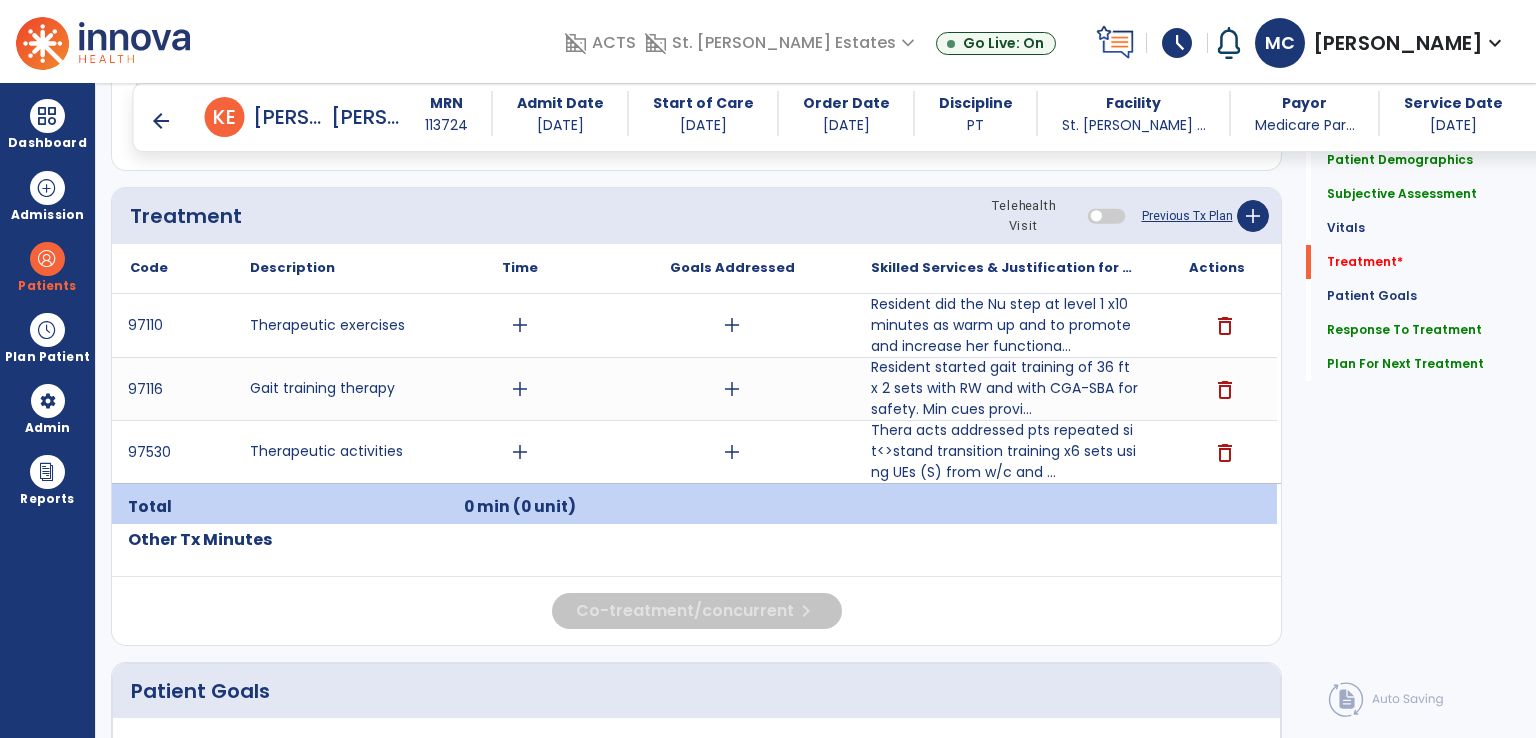 scroll, scrollTop: 1200, scrollLeft: 0, axis: vertical 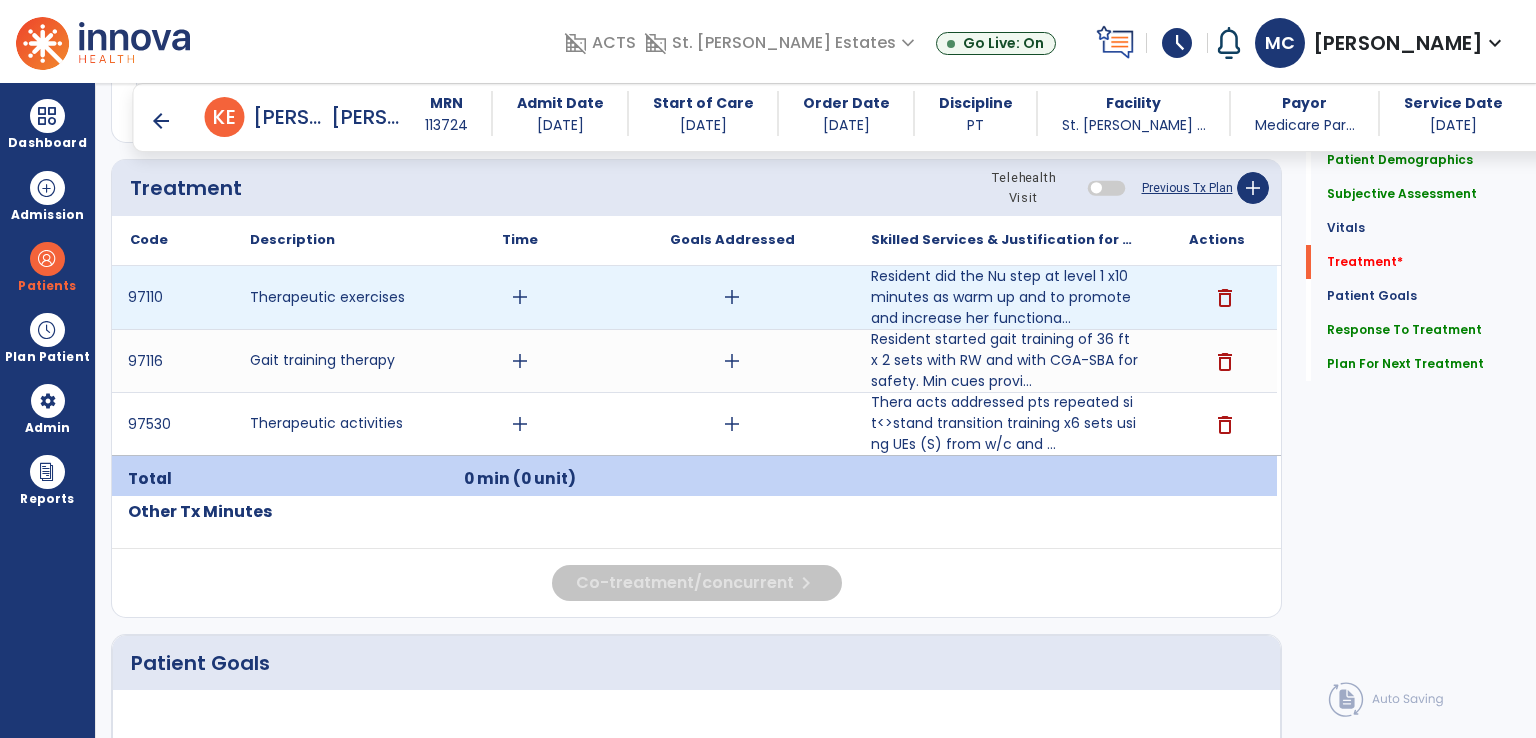 type on "**********" 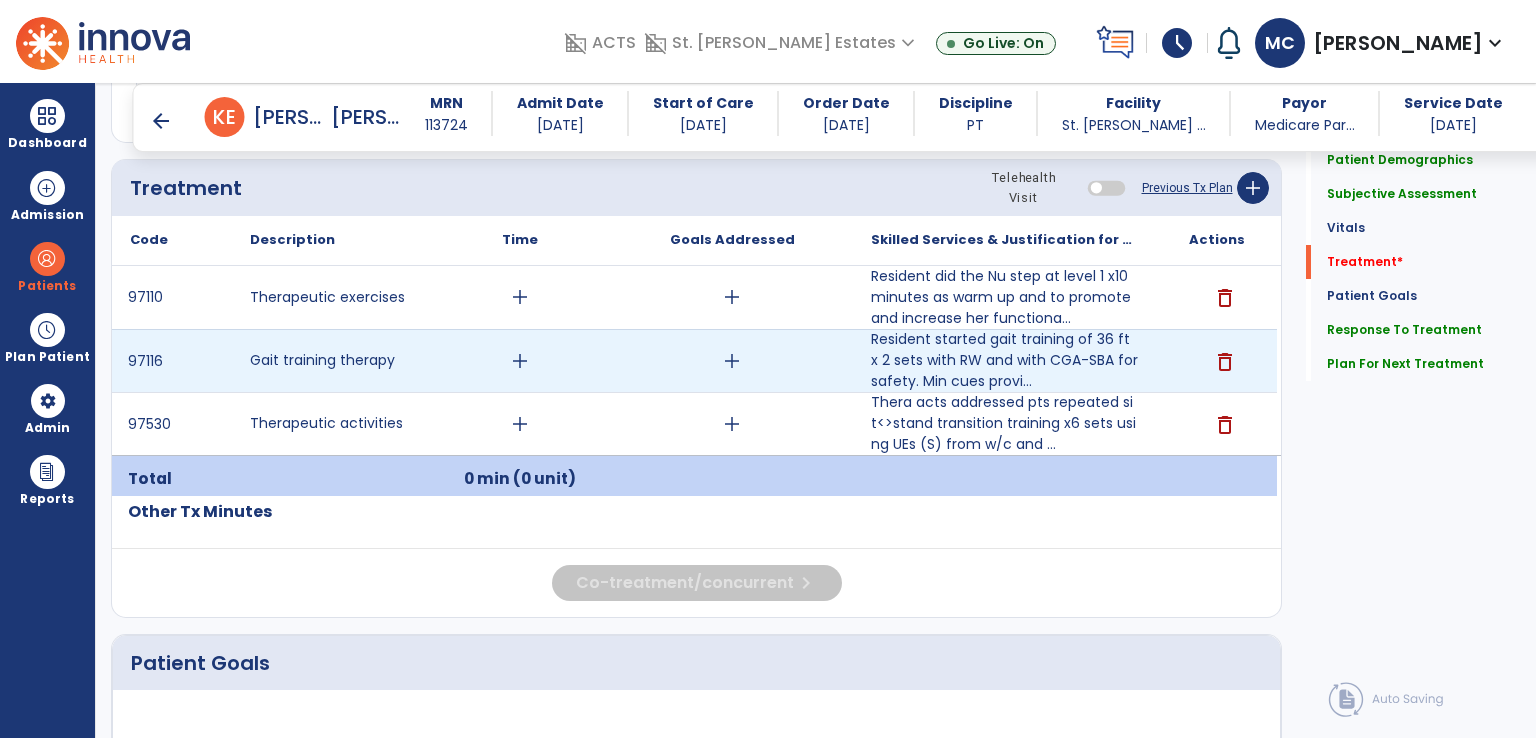 click on "add" at bounding box center [520, 361] 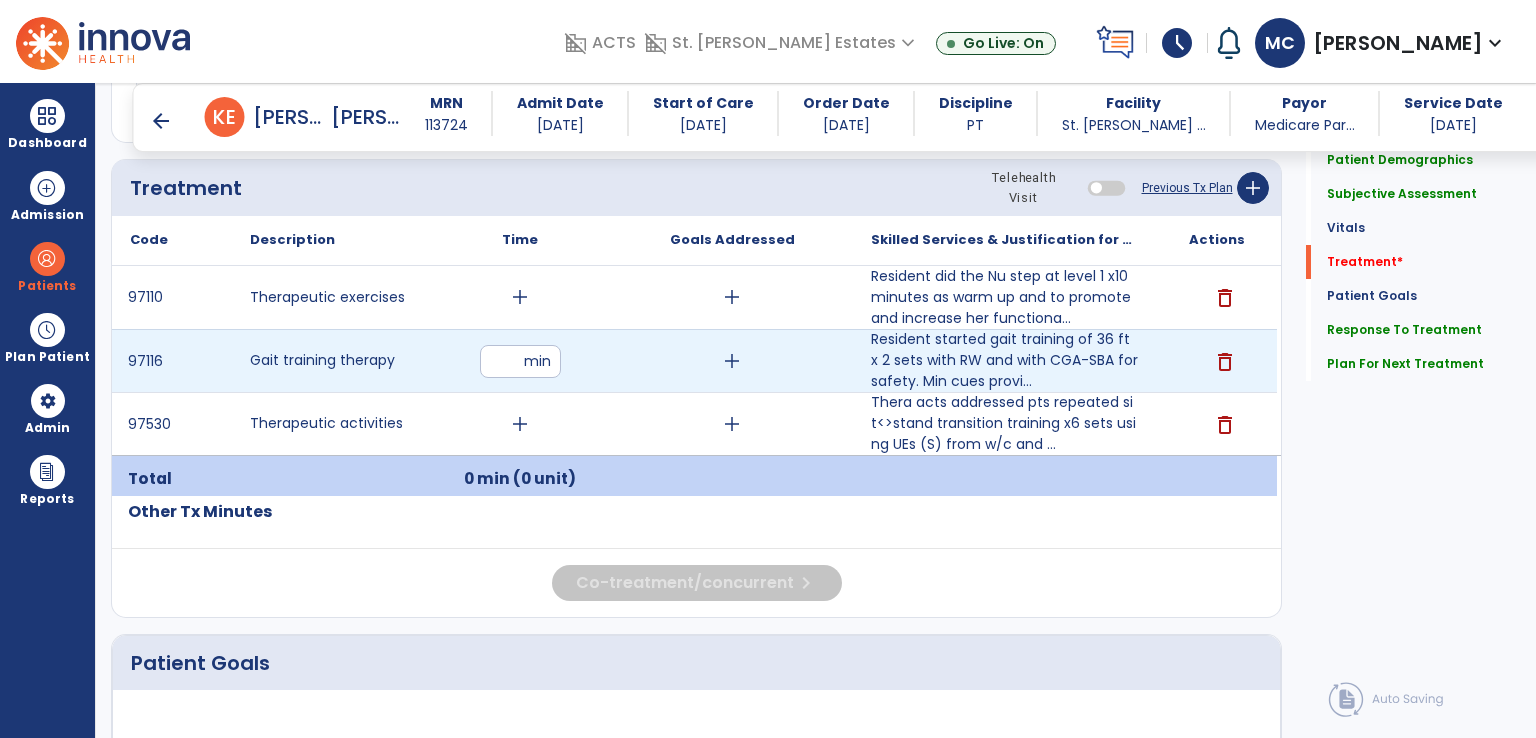 type on "**" 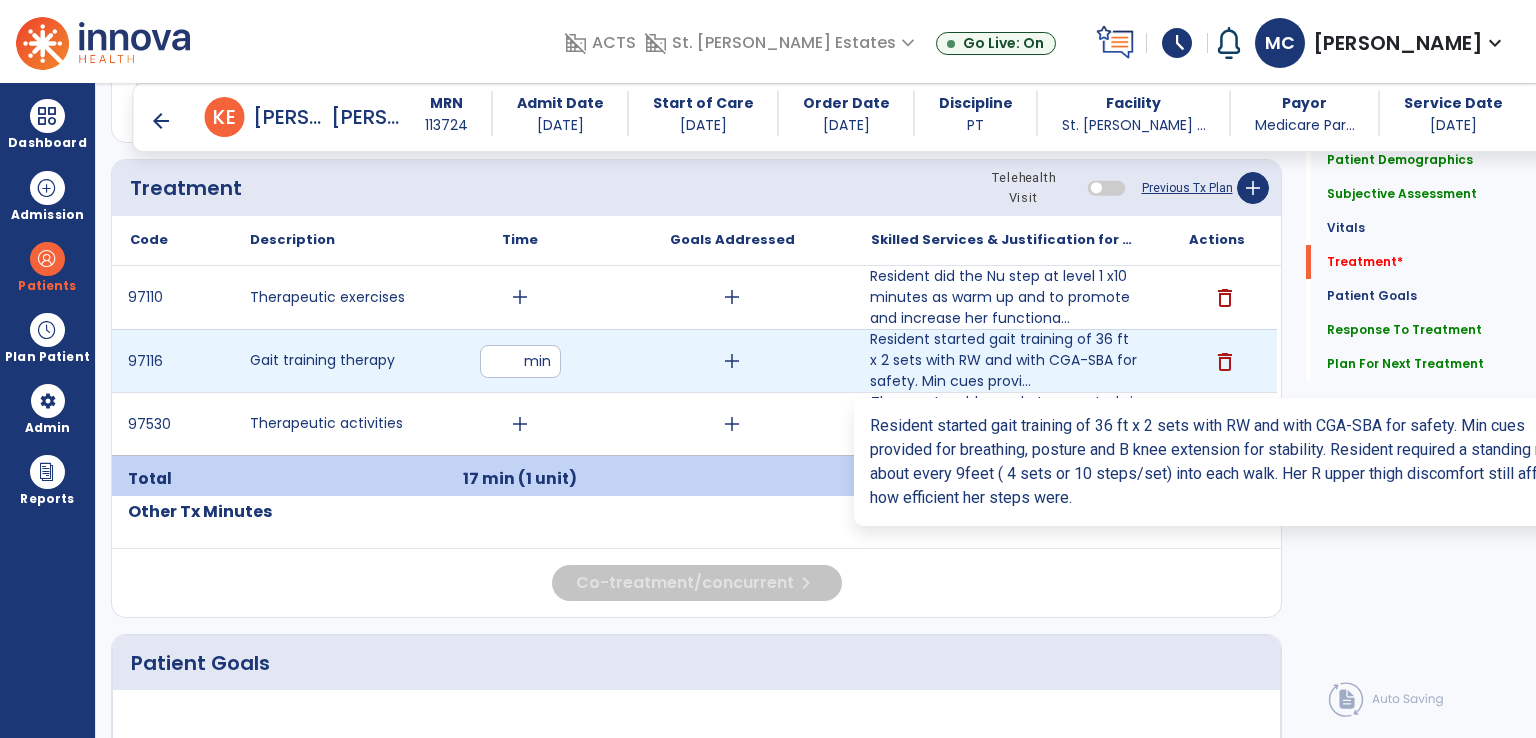 click on "Resident started gait training of 36 ft x 2 sets with RW and with CGA-SBA for safety. Min cues provi..." at bounding box center (1004, 360) 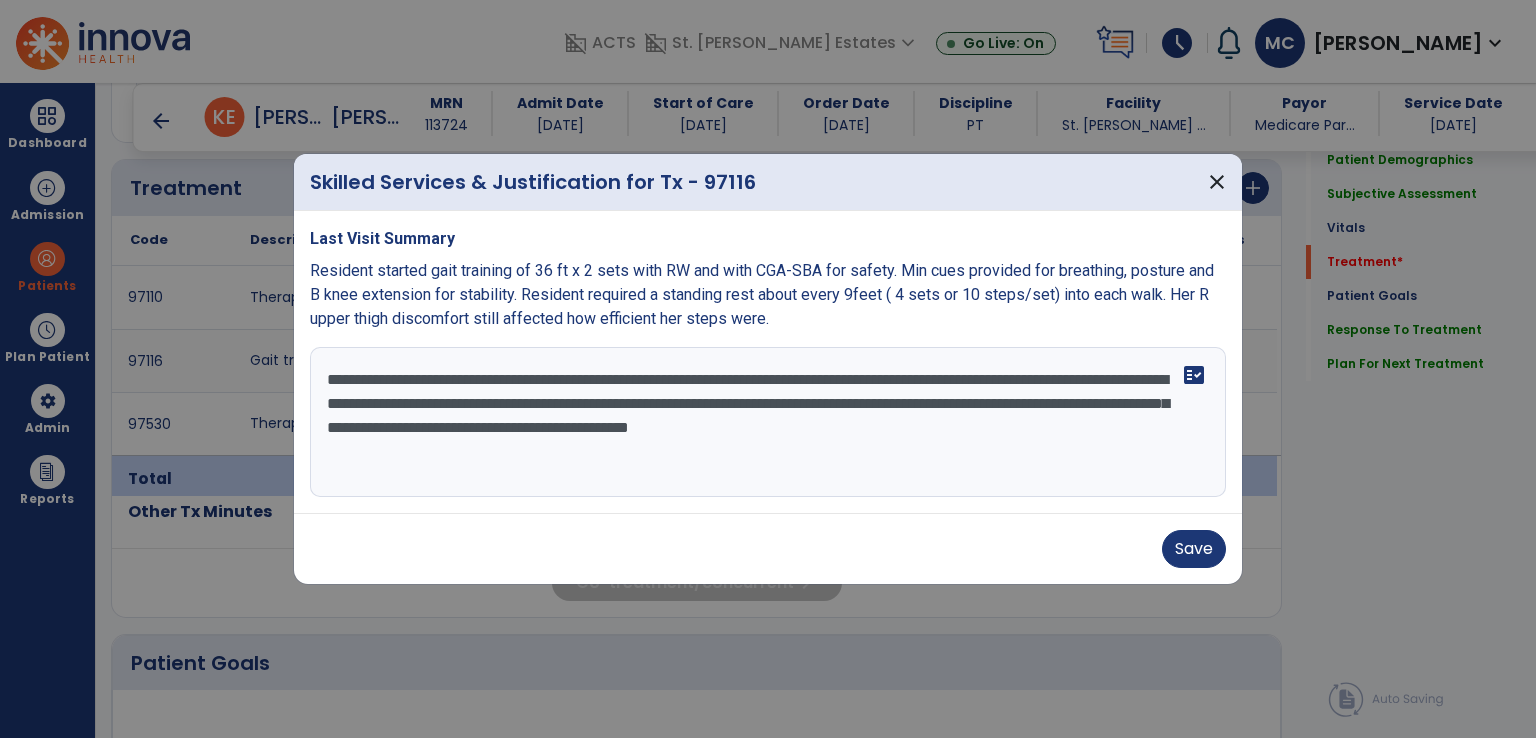 click on "**********" at bounding box center [768, 422] 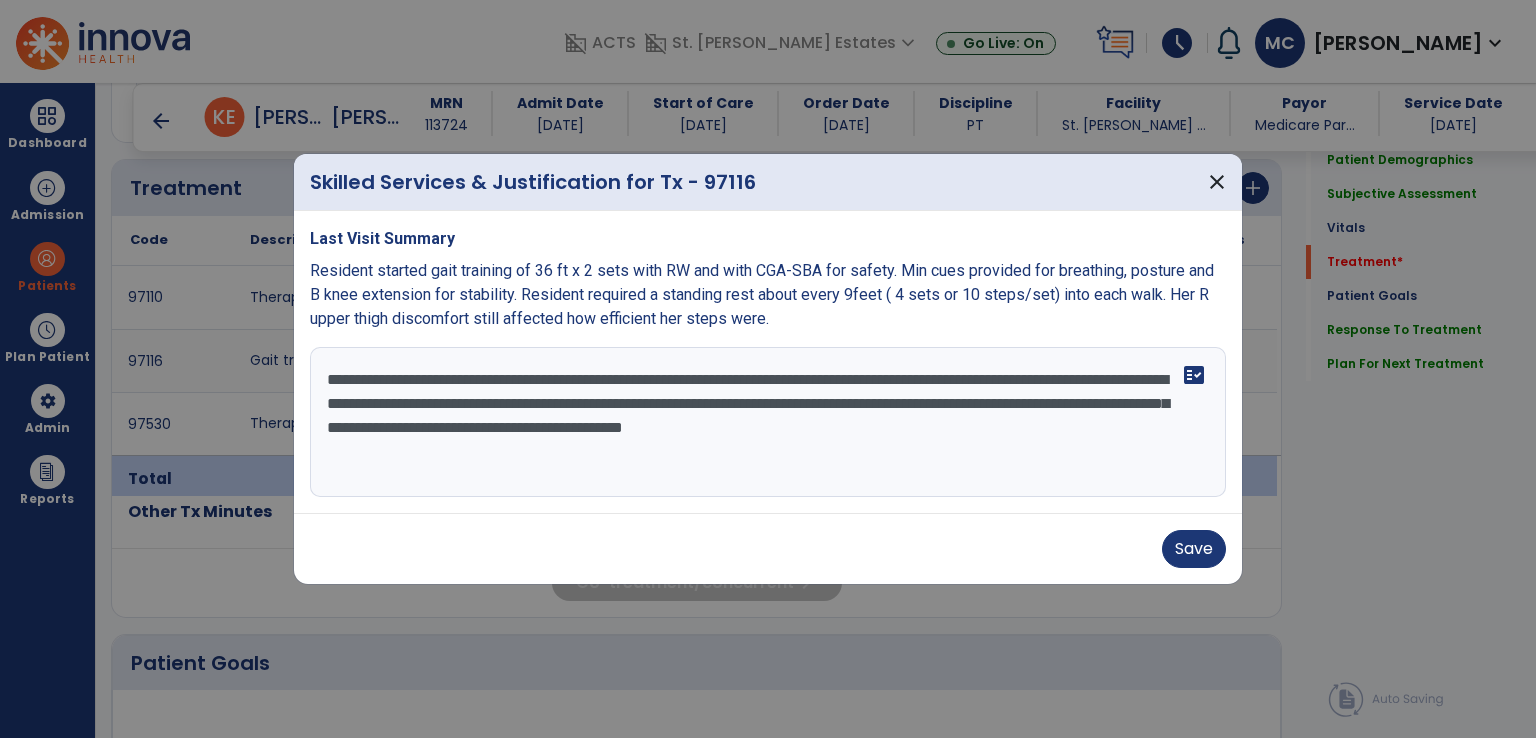 type on "**********" 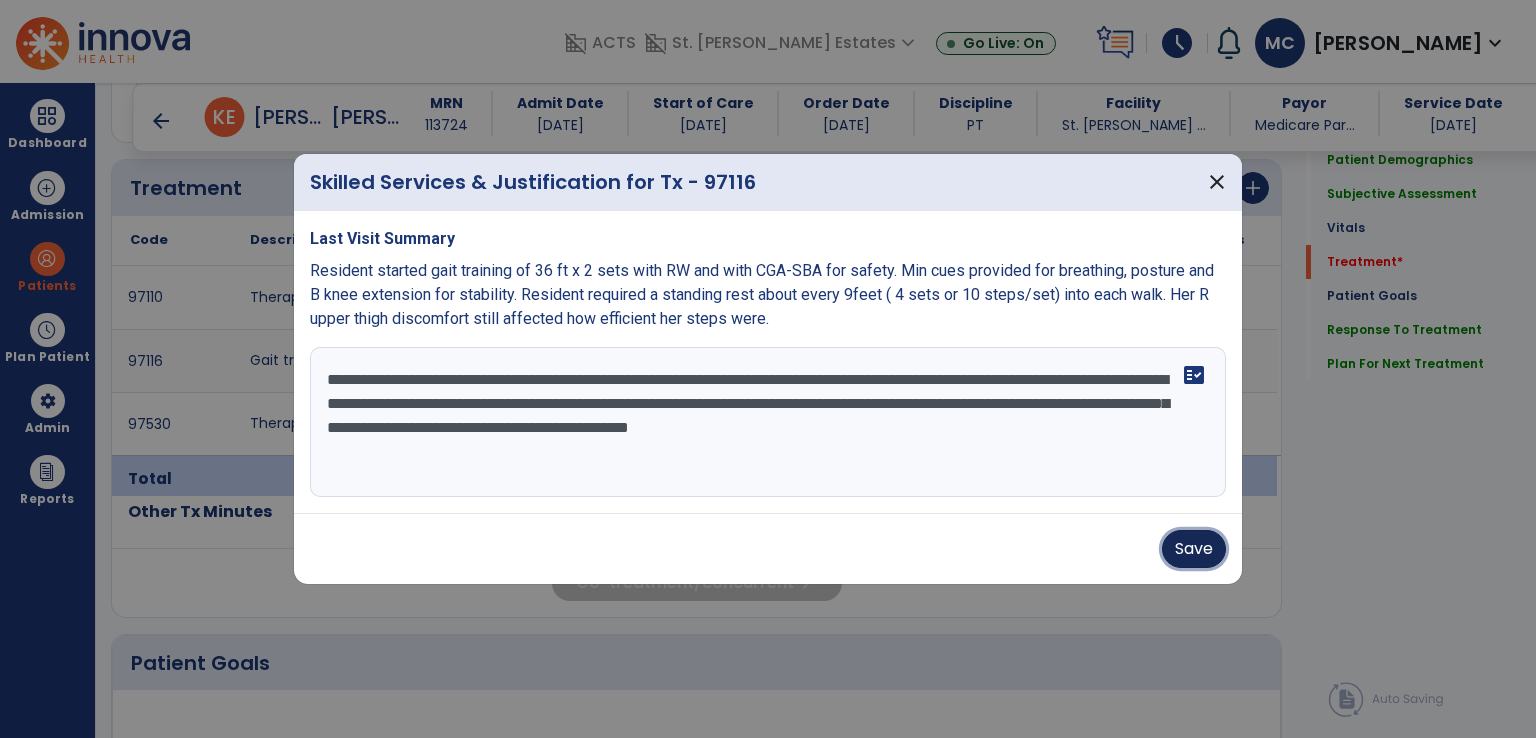 click on "Save" at bounding box center [1194, 549] 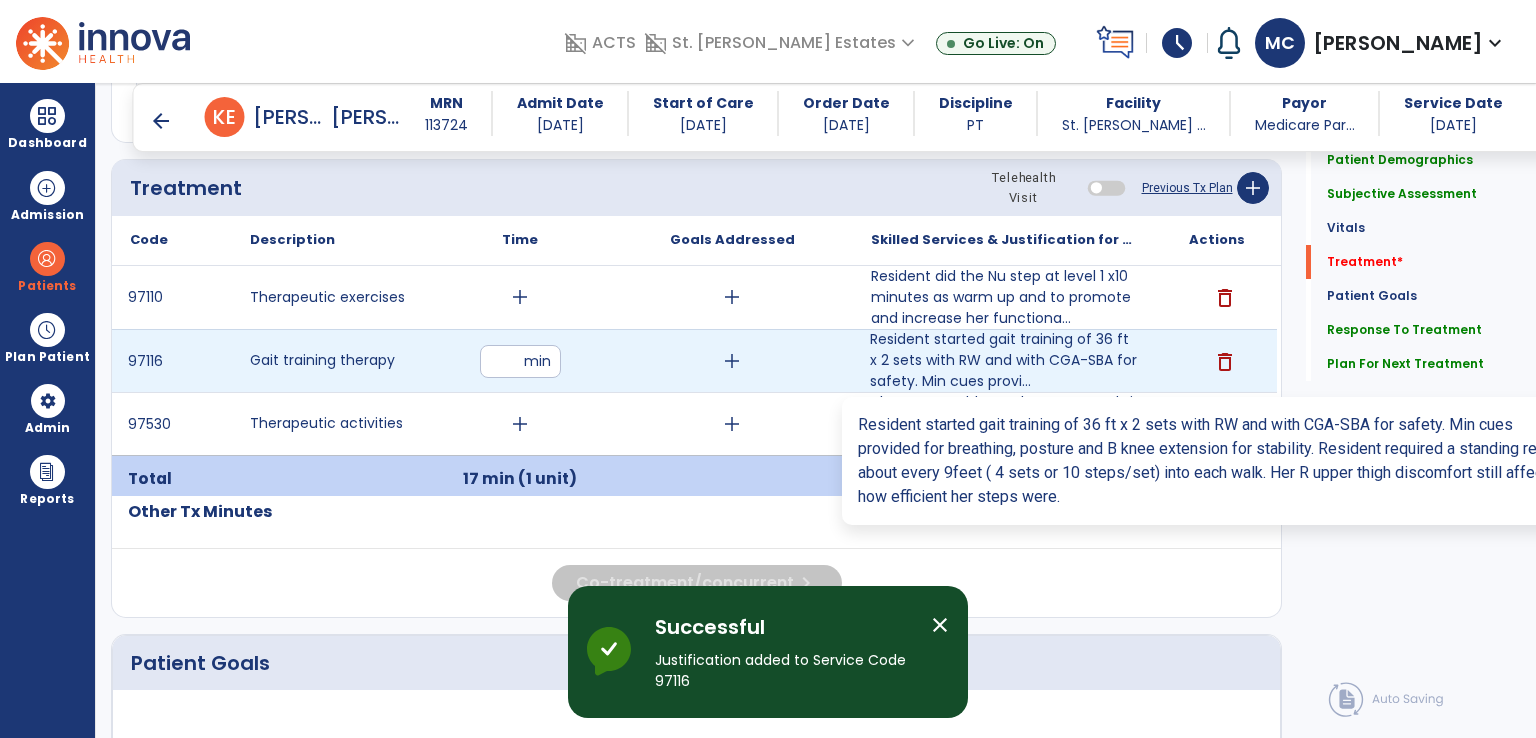 click on "Resident started gait training of 36 ft x 2 sets with RW and with CGA-SBA for safety. Min cues provi..." at bounding box center (1004, 360) 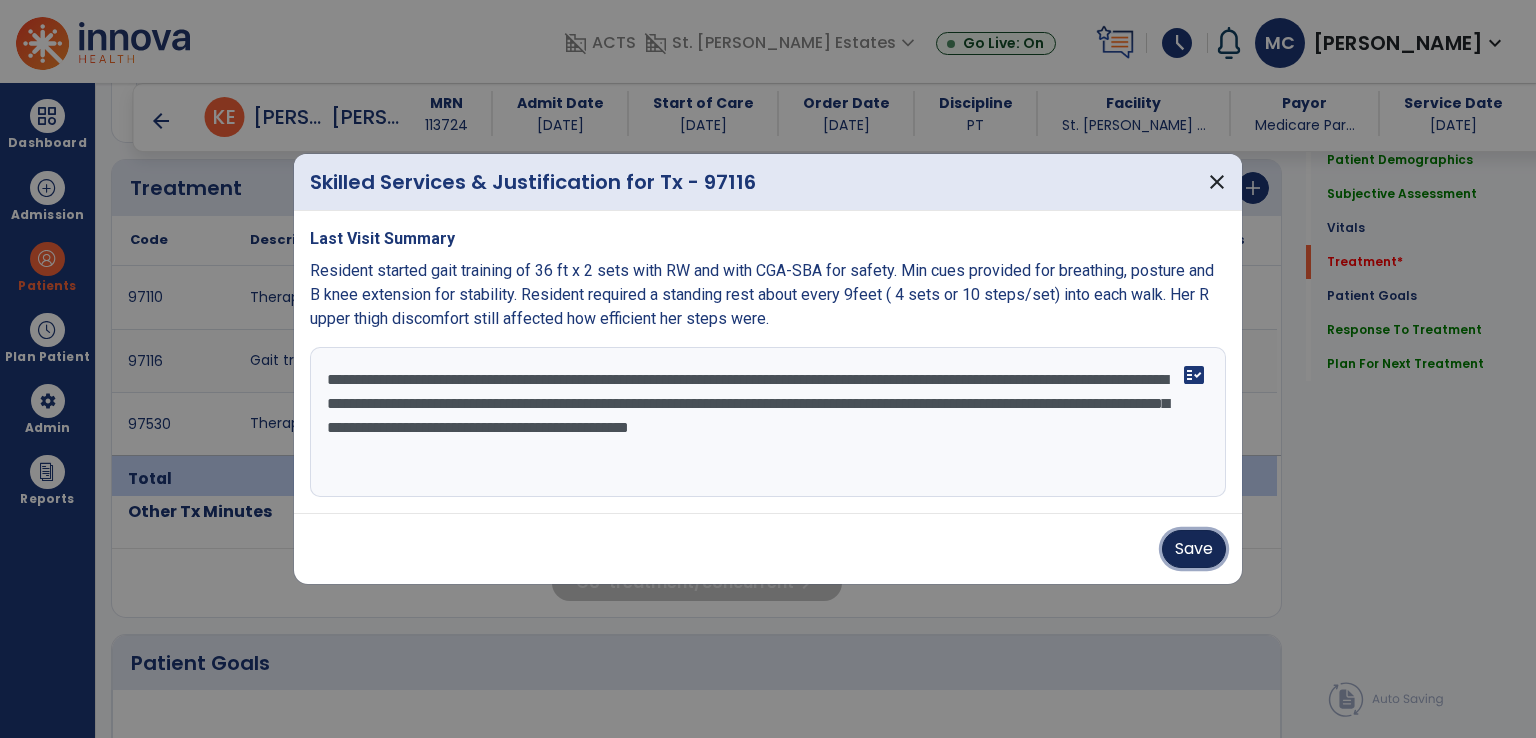 click on "Save" at bounding box center [1194, 549] 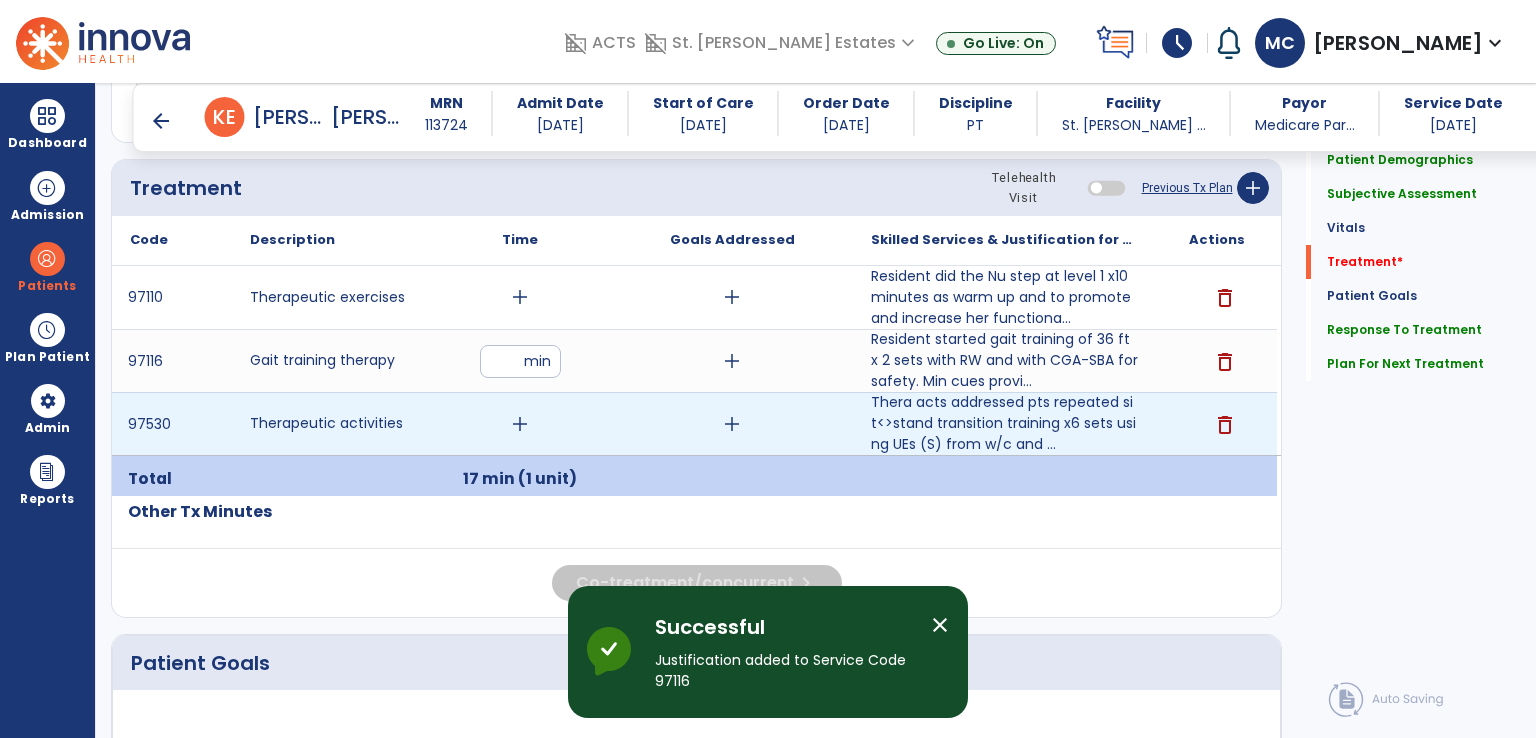 click on "add" at bounding box center (520, 424) 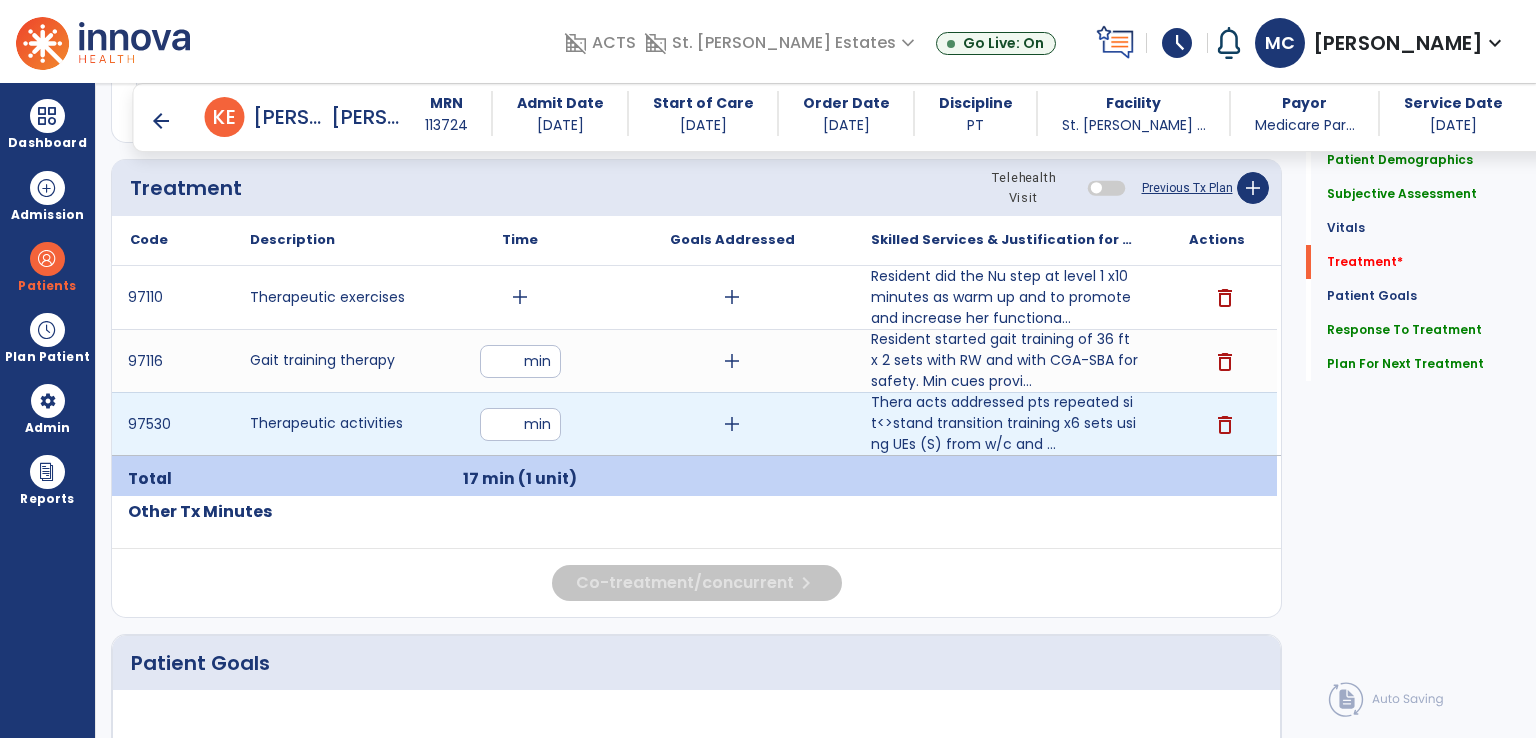 type on "**" 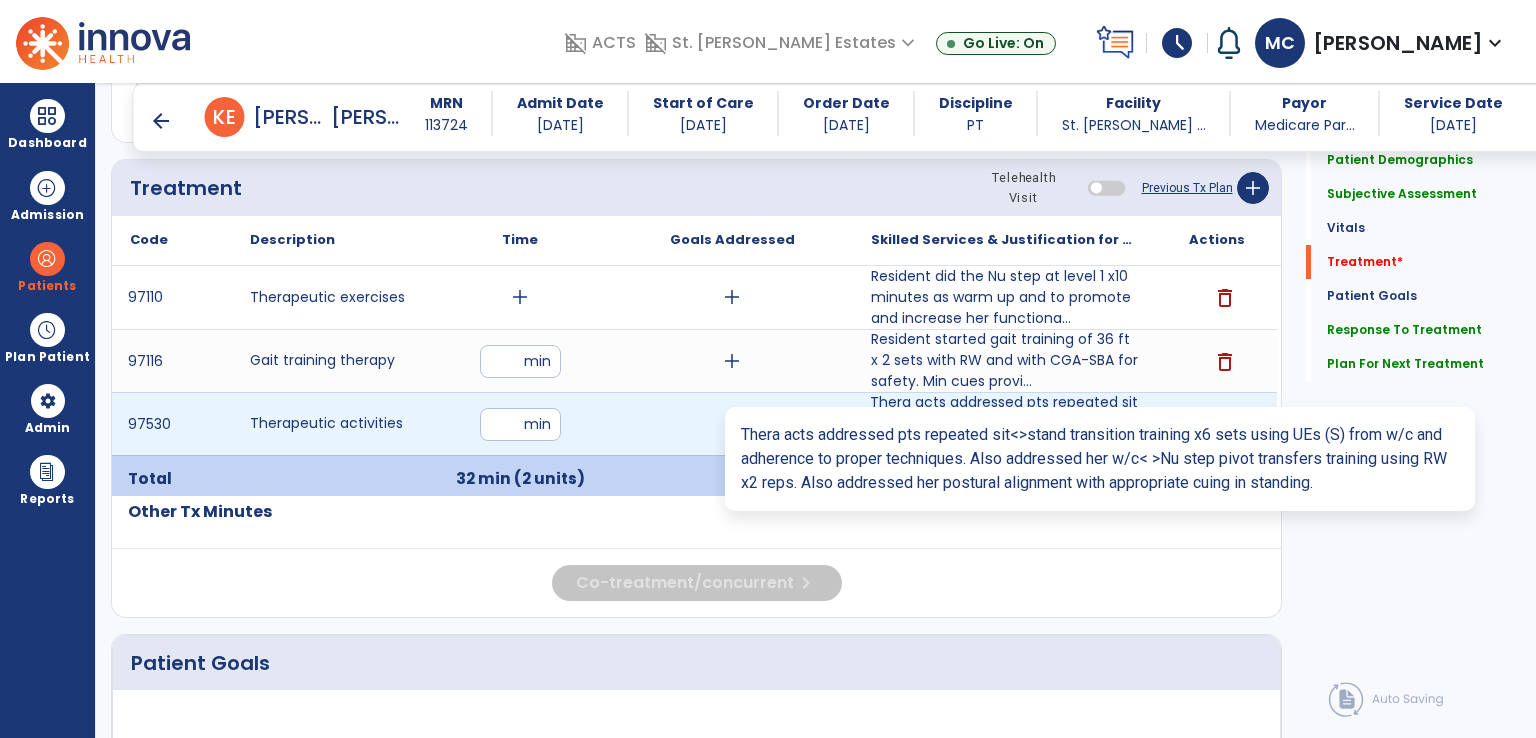 click on "Thera acts addressed pts repeated sit<>stand transition training x6 sets using UEs (S) from w/c and ..." at bounding box center [1004, 423] 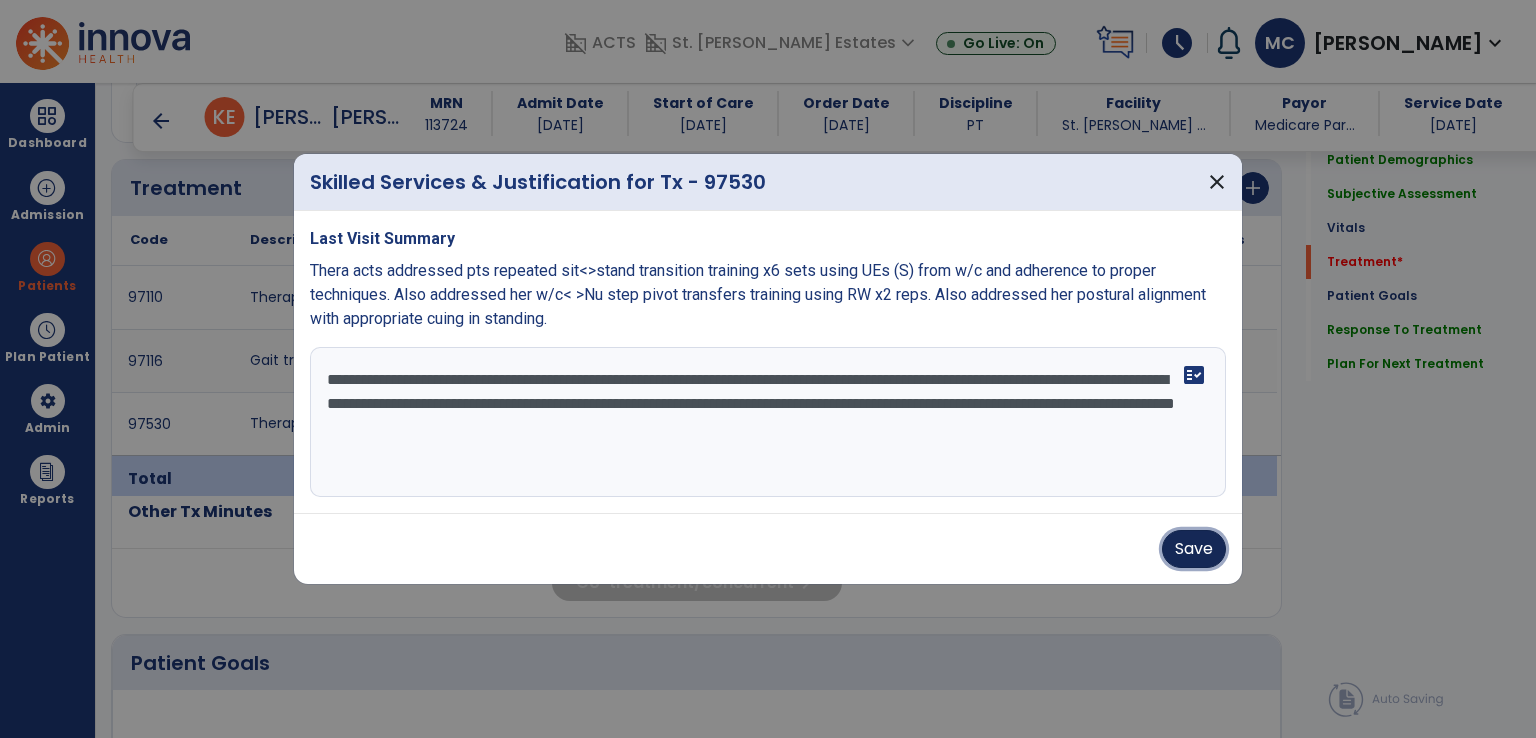 click on "Save" at bounding box center [1194, 549] 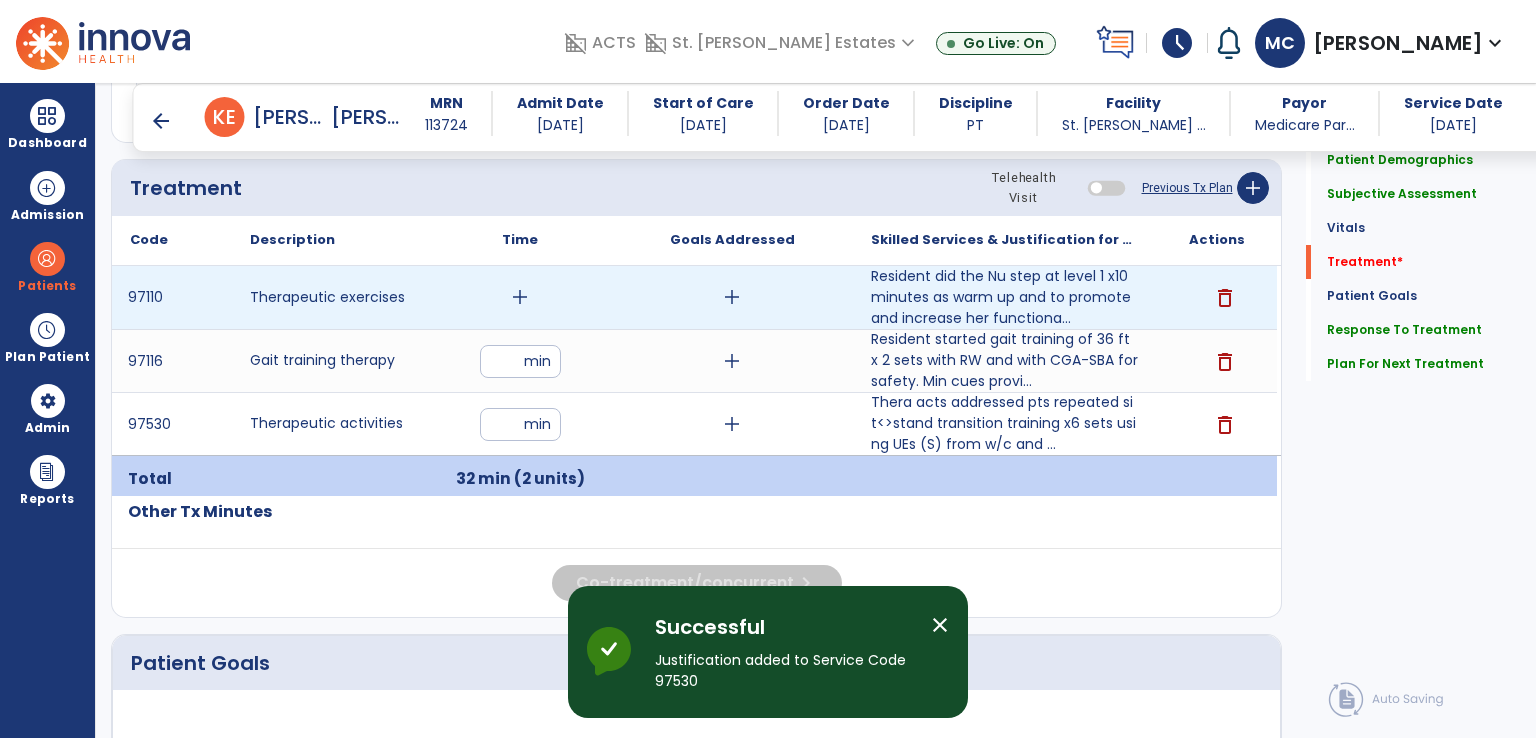 click on "add" at bounding box center (520, 297) 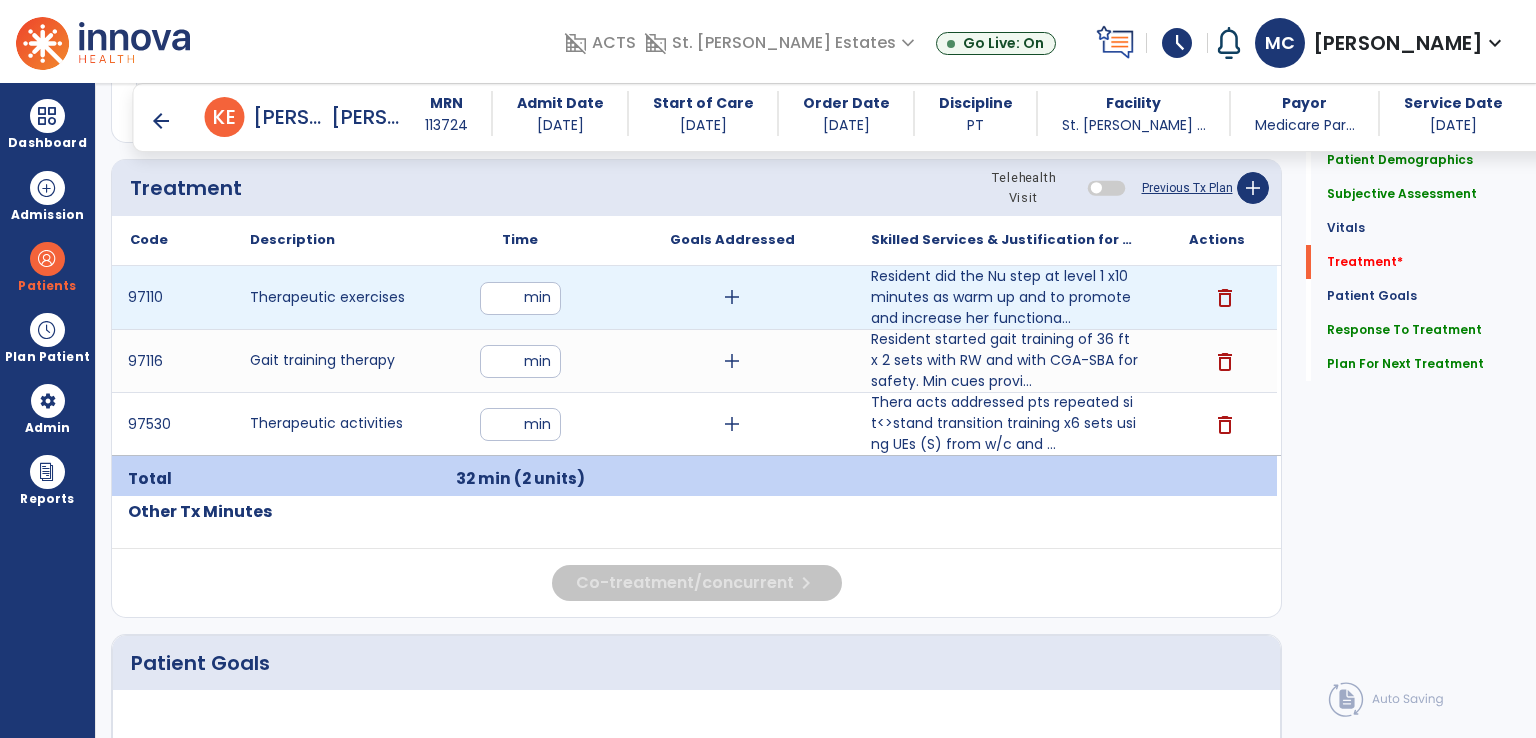 type on "**" 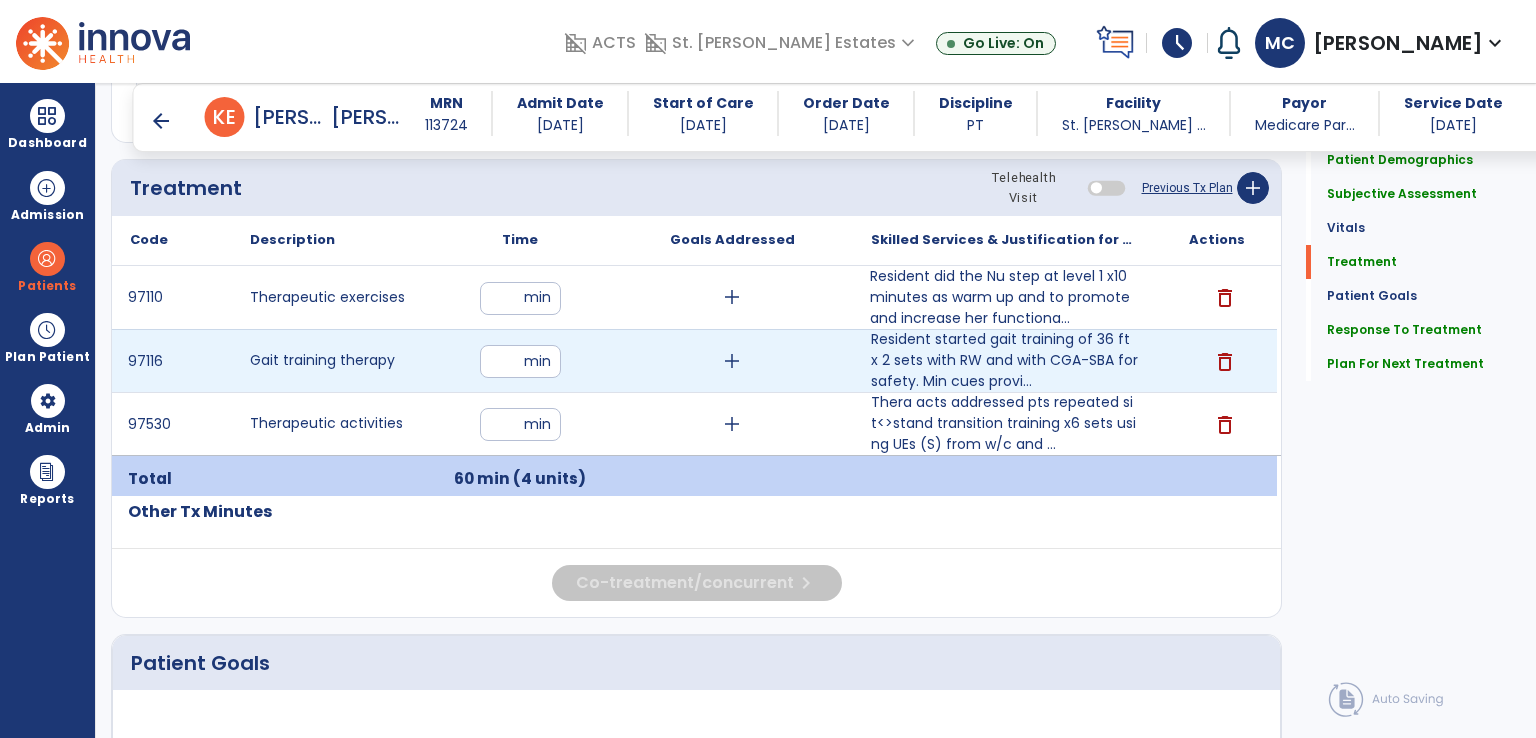 click on "**" at bounding box center (520, 361) 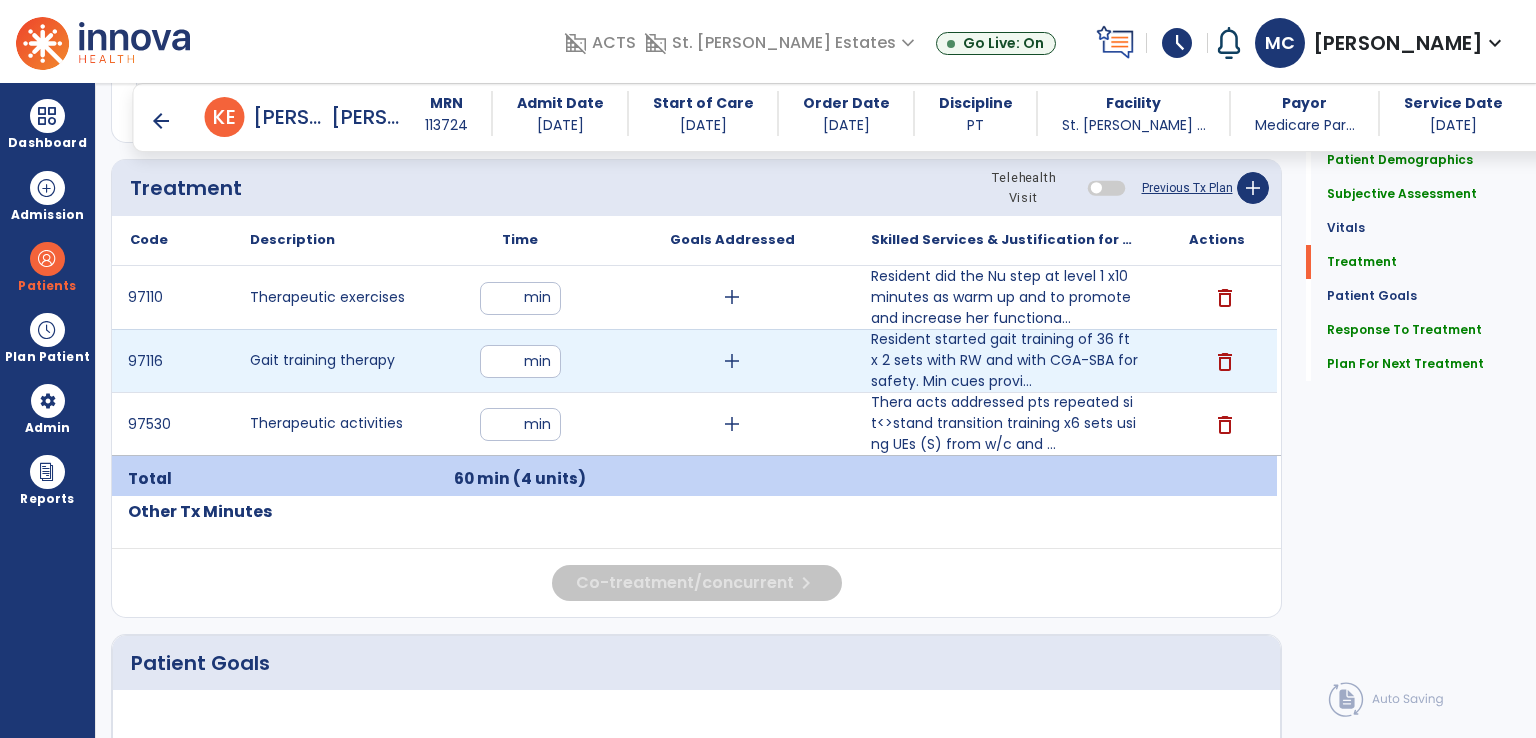 type on "**" 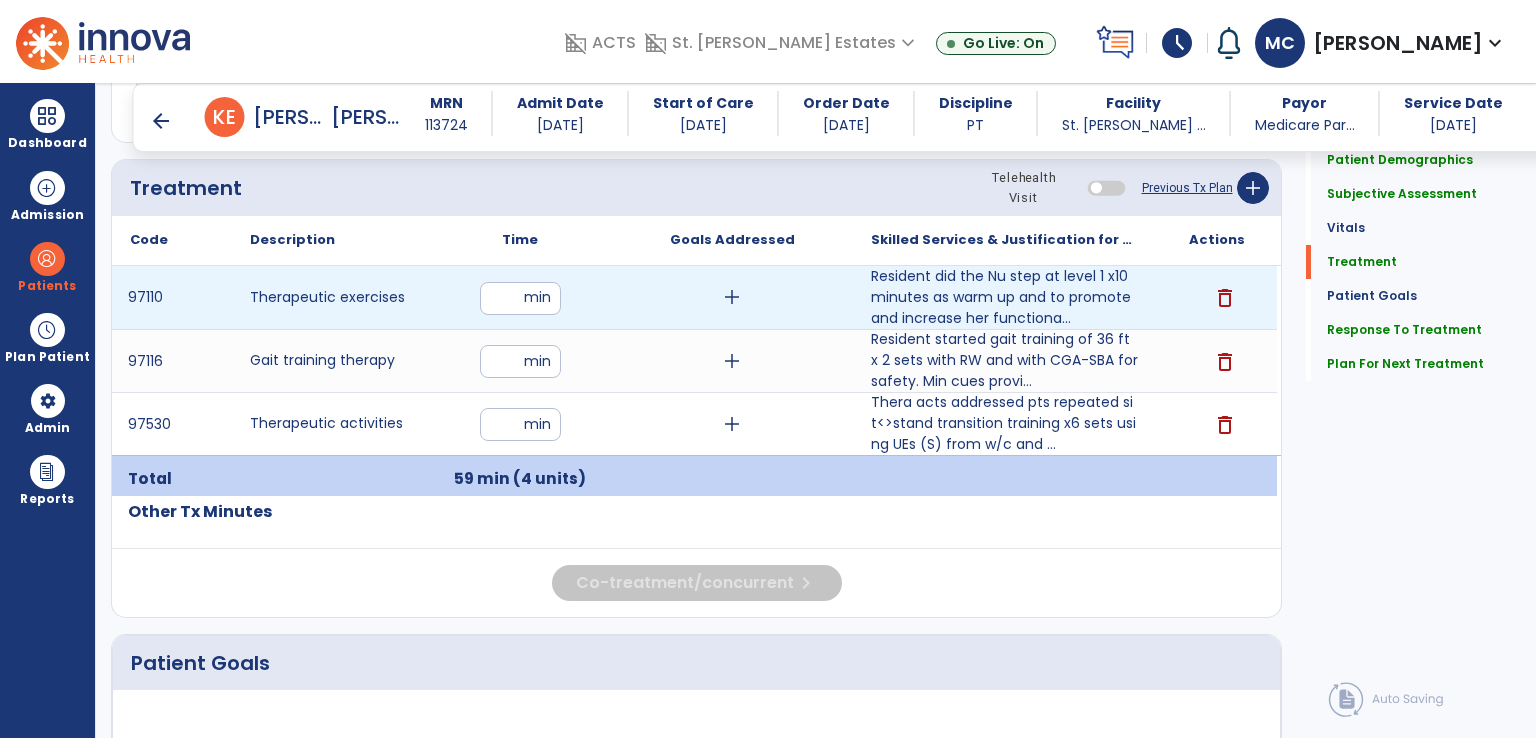 click on "**" at bounding box center [520, 298] 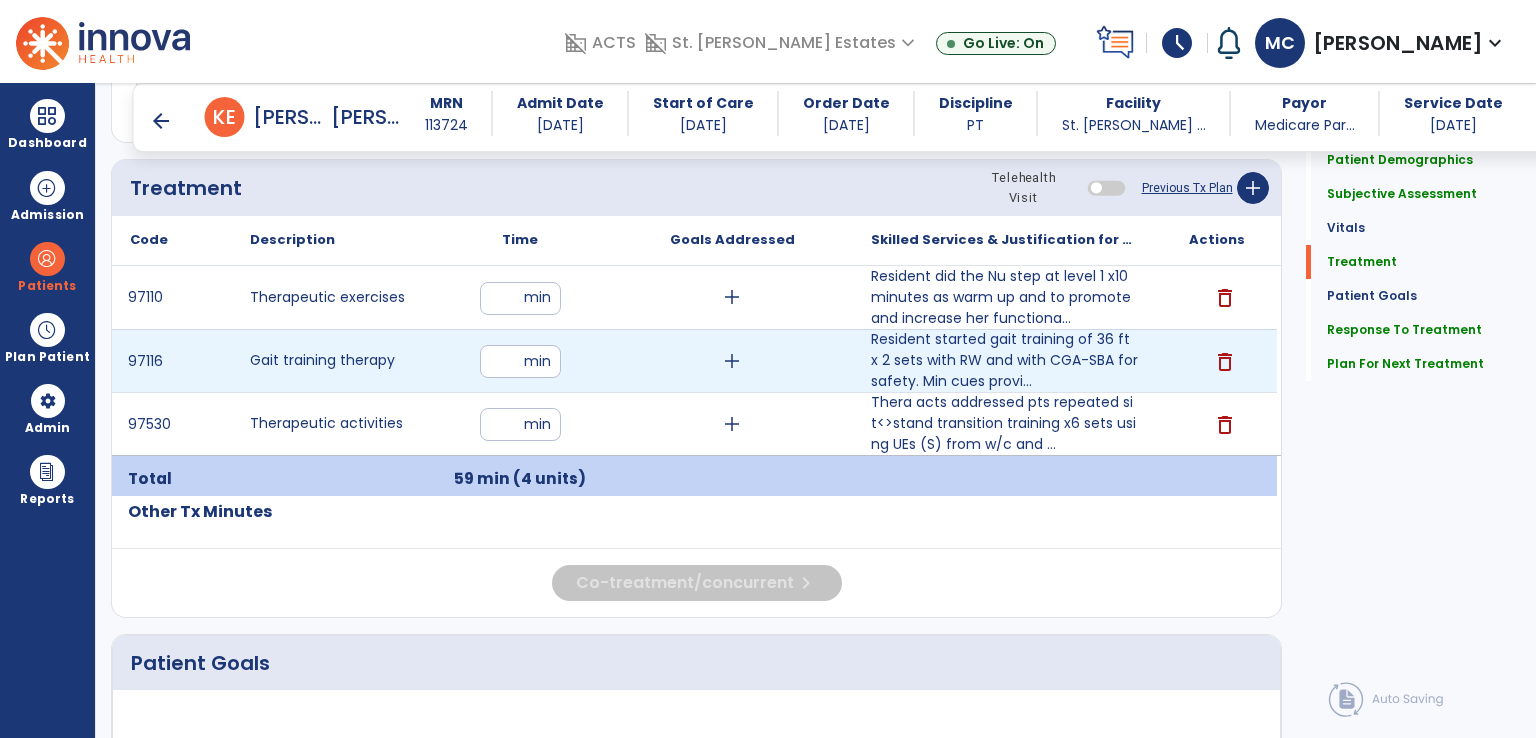 type on "*" 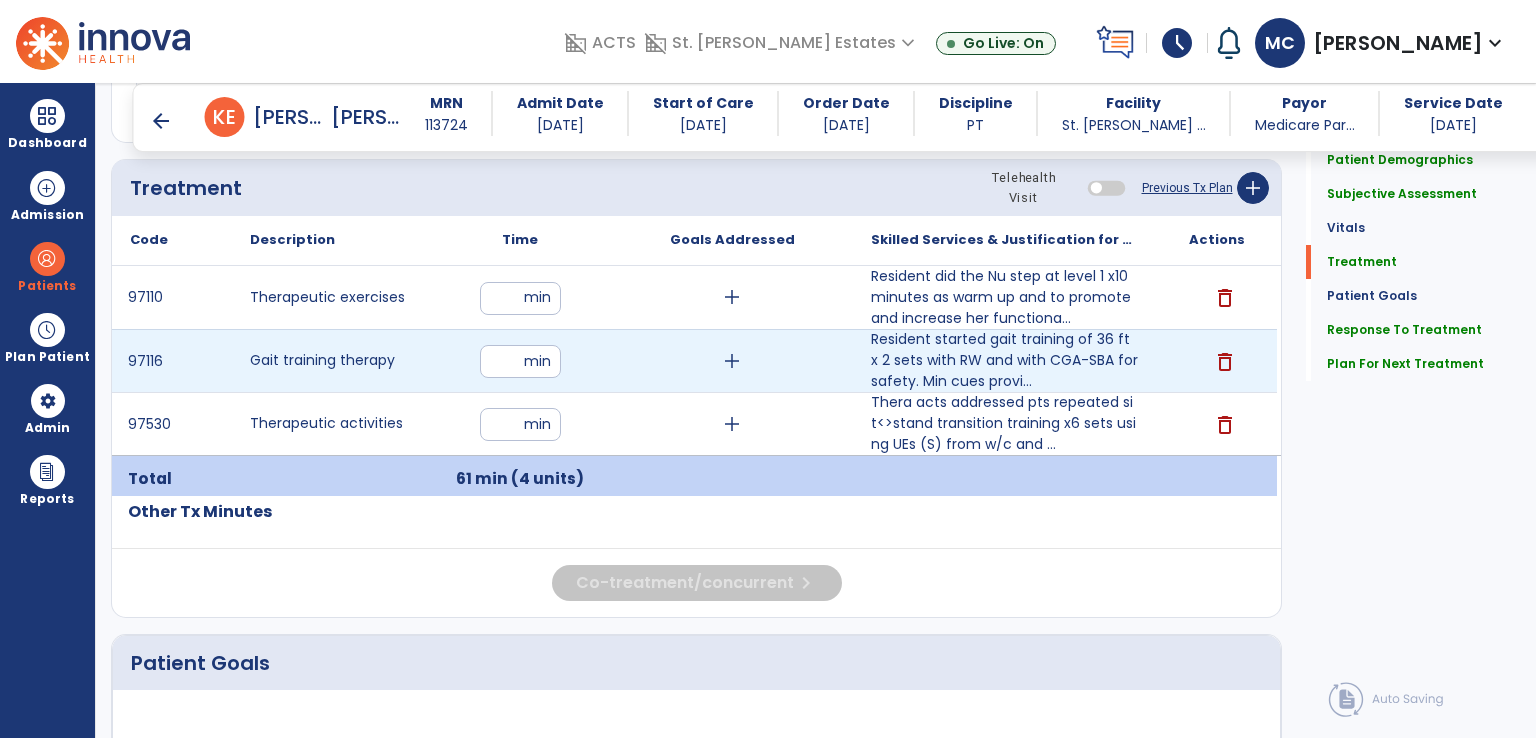 click on "**" at bounding box center (520, 361) 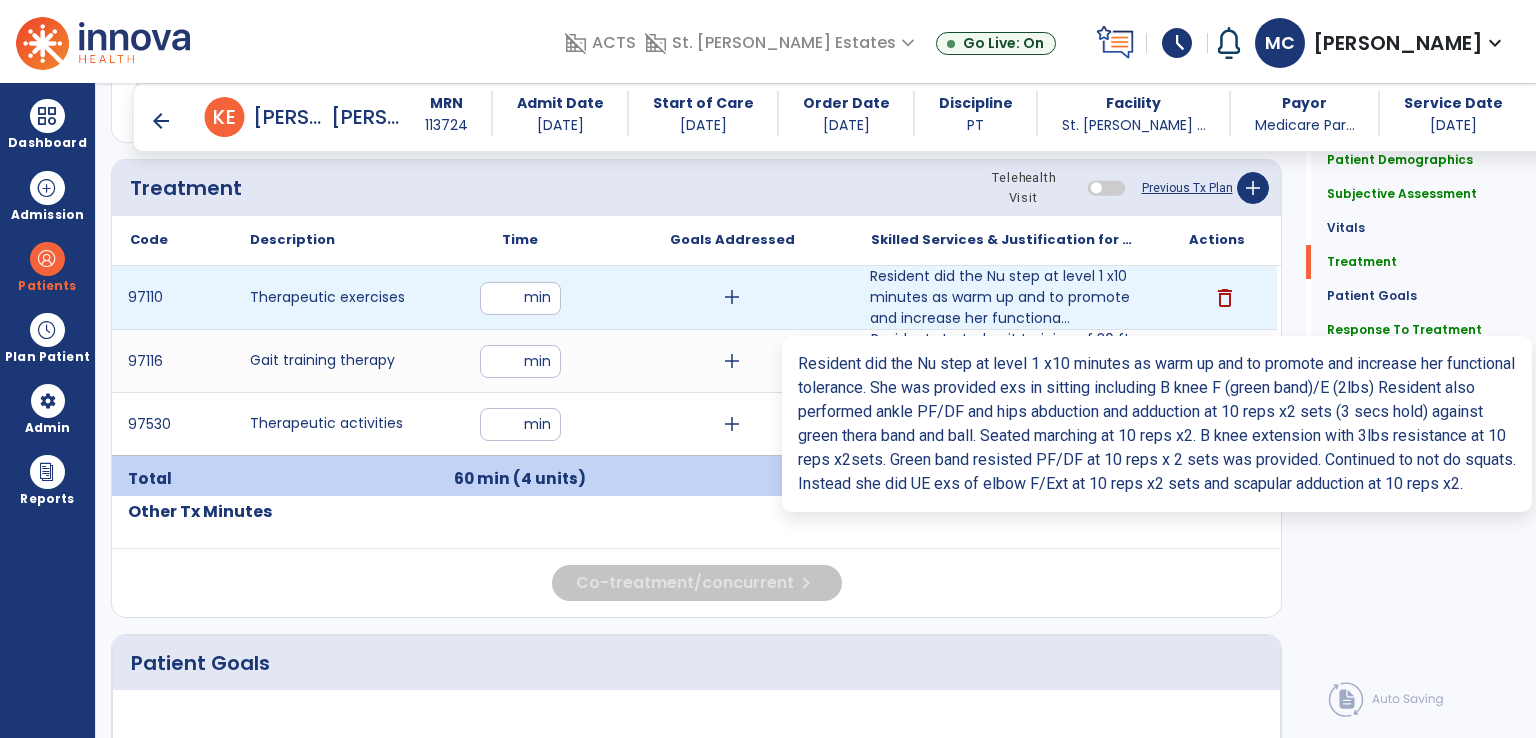 click on "Resident did the Nu step at level 1 x10 minutes as warm up and to promote and increase her functiona..." at bounding box center [1004, 297] 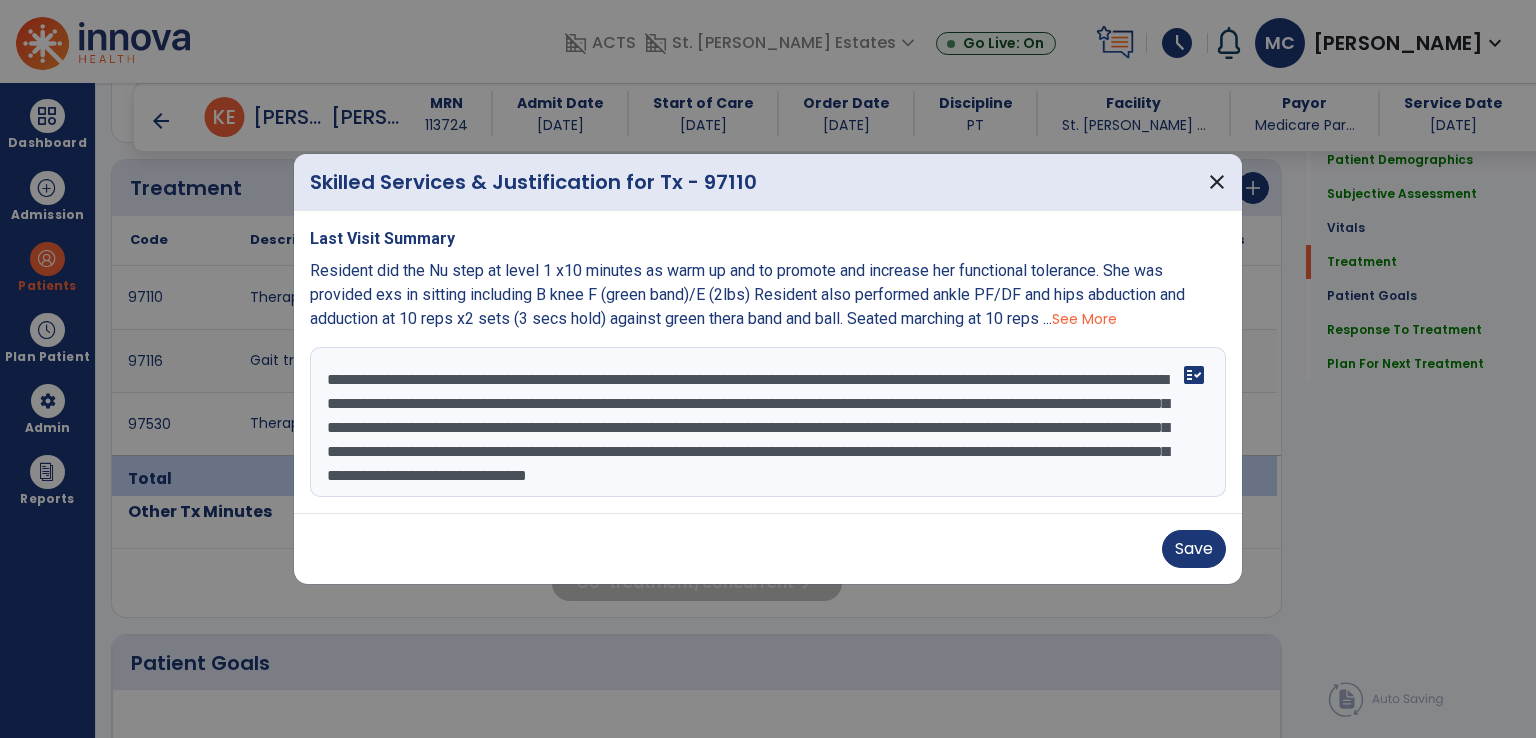 scroll, scrollTop: 18, scrollLeft: 0, axis: vertical 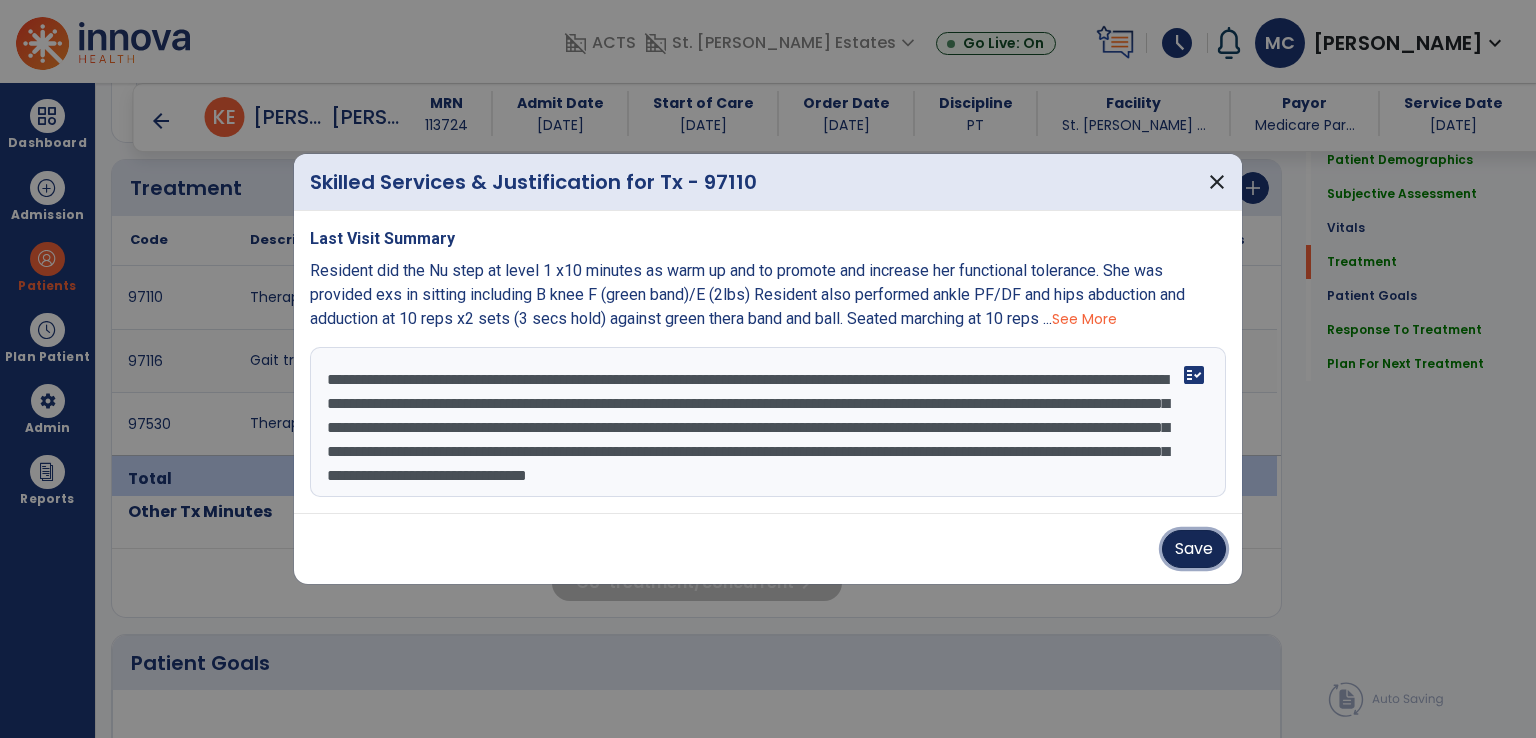click on "Save" at bounding box center (1194, 549) 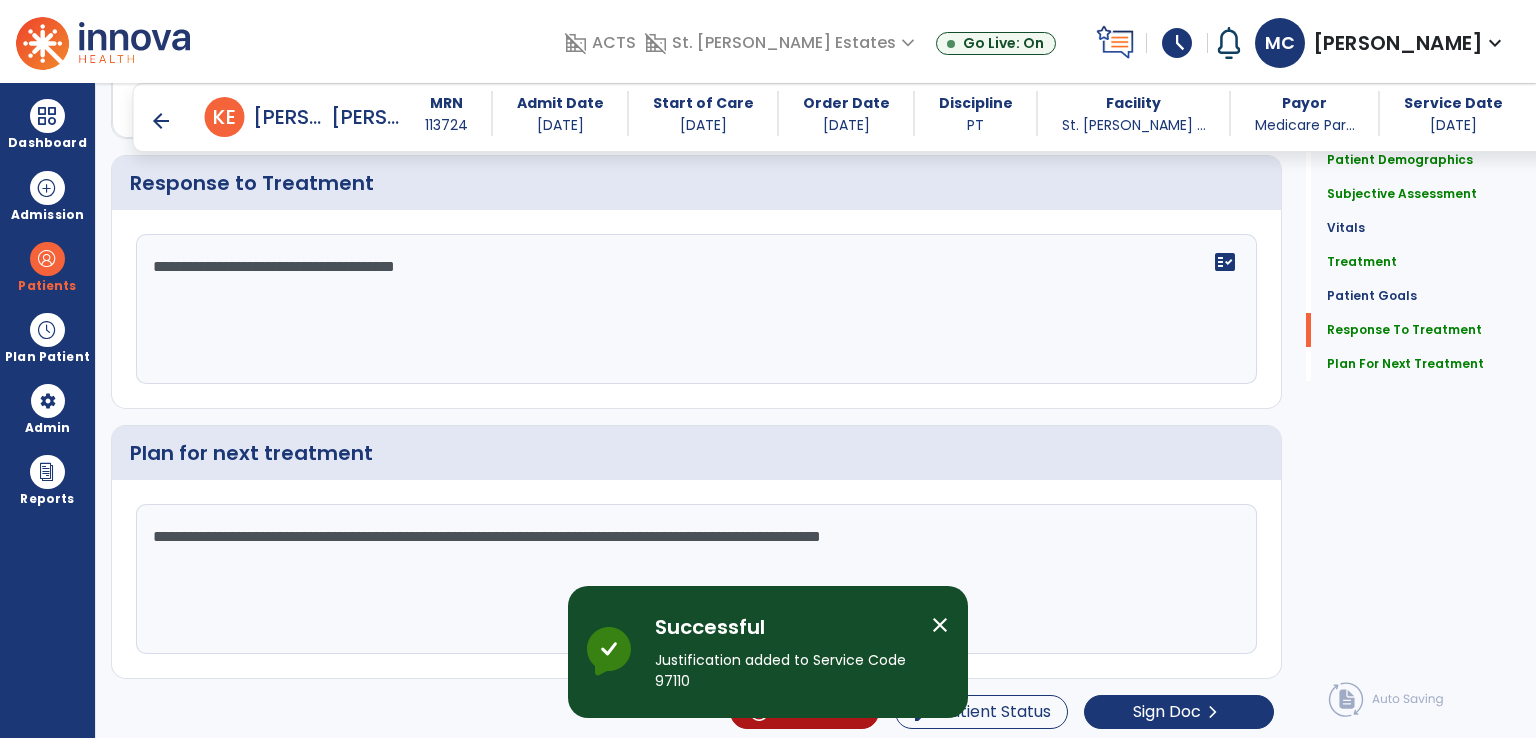 scroll, scrollTop: 2501, scrollLeft: 0, axis: vertical 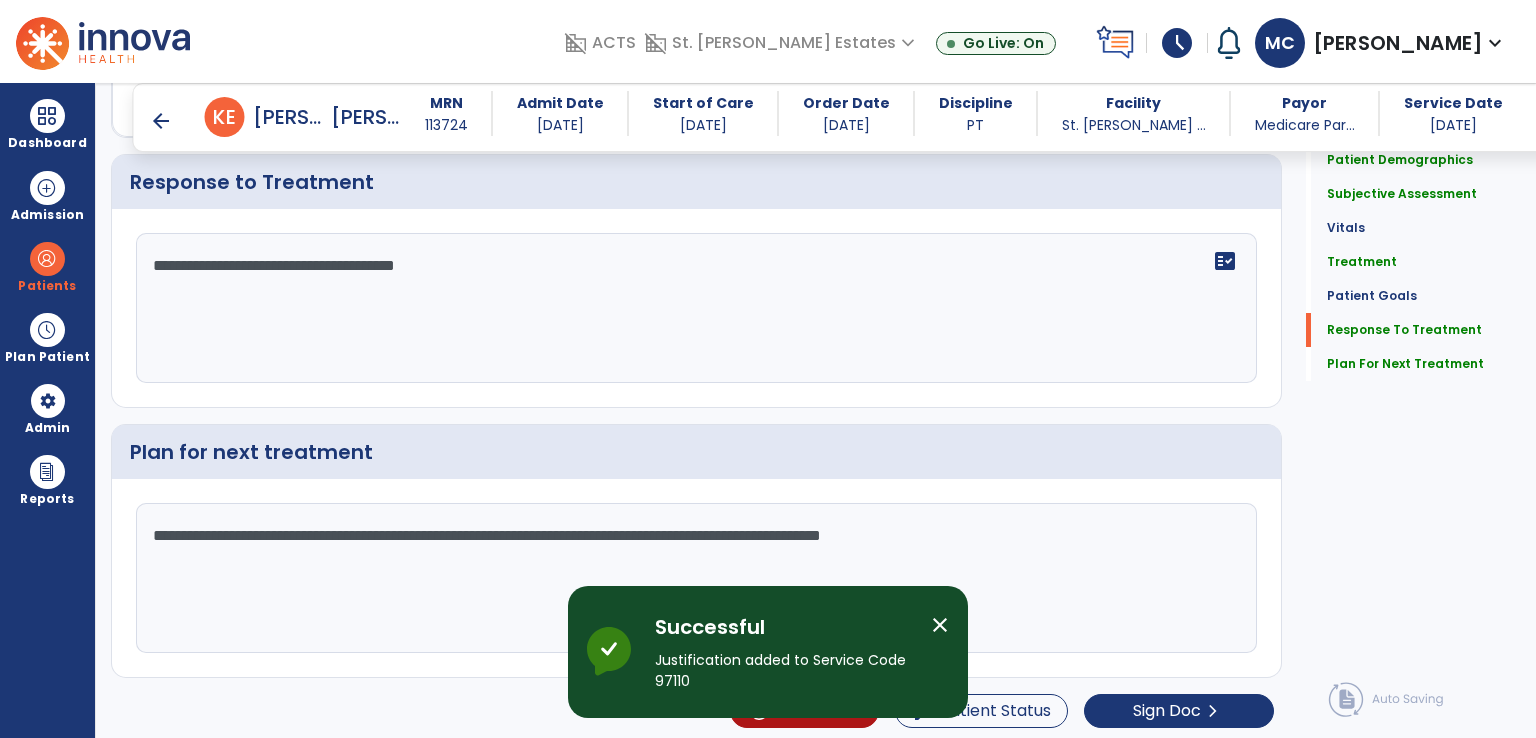 click on "**********" 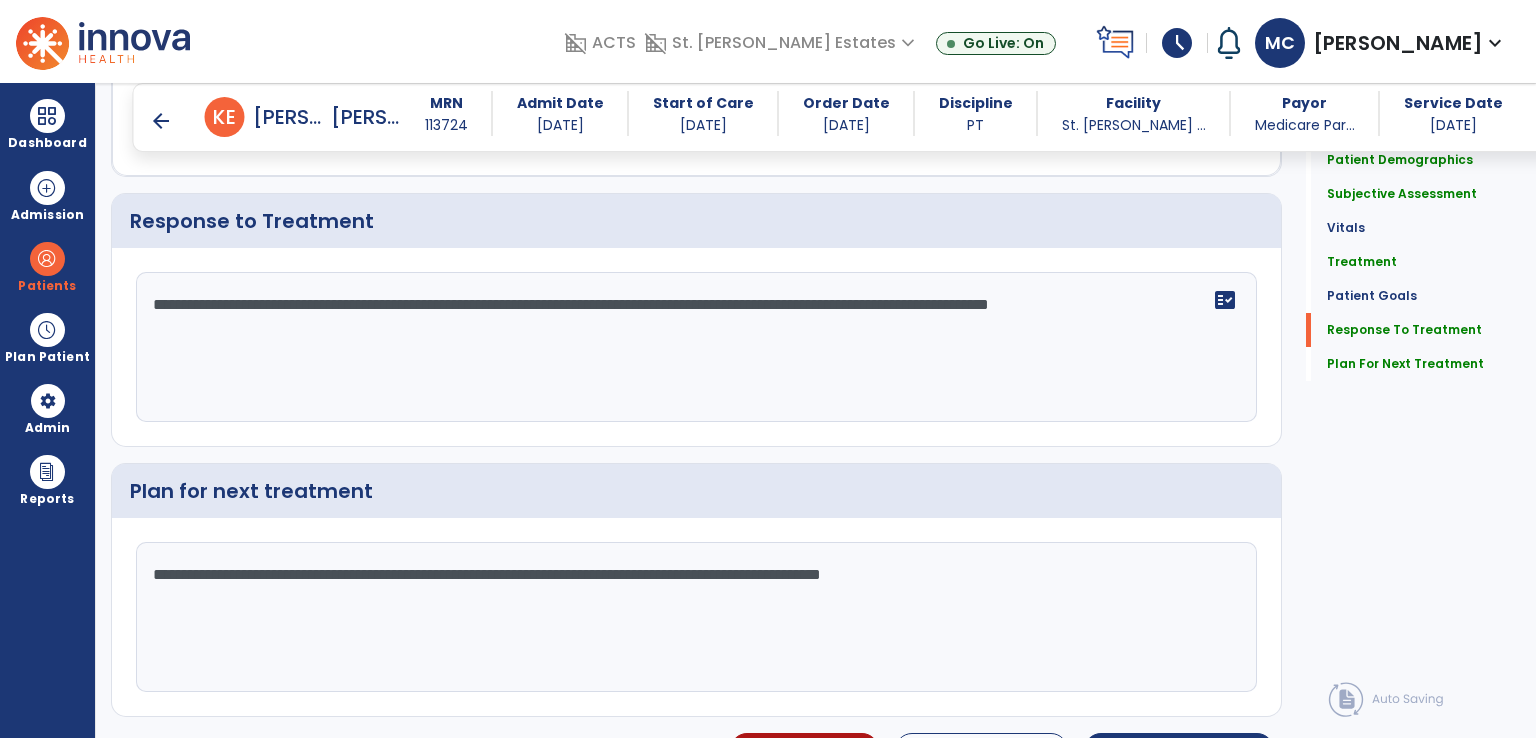 scroll, scrollTop: 2501, scrollLeft: 0, axis: vertical 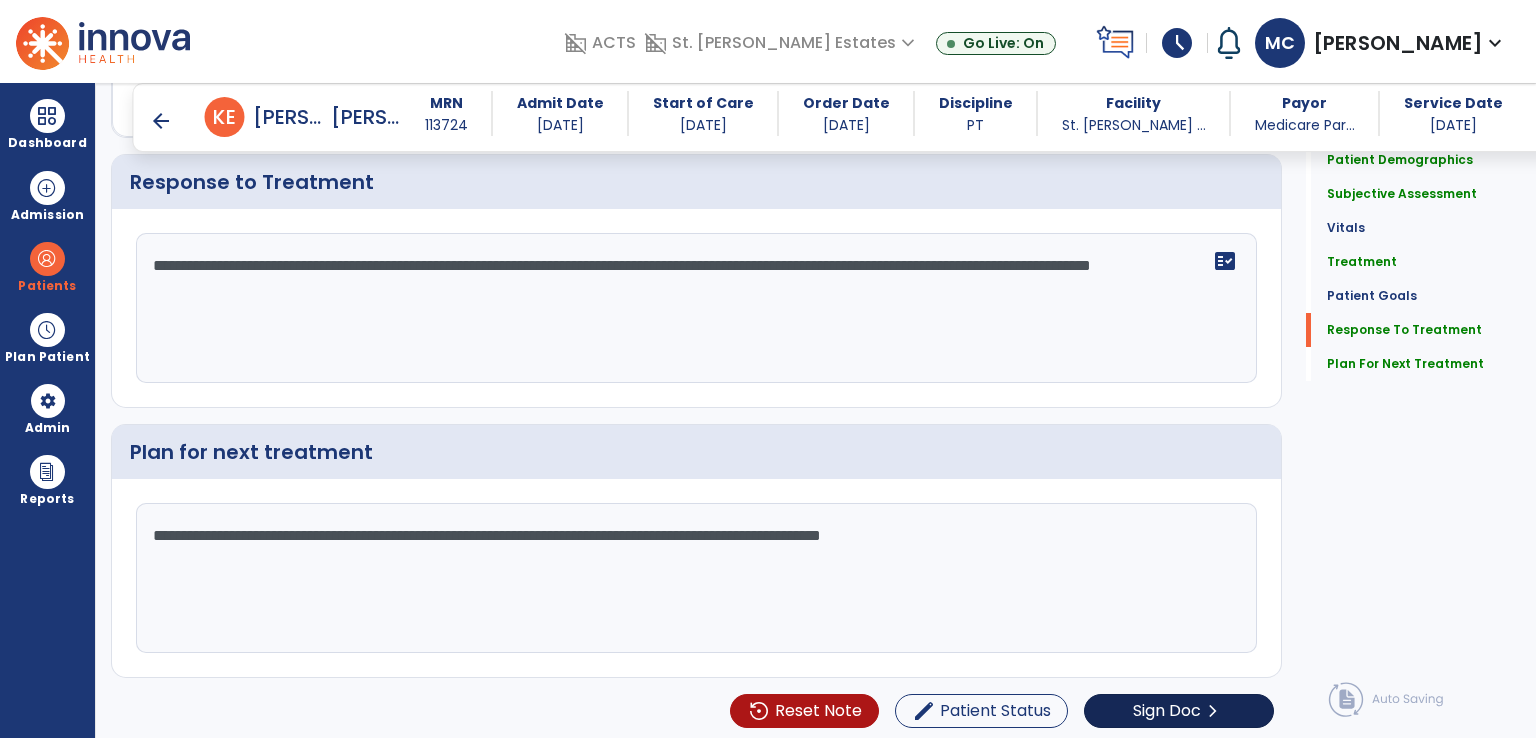 type on "**********" 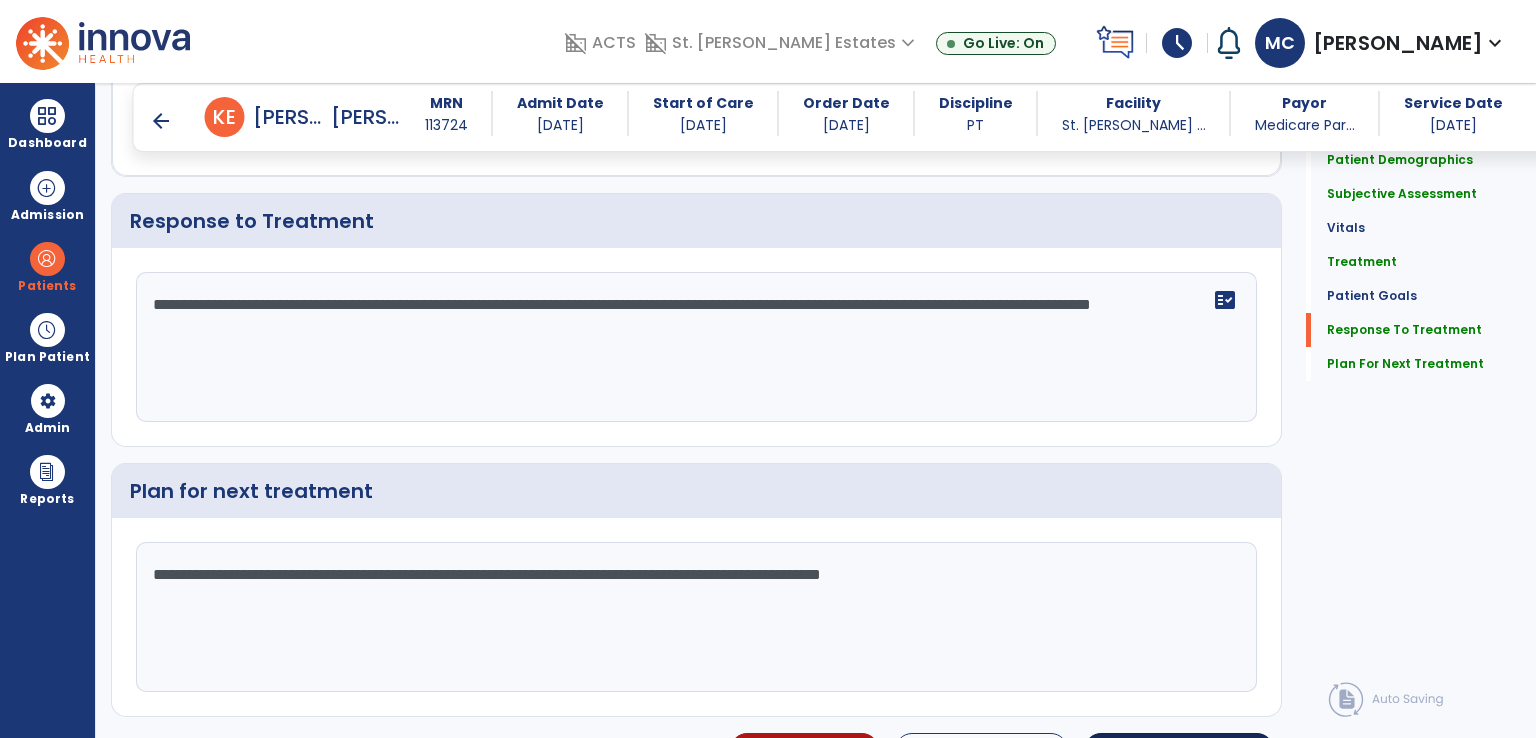 click on "Sign Doc" 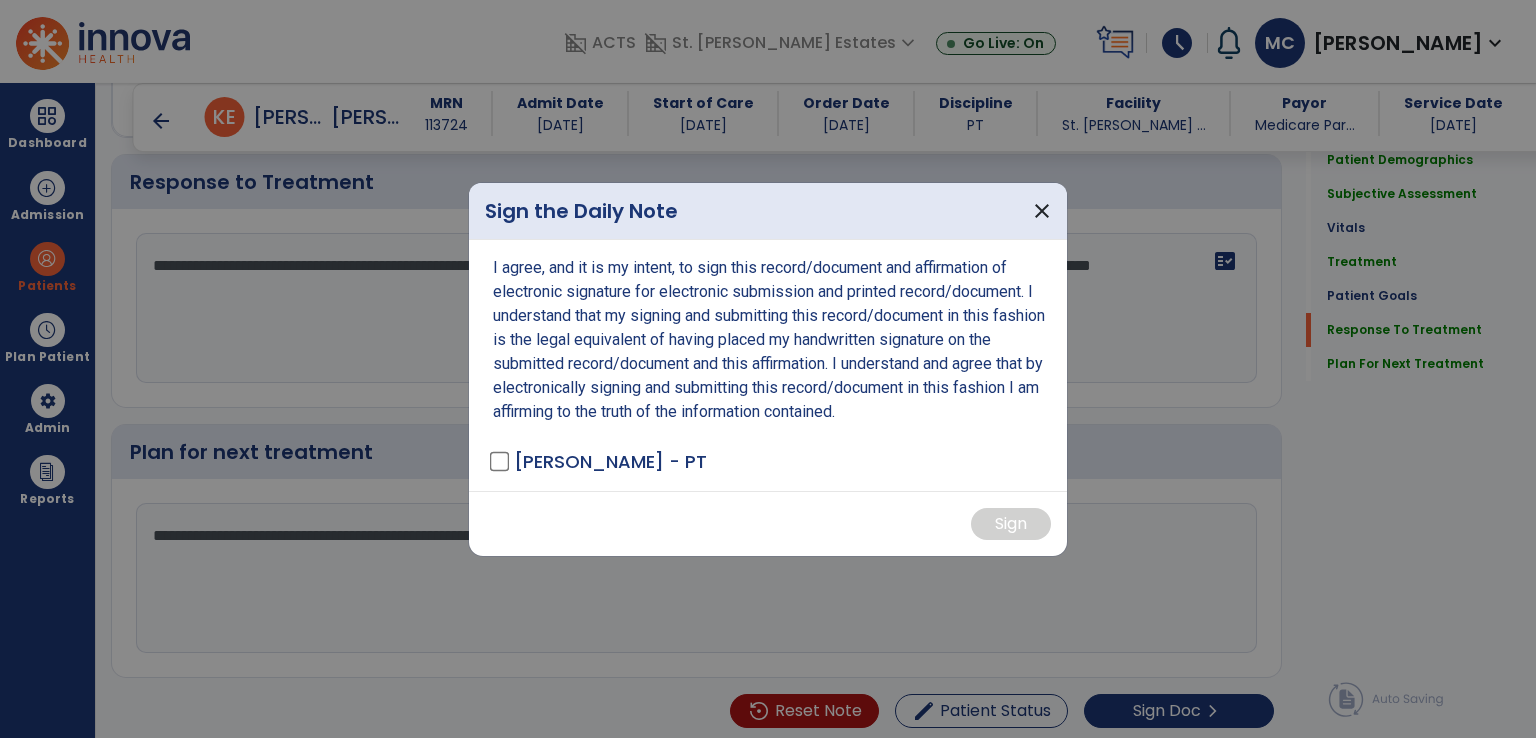 scroll, scrollTop: 2501, scrollLeft: 0, axis: vertical 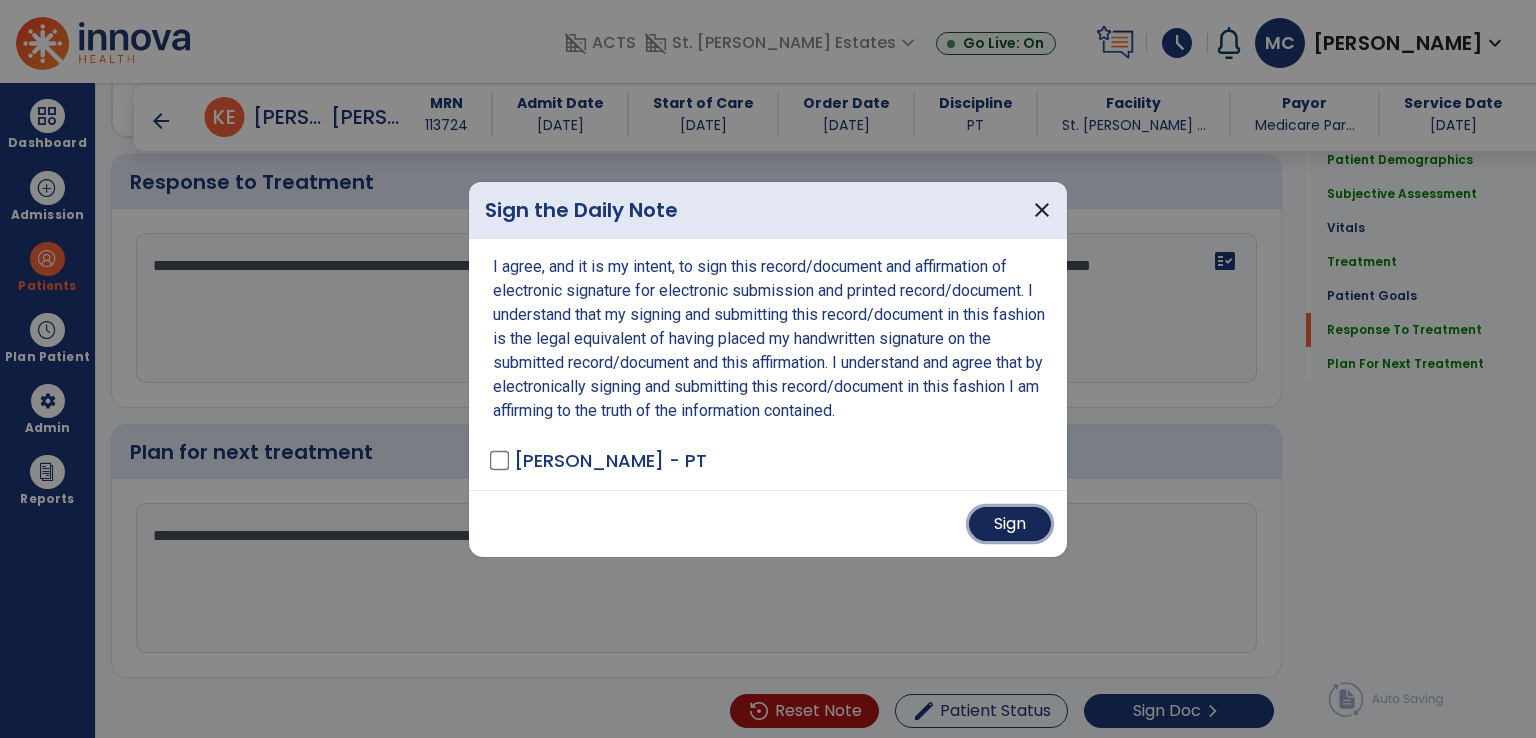 click on "Sign" at bounding box center (1010, 524) 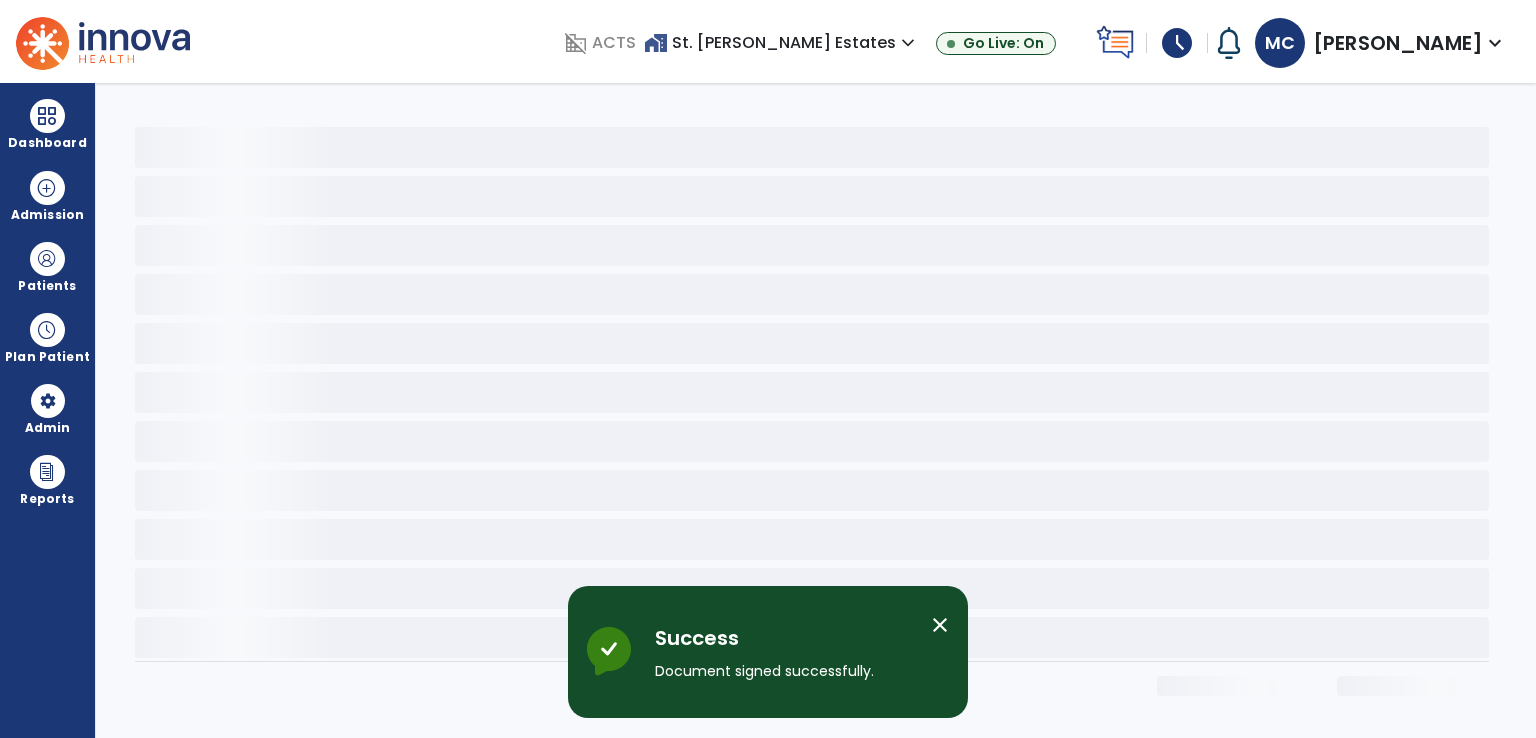 scroll, scrollTop: 0, scrollLeft: 0, axis: both 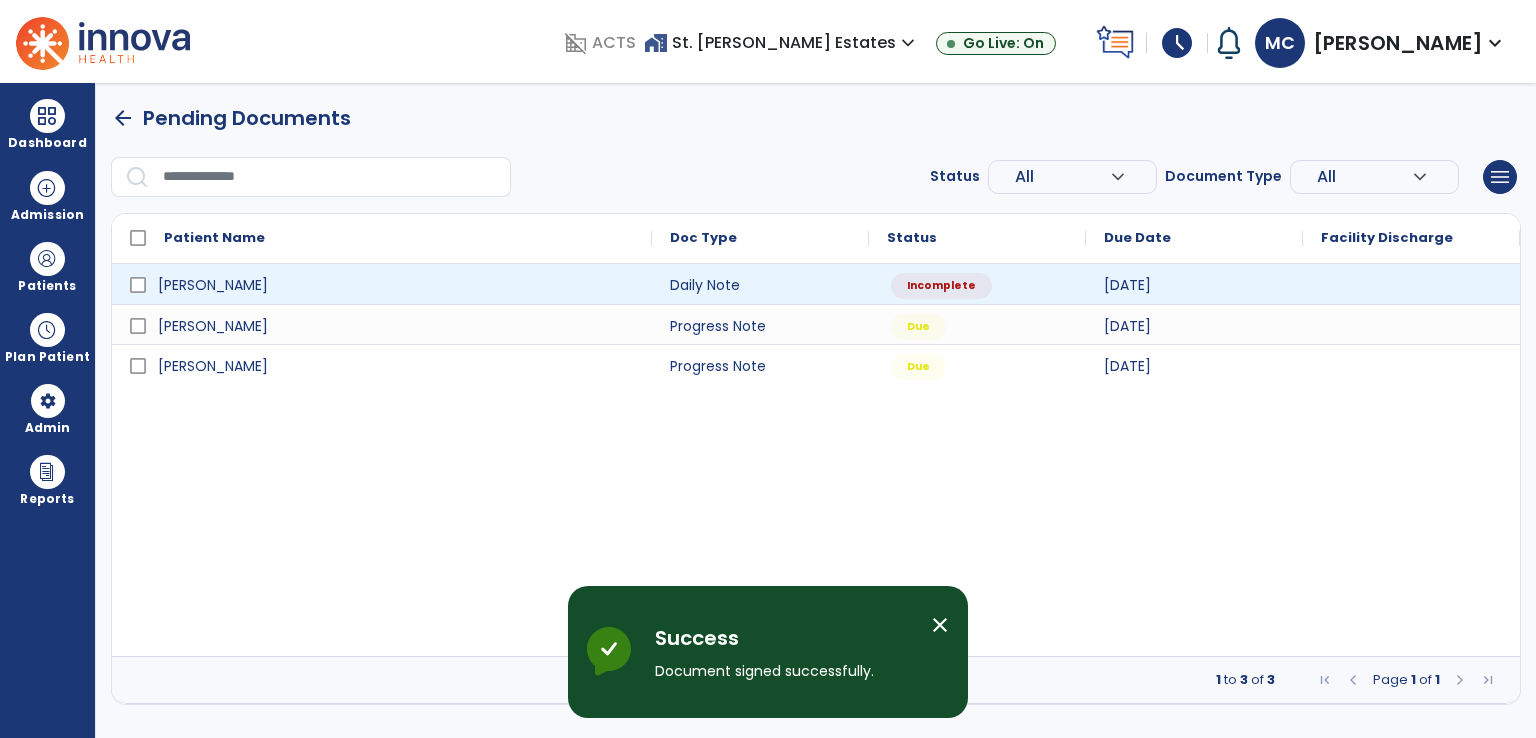 click at bounding box center [1411, 284] 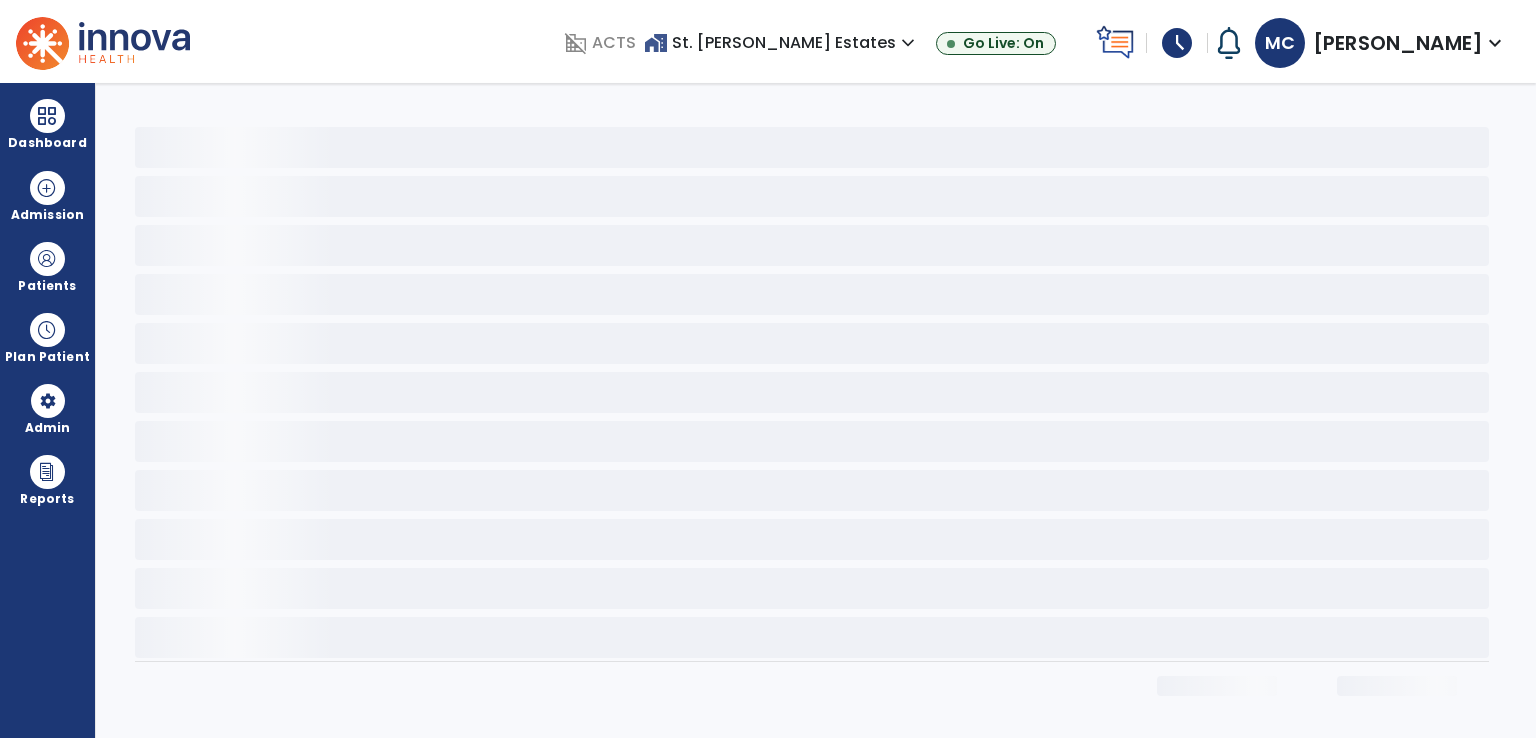select on "*" 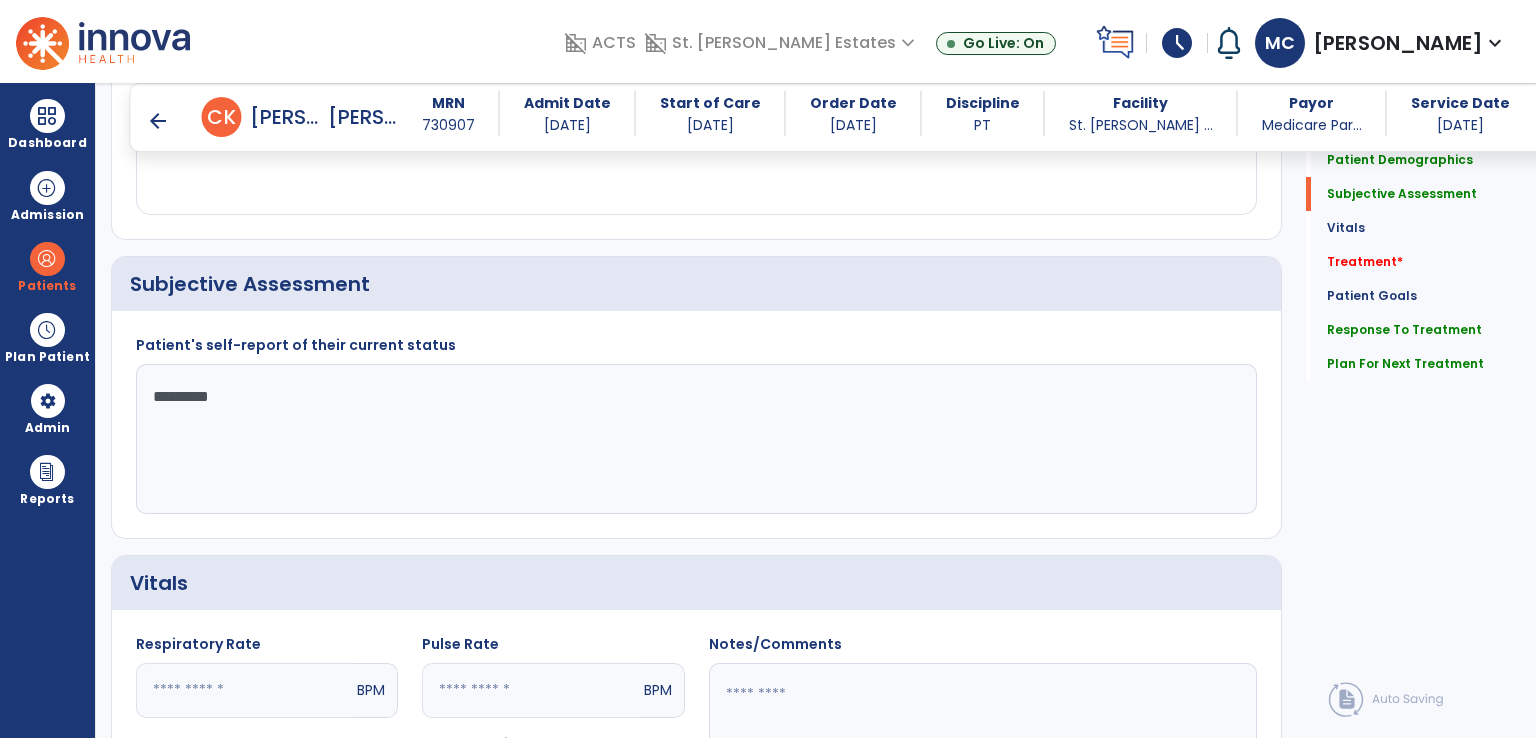 scroll, scrollTop: 400, scrollLeft: 0, axis: vertical 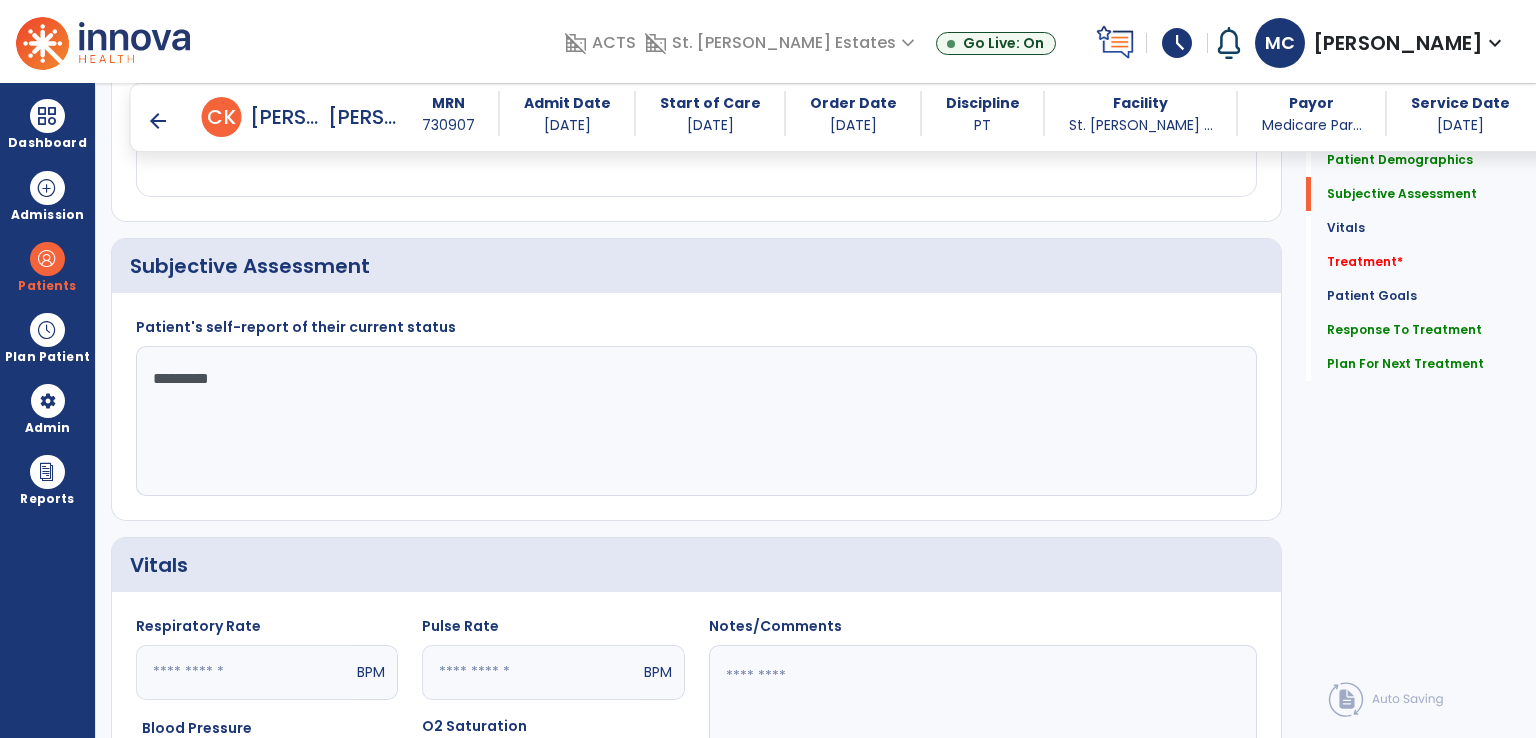 click on "********" 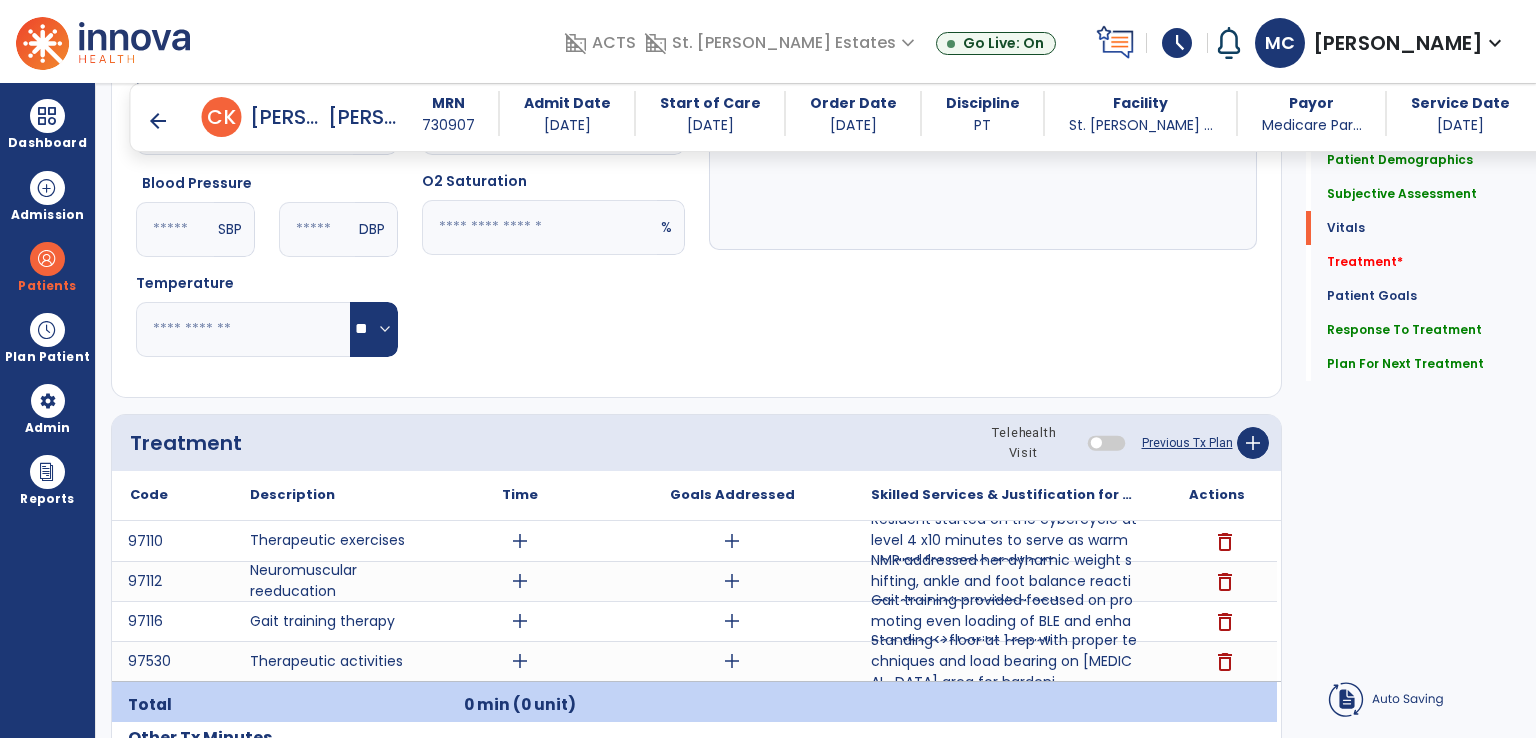 scroll, scrollTop: 1100, scrollLeft: 0, axis: vertical 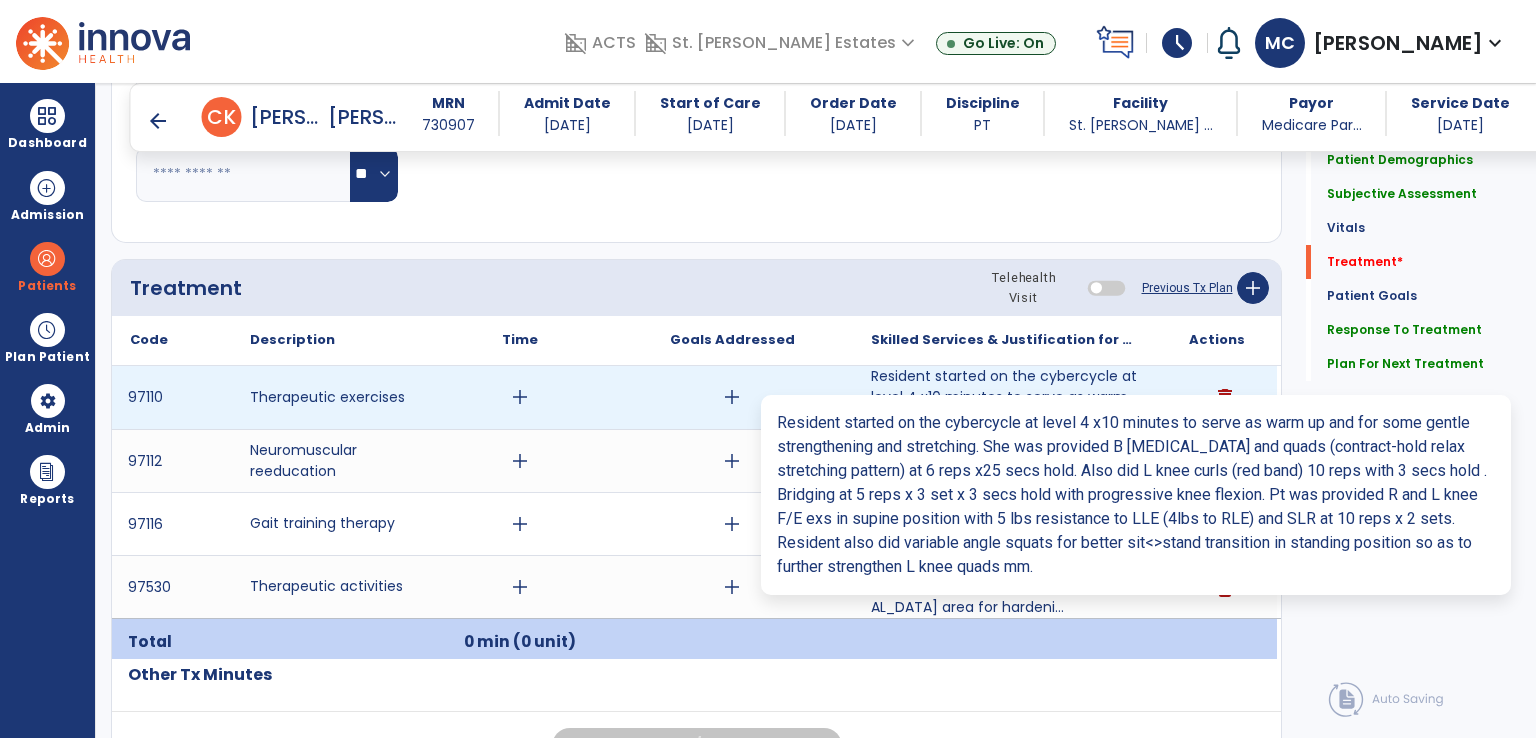 type on "**********" 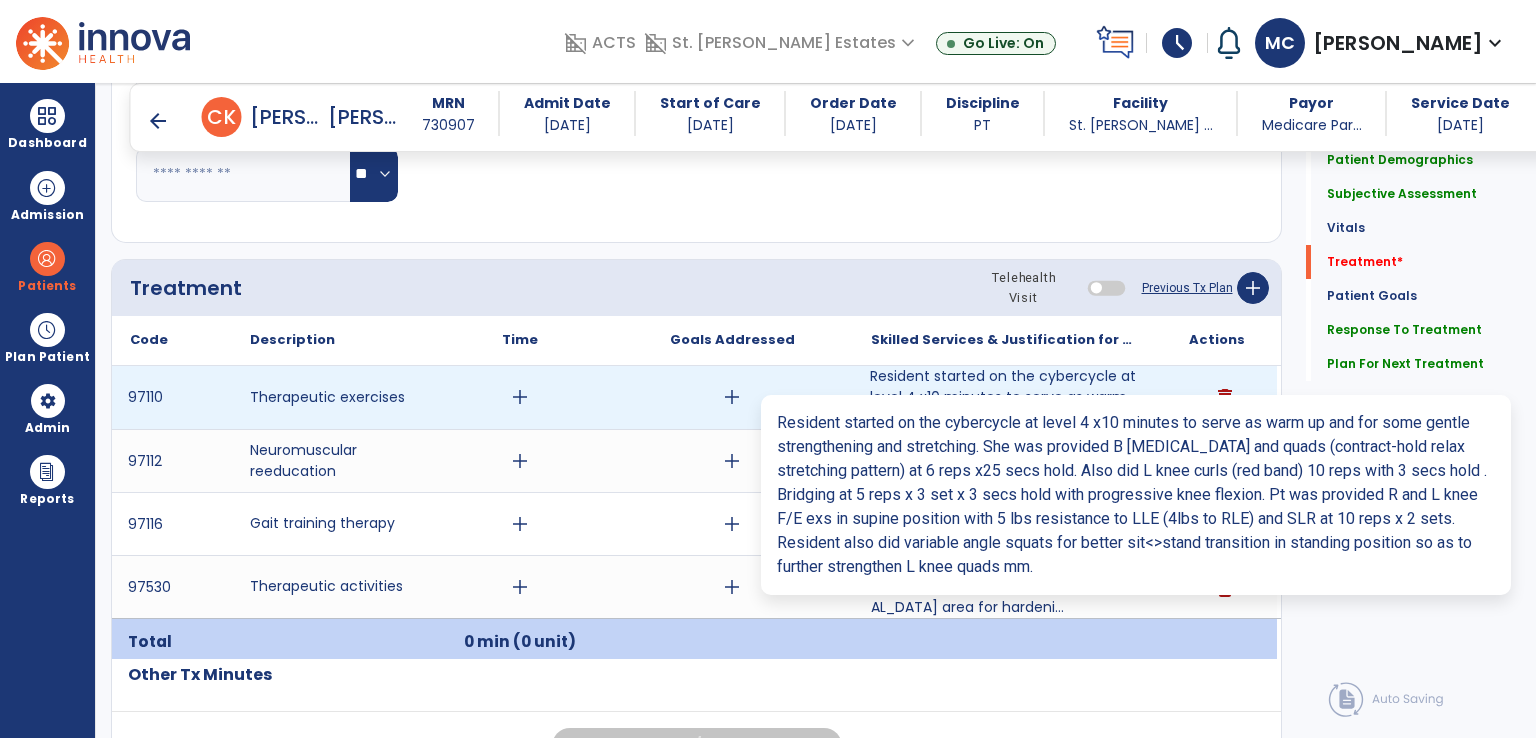 click on "Resident started on the cybercycle at level 4 x10 minutes to serve as warm up and for some gentle st..." at bounding box center (1004, 397) 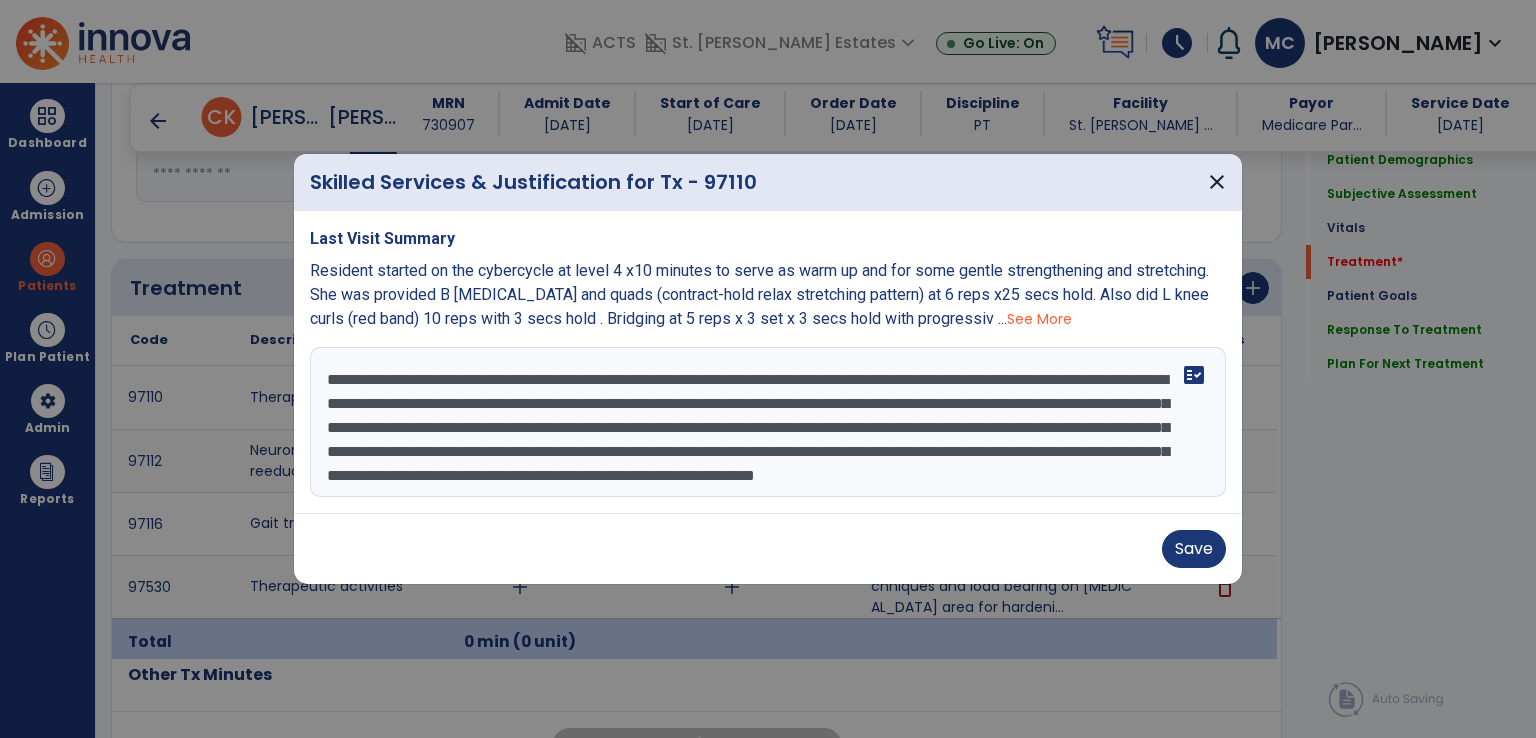 scroll, scrollTop: 48, scrollLeft: 0, axis: vertical 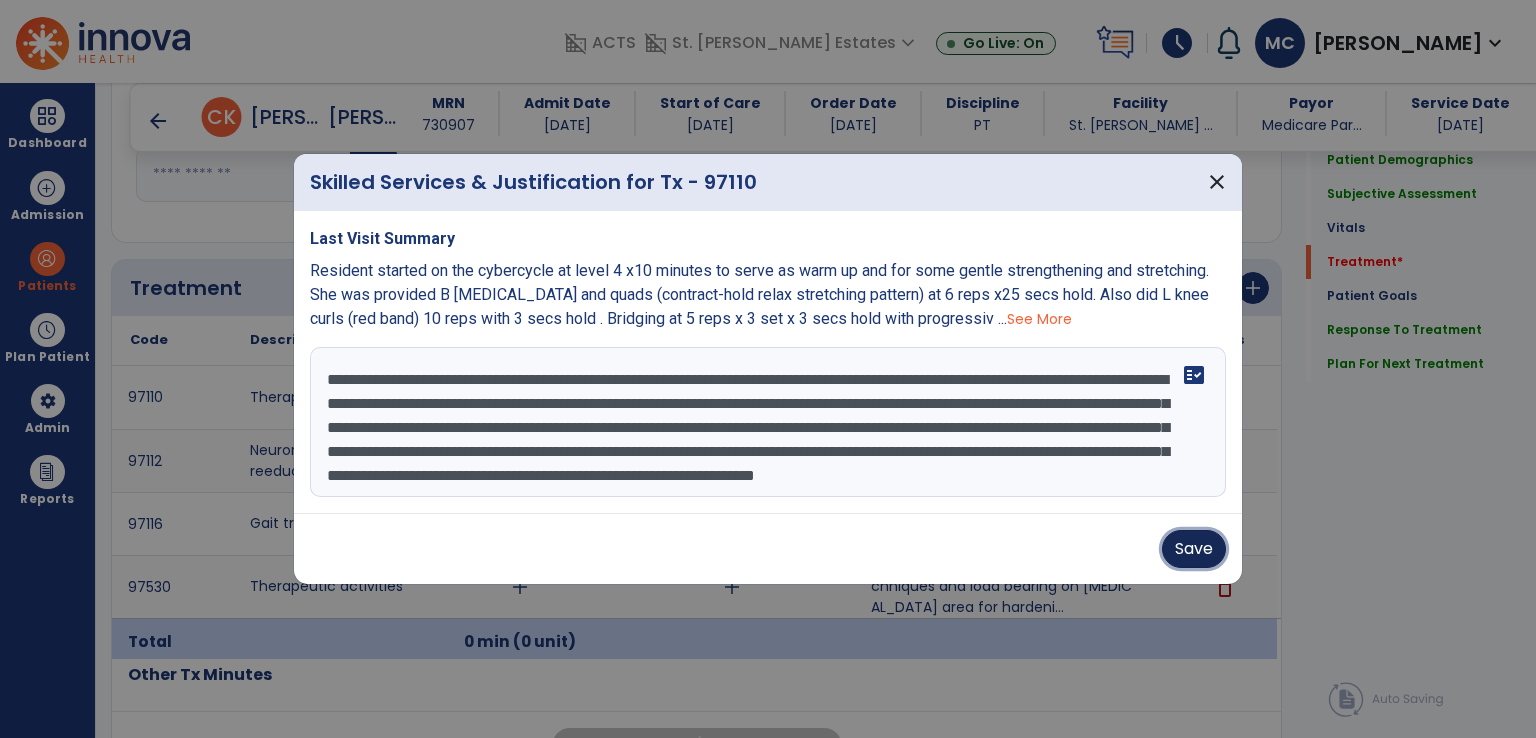 click on "Save" at bounding box center [1194, 549] 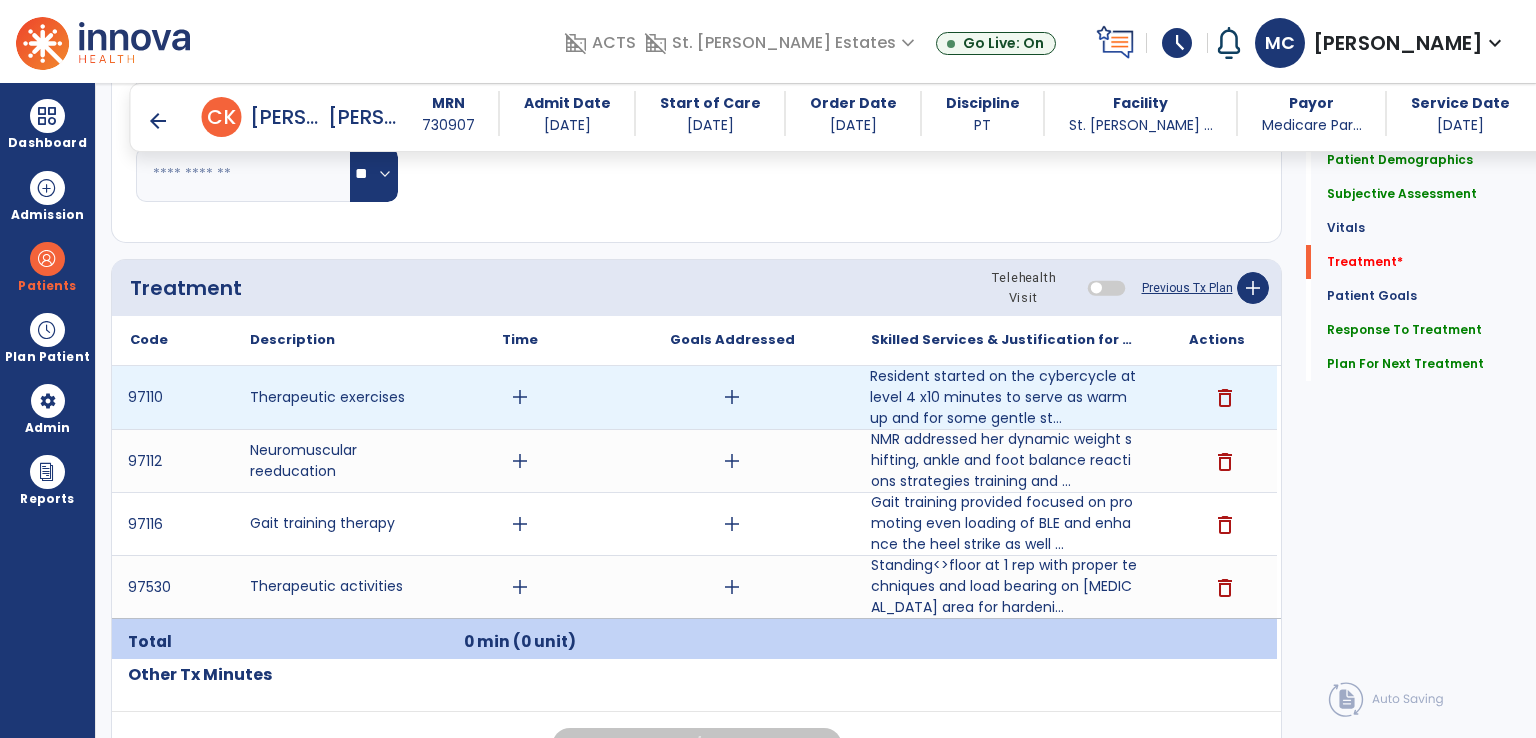 click on "add" at bounding box center [520, 397] 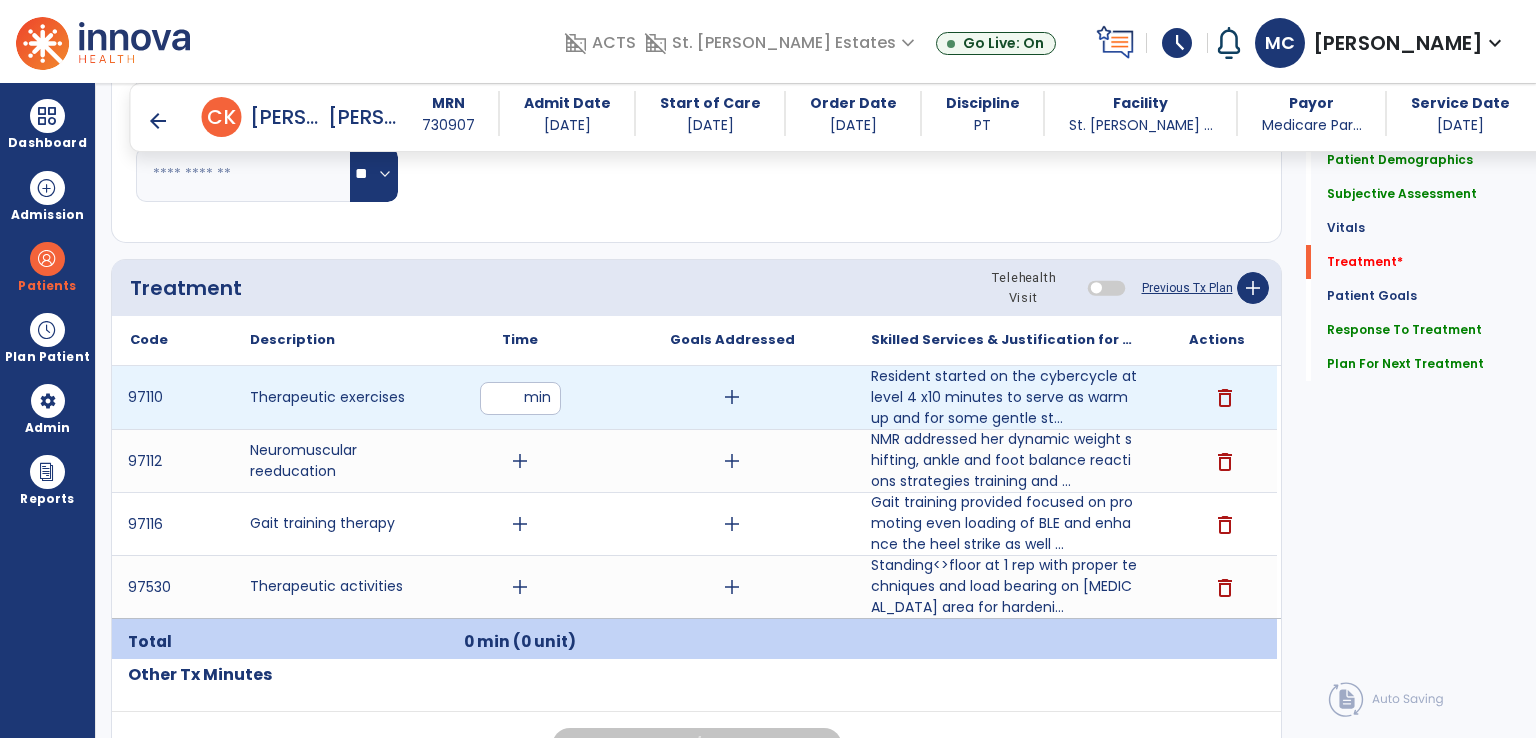 type on "**" 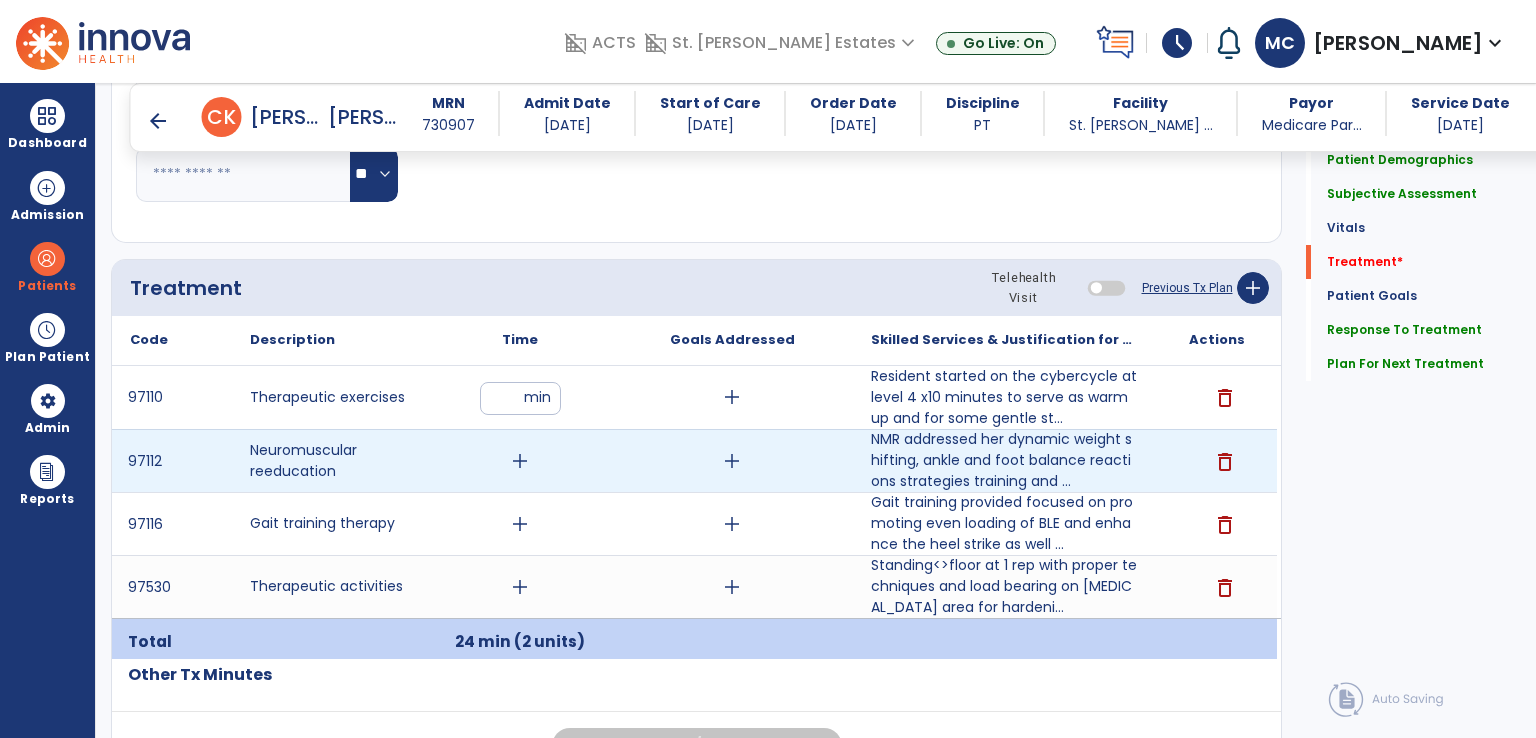 click on "add" at bounding box center [520, 461] 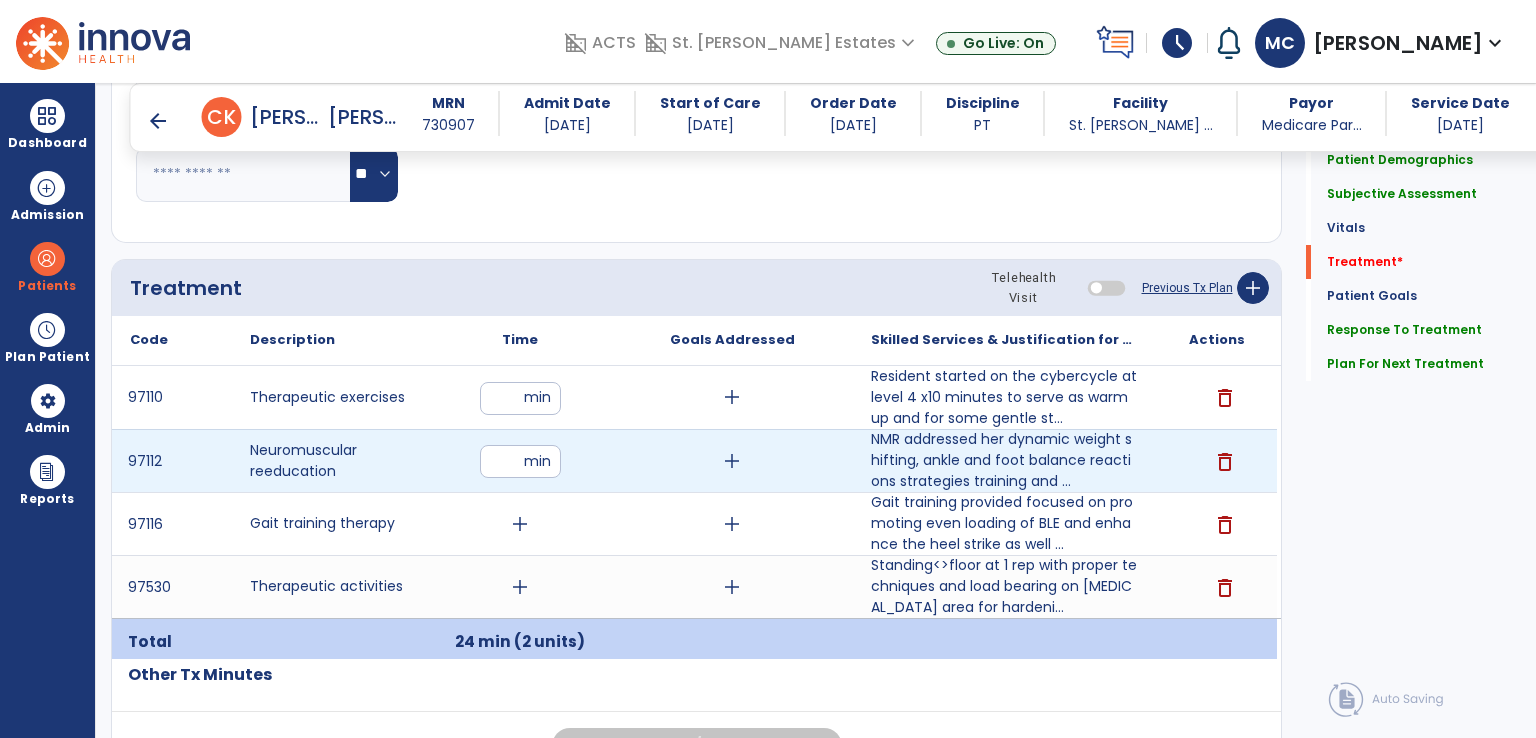 type on "**" 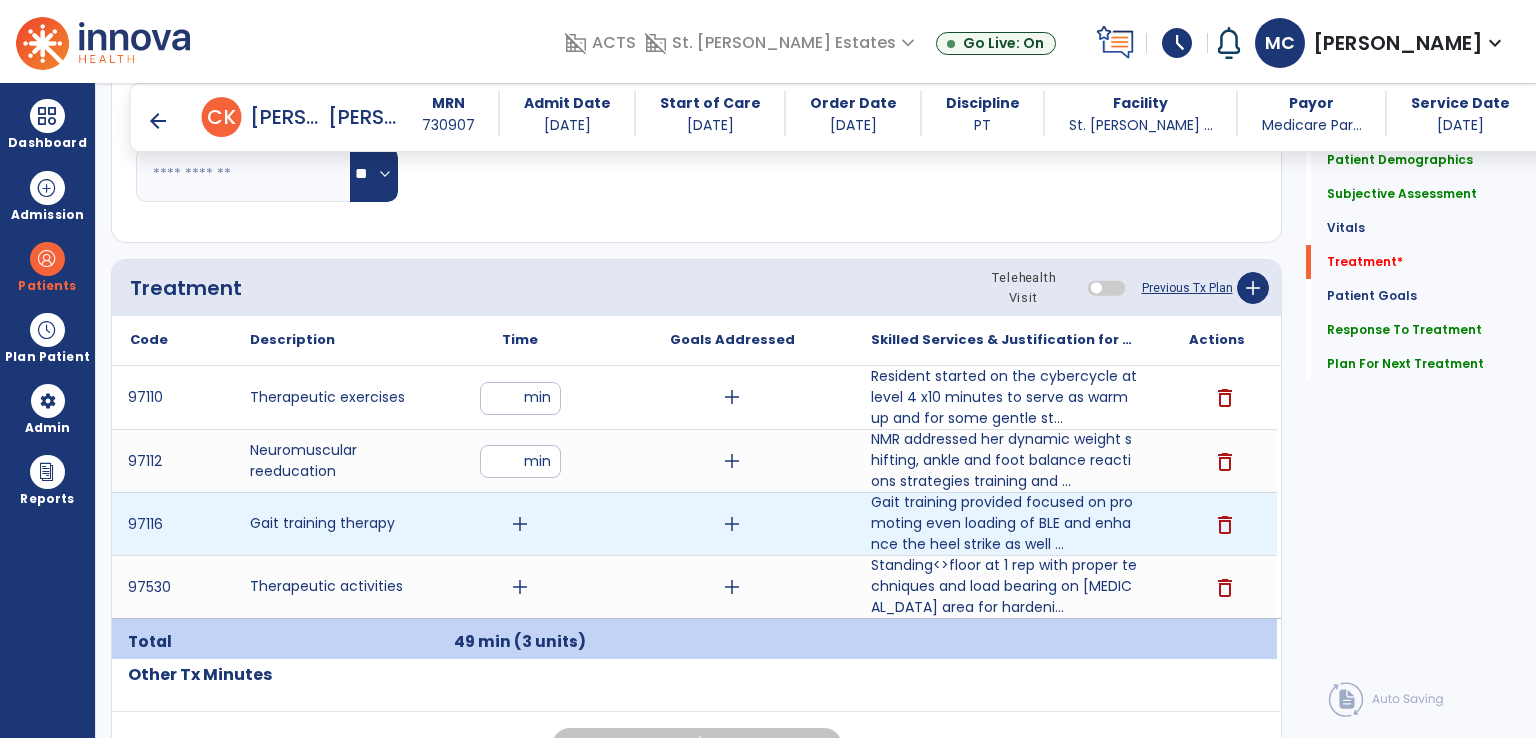 click on "add" at bounding box center (520, 524) 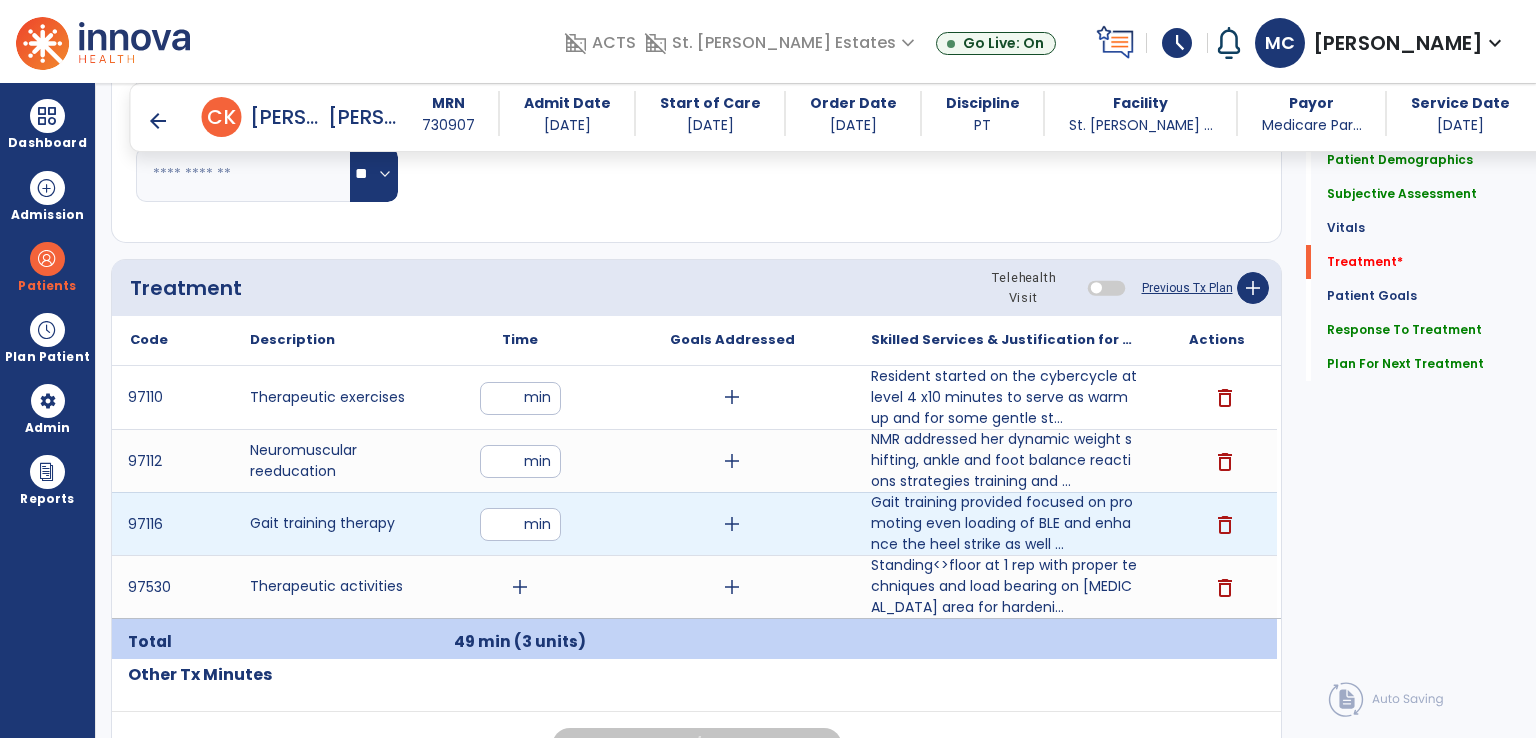 type on "*" 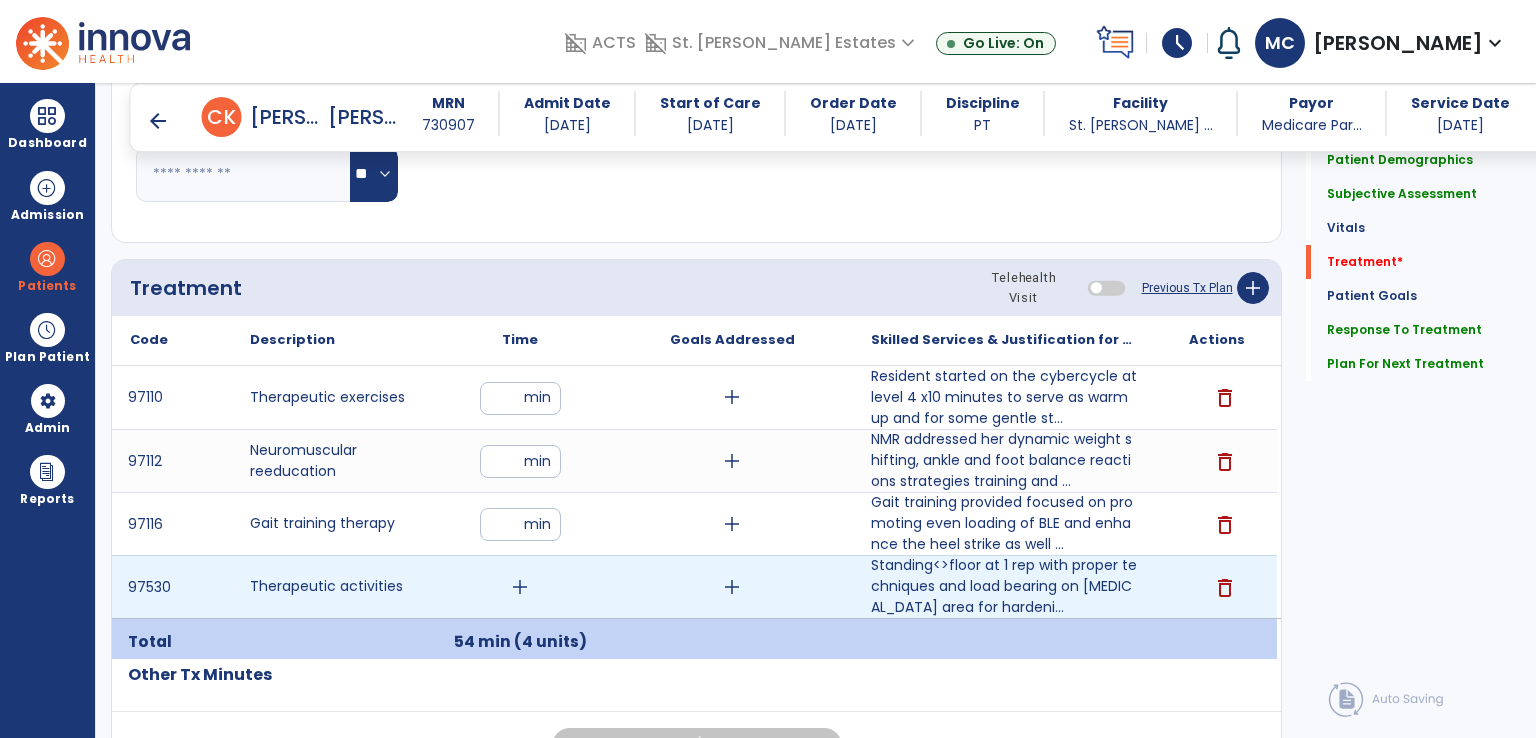 click on "delete" at bounding box center (1225, 588) 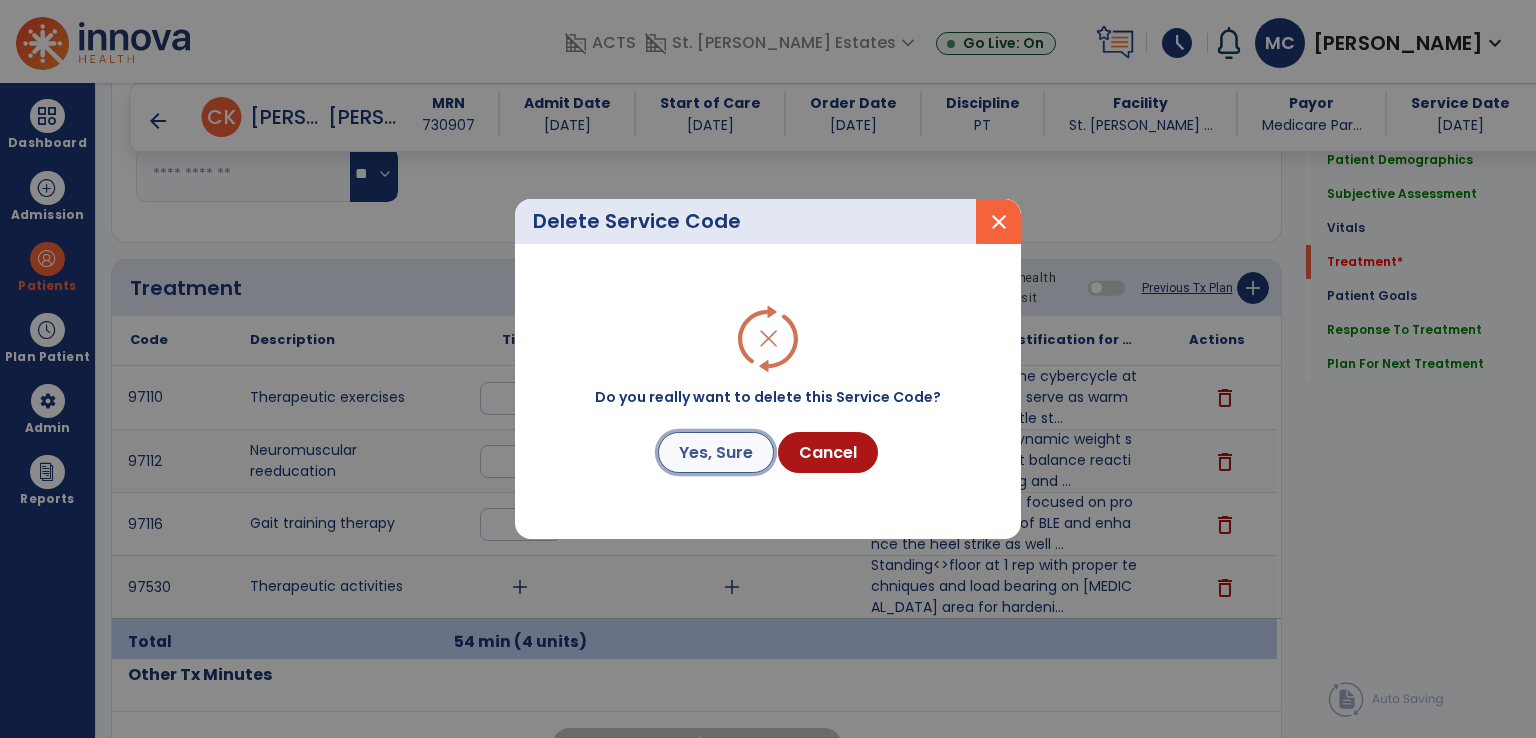 click on "Yes, Sure" at bounding box center [716, 452] 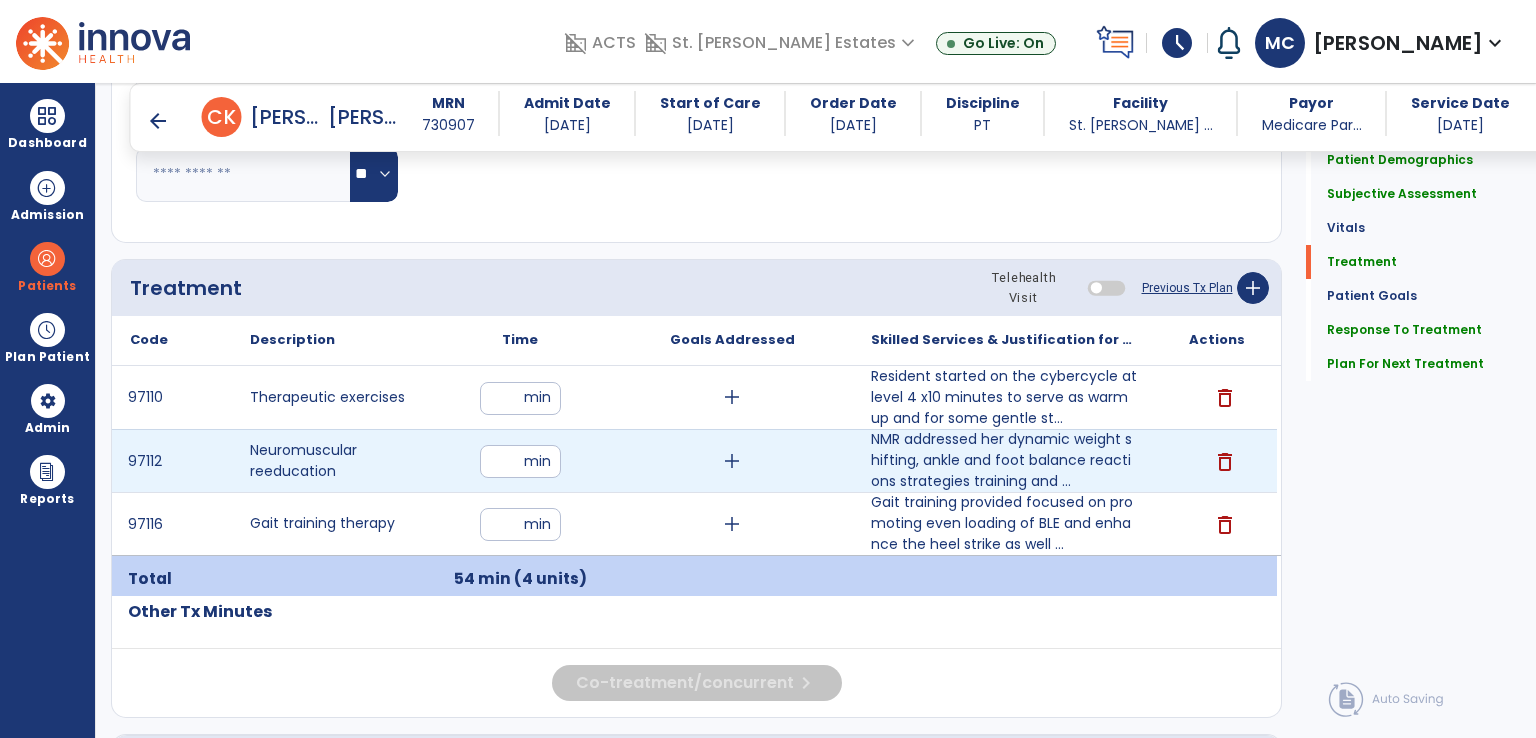 drag, startPoint x: 514, startPoint y: 459, endPoint x: 492, endPoint y: 461, distance: 22.090721 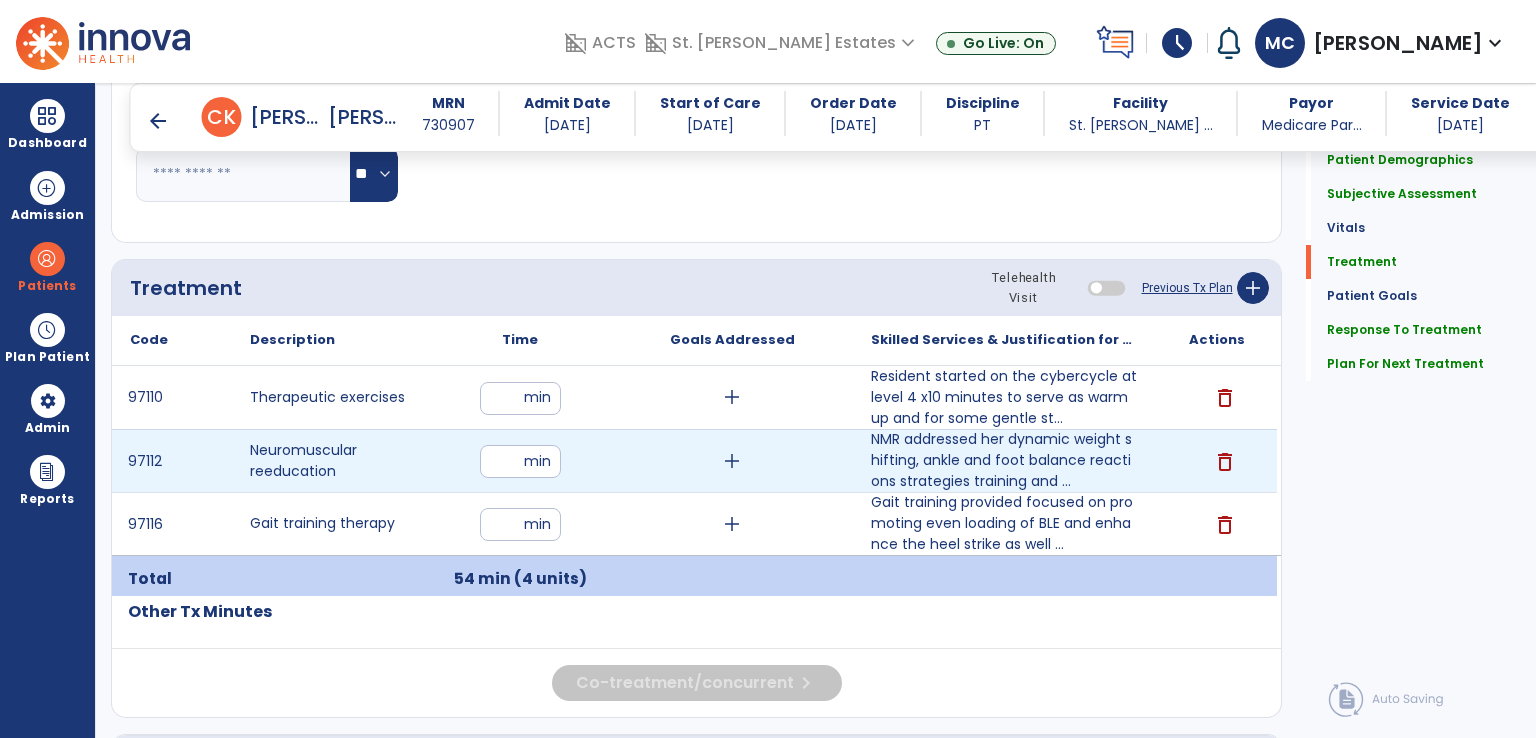 type on "**" 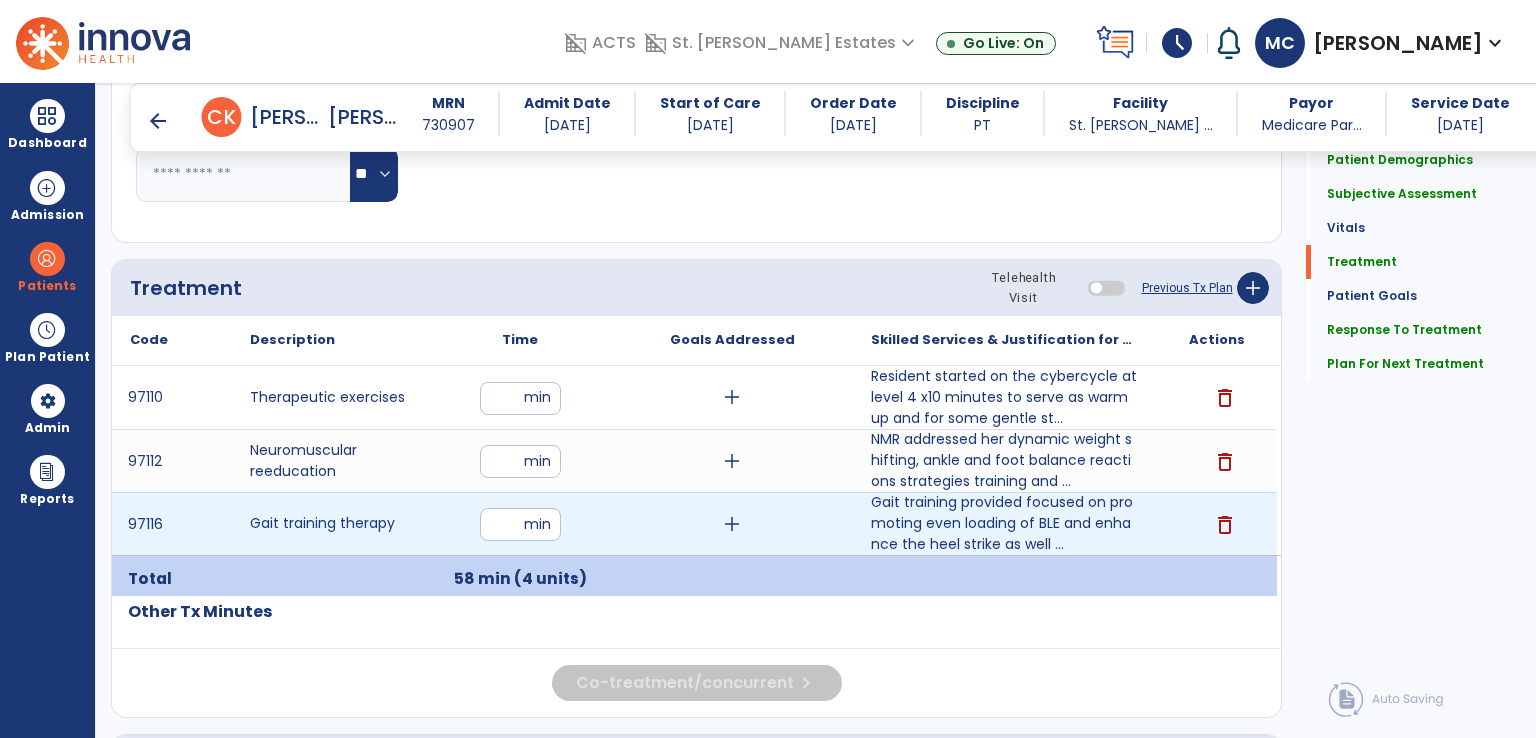 click on "*" at bounding box center (520, 524) 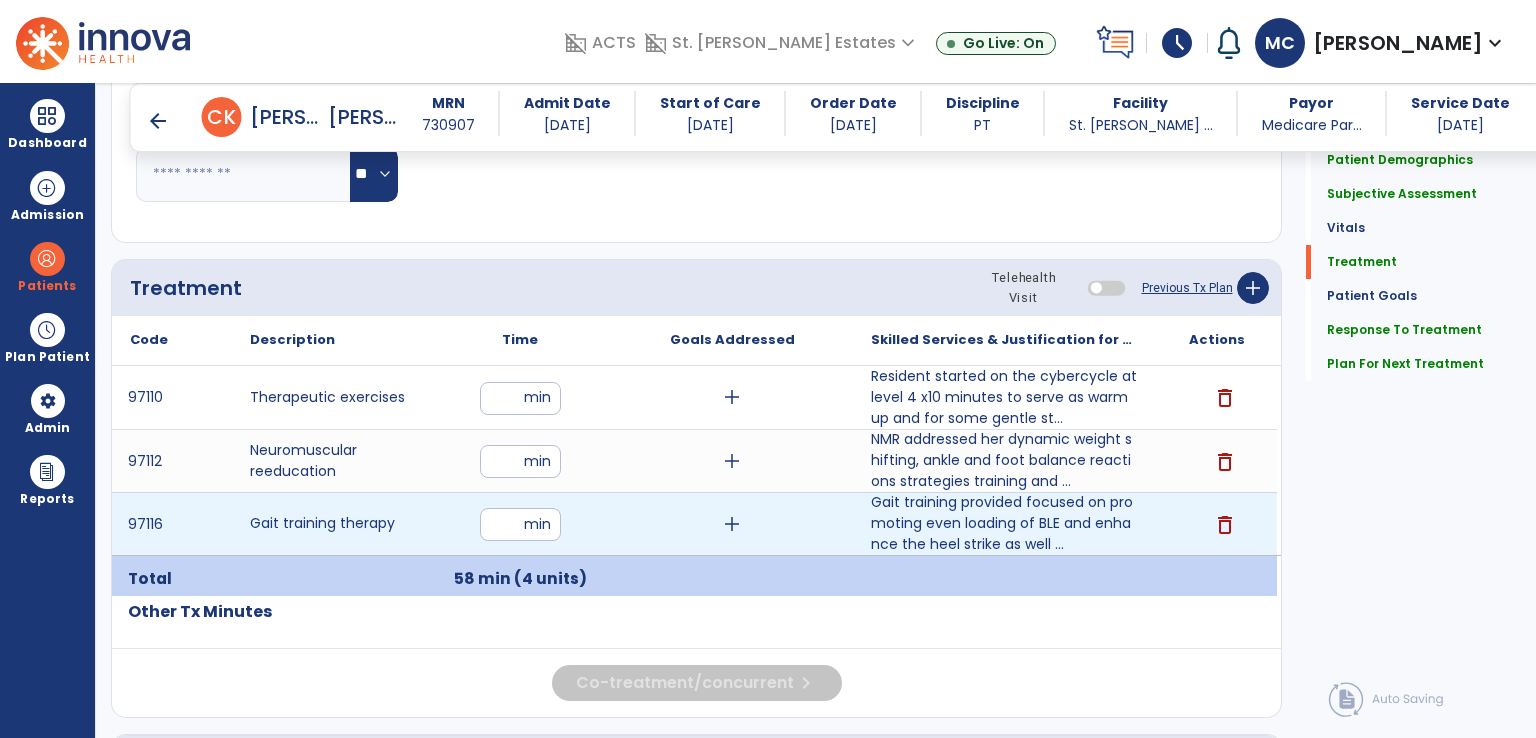 type 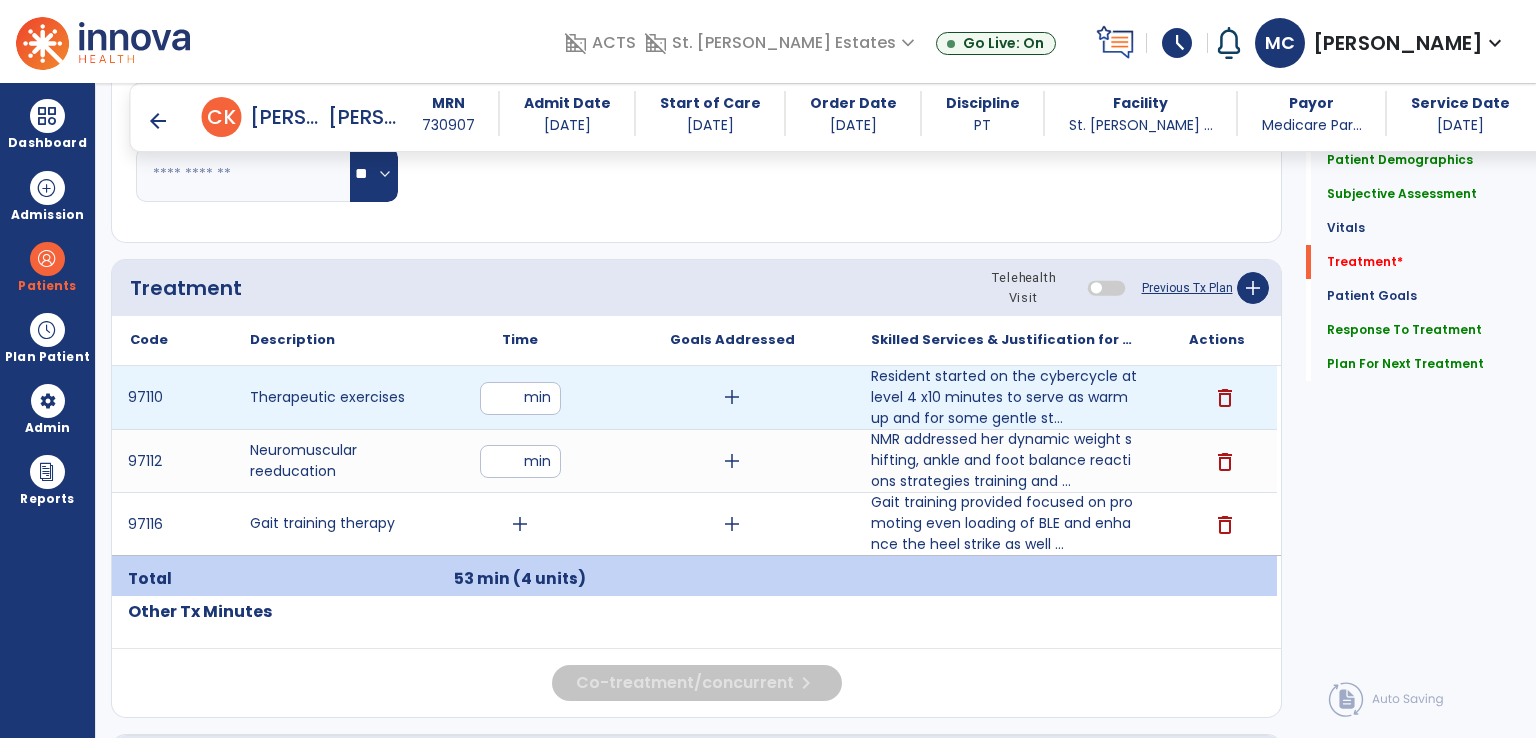 click on "**" at bounding box center [520, 398] 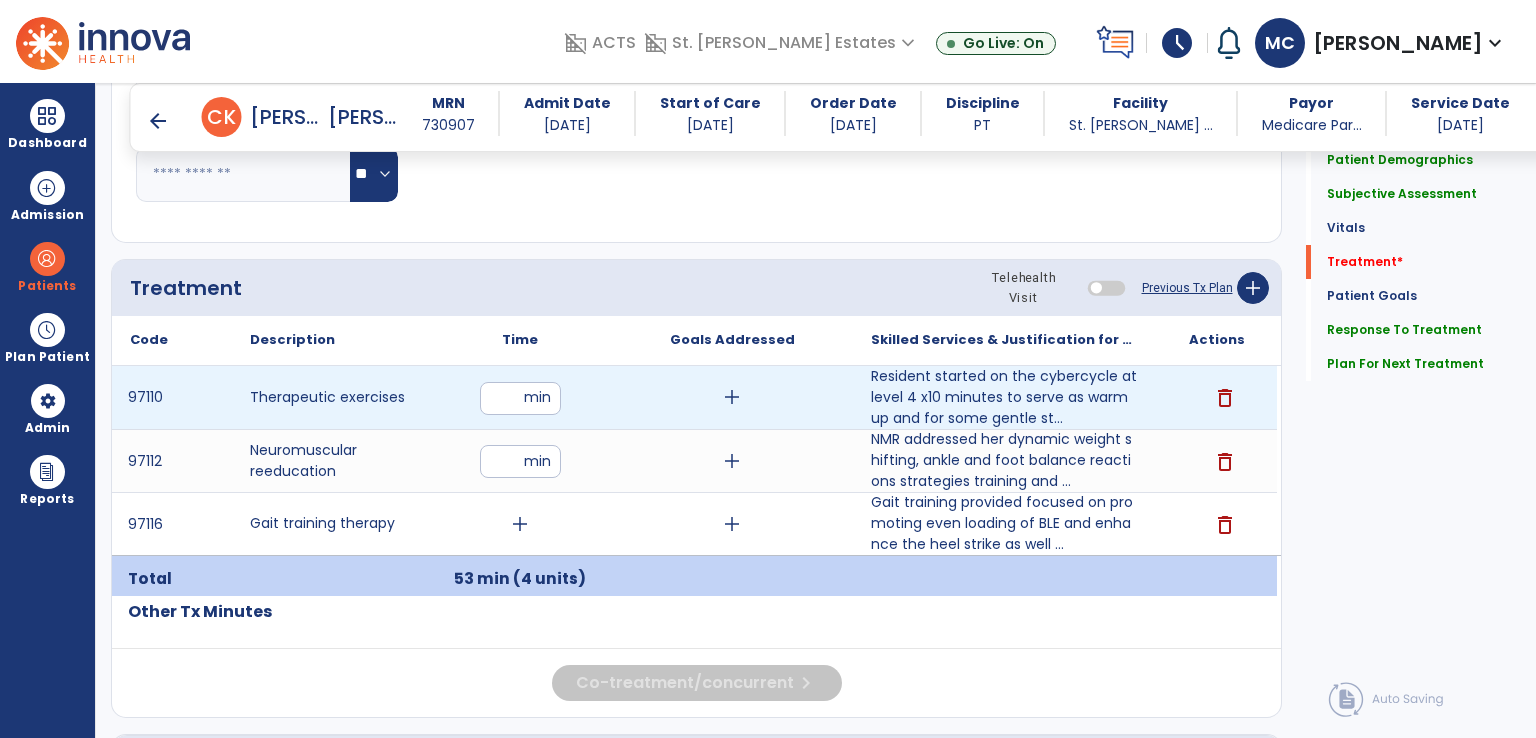 type on "**" 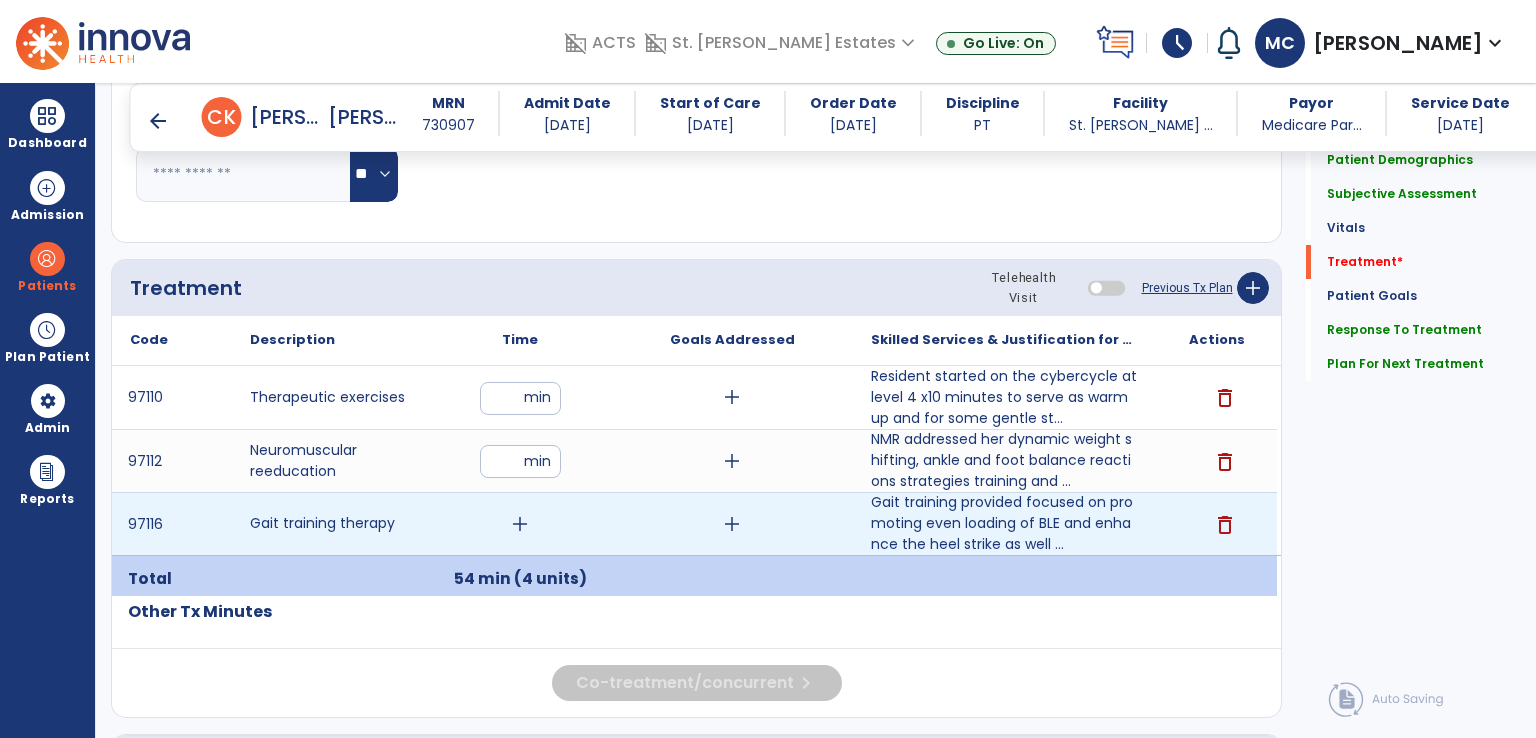 click on "add" at bounding box center [520, 524] 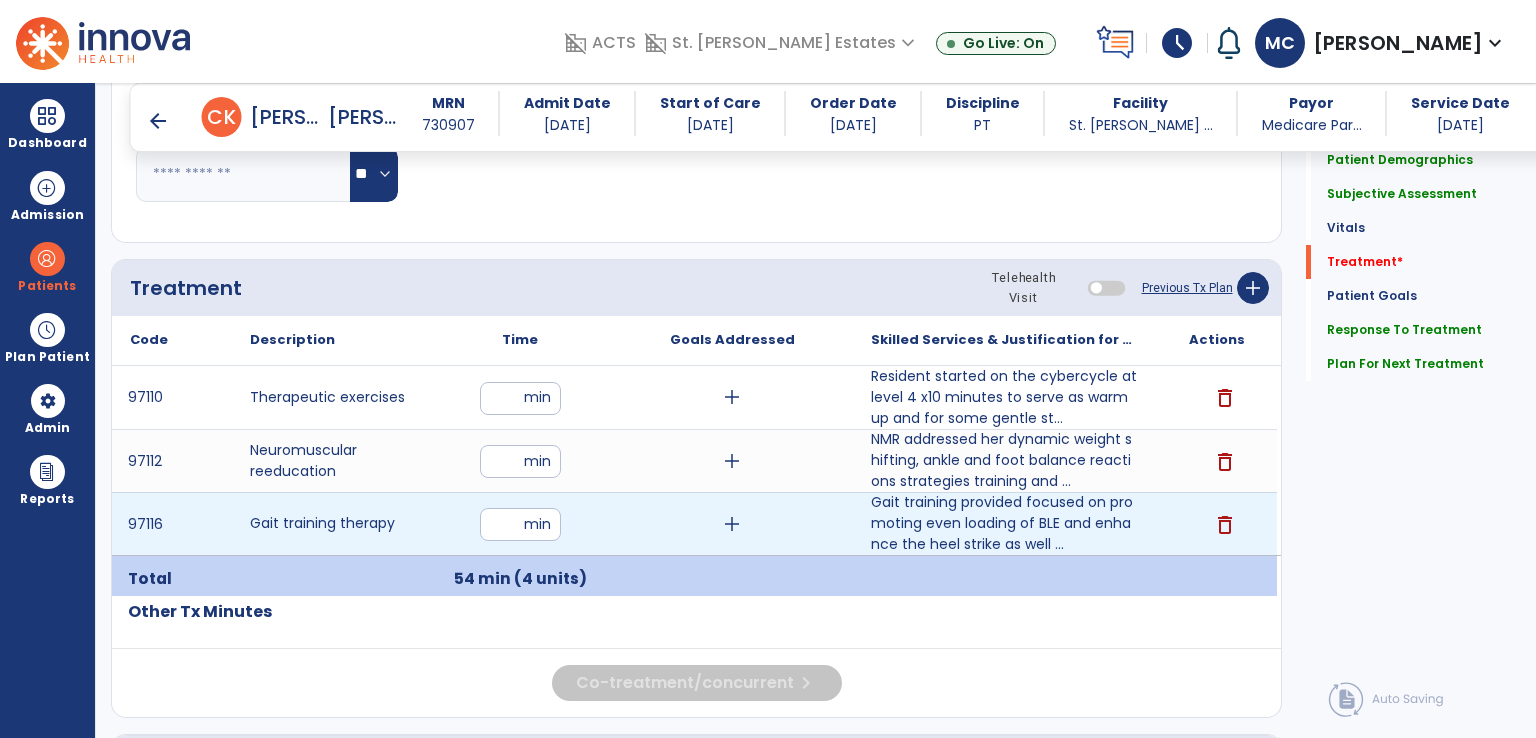 type on "*" 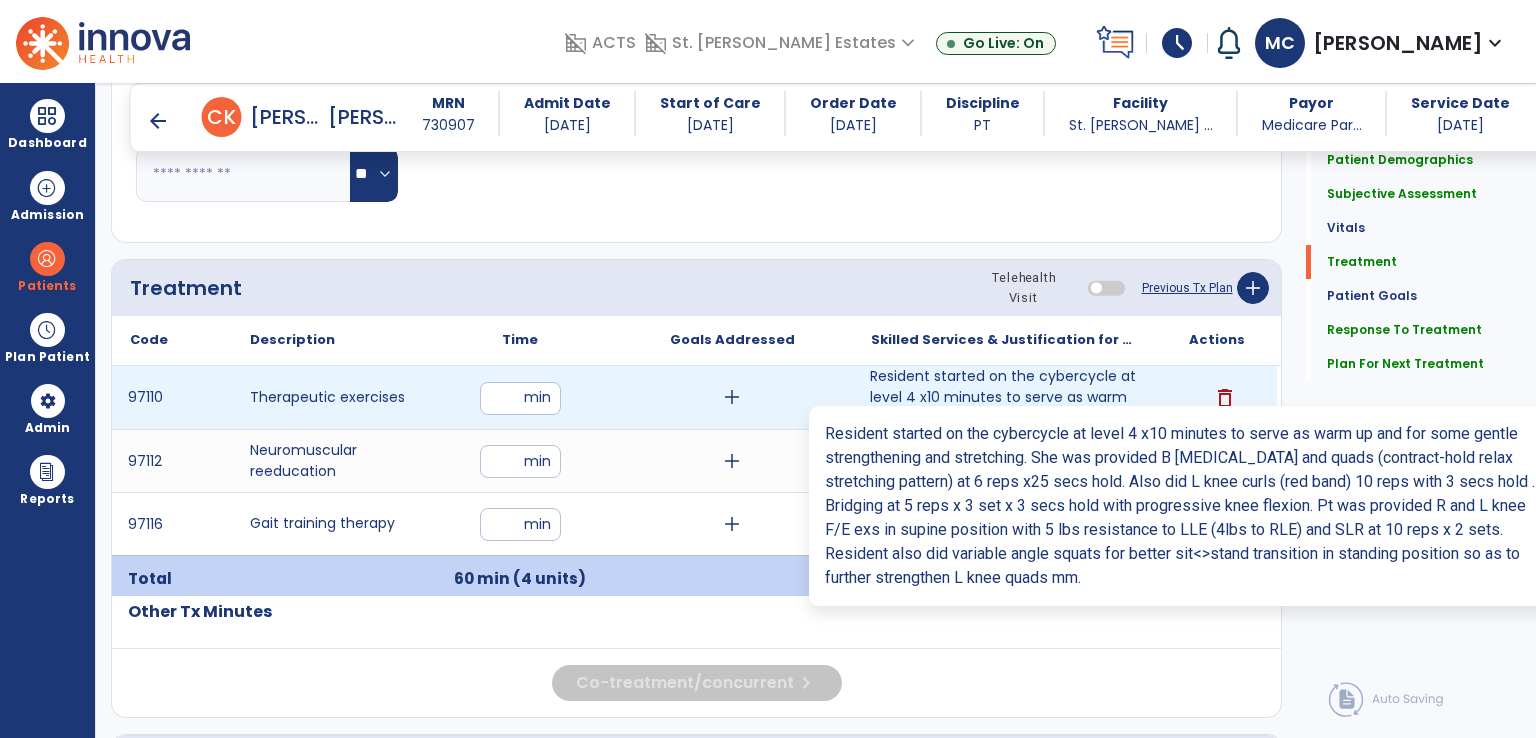 click on "Resident started on the cybercycle at level 4 x10 minutes to serve as warm up and for some gentle st..." at bounding box center (1004, 397) 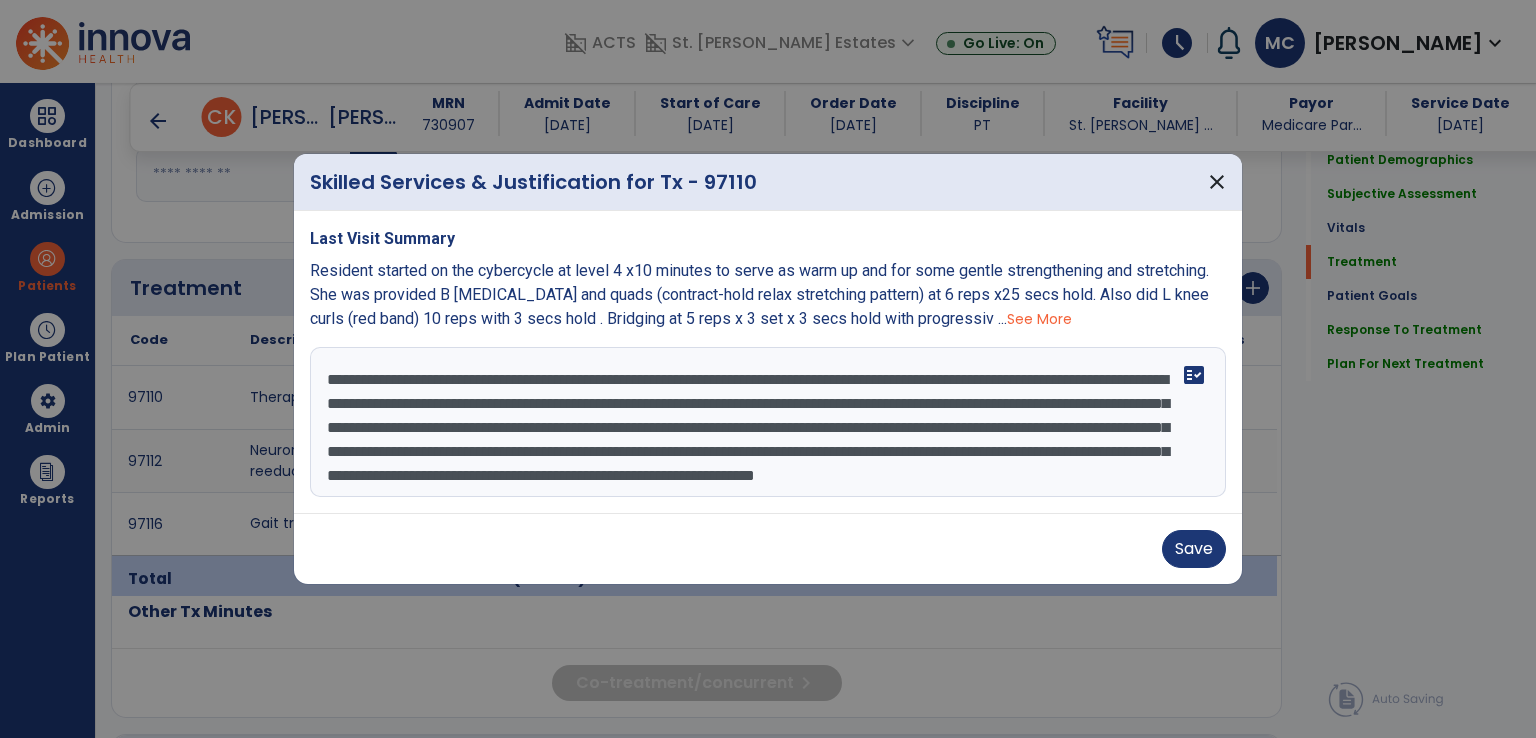 scroll, scrollTop: 48, scrollLeft: 0, axis: vertical 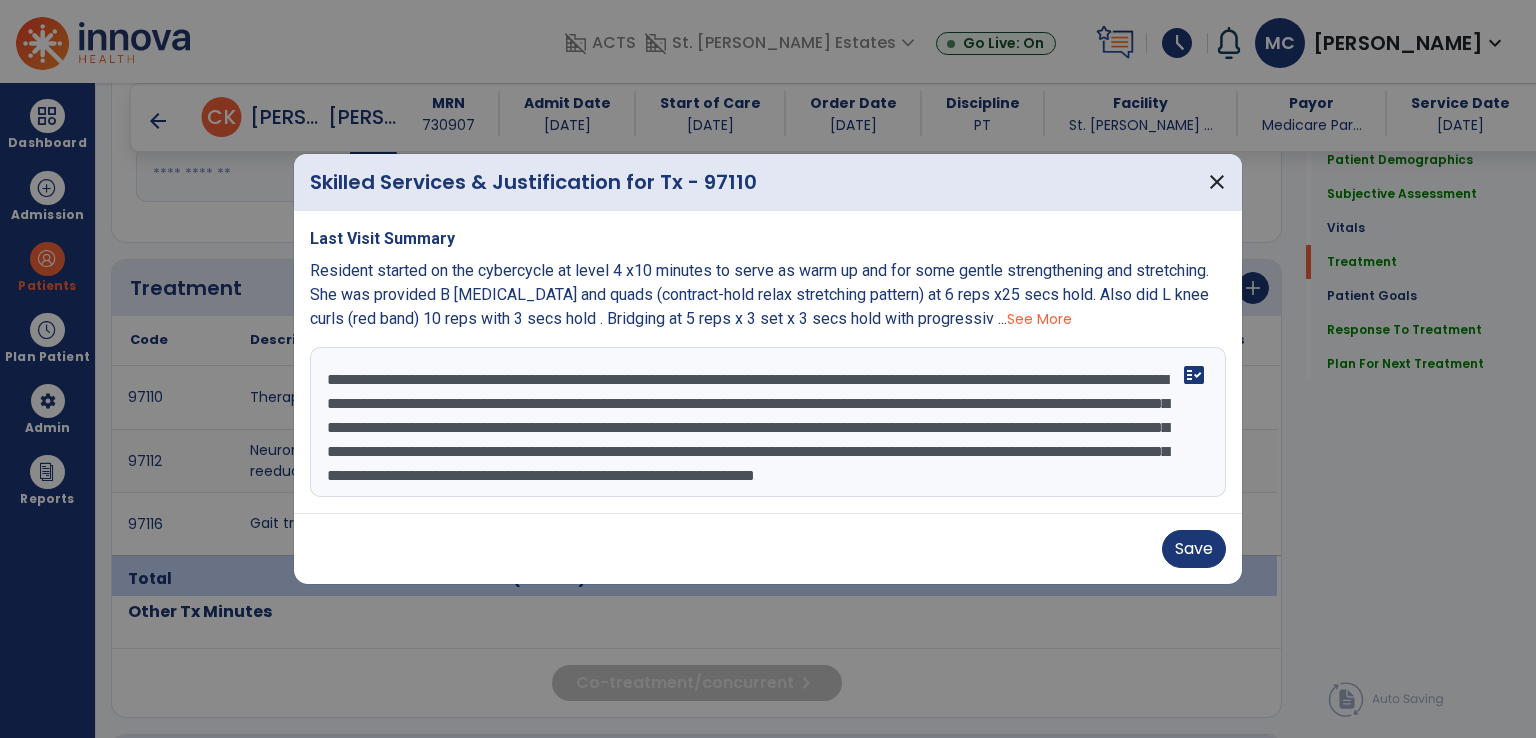 click on "**********" at bounding box center [768, 422] 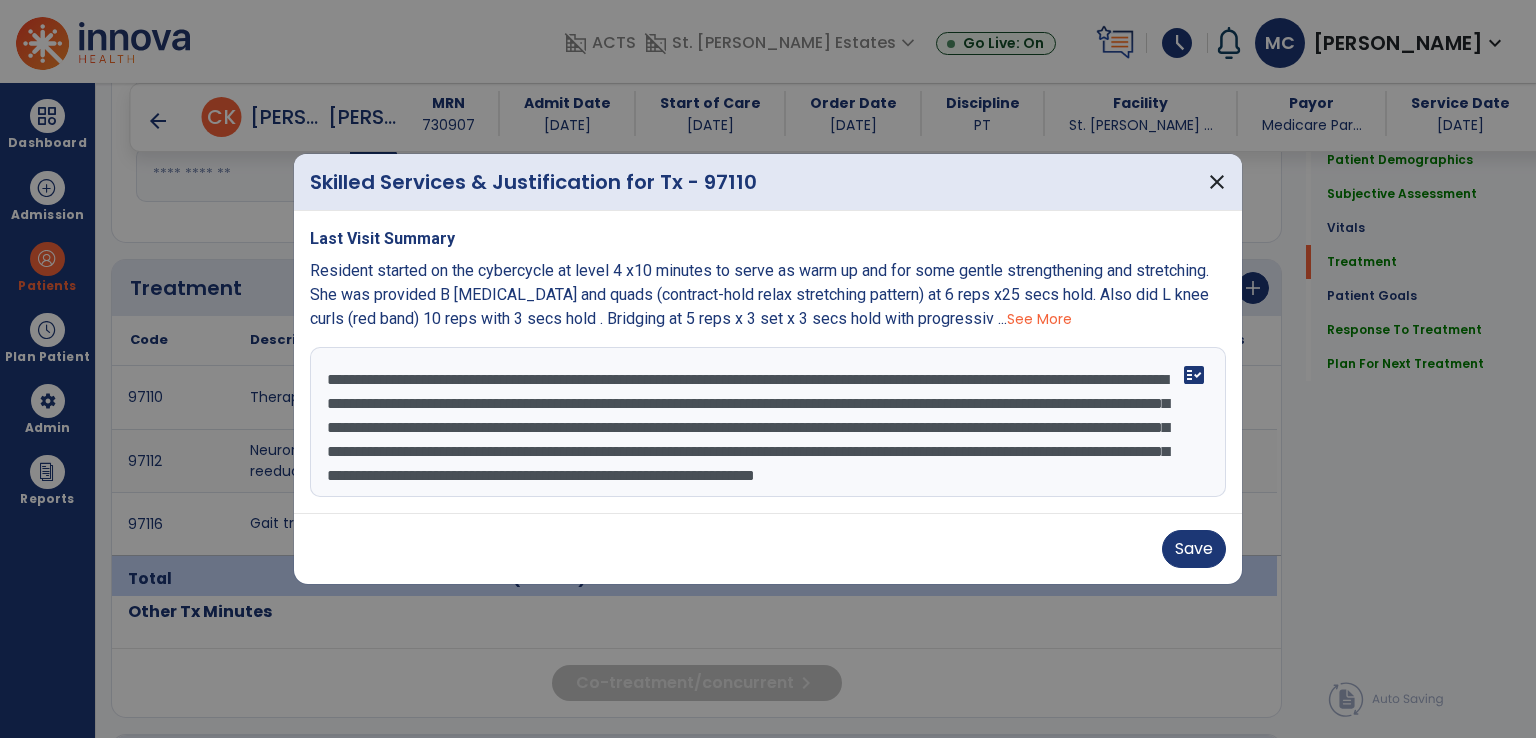 scroll, scrollTop: 15, scrollLeft: 0, axis: vertical 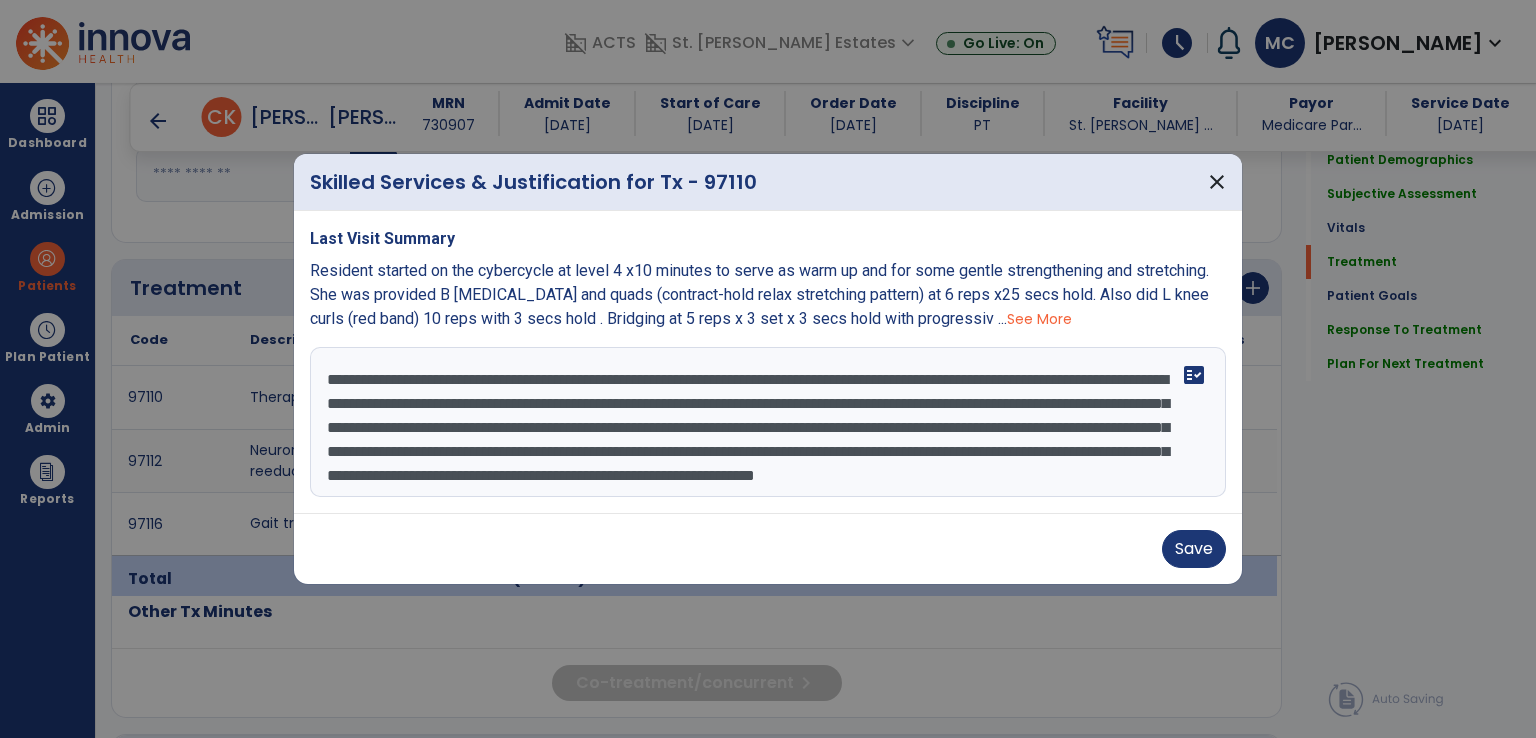 click on "**********" at bounding box center (768, 422) 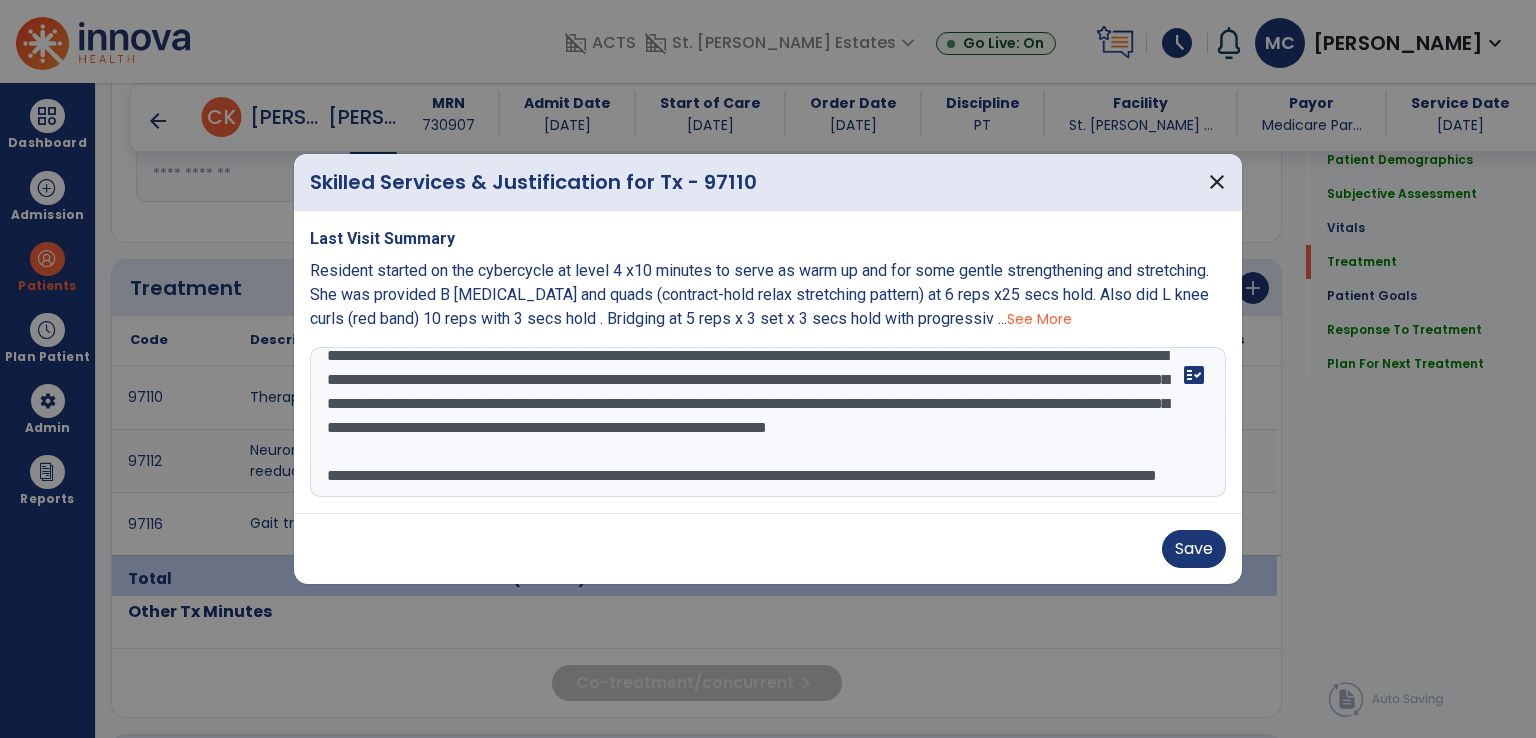 scroll, scrollTop: 72, scrollLeft: 0, axis: vertical 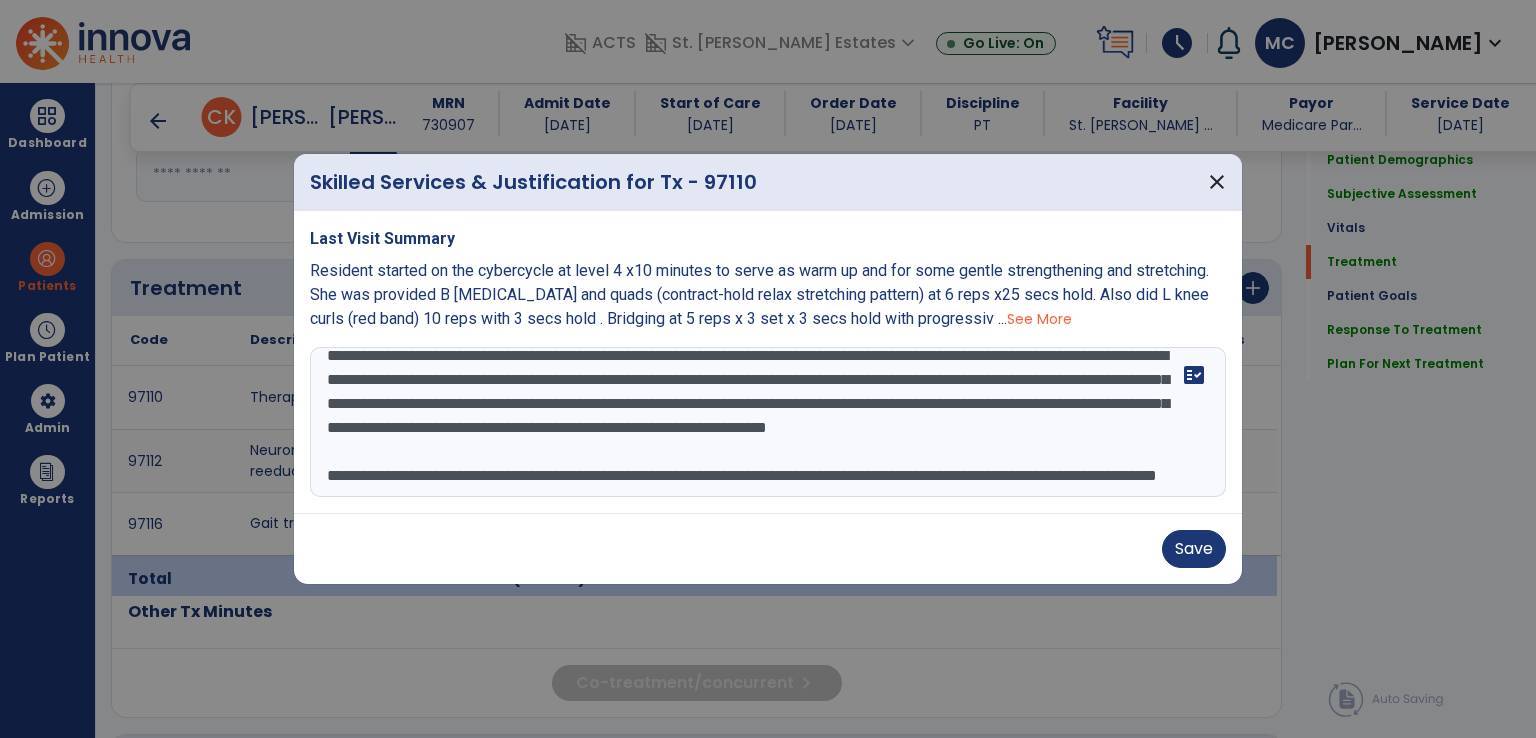 click on "**********" at bounding box center [768, 422] 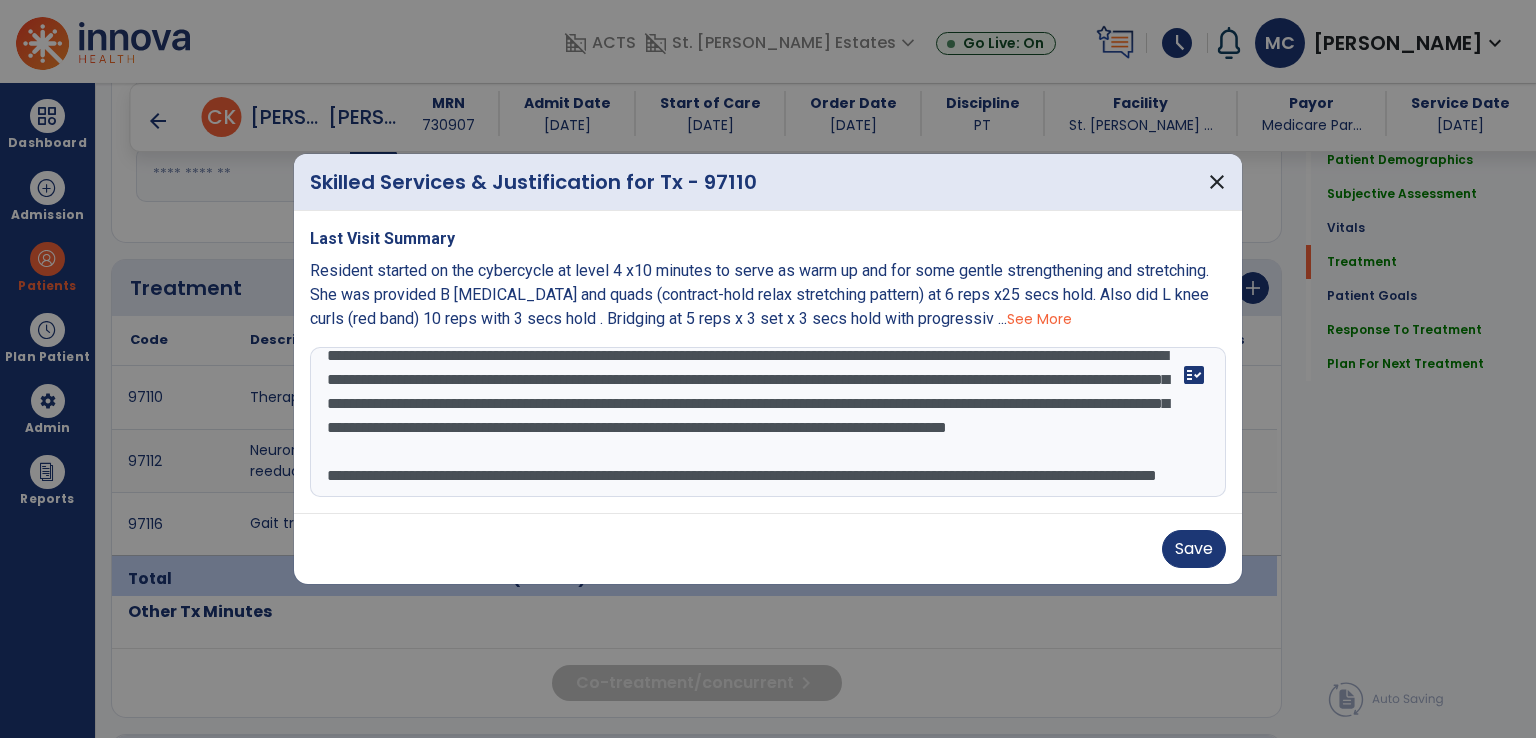 scroll, scrollTop: 96, scrollLeft: 0, axis: vertical 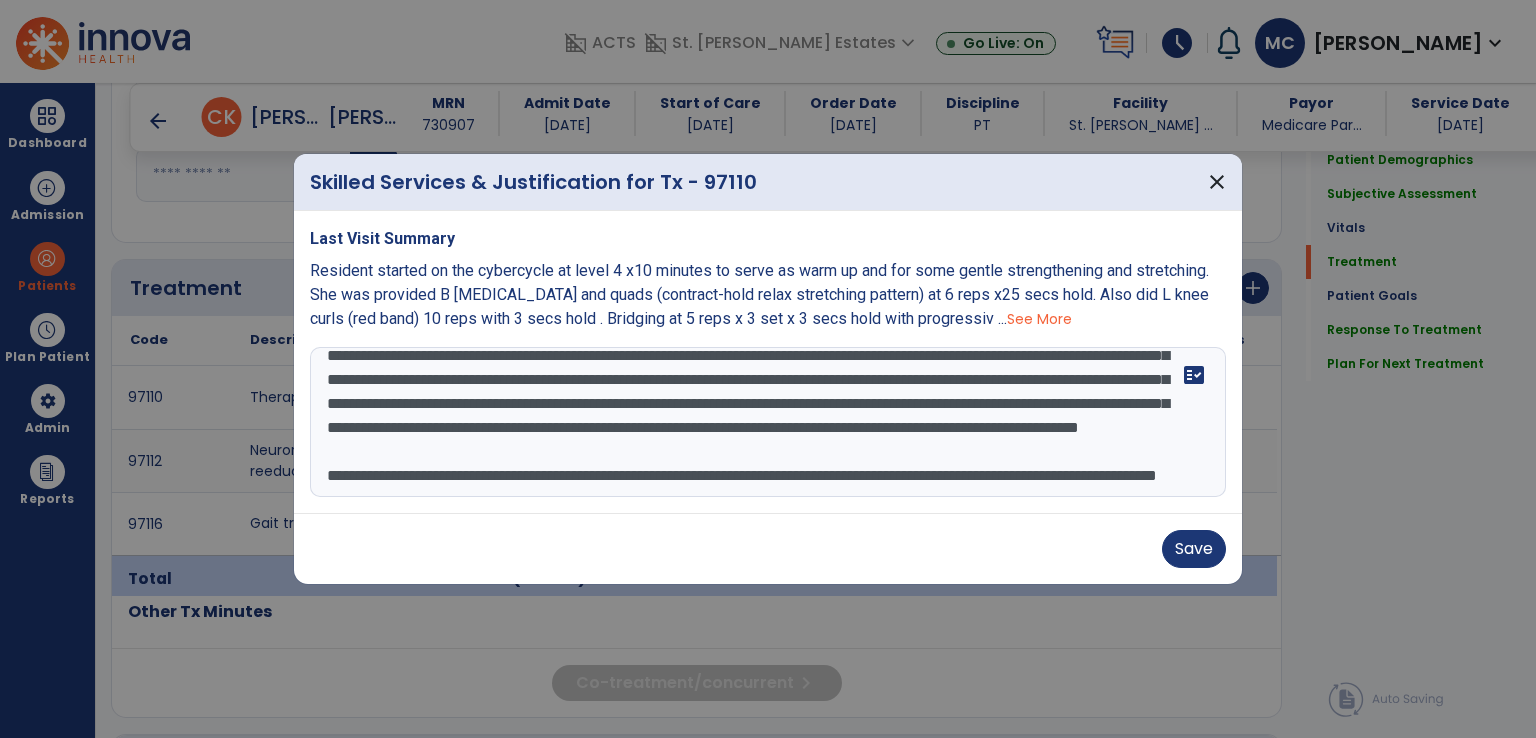 type on "**********" 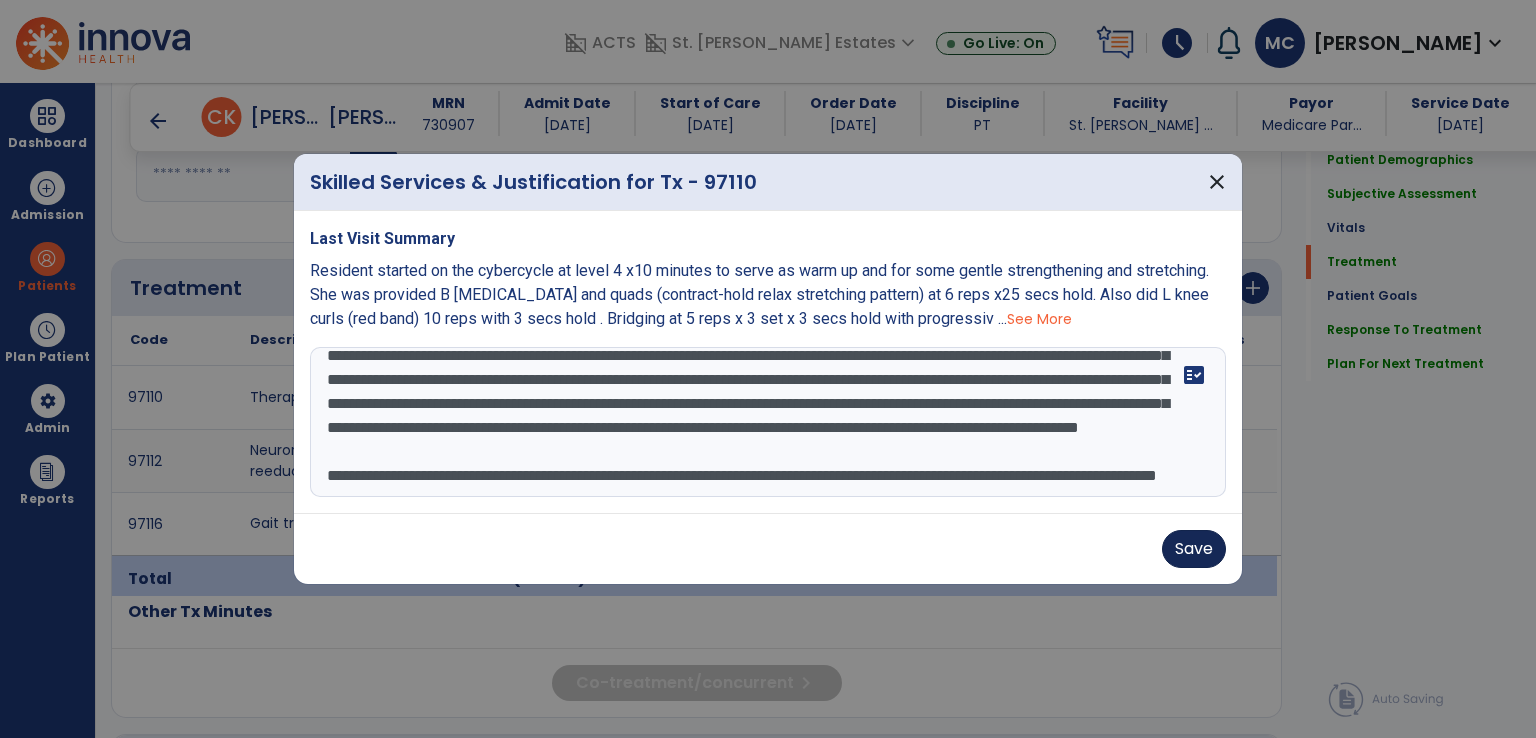 click on "Save" at bounding box center [768, 548] 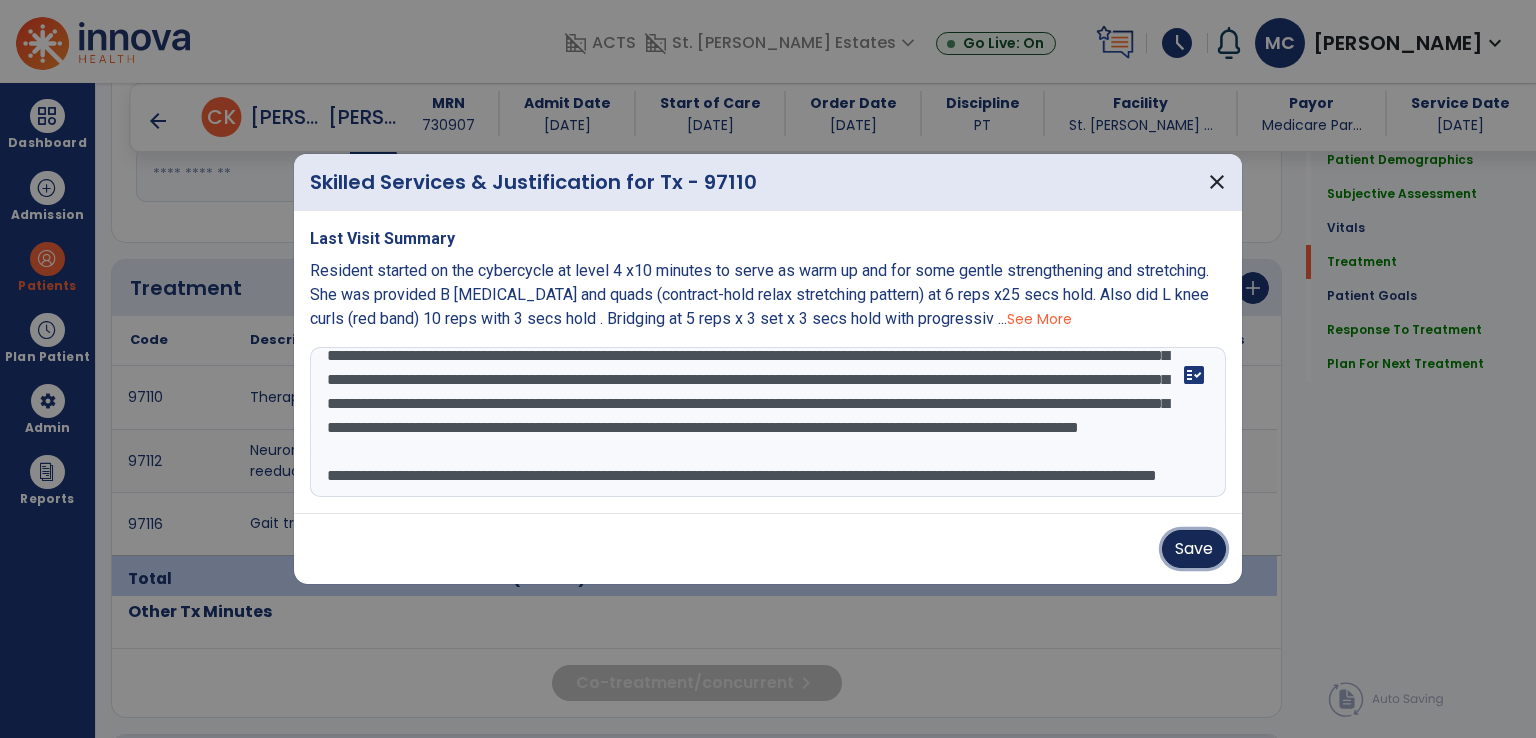 drag, startPoint x: 1215, startPoint y: 555, endPoint x: 1183, endPoint y: 549, distance: 32.55764 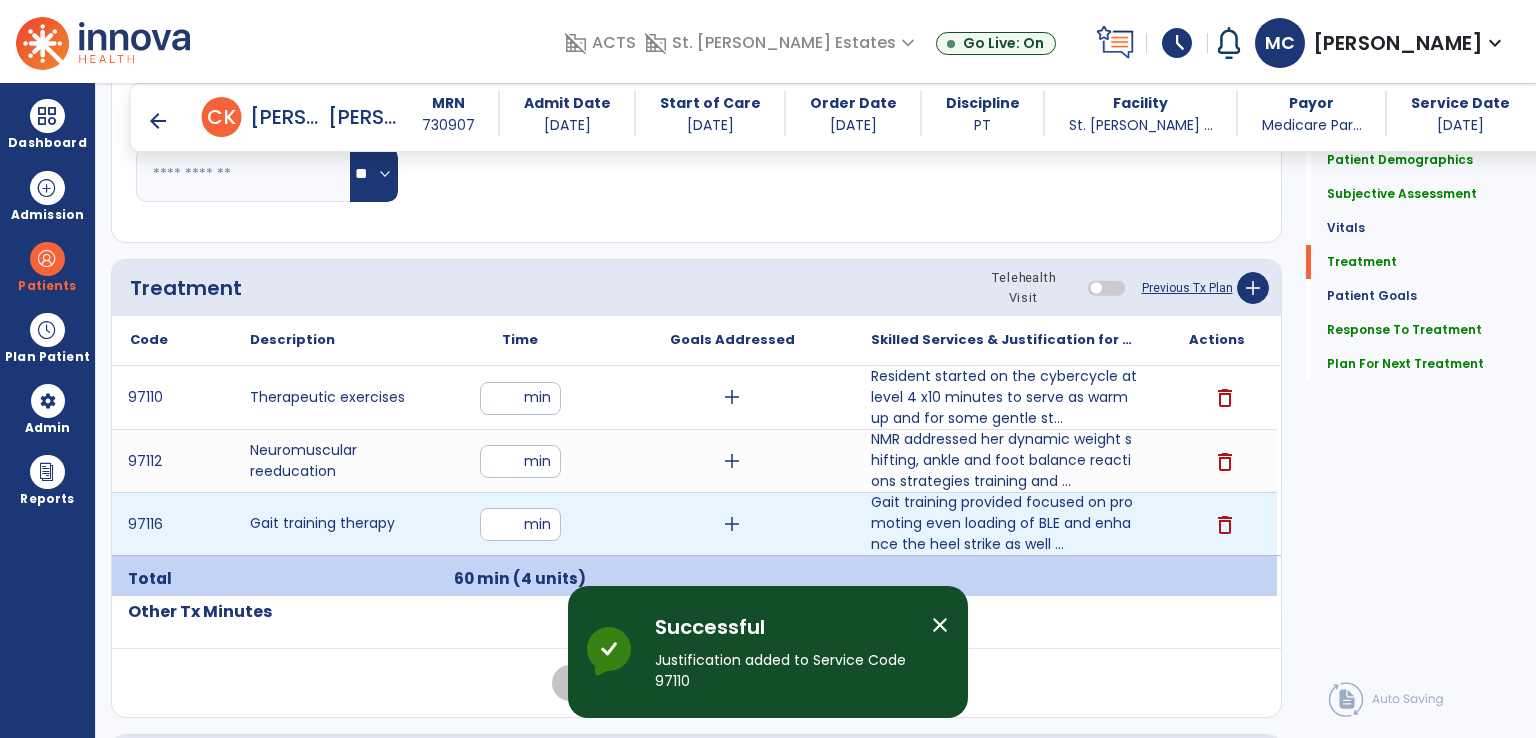 drag, startPoint x: 505, startPoint y: 526, endPoint x: 493, endPoint y: 526, distance: 12 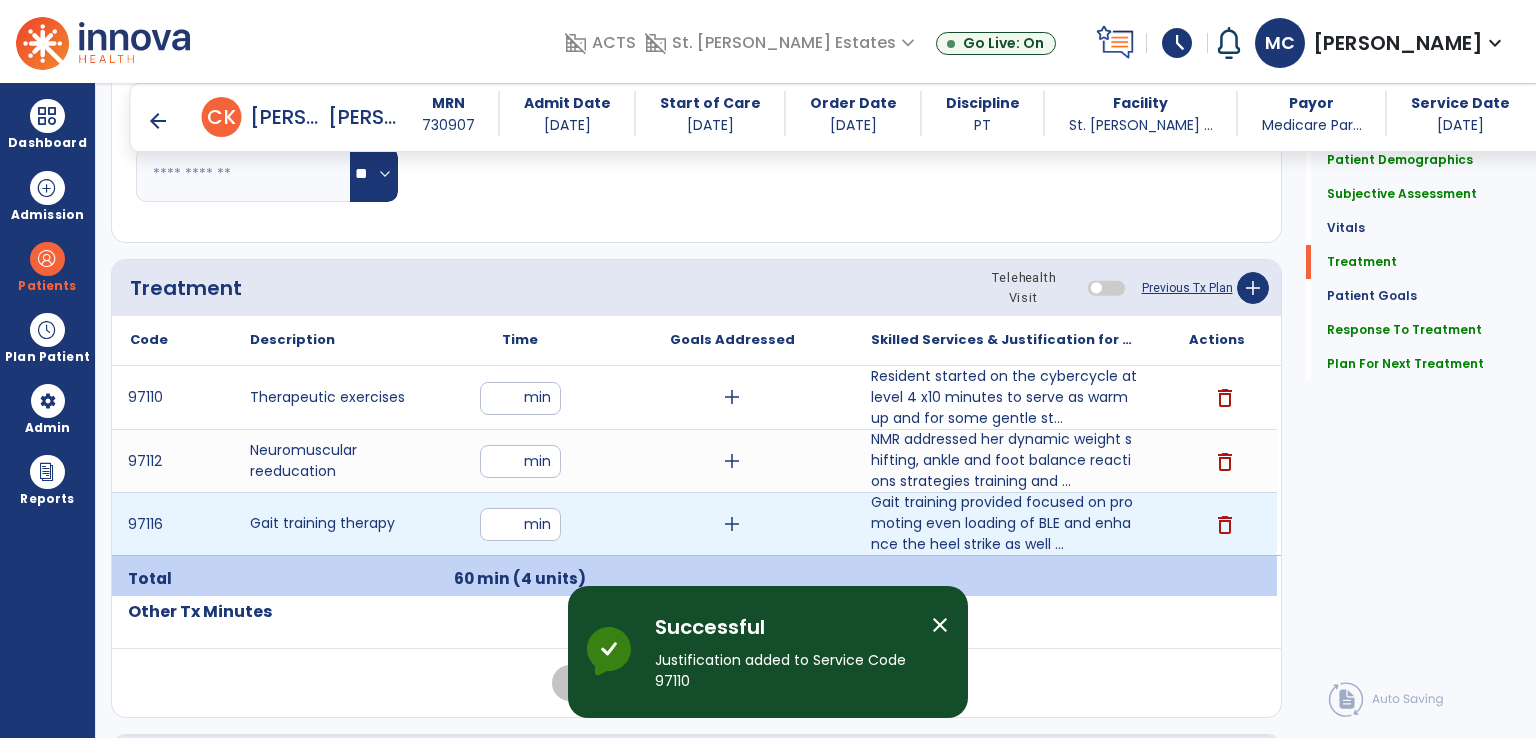 click on "*" at bounding box center (520, 524) 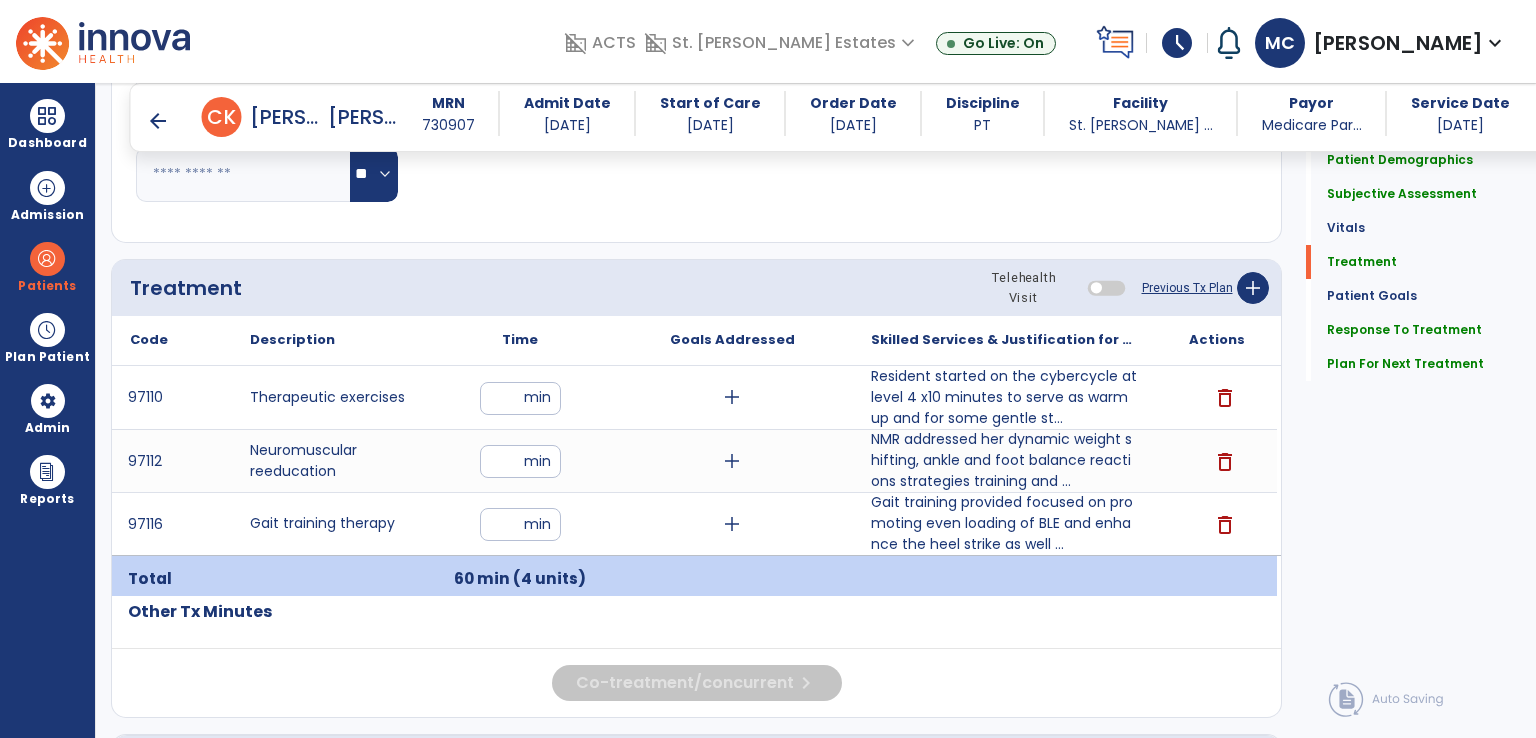 type on "*" 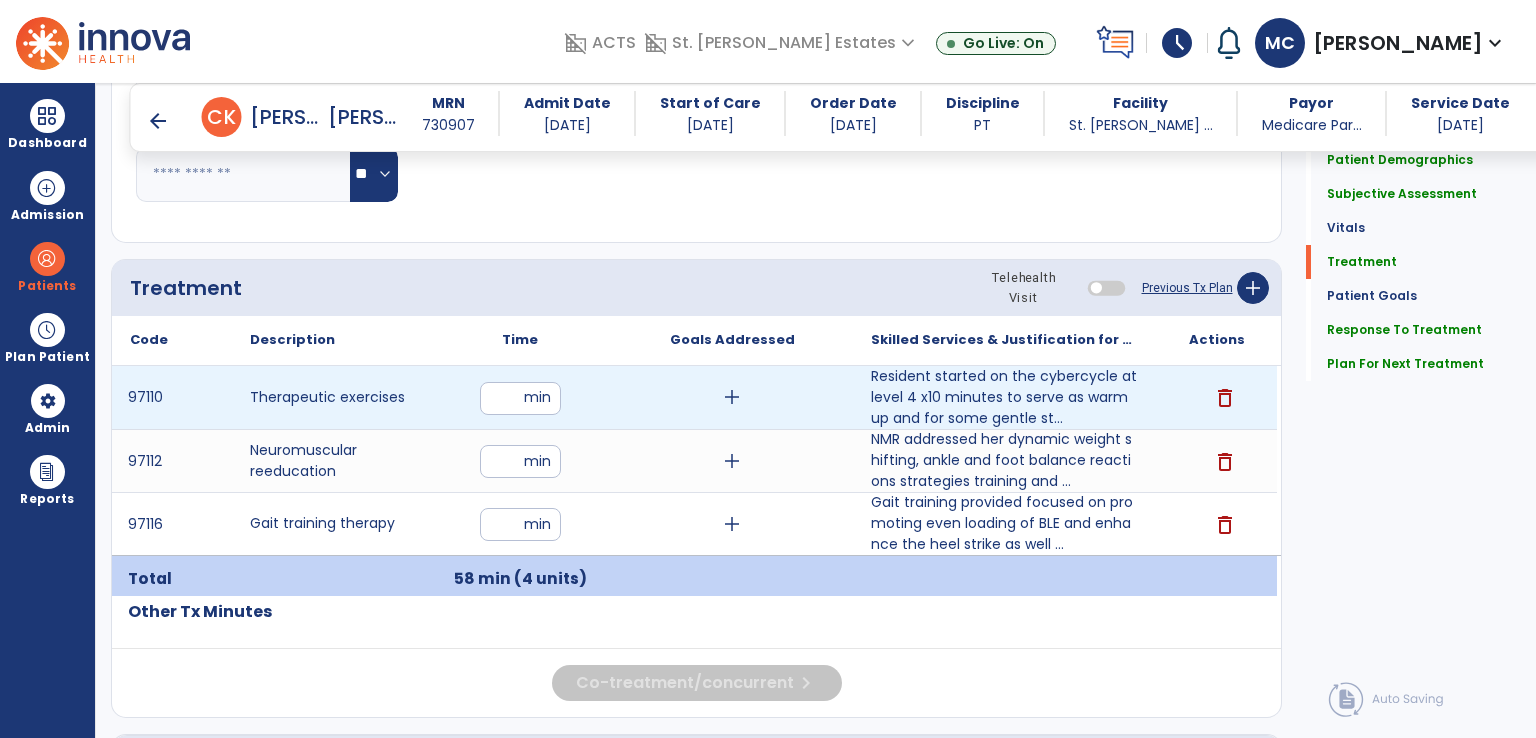 click on "**" at bounding box center (520, 398) 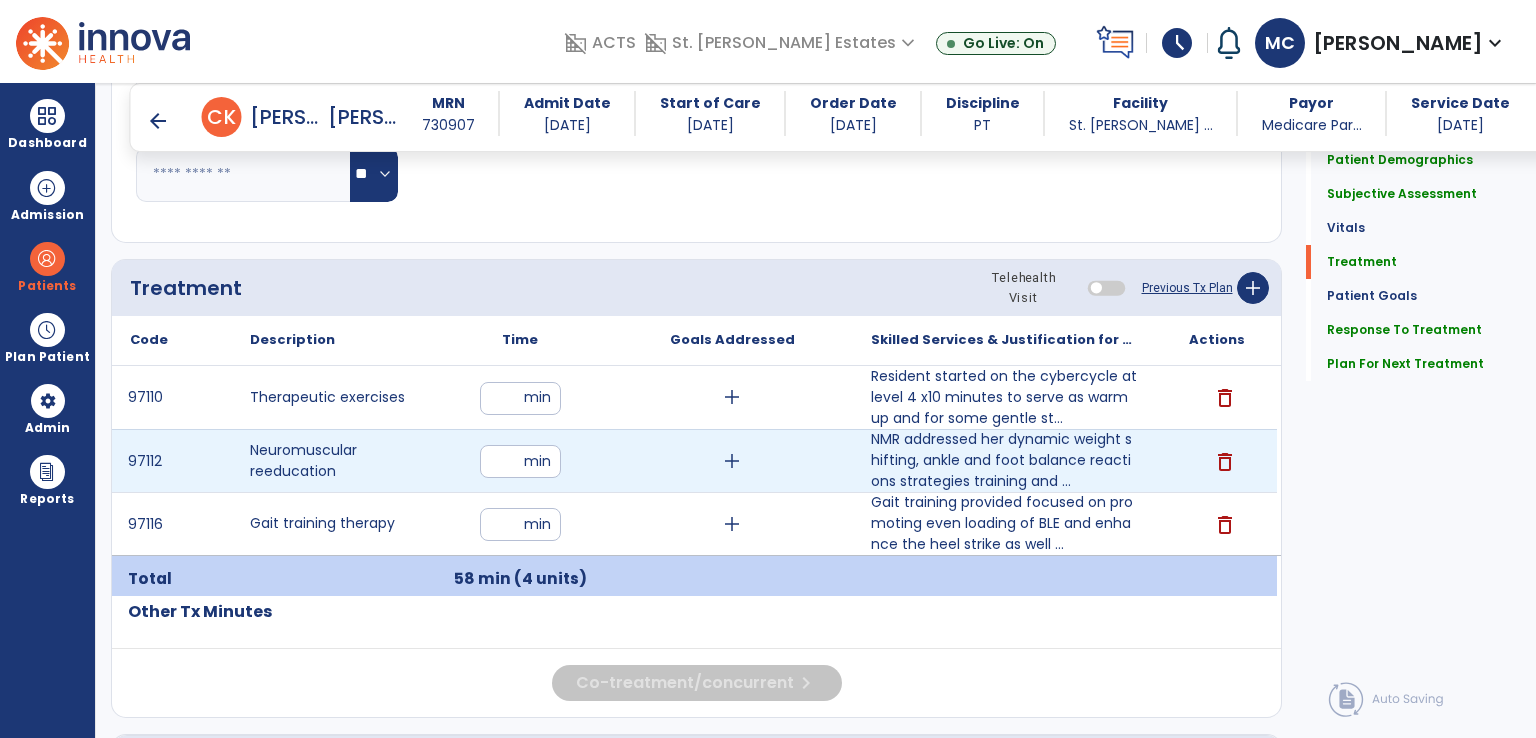 type on "**" 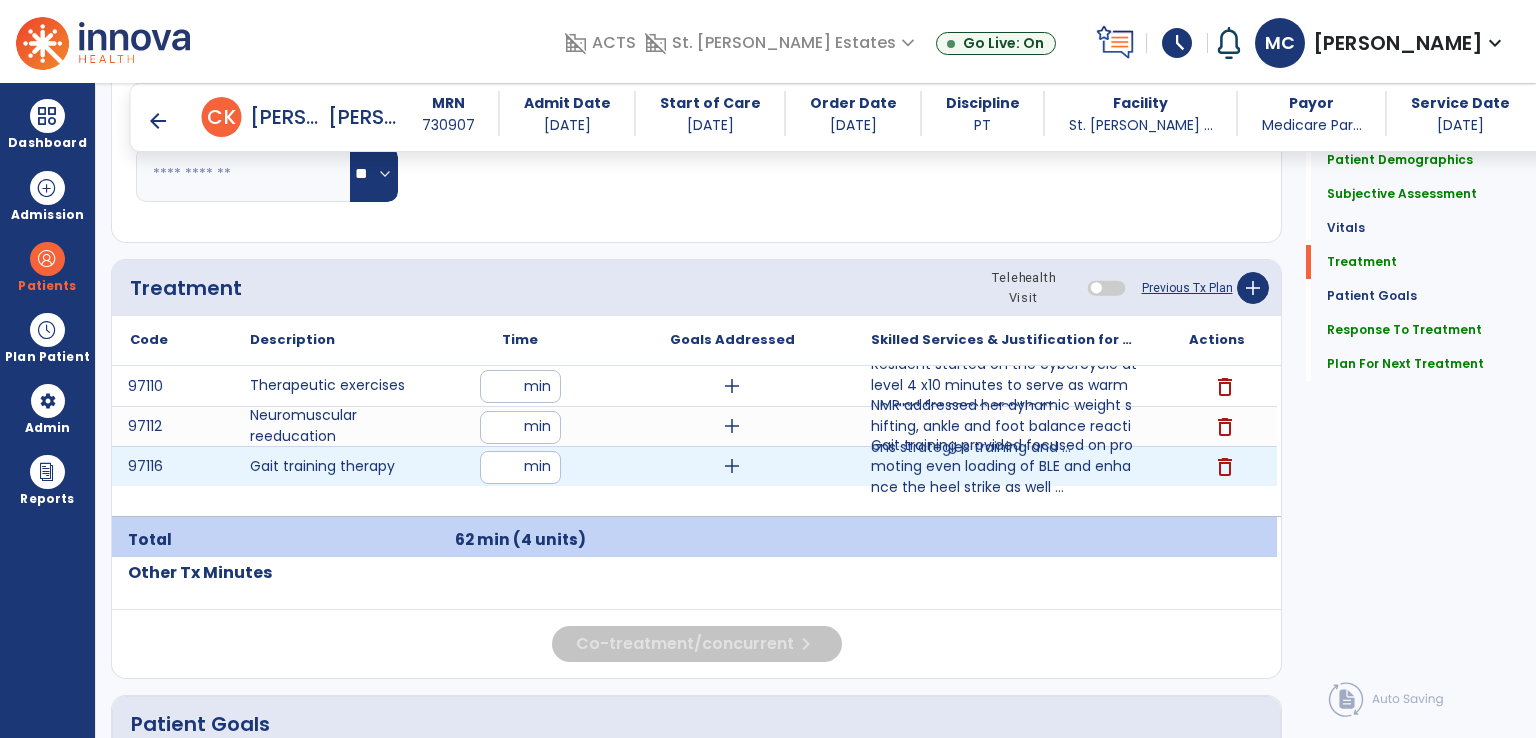 drag, startPoint x: 509, startPoint y: 463, endPoint x: 488, endPoint y: 463, distance: 21 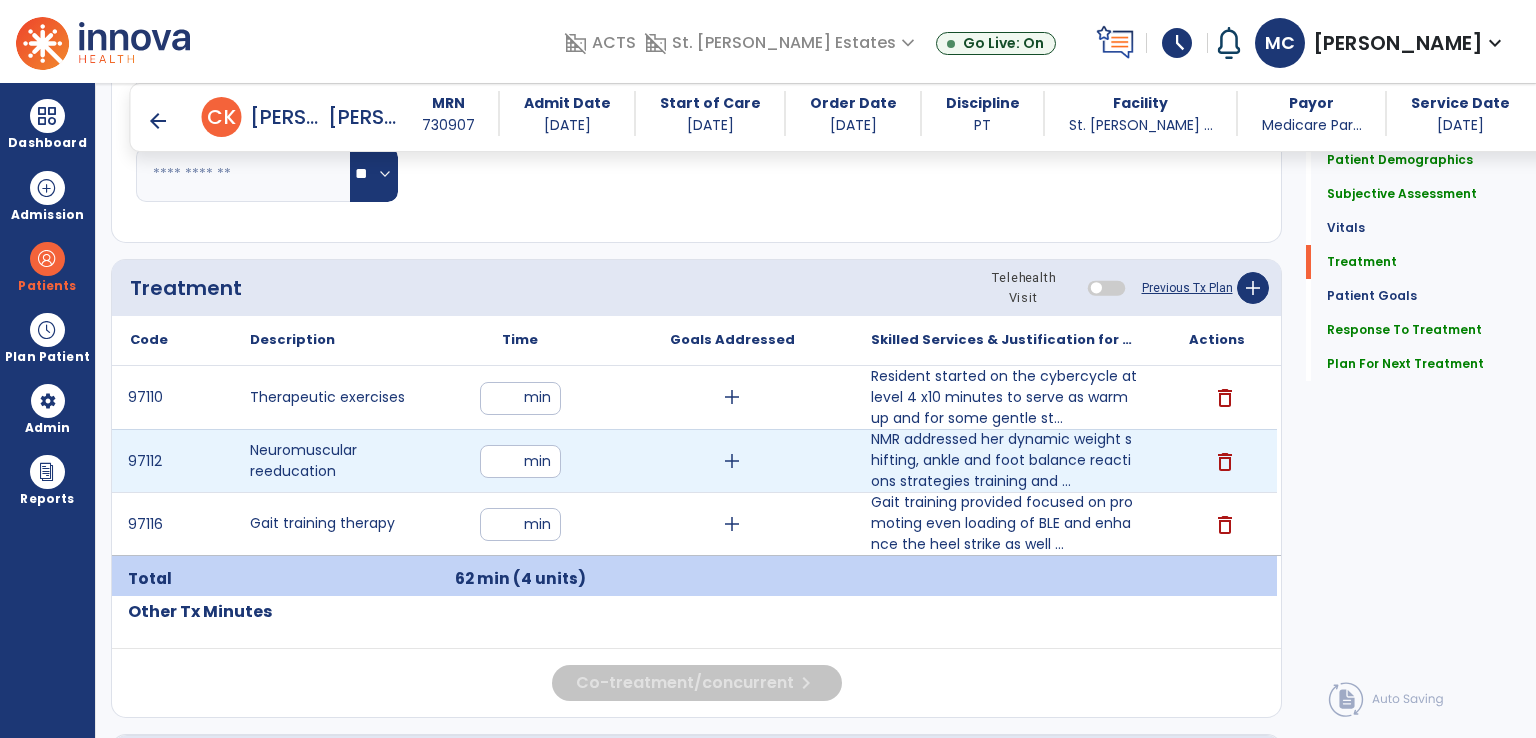 click on "**" at bounding box center [520, 461] 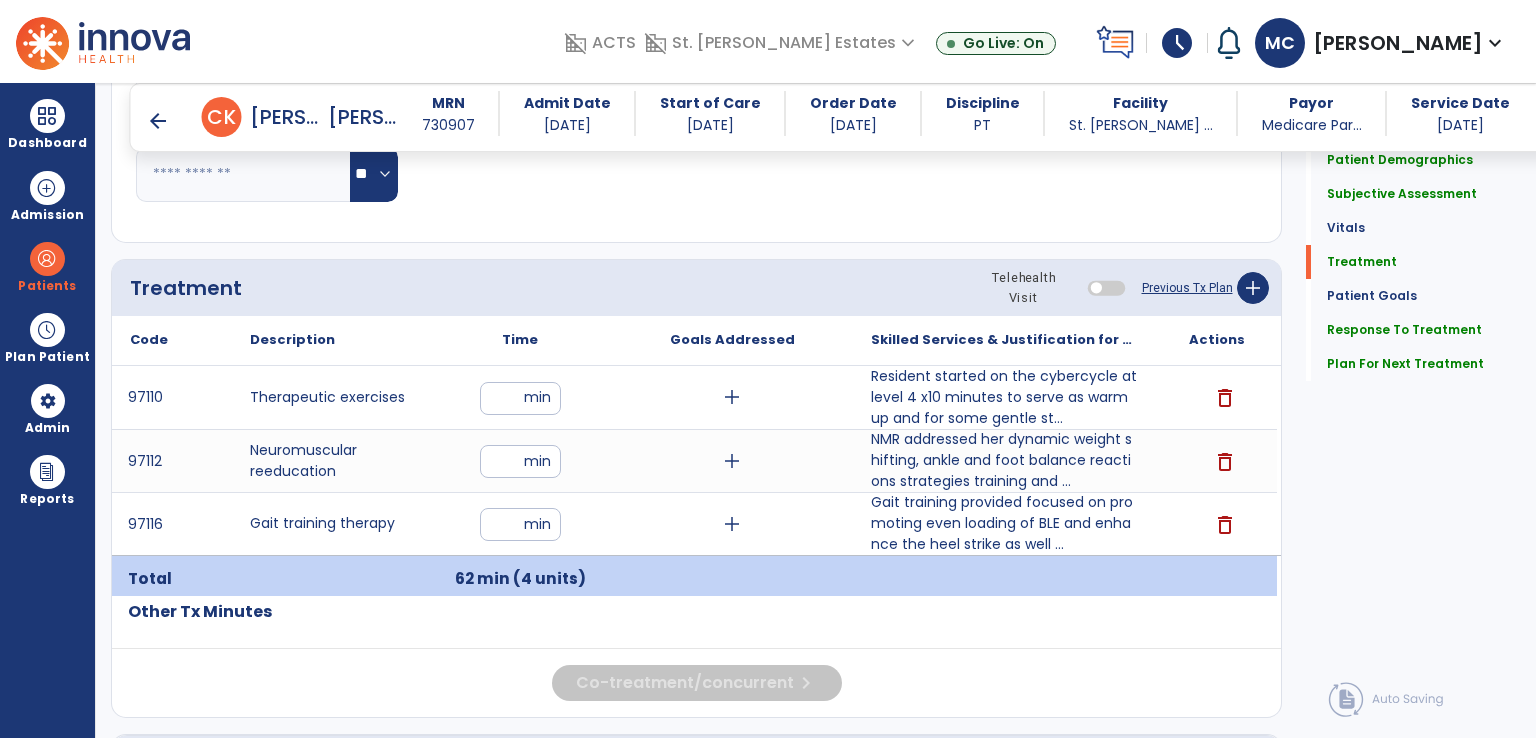 click on "Quick Links  Patient Demographics   Patient Demographics   Subjective Assessment   Subjective Assessment   Vitals   Vitals   Treatment   Treatment   Patient Goals   Patient Goals   Response To Treatment   Response To Treatment   Plan For Next Treatment   Plan For Next Treatment" 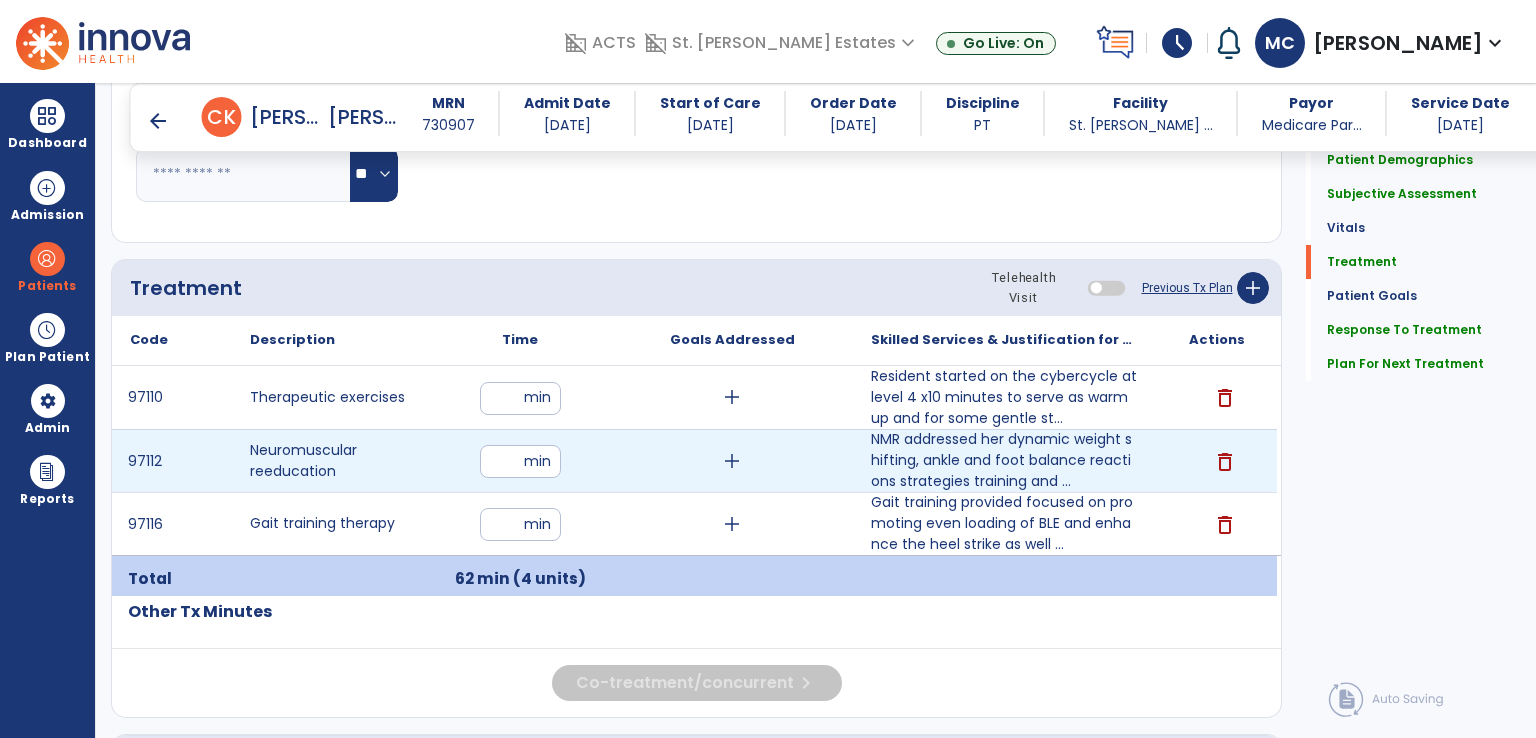 click on "**" at bounding box center [520, 461] 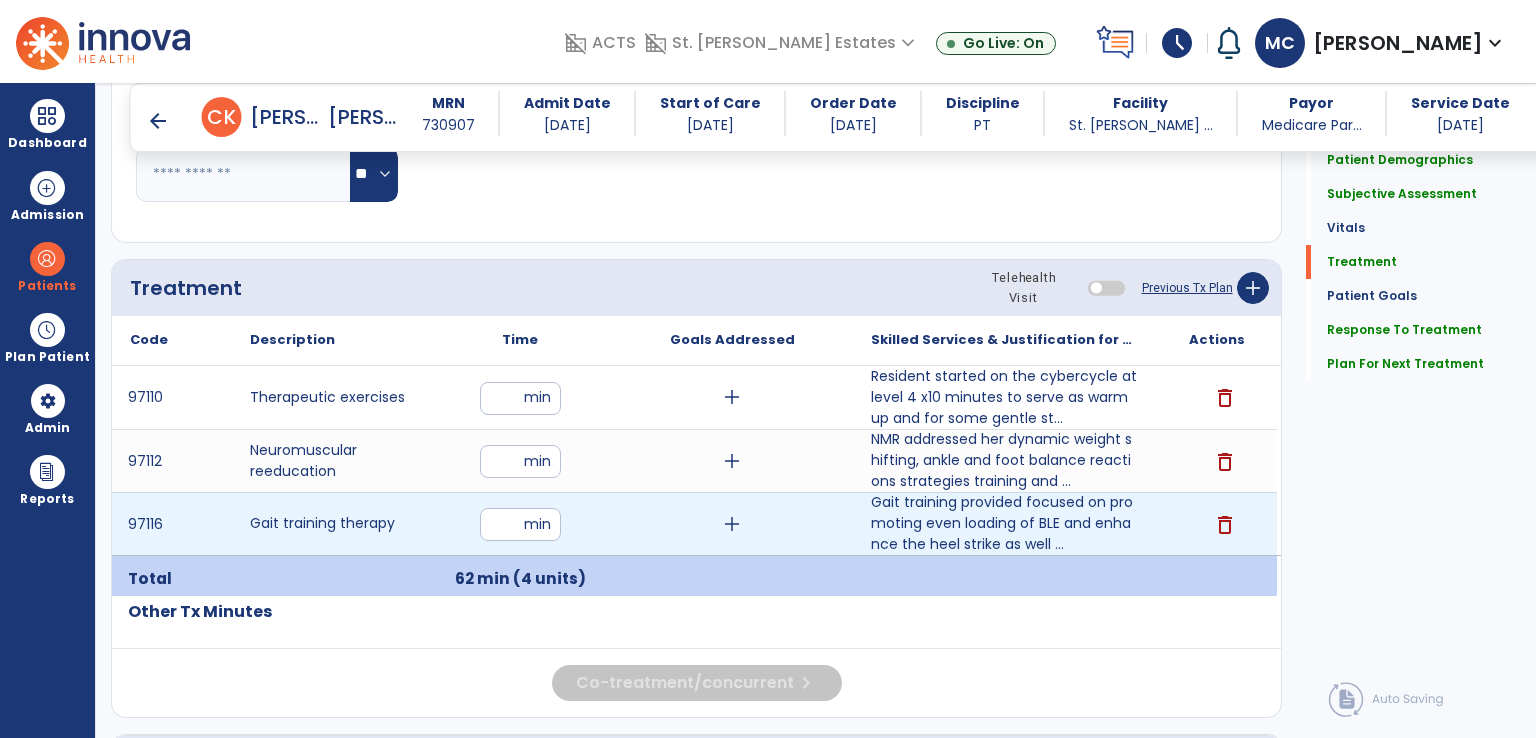 type on "**" 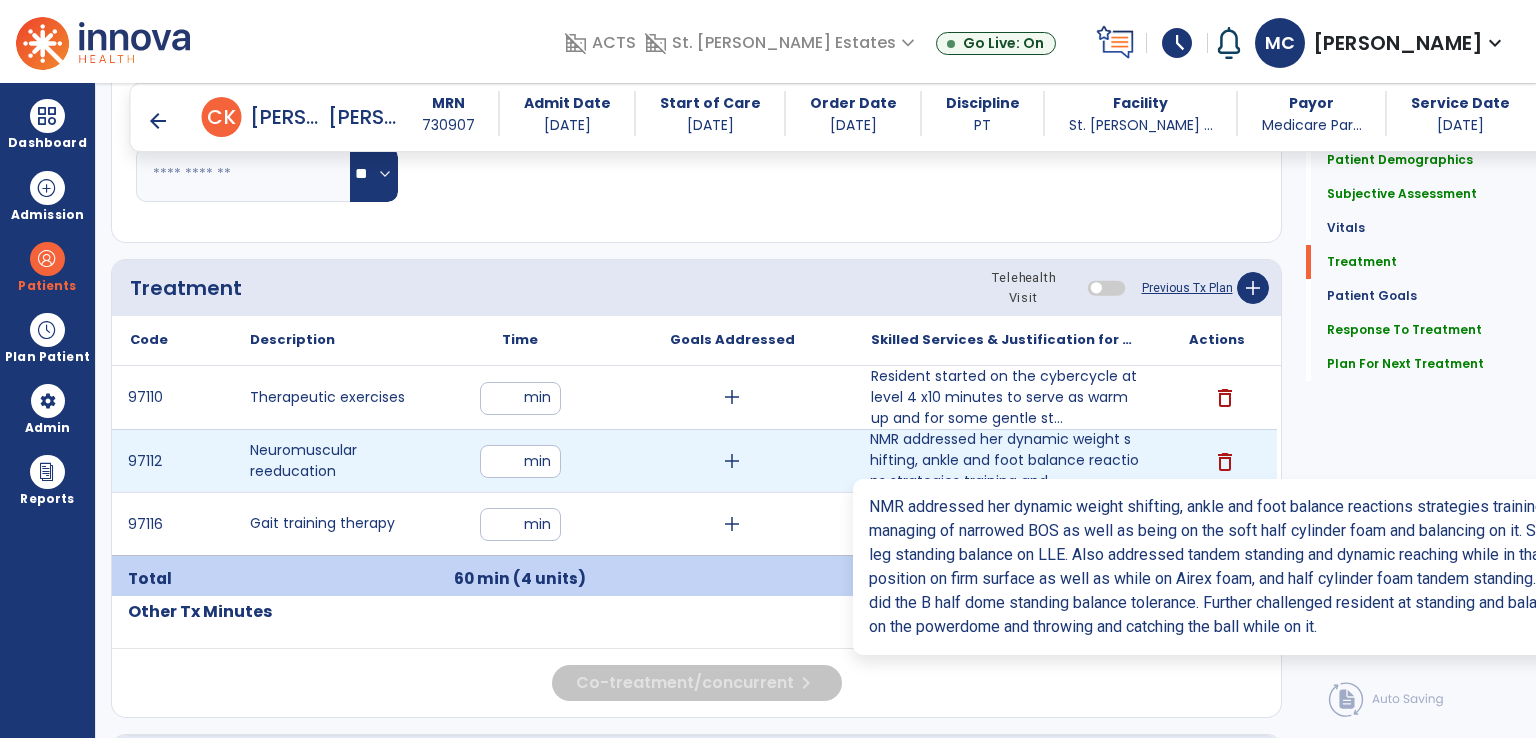 click on "NMR addressed her dynamic weight shifting, ankle and foot balance reactions strategies training and ..." at bounding box center (1004, 460) 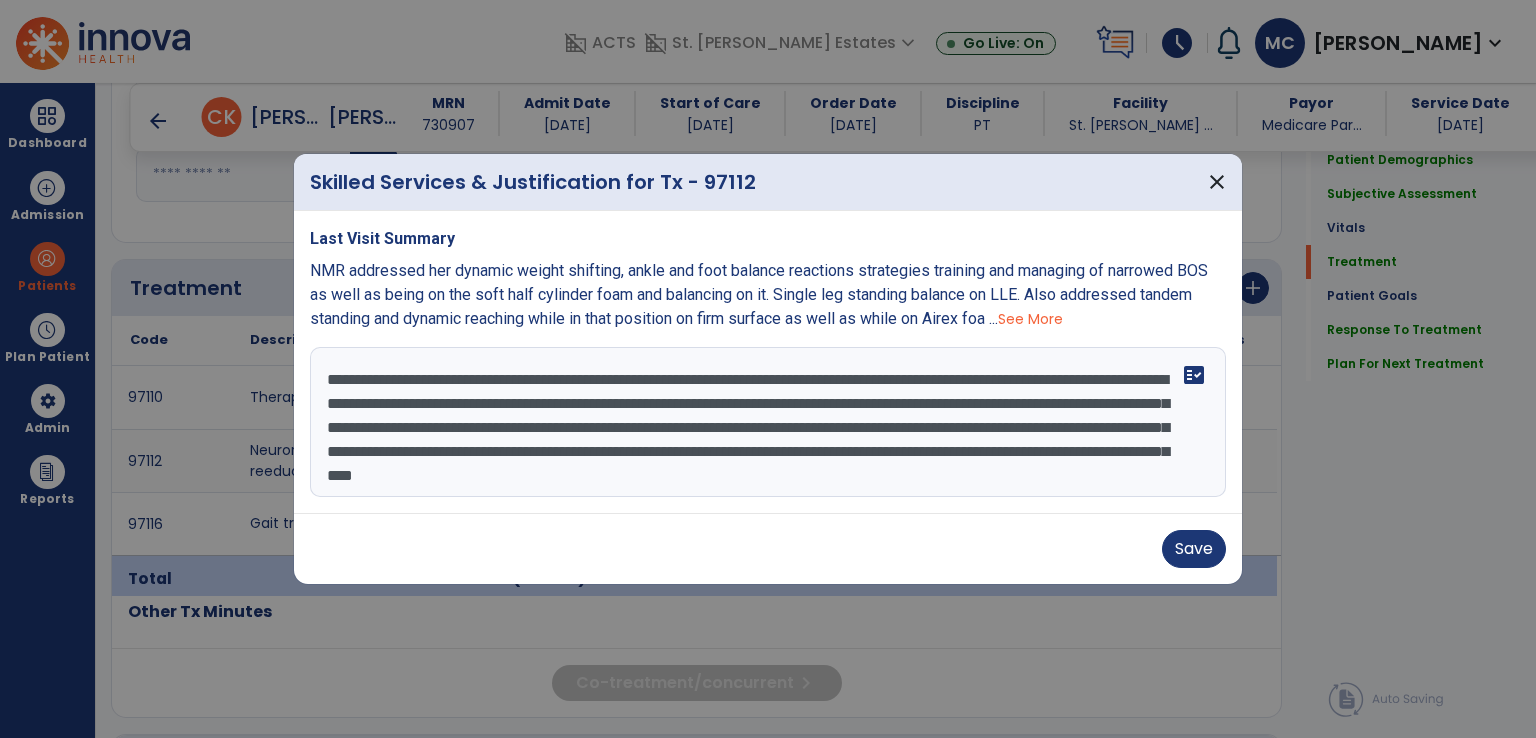 scroll, scrollTop: 19, scrollLeft: 0, axis: vertical 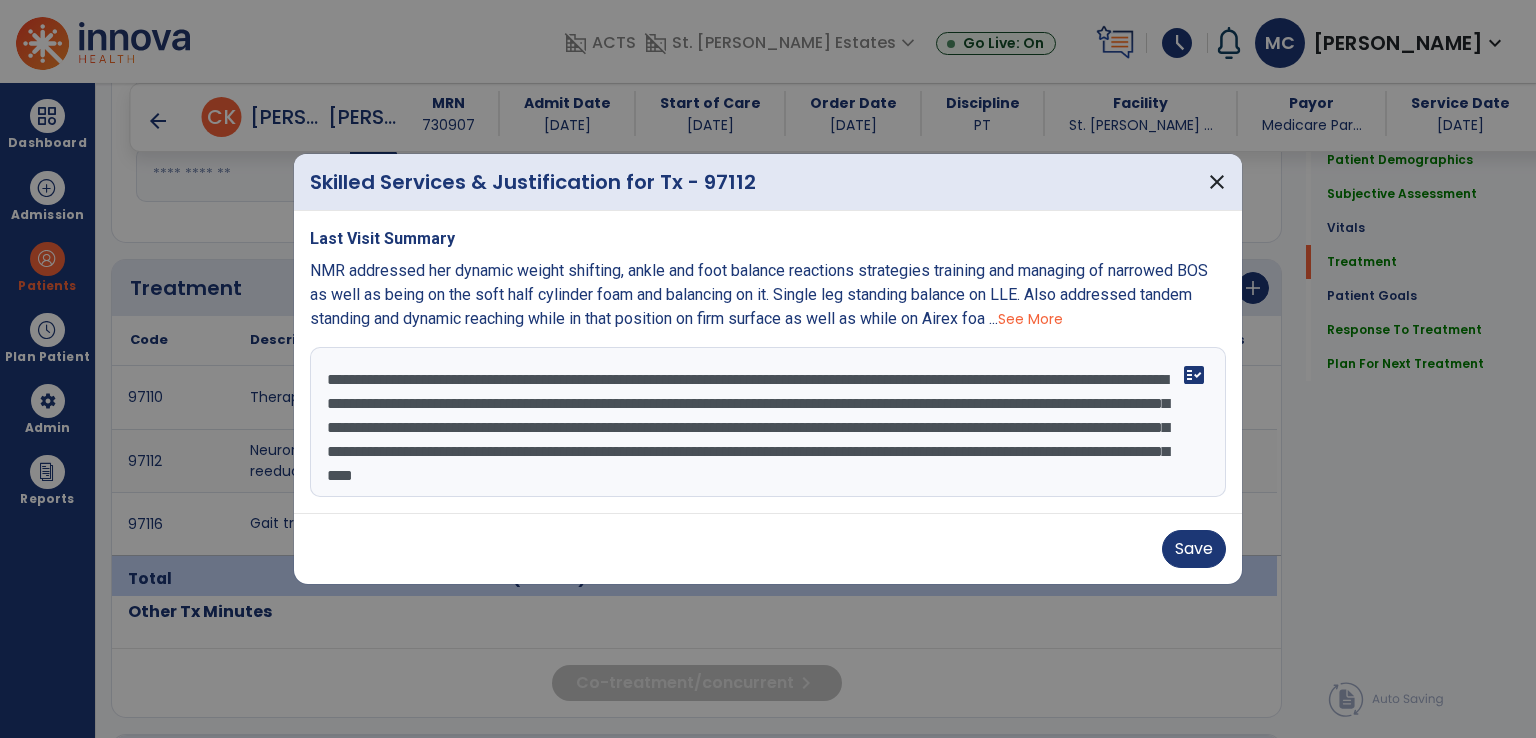 click on "**********" at bounding box center [768, 422] 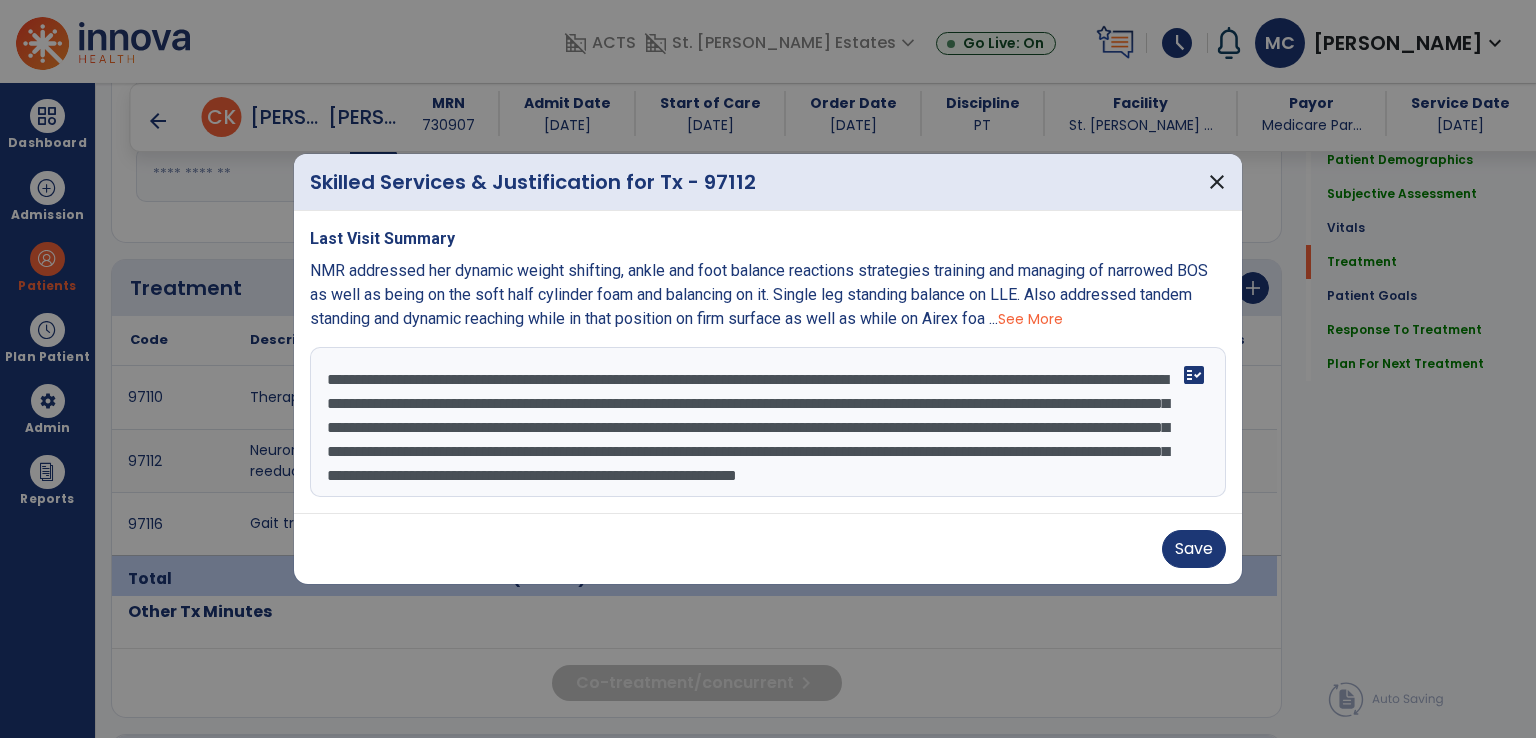 scroll, scrollTop: 44, scrollLeft: 0, axis: vertical 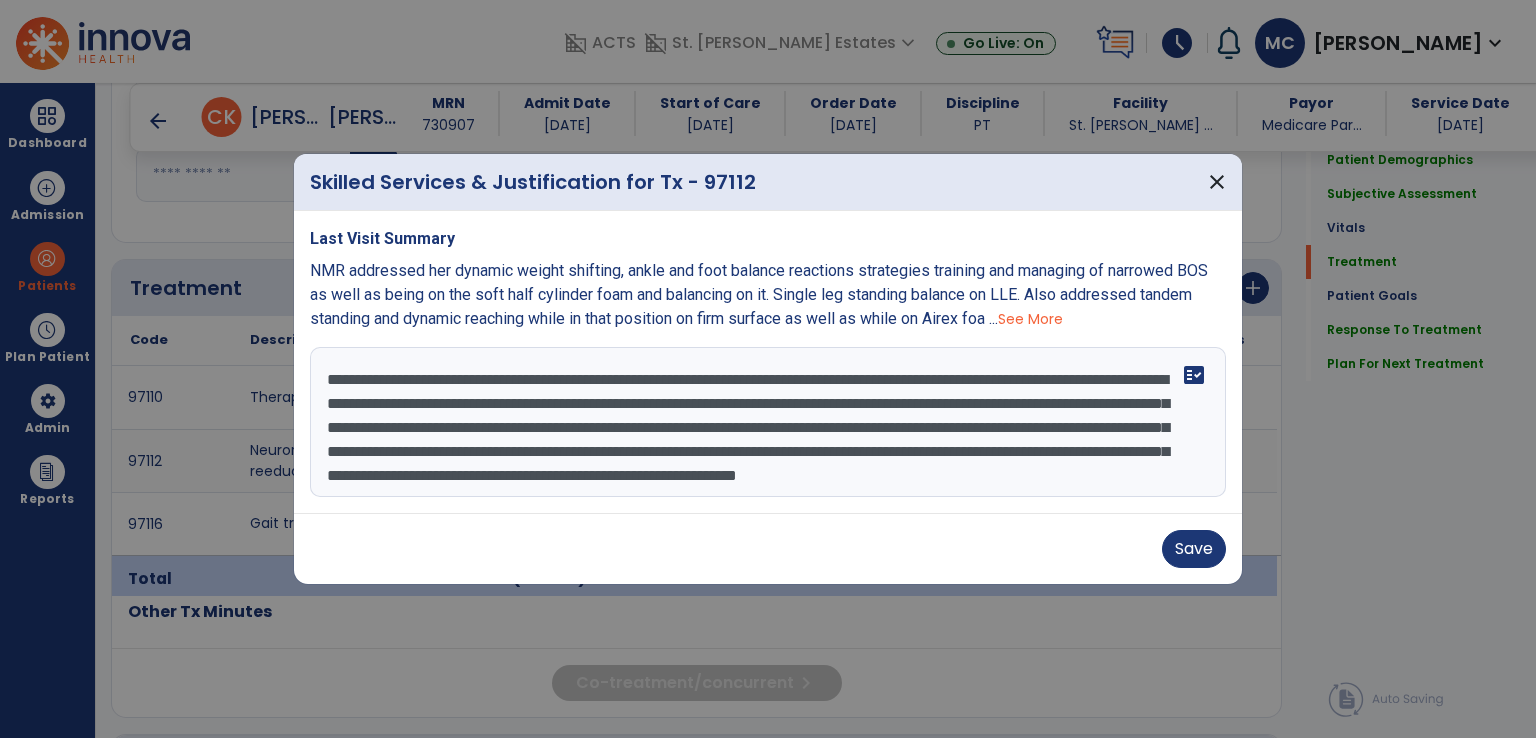 click on "**********" at bounding box center [768, 422] 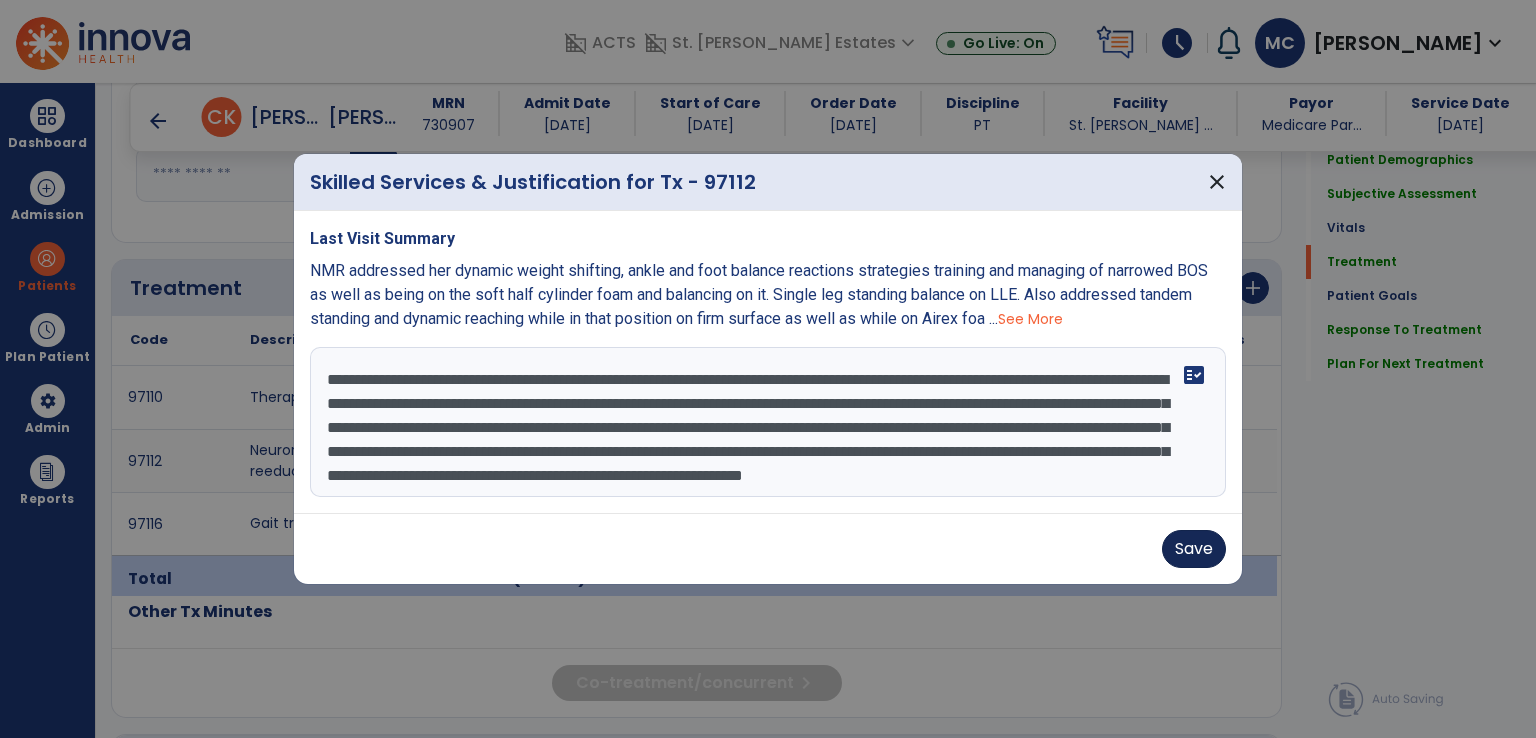 type on "**********" 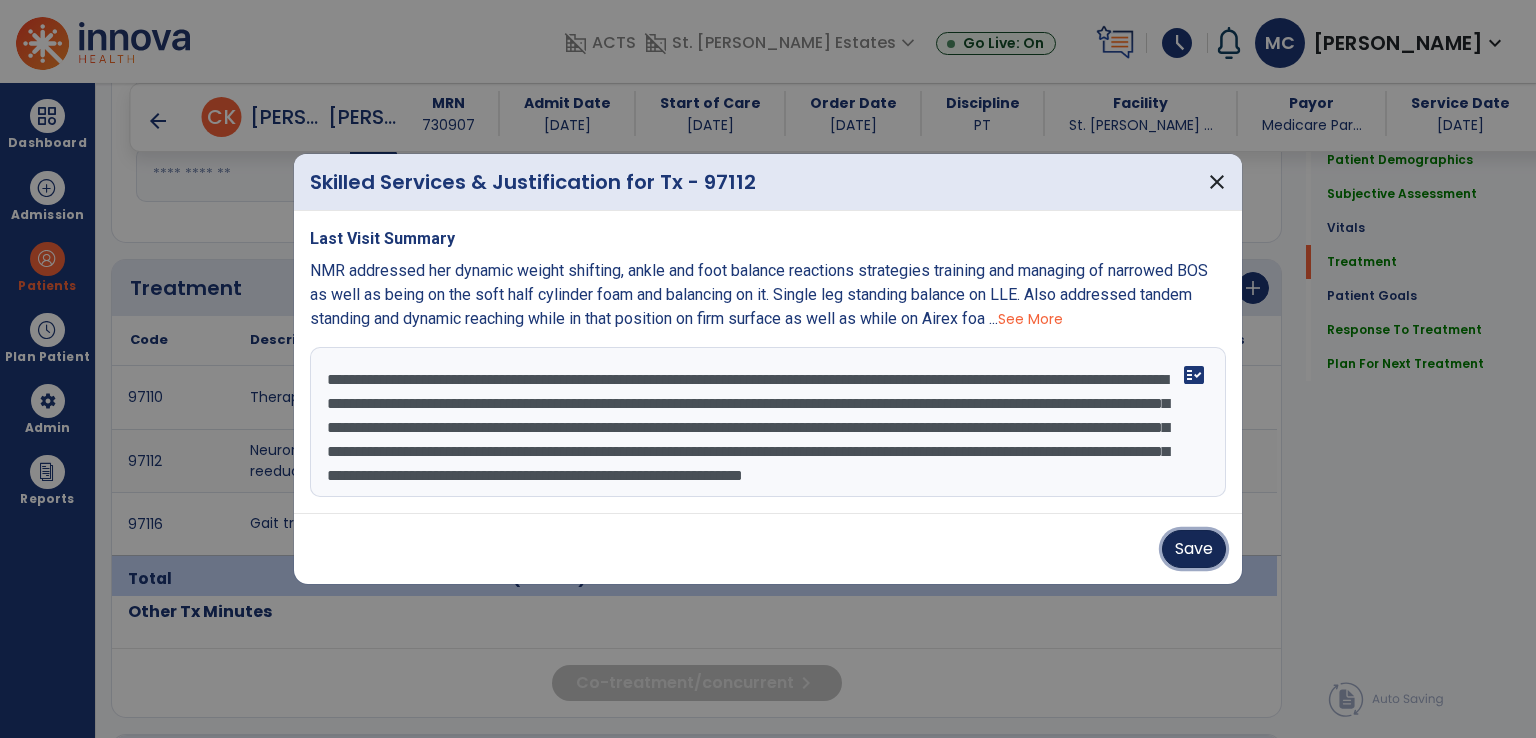 click on "Save" at bounding box center (1194, 549) 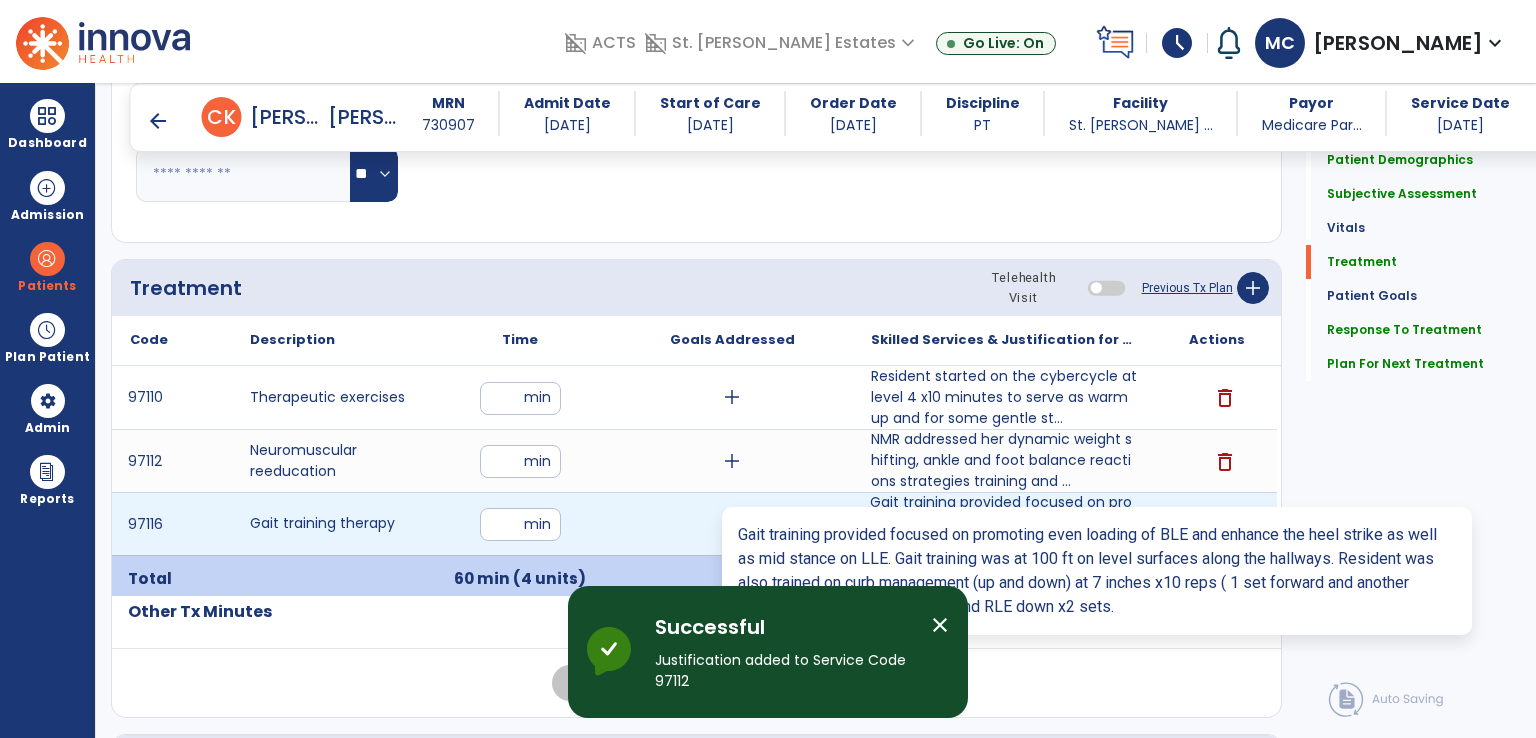 click on "Gait training provided focused on promoting even loading of BLE and enhance the heel strike as well ..." at bounding box center (1004, 523) 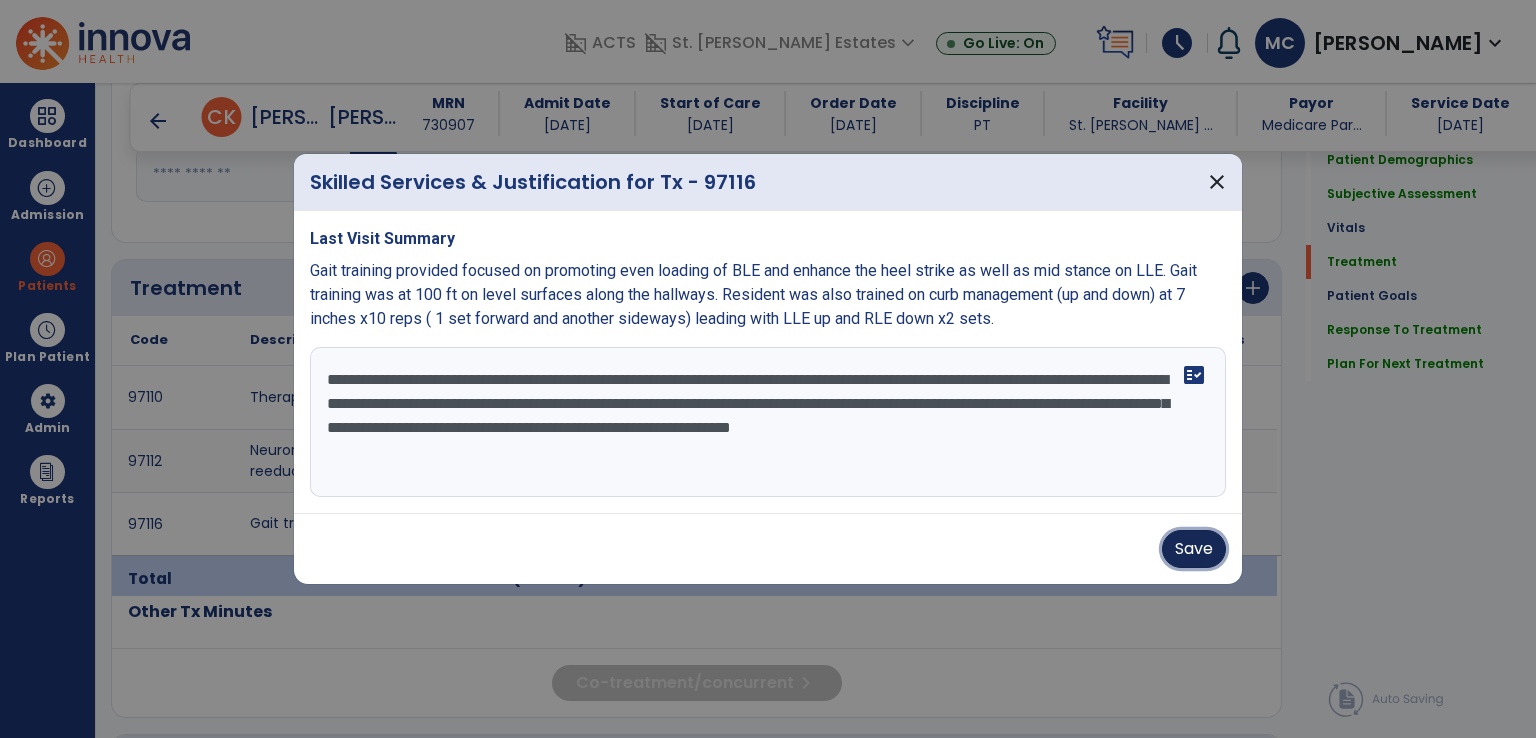 click on "Save" at bounding box center [1194, 549] 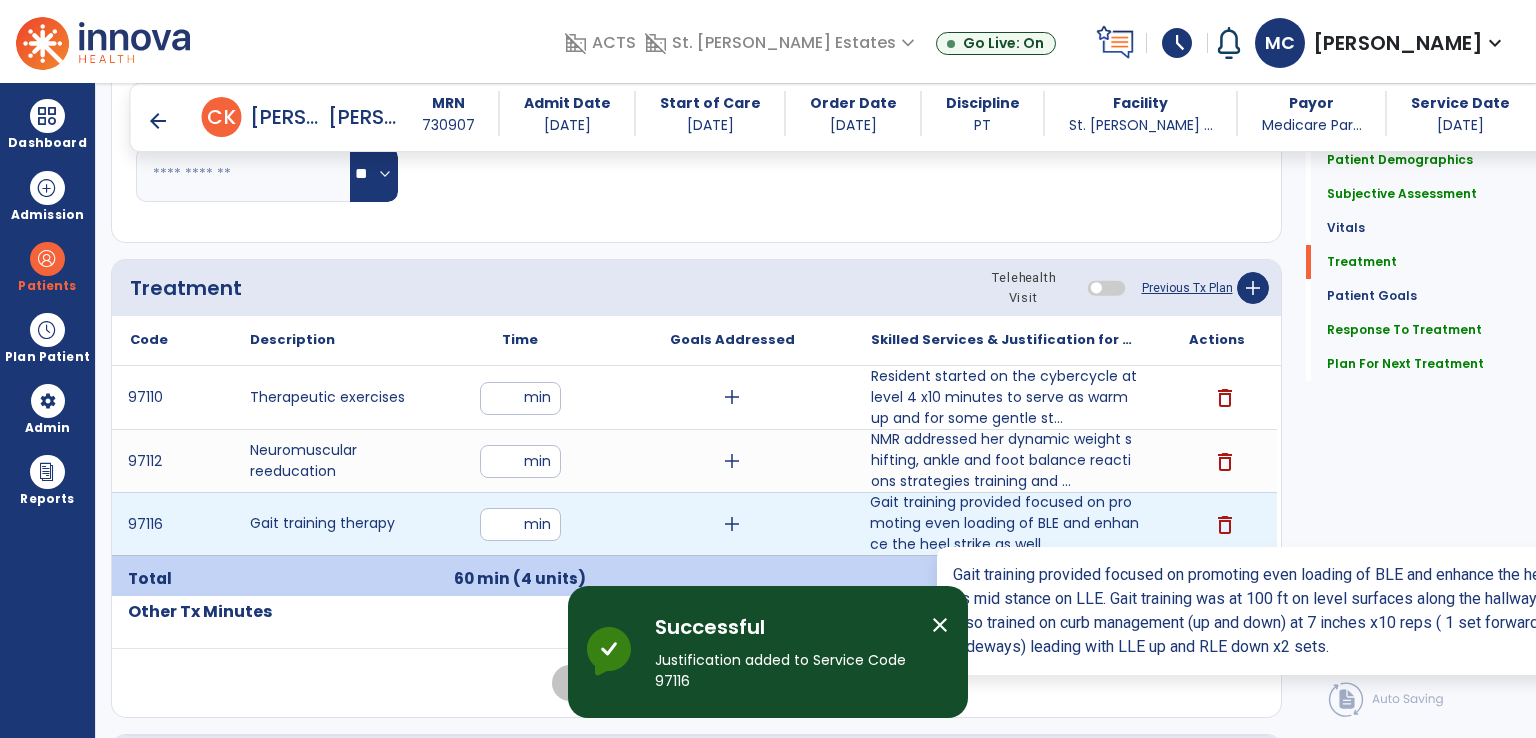 click on "Gait training provided focused on promoting even loading of BLE and enhance the heel strike as well ..." at bounding box center [1004, 523] 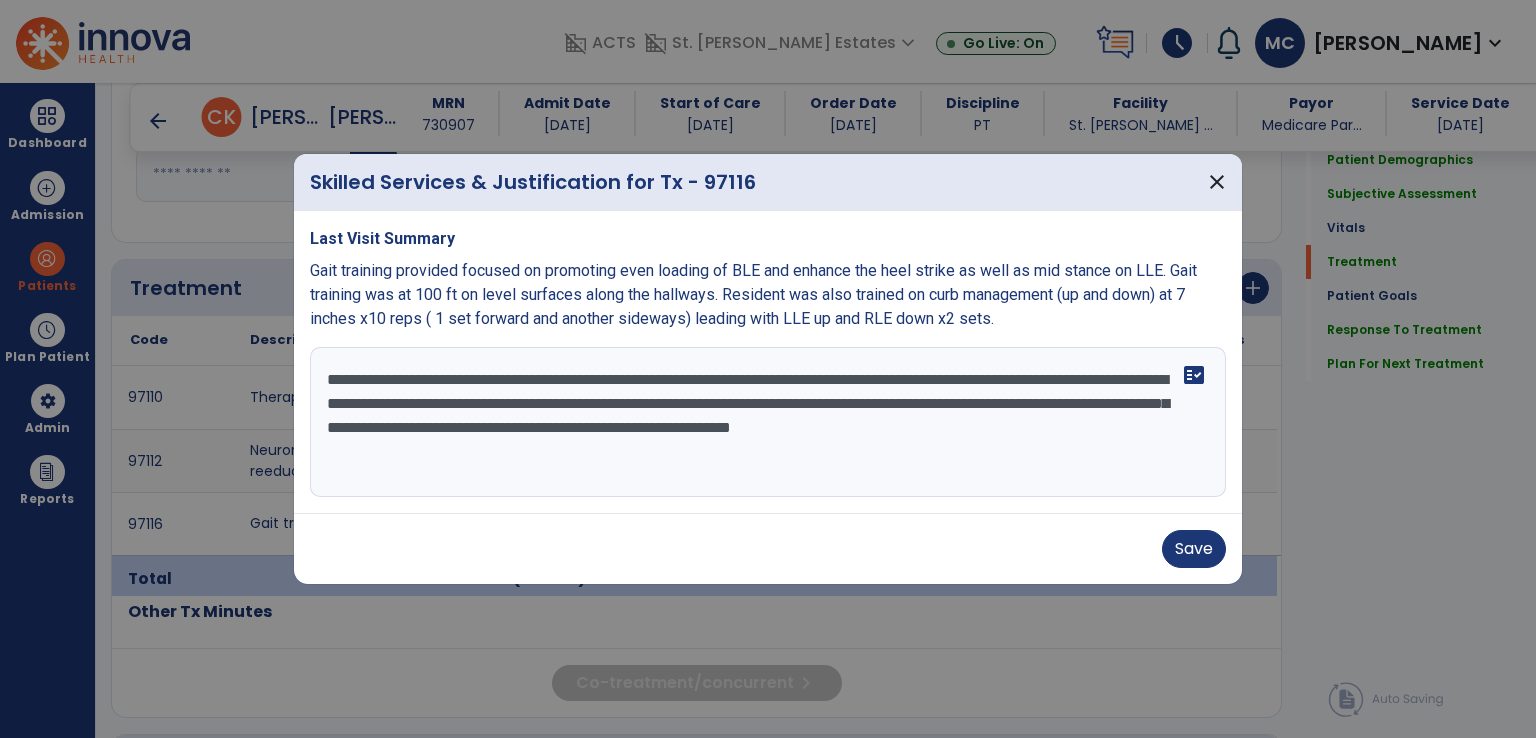 click on "**********" at bounding box center [768, 422] 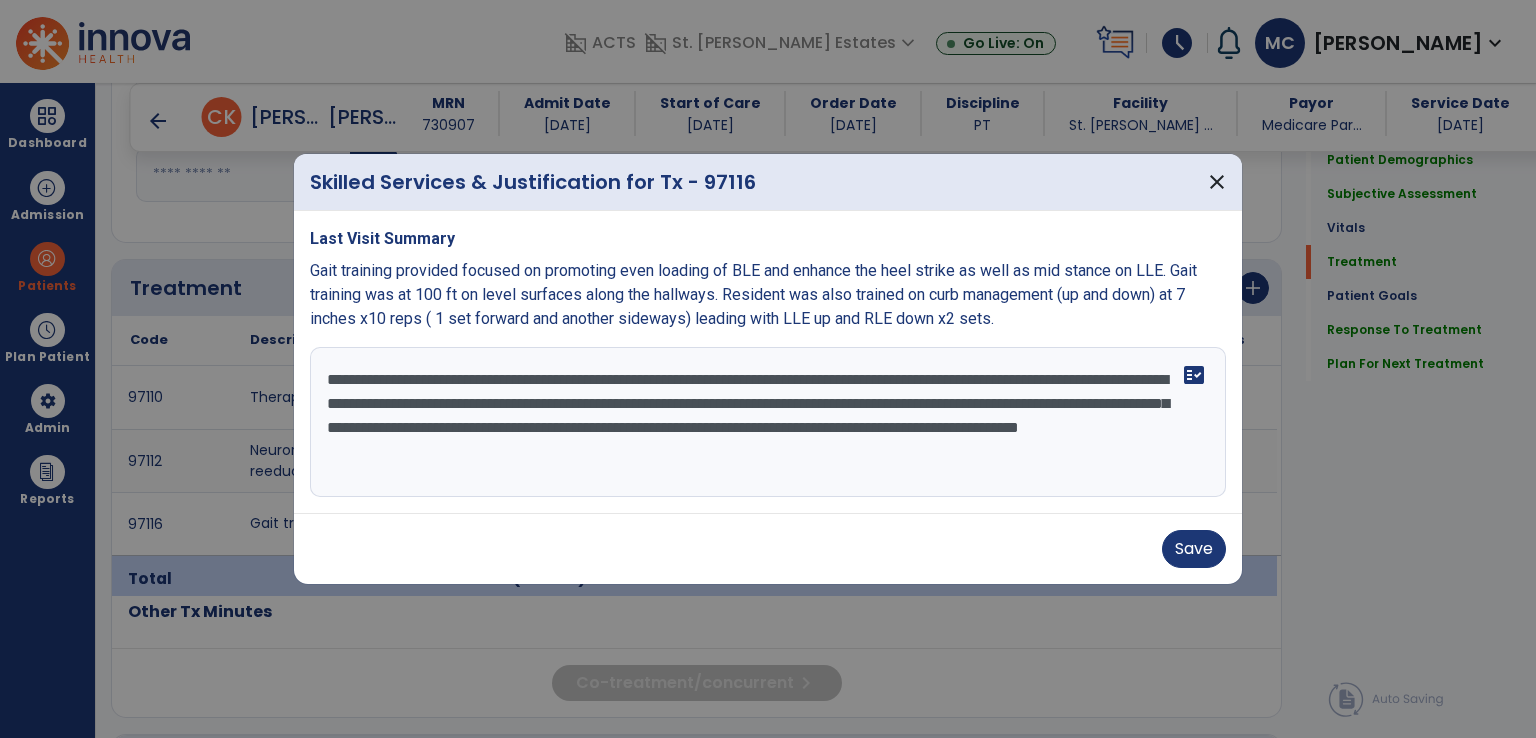 click on "**********" at bounding box center [768, 422] 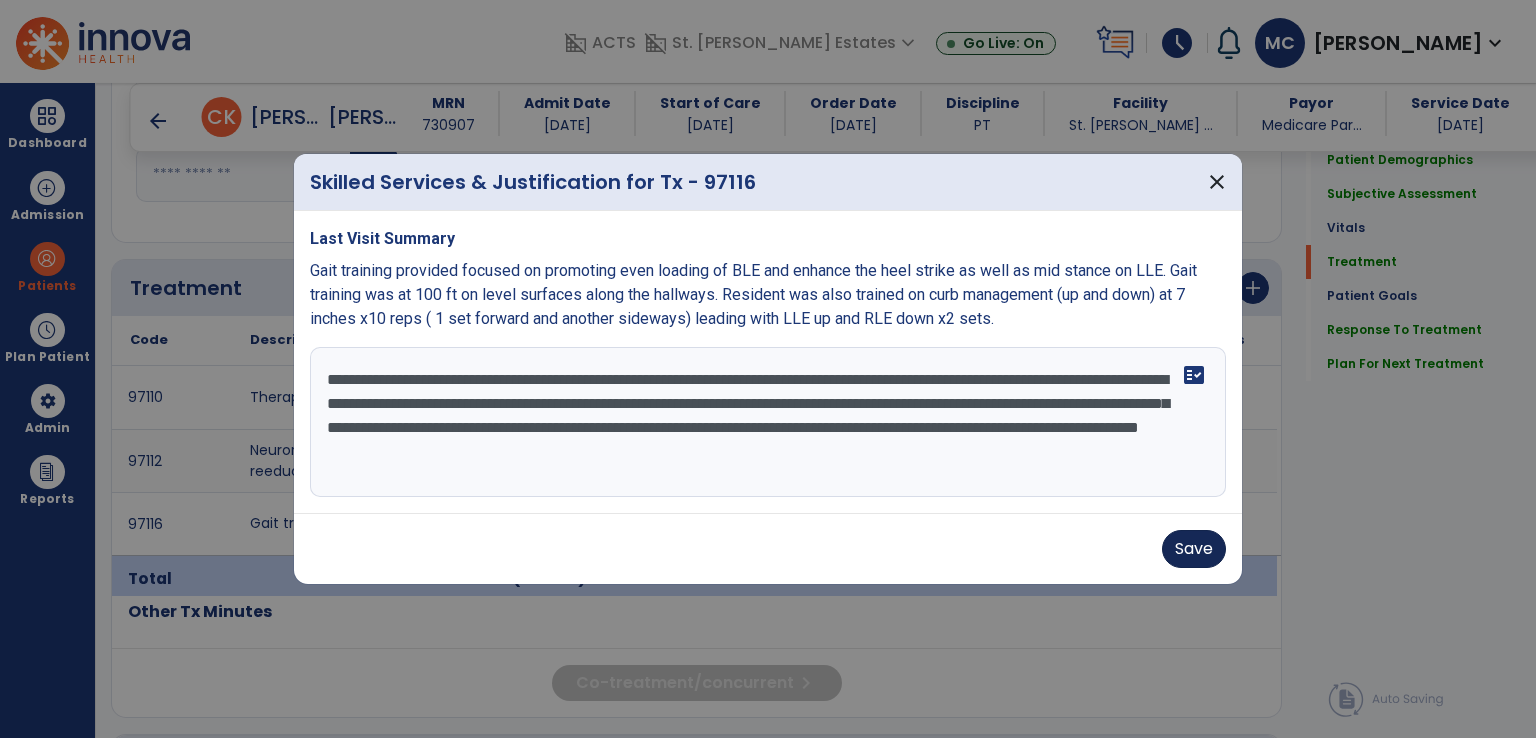 type on "**********" 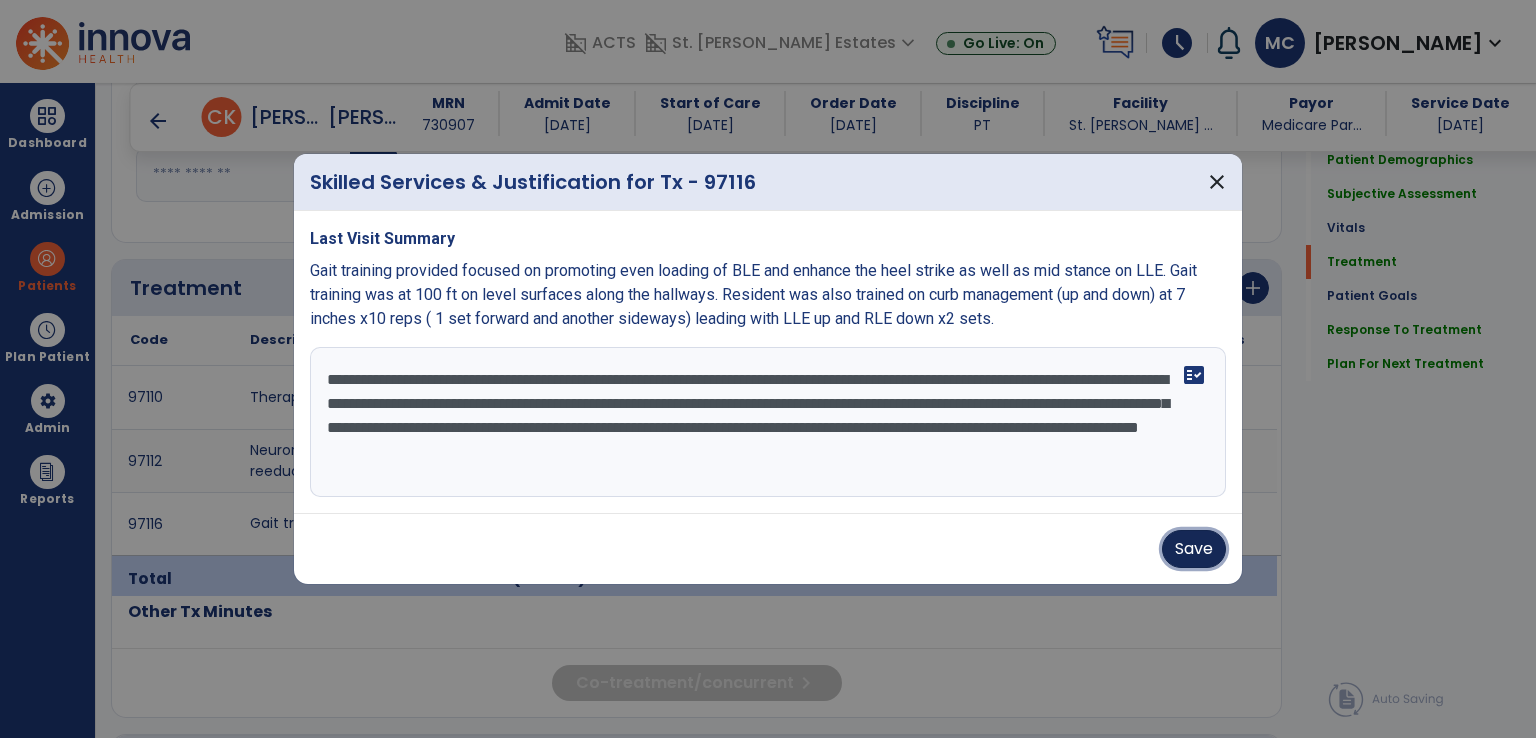 click on "Save" at bounding box center (1194, 549) 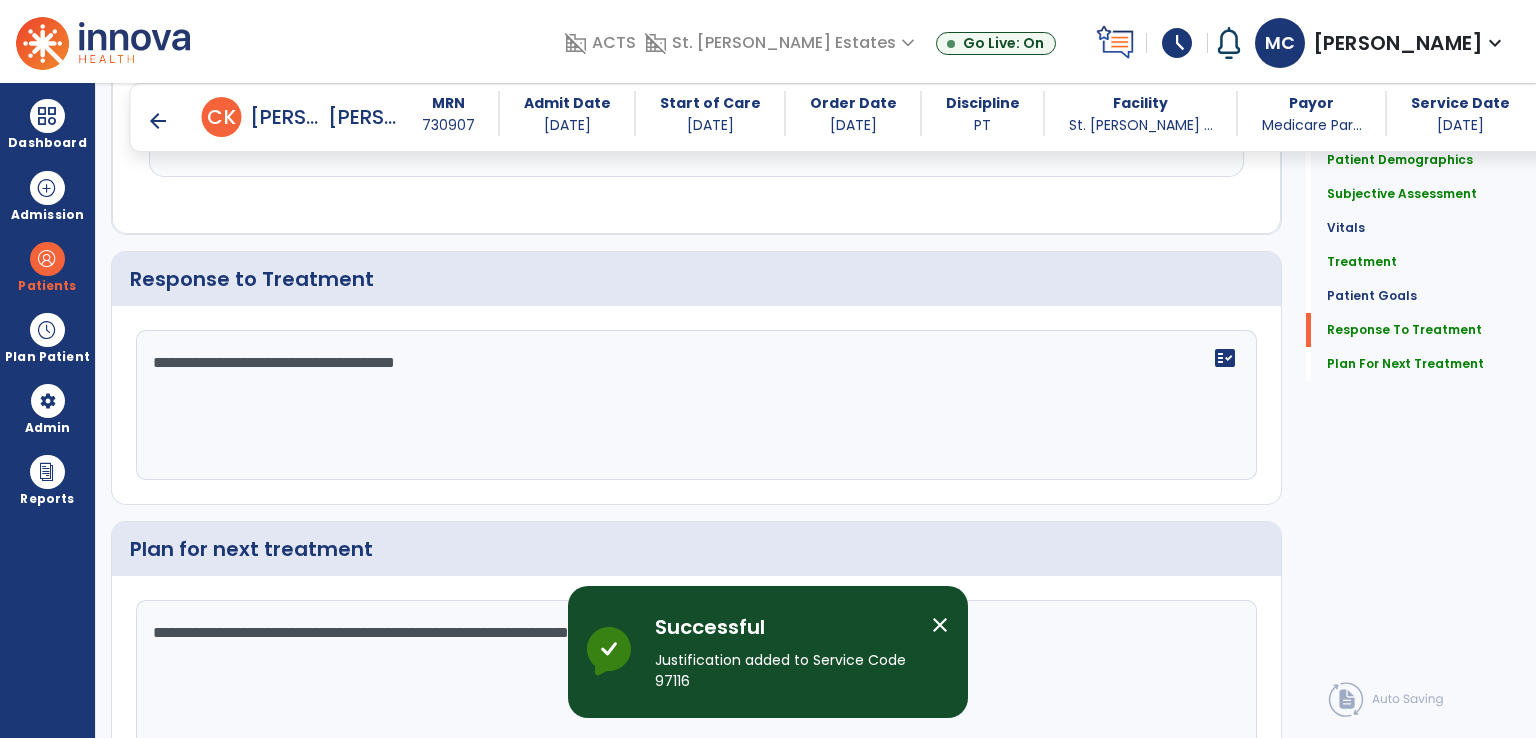scroll, scrollTop: 2872, scrollLeft: 0, axis: vertical 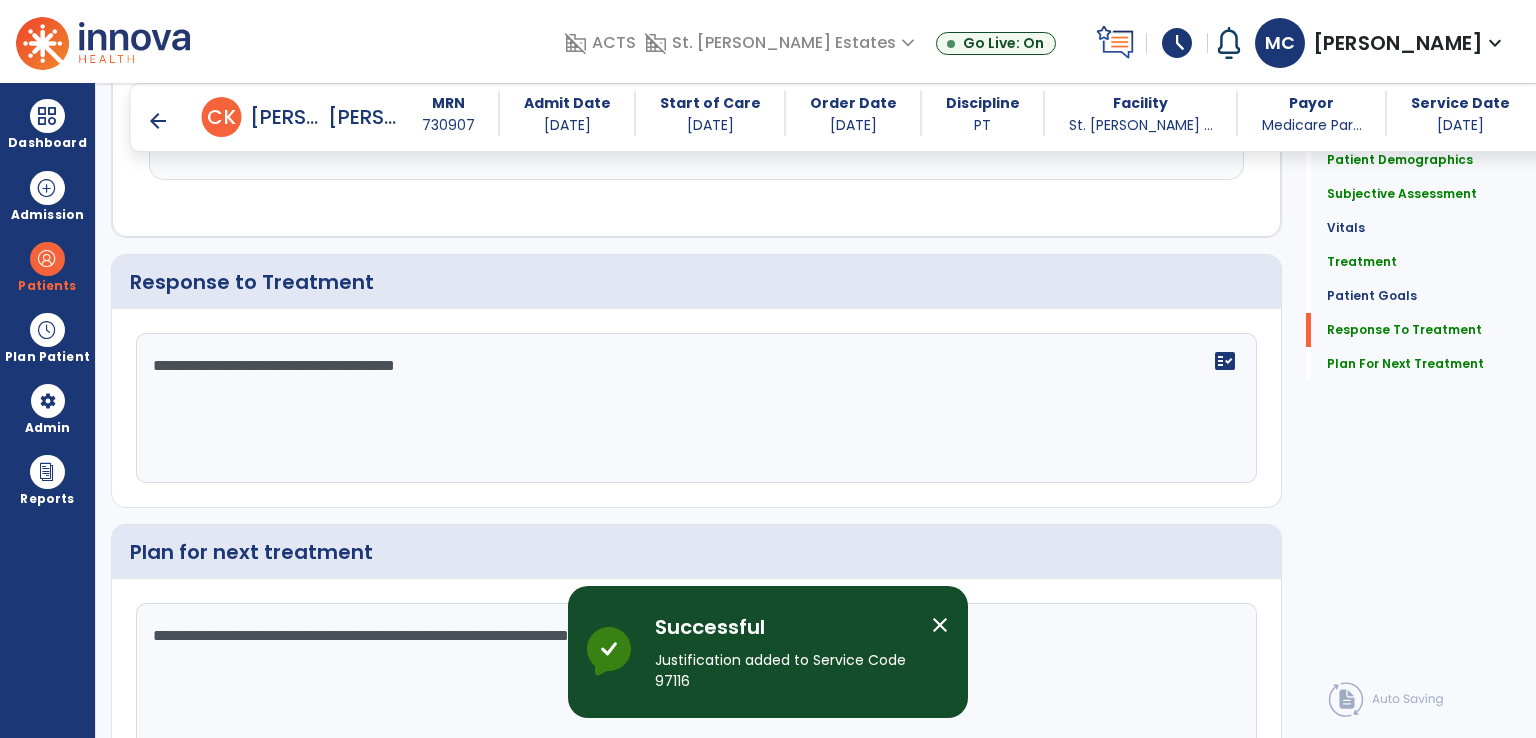 click on "**********" 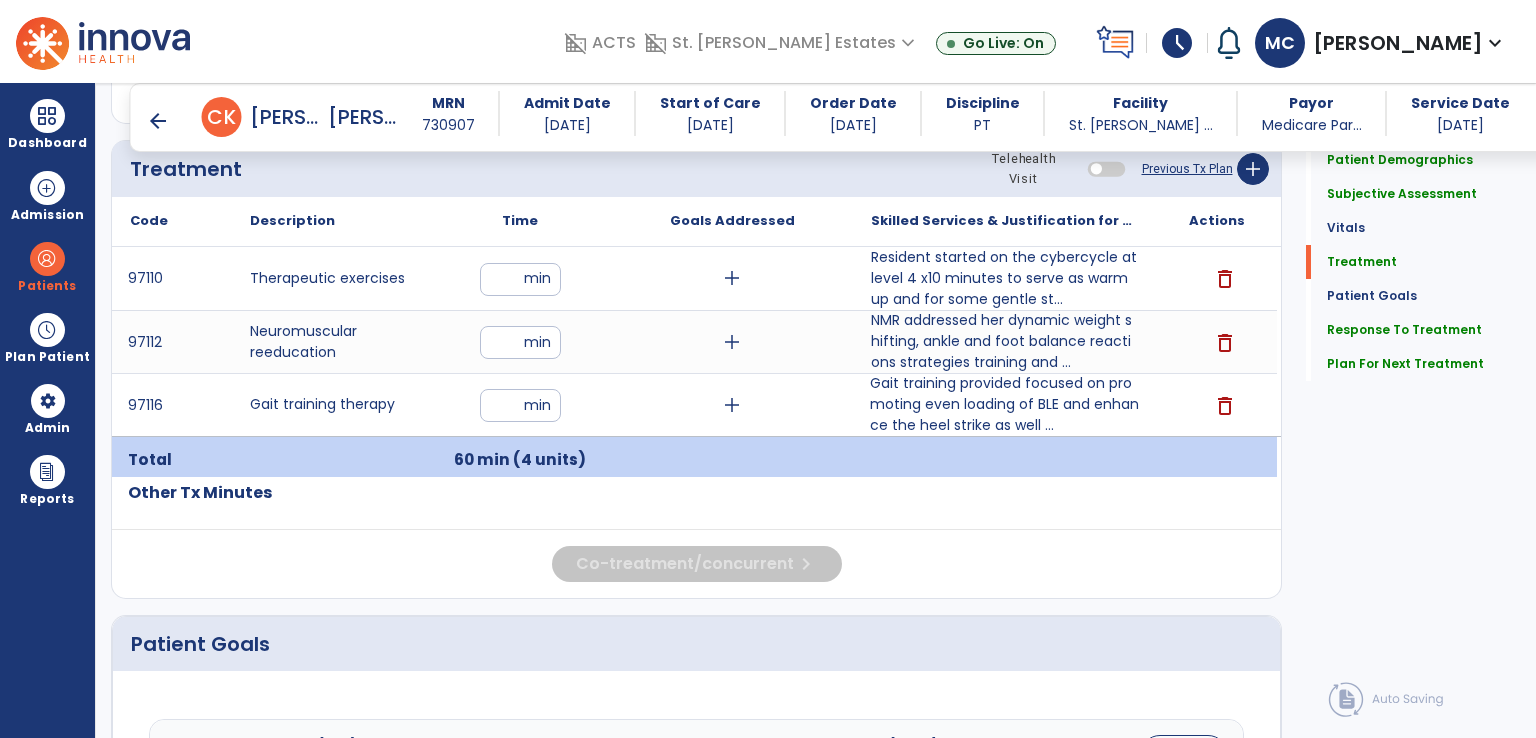 scroll, scrollTop: 1172, scrollLeft: 0, axis: vertical 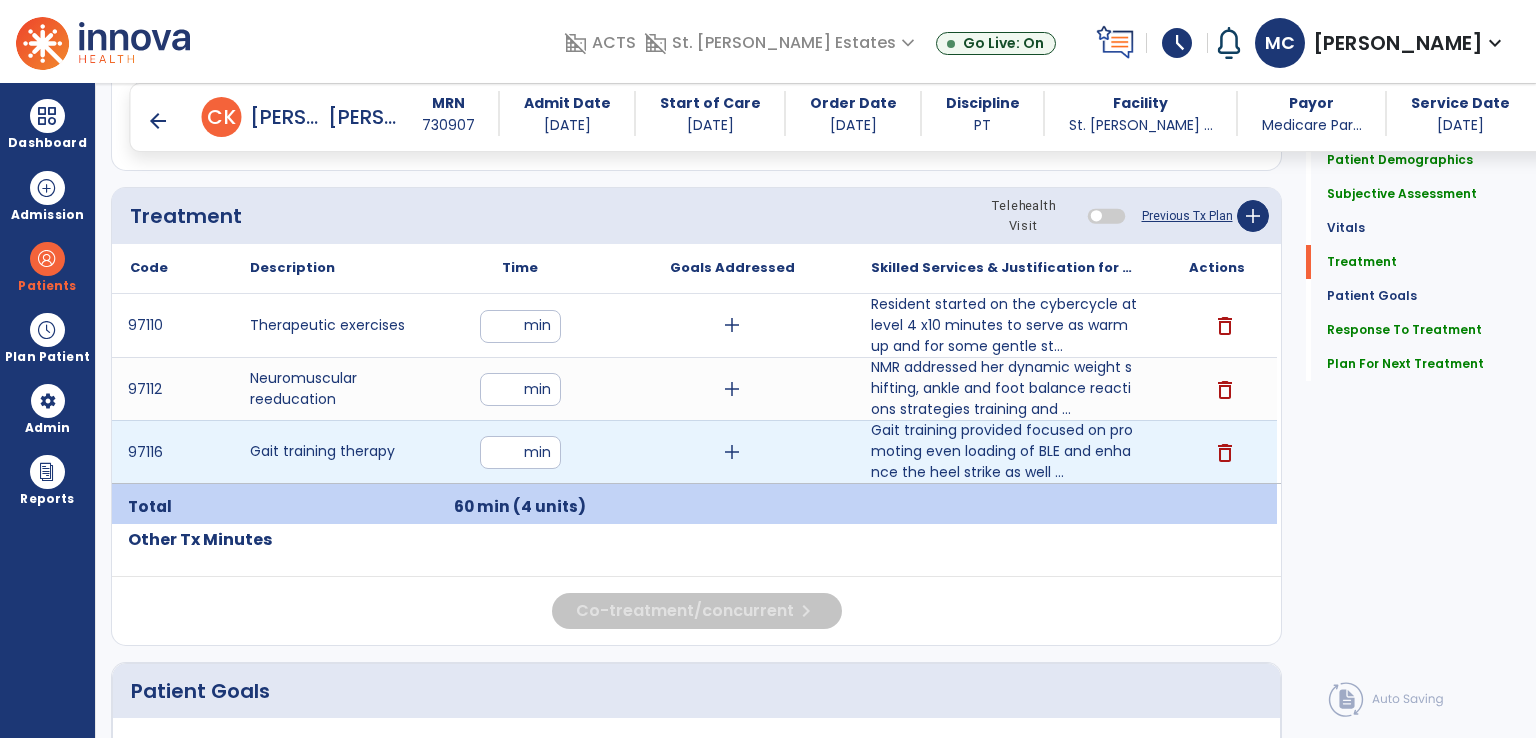 click on "*" at bounding box center [520, 452] 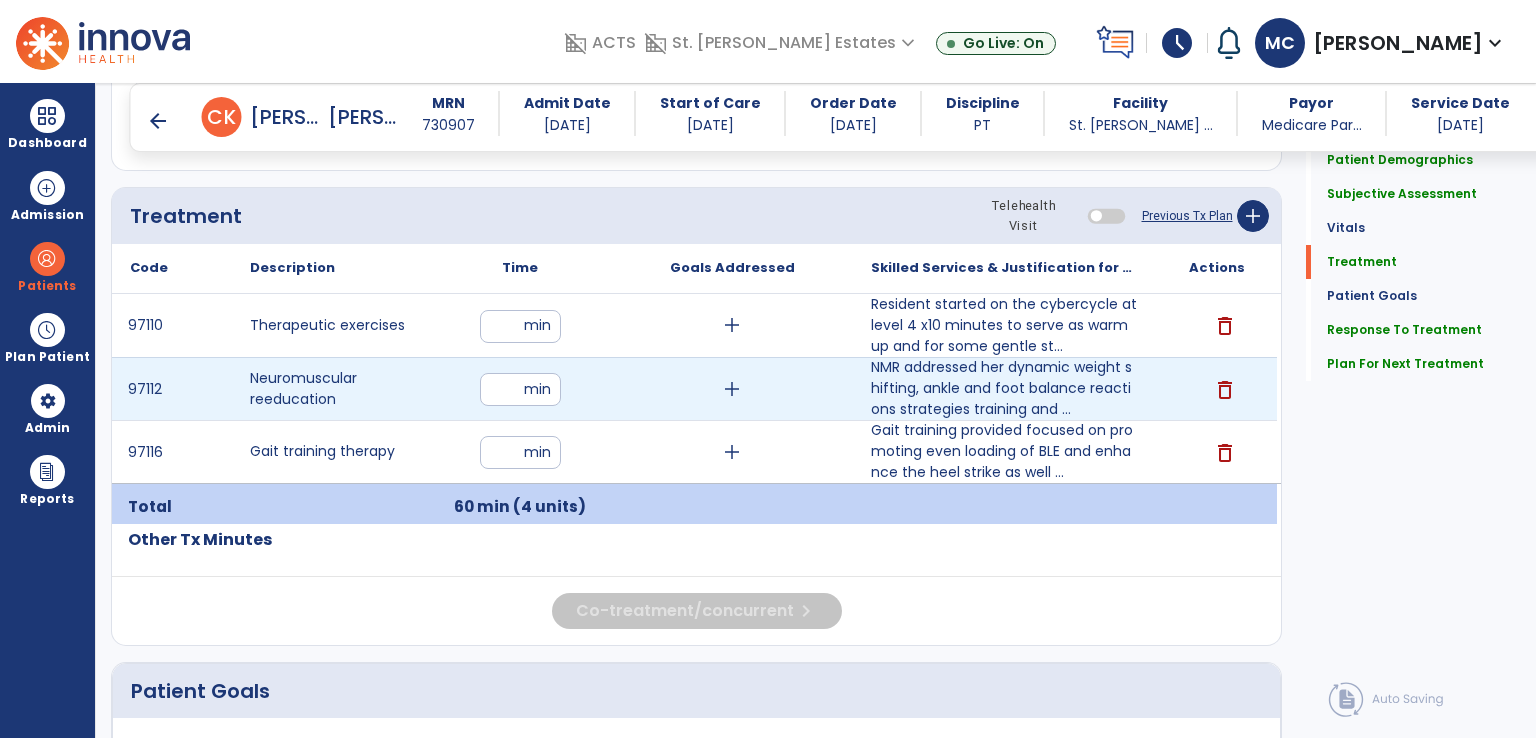 click on "**" at bounding box center [520, 389] 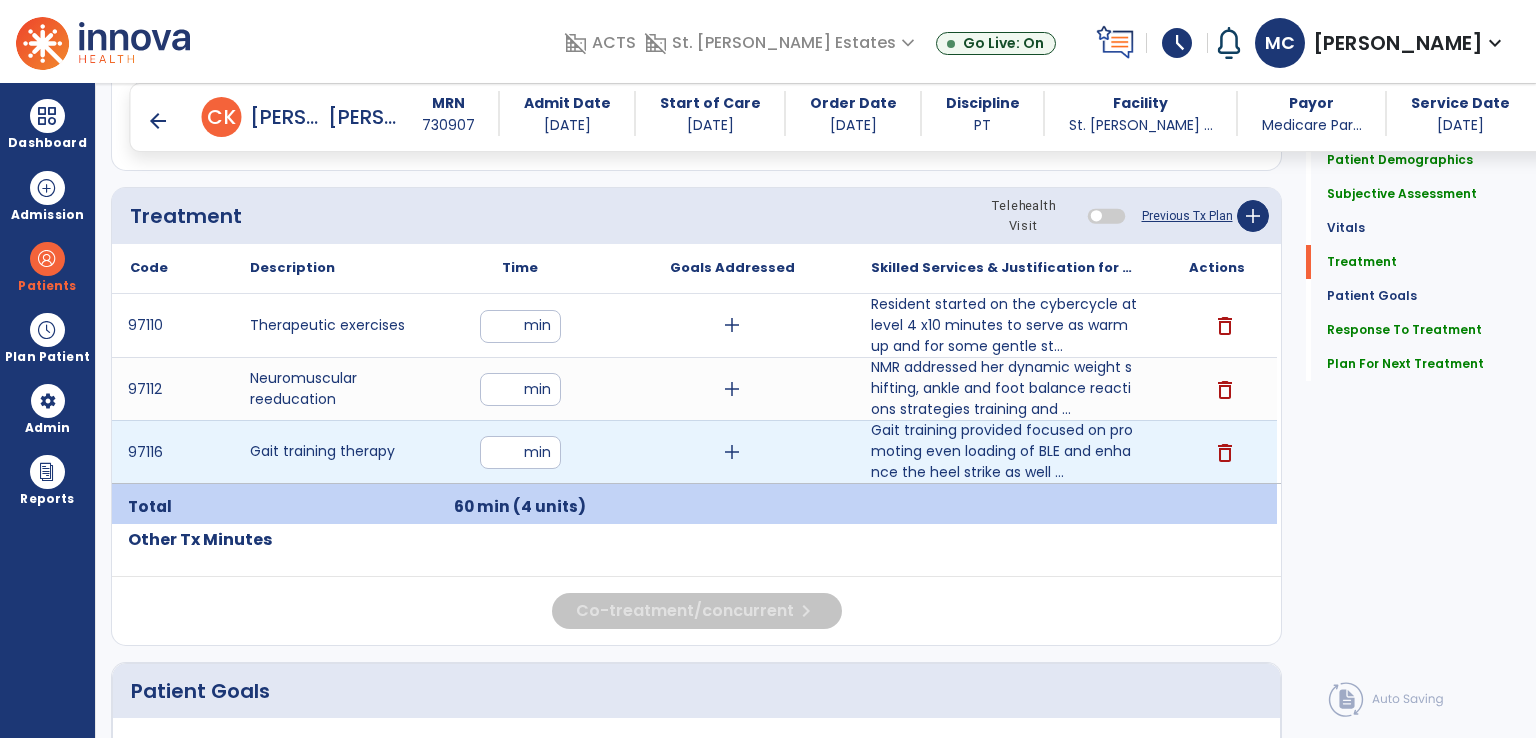 type on "**" 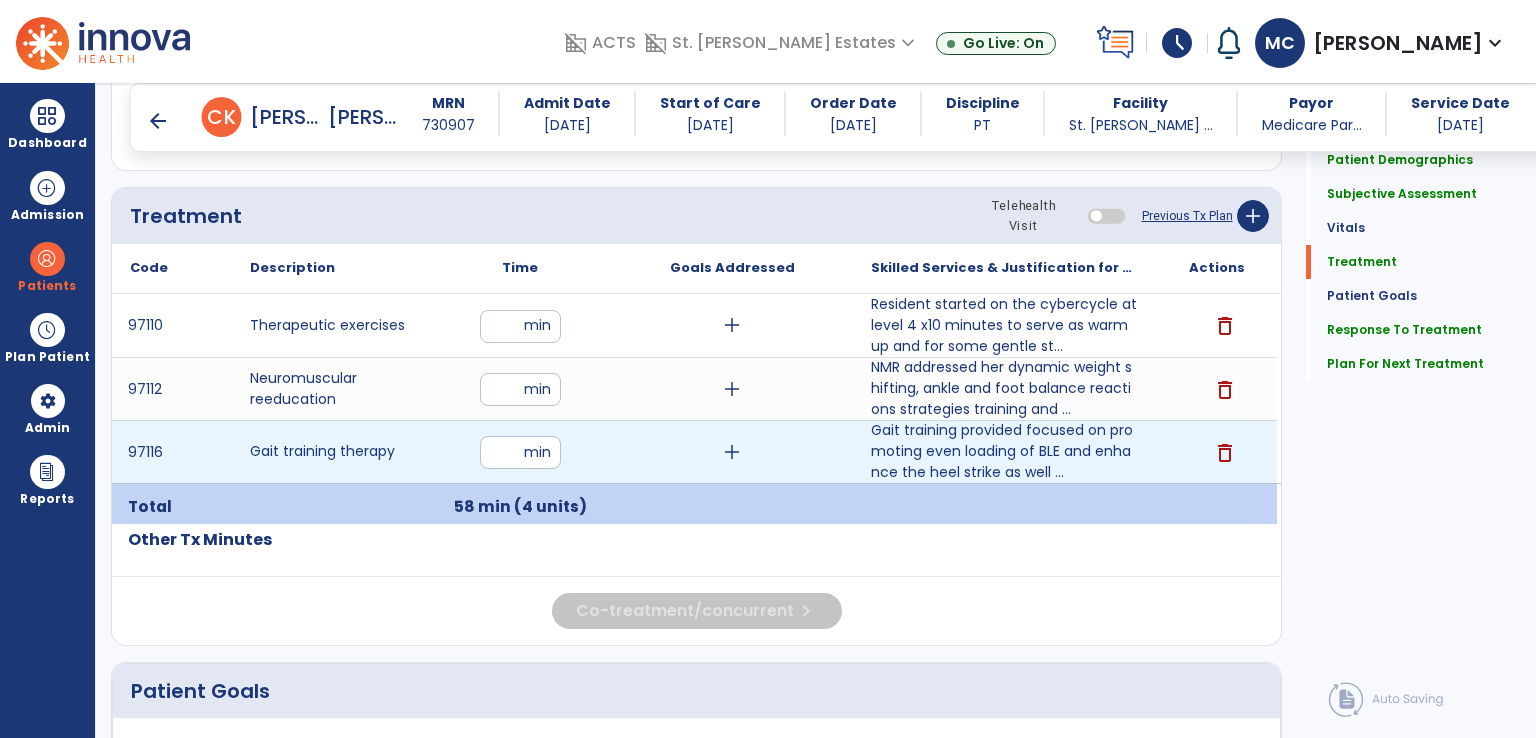 drag, startPoint x: 511, startPoint y: 442, endPoint x: 490, endPoint y: 447, distance: 21.587032 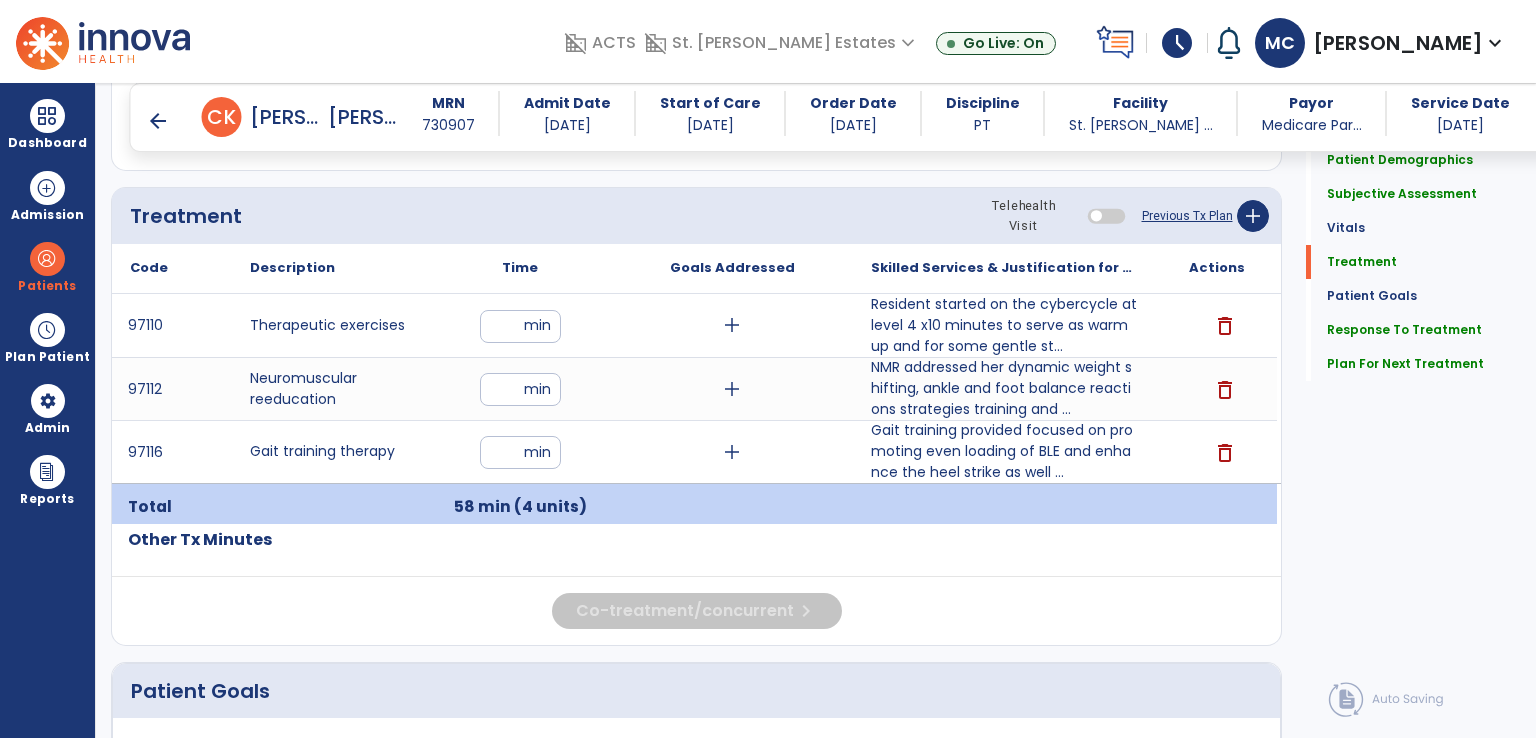 type on "*" 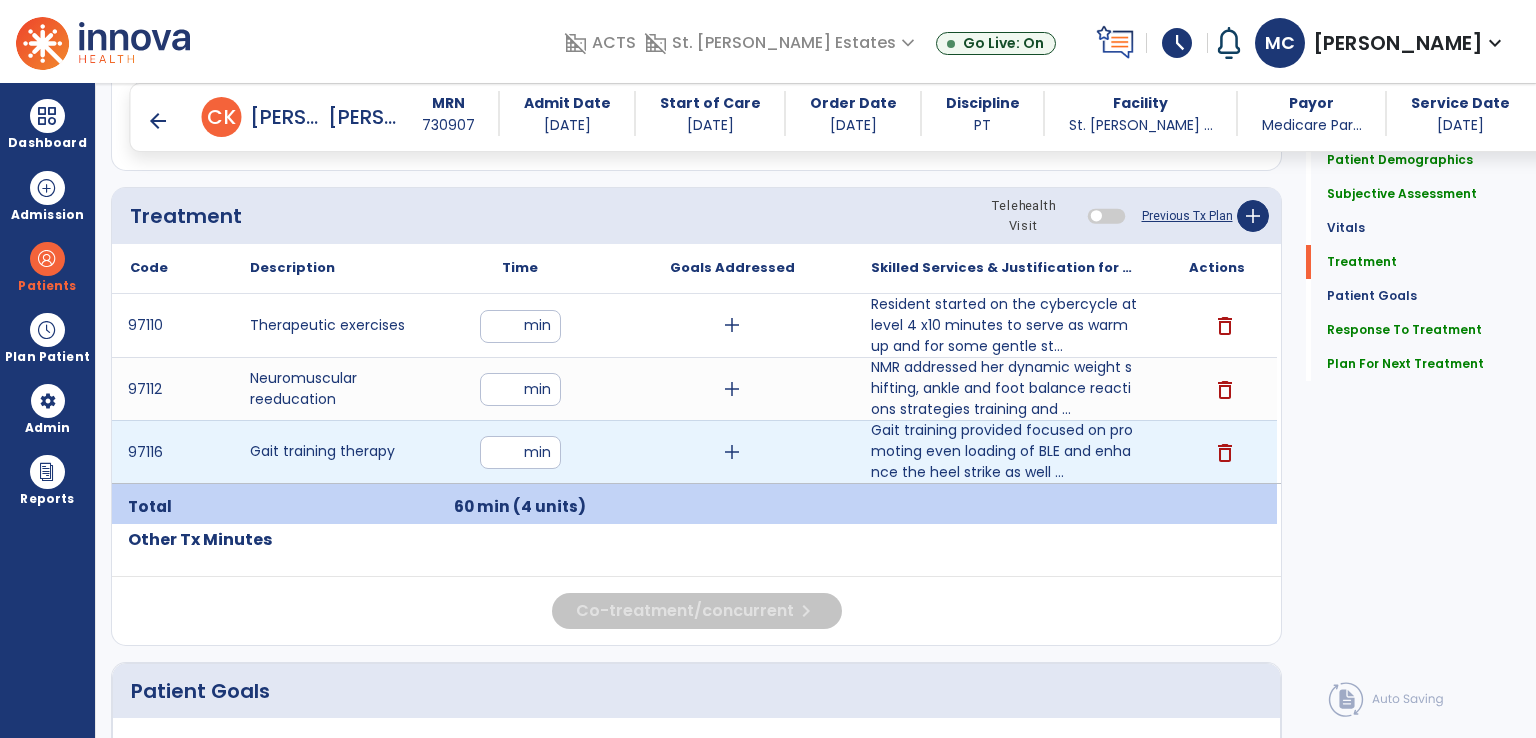 drag, startPoint x: 510, startPoint y: 448, endPoint x: 484, endPoint y: 448, distance: 26 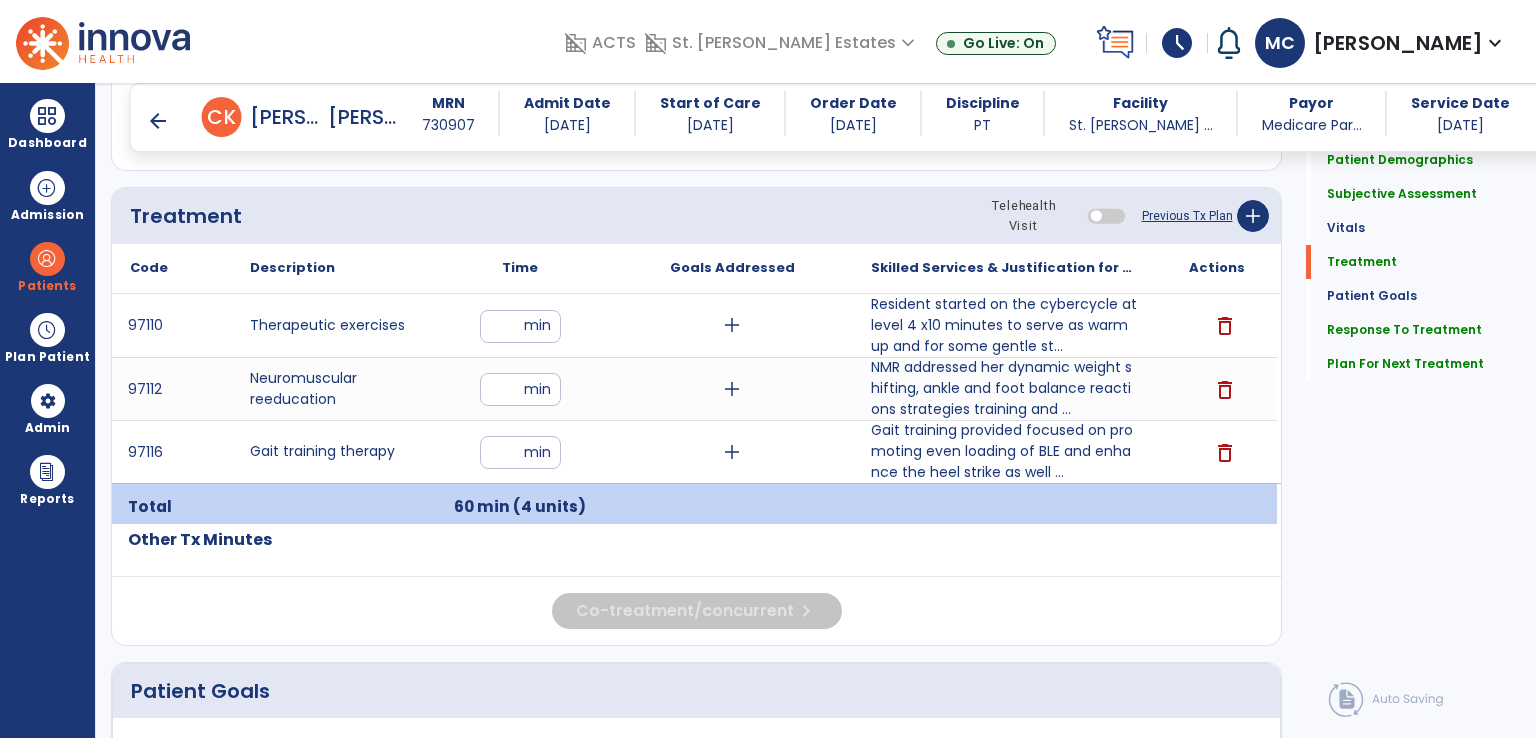 type on "*" 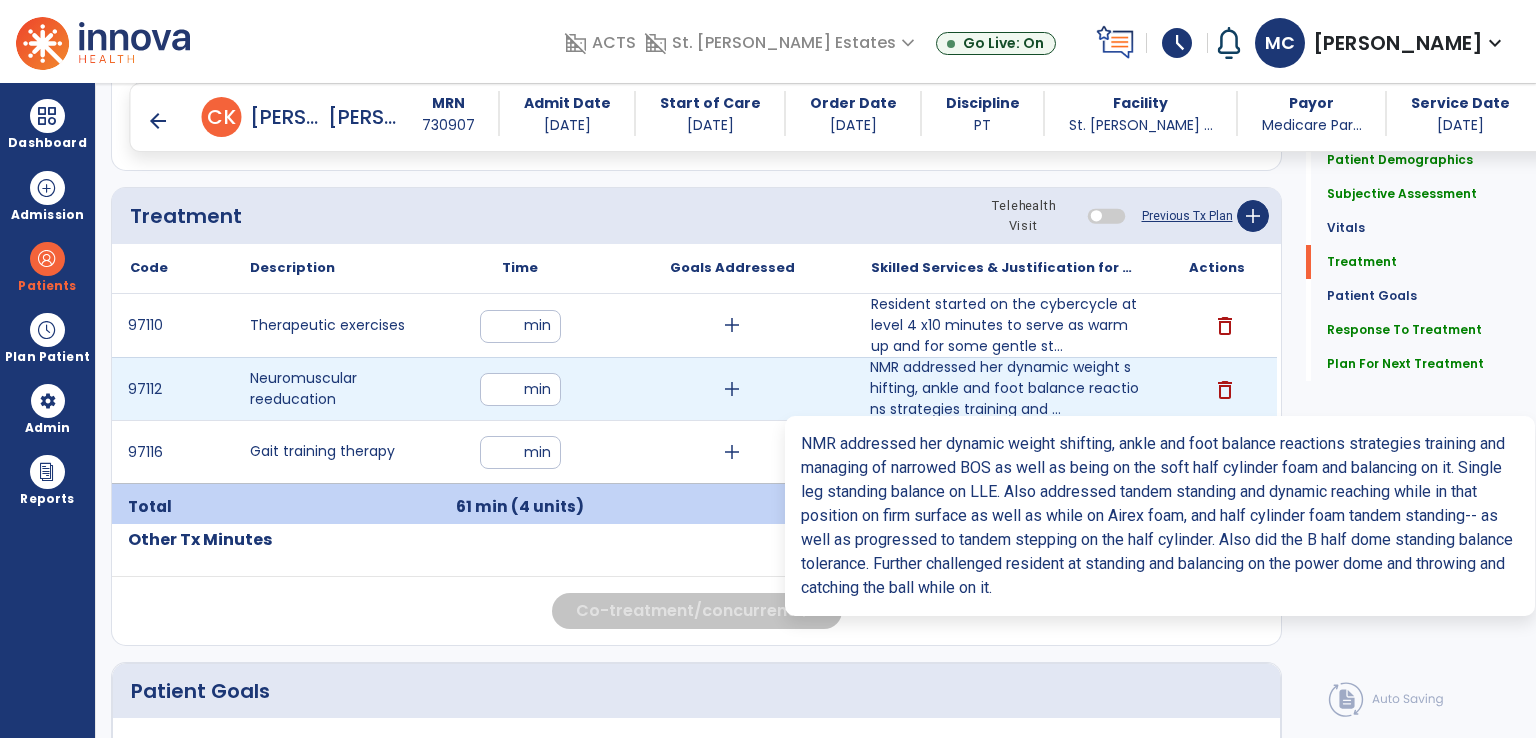 click on "NMR addressed her dynamic weight shifting, ankle and foot balance reactions strategies training and ..." at bounding box center (1004, 388) 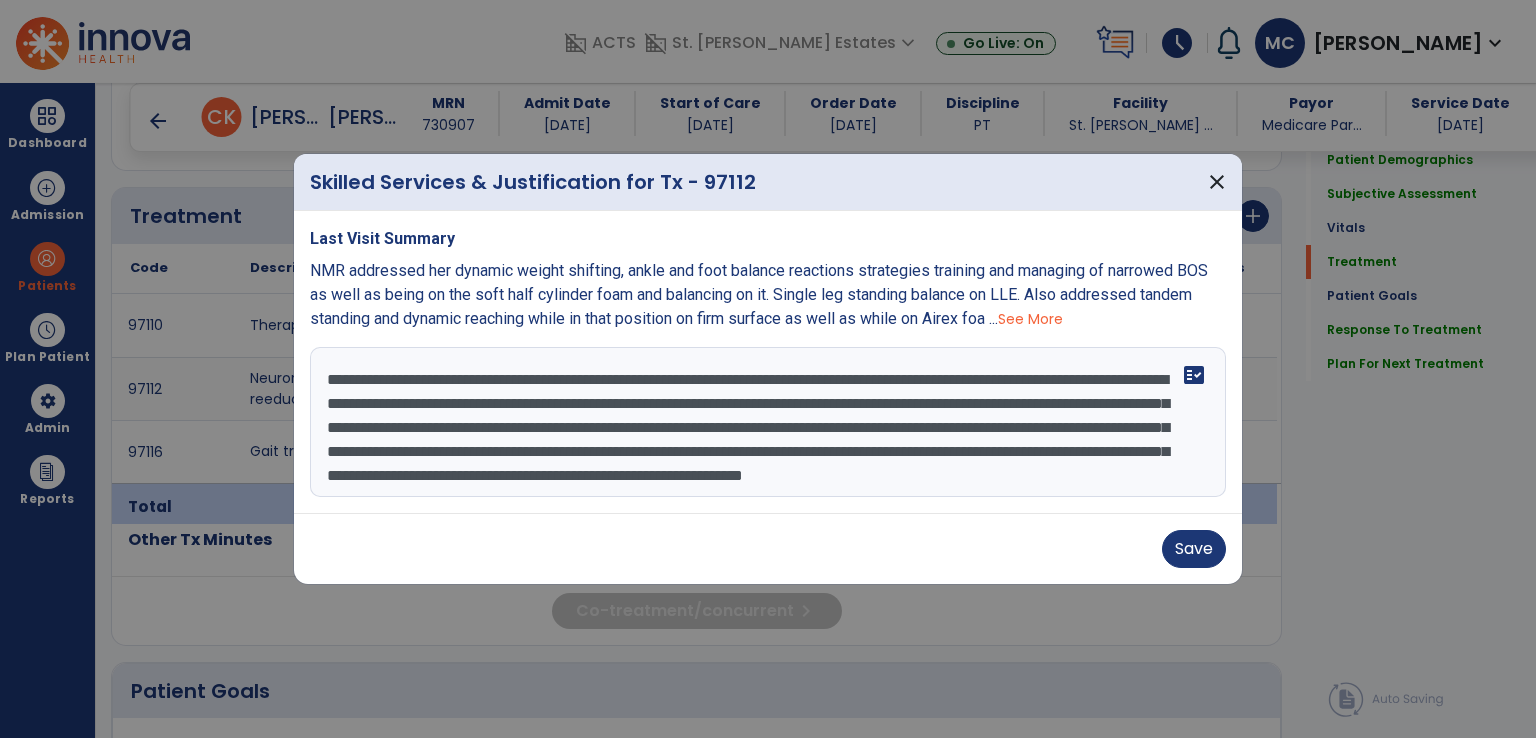 scroll, scrollTop: 24, scrollLeft: 0, axis: vertical 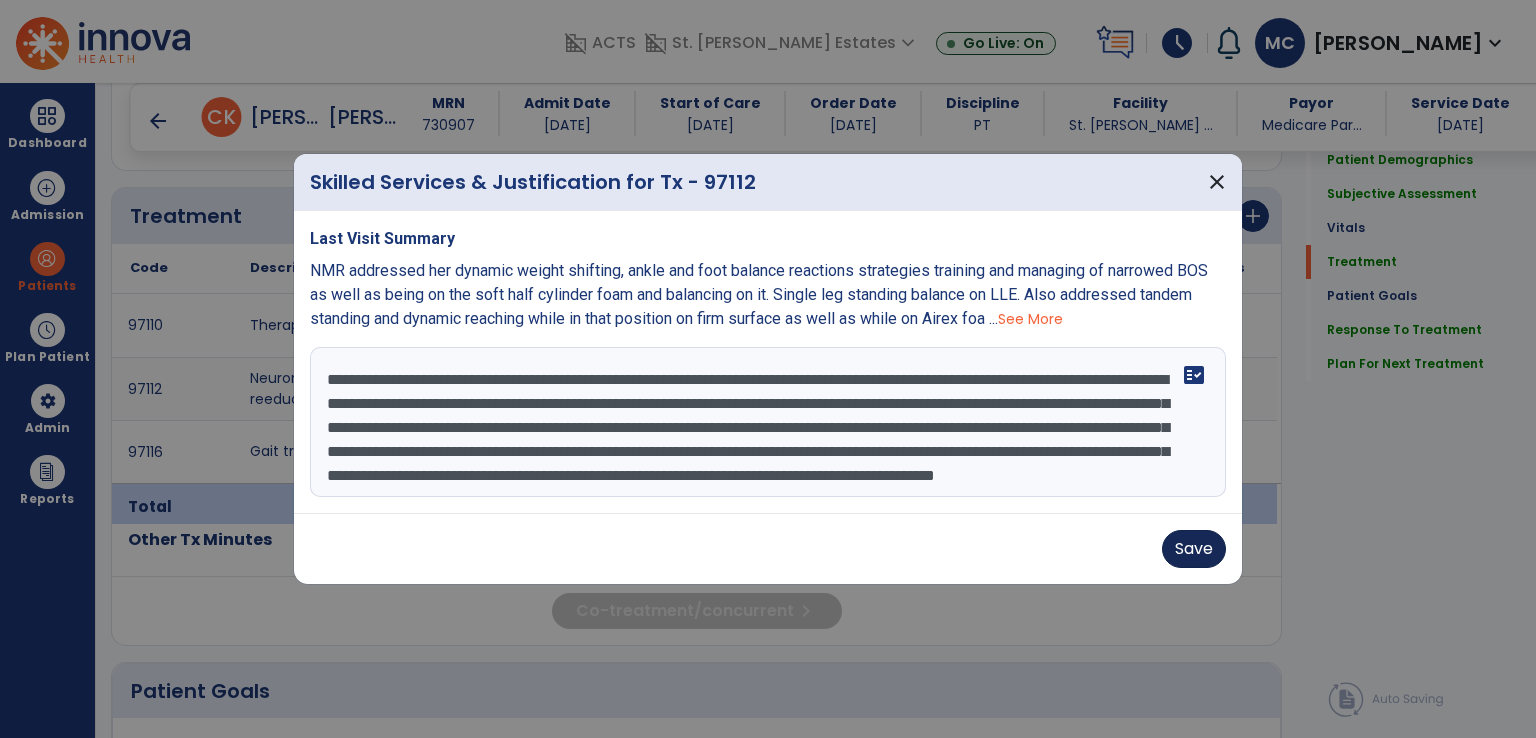 type on "**********" 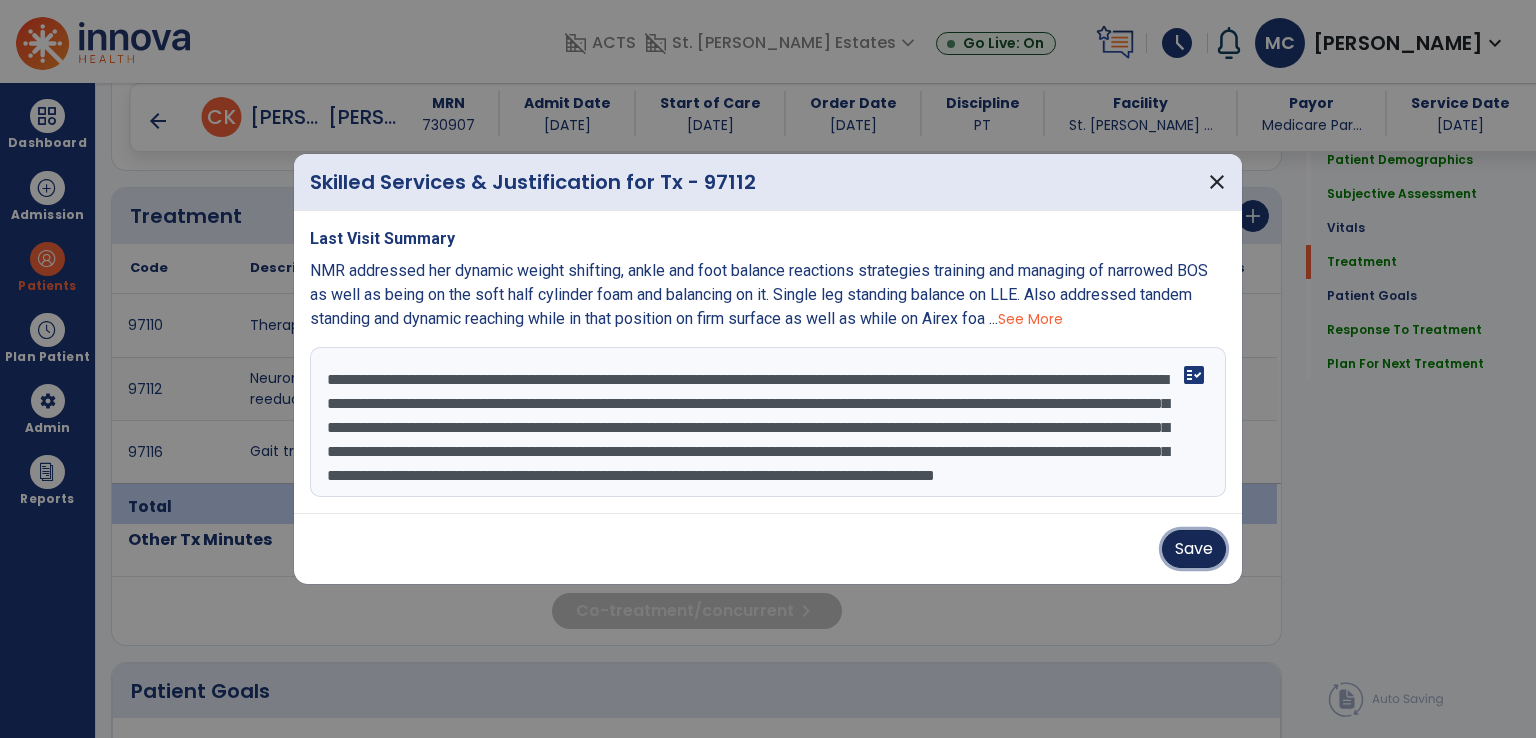 click on "Save" at bounding box center (1194, 549) 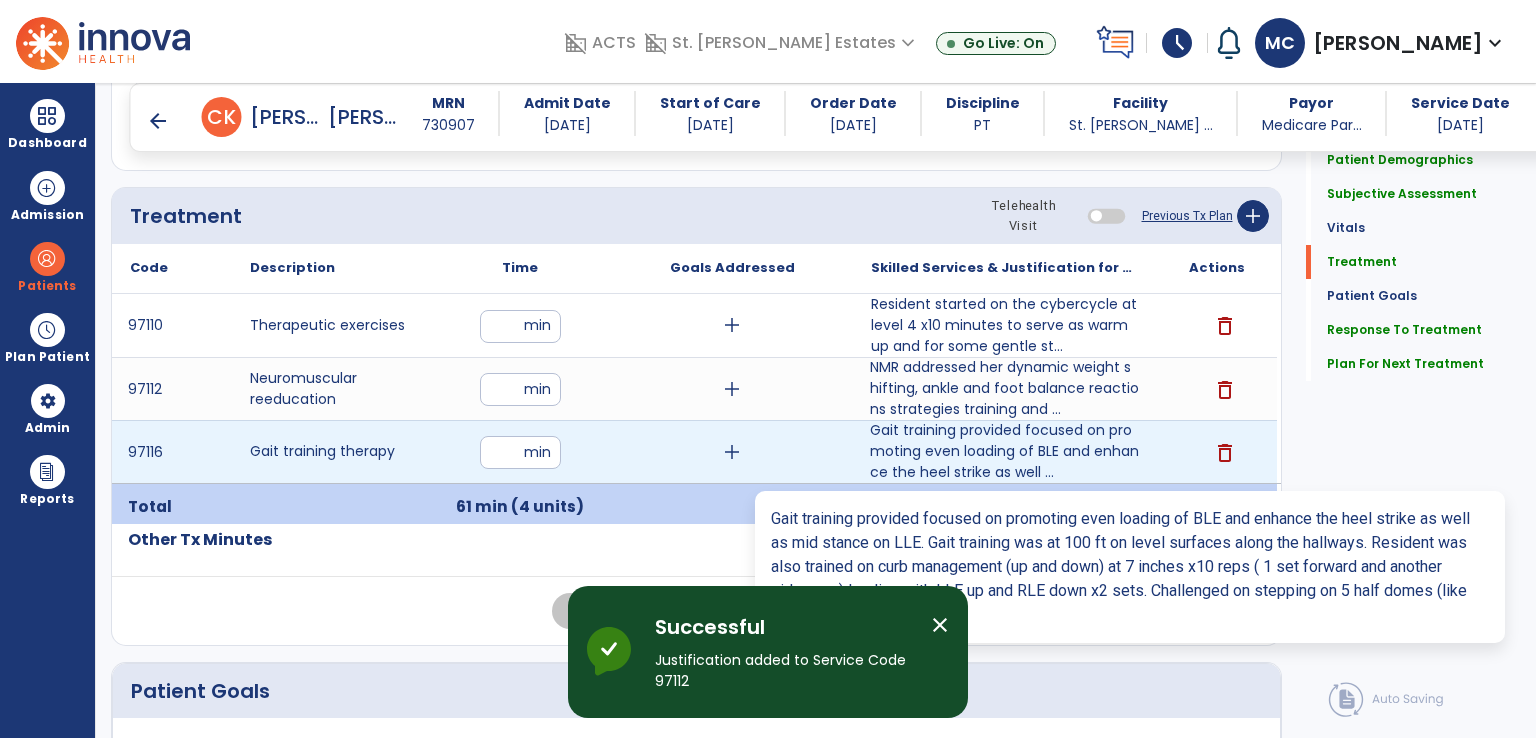 click on "Gait training provided focused on promoting even loading of BLE and enhance the heel strike as well ..." at bounding box center (1004, 451) 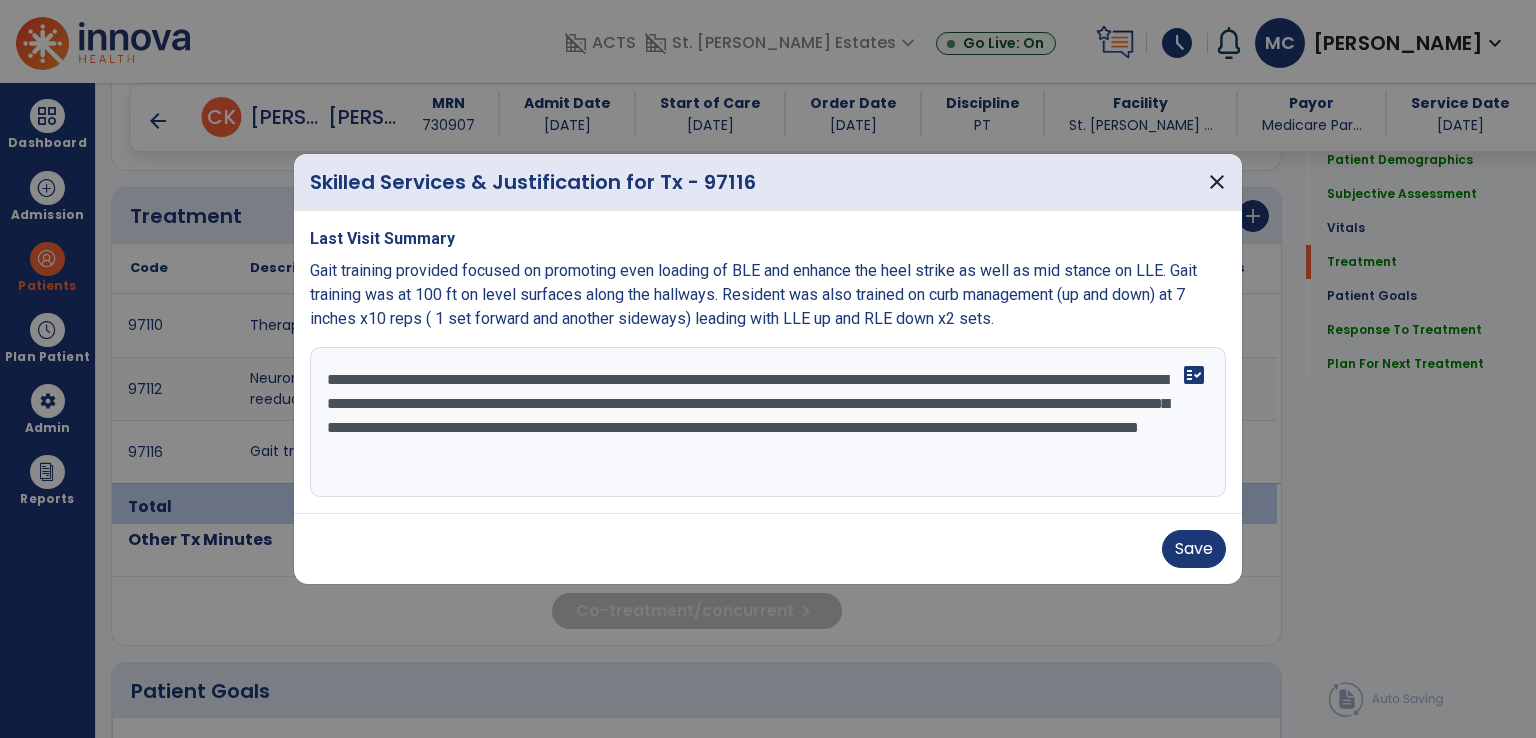 drag, startPoint x: 321, startPoint y: 379, endPoint x: 977, endPoint y: 405, distance: 656.515 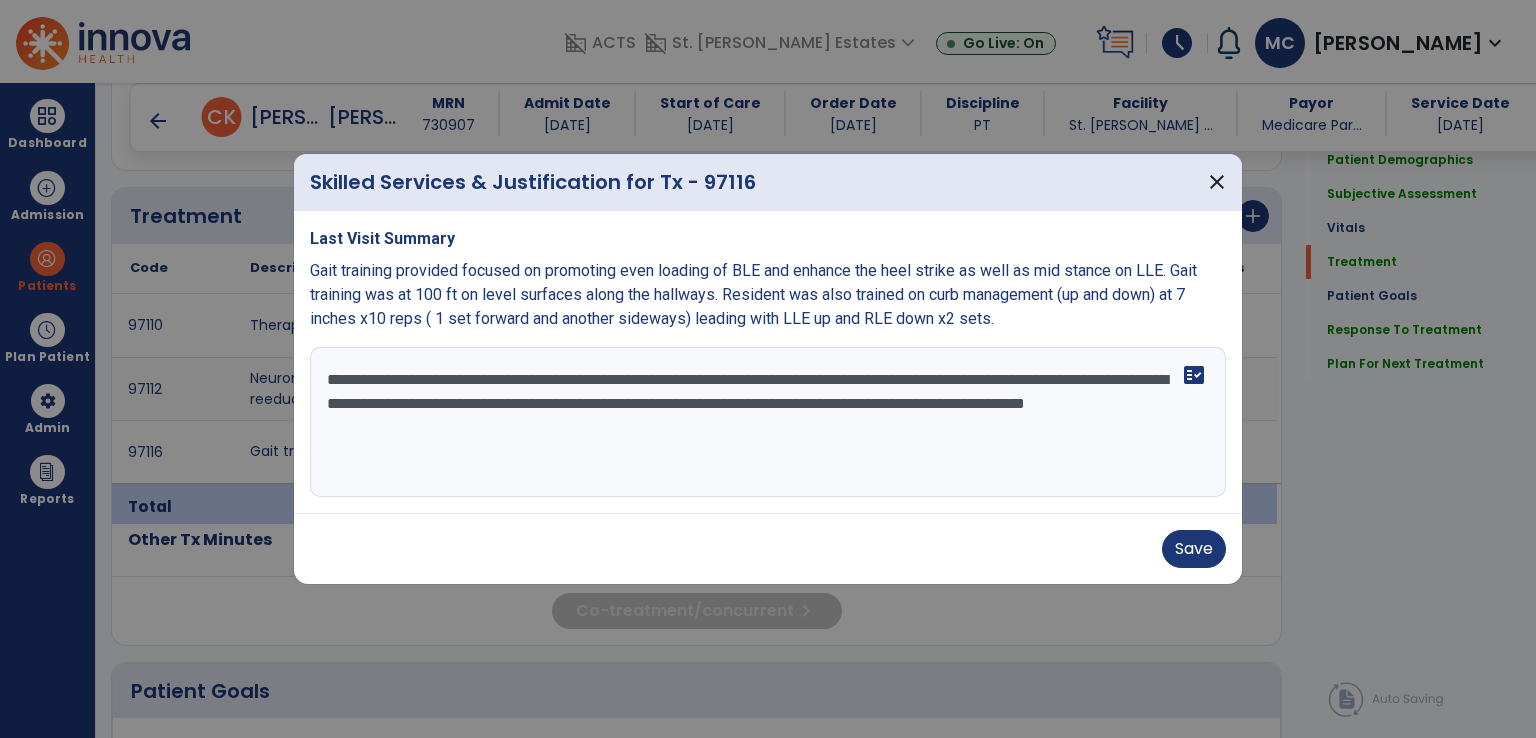 drag, startPoint x: 1027, startPoint y: 405, endPoint x: 1038, endPoint y: 430, distance: 27.313 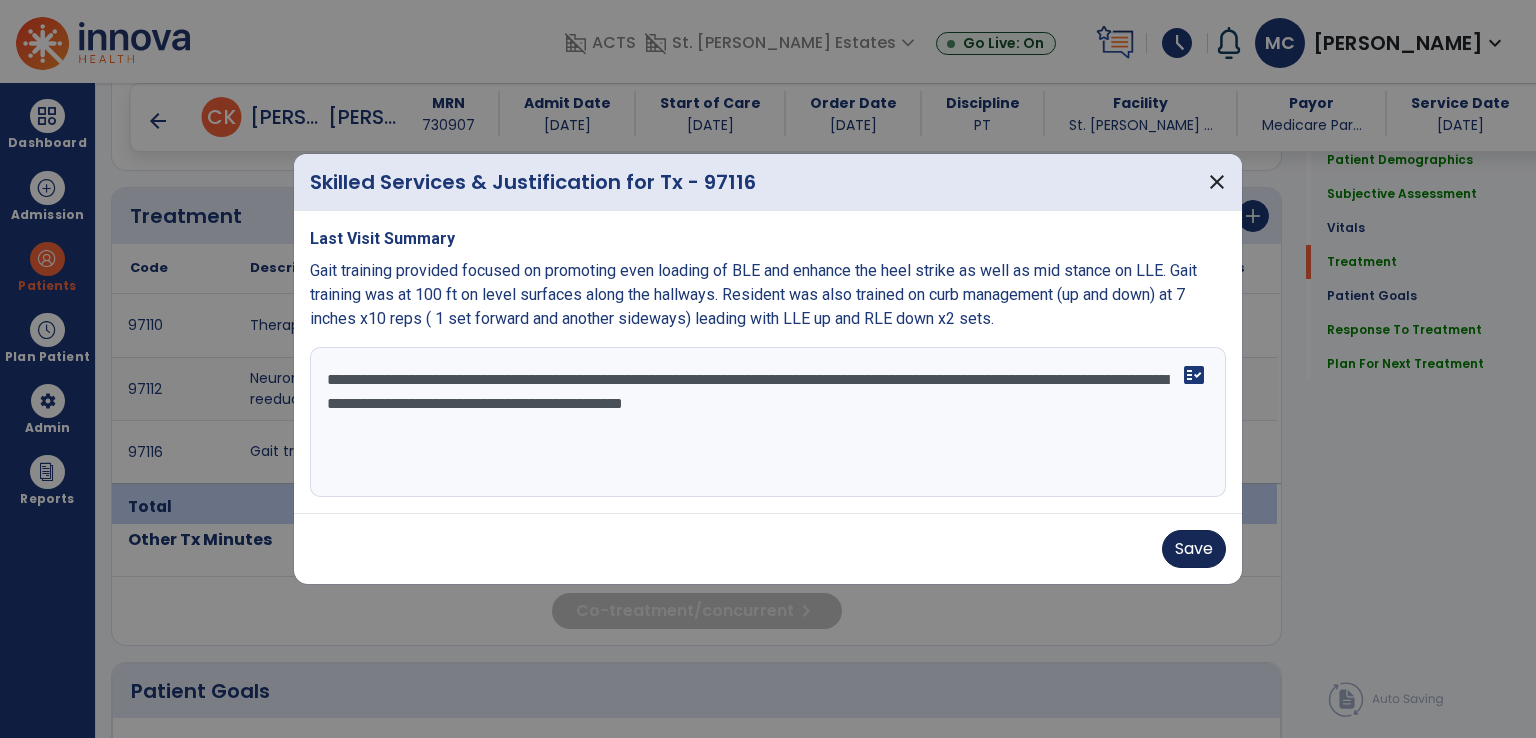 type on "**********" 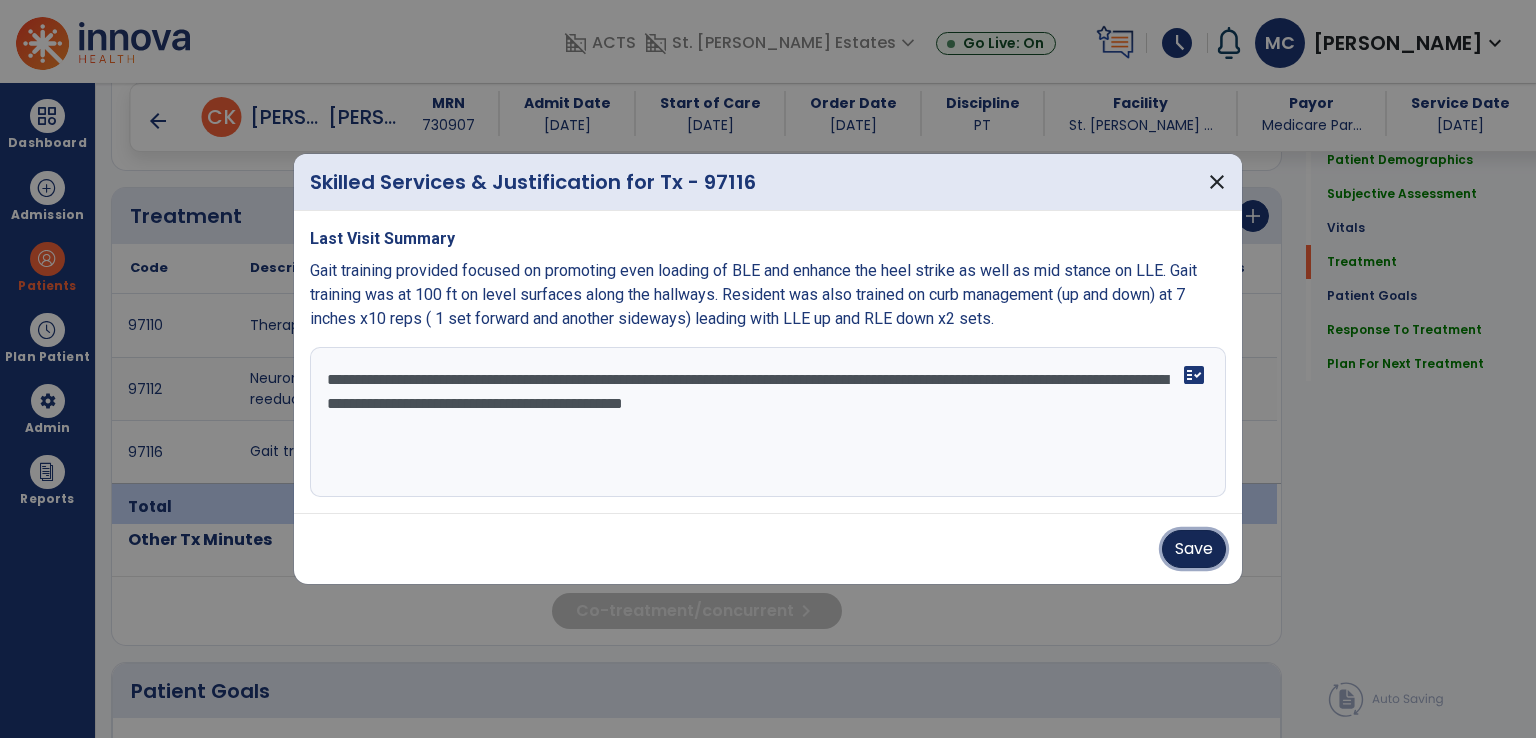 click on "Save" at bounding box center [1194, 549] 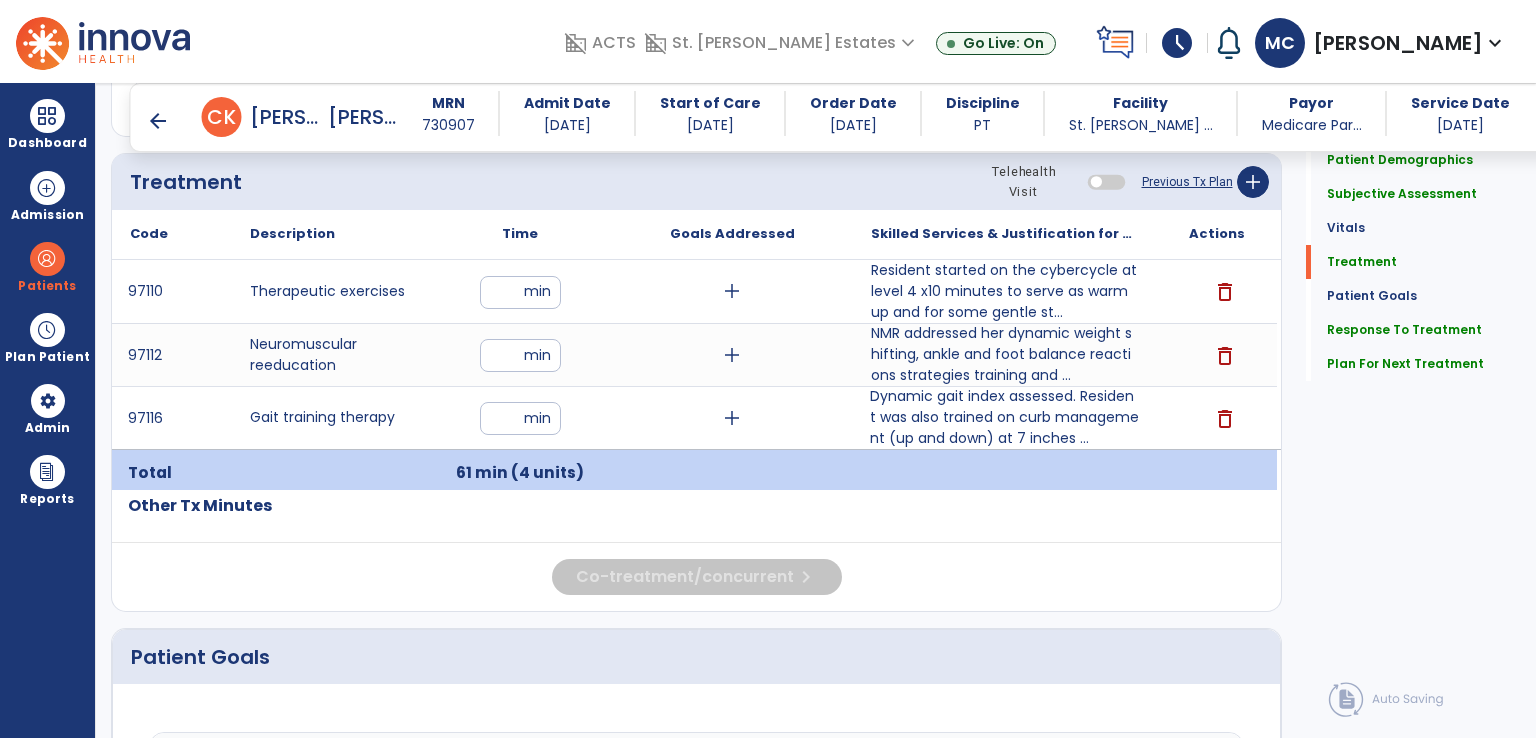 scroll, scrollTop: 1172, scrollLeft: 0, axis: vertical 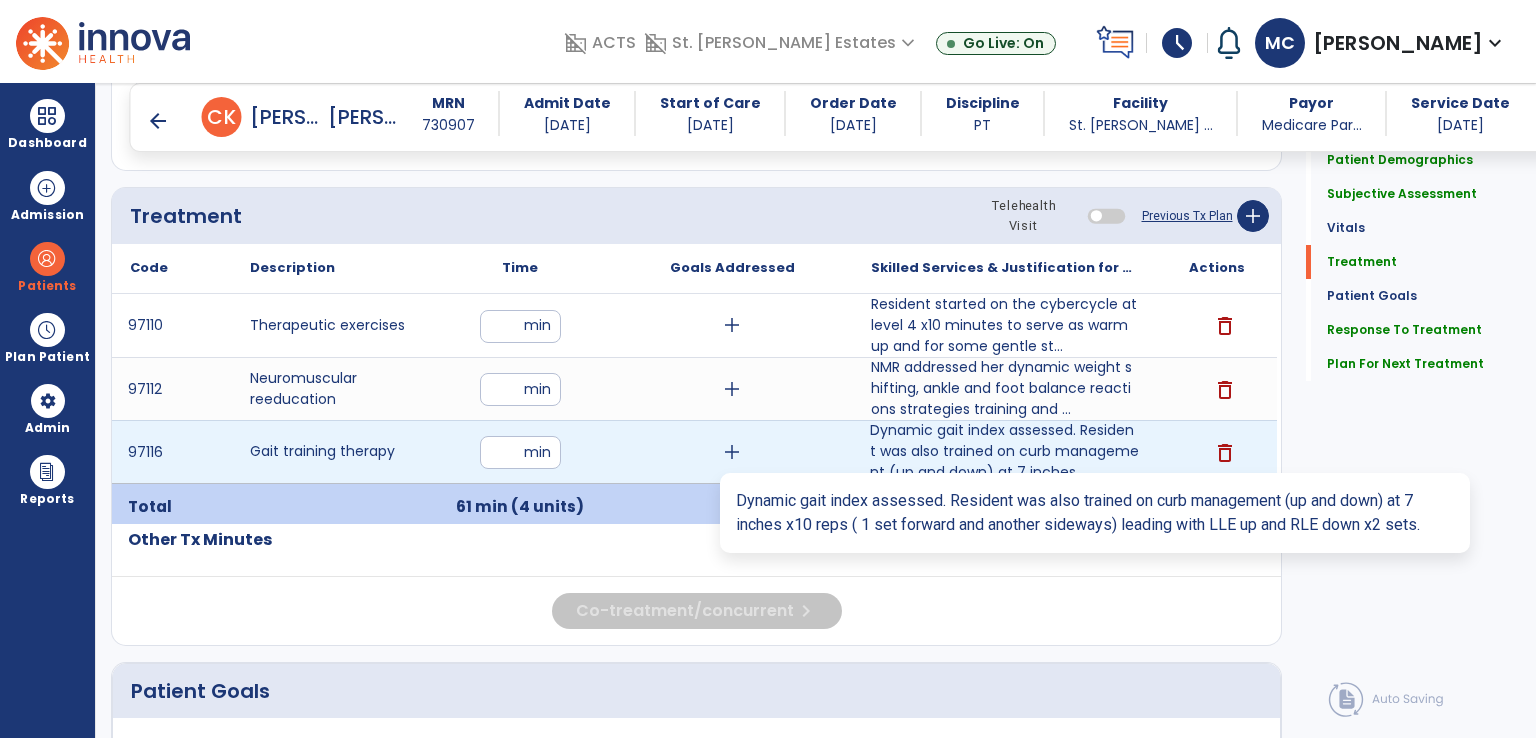 click on "Dynamic gait index assessed. Resident was also trained on curb management (up and down) at 7 inches ..." at bounding box center [1004, 451] 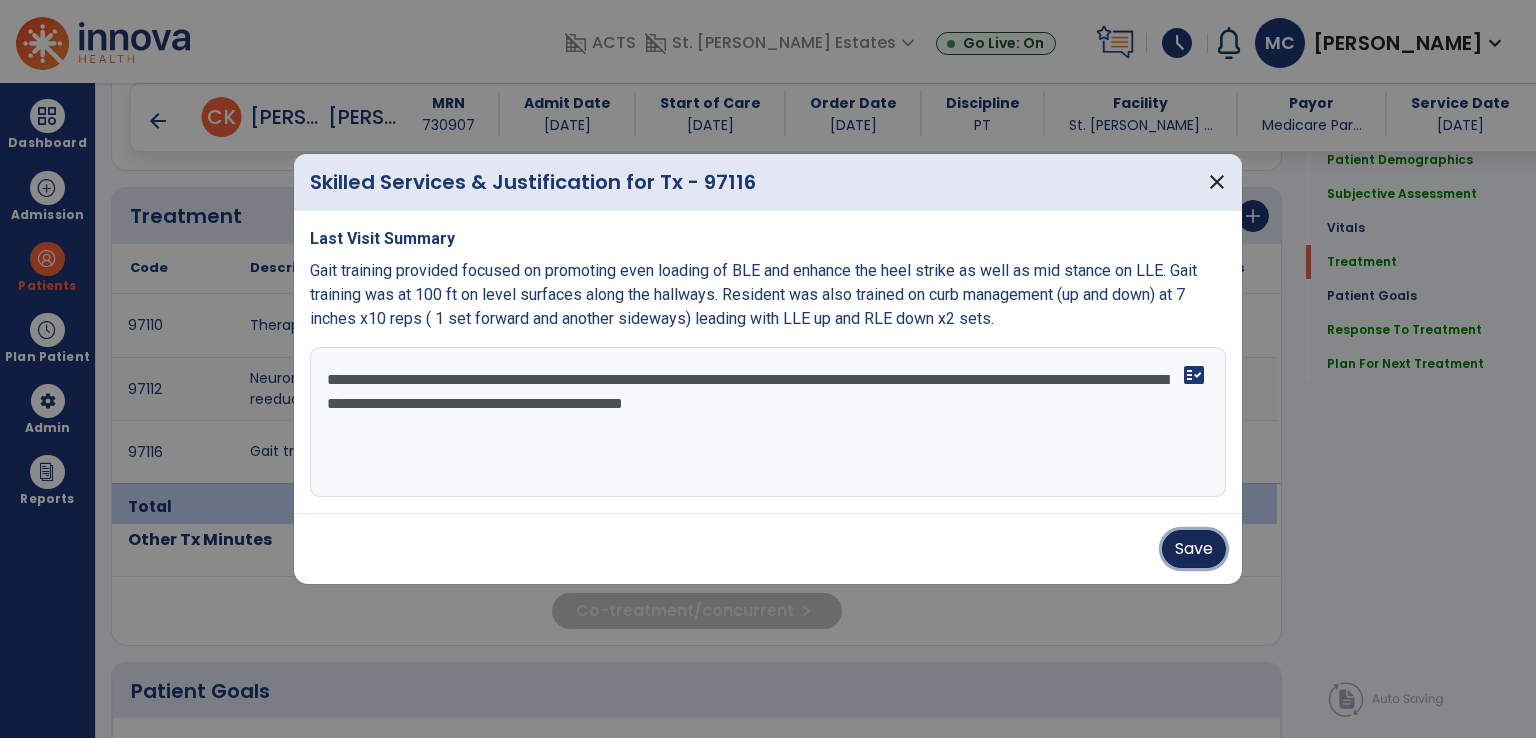 click on "Save" at bounding box center (1194, 549) 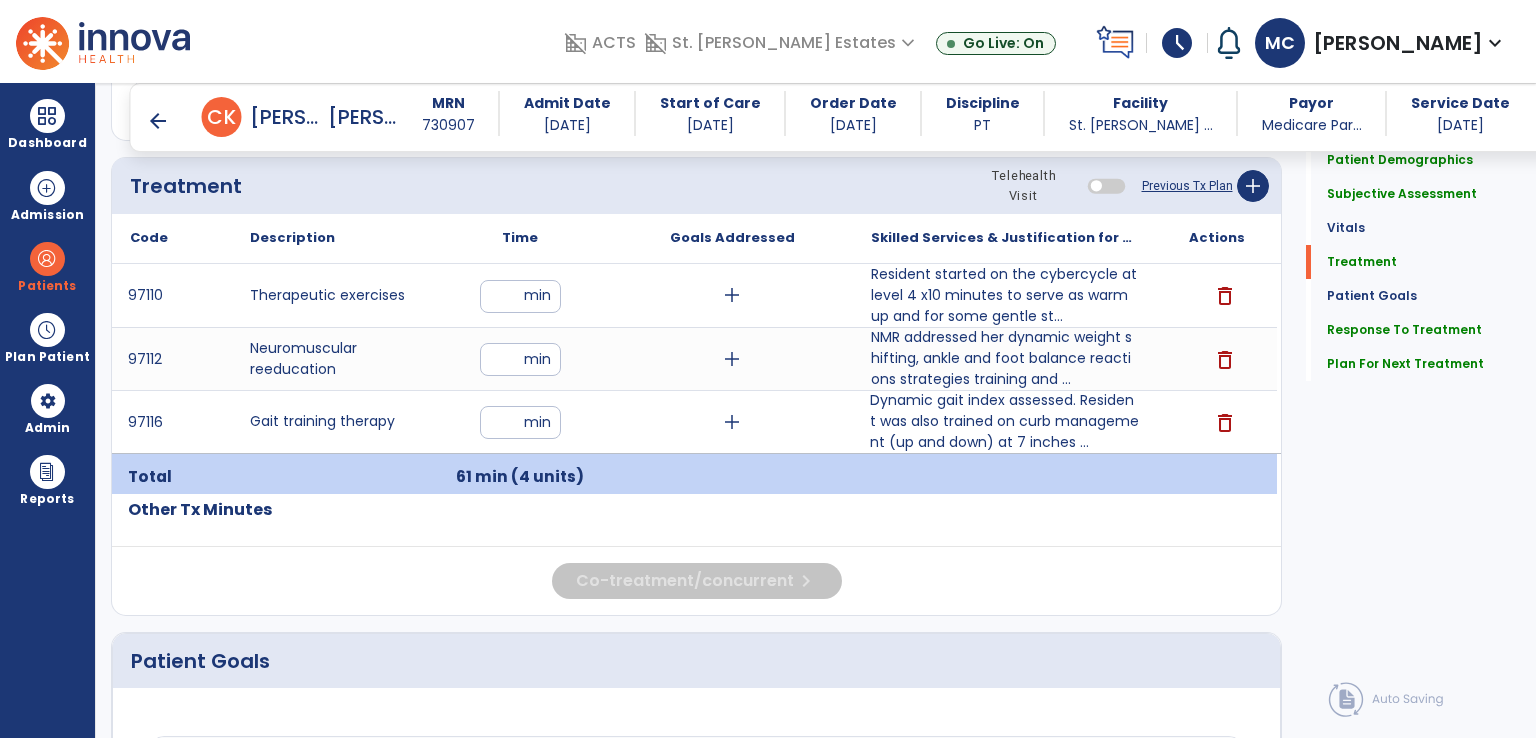 scroll, scrollTop: 1172, scrollLeft: 0, axis: vertical 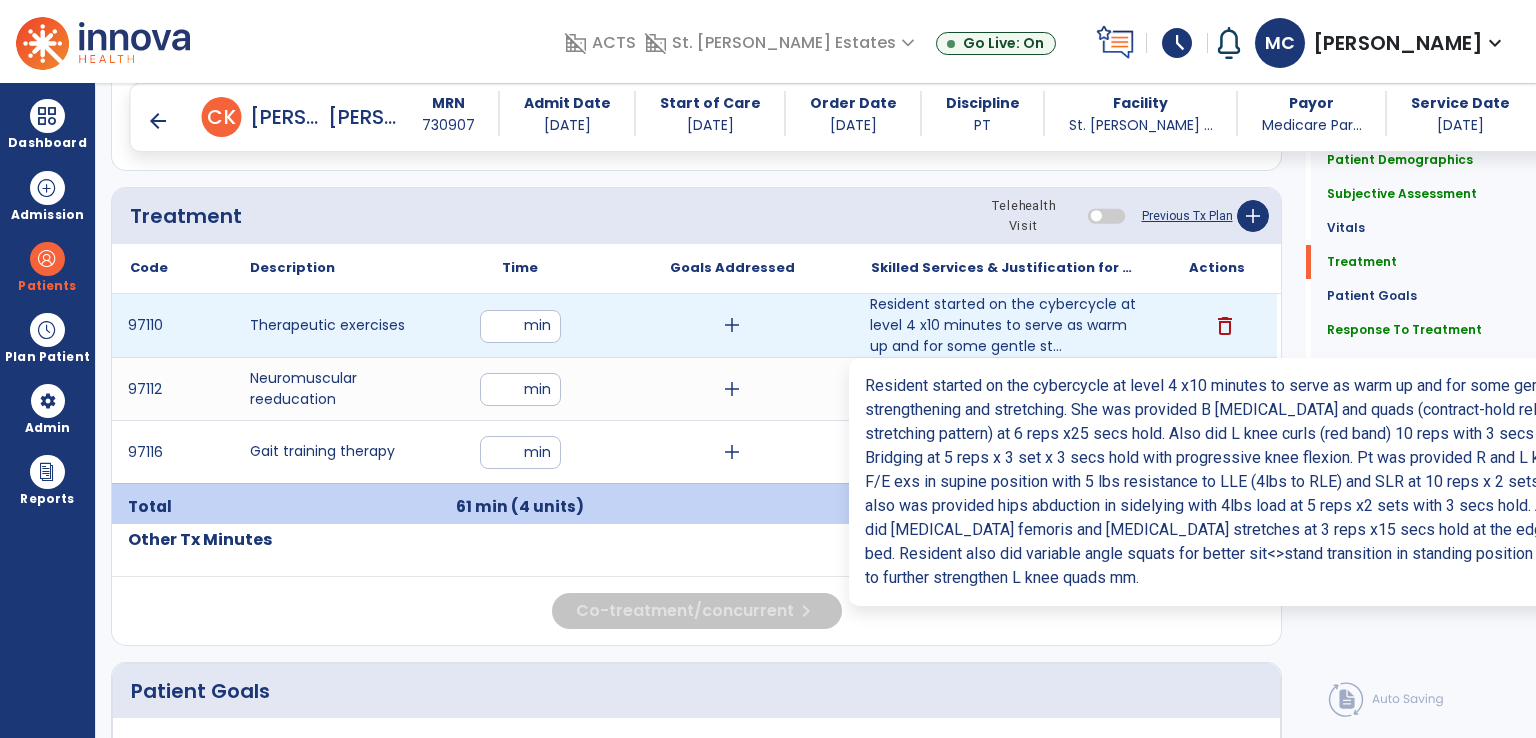 click on "Resident started on the cybercycle at level 4 x10 minutes to serve as warm up and for some gentle st..." at bounding box center (1004, 325) 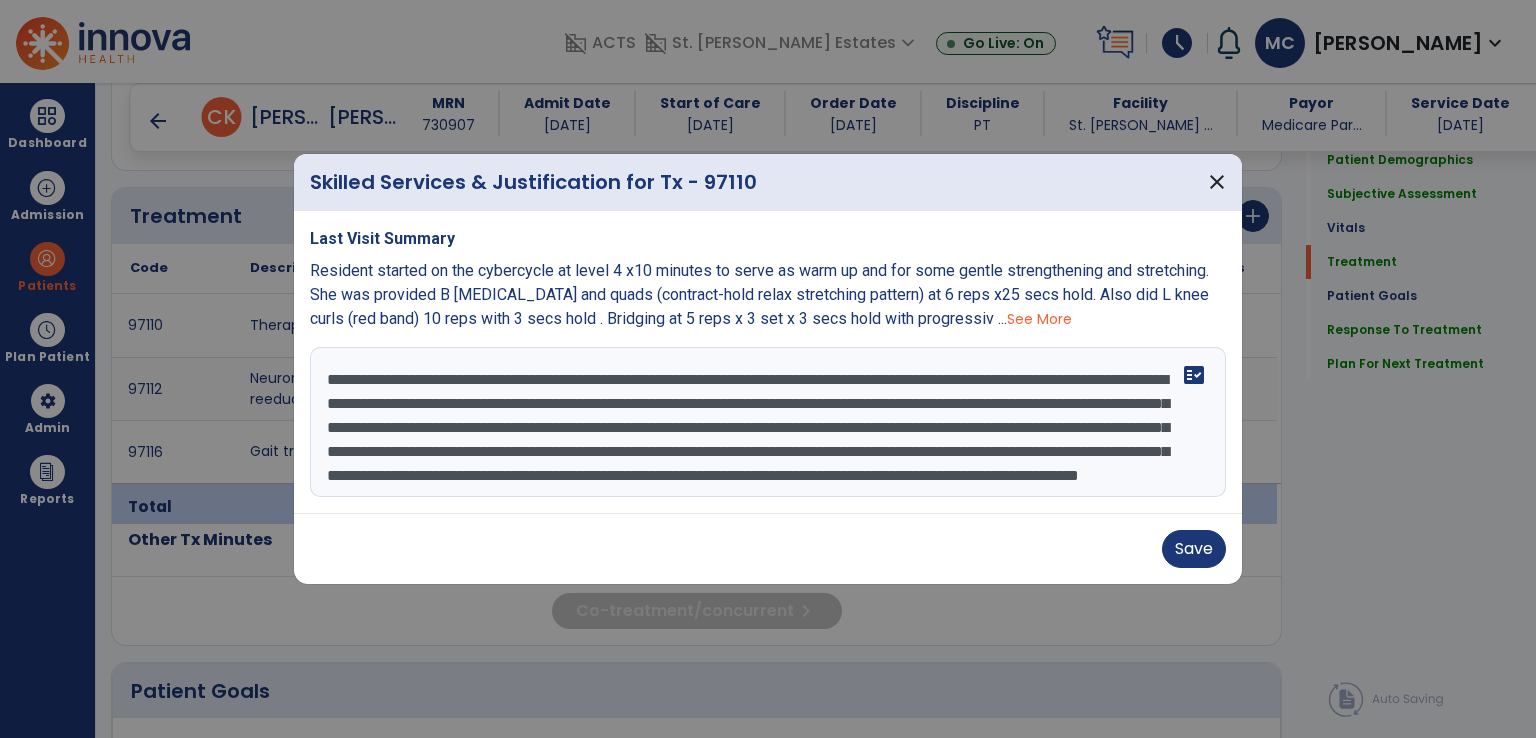 scroll, scrollTop: 119, scrollLeft: 0, axis: vertical 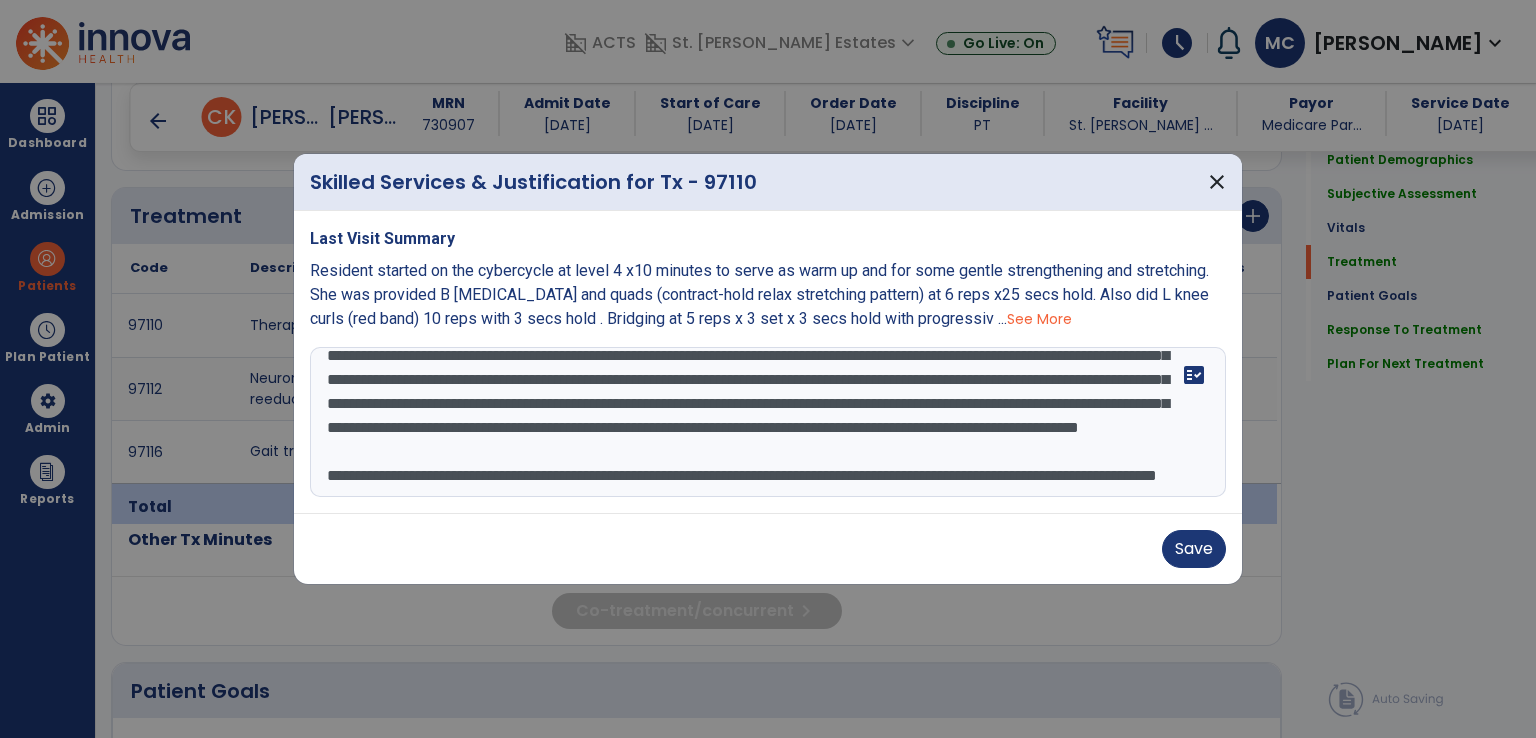 drag, startPoint x: 622, startPoint y: 479, endPoint x: 322, endPoint y: 454, distance: 301.03986 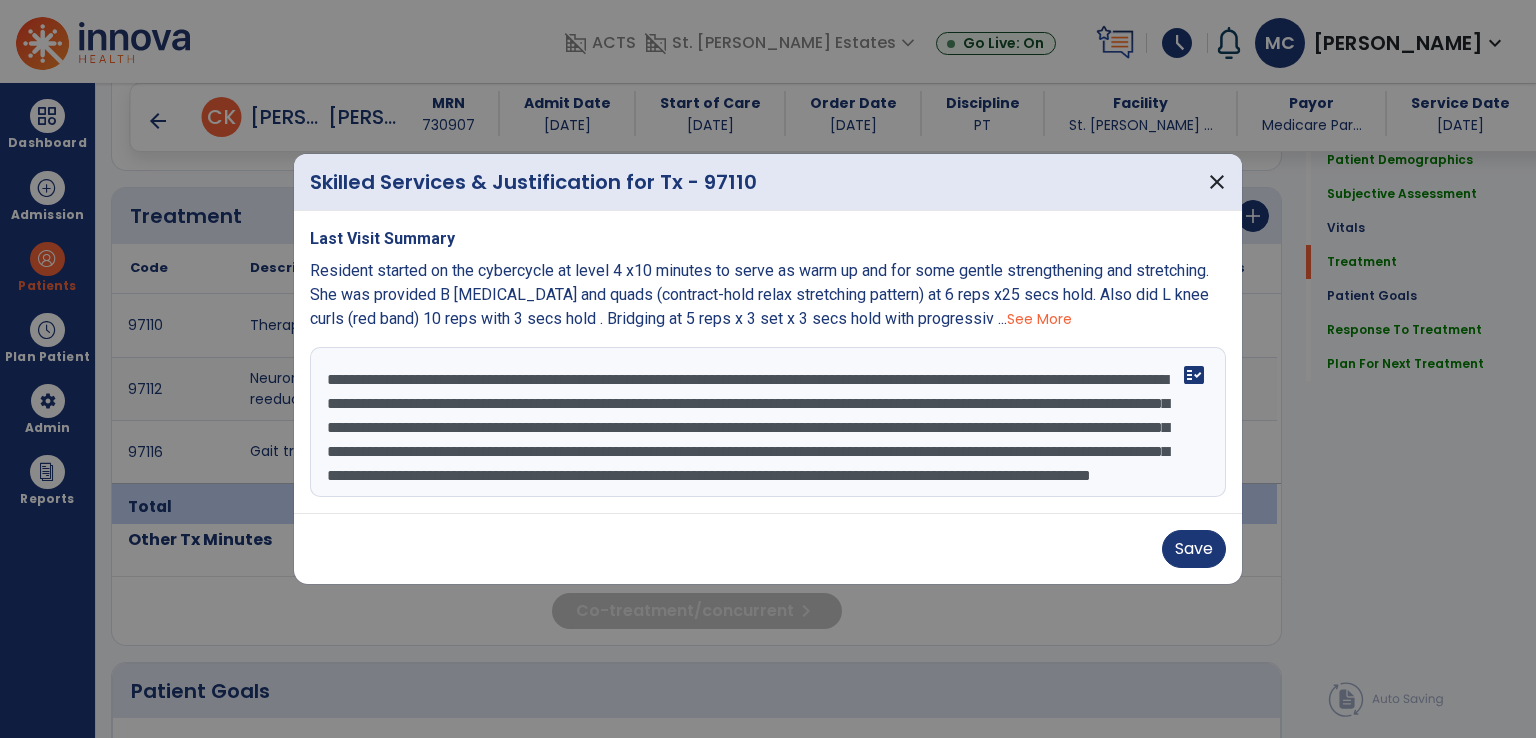 scroll, scrollTop: 96, scrollLeft: 0, axis: vertical 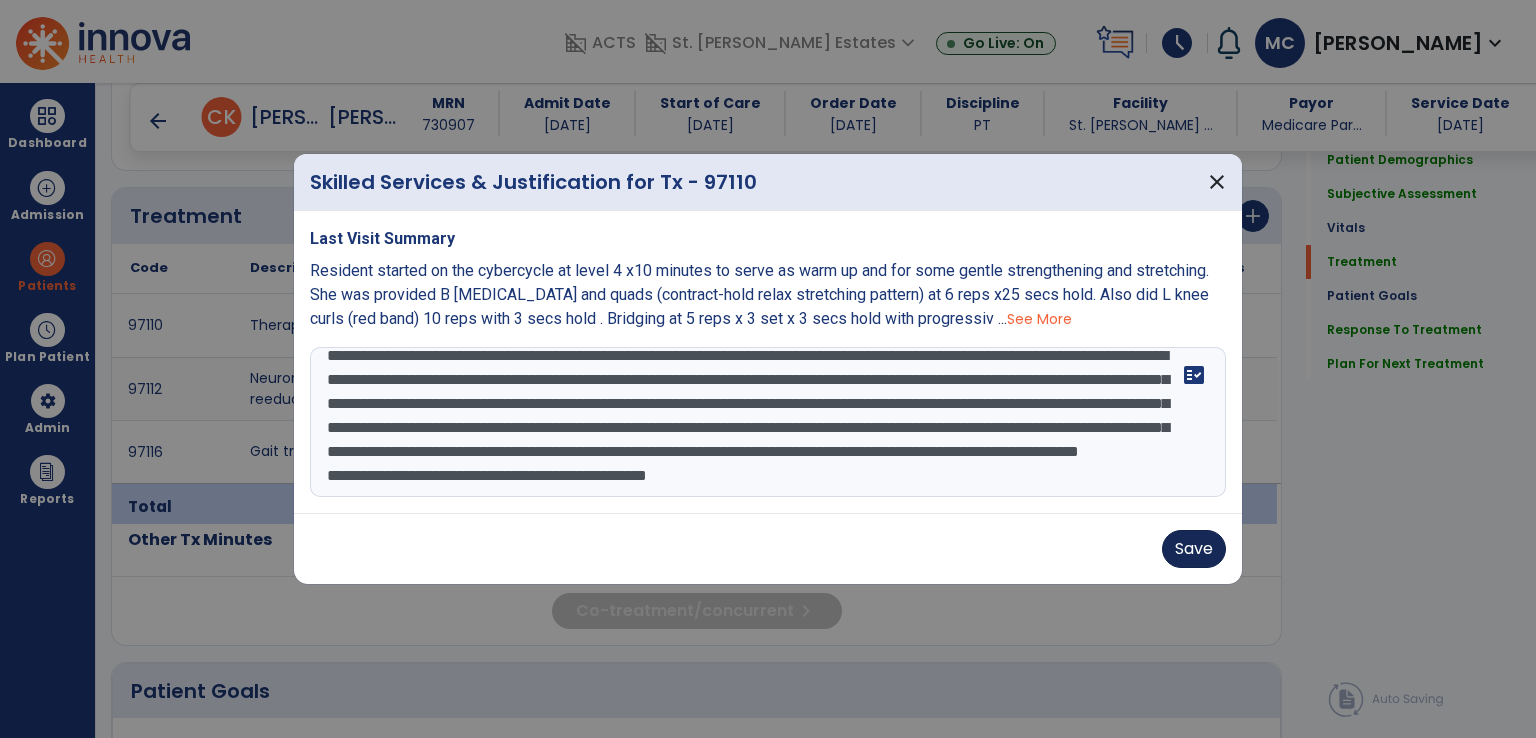 type on "**********" 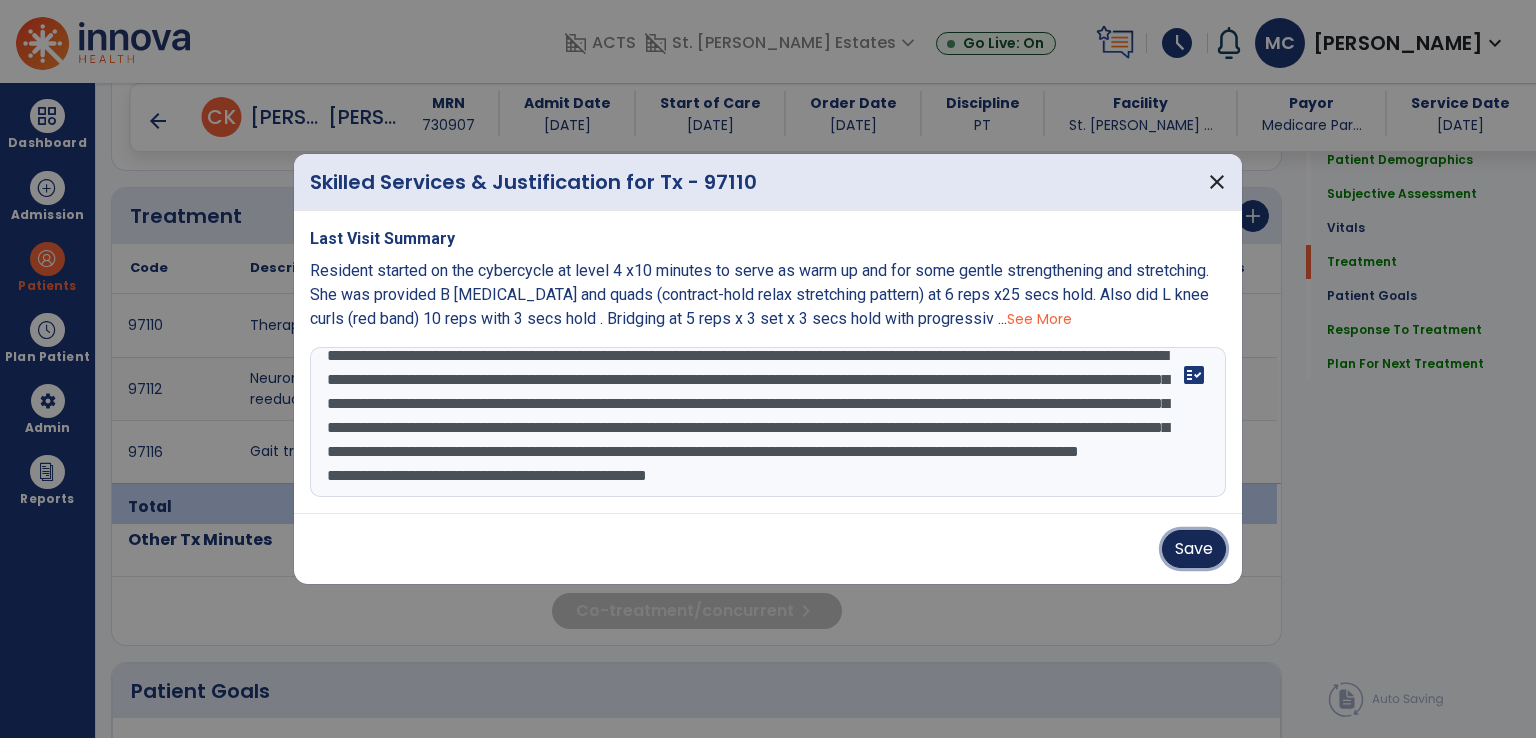 click on "Save" at bounding box center (1194, 549) 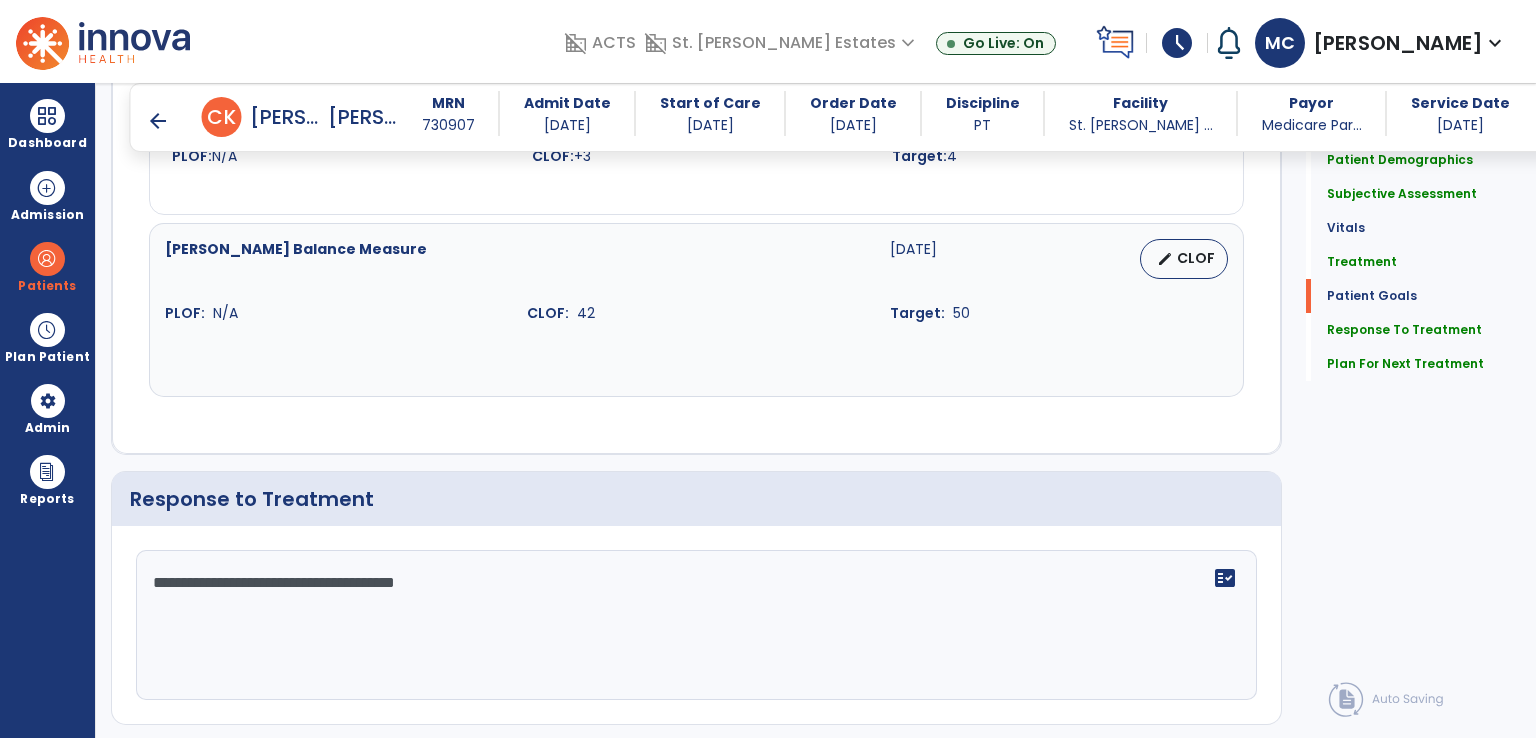 scroll, scrollTop: 2672, scrollLeft: 0, axis: vertical 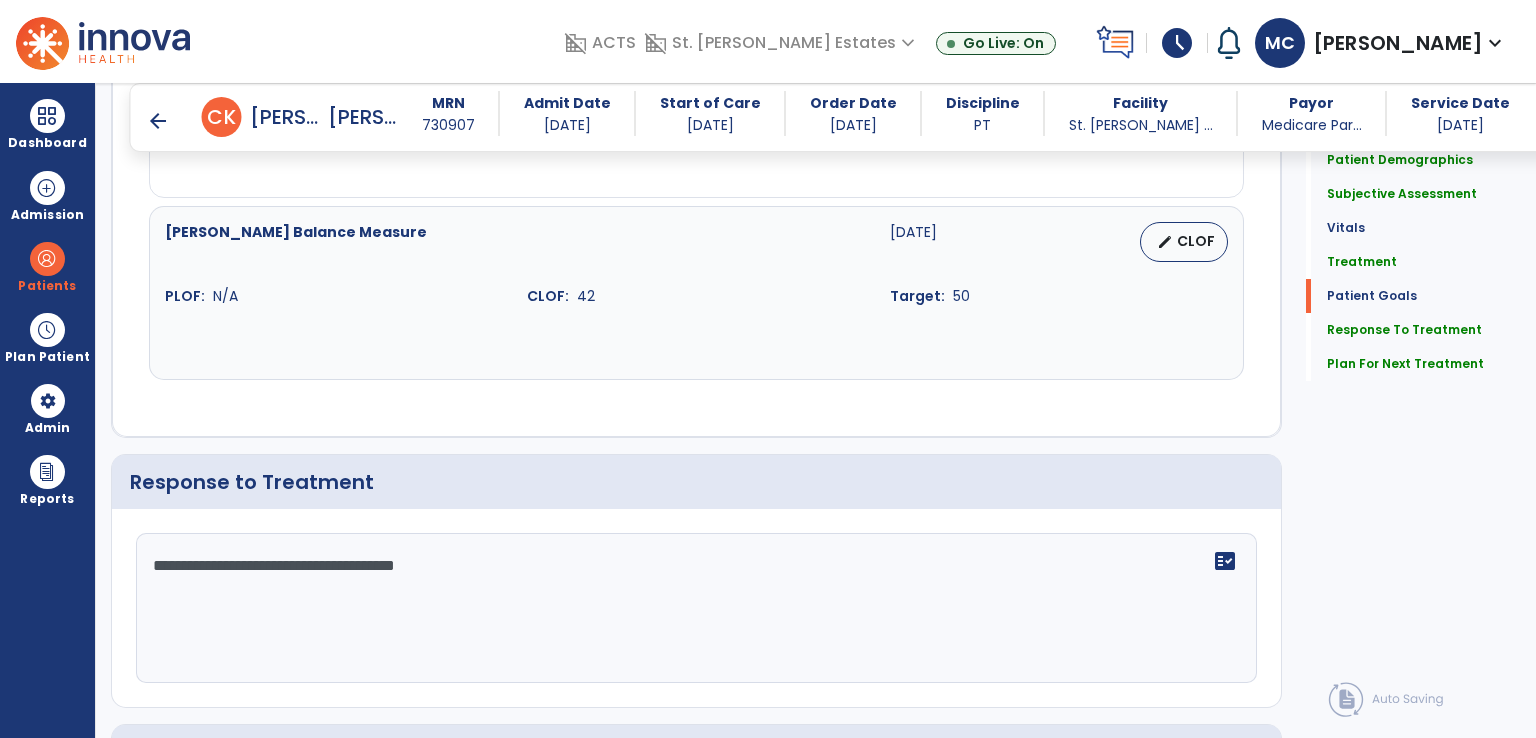 click on "**********" 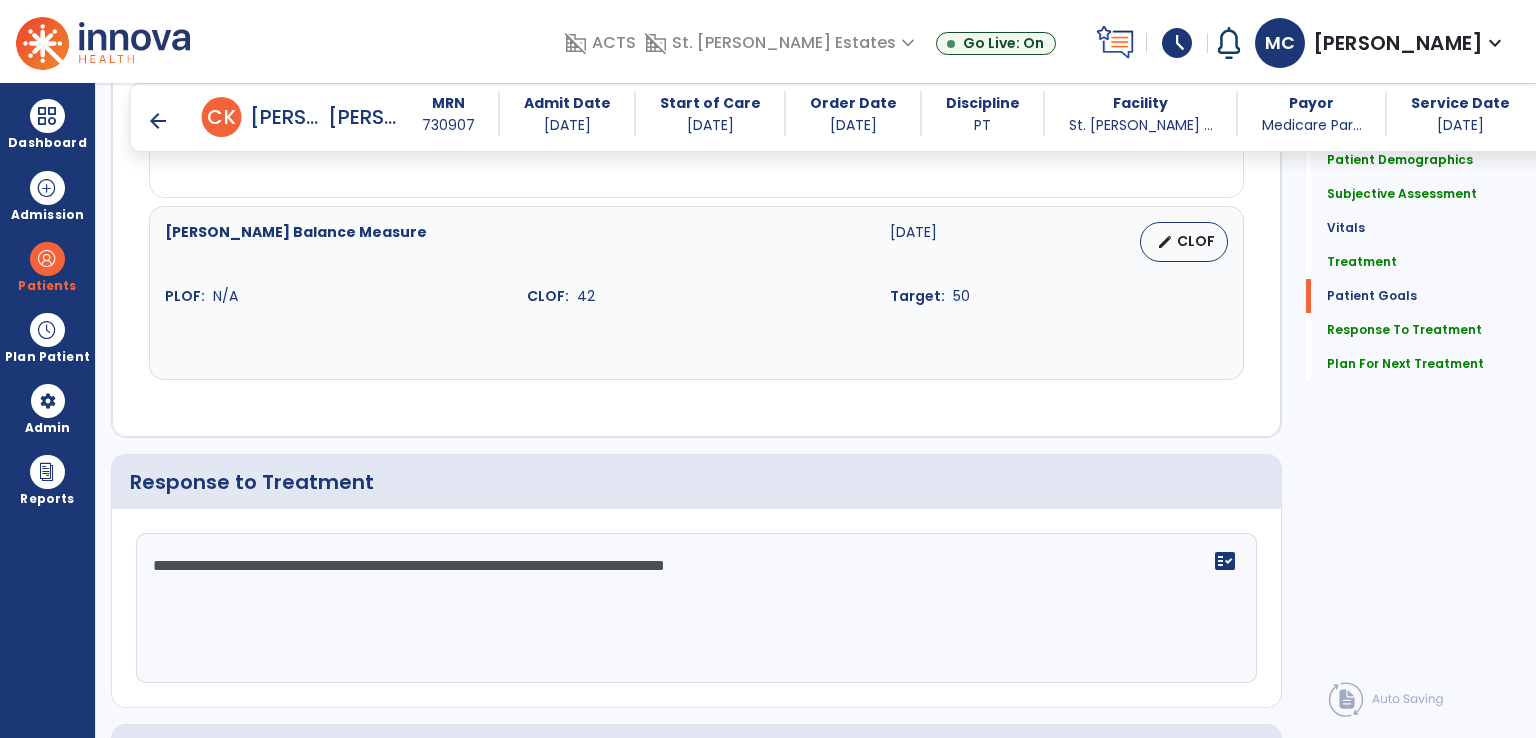 scroll, scrollTop: 2972, scrollLeft: 0, axis: vertical 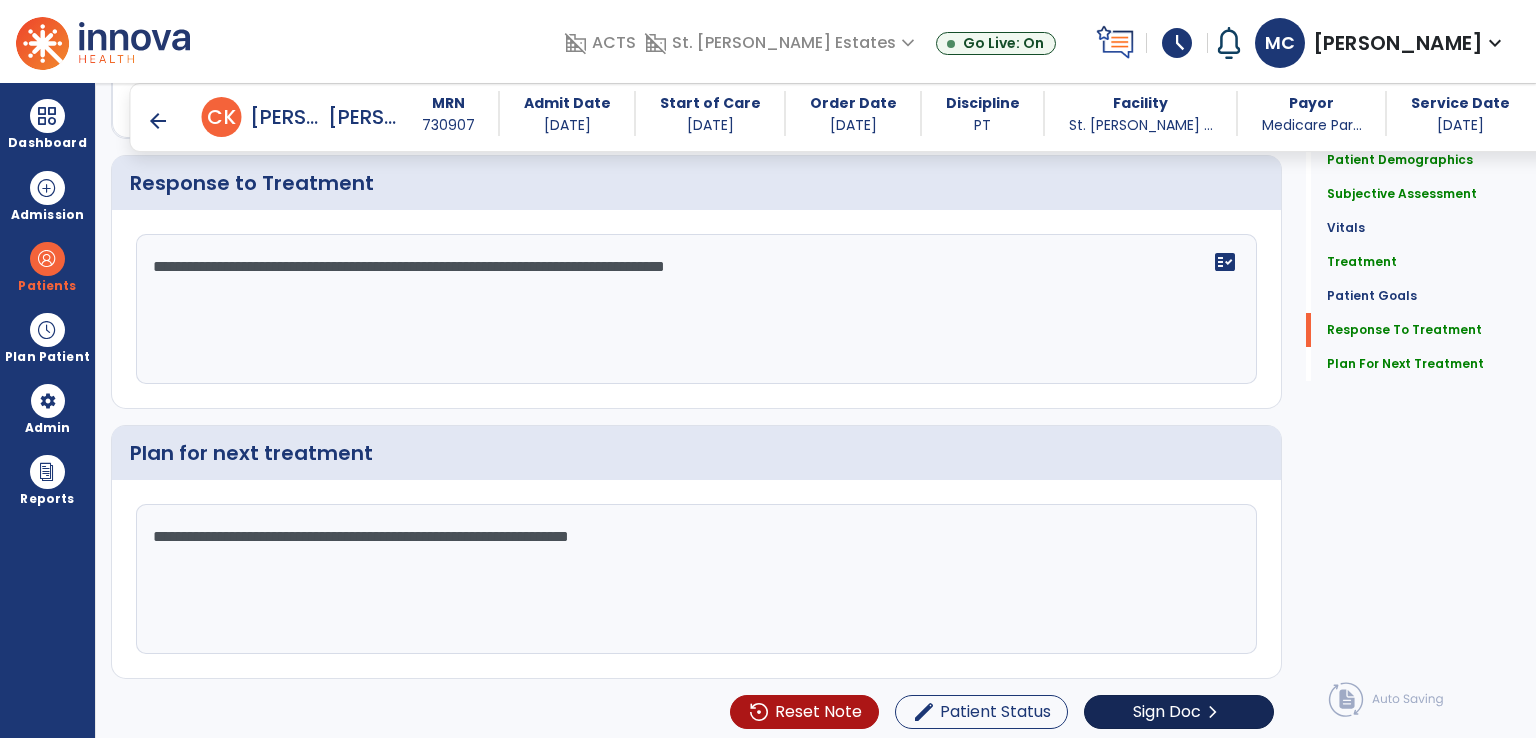 type on "**********" 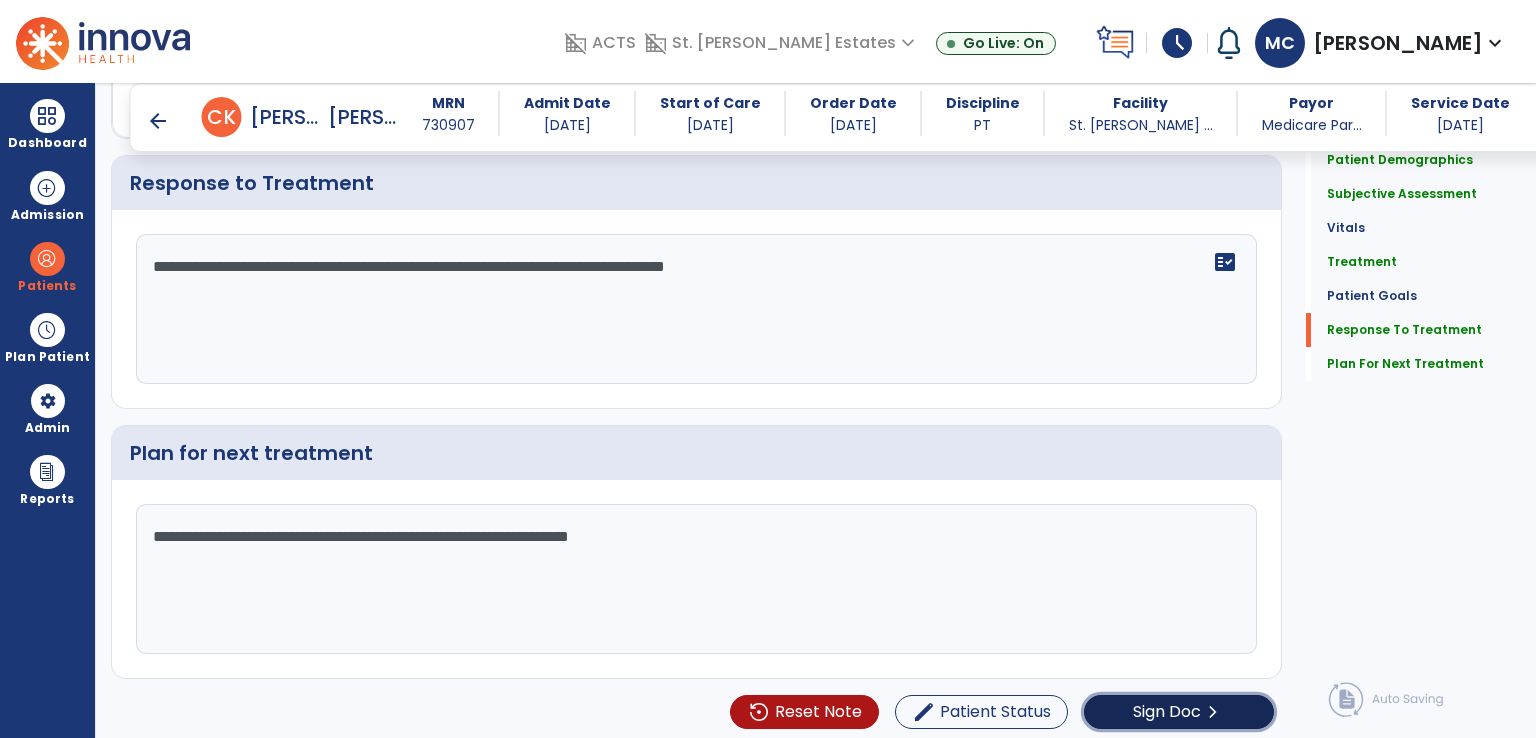 click on "Sign Doc" 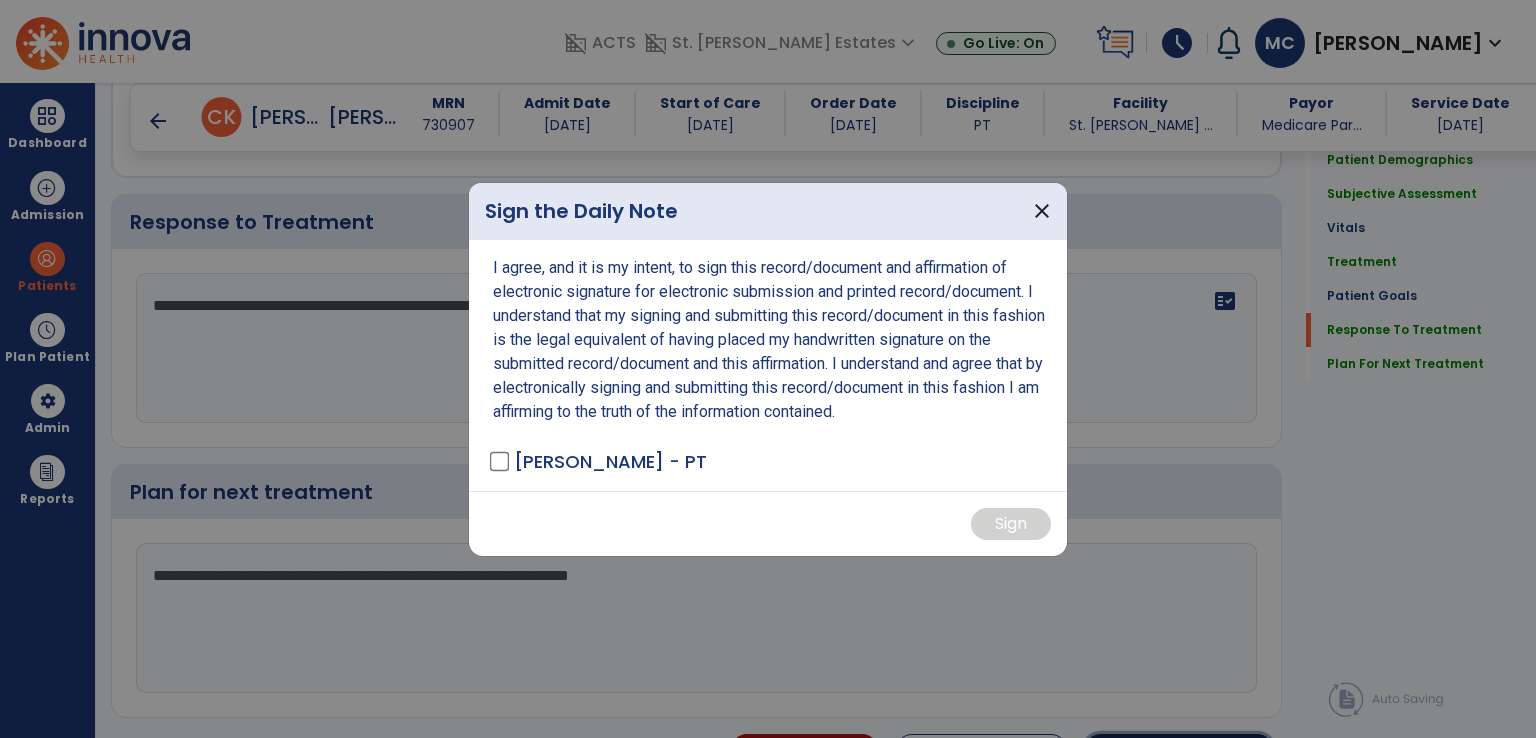 scroll, scrollTop: 2972, scrollLeft: 0, axis: vertical 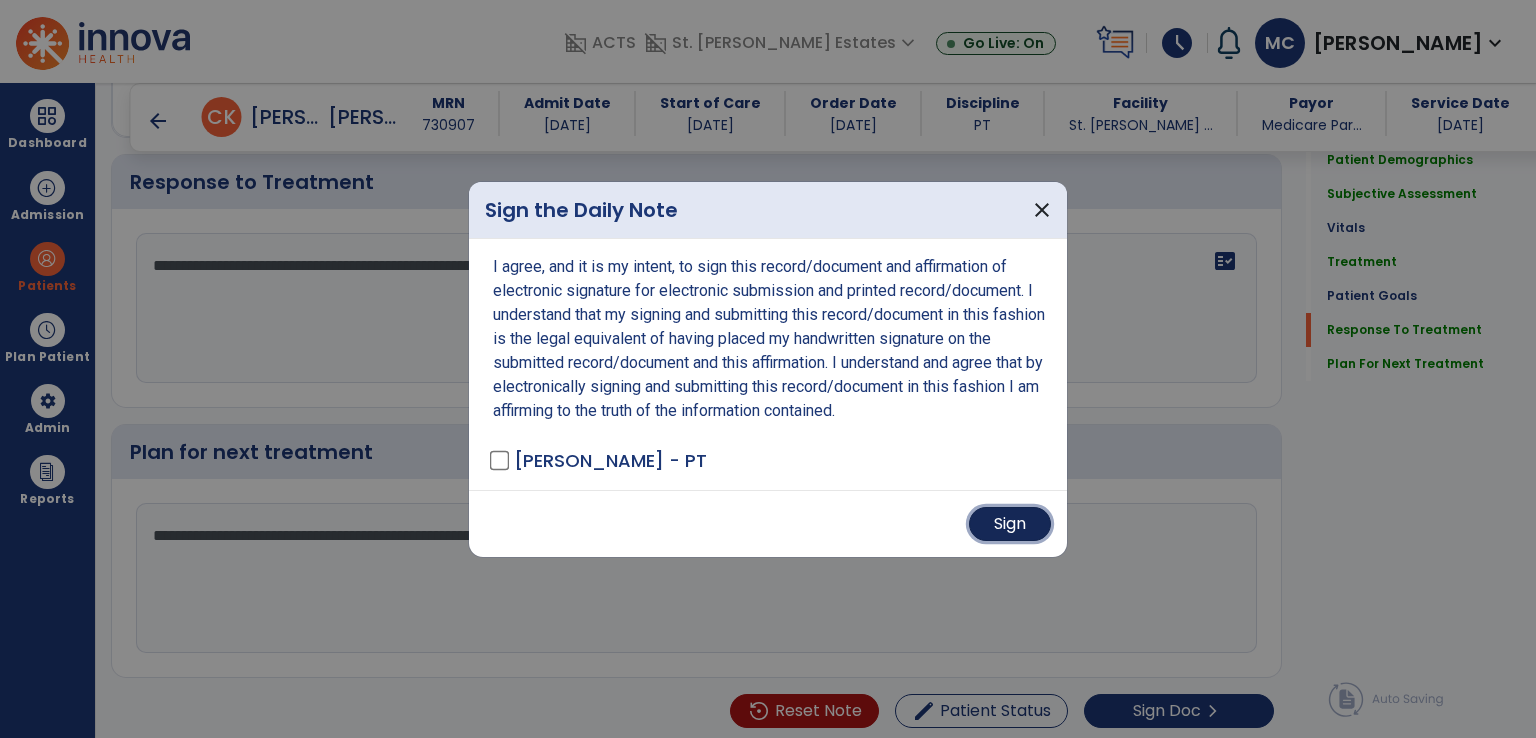 click on "Sign" at bounding box center [1010, 524] 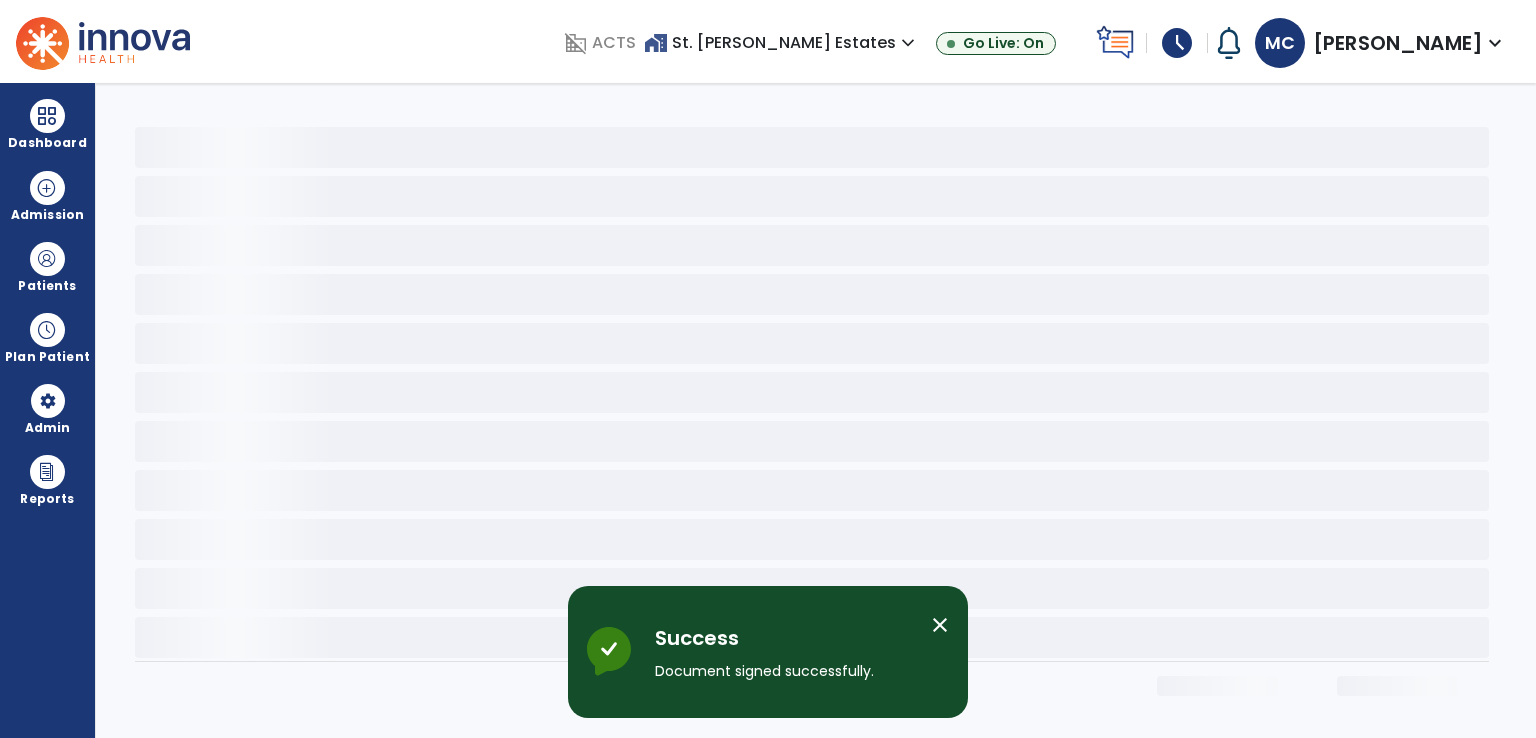 scroll, scrollTop: 0, scrollLeft: 0, axis: both 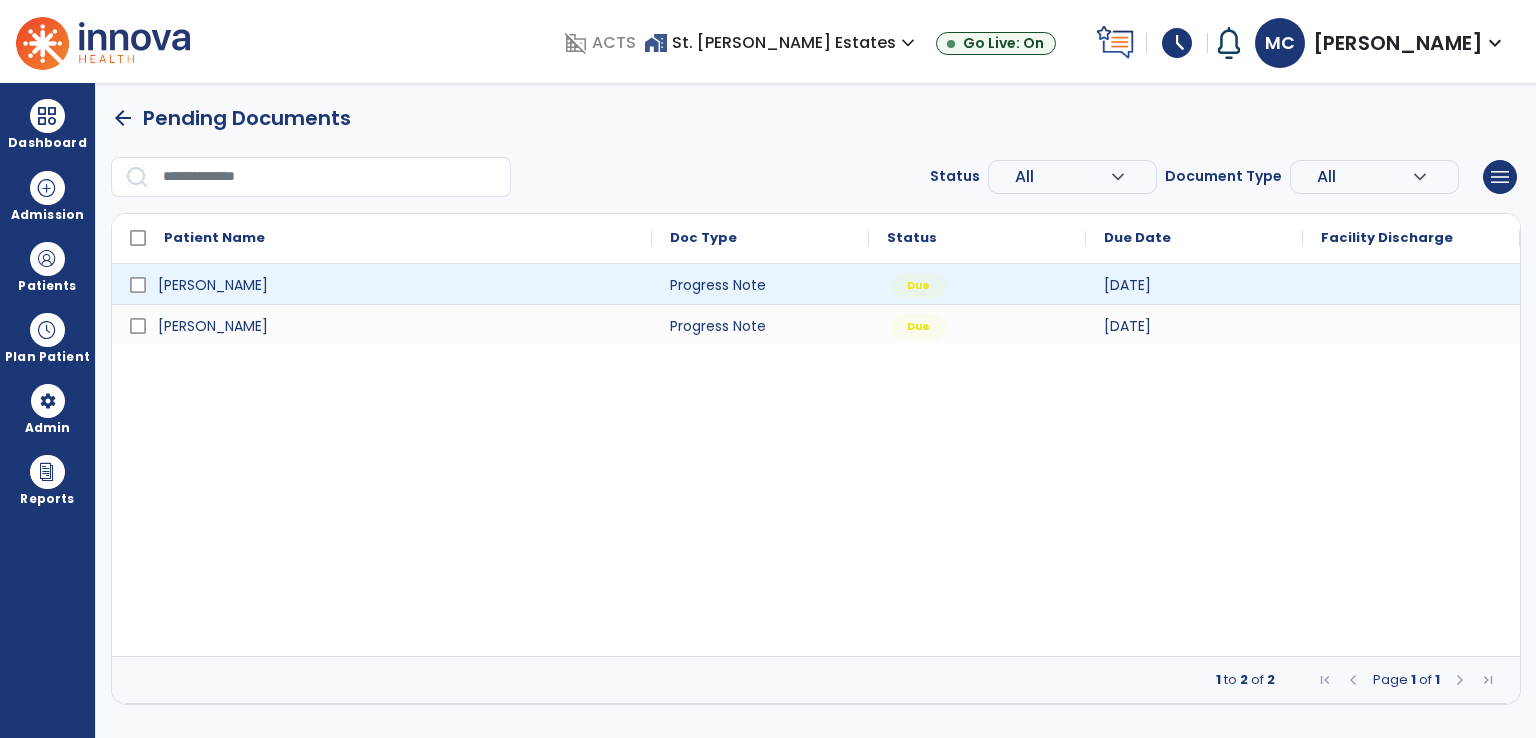 click at bounding box center [1411, 284] 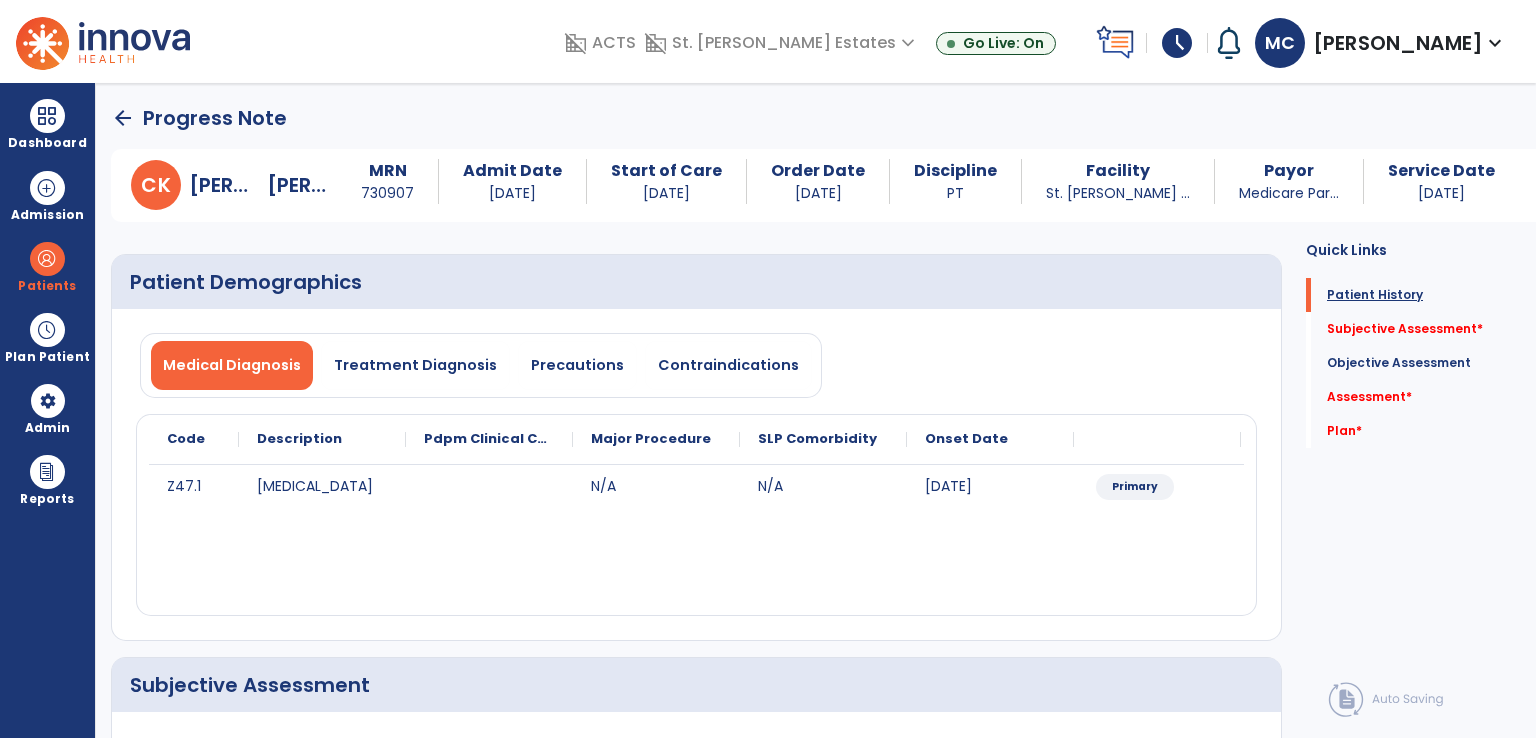 click on "Patient History" 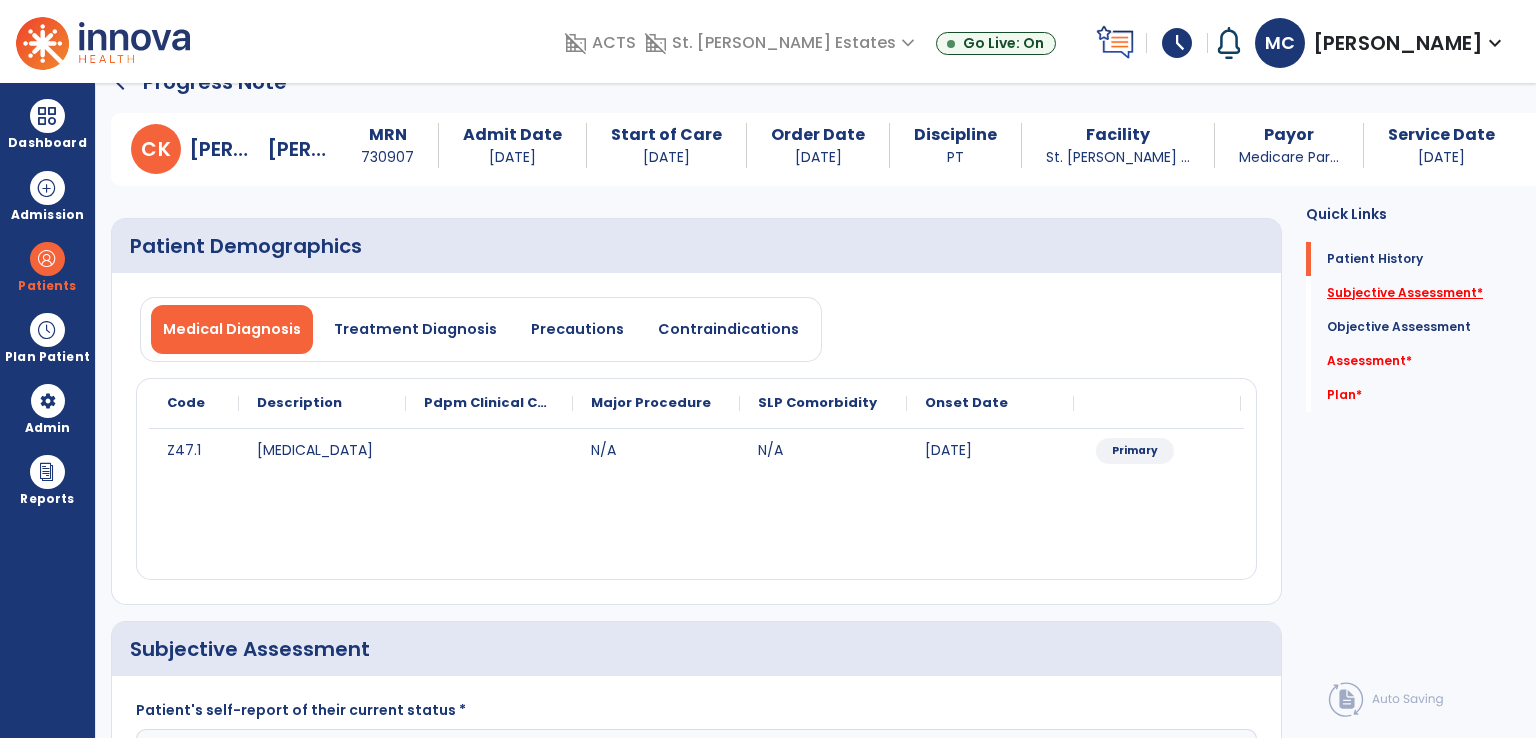 click on "Subjective Assessment   *" 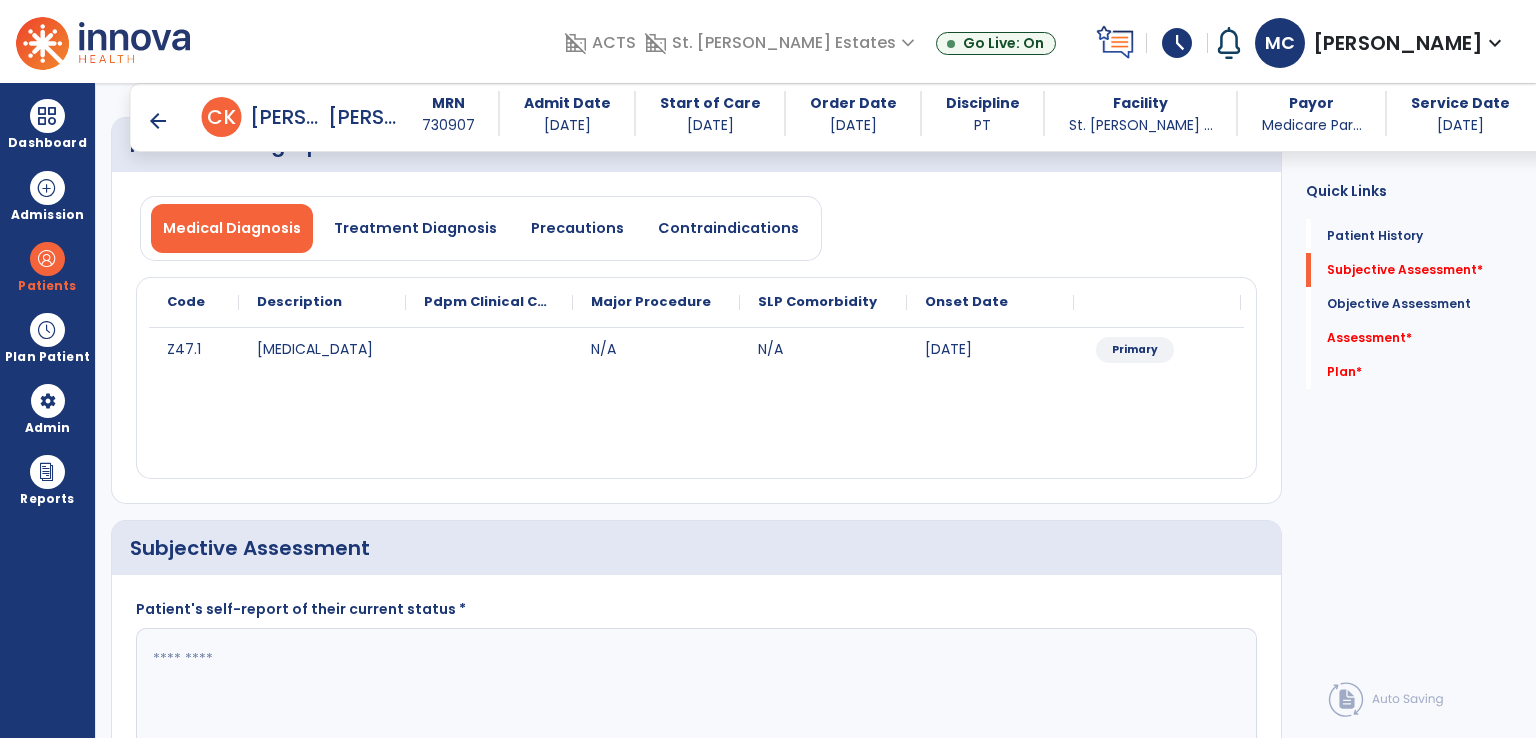scroll, scrollTop: 387, scrollLeft: 0, axis: vertical 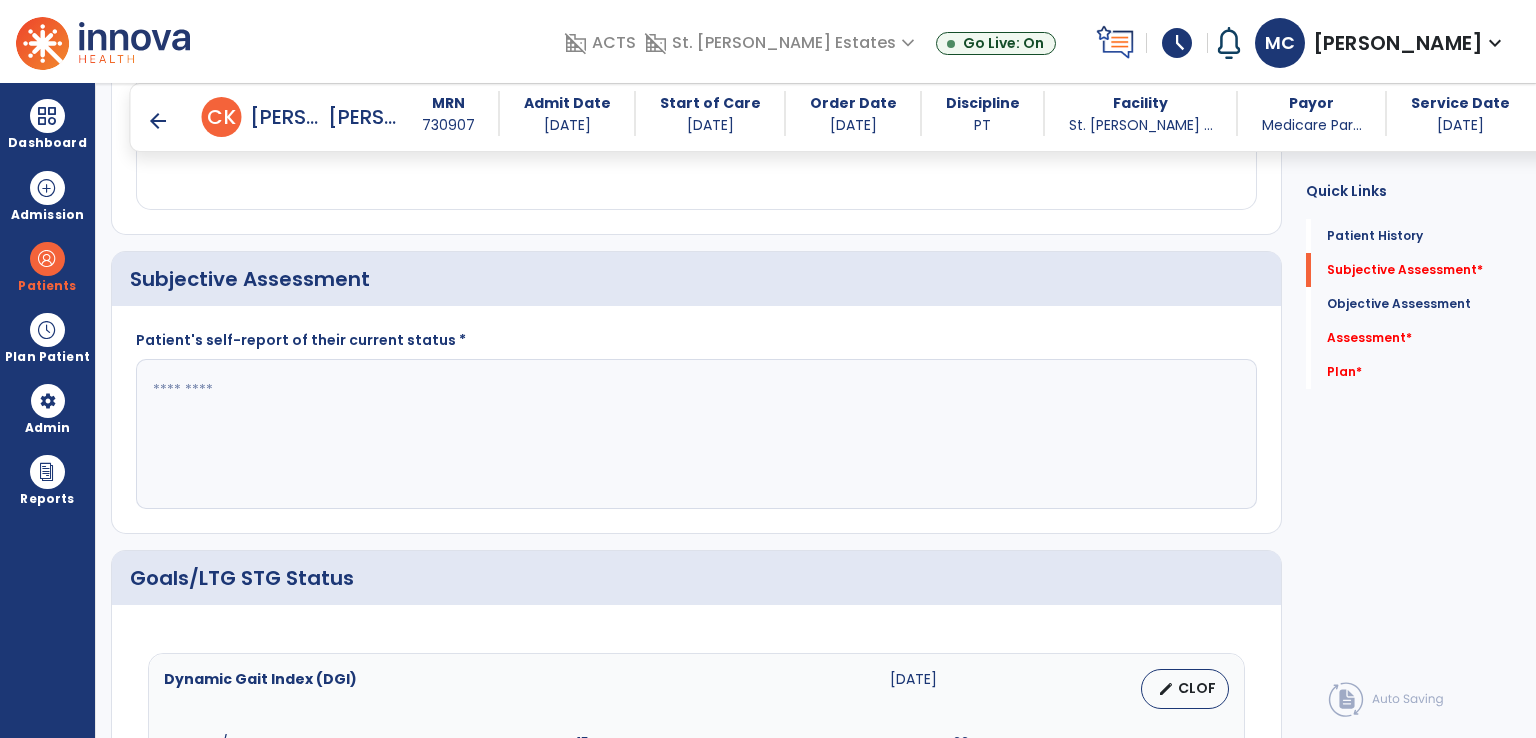 click 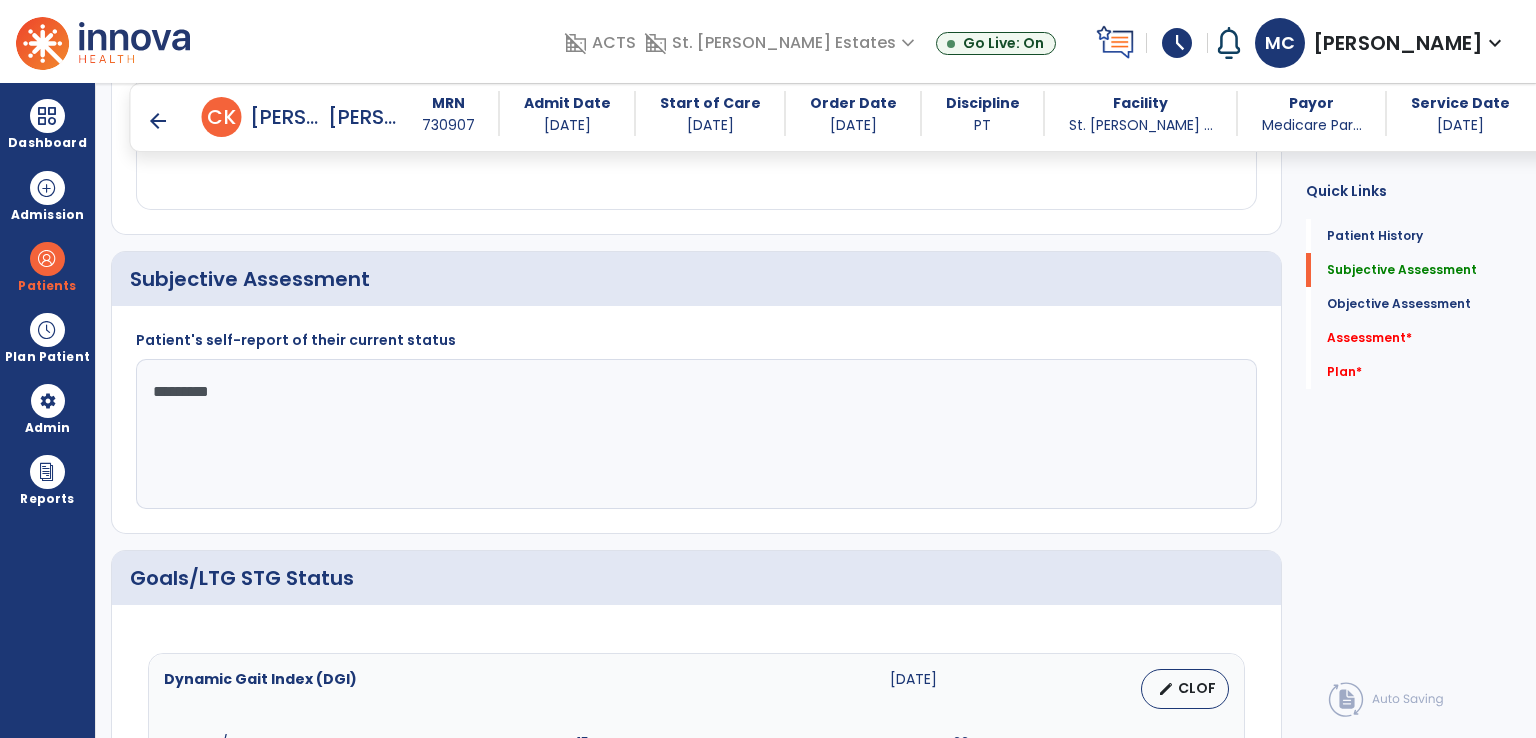 click on "********" 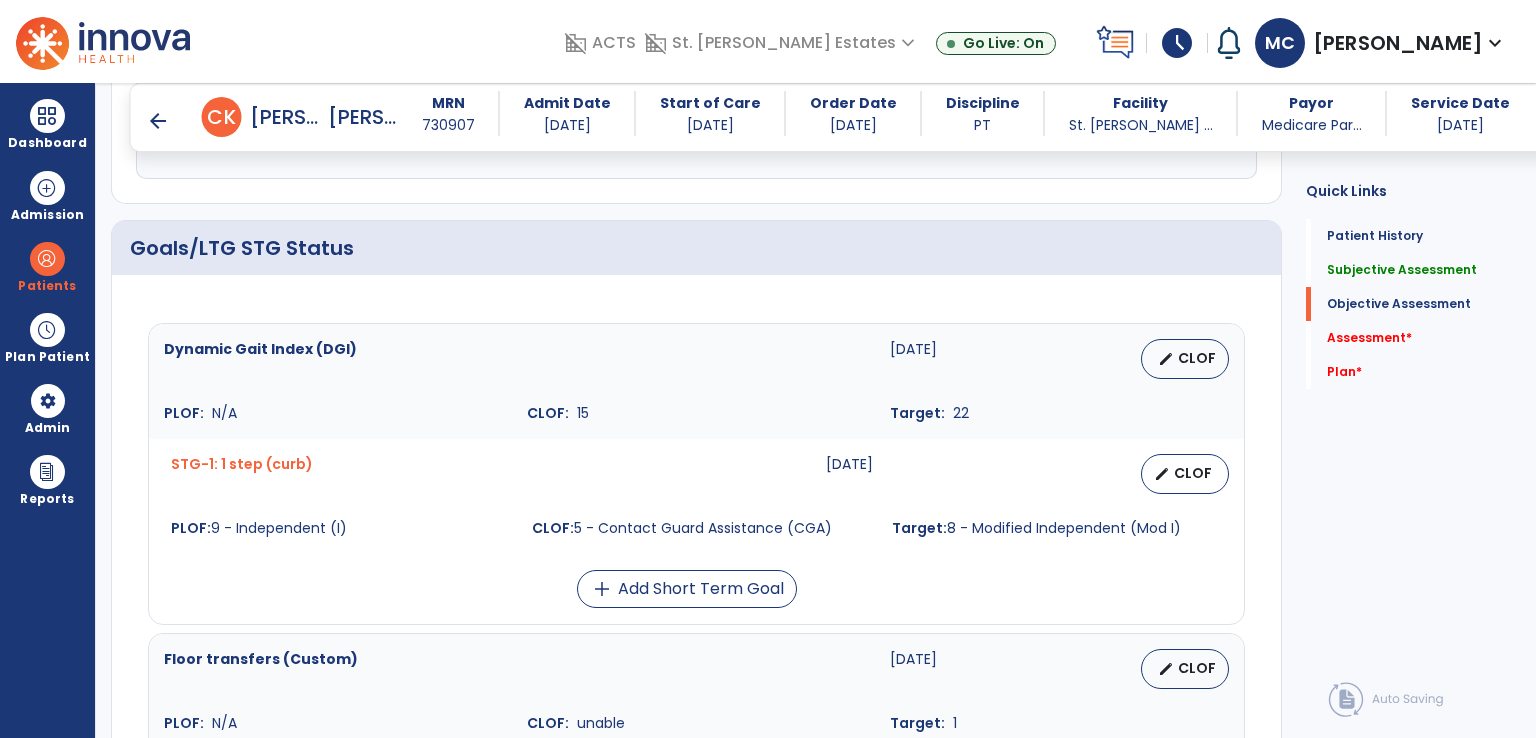 scroll, scrollTop: 687, scrollLeft: 0, axis: vertical 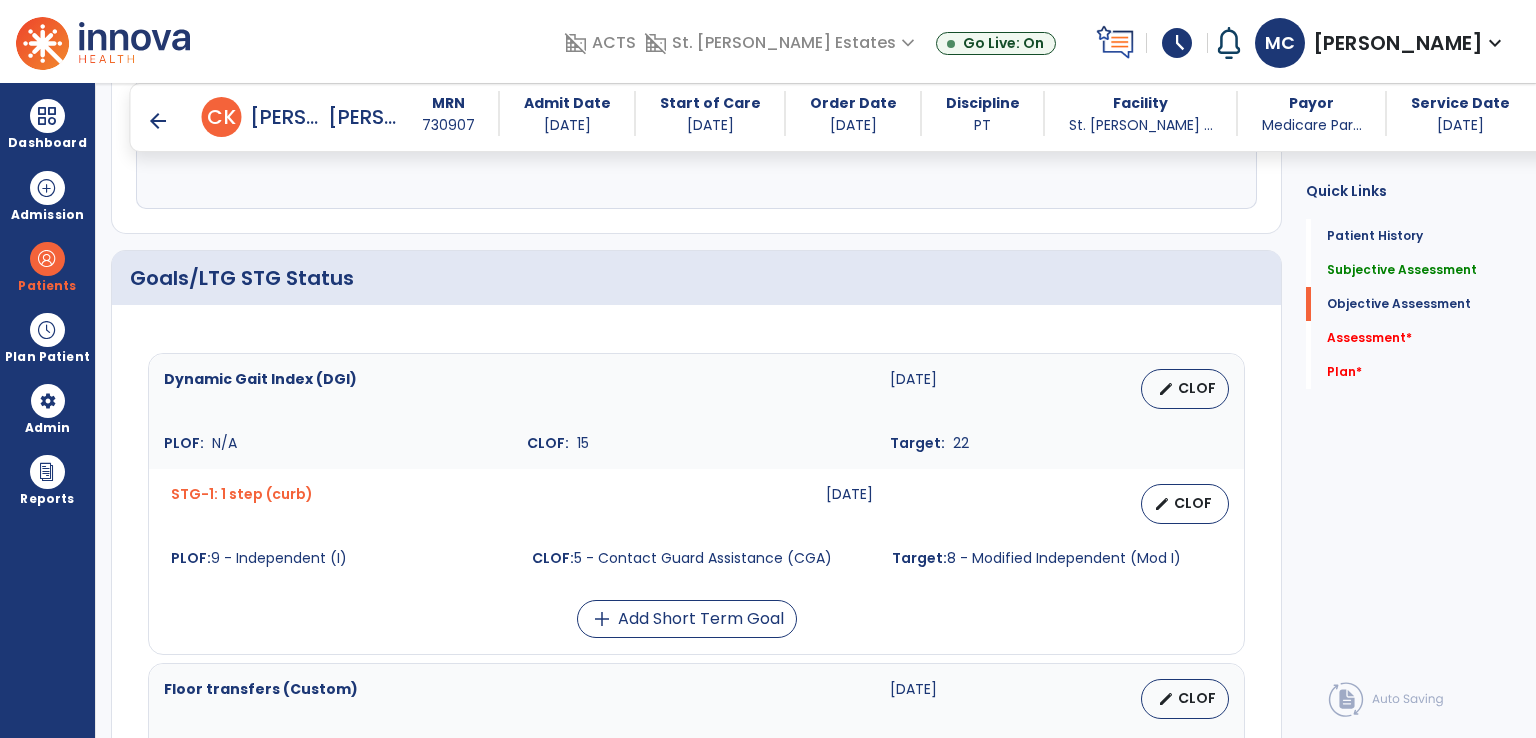 type on "**********" 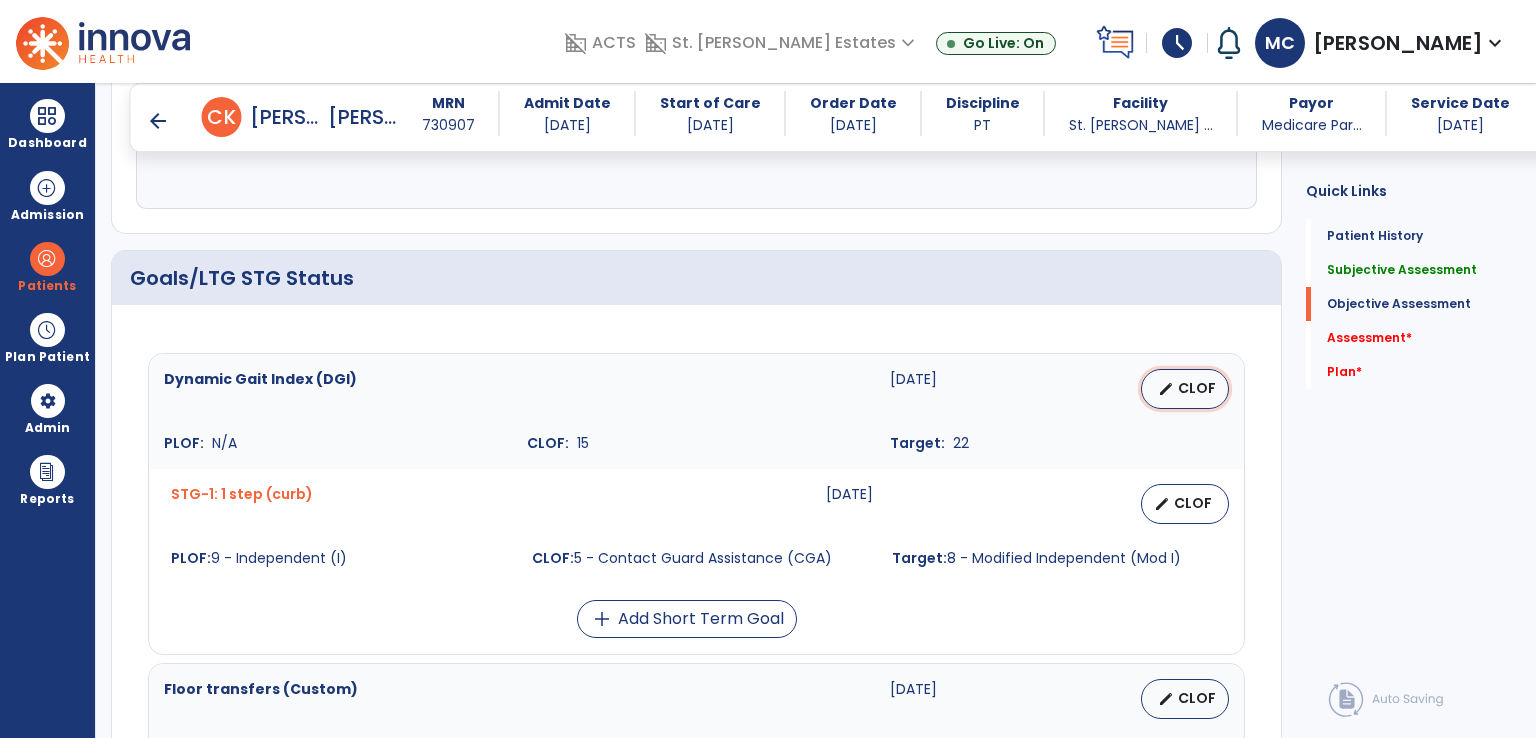 click on "CLOF" at bounding box center (1197, 388) 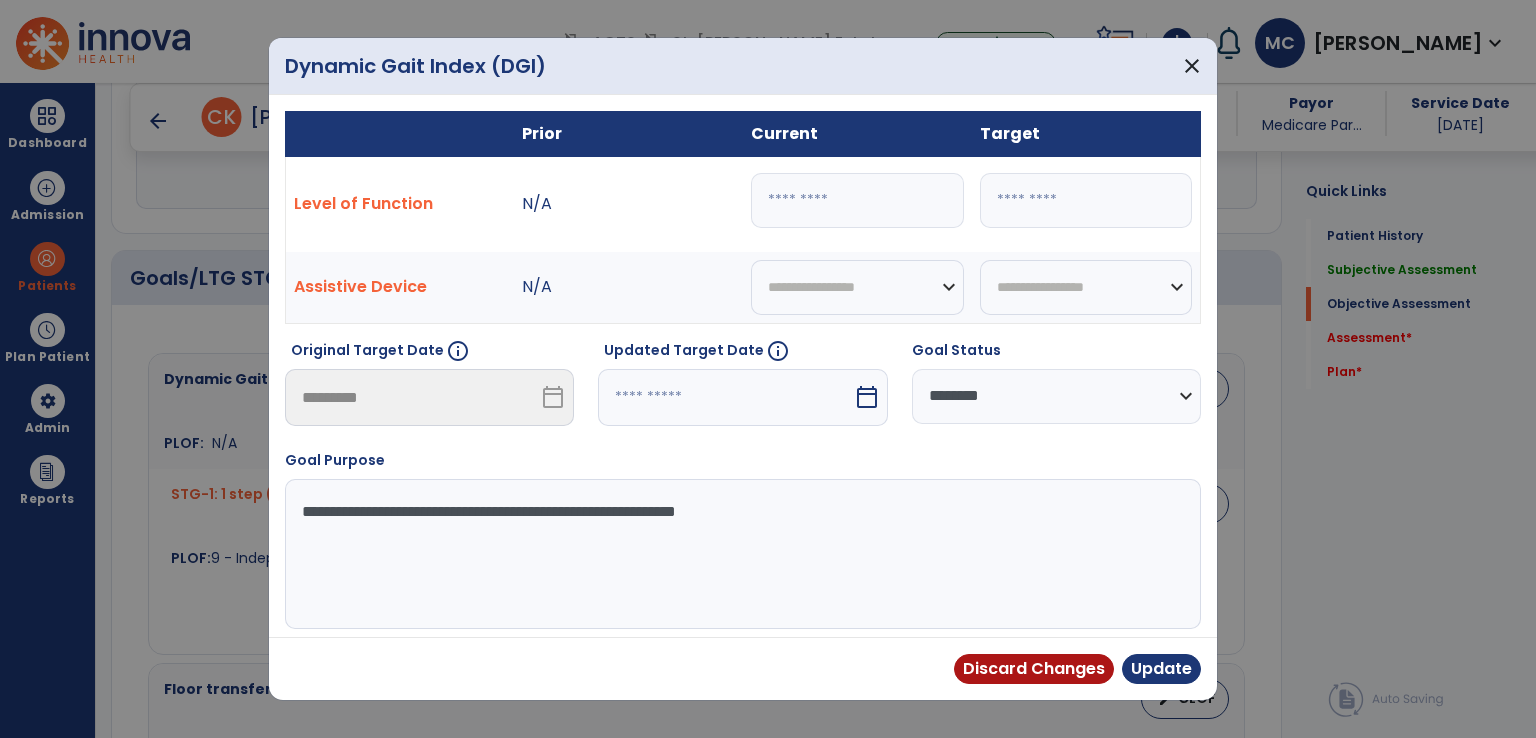 drag, startPoint x: 789, startPoint y: 184, endPoint x: 756, endPoint y: 226, distance: 53.413483 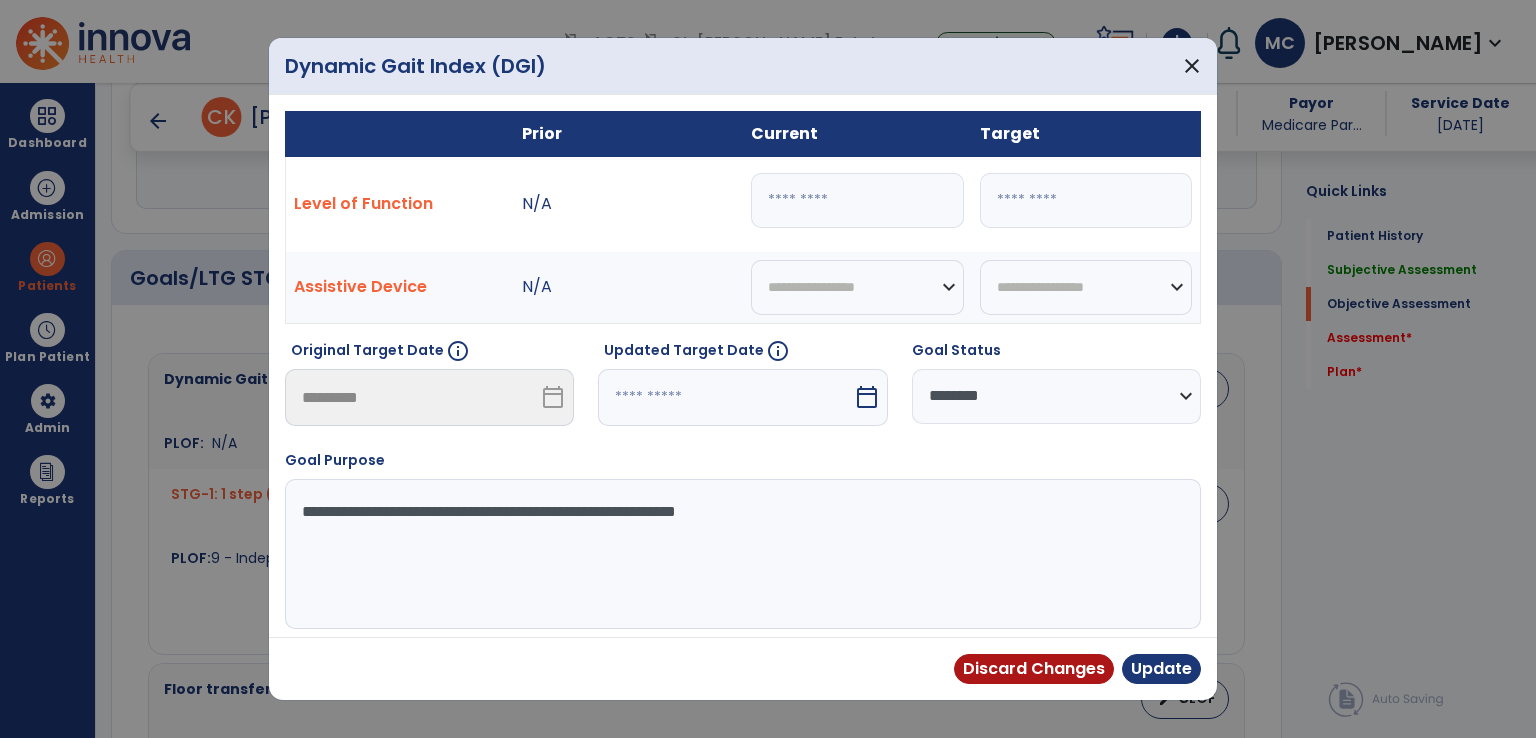click on "**" at bounding box center (857, 200) 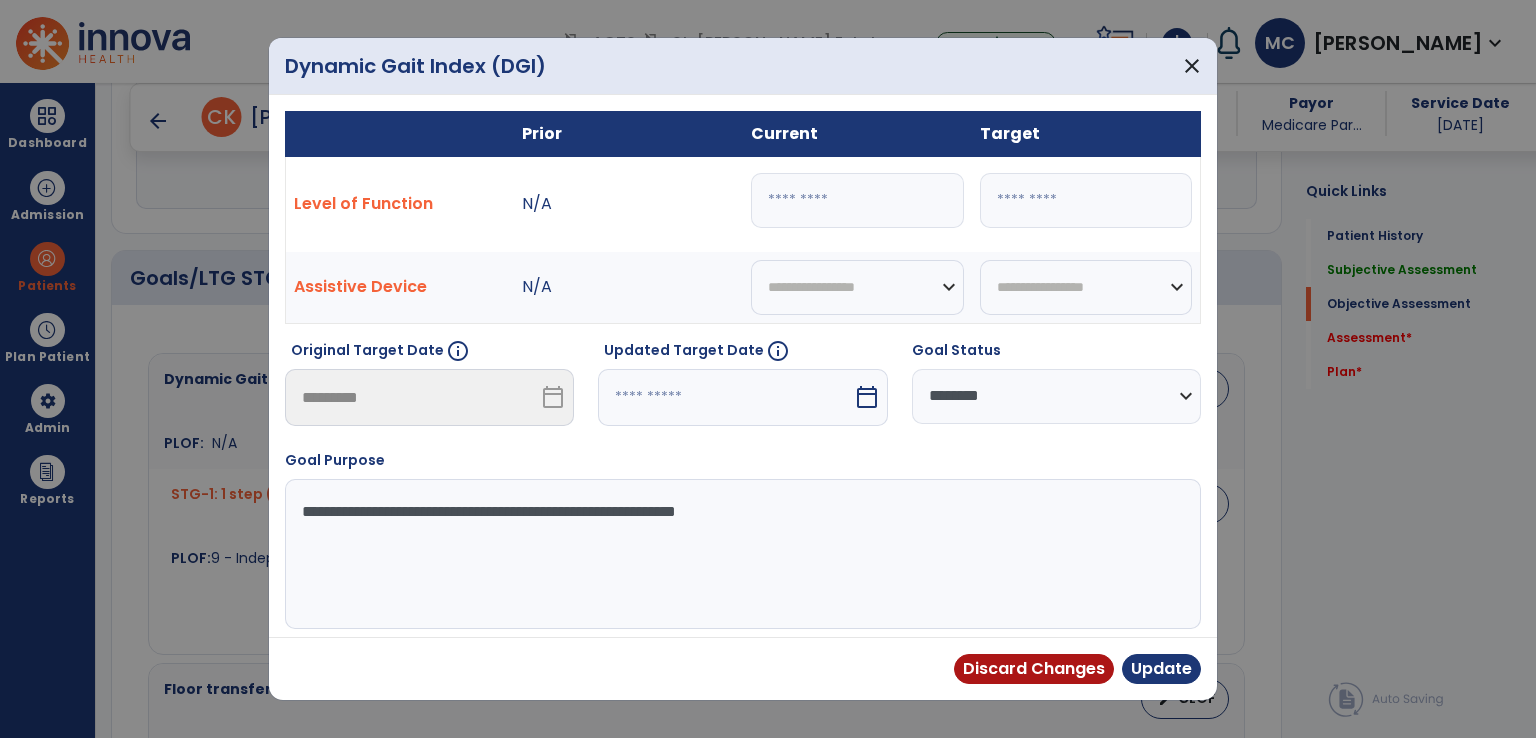 type on "*" 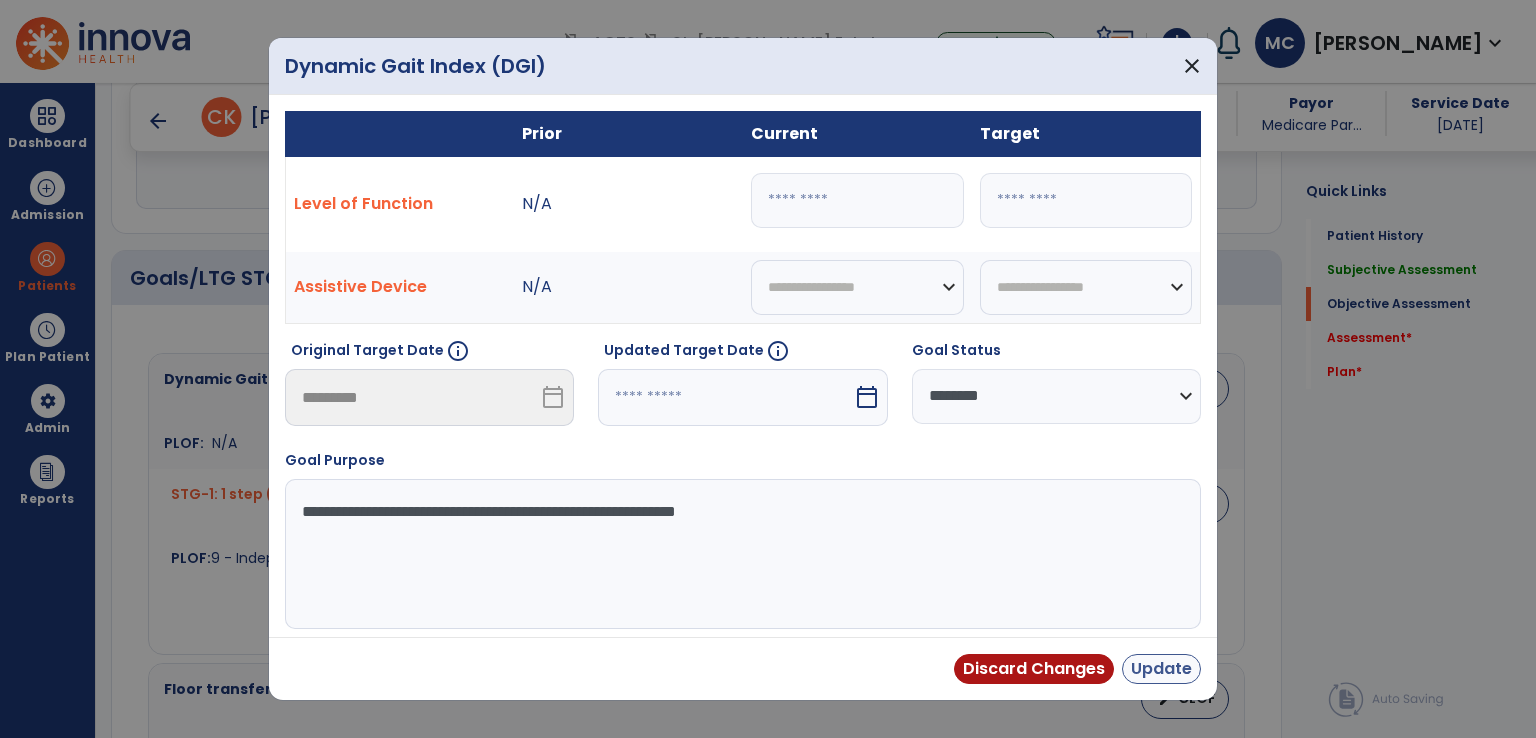 type on "**" 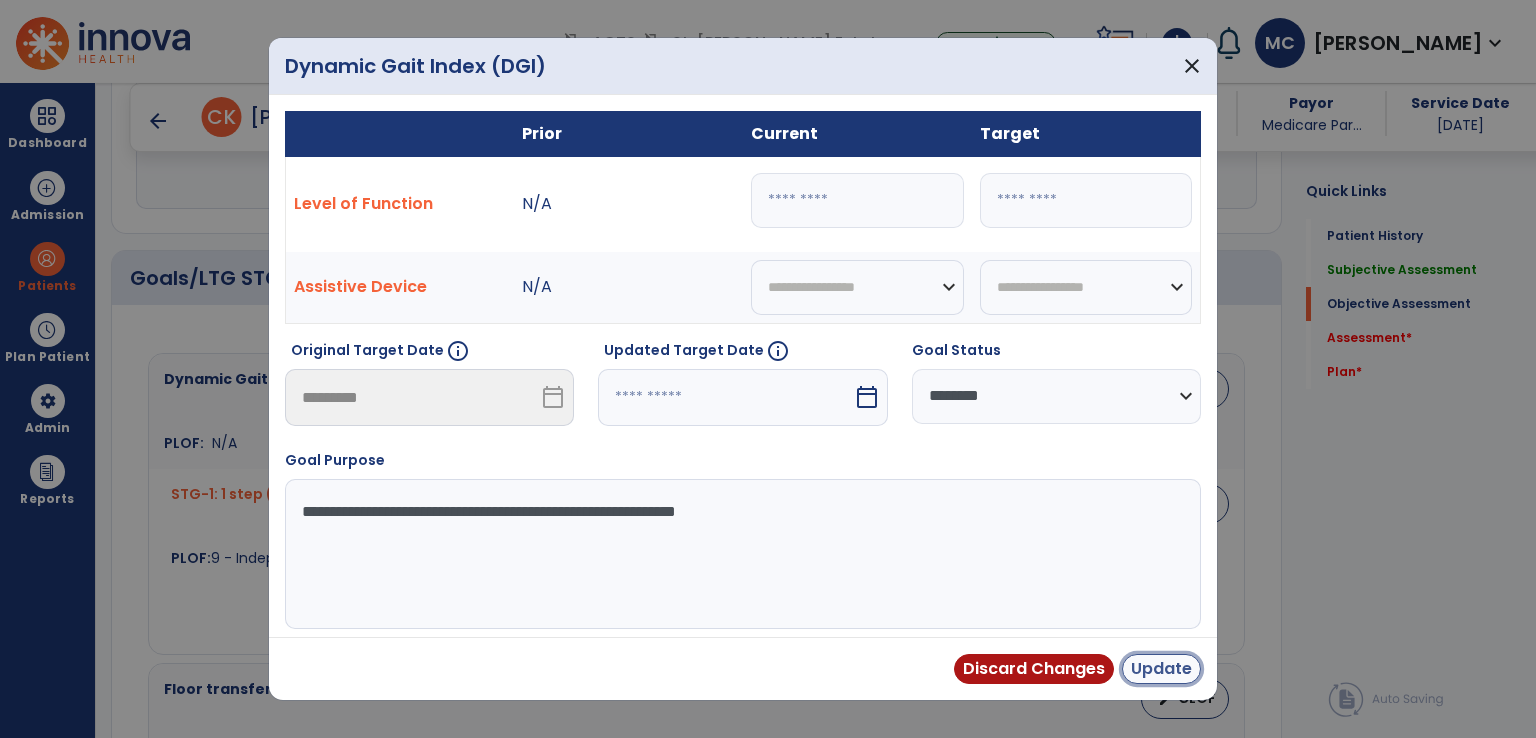 click on "Update" at bounding box center [1161, 669] 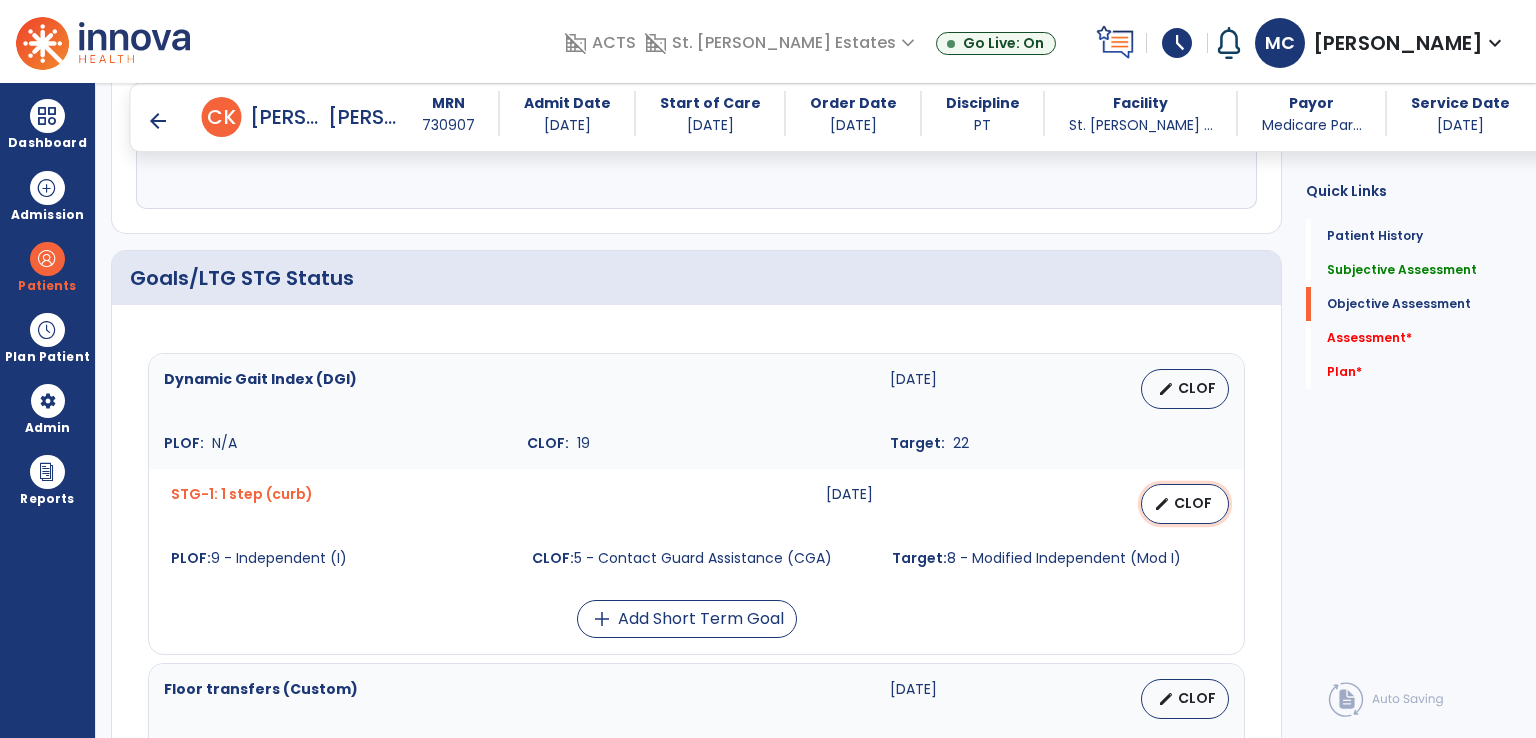 click on "edit   CLOF" at bounding box center (1185, 504) 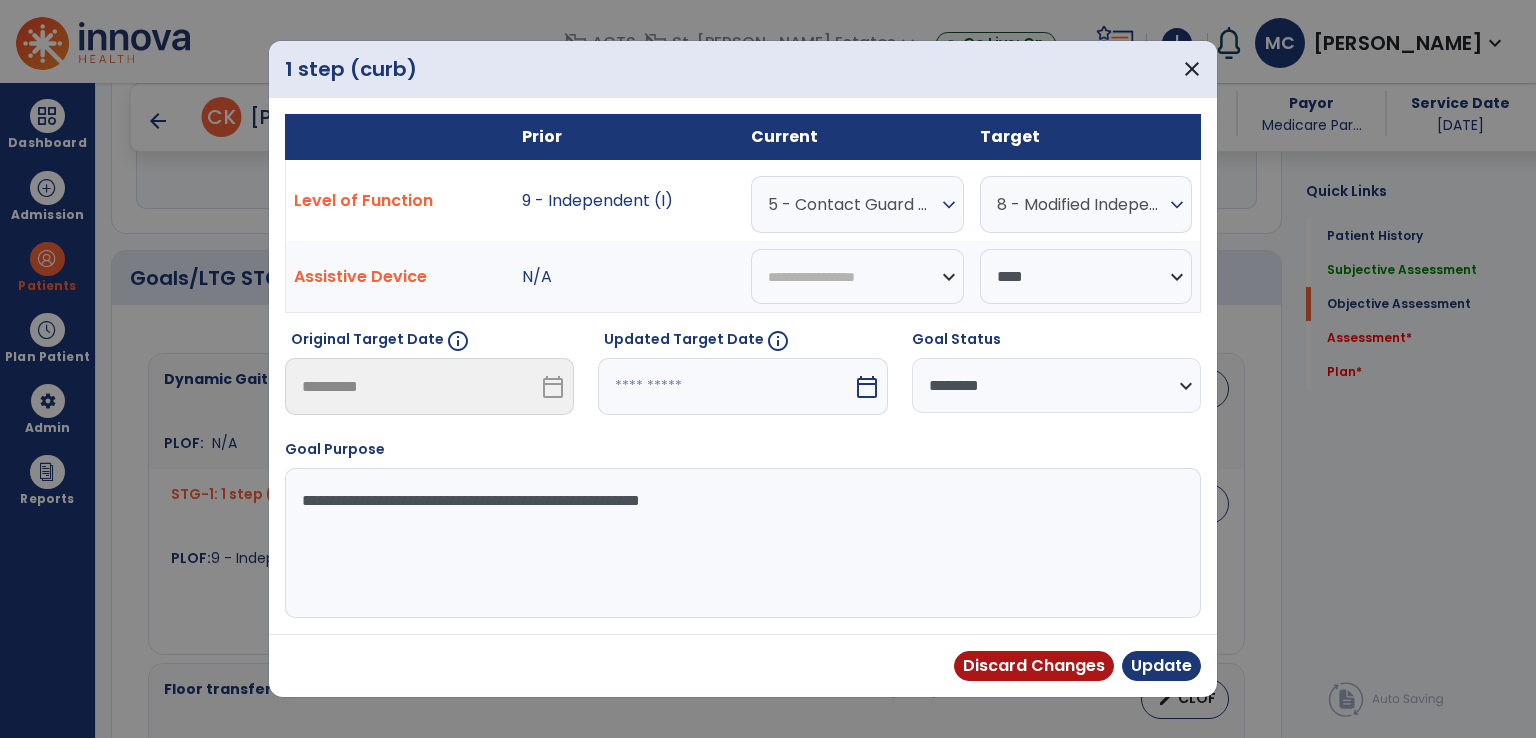 click on "5 - Contact Guard Assistance (CGA)" at bounding box center (852, 204) 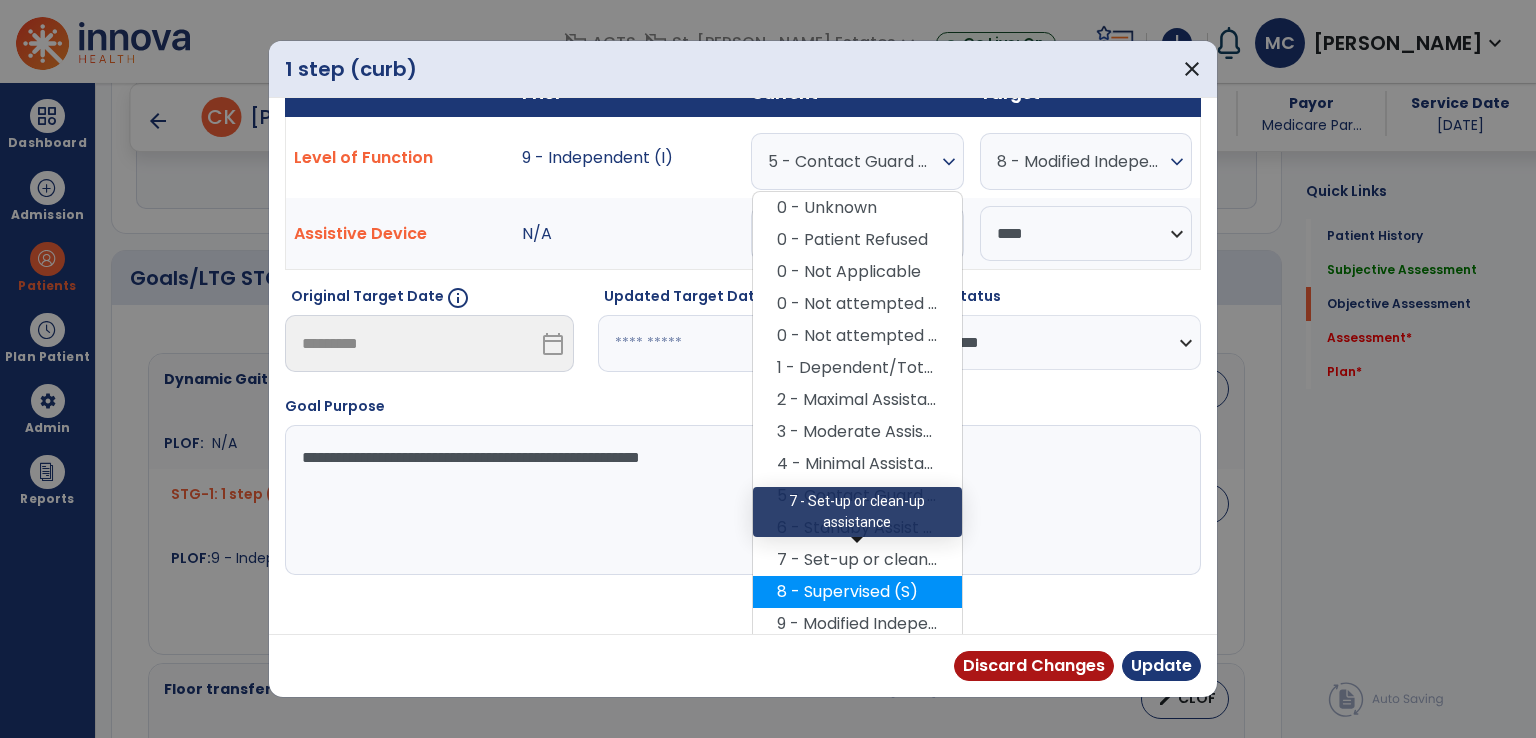 scroll, scrollTop: 82, scrollLeft: 0, axis: vertical 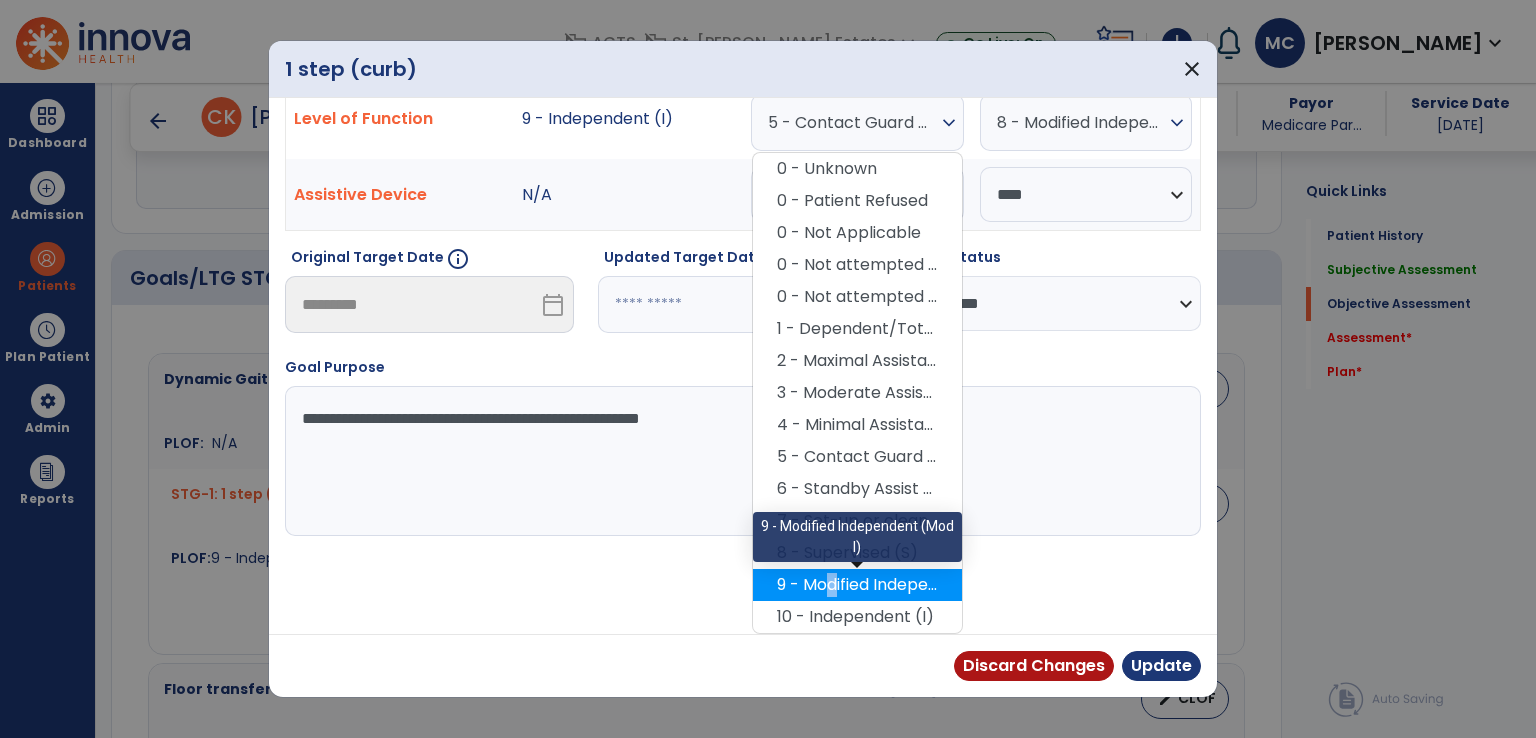 click on "9 - Modified Independent (Mod I)" at bounding box center [857, 585] 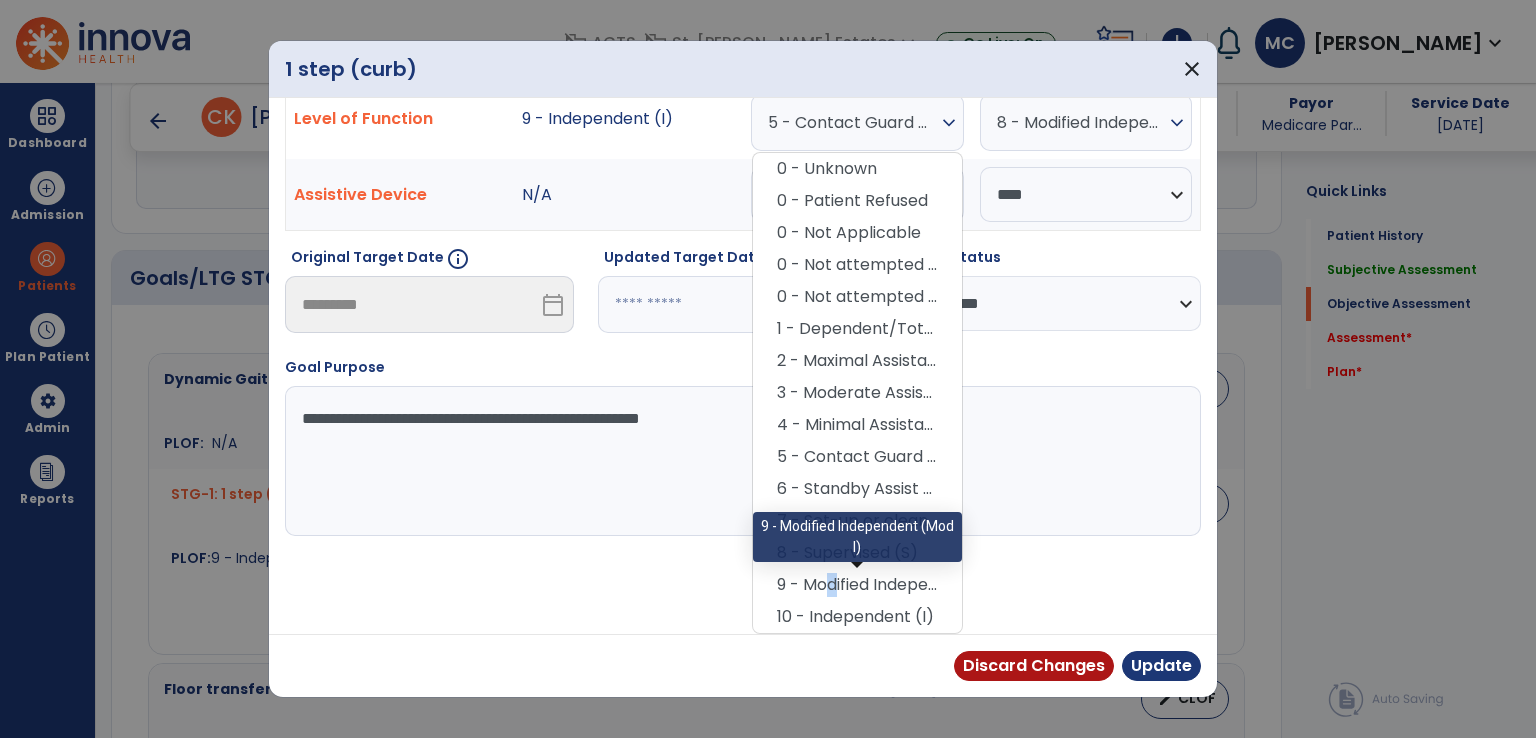 scroll, scrollTop: 0, scrollLeft: 0, axis: both 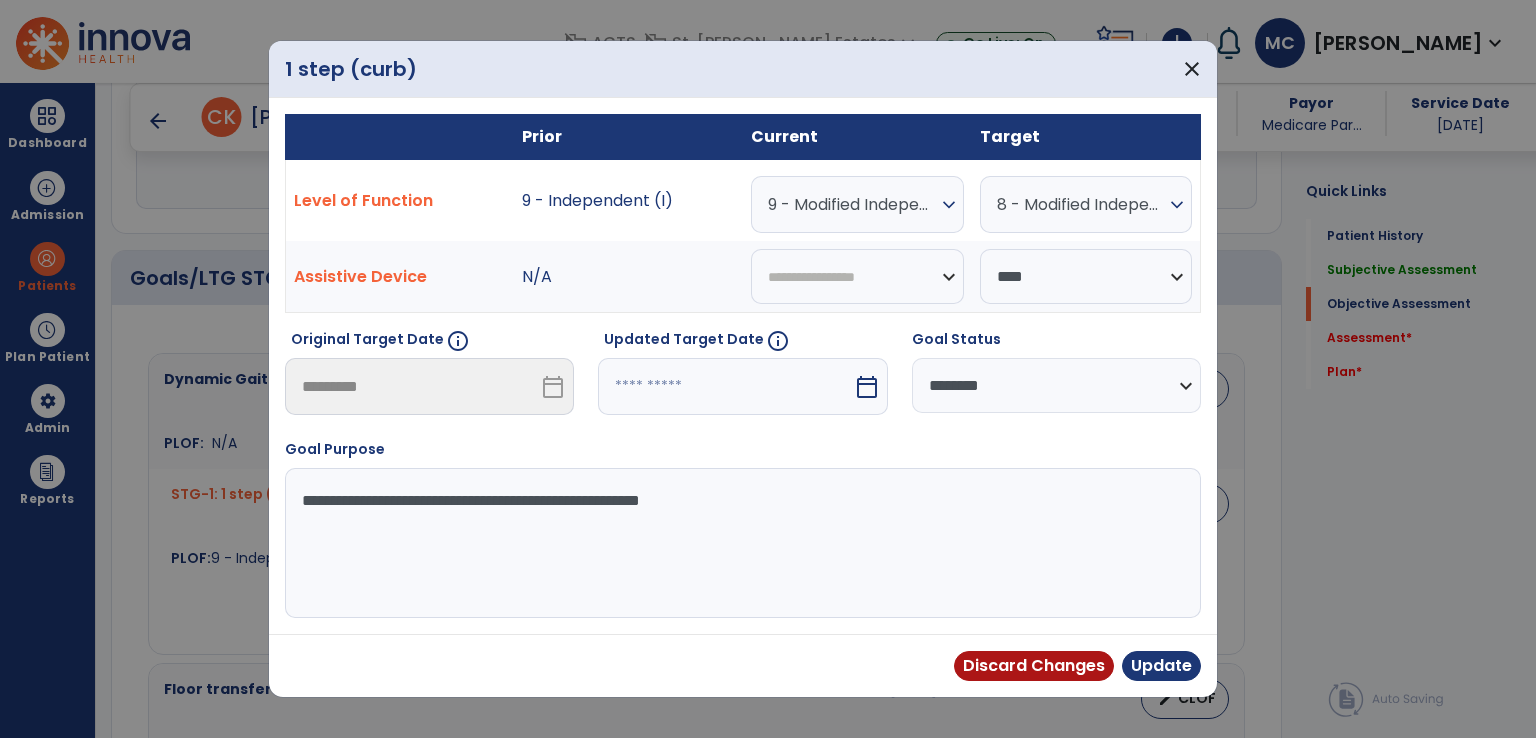 click on "**********" at bounding box center (1056, 385) 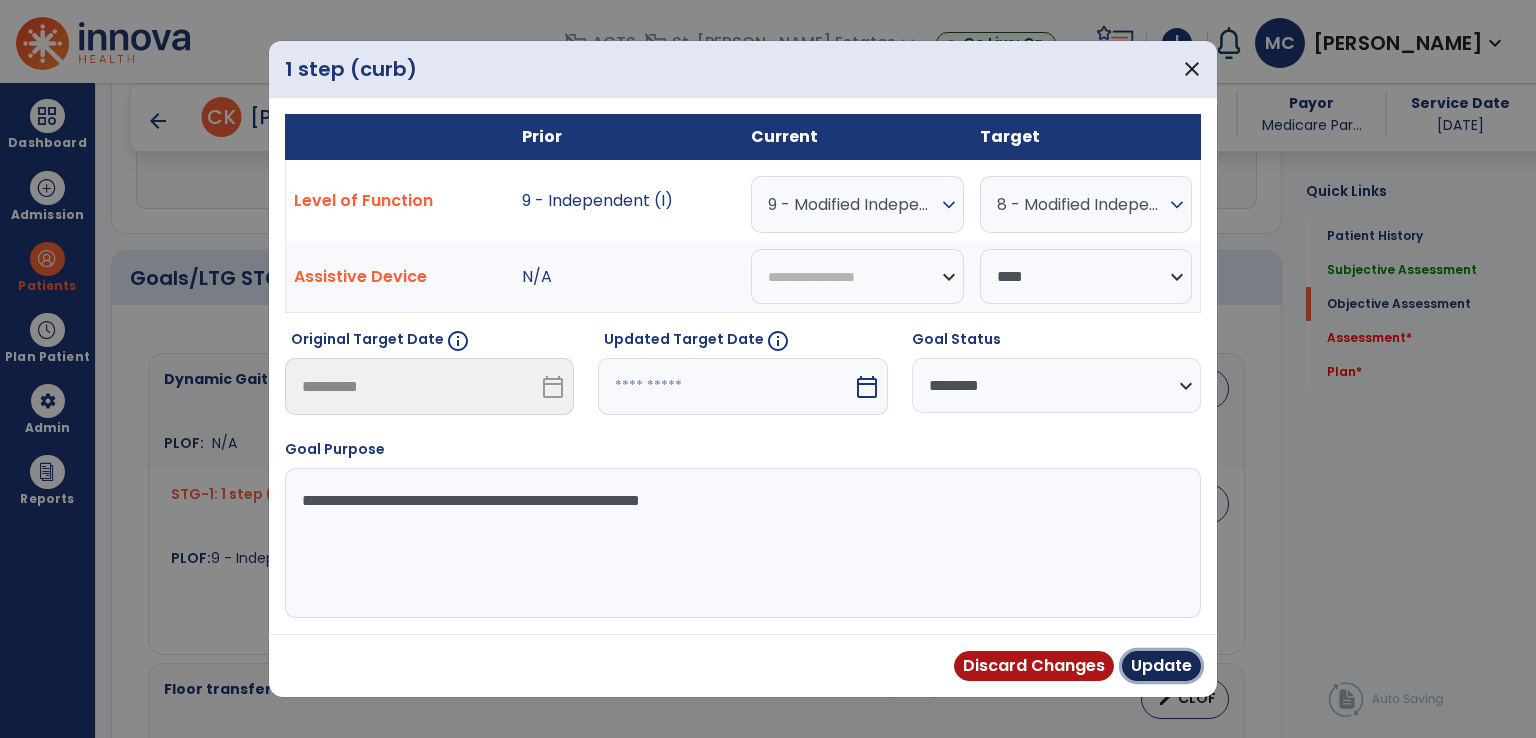 drag, startPoint x: 1176, startPoint y: 663, endPoint x: 1151, endPoint y: 661, distance: 25.079872 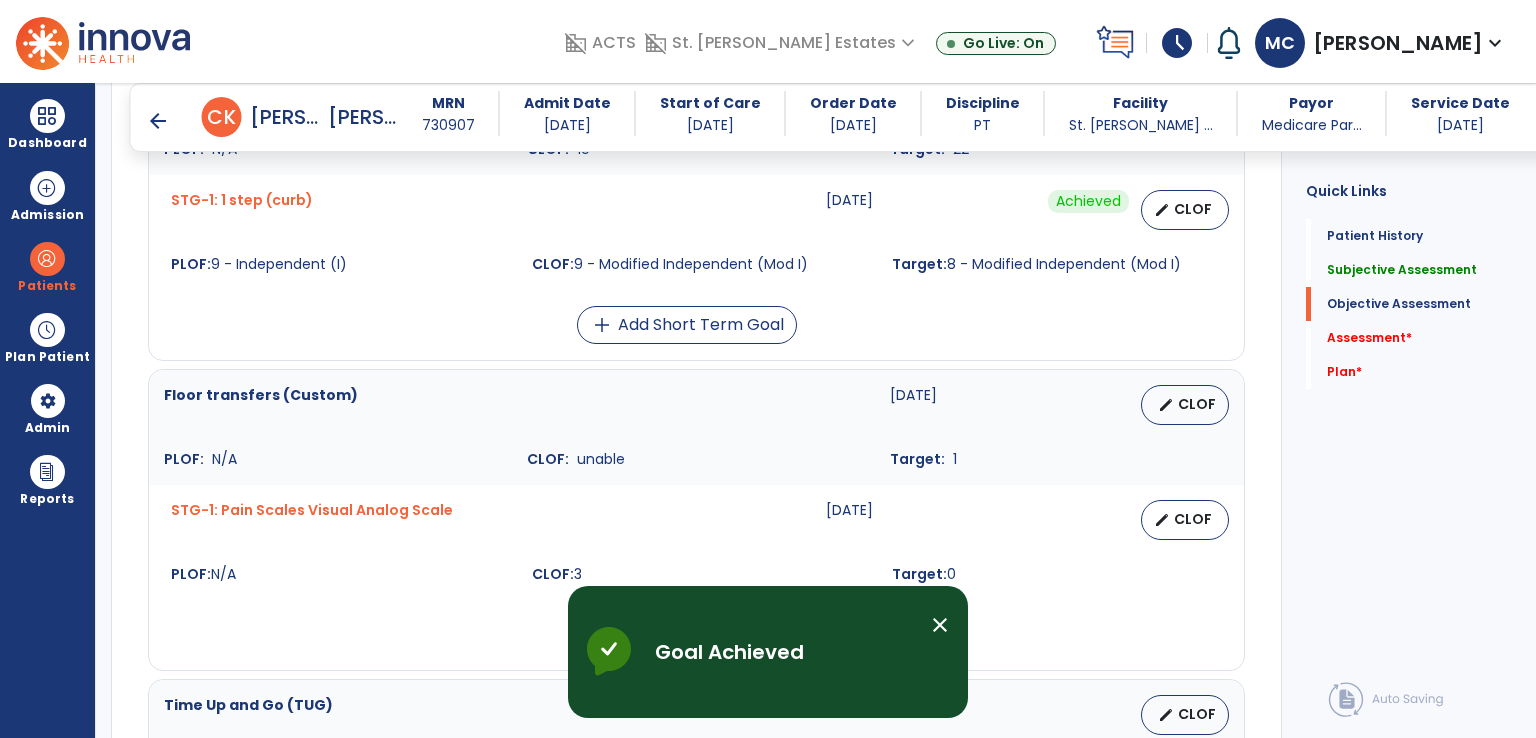 scroll, scrollTop: 987, scrollLeft: 0, axis: vertical 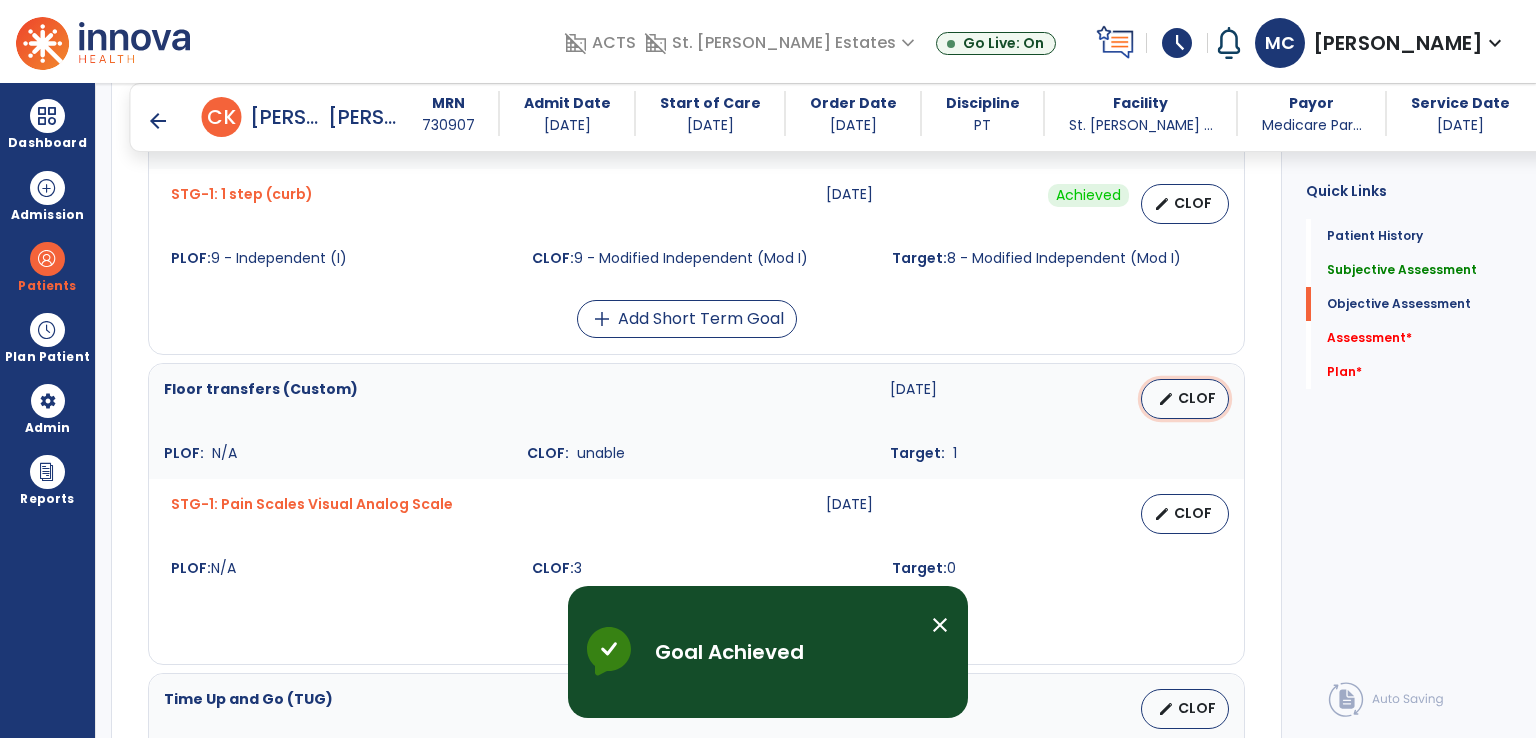 click on "CLOF" at bounding box center (1197, 398) 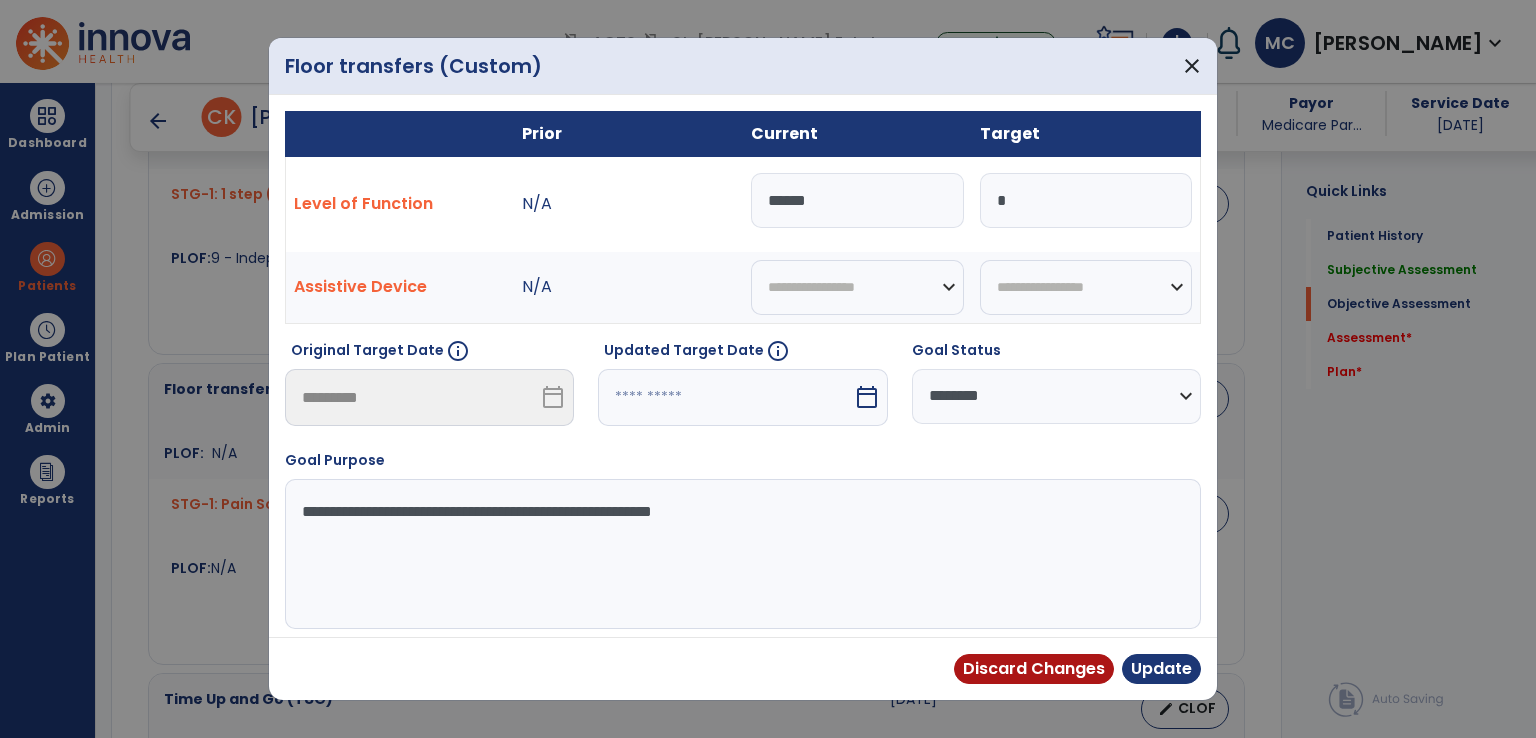 drag, startPoint x: 842, startPoint y: 199, endPoint x: 760, endPoint y: 191, distance: 82.38932 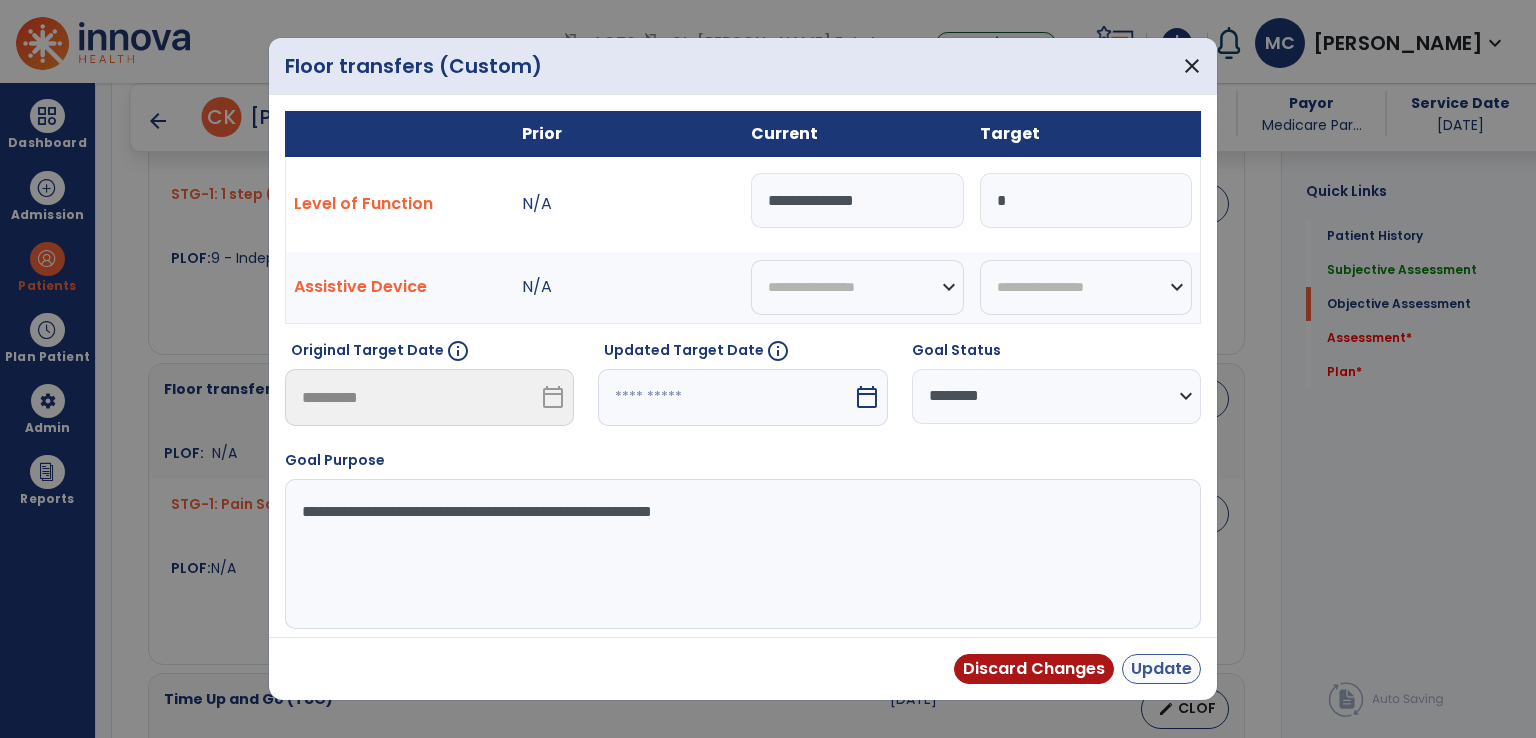 type on "**********" 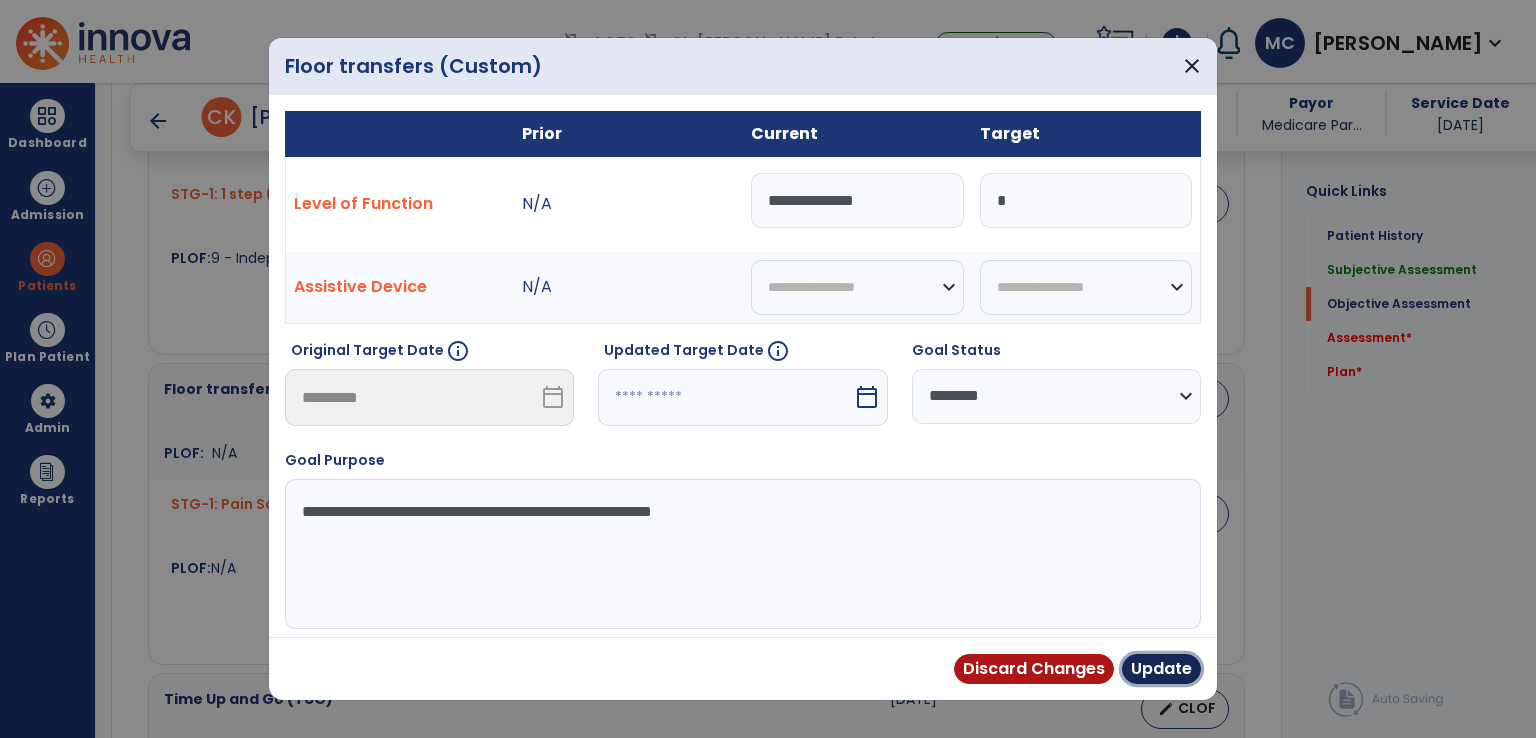 click on "Update" at bounding box center (1161, 669) 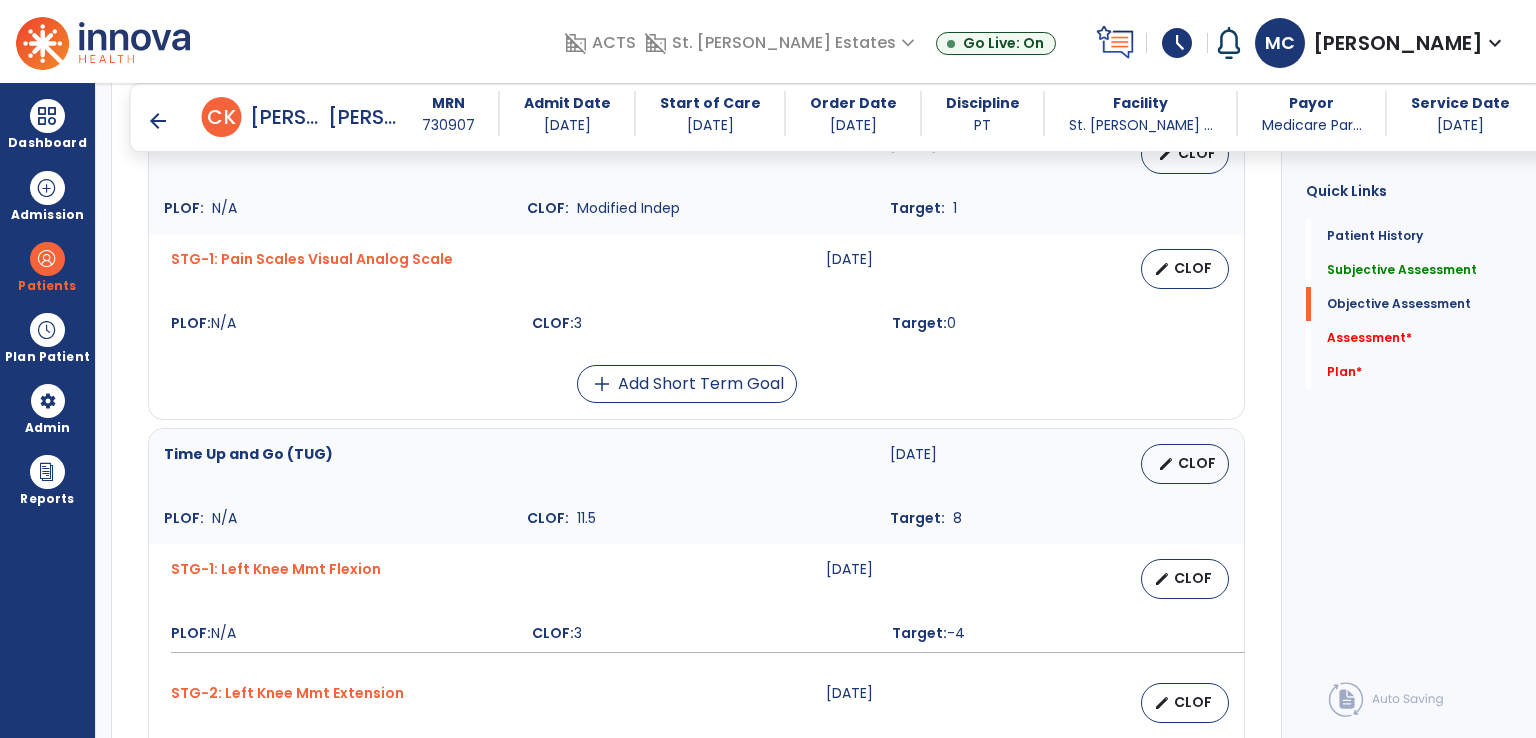 scroll, scrollTop: 1287, scrollLeft: 0, axis: vertical 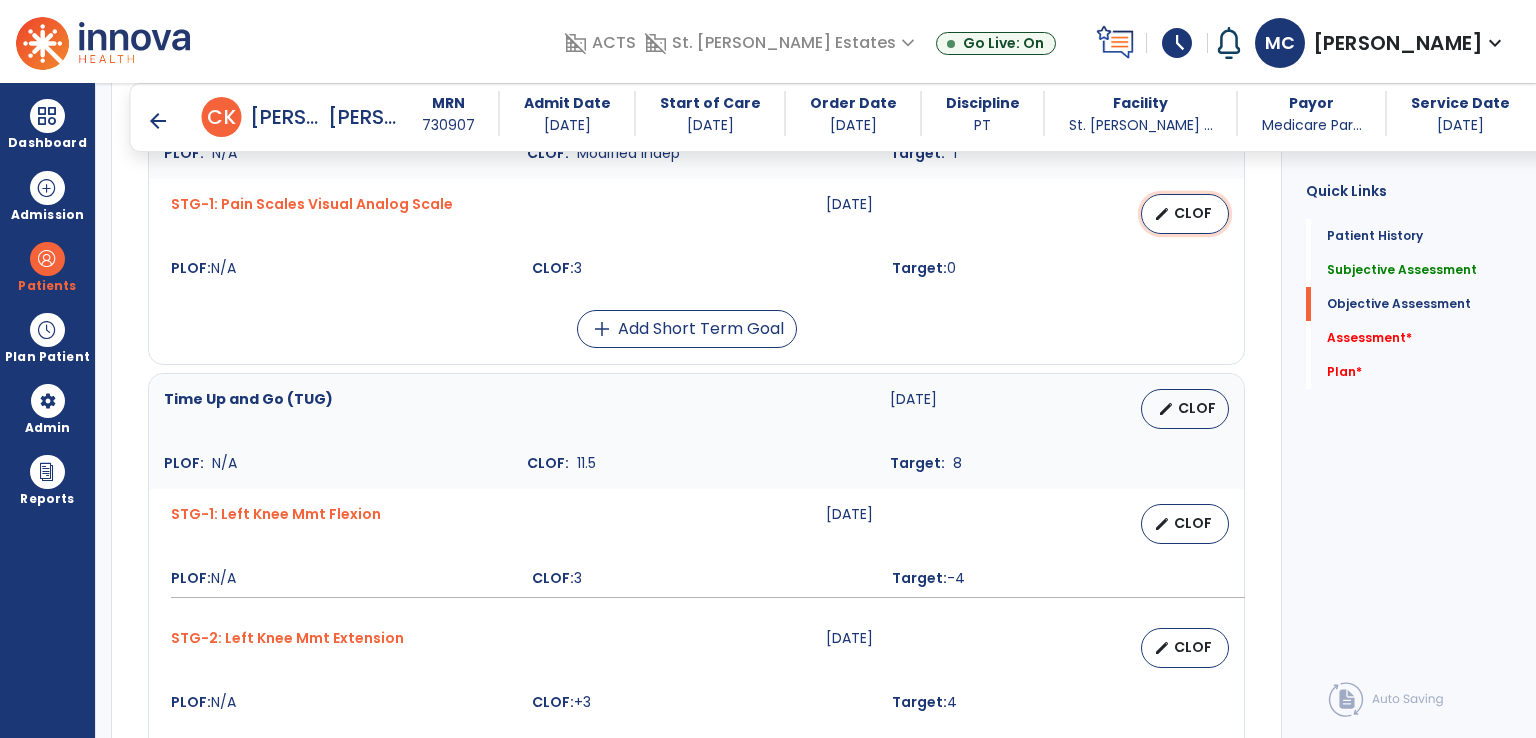 click on "edit   CLOF" at bounding box center (1185, 214) 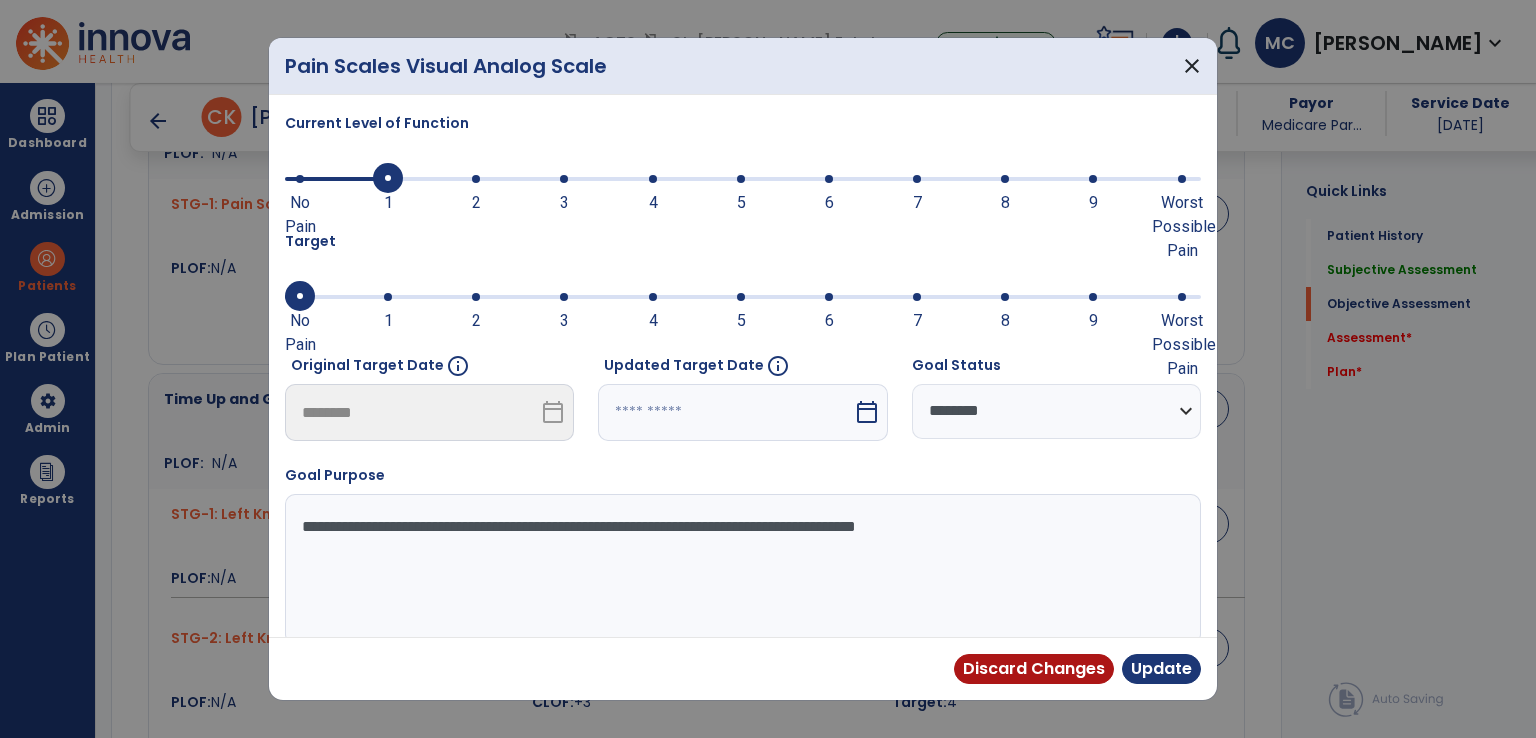 click at bounding box center [336, 177] 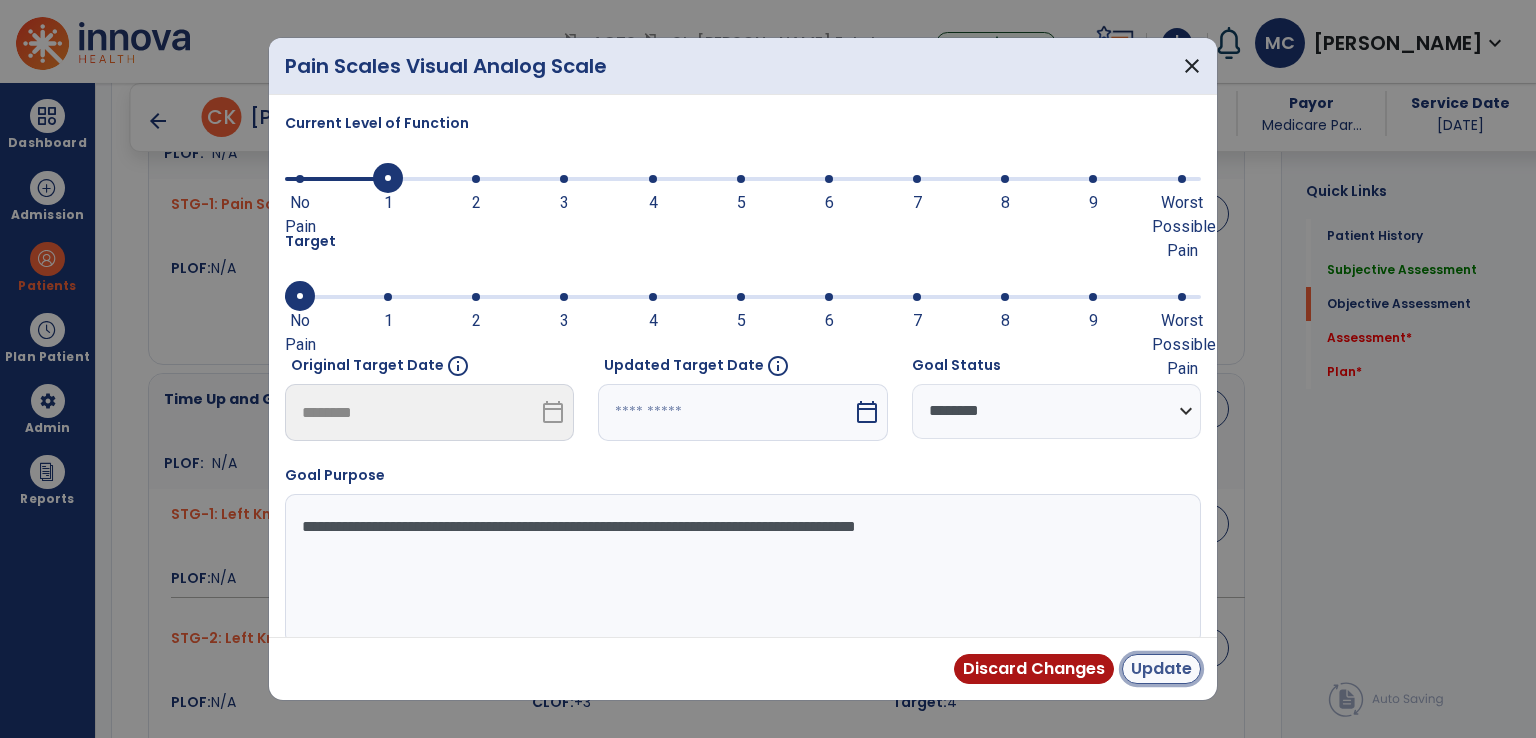 click on "Update" at bounding box center [1161, 669] 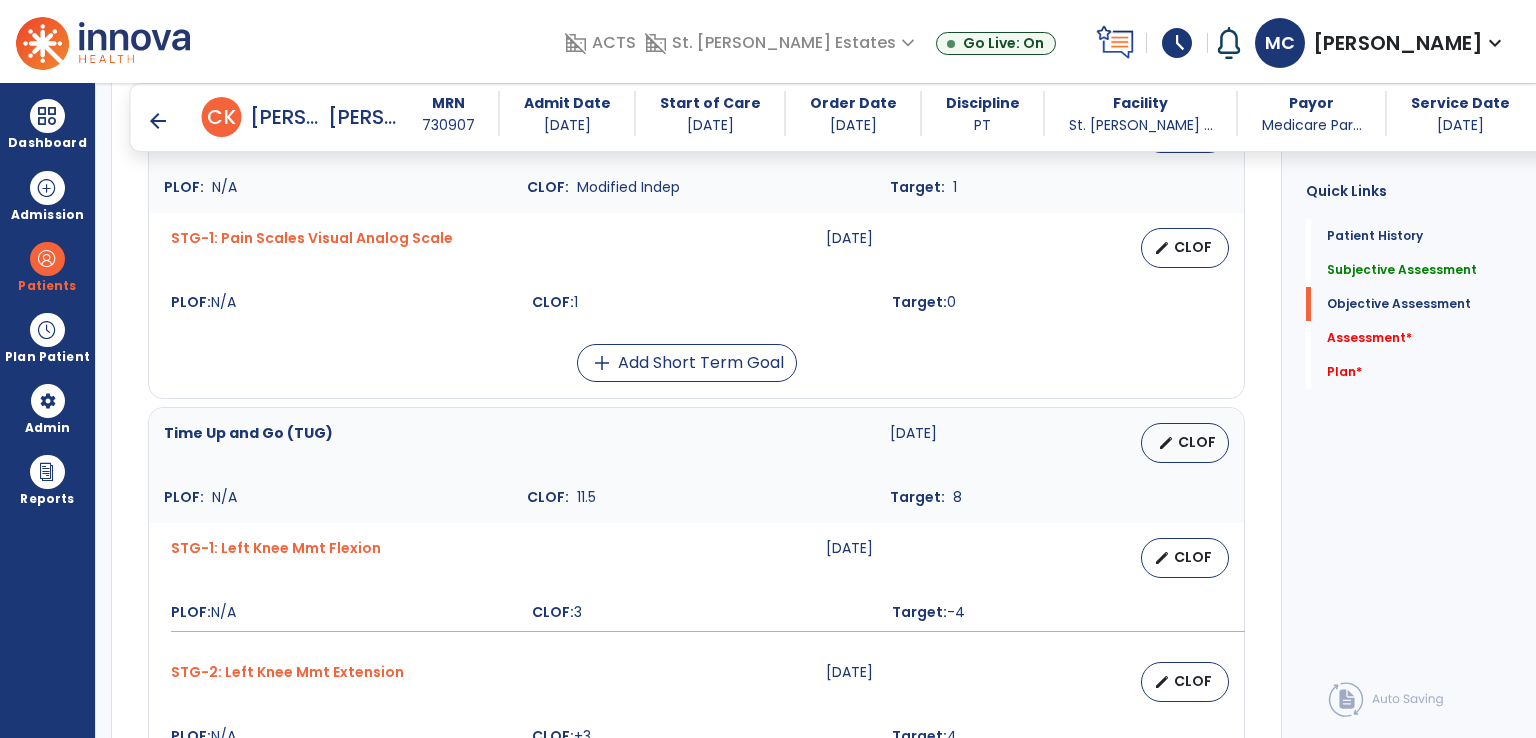 scroll, scrollTop: 1287, scrollLeft: 0, axis: vertical 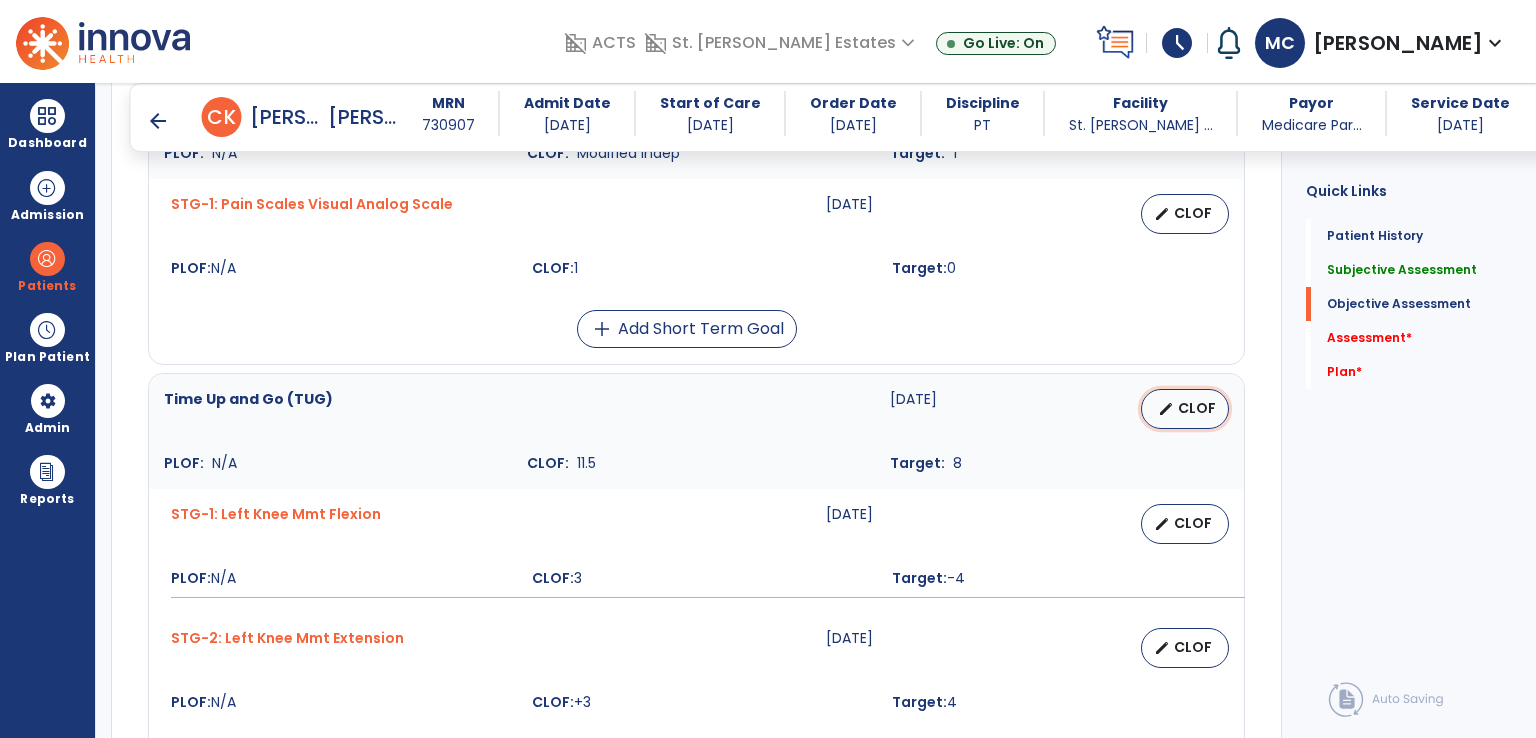 click on "CLOF" at bounding box center (1197, 408) 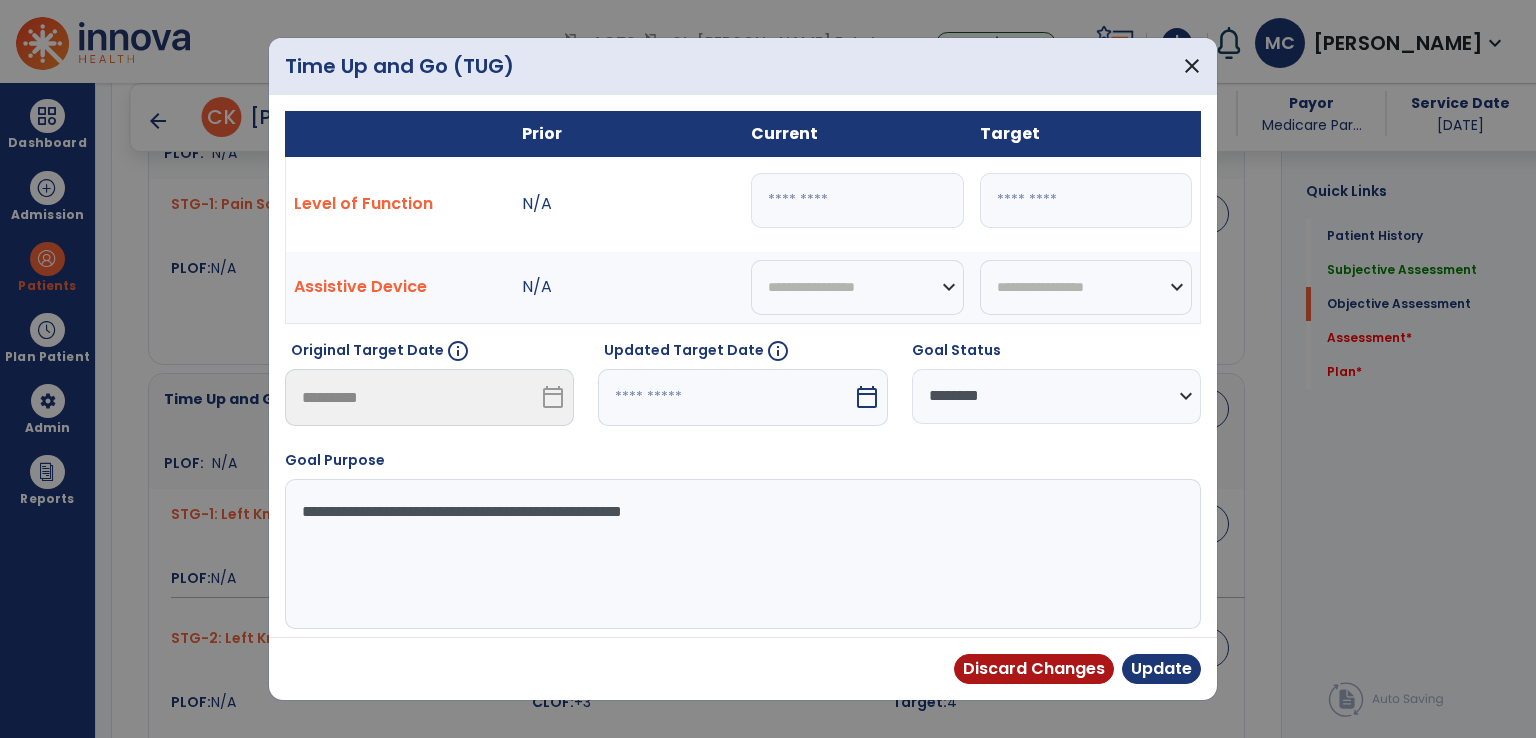 drag, startPoint x: 803, startPoint y: 203, endPoint x: 766, endPoint y: 201, distance: 37.054016 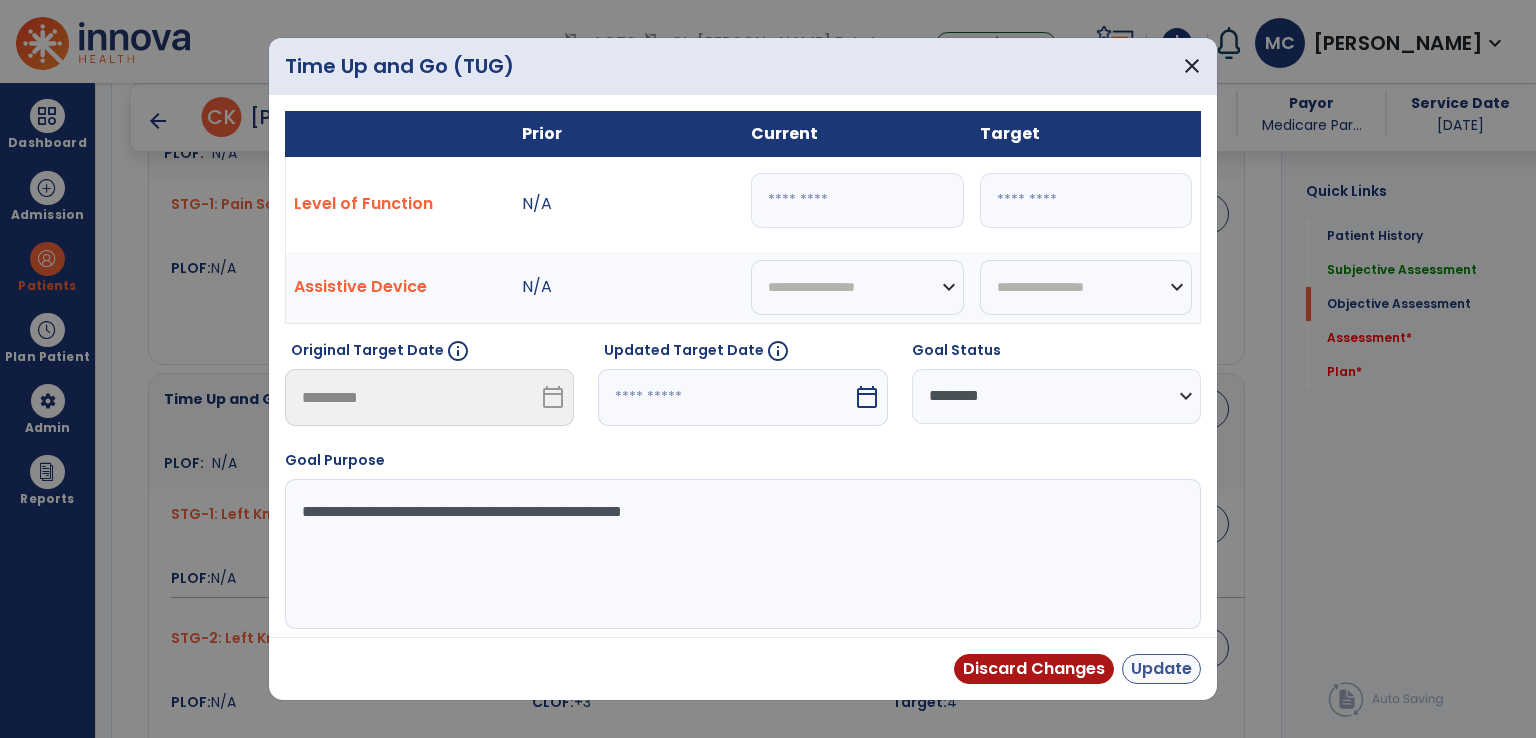 type on "*" 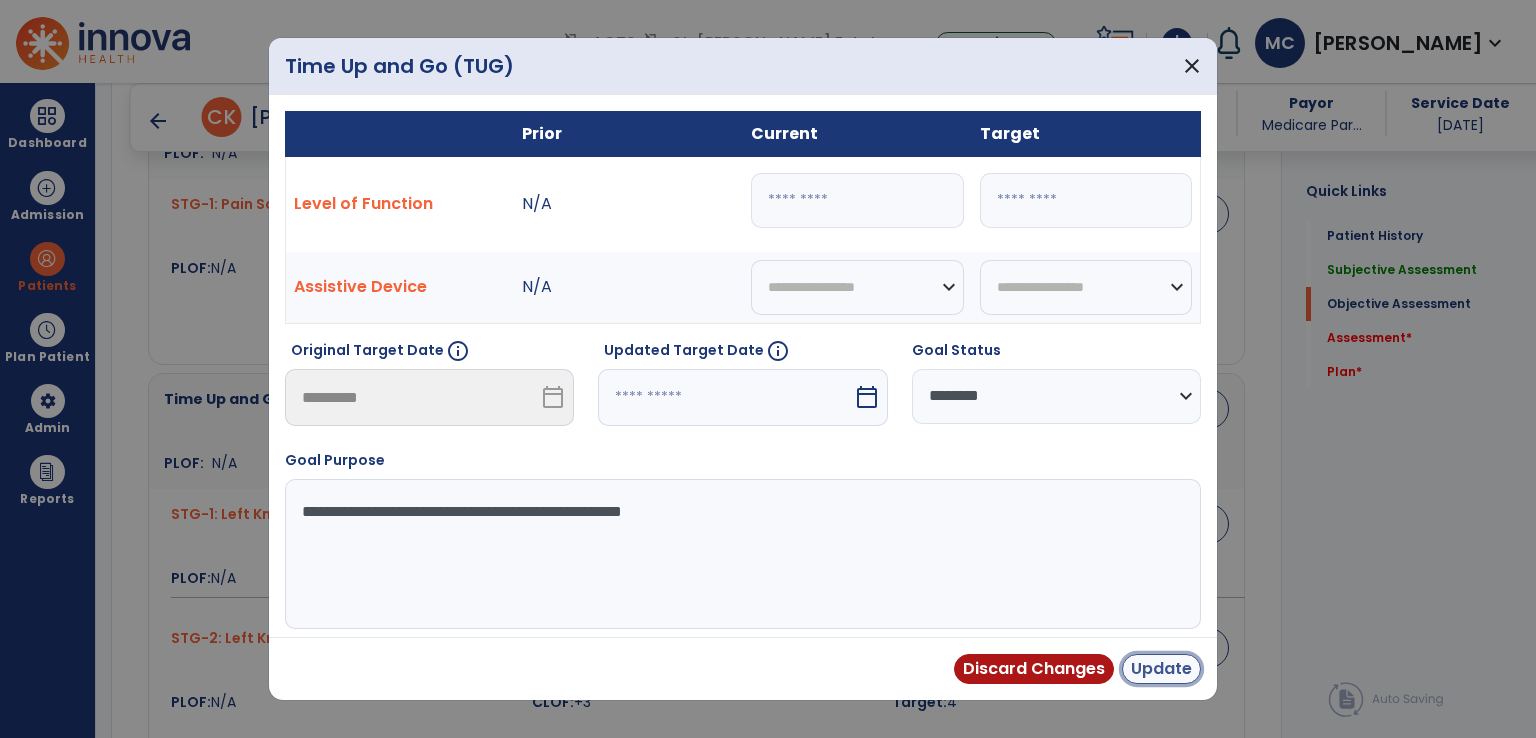click on "Update" at bounding box center [1161, 669] 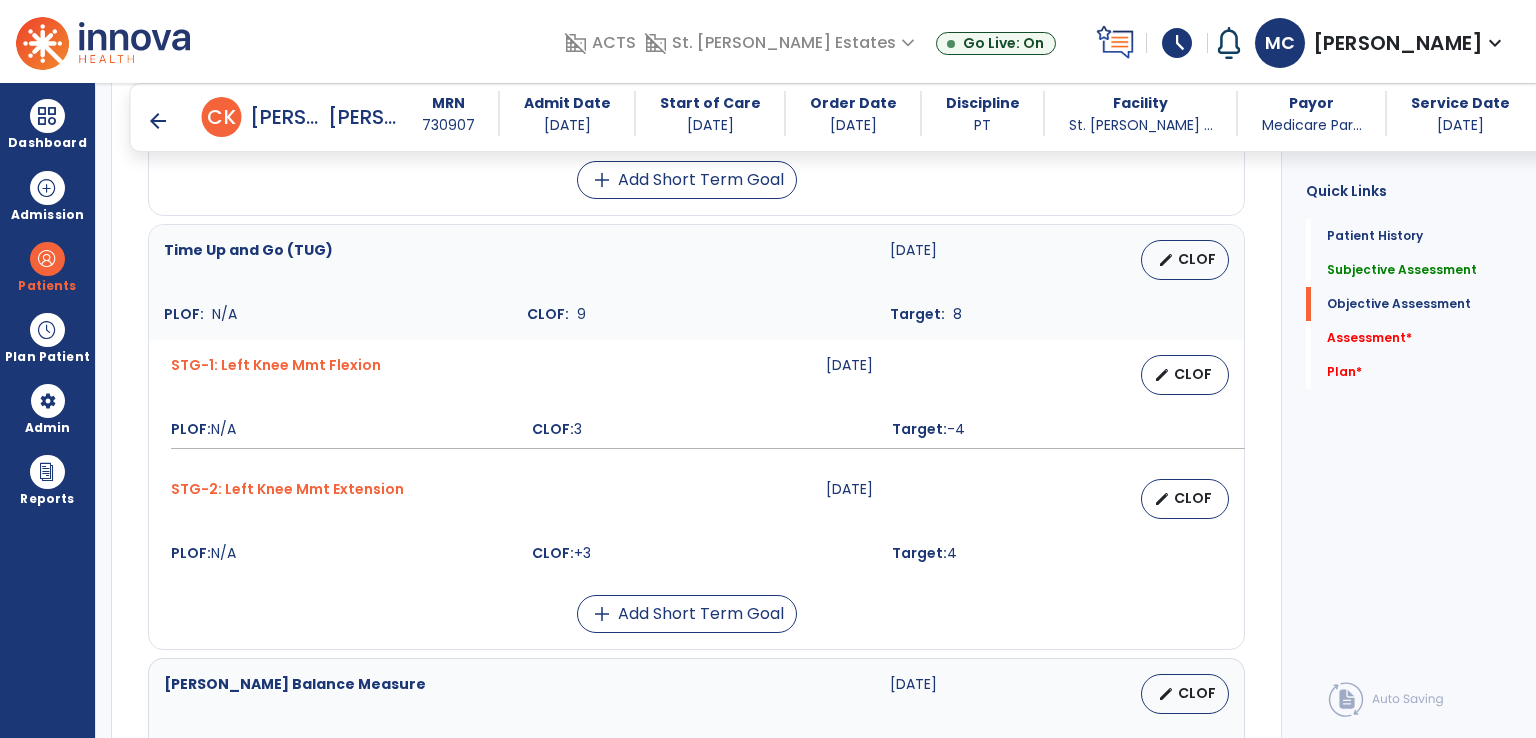scroll, scrollTop: 1487, scrollLeft: 0, axis: vertical 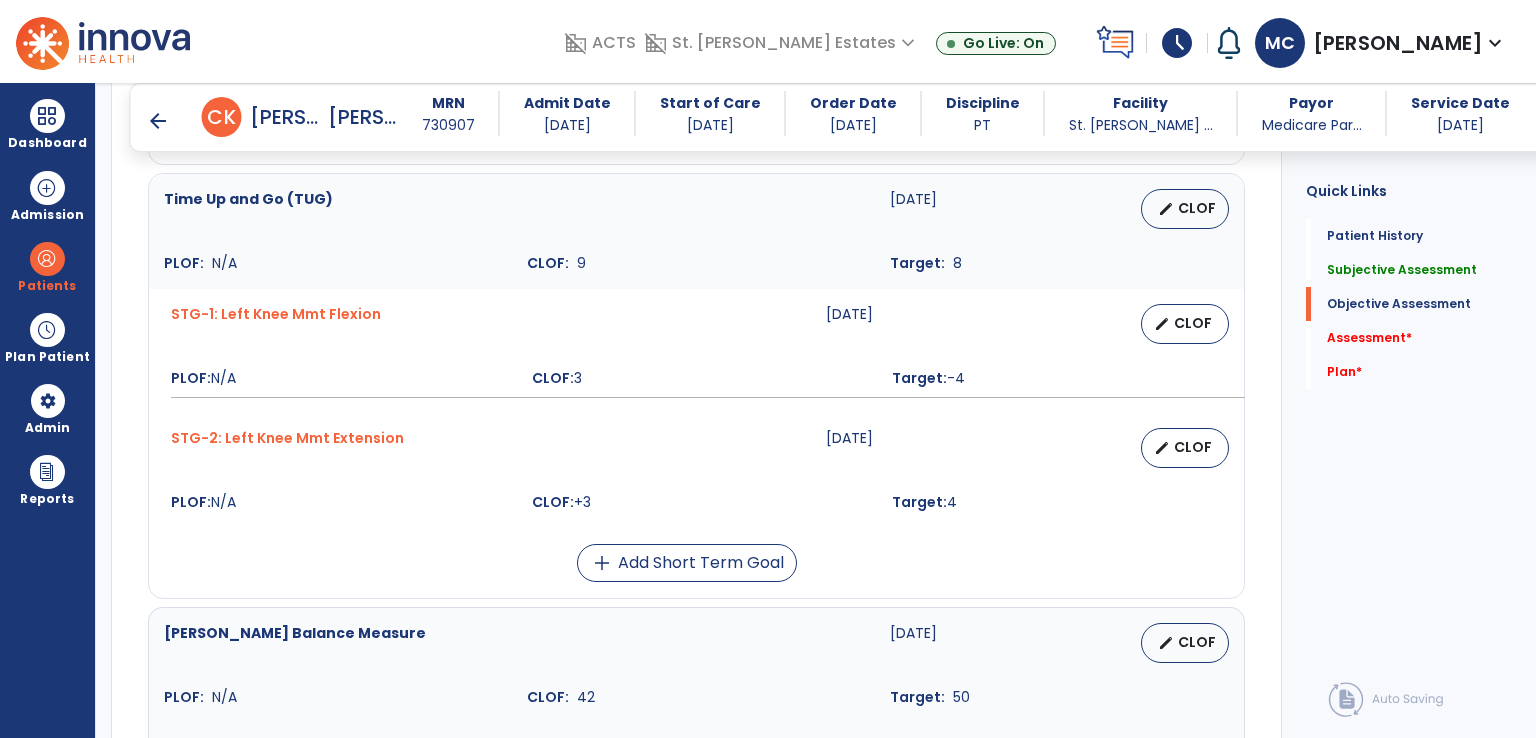 click on "Target:  -4" at bounding box center (1060, 378) 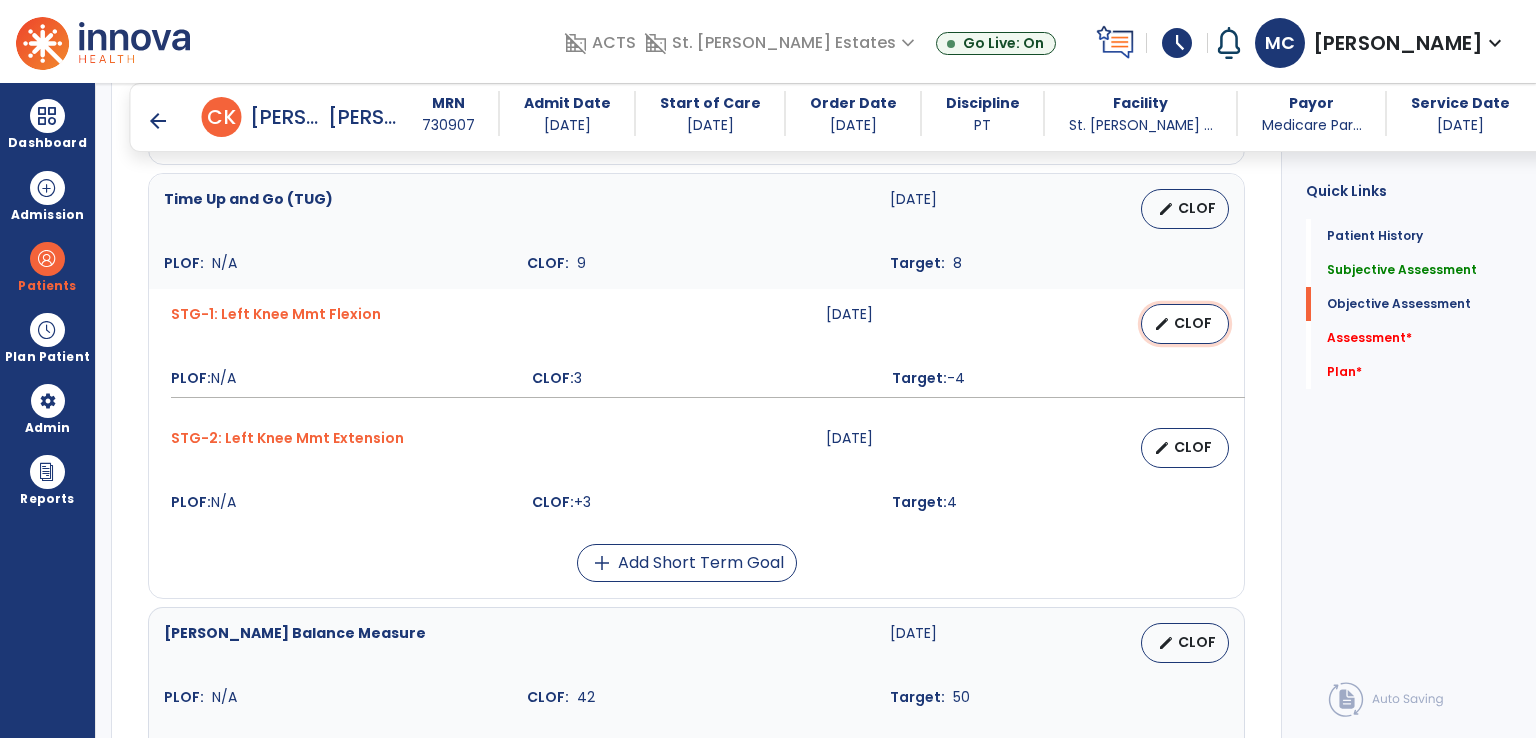 click on "CLOF" at bounding box center [1193, 323] 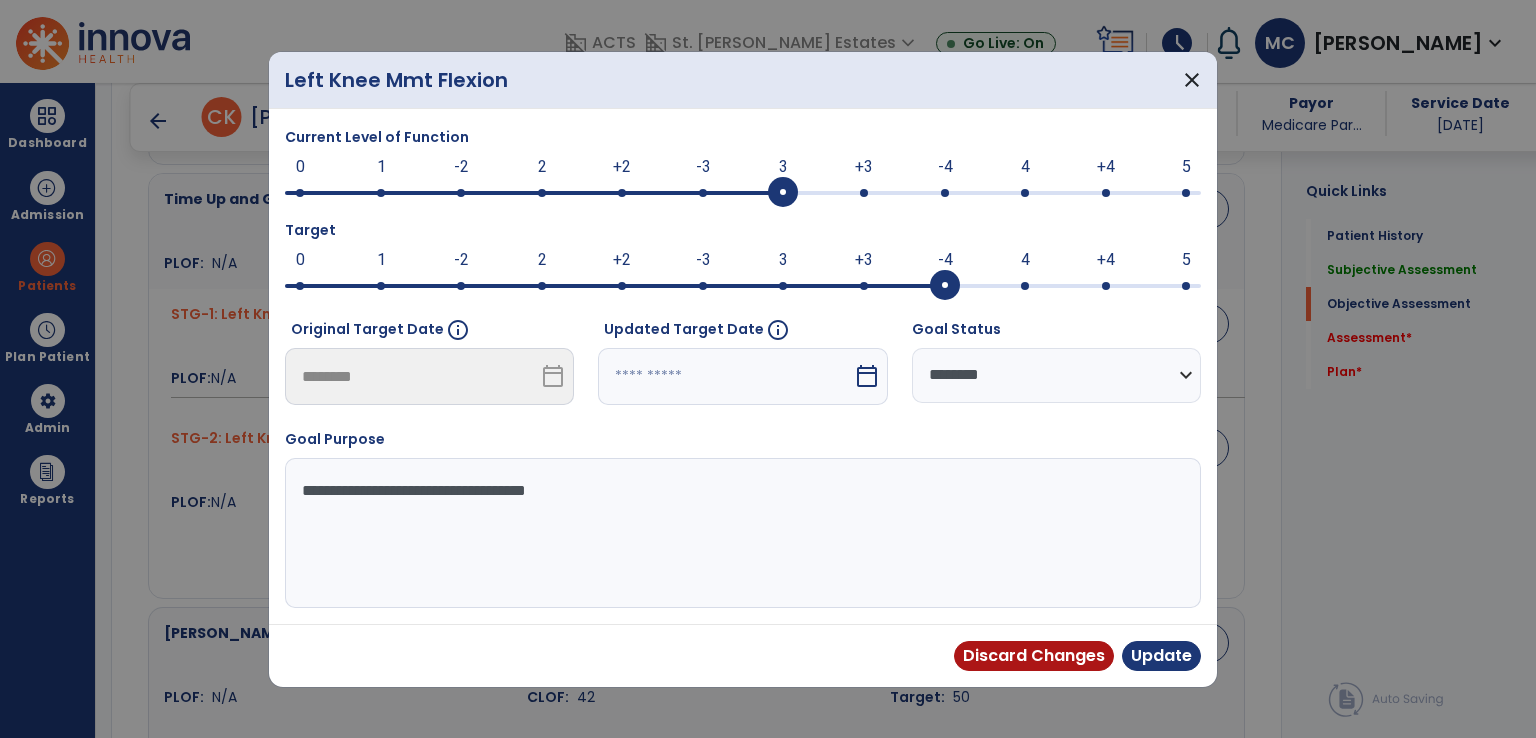 click at bounding box center (743, 191) 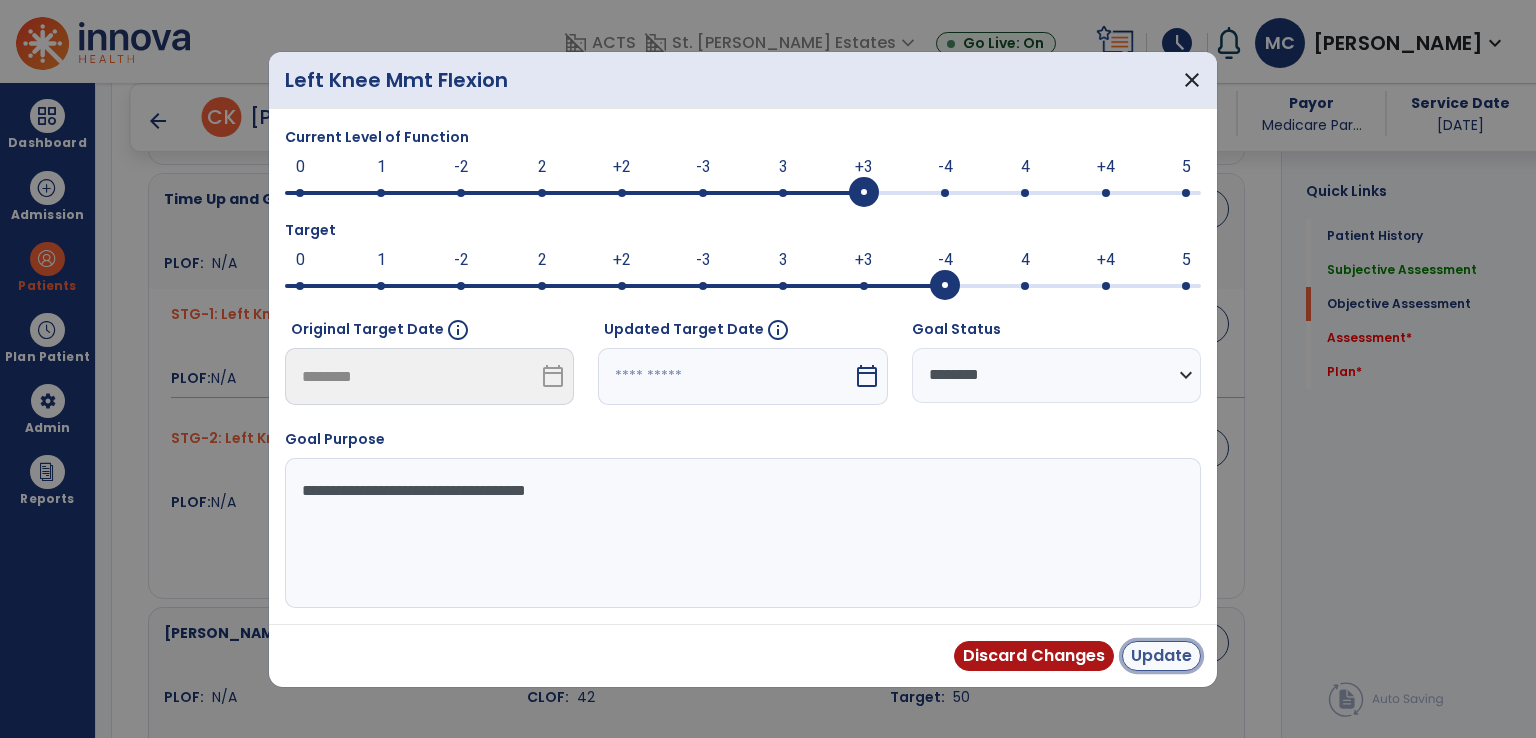 click on "Update" at bounding box center (1161, 656) 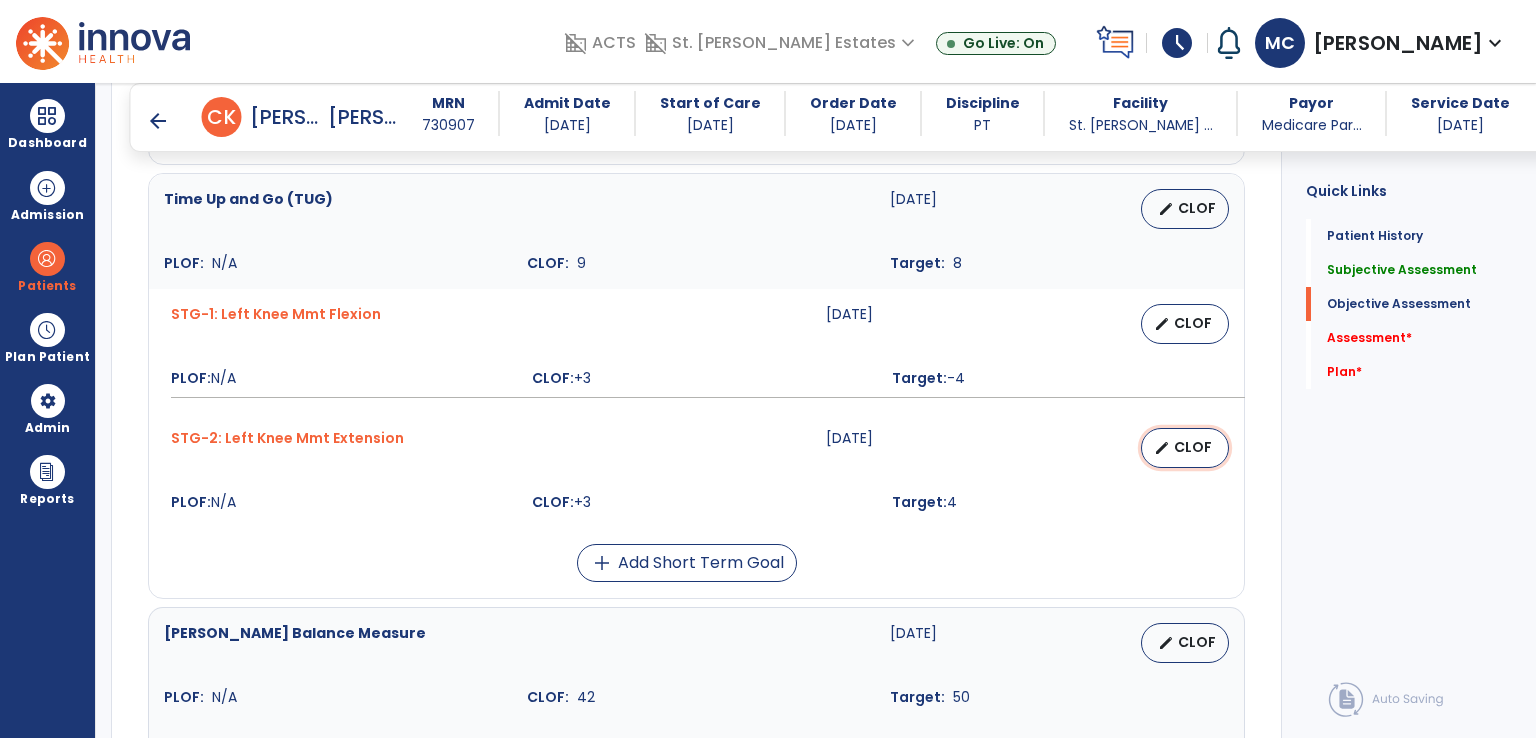 click on "CLOF" at bounding box center [1193, 447] 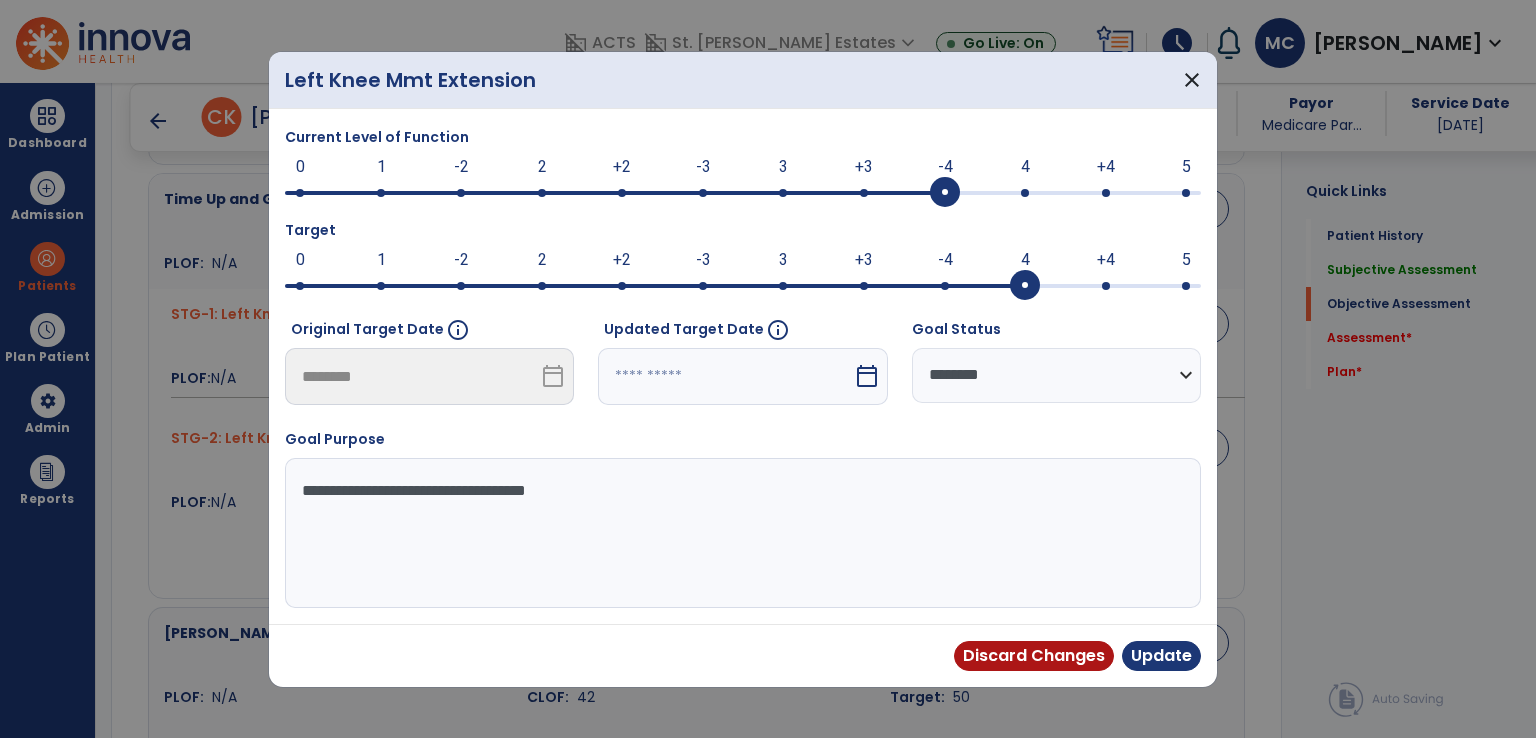 click at bounding box center (945, 193) 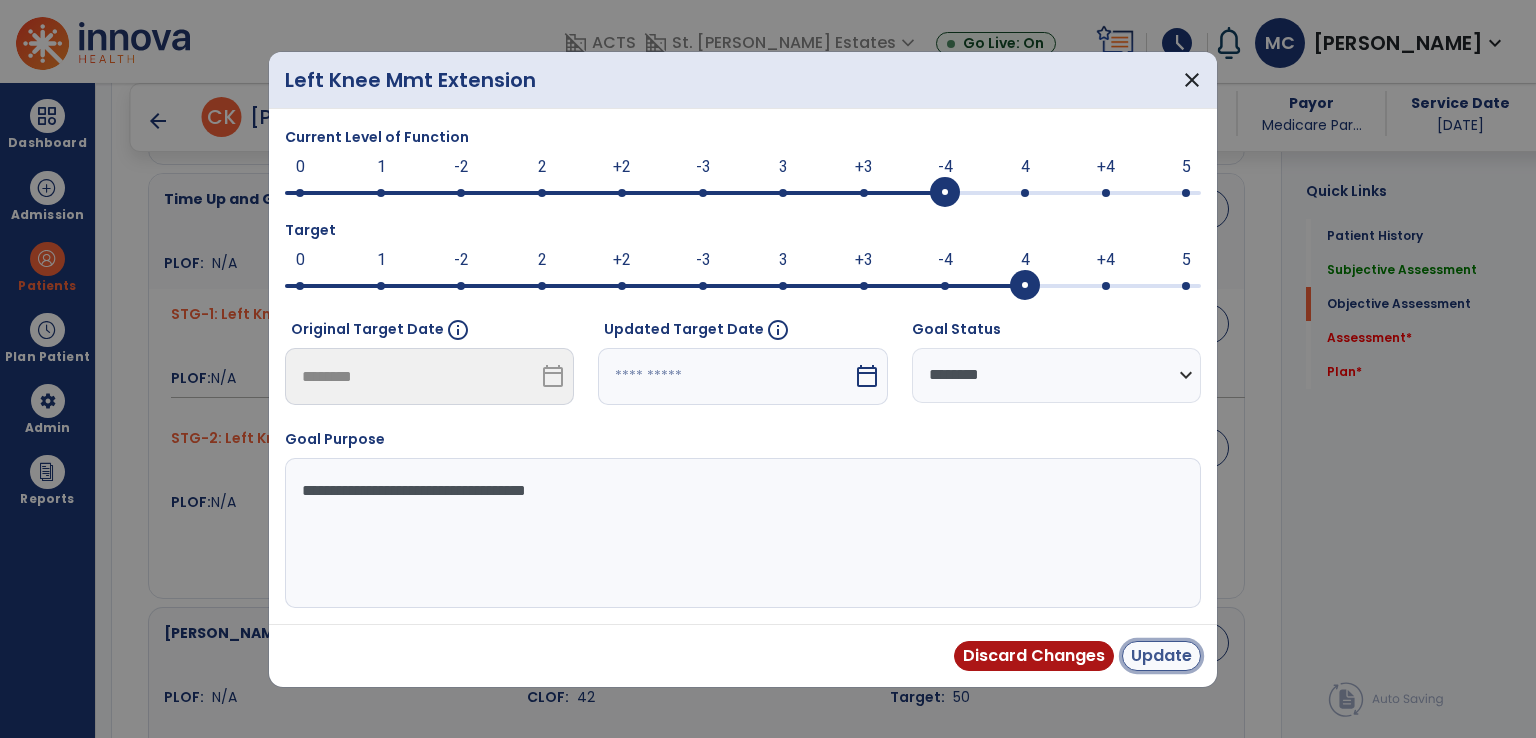 click on "Update" at bounding box center (1161, 656) 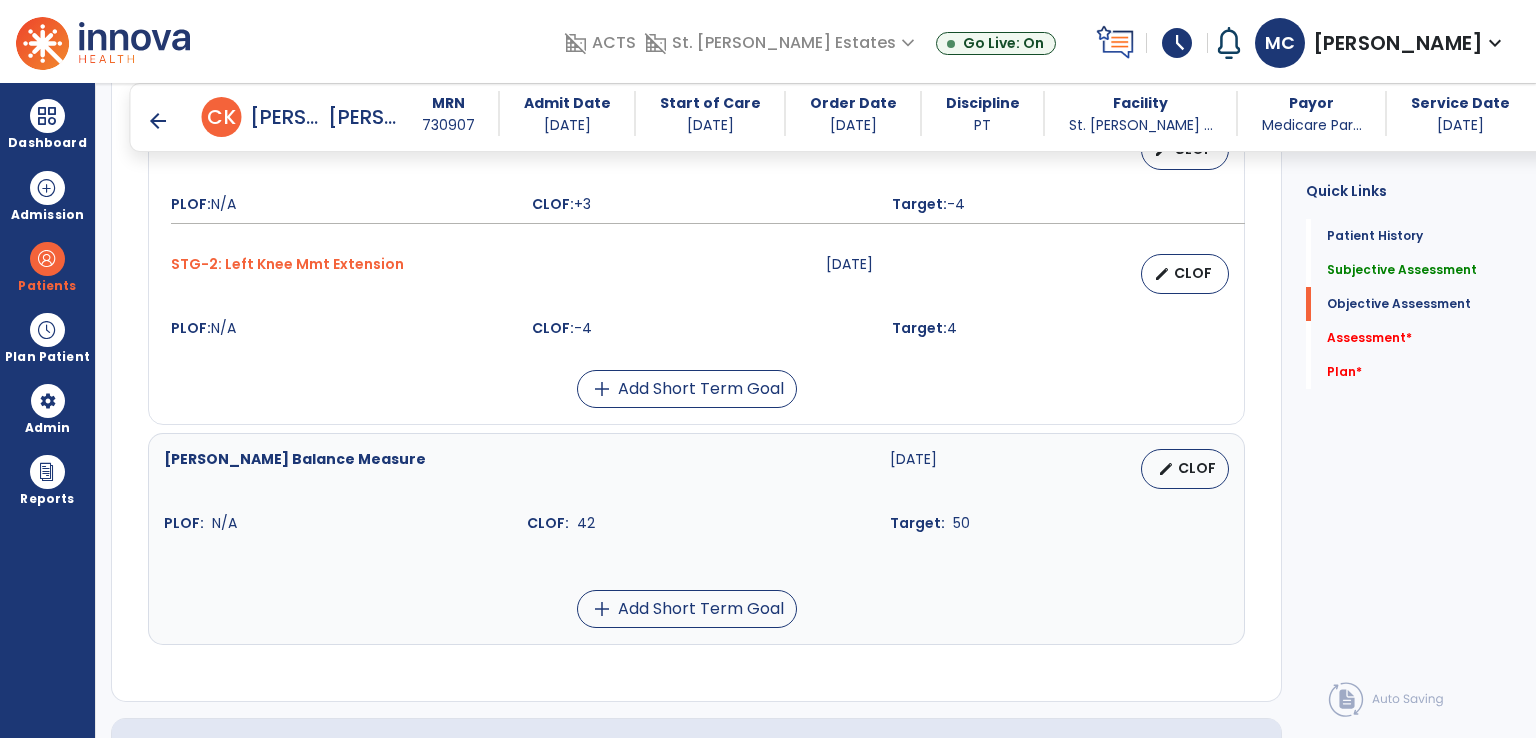 scroll, scrollTop: 1687, scrollLeft: 0, axis: vertical 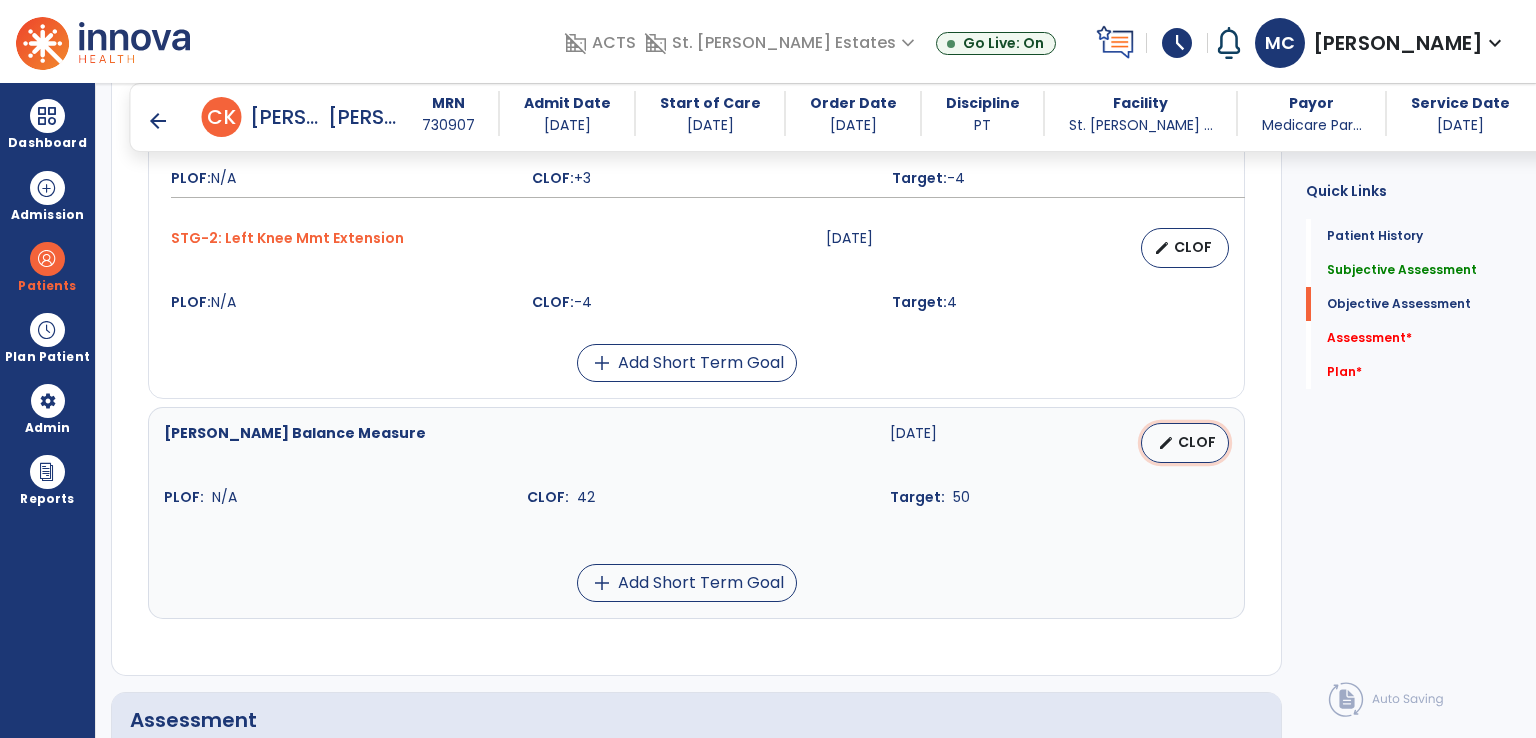 click on "CLOF" at bounding box center (1197, 442) 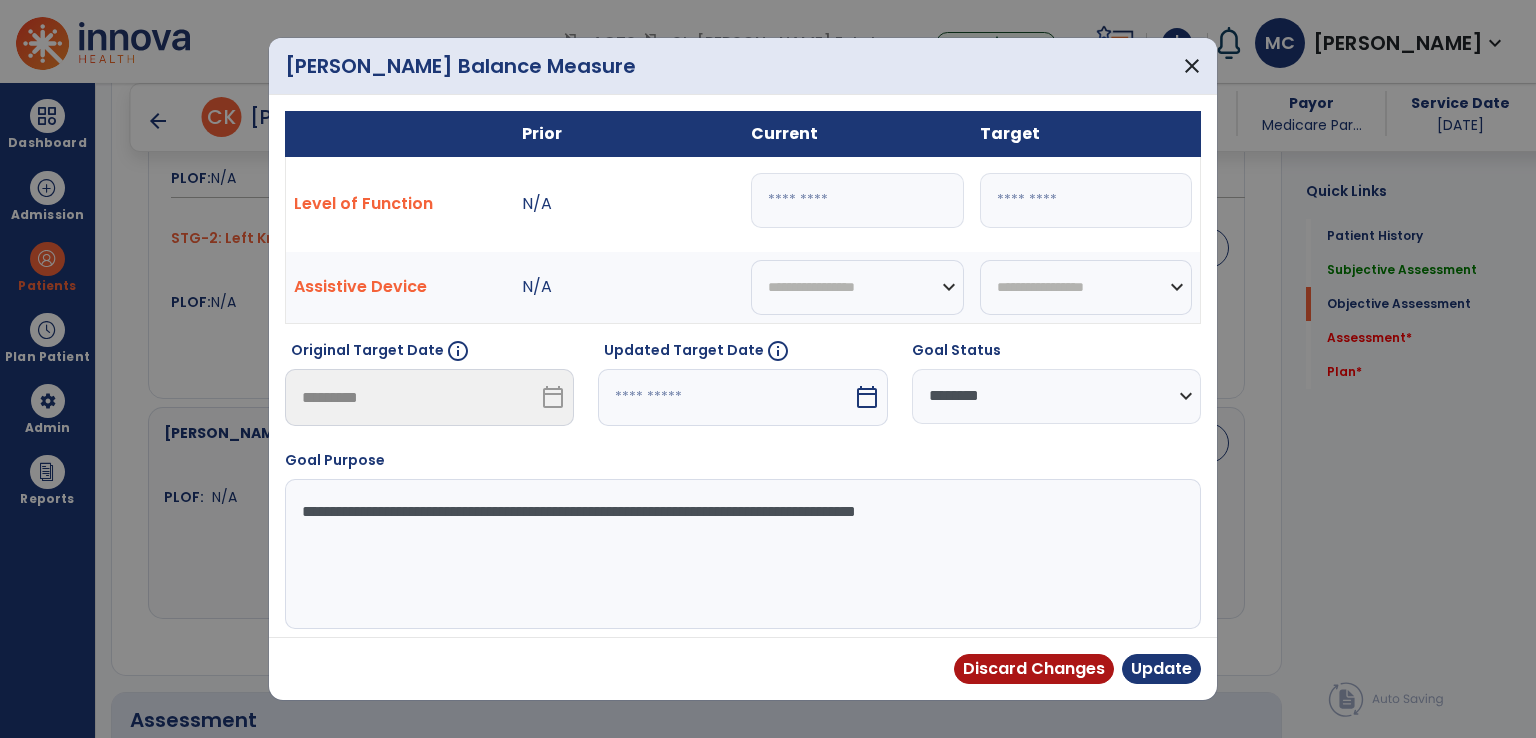 drag, startPoint x: 791, startPoint y: 201, endPoint x: 765, endPoint y: 205, distance: 26.305893 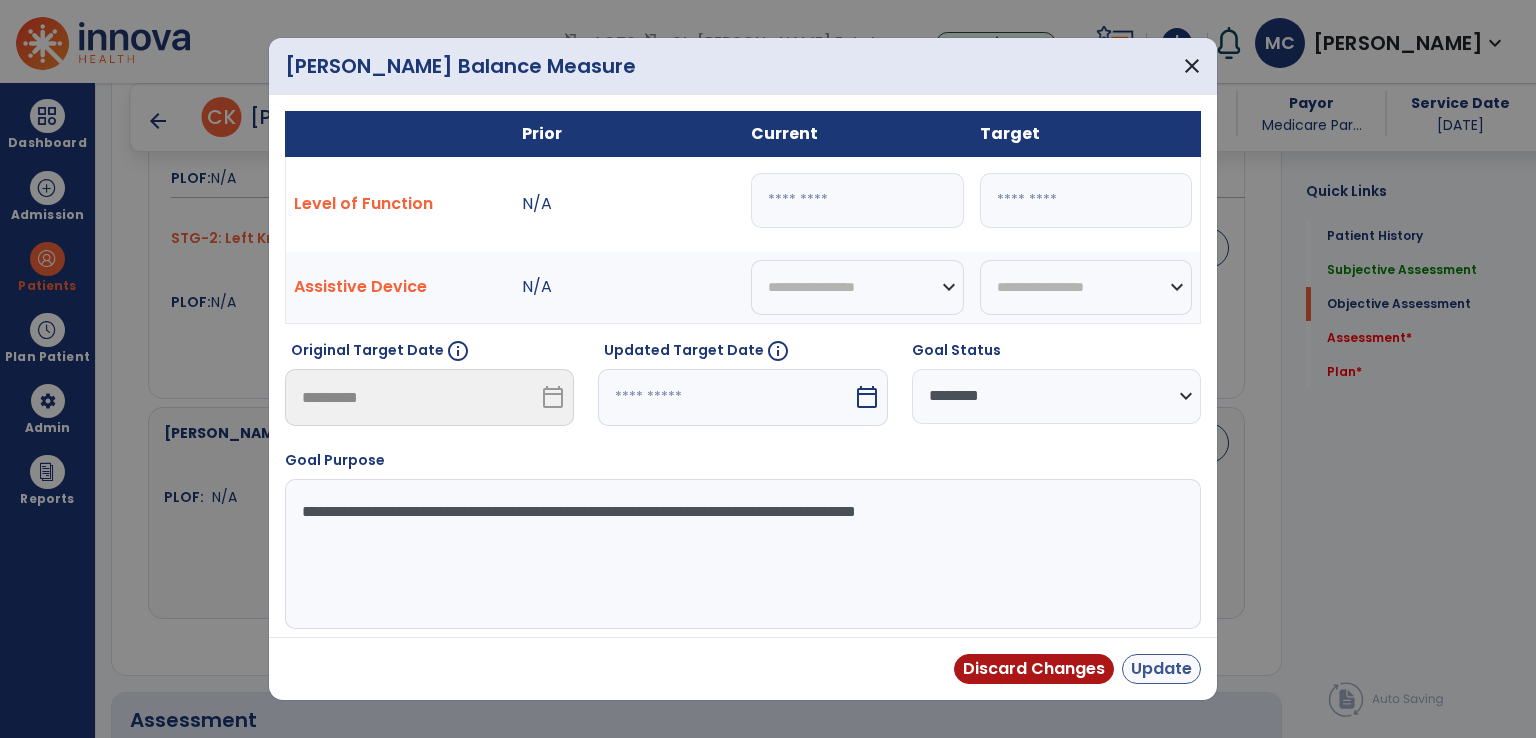 type on "**" 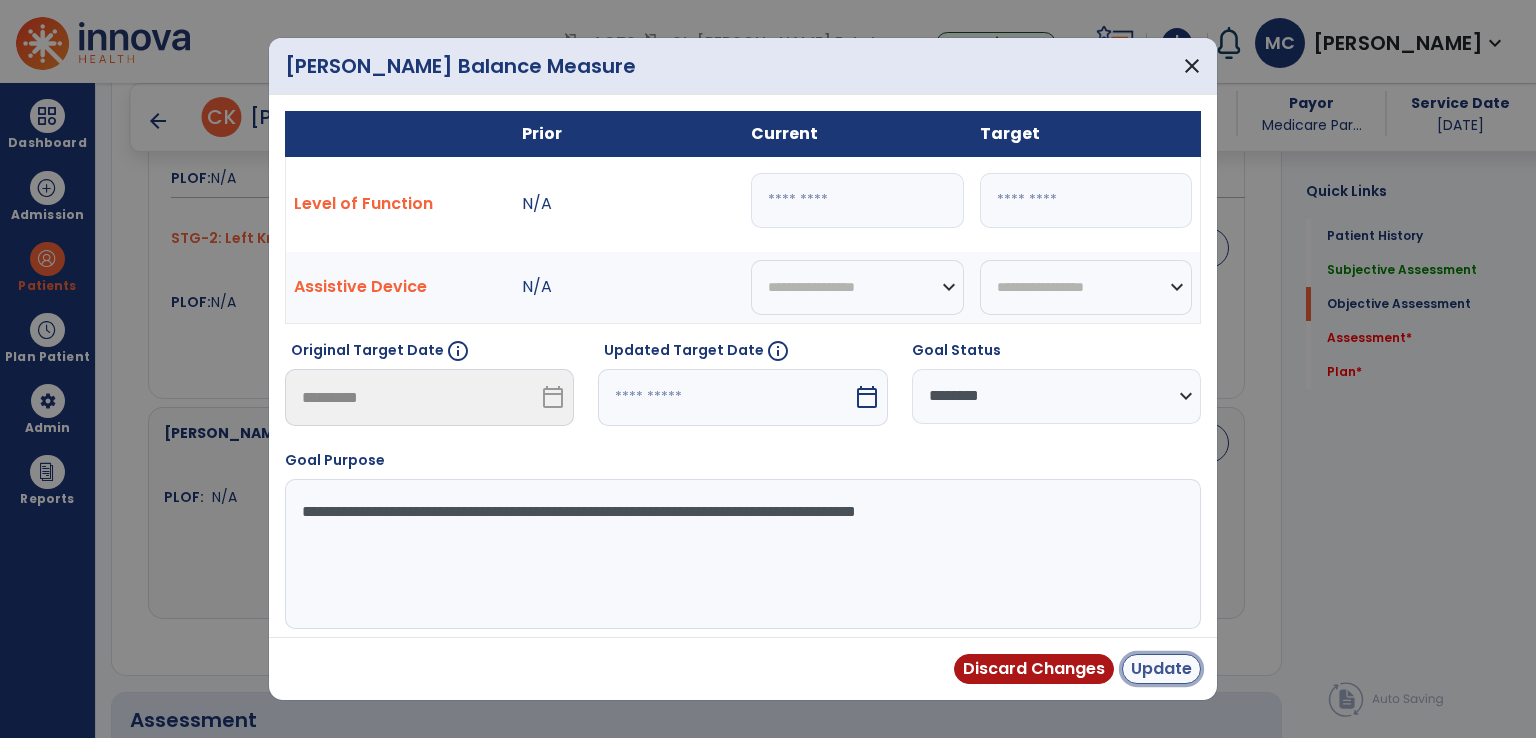 click on "Update" at bounding box center (1161, 669) 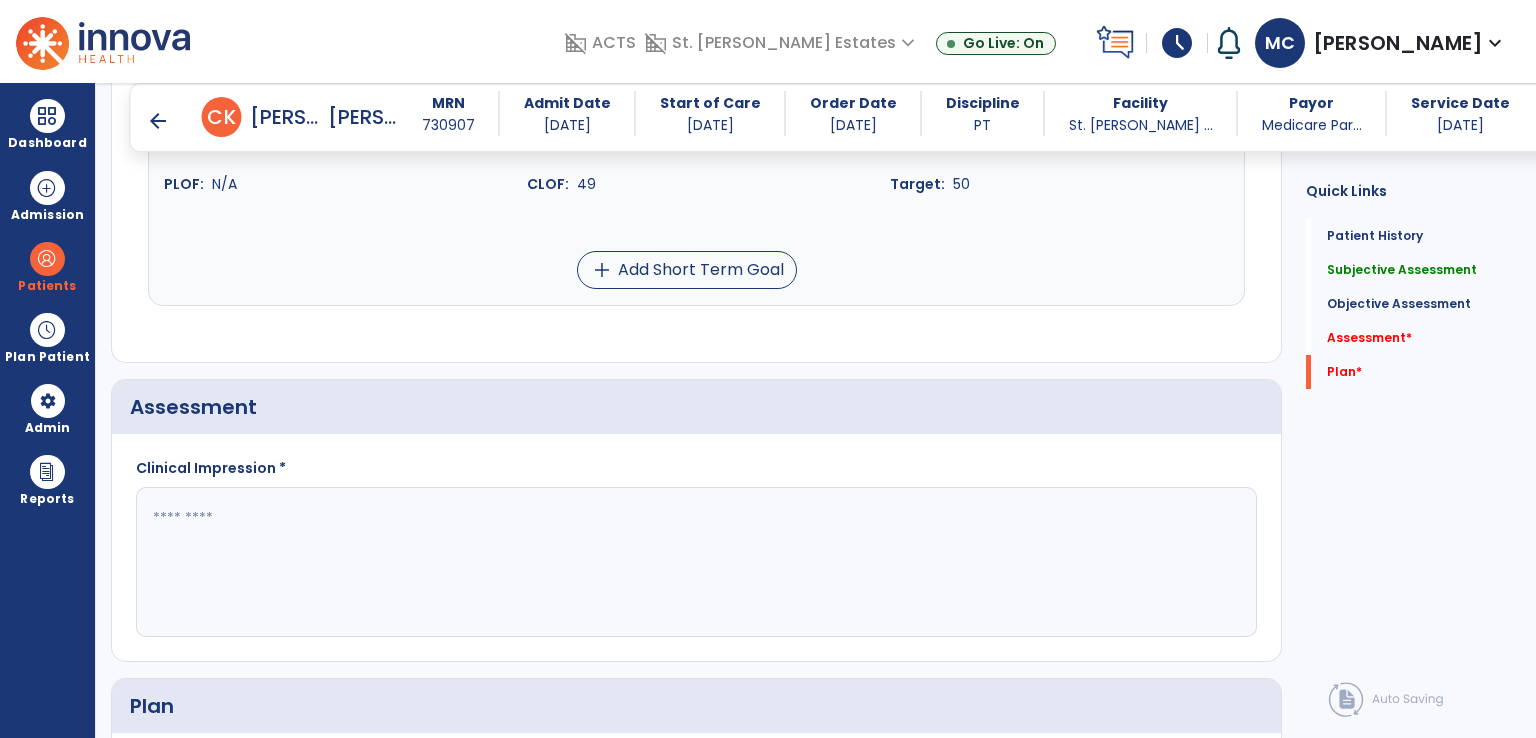 scroll, scrollTop: 2187, scrollLeft: 0, axis: vertical 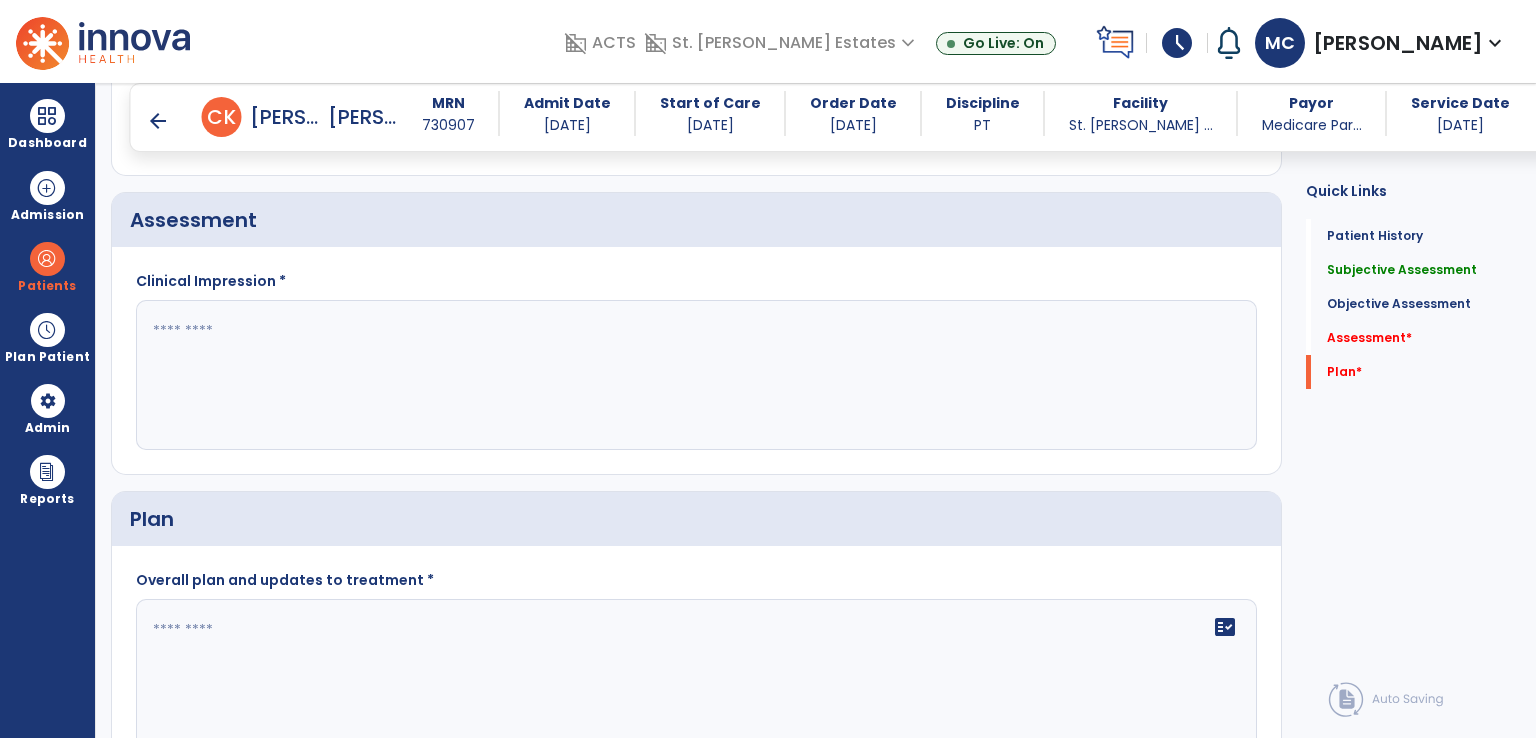click 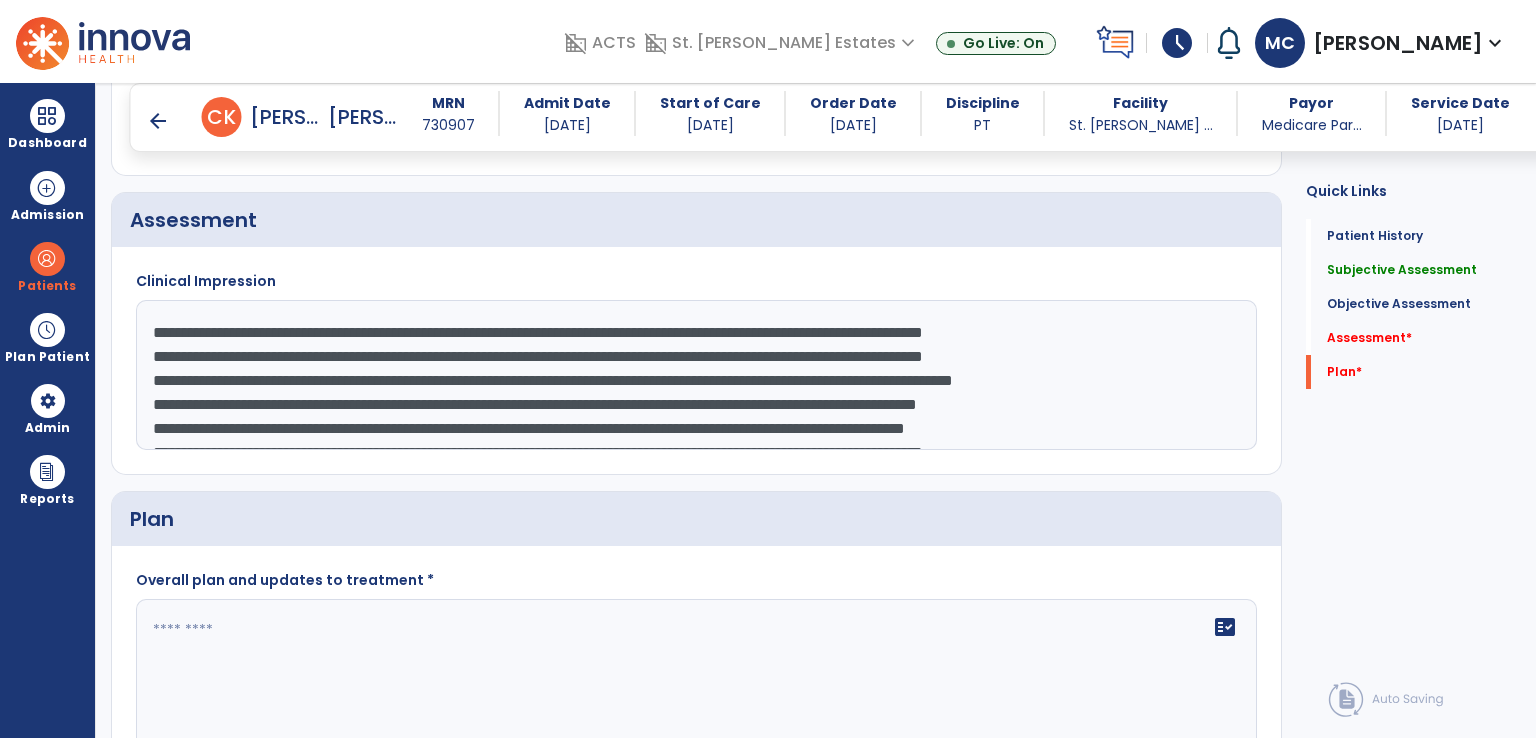 scroll, scrollTop: 64, scrollLeft: 0, axis: vertical 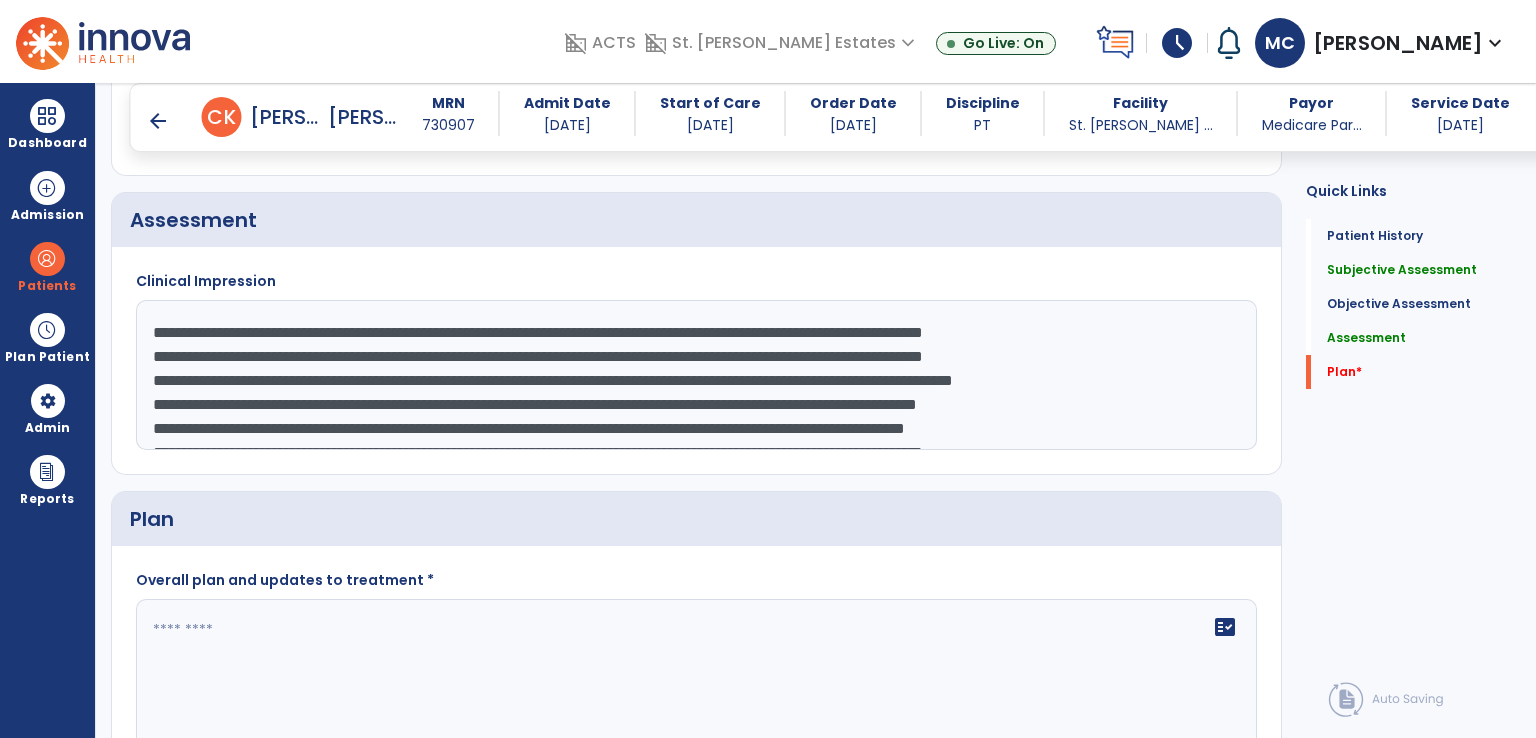 click on "**********" 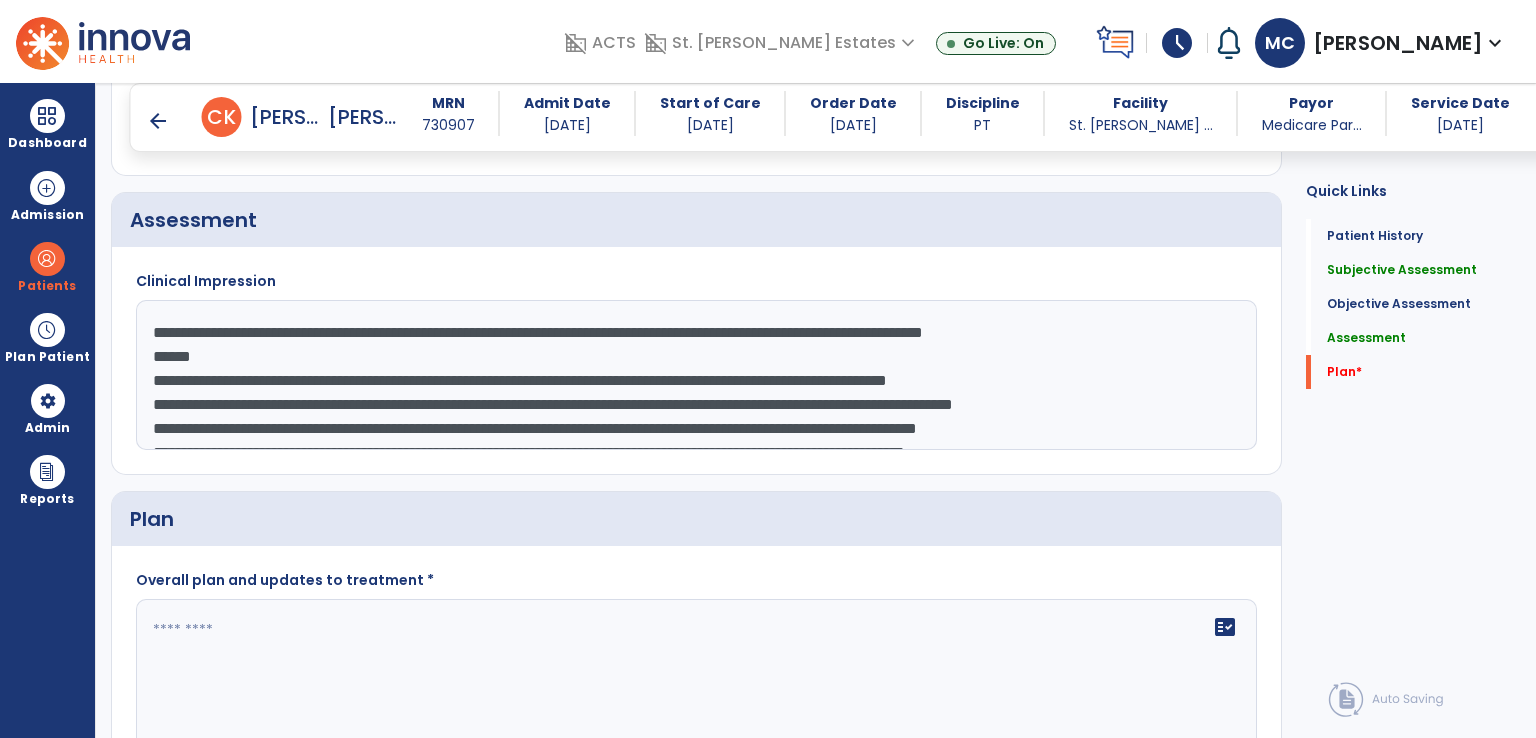 scroll, scrollTop: 96, scrollLeft: 0, axis: vertical 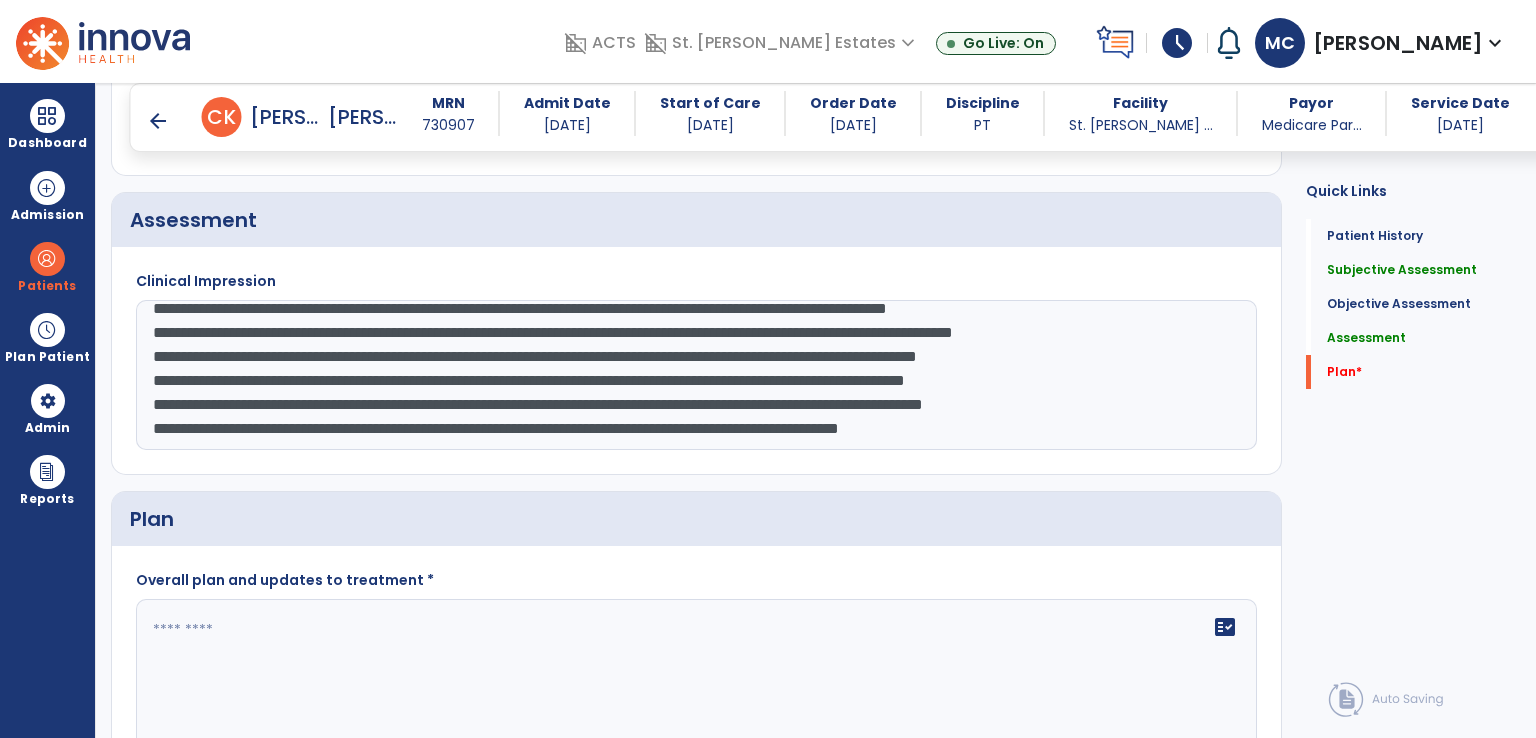 click on "**********" 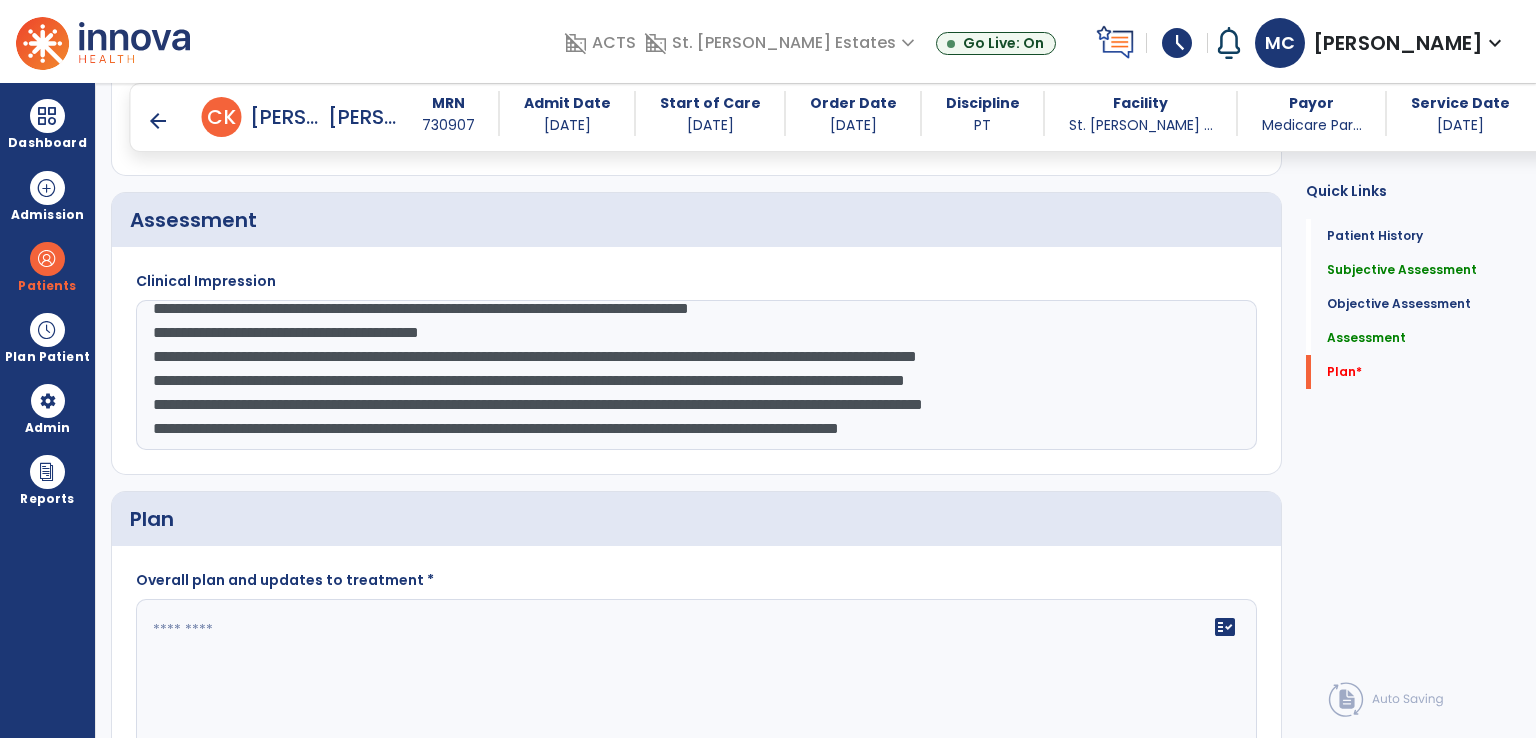 scroll, scrollTop: 116, scrollLeft: 0, axis: vertical 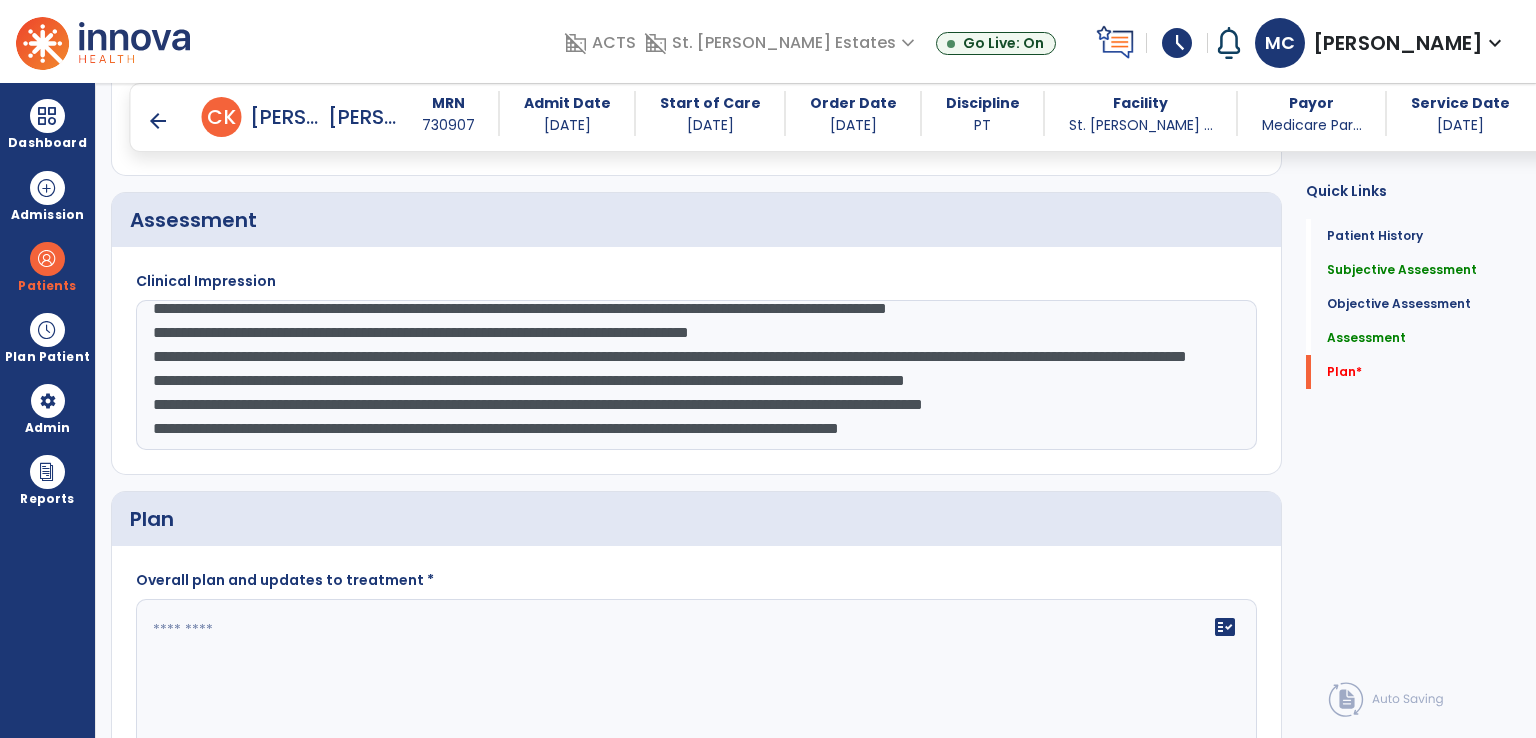 drag, startPoint x: 869, startPoint y: 309, endPoint x: 193, endPoint y: 342, distance: 676.805 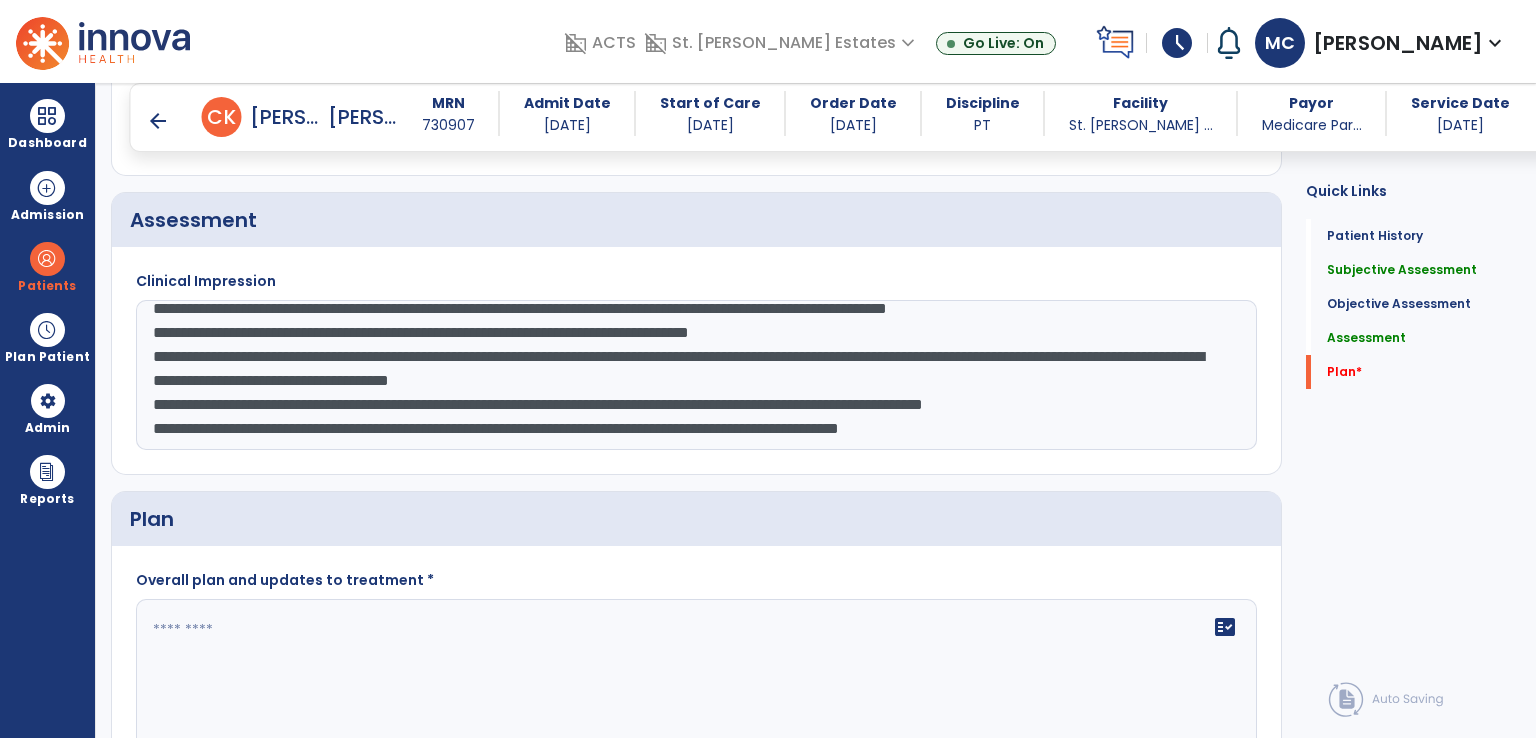 scroll, scrollTop: 96, scrollLeft: 0, axis: vertical 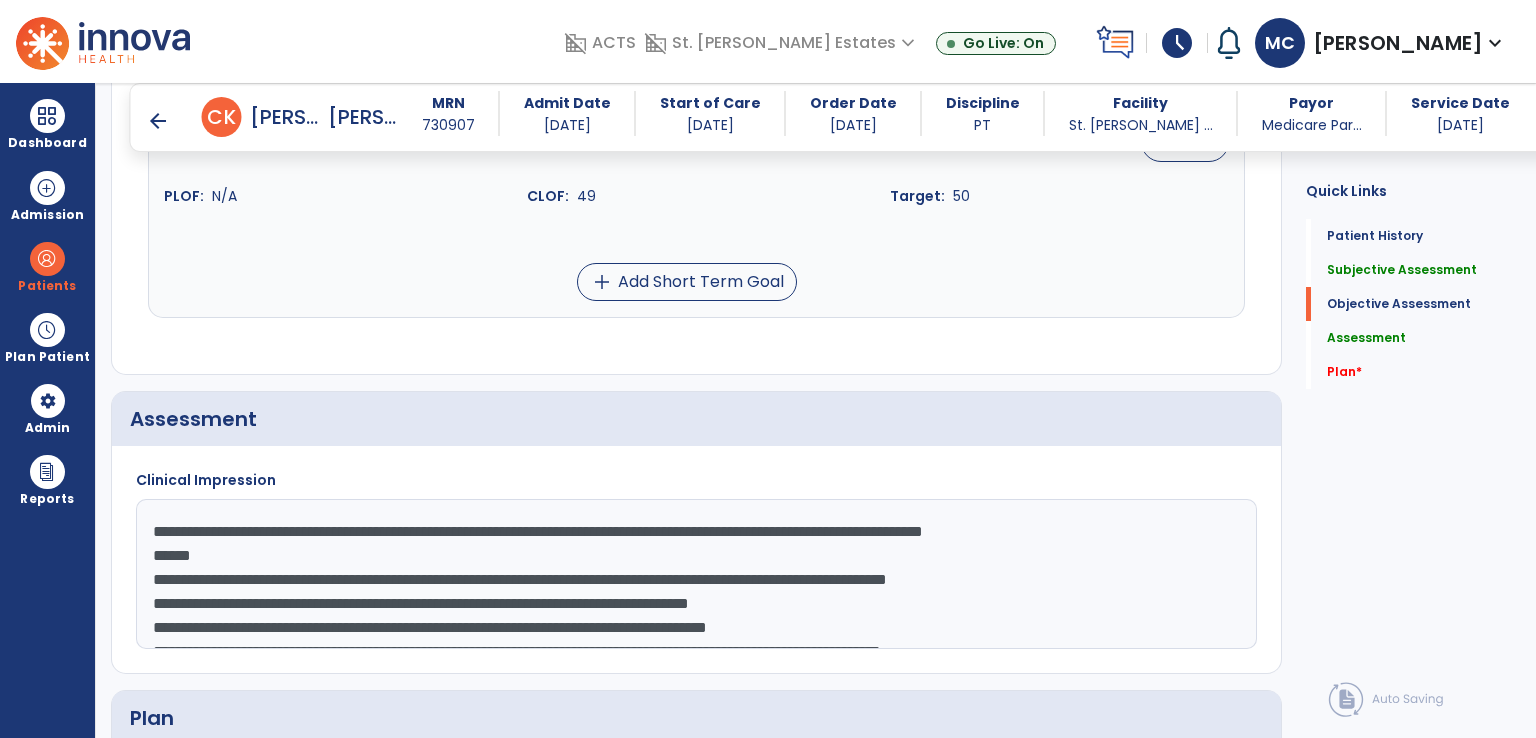 drag, startPoint x: 398, startPoint y: 527, endPoint x: 482, endPoint y: 522, distance: 84.14868 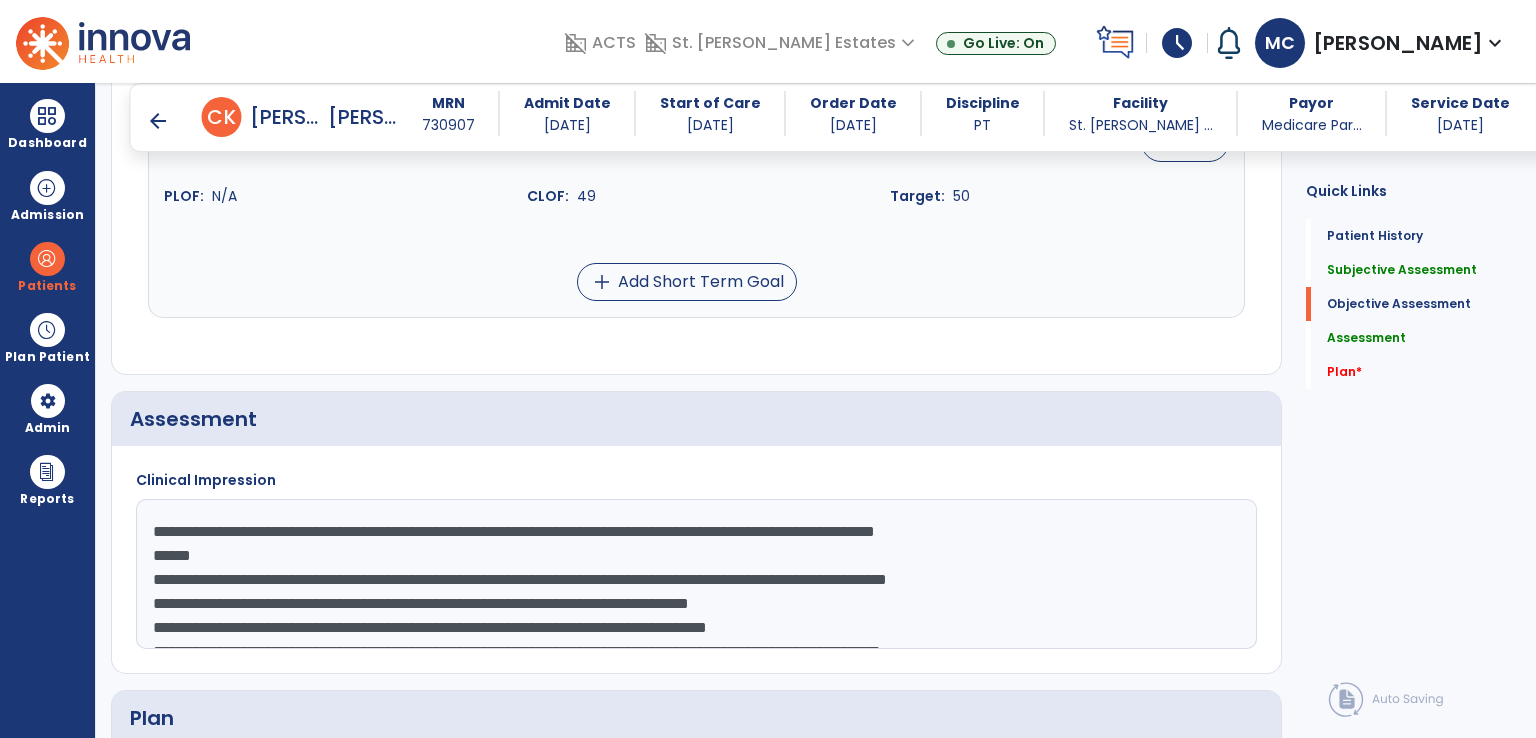 click on "**********" 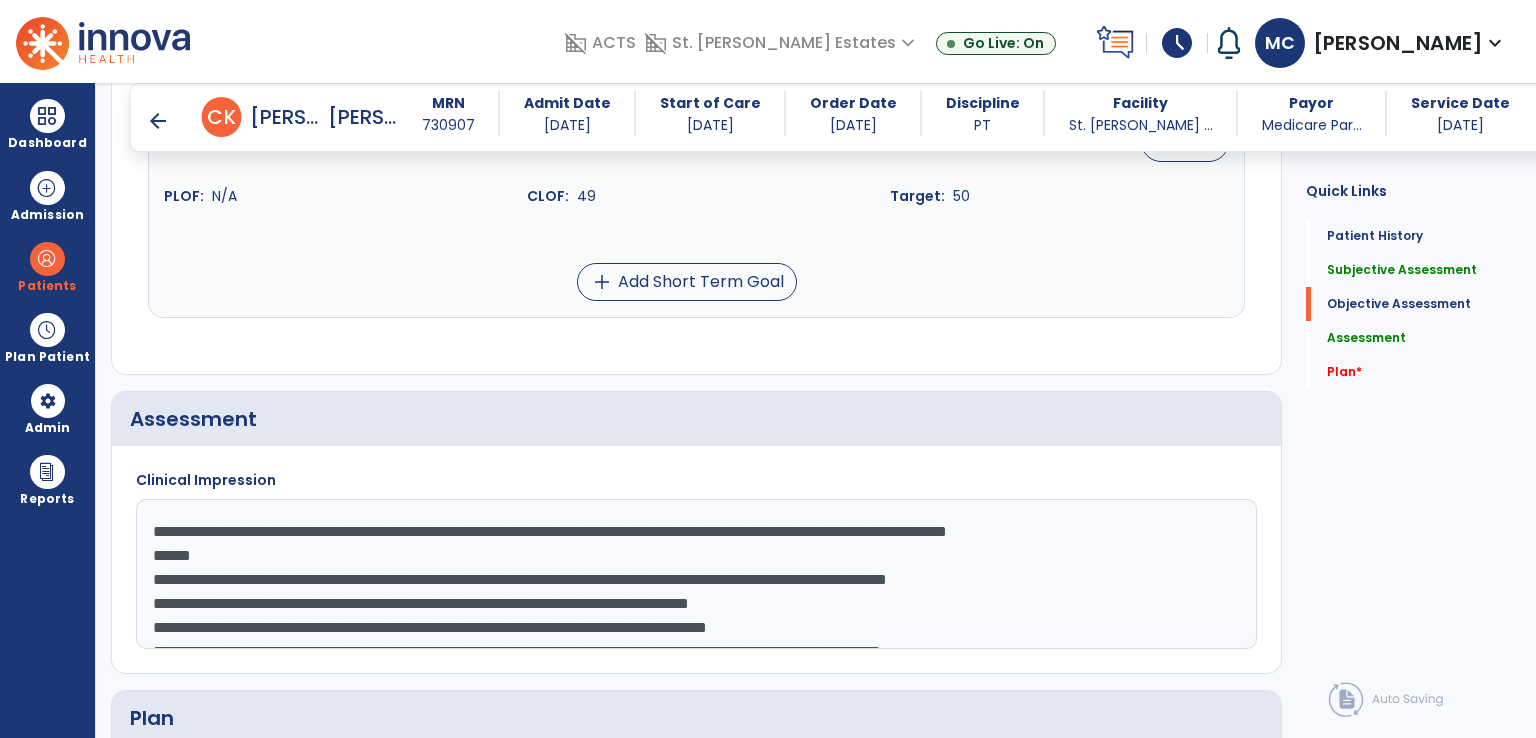 click on "**********" 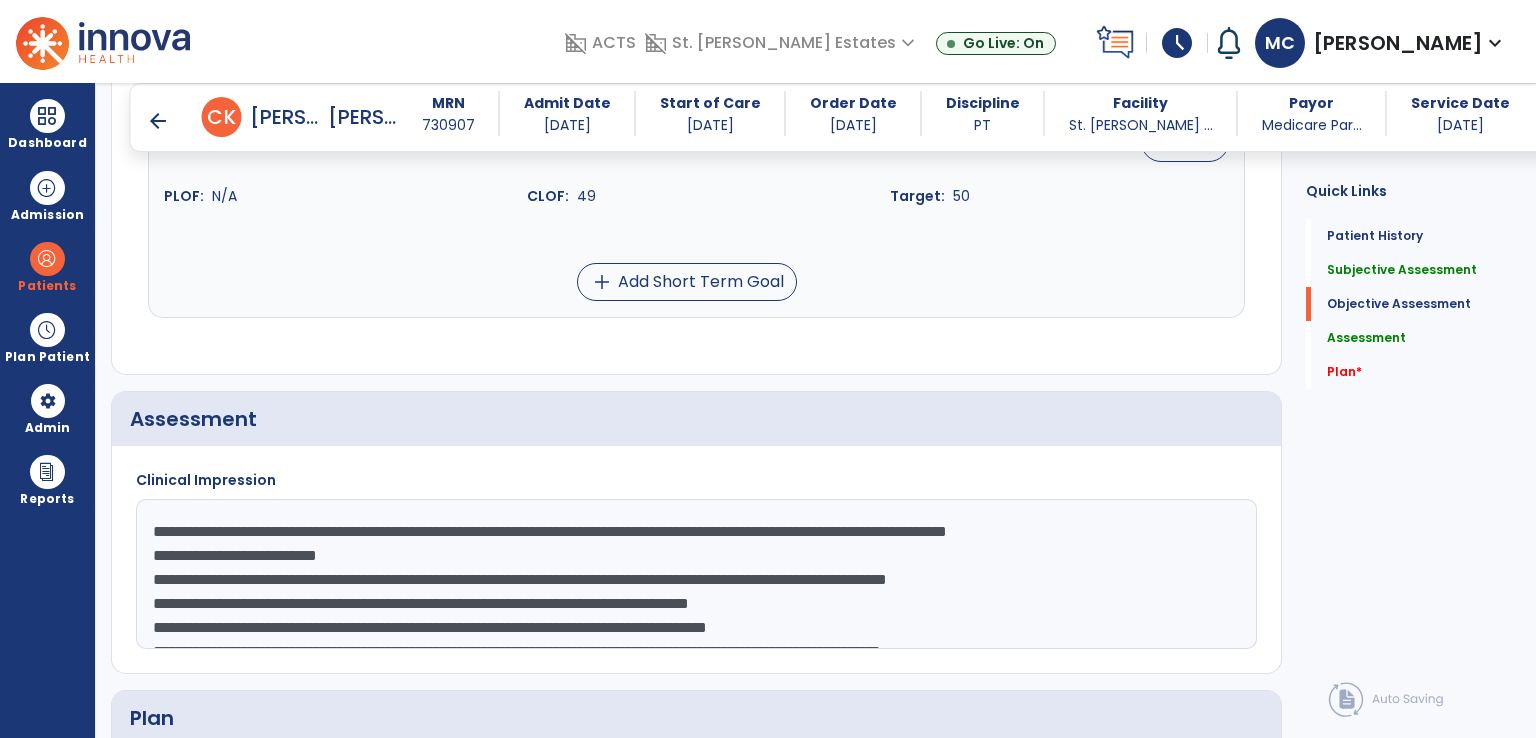 scroll, scrollTop: 96, scrollLeft: 0, axis: vertical 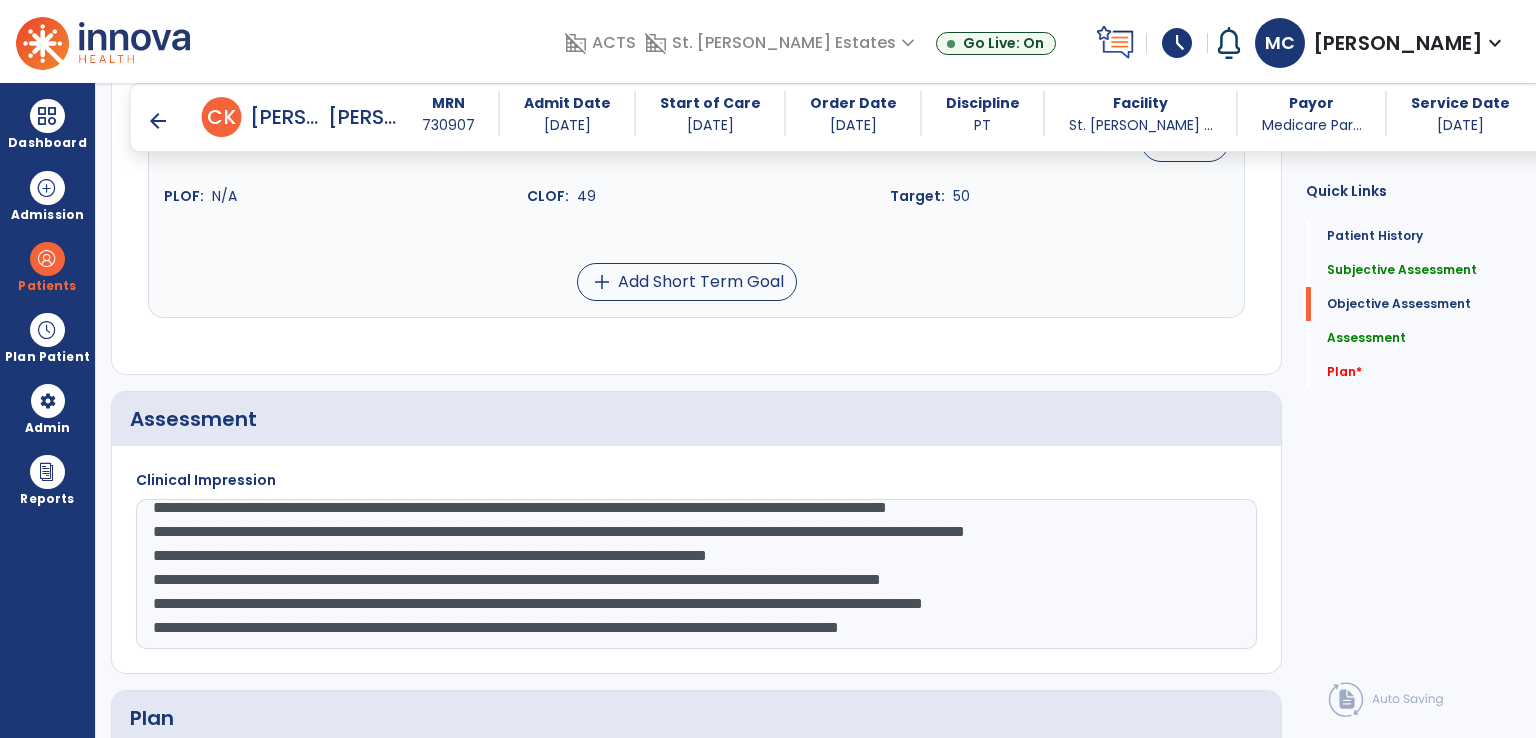 drag, startPoint x: 839, startPoint y: 498, endPoint x: 840, endPoint y: 518, distance: 20.024984 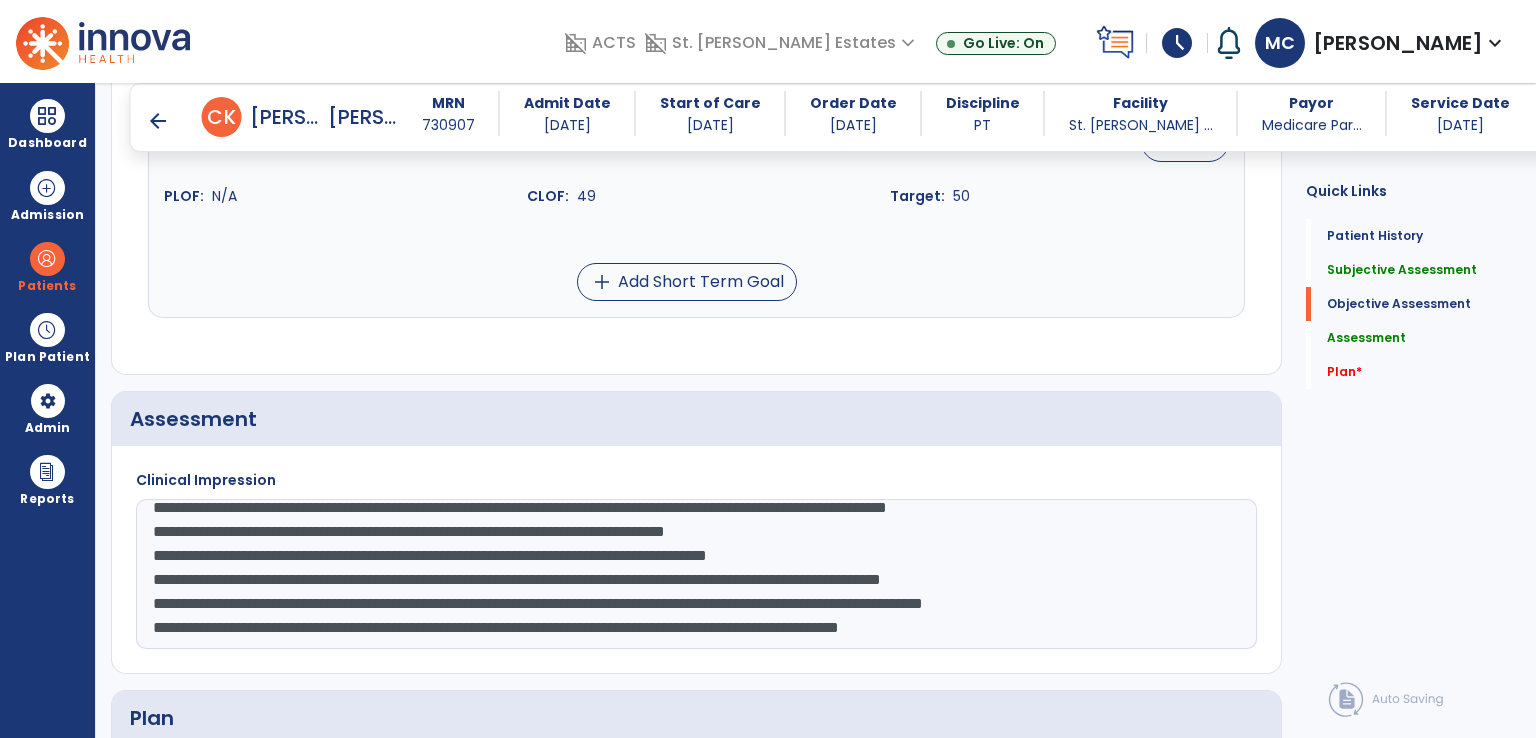 scroll, scrollTop: 92, scrollLeft: 0, axis: vertical 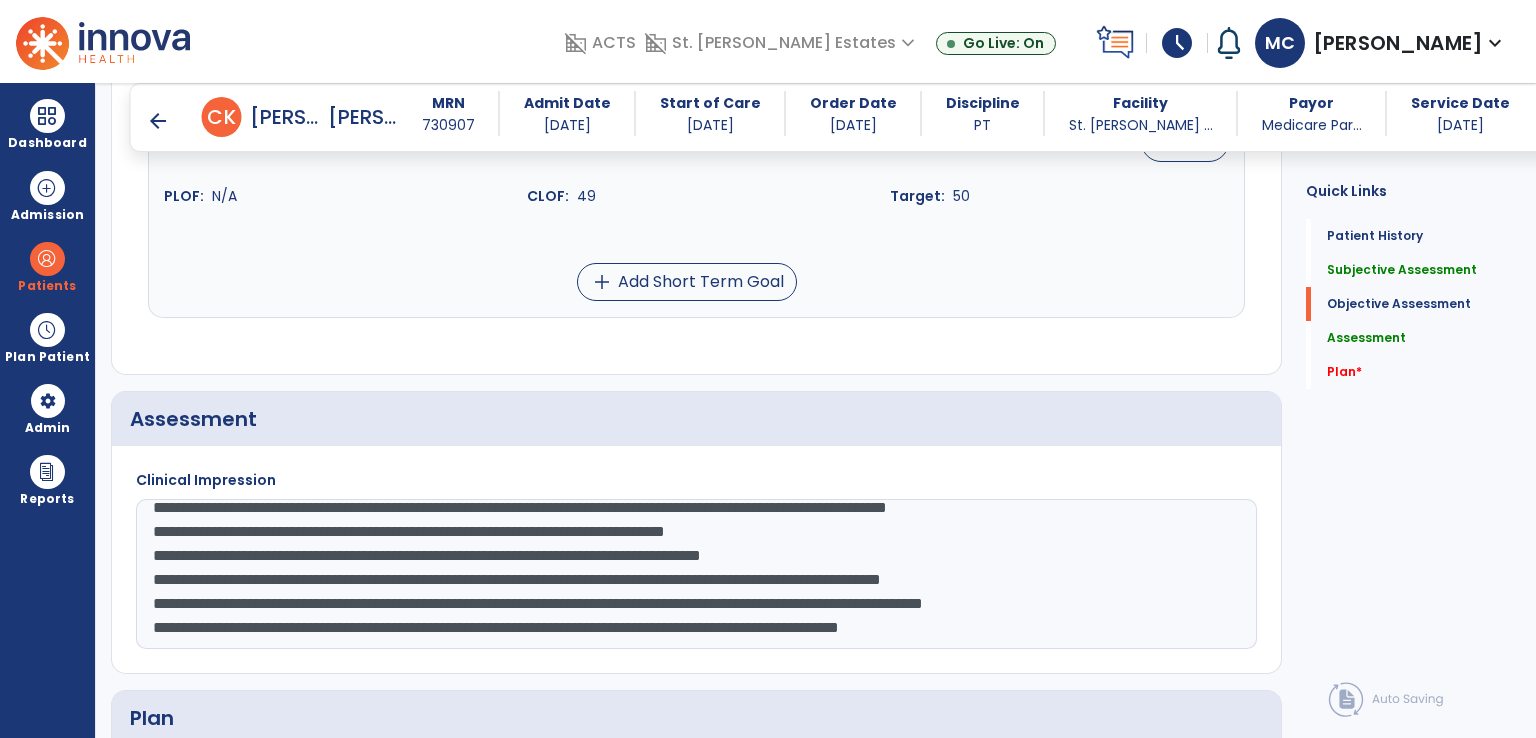 drag, startPoint x: 739, startPoint y: 550, endPoint x: 945, endPoint y: 577, distance: 207.76189 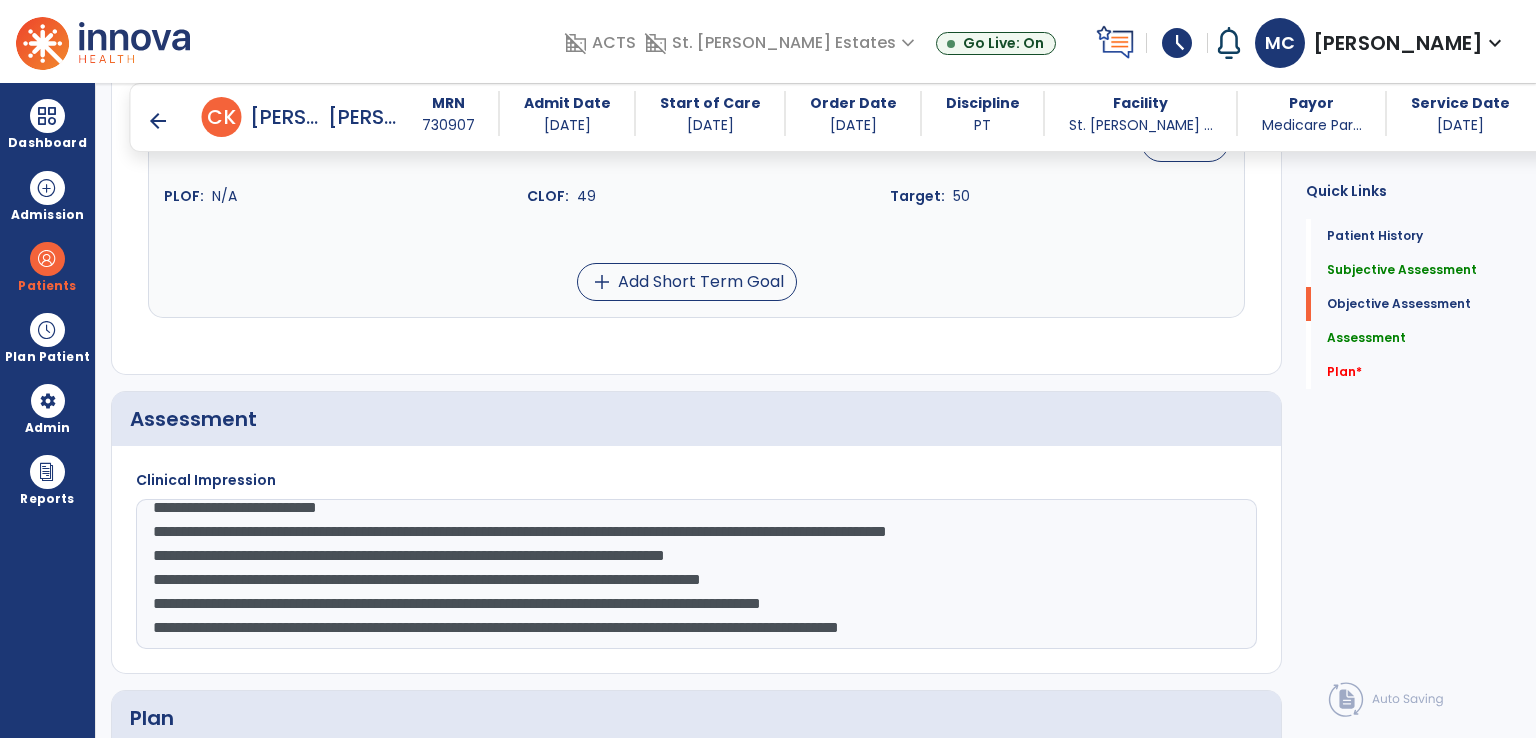 scroll, scrollTop: 72, scrollLeft: 0, axis: vertical 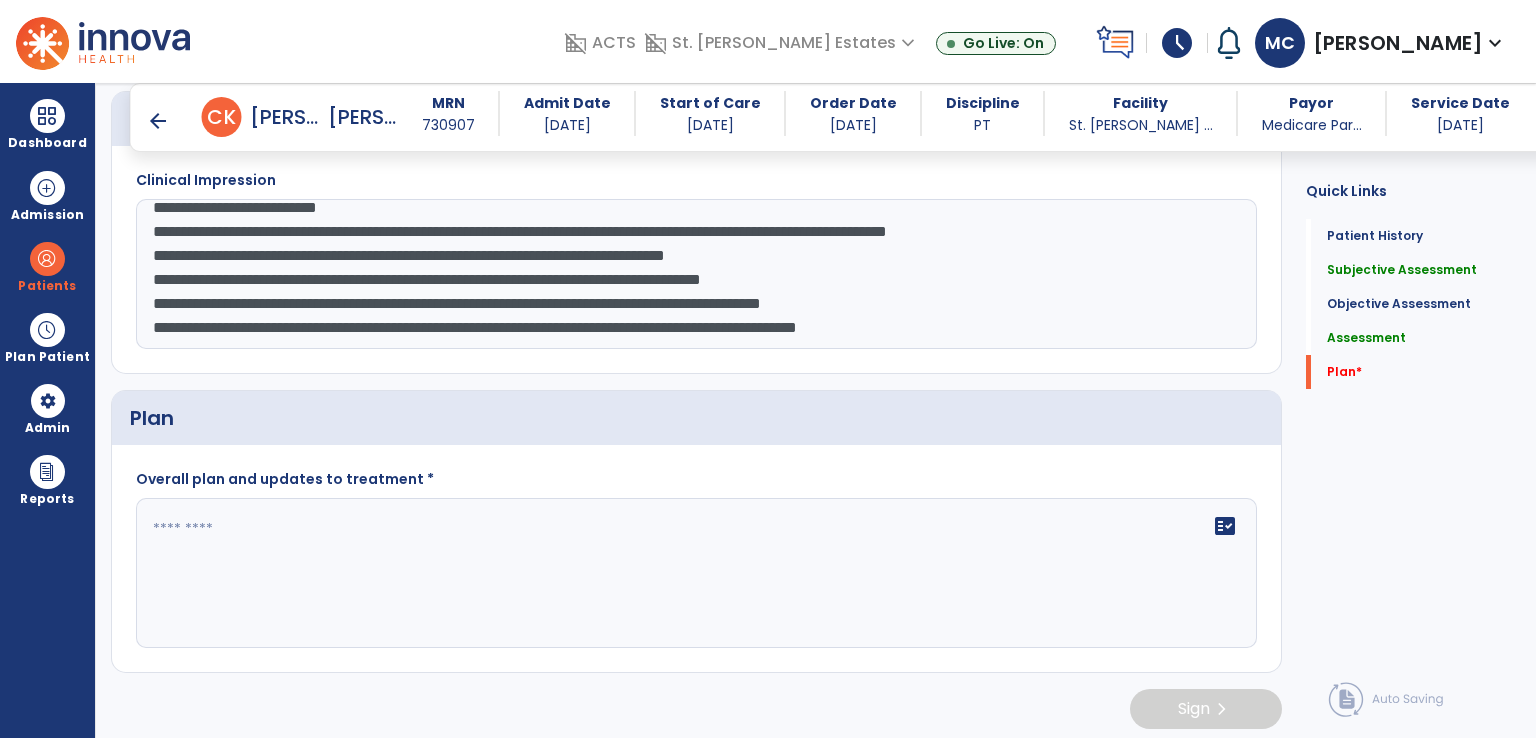 type on "**********" 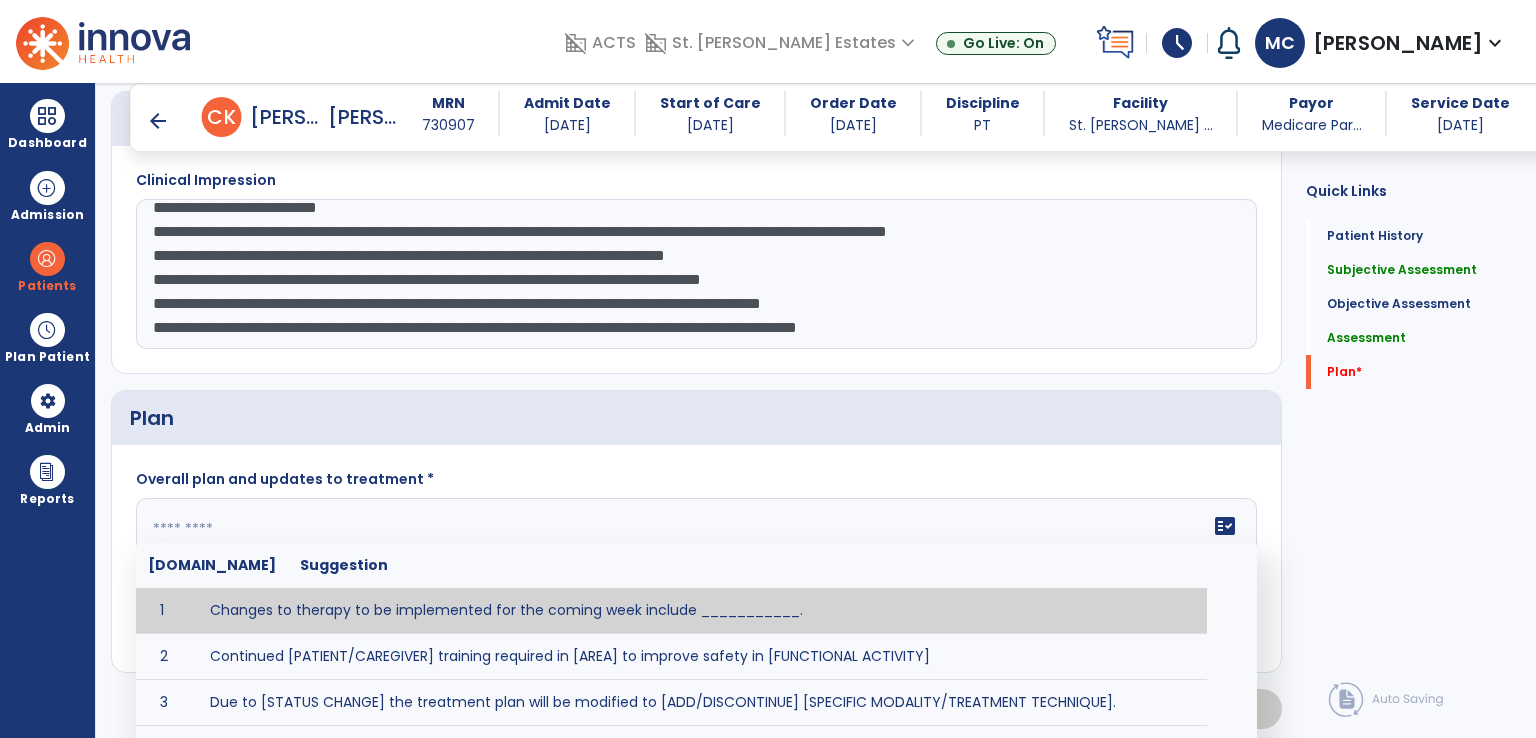 click on "fact_check  [DOMAIN_NAME] Suggestion 1 Changes to therapy to be implemented for the coming week include ___________. 2 Continued [PATIENT/CAREGIVER] training required in [AREA] to improve safety in [FUNCTIONAL ACTIVITY] 3 Due to [STATUS CHANGE] the treatment plan will be modified to [ADD/DISCONTINUE] [SPECIFIC MODALITY/TREATMENT TECHNIQUE]. 4 Goals related to ___________ have been met.  Will add new STG's to address _______ in the upcoming week. 5 Updated precautions include ________. 6 Progress treatment to include ____________. 7 Requires further [PATIENT/CAREGIVER] training in ______ to improve safety in ________. 8 Short term goals related to _________ have been met and new short term goals to be added as appropriate for patient. 9 STGs have been met, will now focus on LTGs. 10 The plan for next week's visits include [INTERVENTIONS] with the objective of improving [IMPAIRMENTS] to continue to progress toward long term goal(s). 11 12 13 Changes to therapy to be implemented for the coming week include ___________." 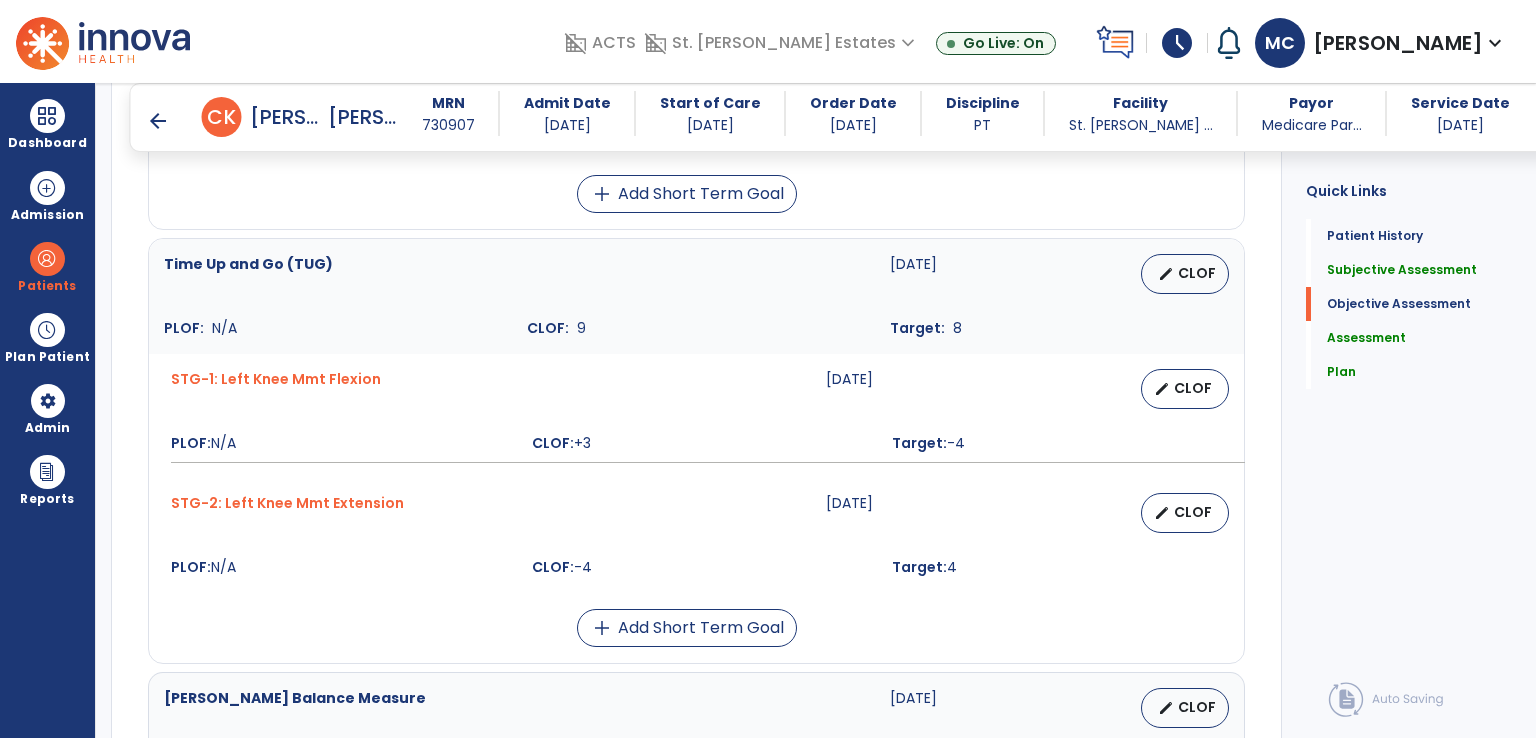 scroll, scrollTop: 1388, scrollLeft: 0, axis: vertical 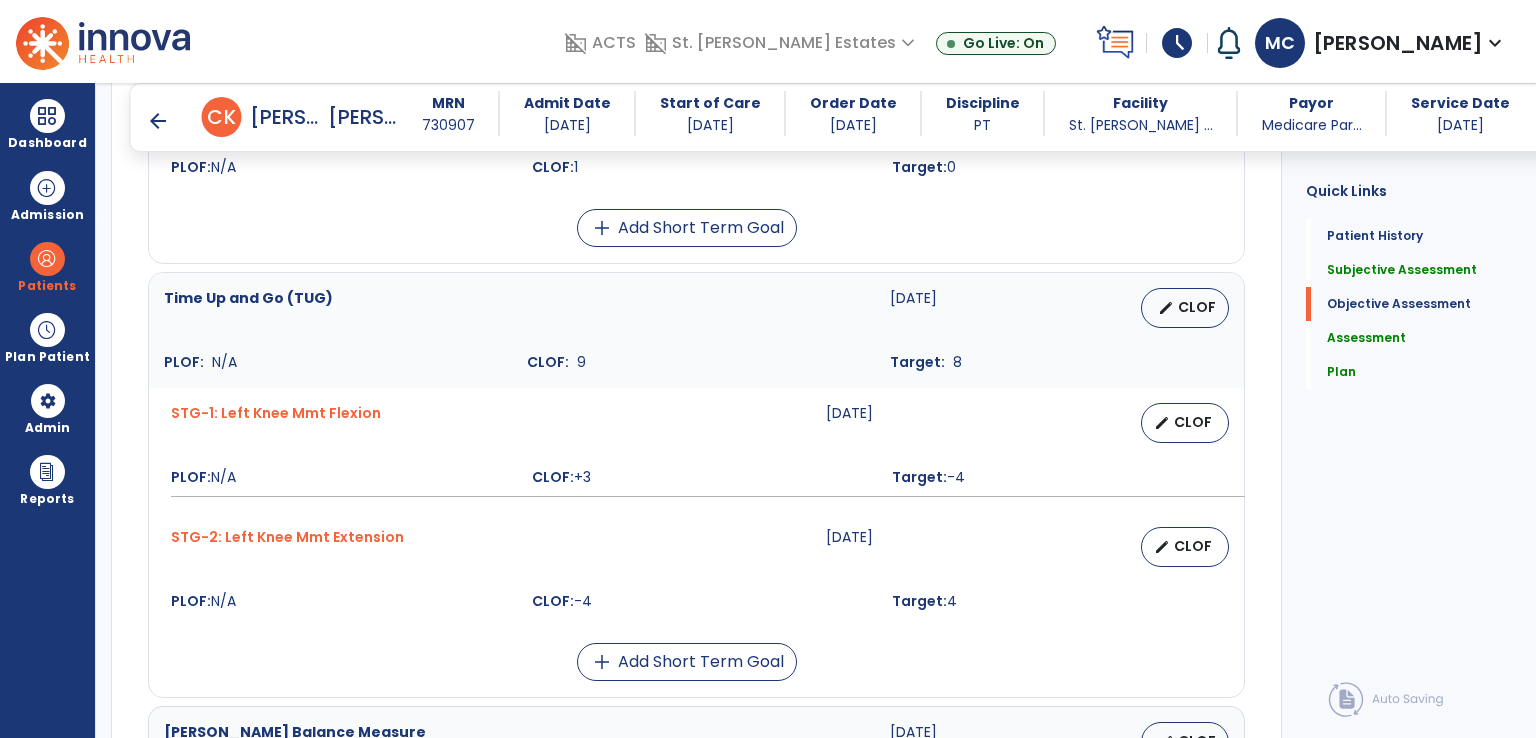 type on "**********" 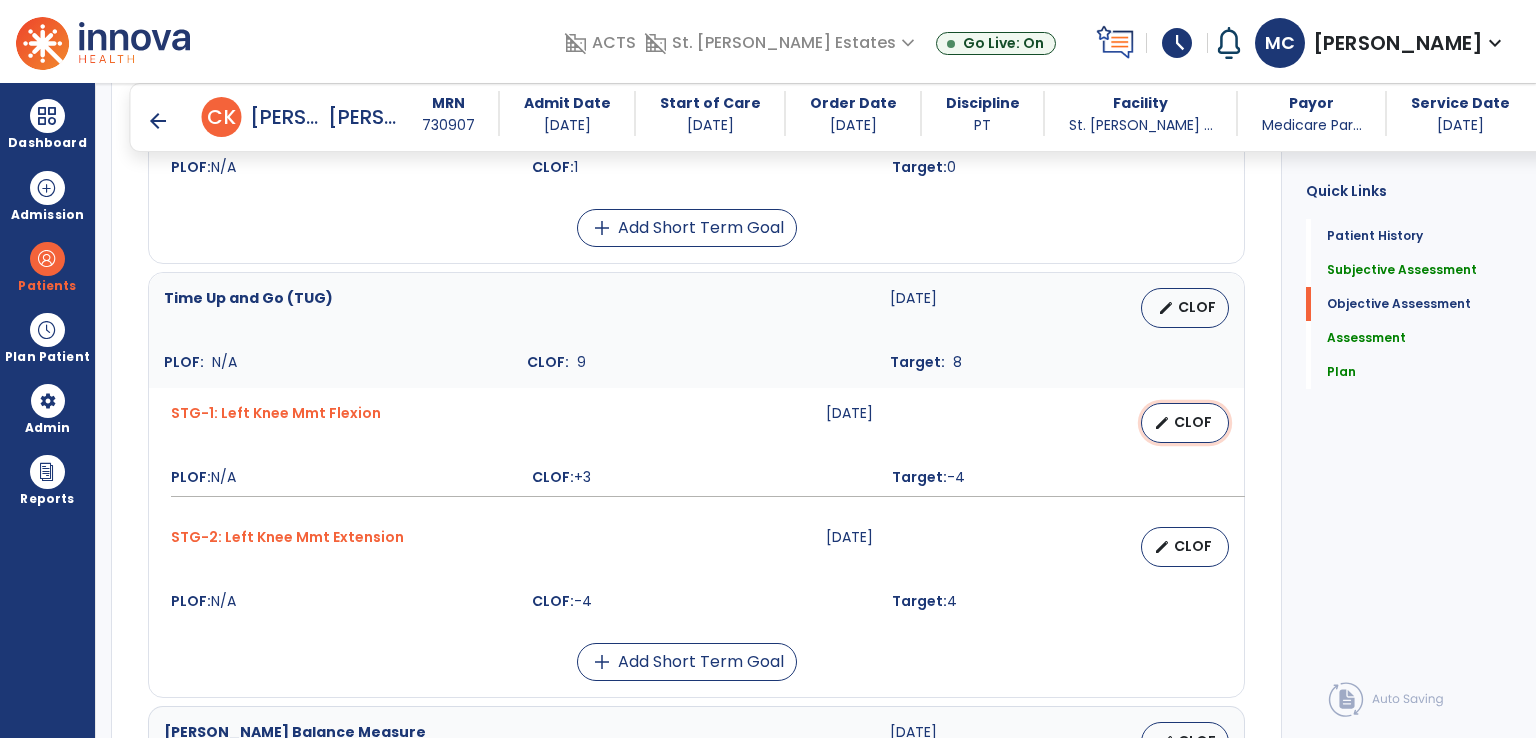 click on "CLOF" at bounding box center (1193, 422) 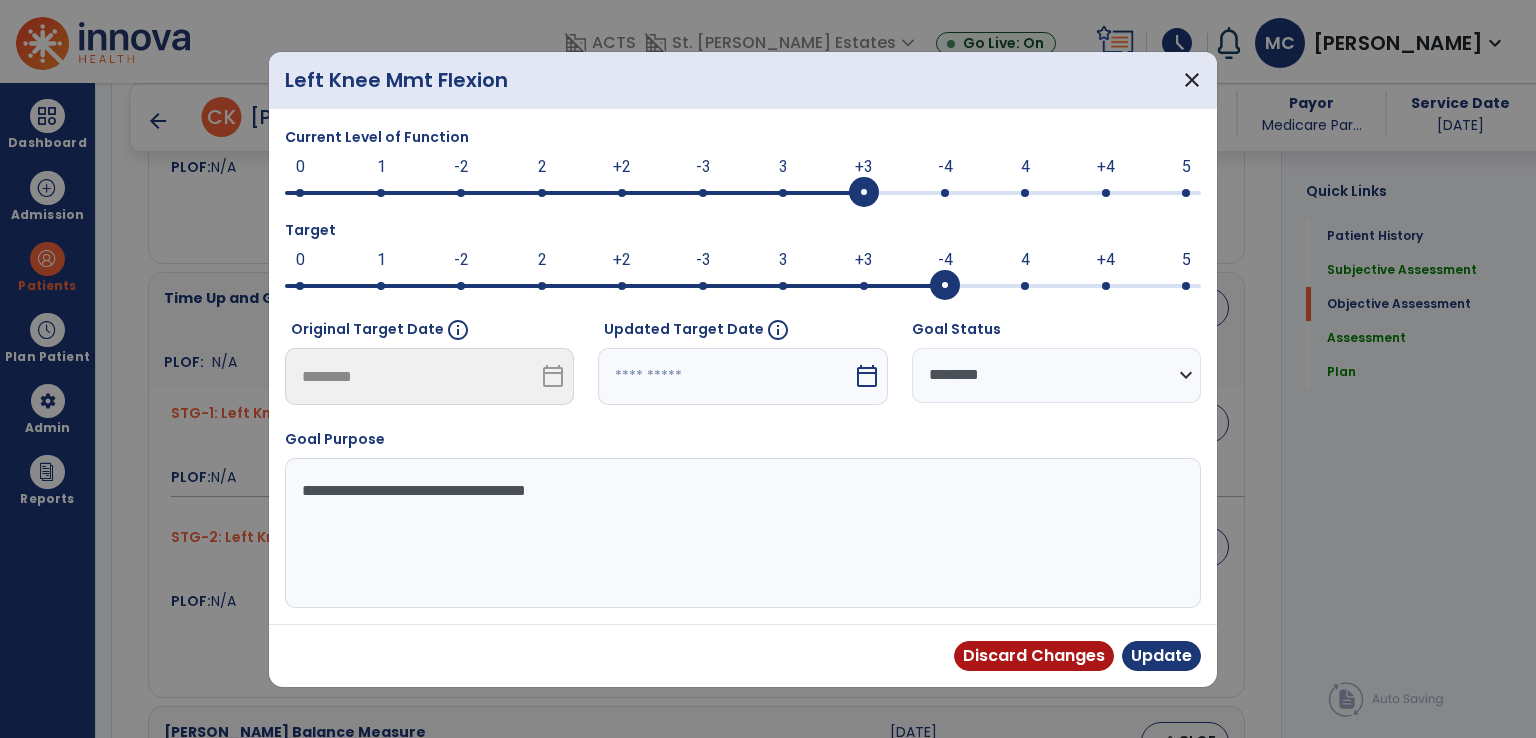 click at bounding box center (743, 191) 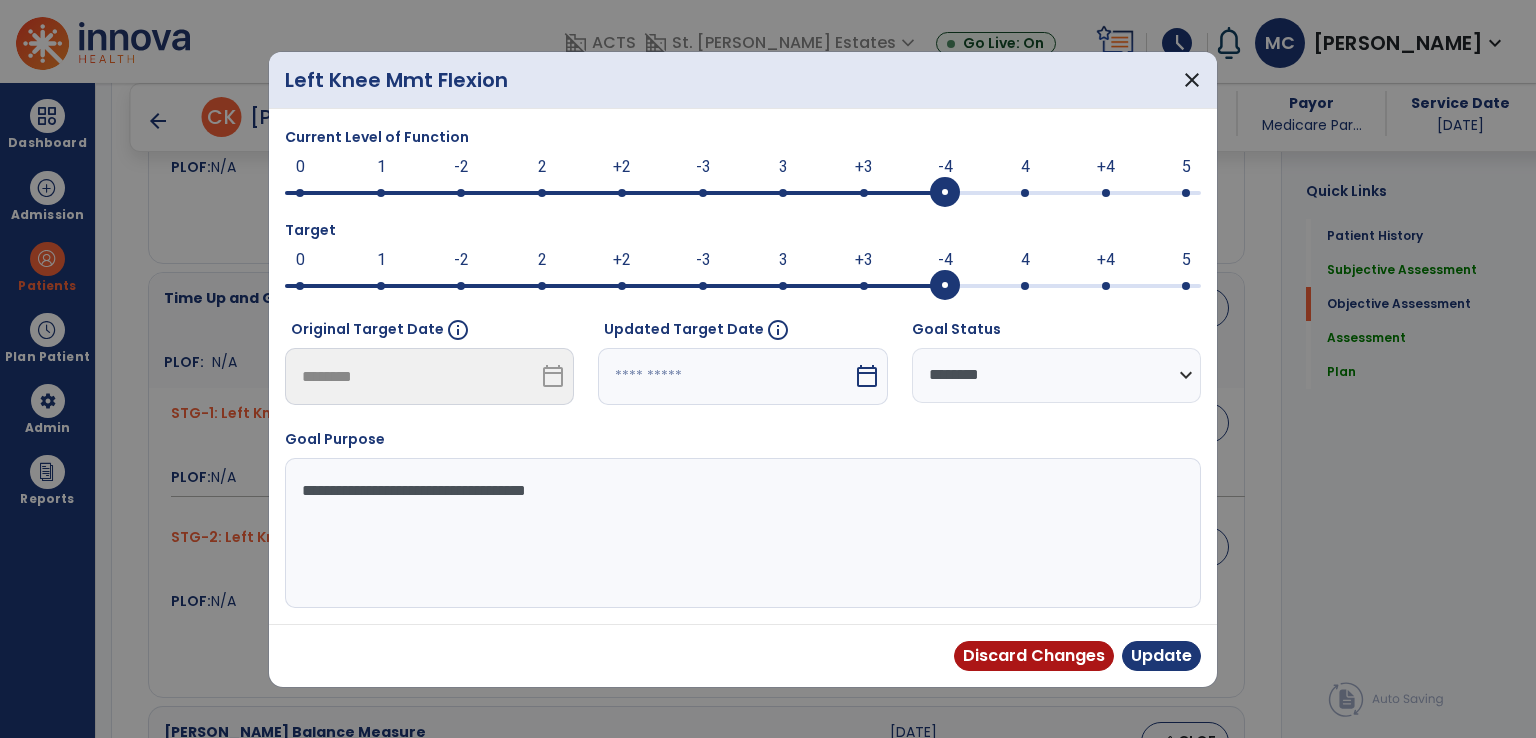 click on "**********" at bounding box center (1056, 375) 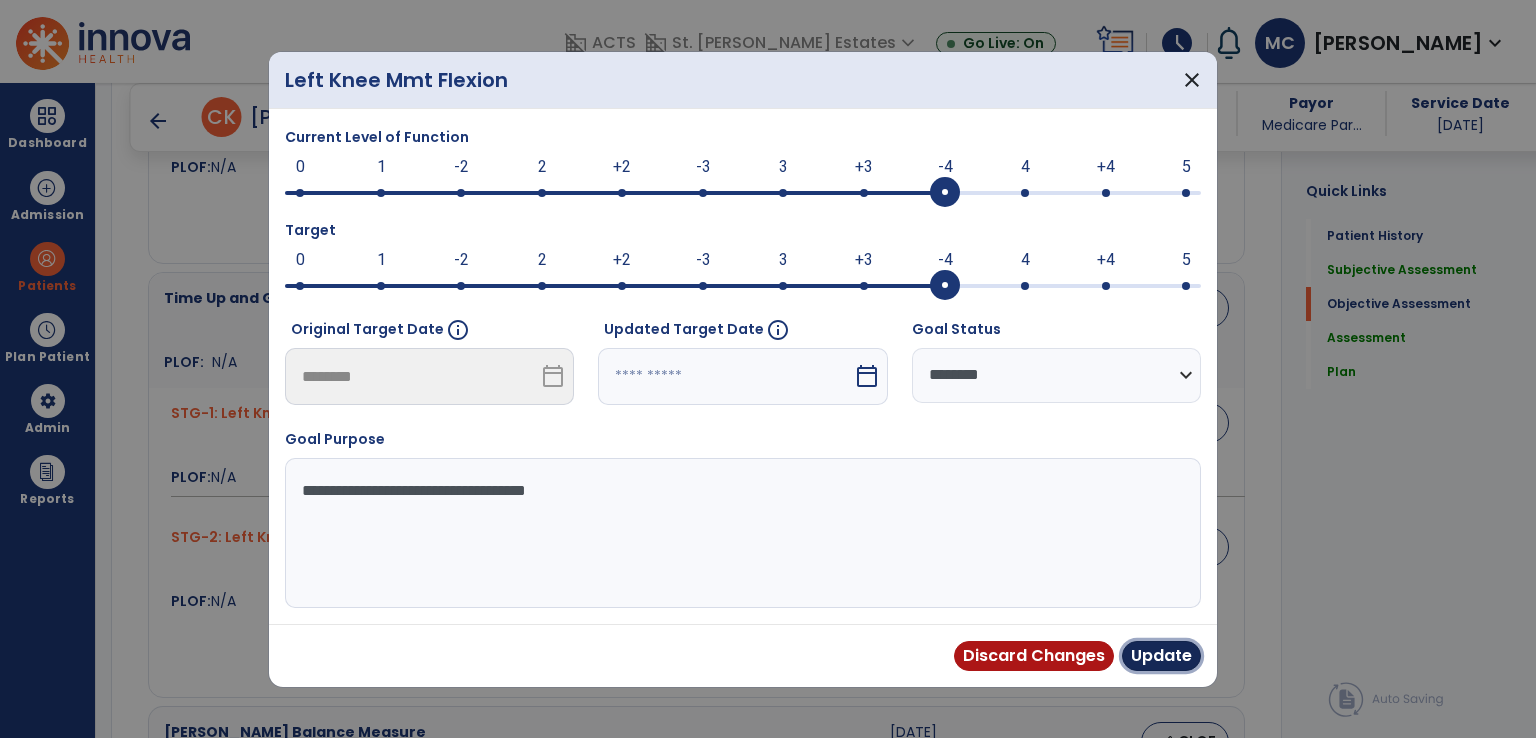 click on "Update" at bounding box center [1161, 656] 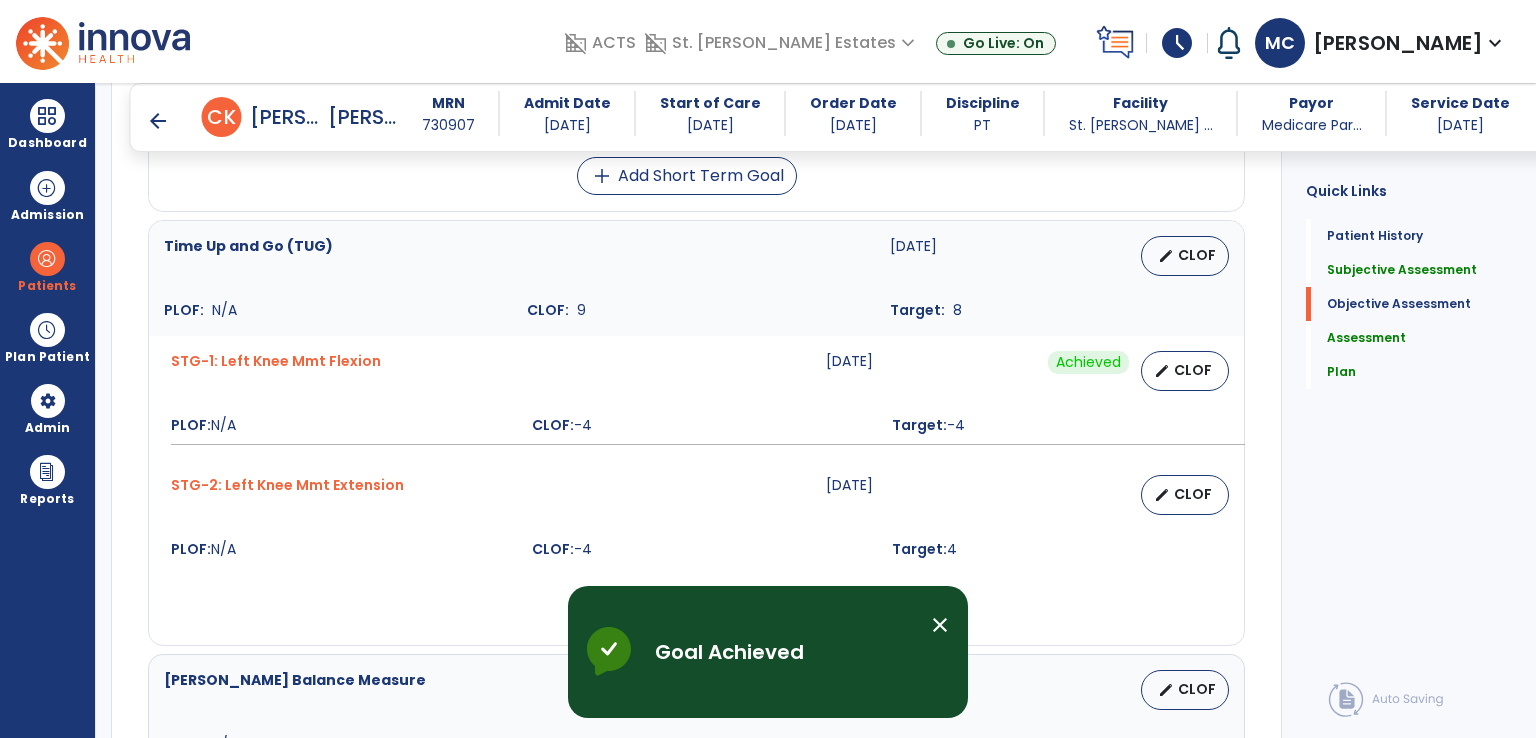 scroll, scrollTop: 1488, scrollLeft: 0, axis: vertical 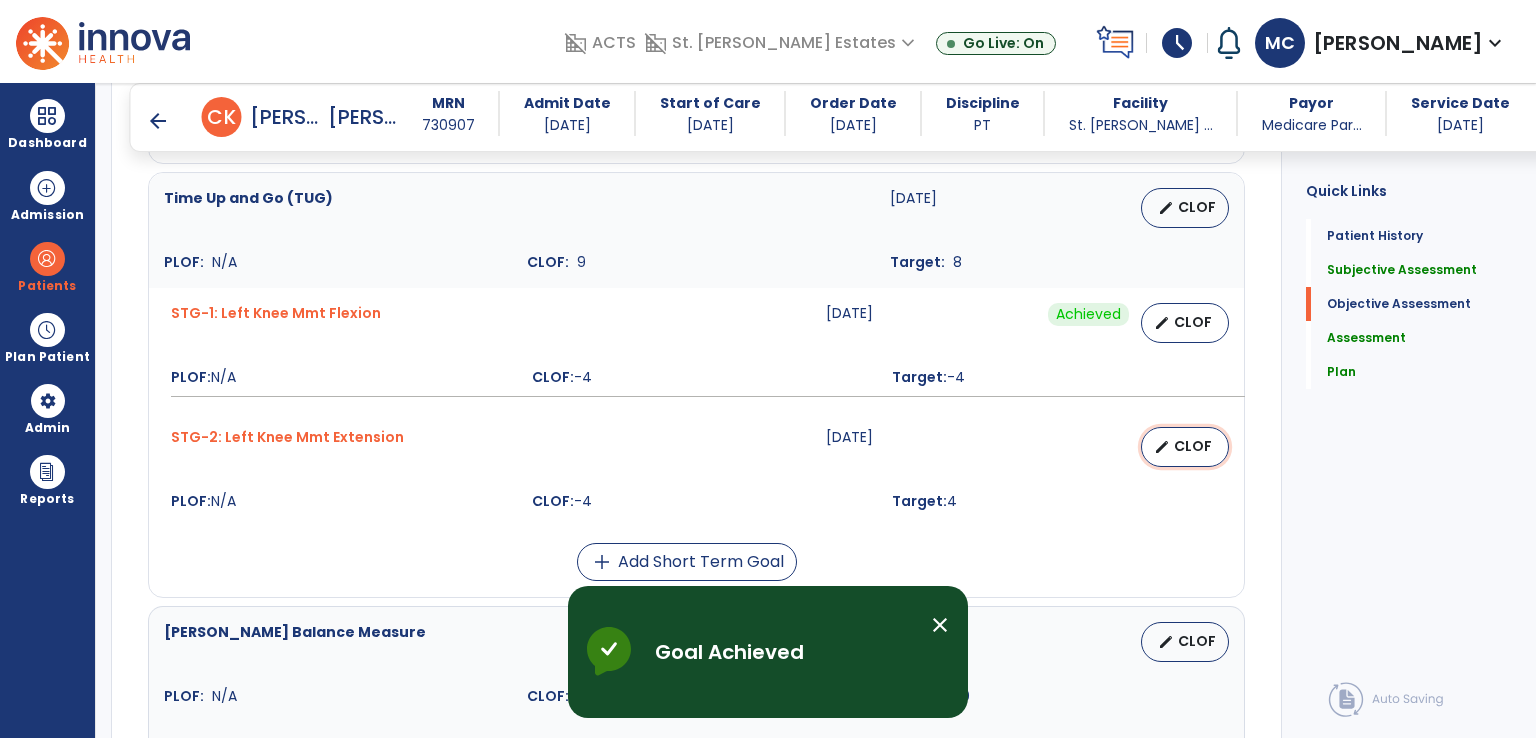 click on "CLOF" at bounding box center (1193, 446) 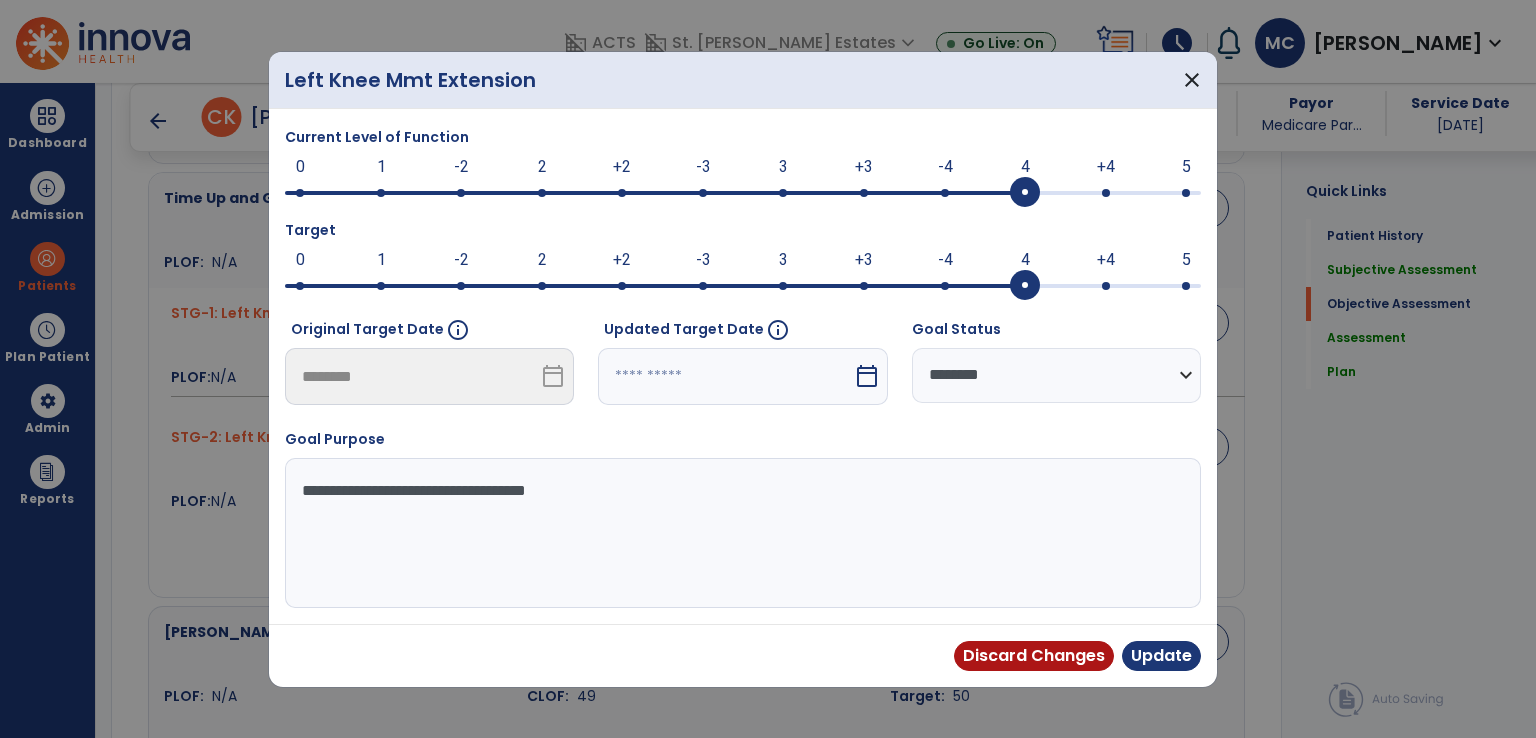 click at bounding box center (743, 191) 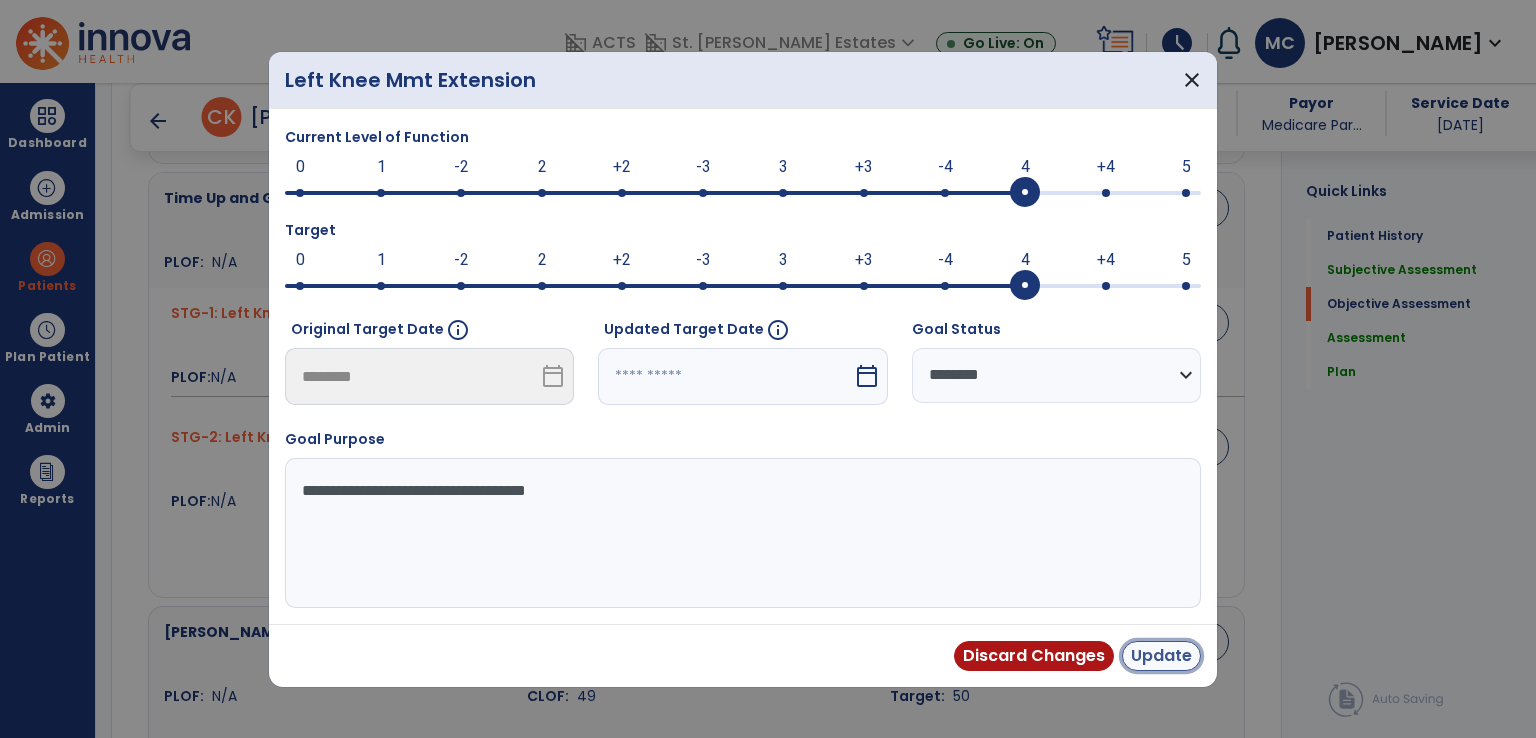 click on "Update" at bounding box center [1161, 656] 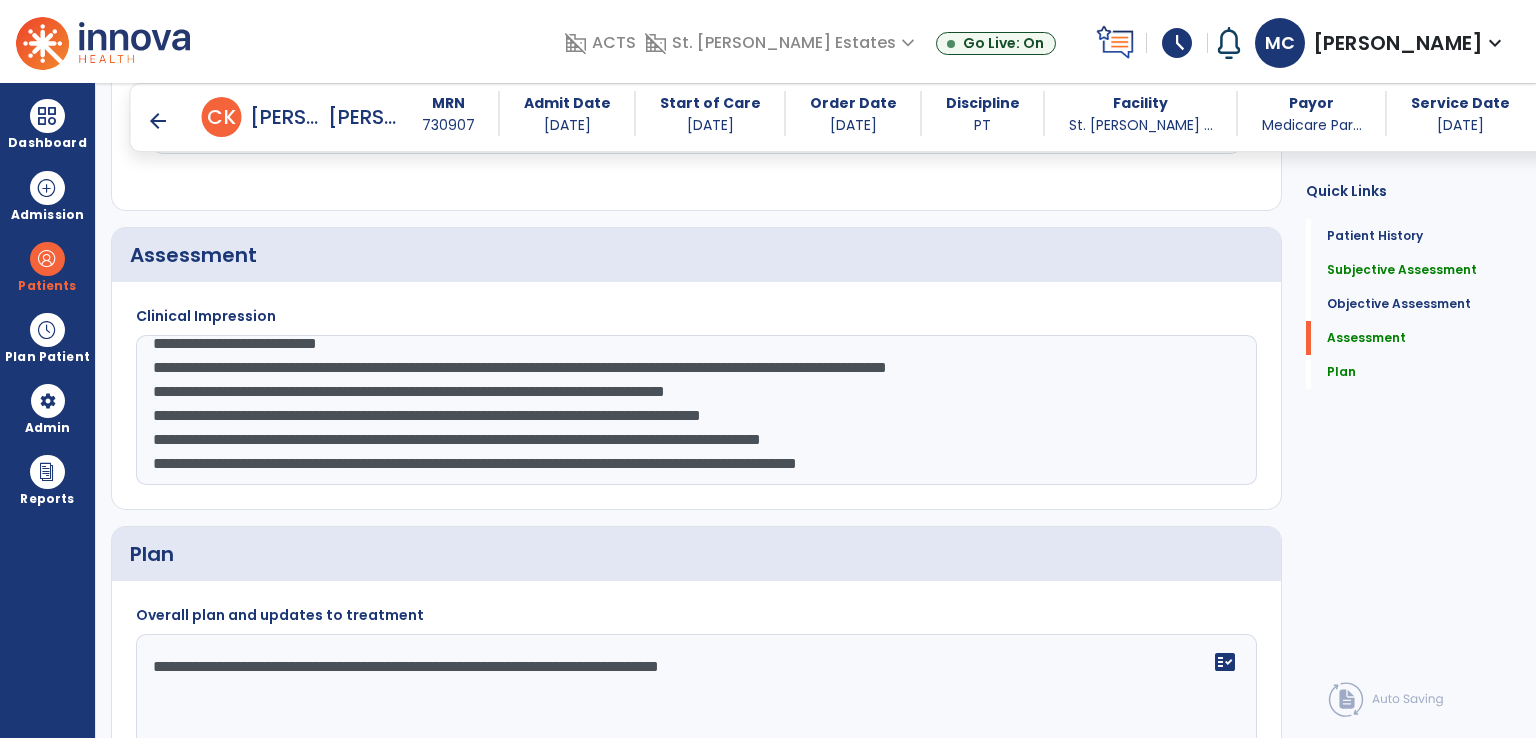 scroll, scrollTop: 2288, scrollLeft: 0, axis: vertical 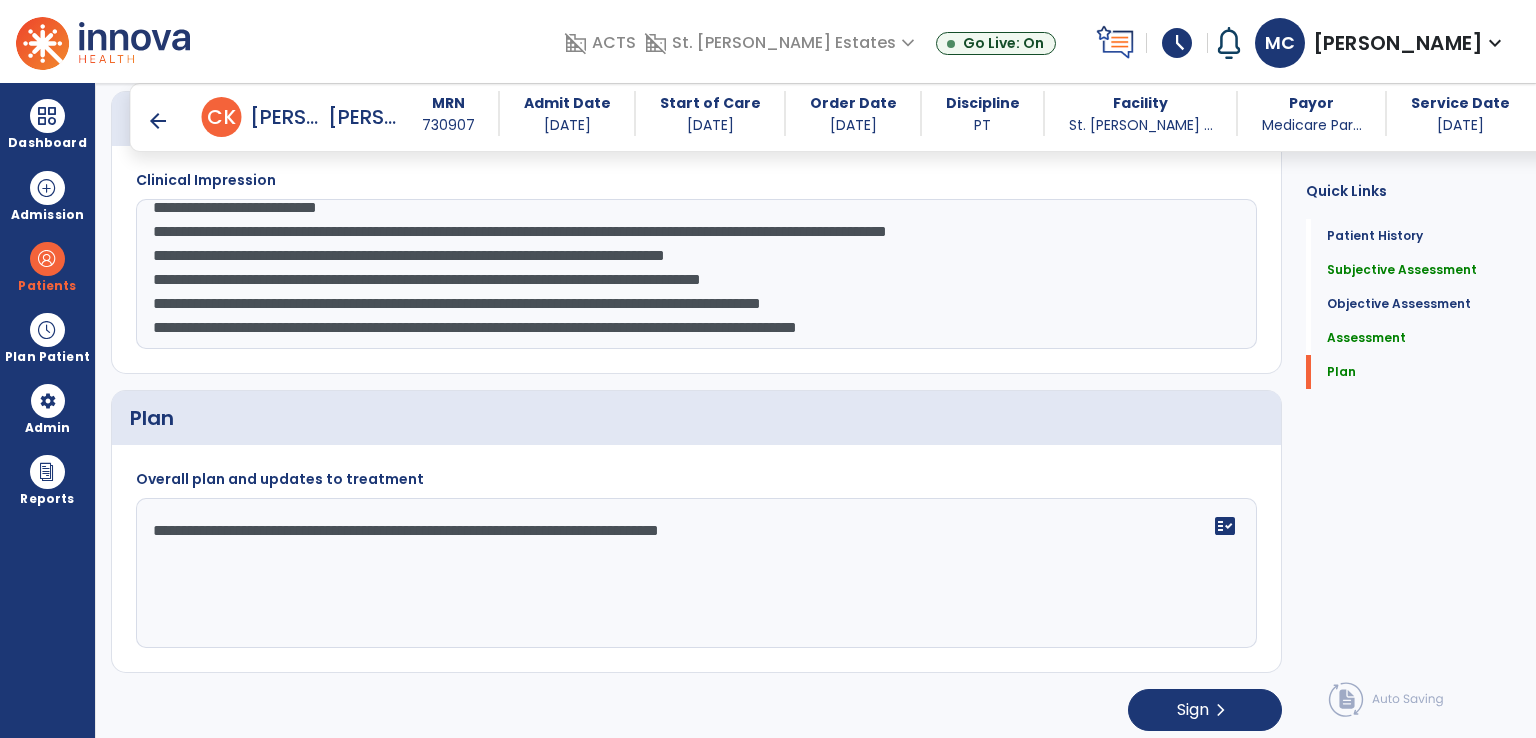 drag, startPoint x: 404, startPoint y: 226, endPoint x: 456, endPoint y: 224, distance: 52.03845 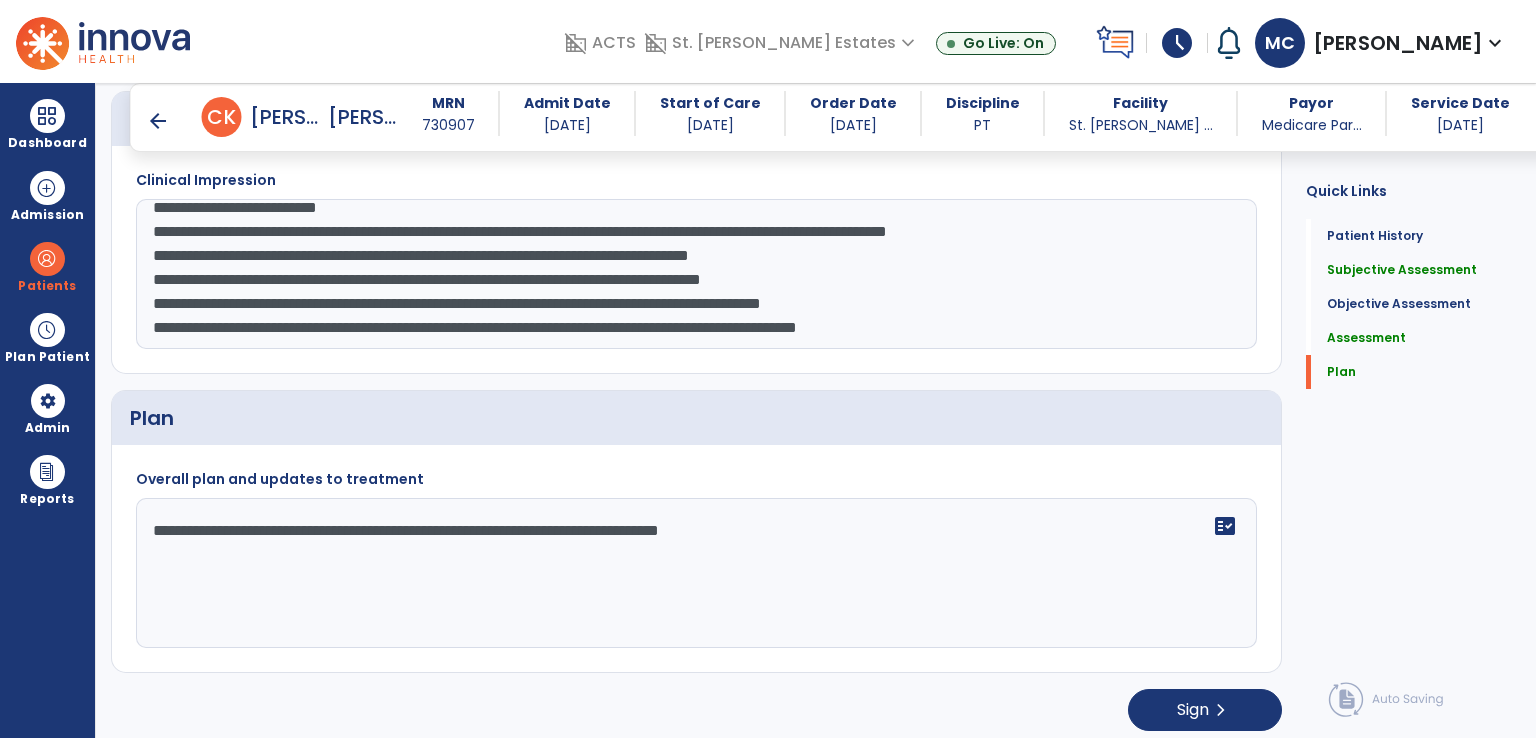 scroll, scrollTop: 2289, scrollLeft: 0, axis: vertical 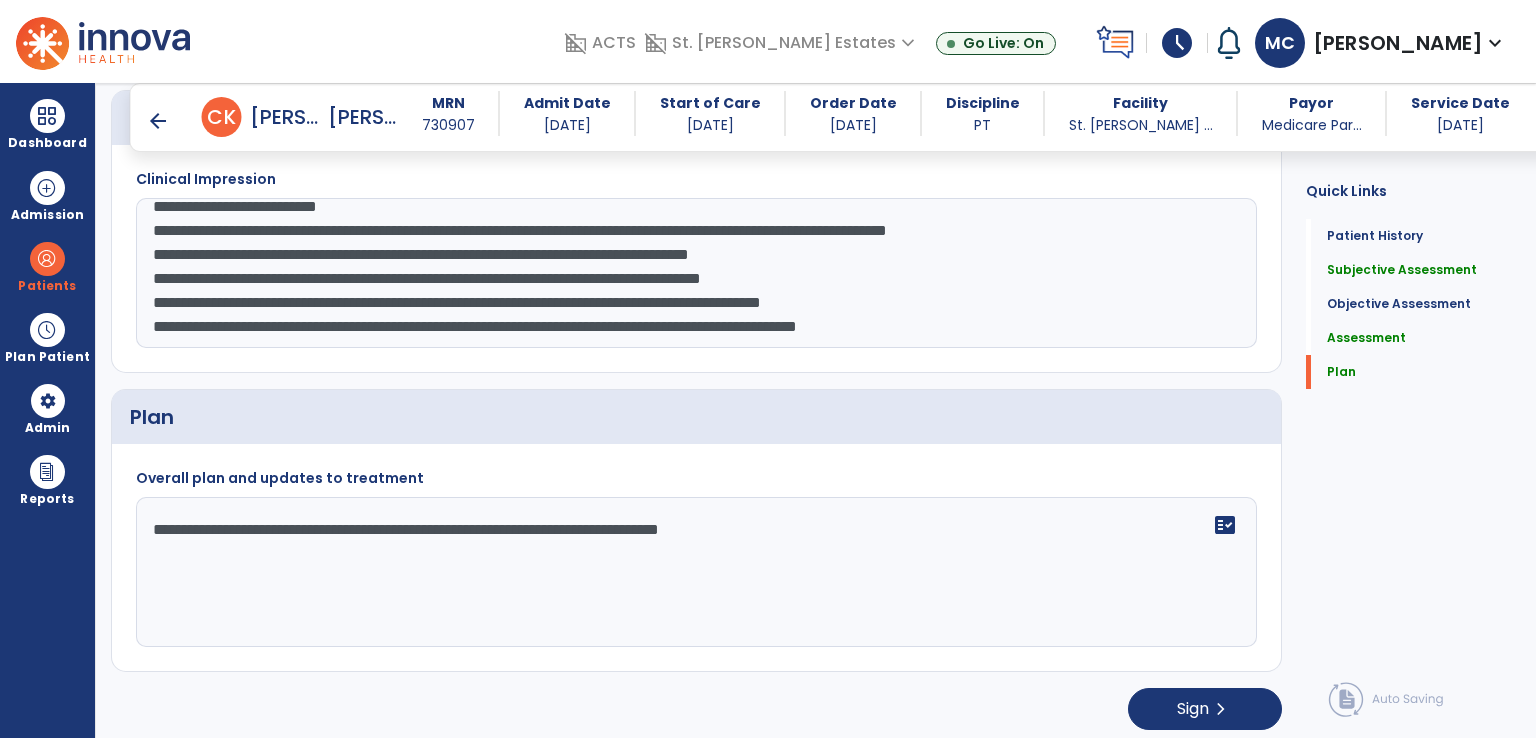 click on "**********" 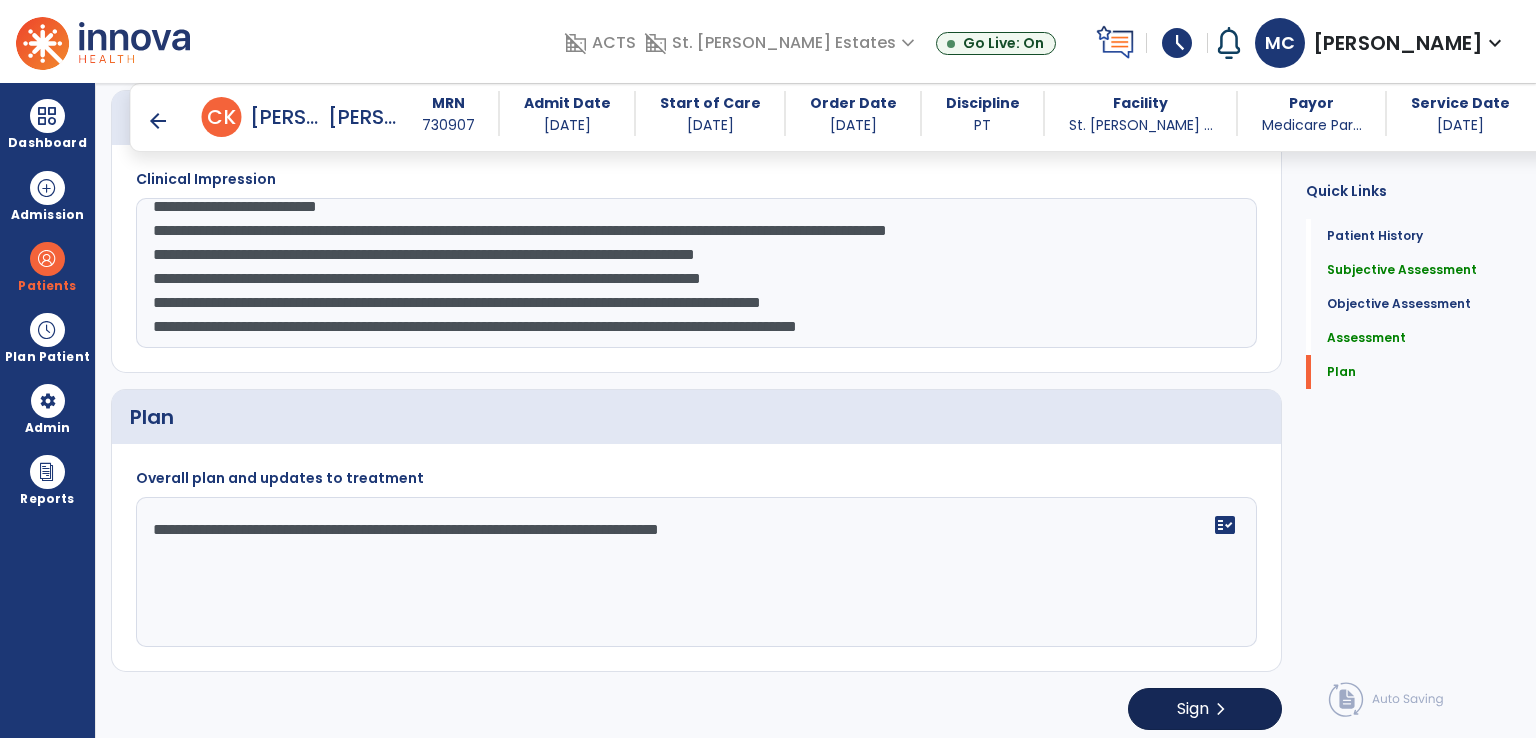 type on "**********" 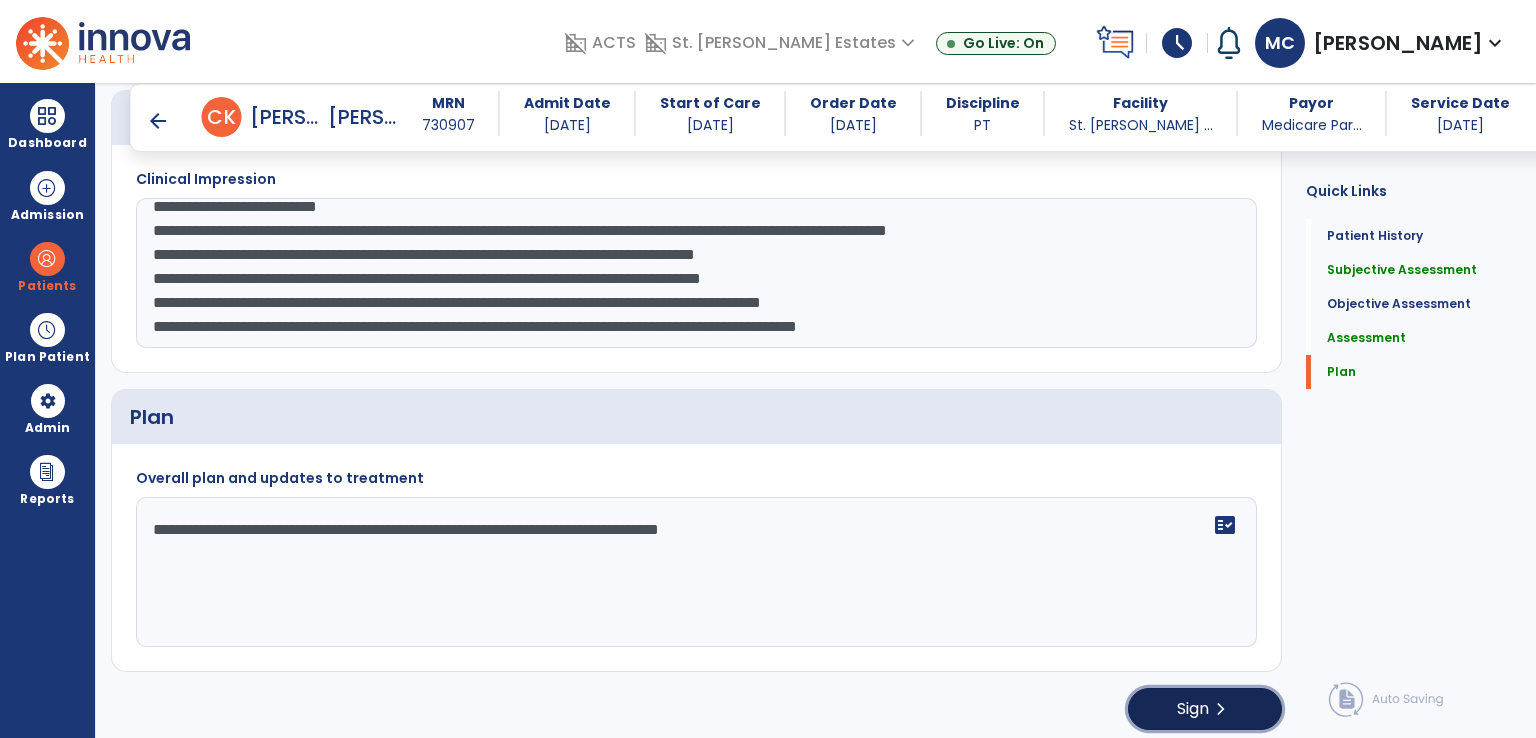 click on "Sign" 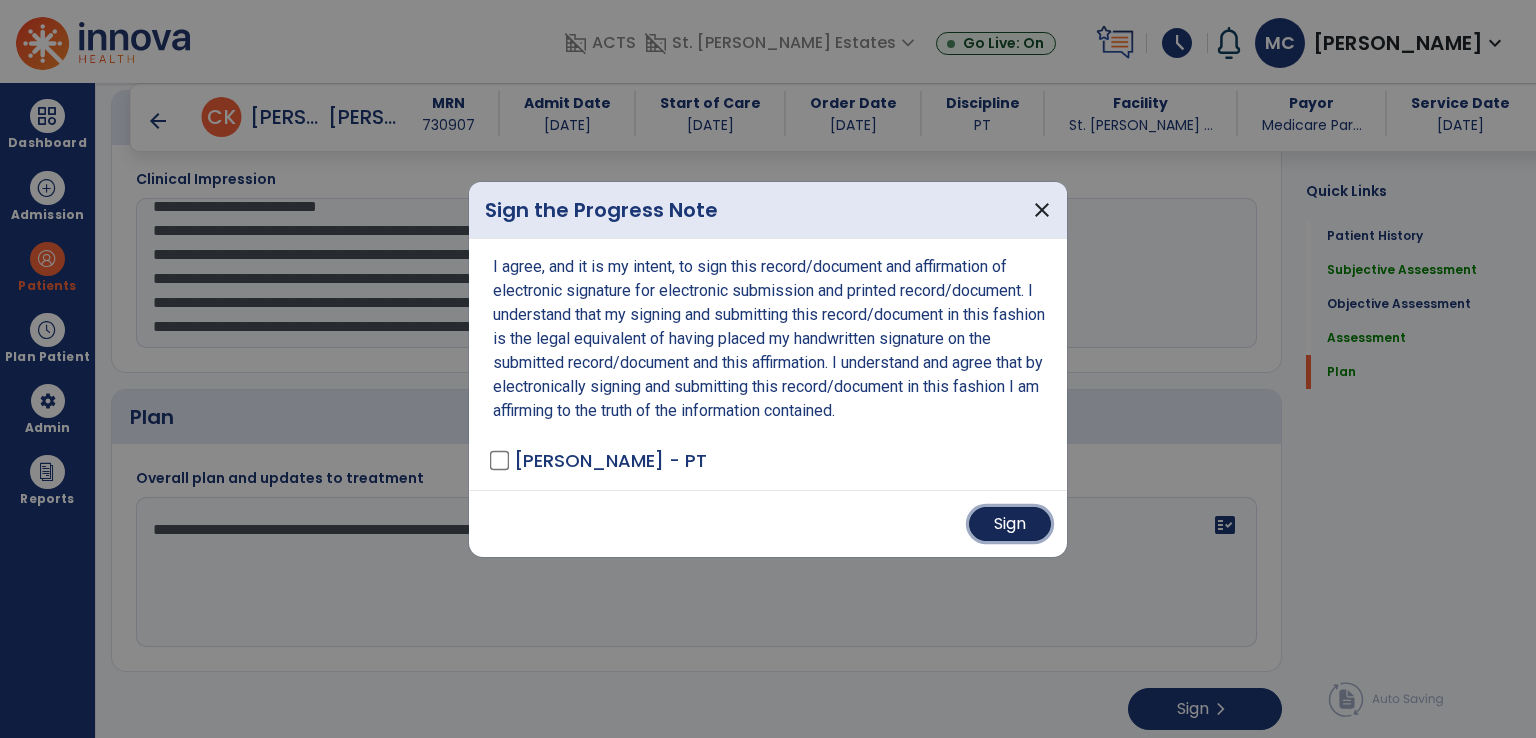 click on "Sign" at bounding box center [1010, 524] 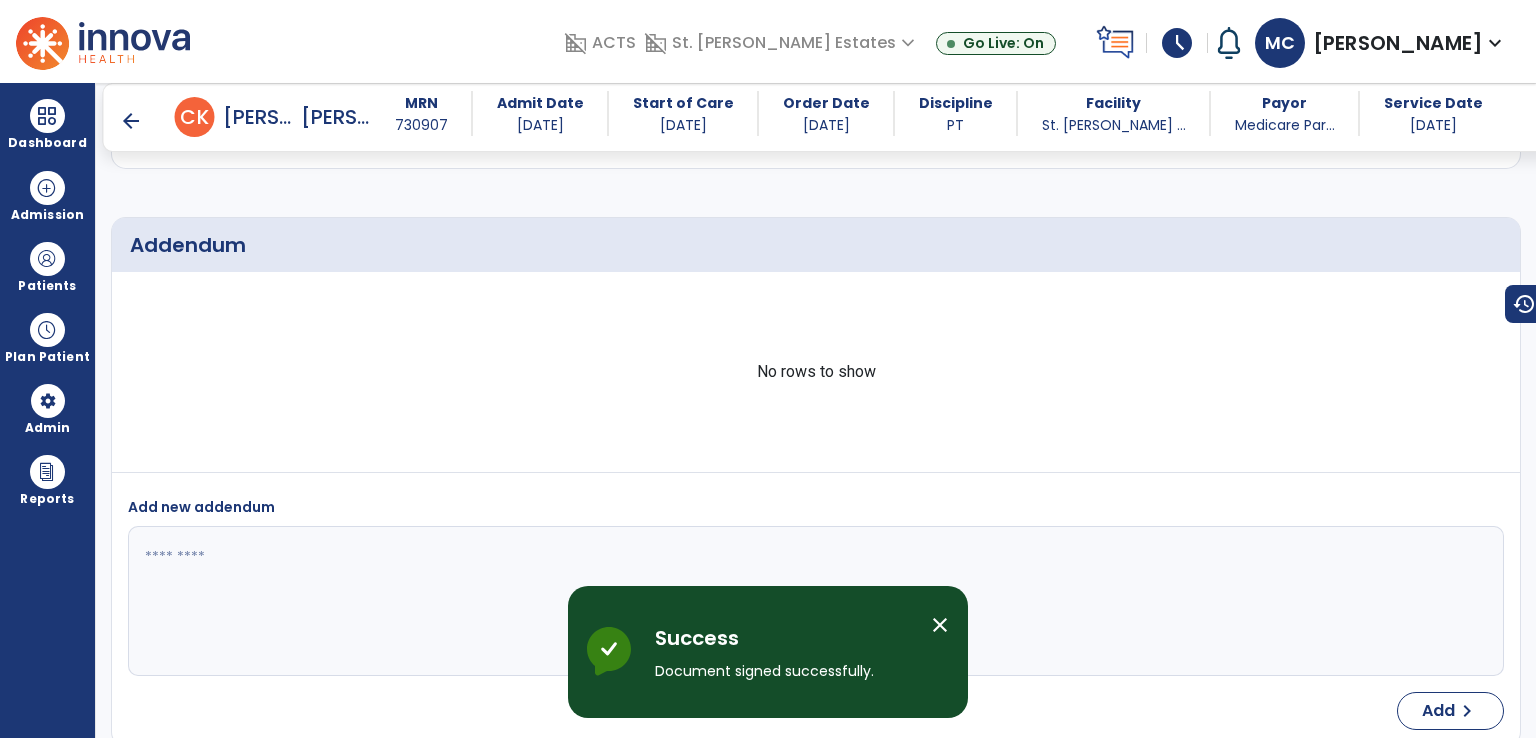 scroll, scrollTop: 2874, scrollLeft: 0, axis: vertical 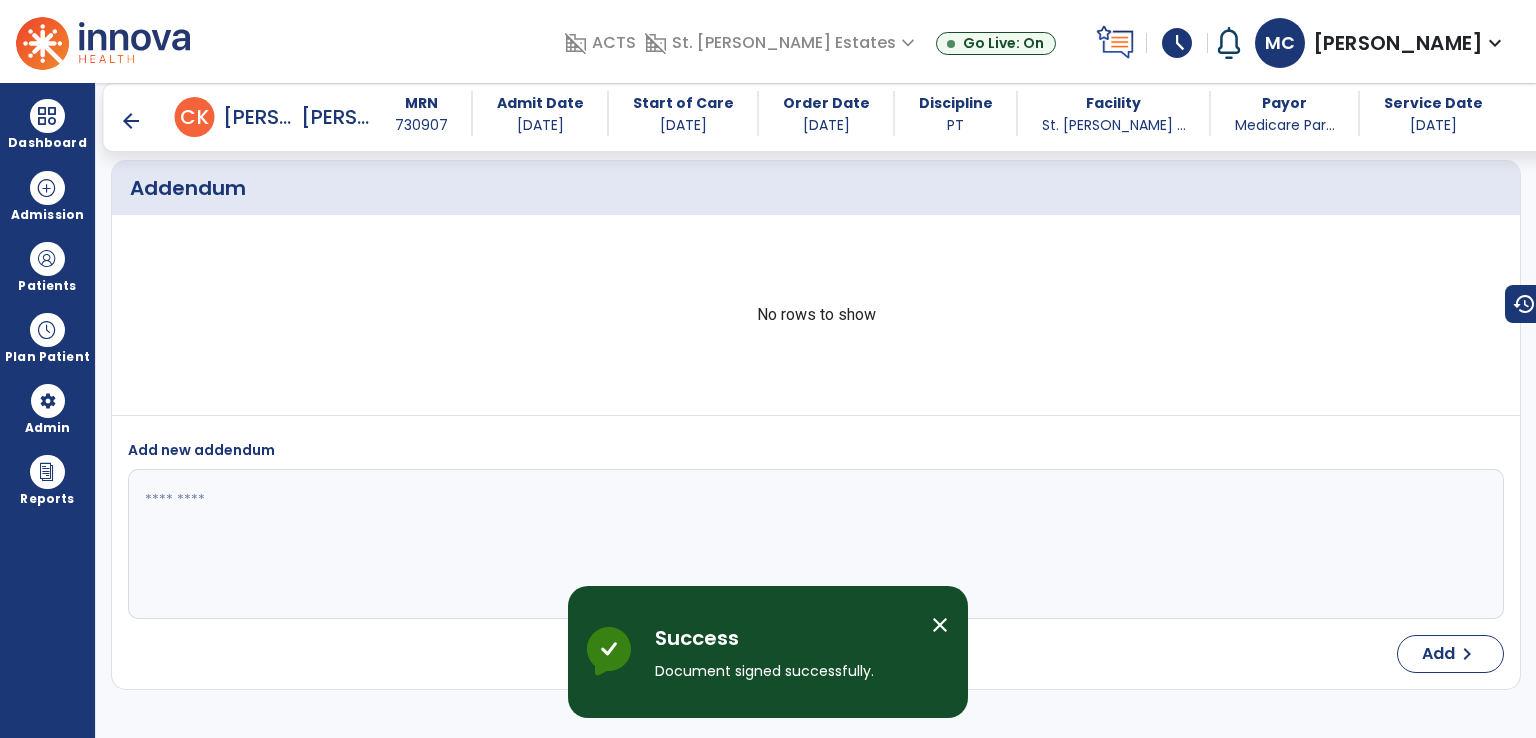 click on "arrow_back" at bounding box center (131, 121) 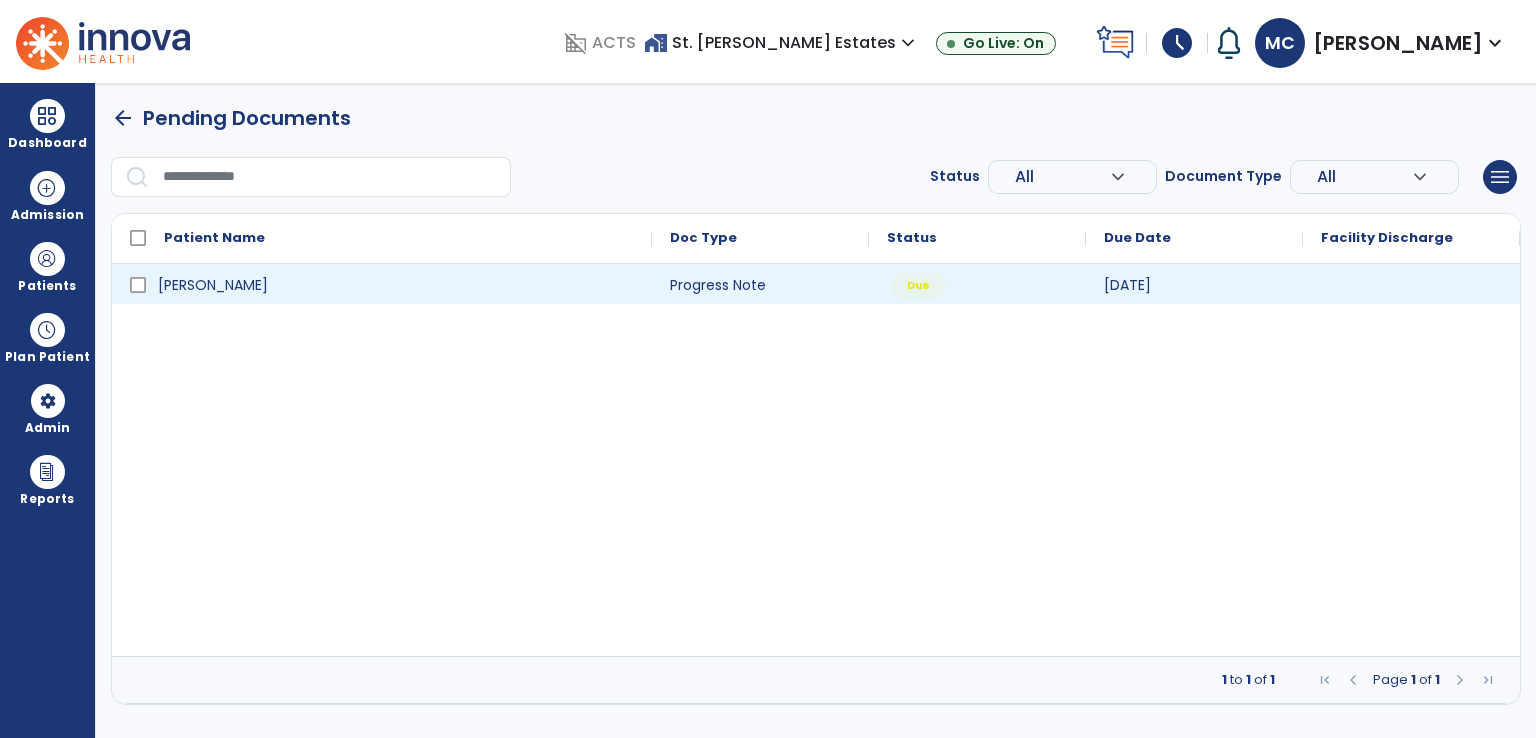 click at bounding box center (1411, 284) 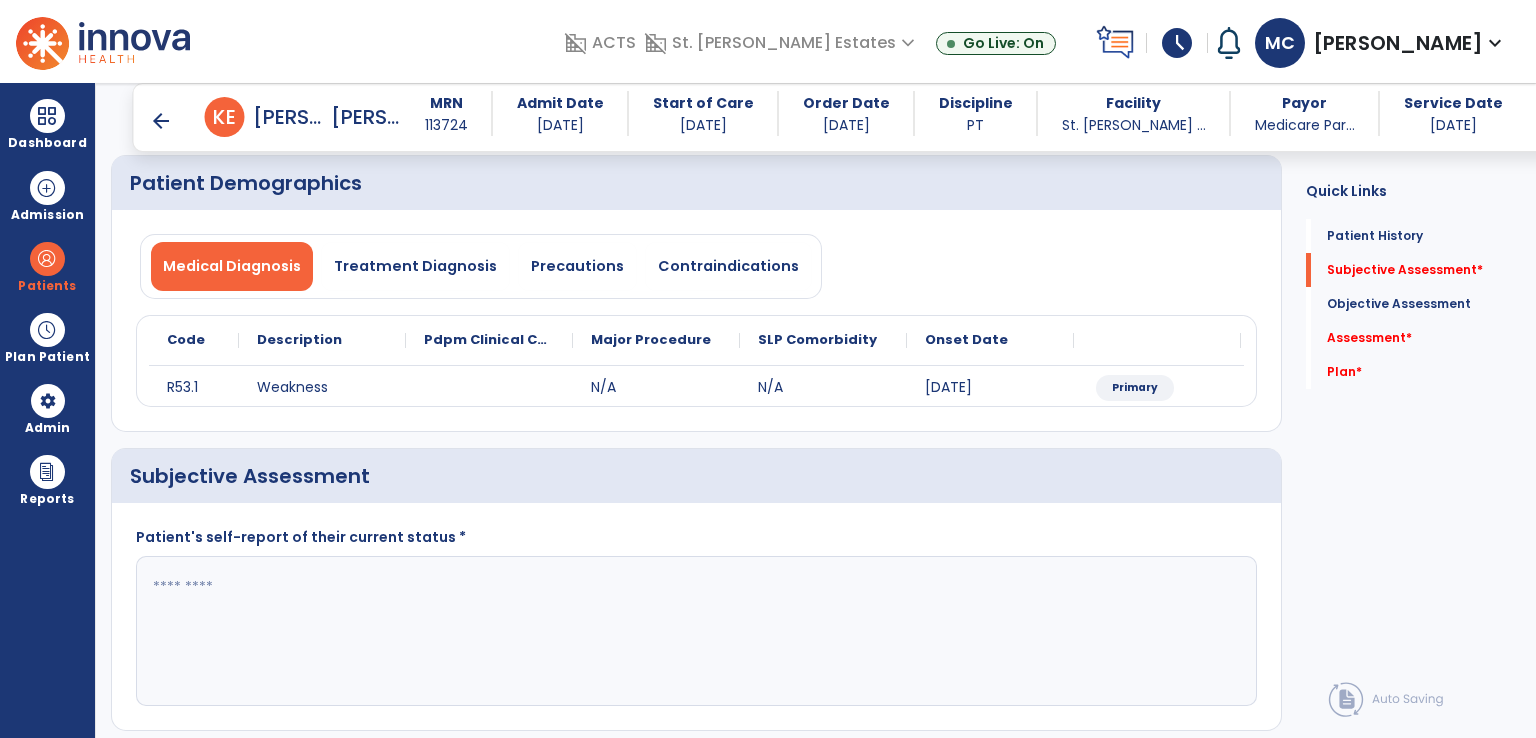 scroll, scrollTop: 300, scrollLeft: 0, axis: vertical 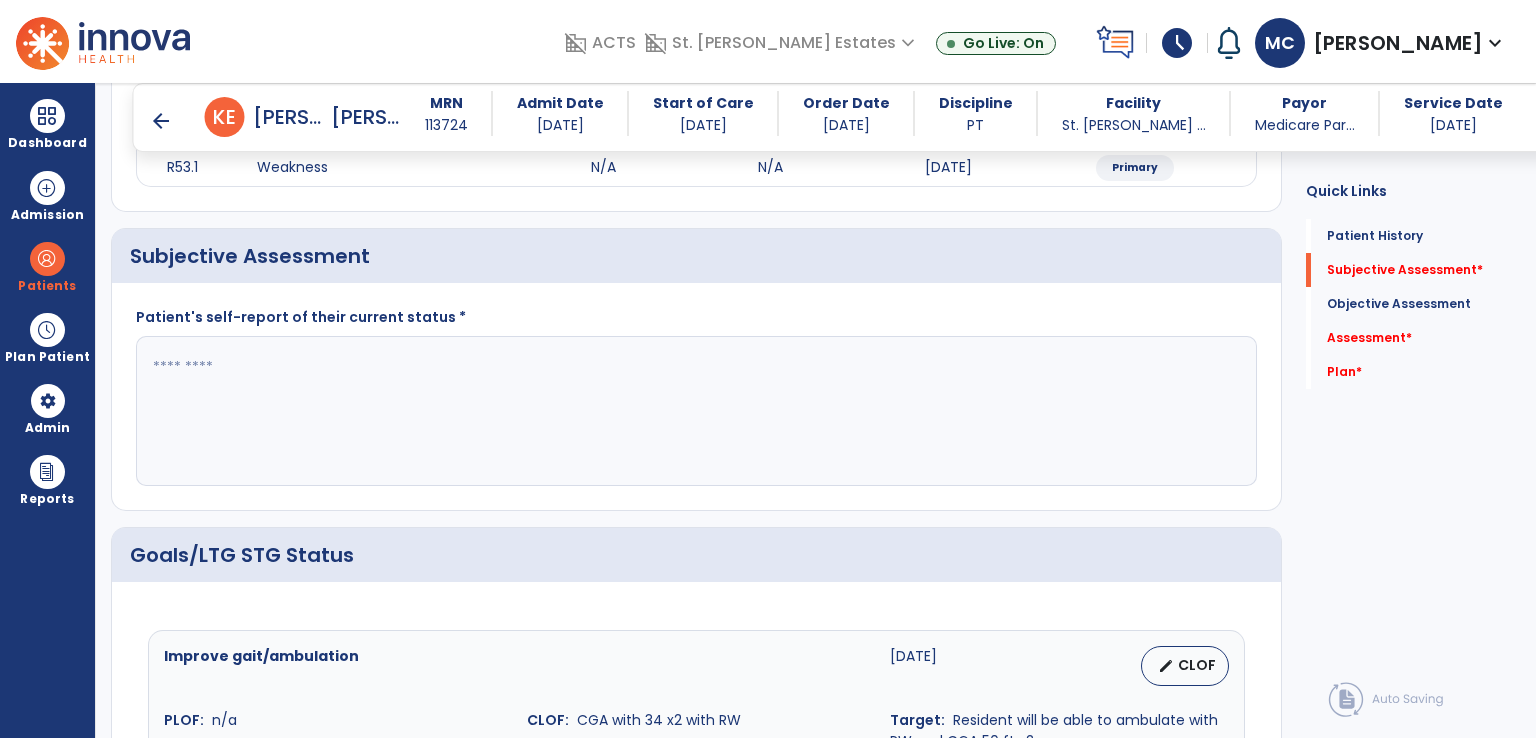 click 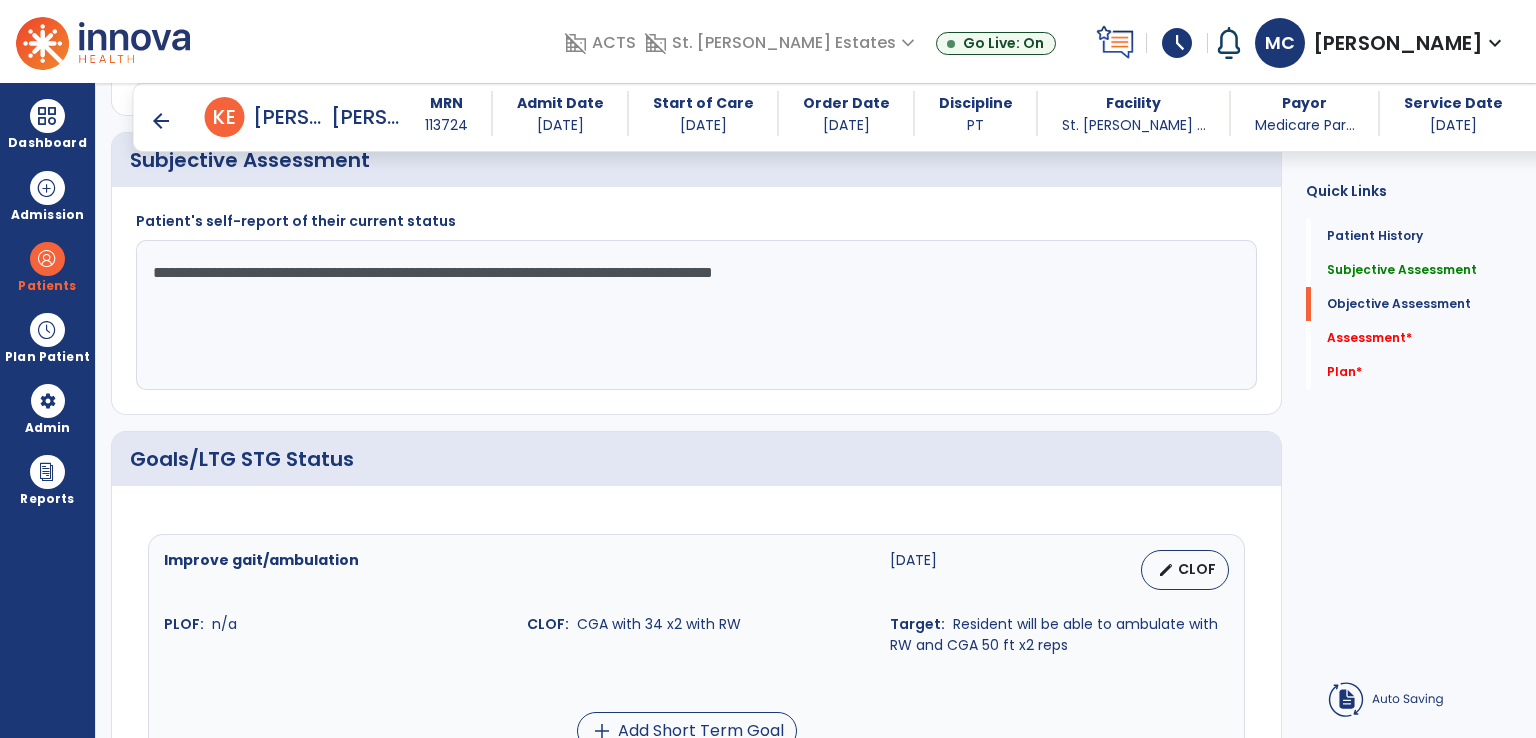 scroll, scrollTop: 500, scrollLeft: 0, axis: vertical 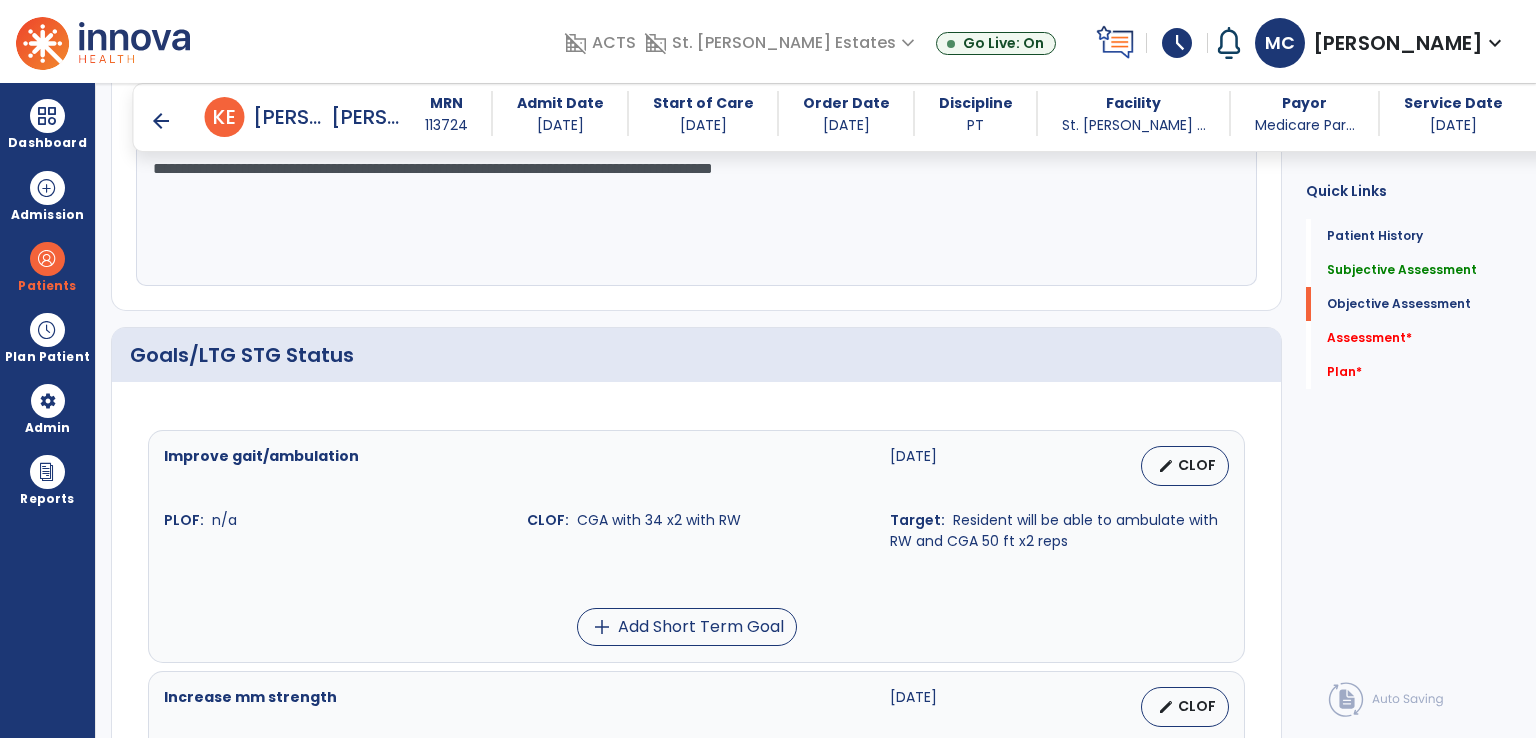 type on "**********" 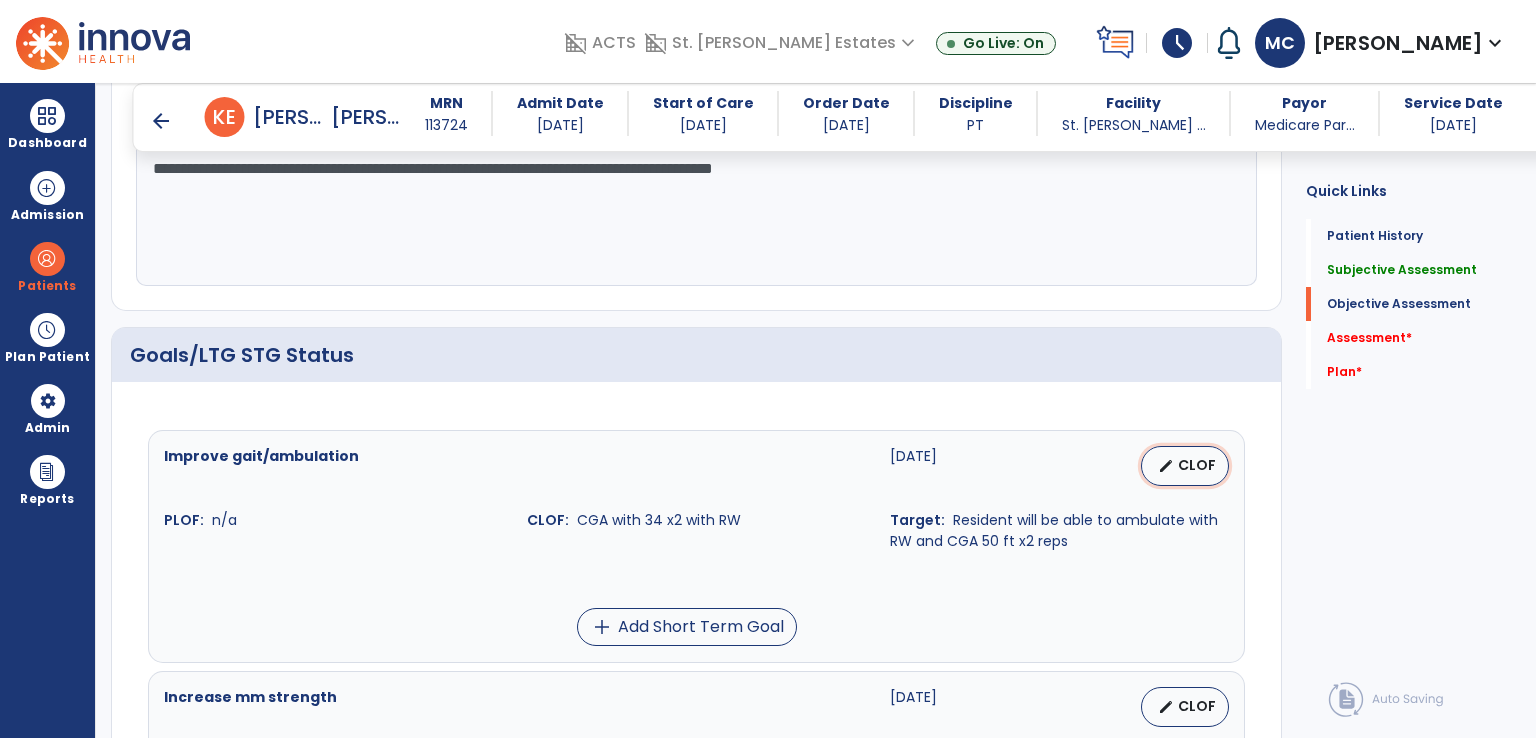 click on "edit" at bounding box center (1166, 466) 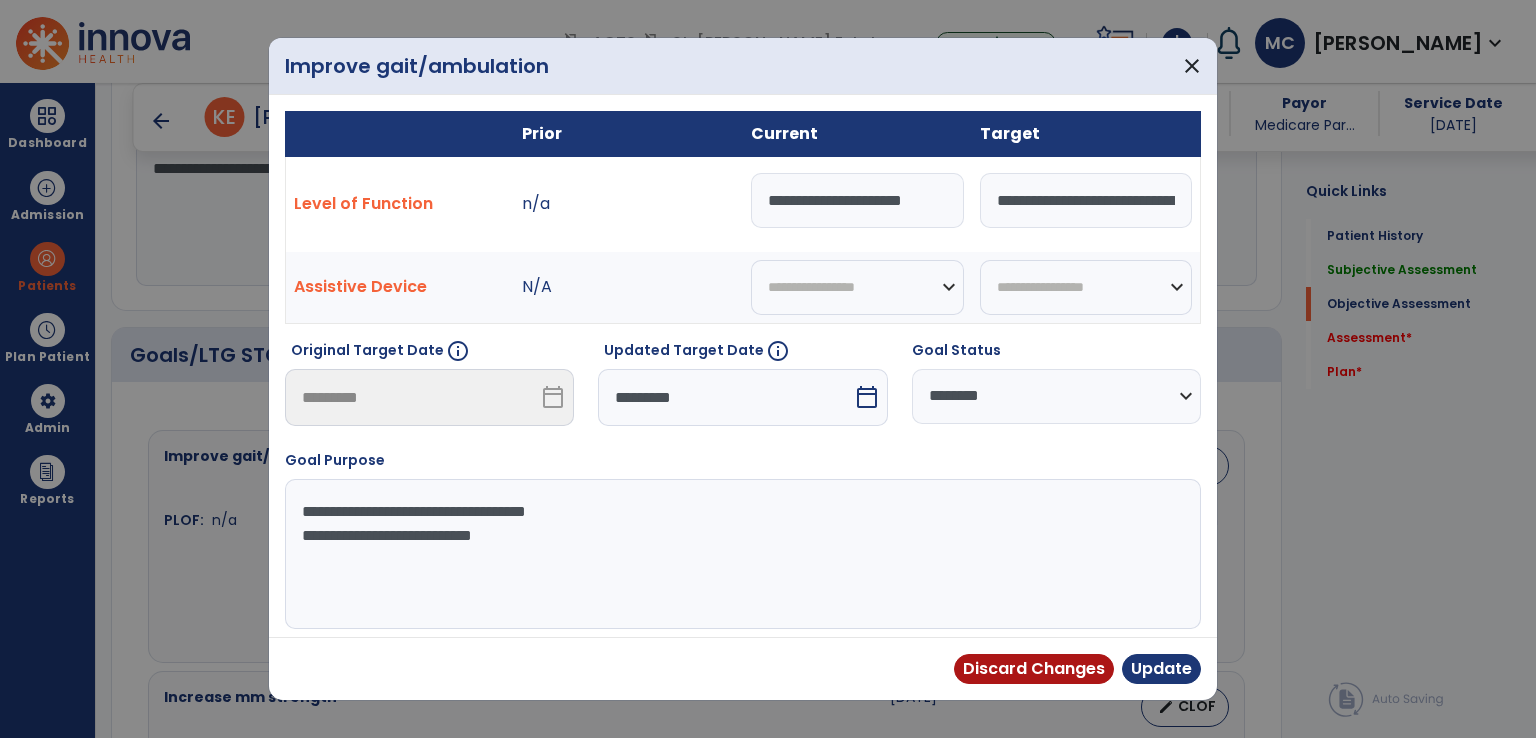 click on "**********" at bounding box center [857, 200] 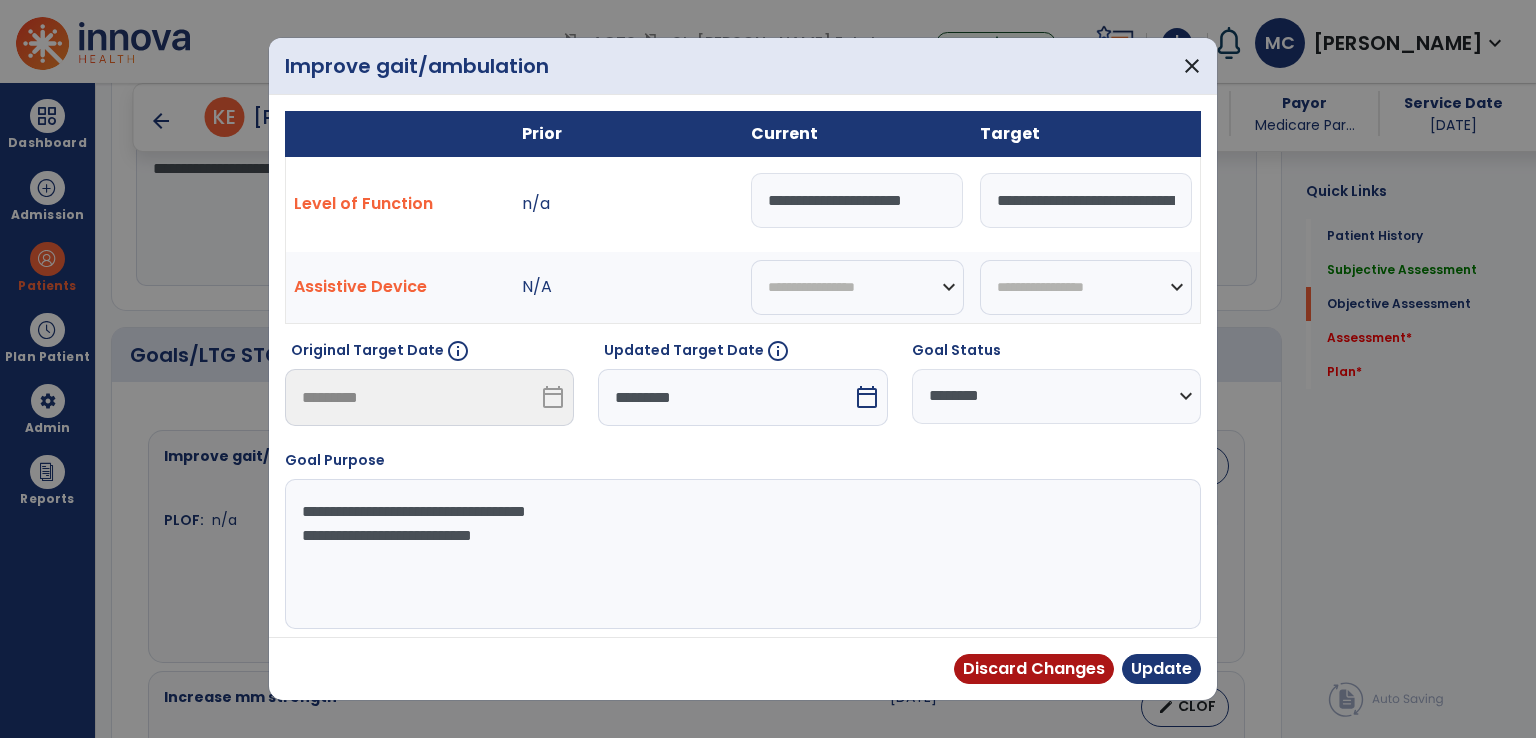 drag, startPoint x: 865, startPoint y: 199, endPoint x: 968, endPoint y: 201, distance: 103.01942 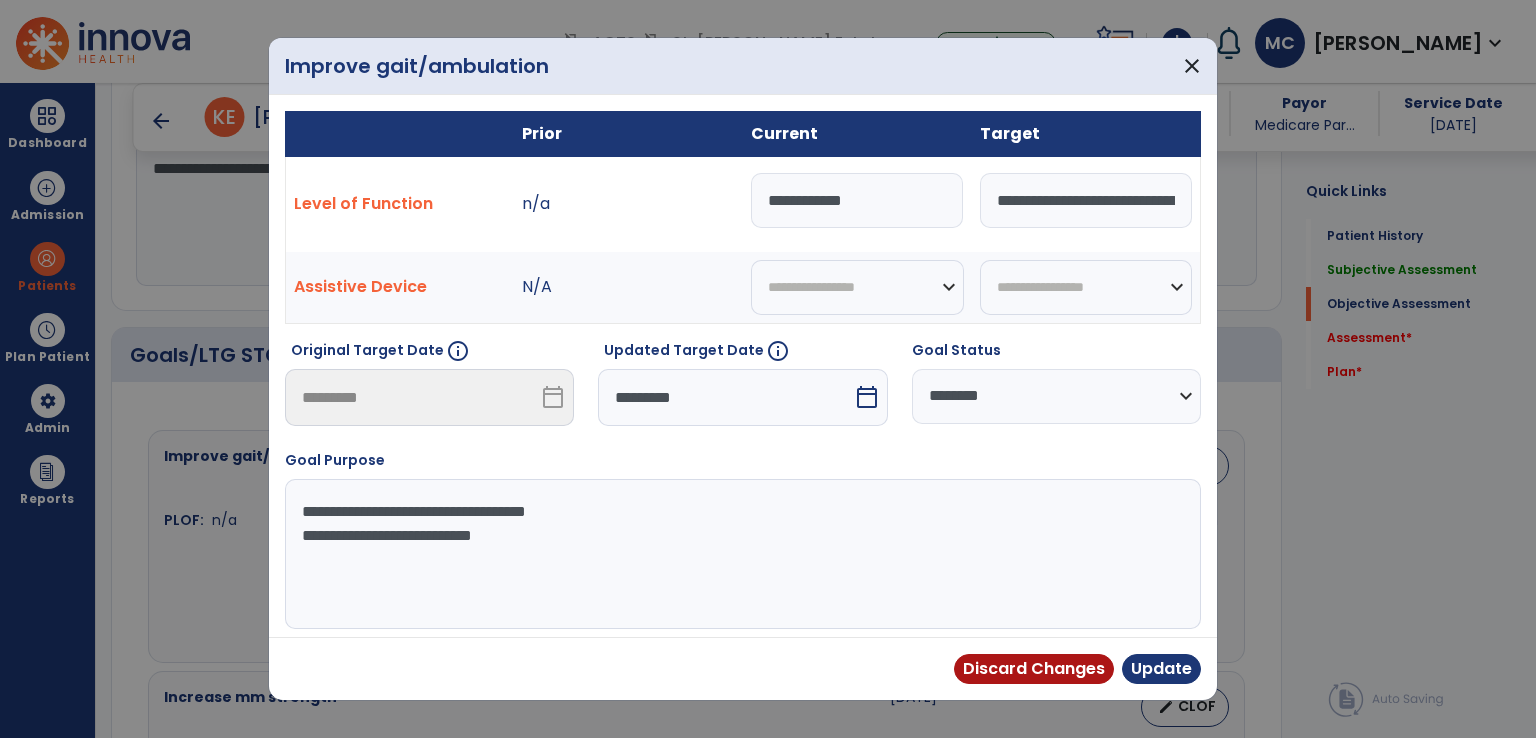 scroll, scrollTop: 0, scrollLeft: 0, axis: both 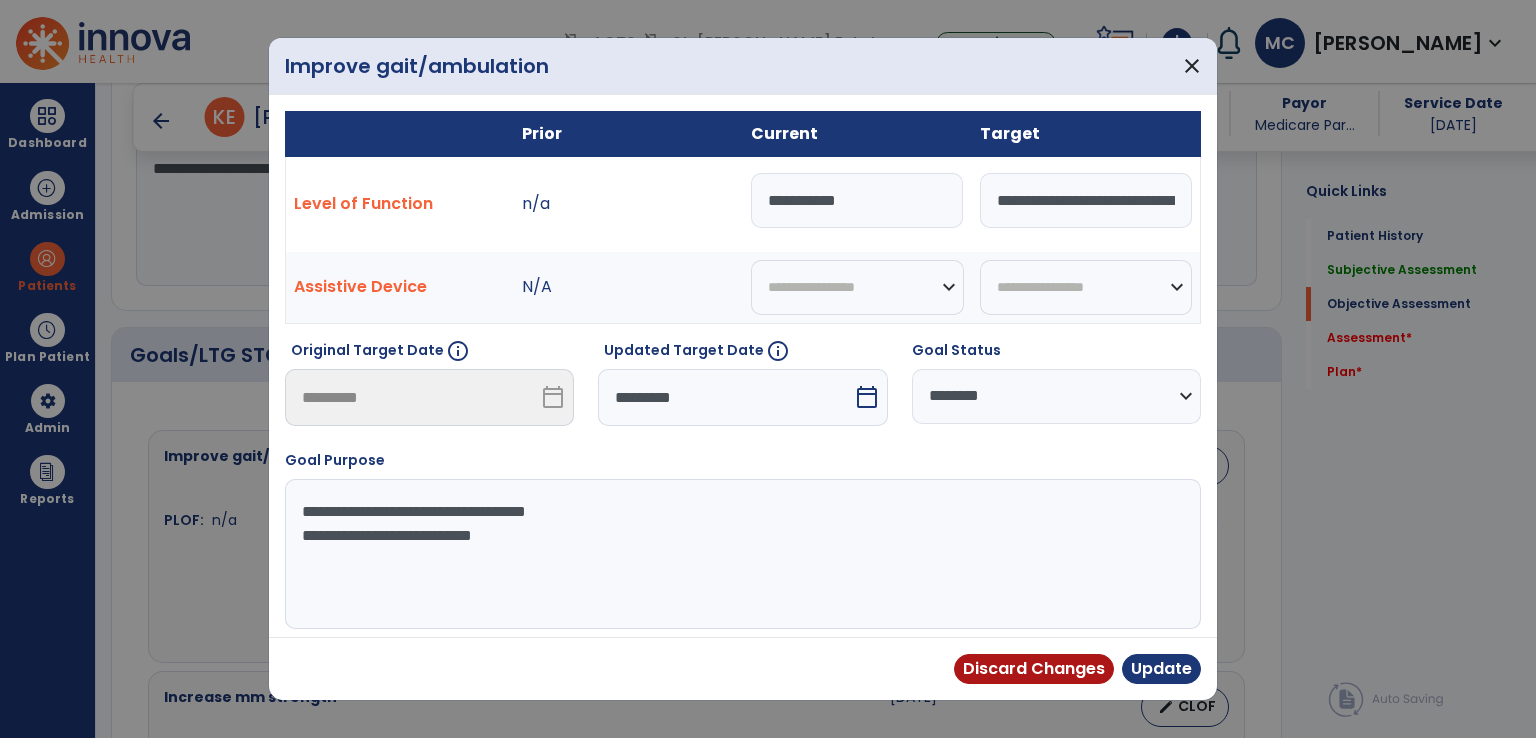 paste on "**********" 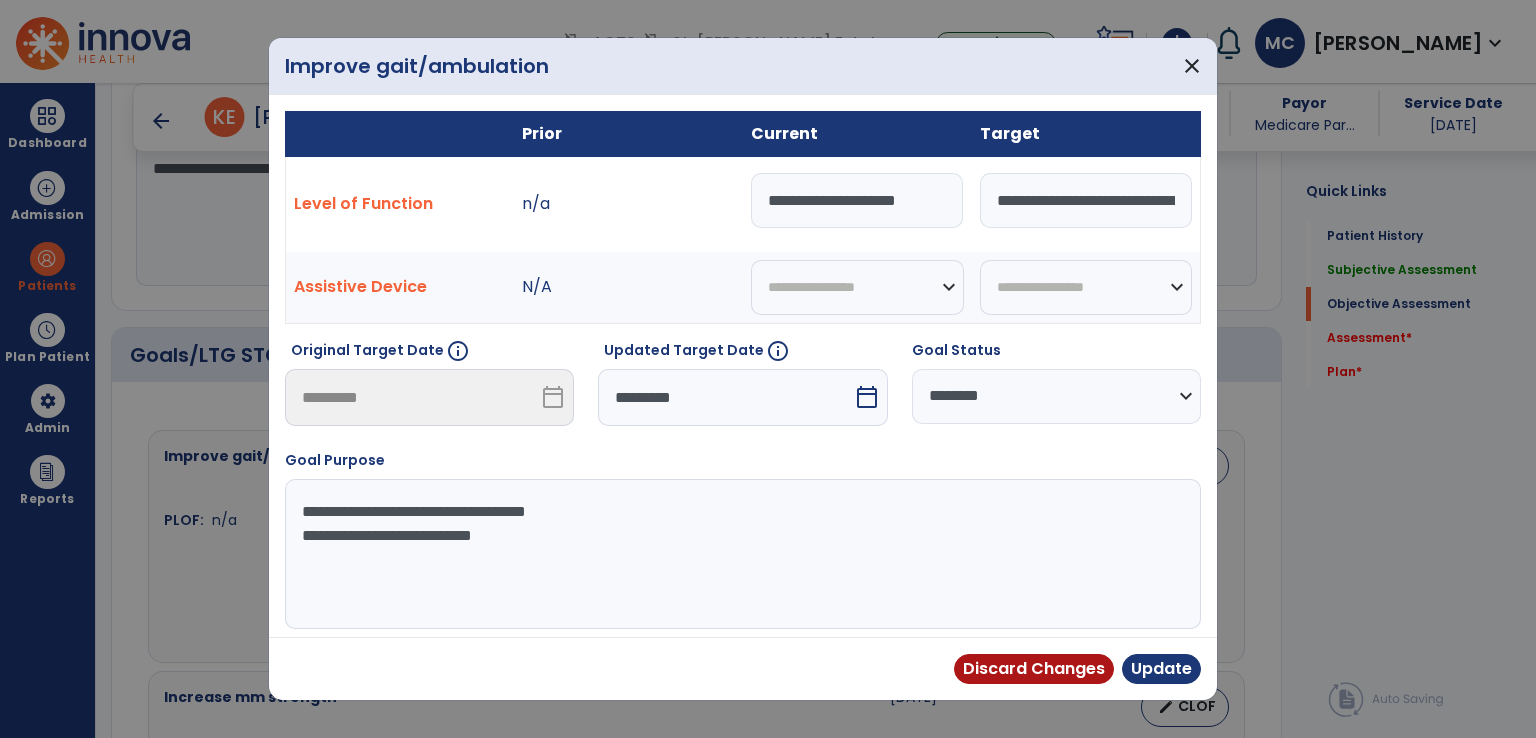 scroll, scrollTop: 0, scrollLeft: 2, axis: horizontal 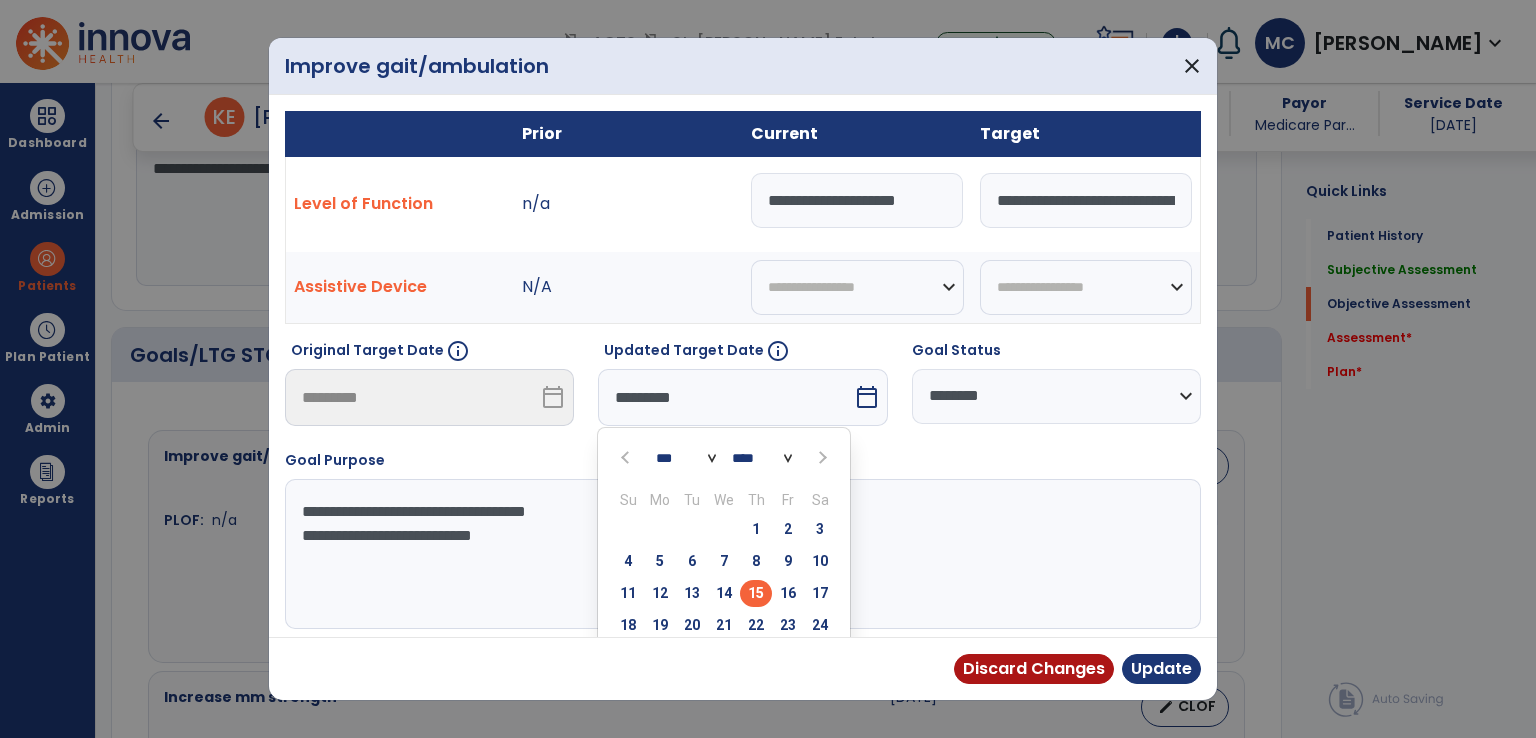 click on "*** *** *** ***" at bounding box center (686, 458) 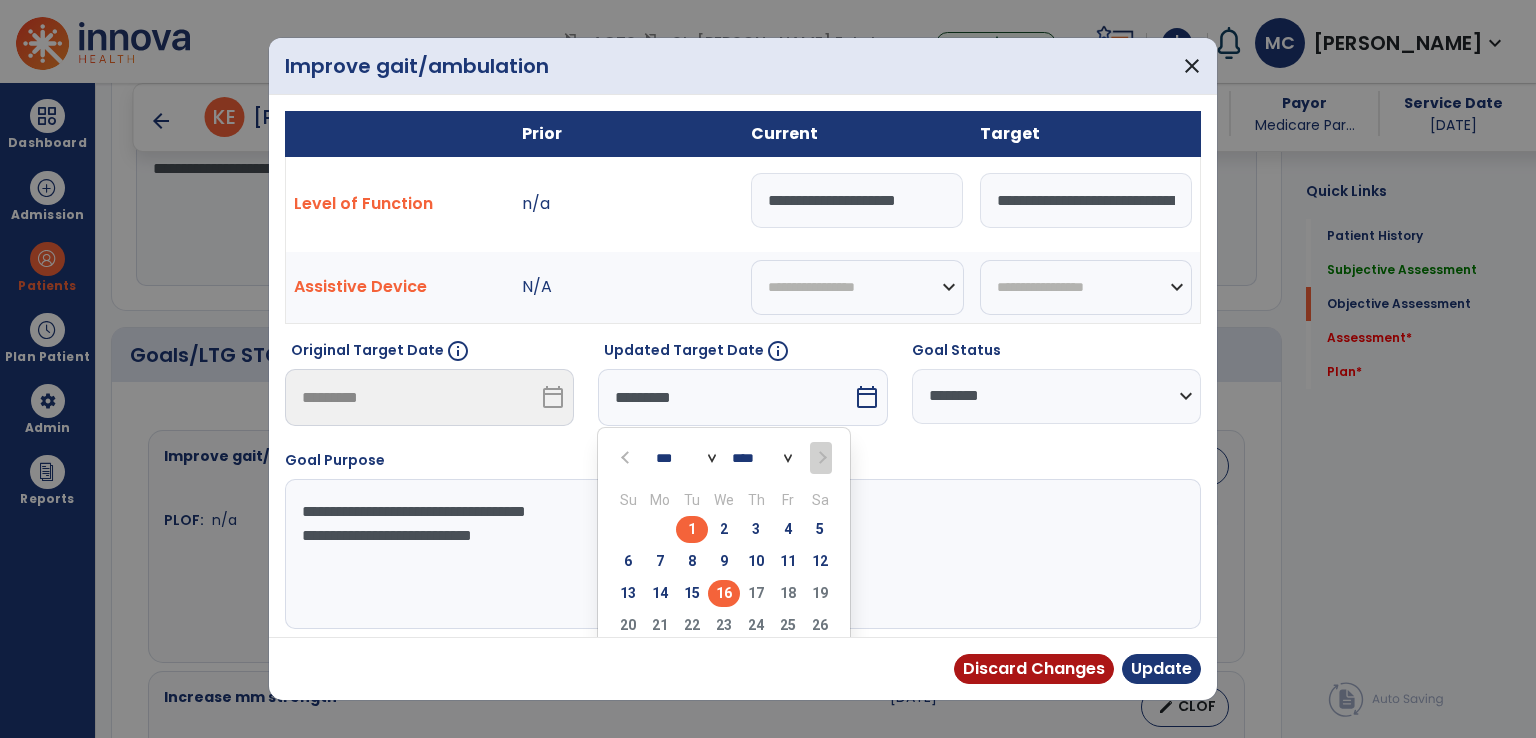 click on "16" at bounding box center [724, 593] 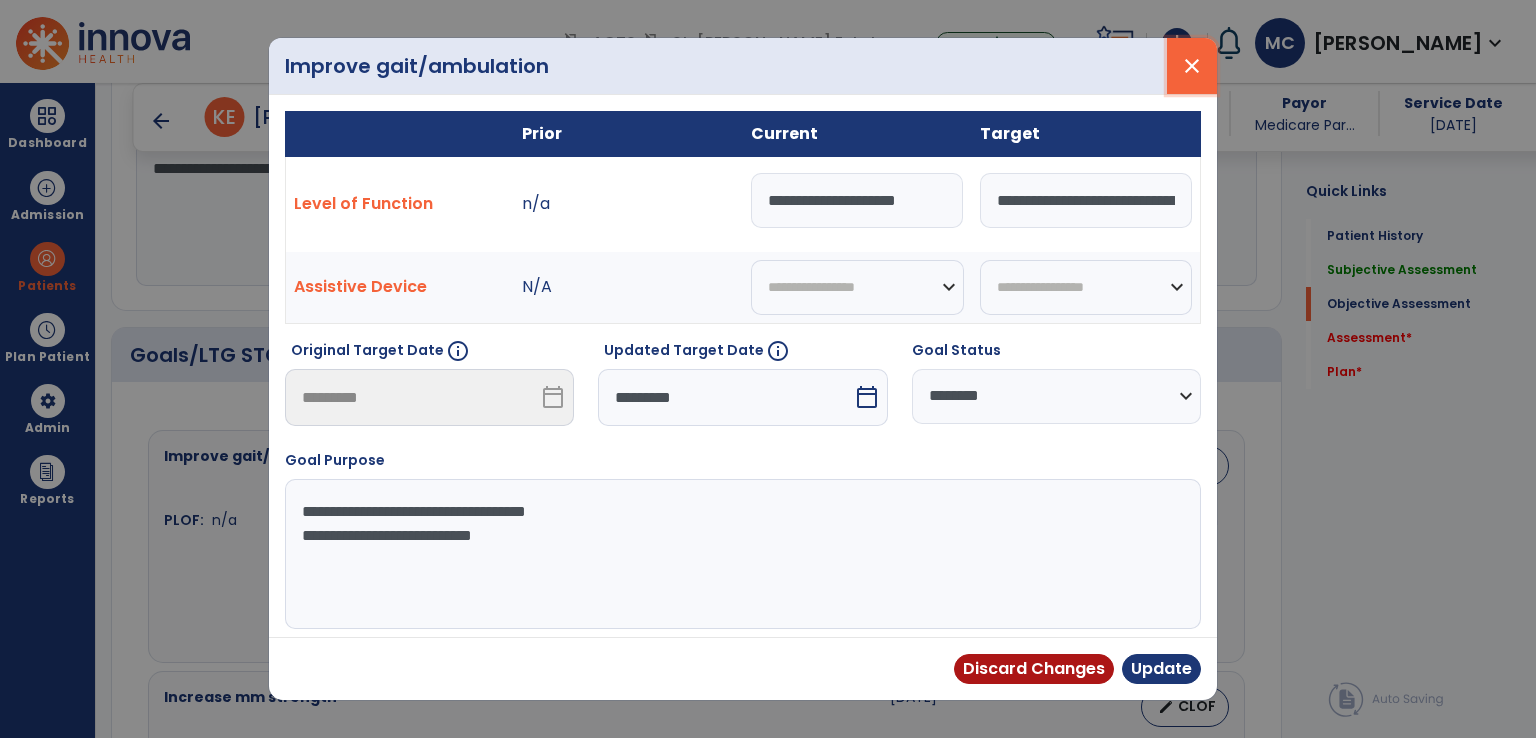 click on "close" at bounding box center [1192, 66] 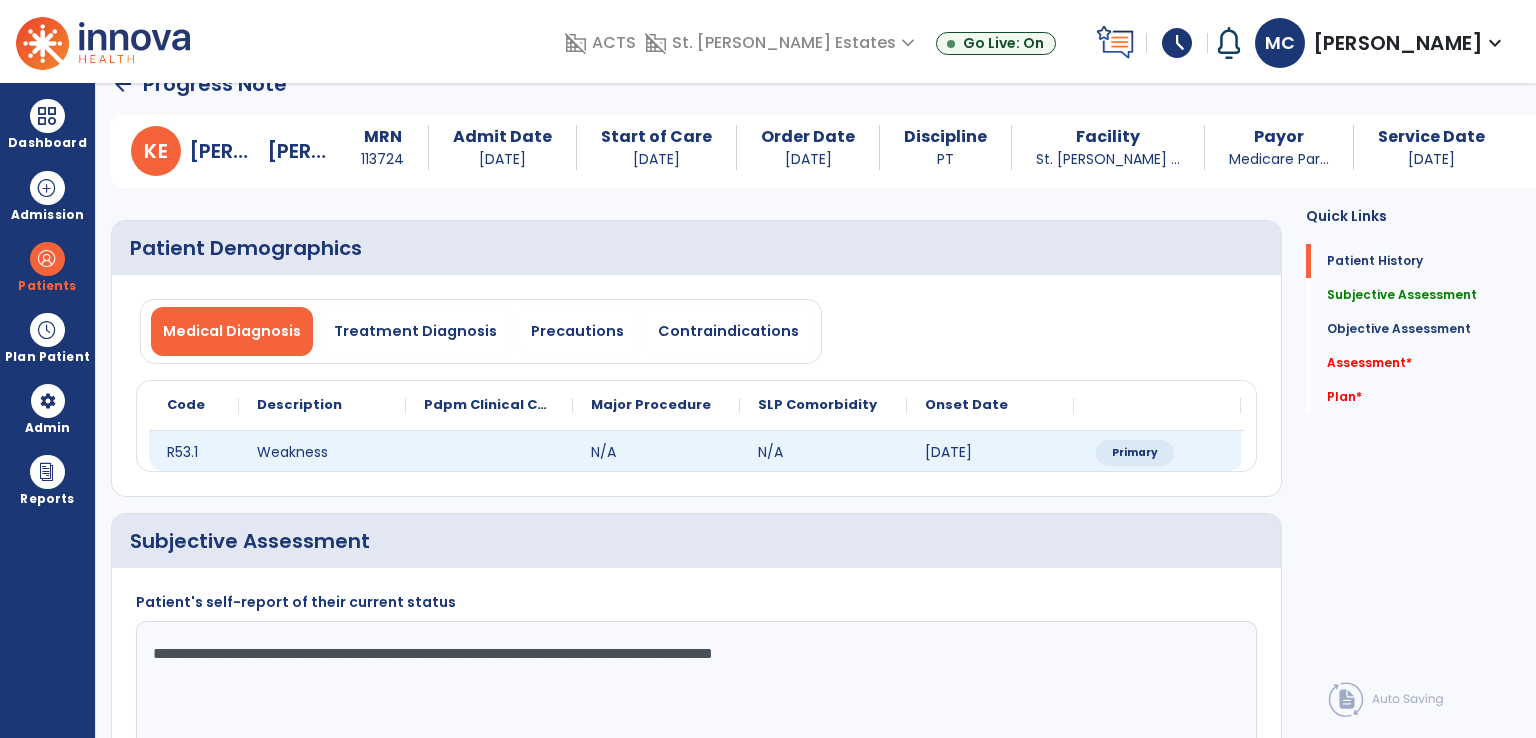 scroll, scrollTop: 0, scrollLeft: 0, axis: both 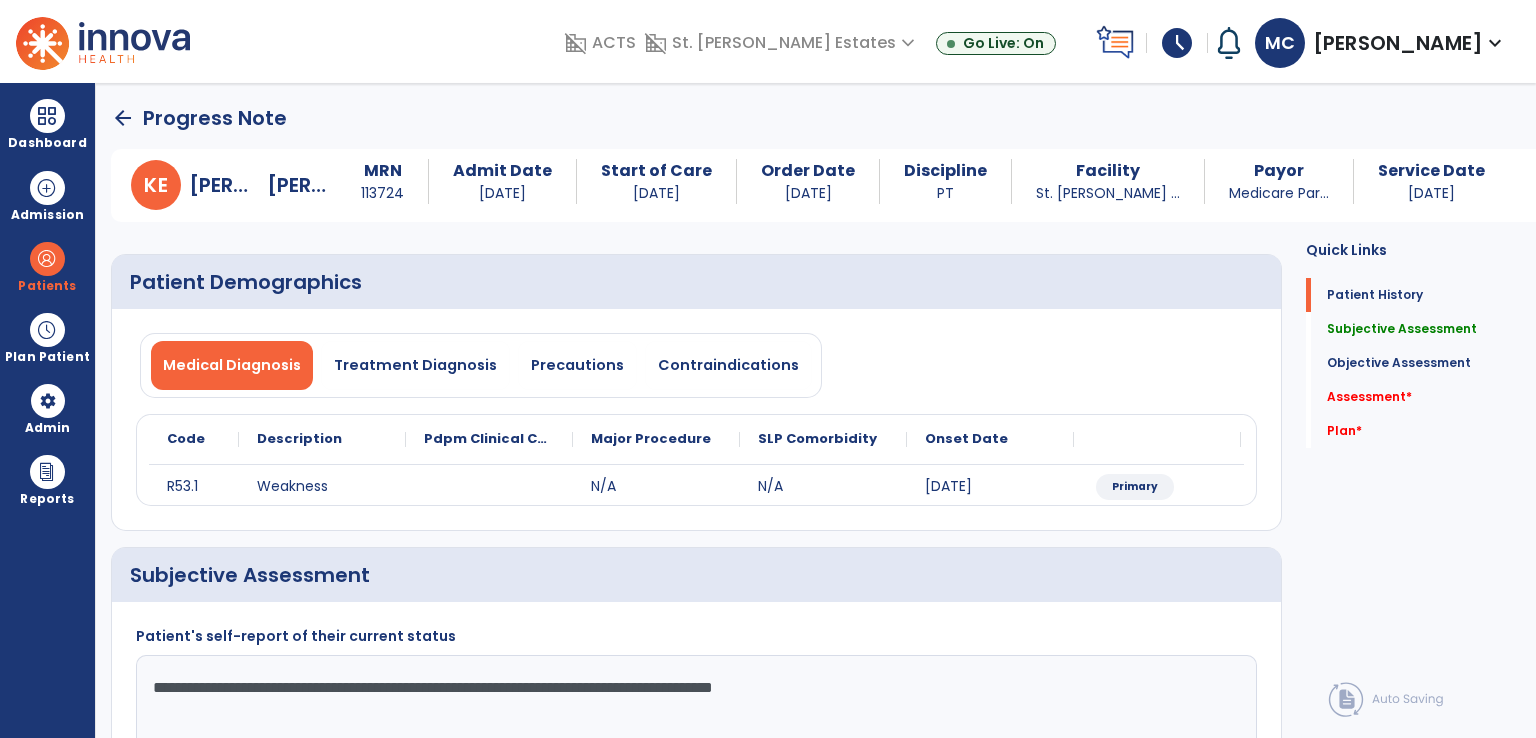 click on "arrow_back" 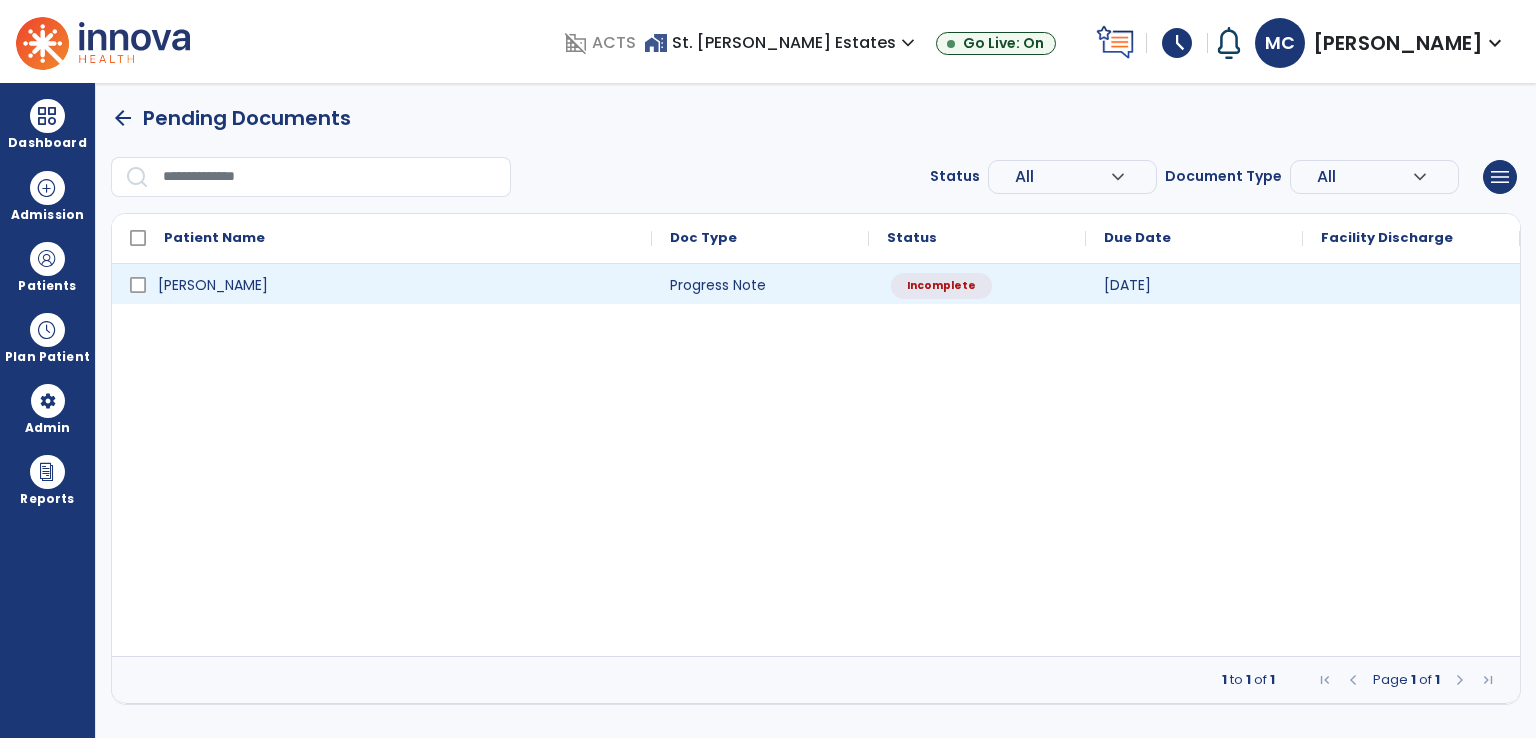 click at bounding box center [1411, 284] 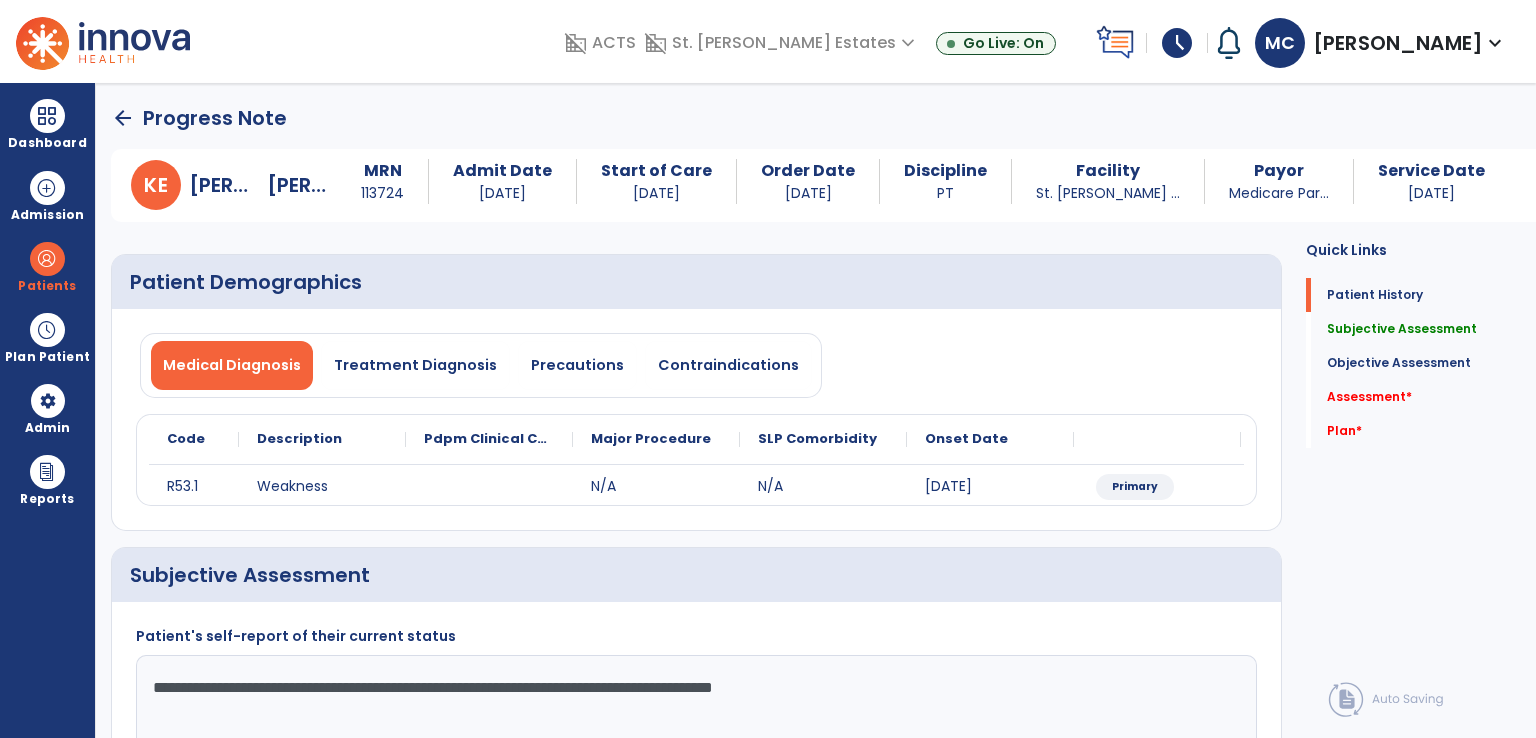 drag, startPoint x: 884, startPoint y: 689, endPoint x: 203, endPoint y: 684, distance: 681.0184 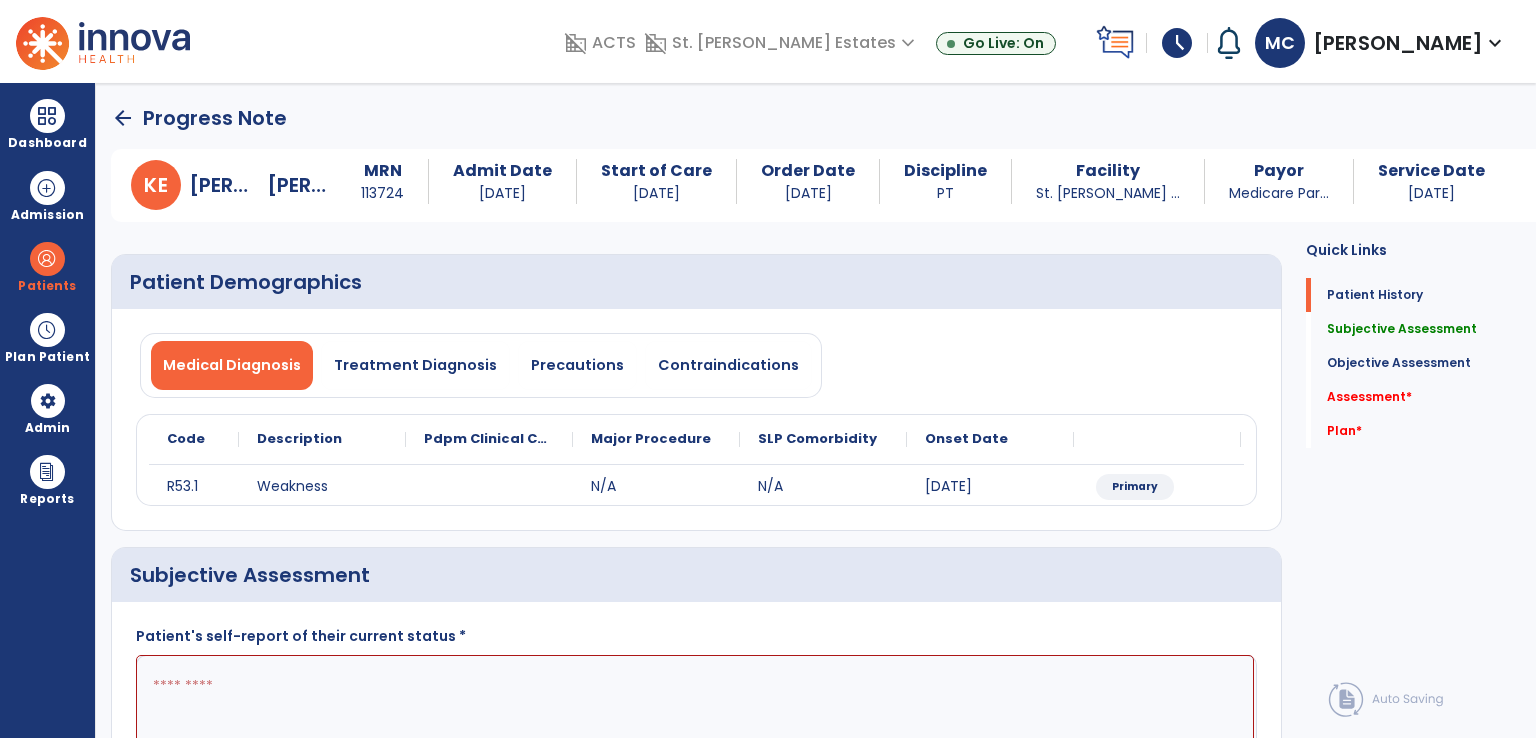 type 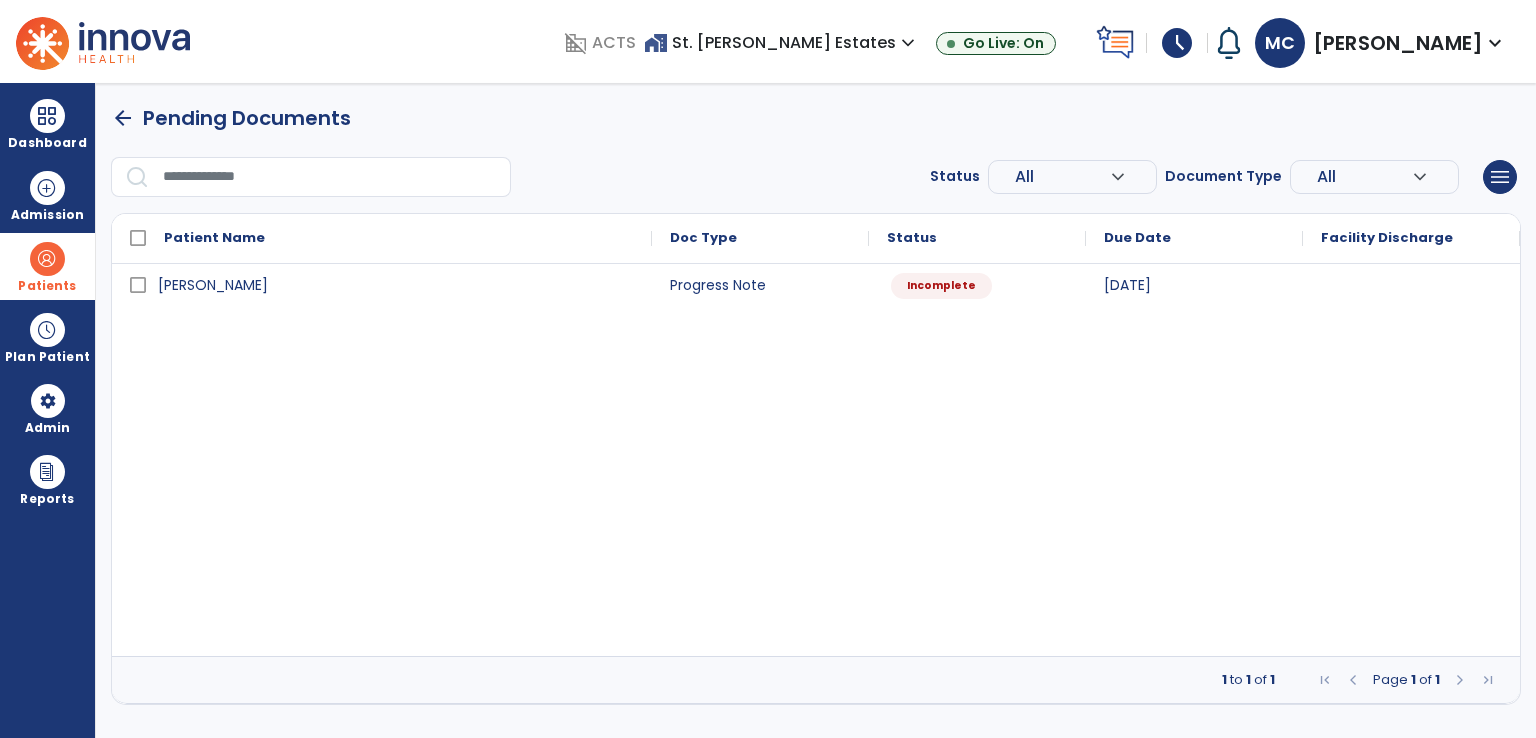 click at bounding box center [47, 259] 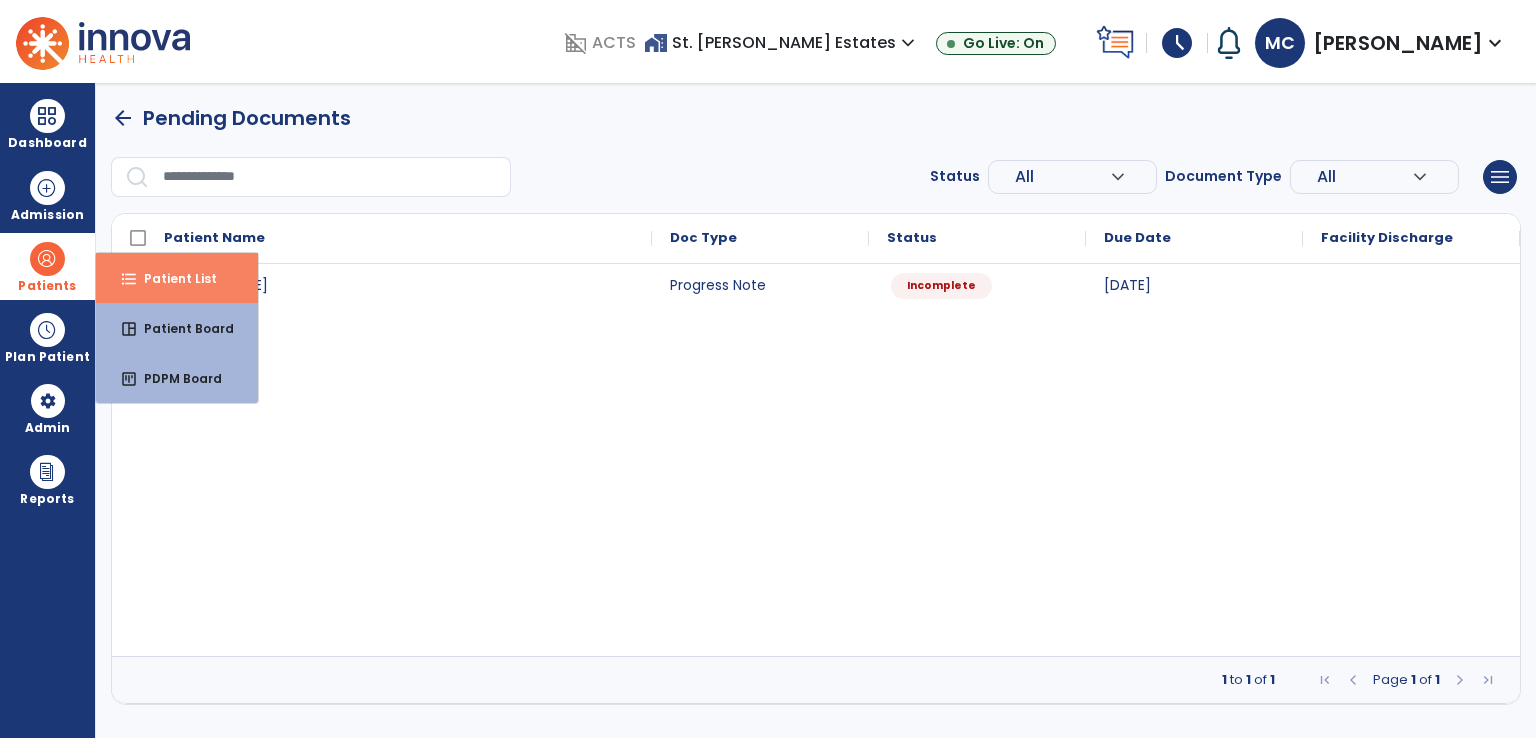 click on "Patient List" at bounding box center [172, 278] 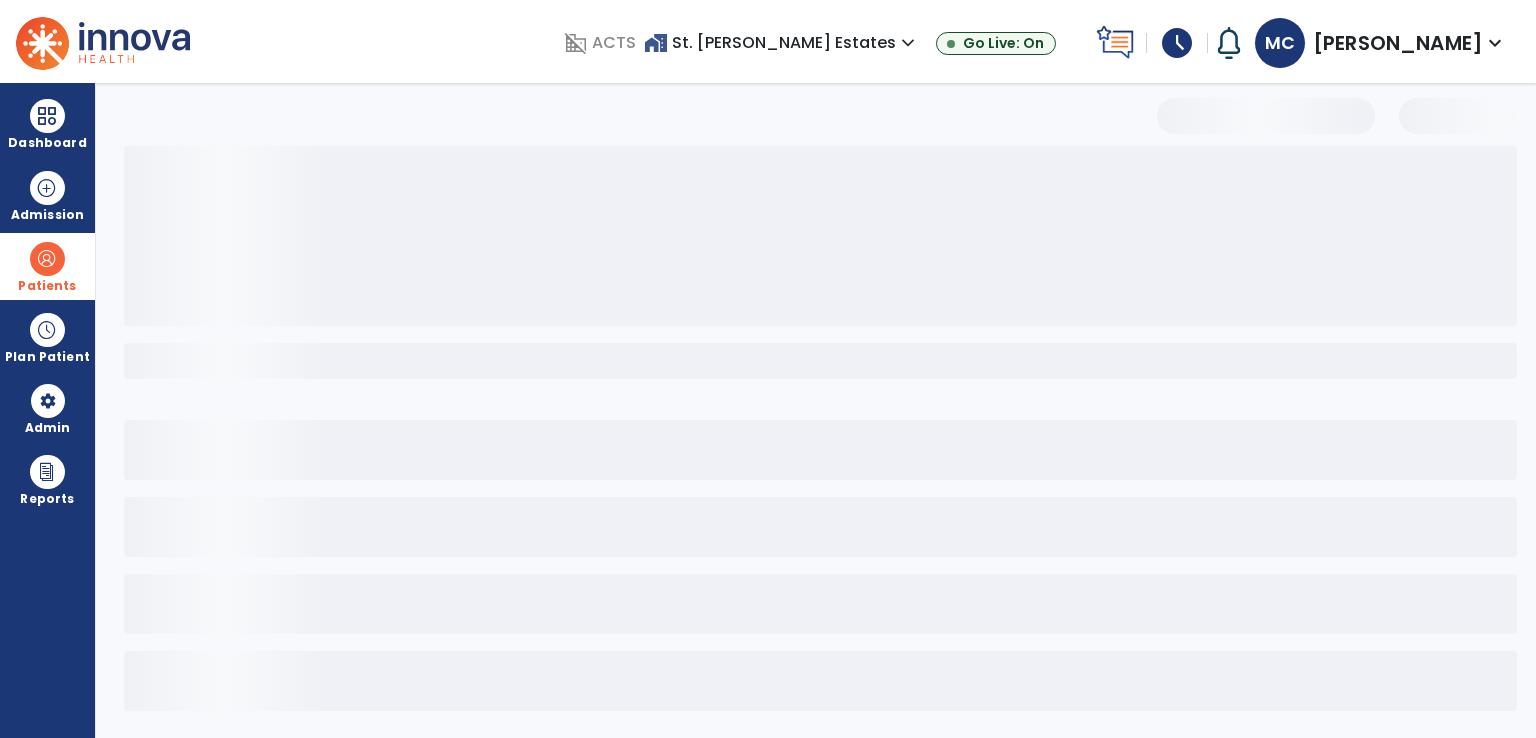 select on "***" 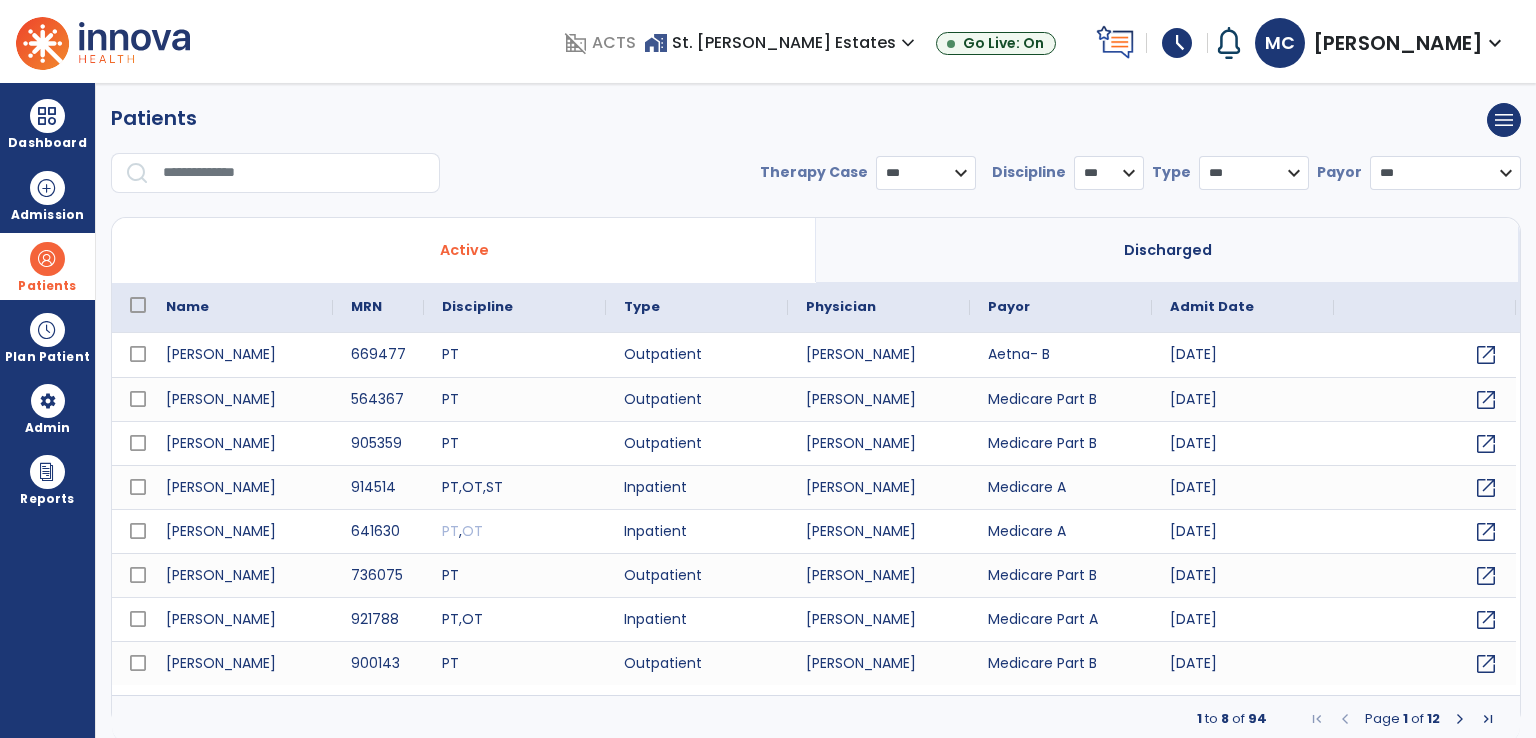 click at bounding box center (294, 173) 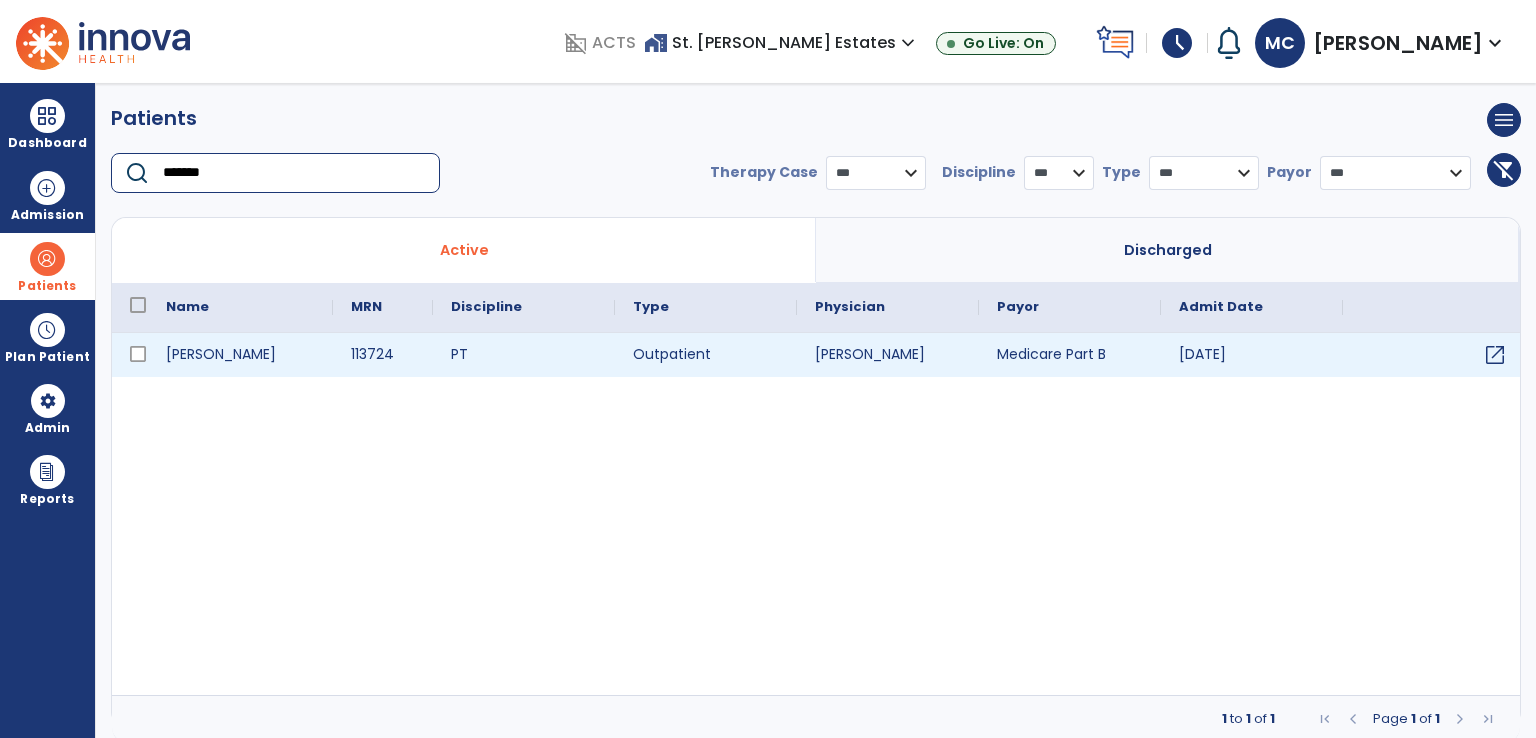 type on "*******" 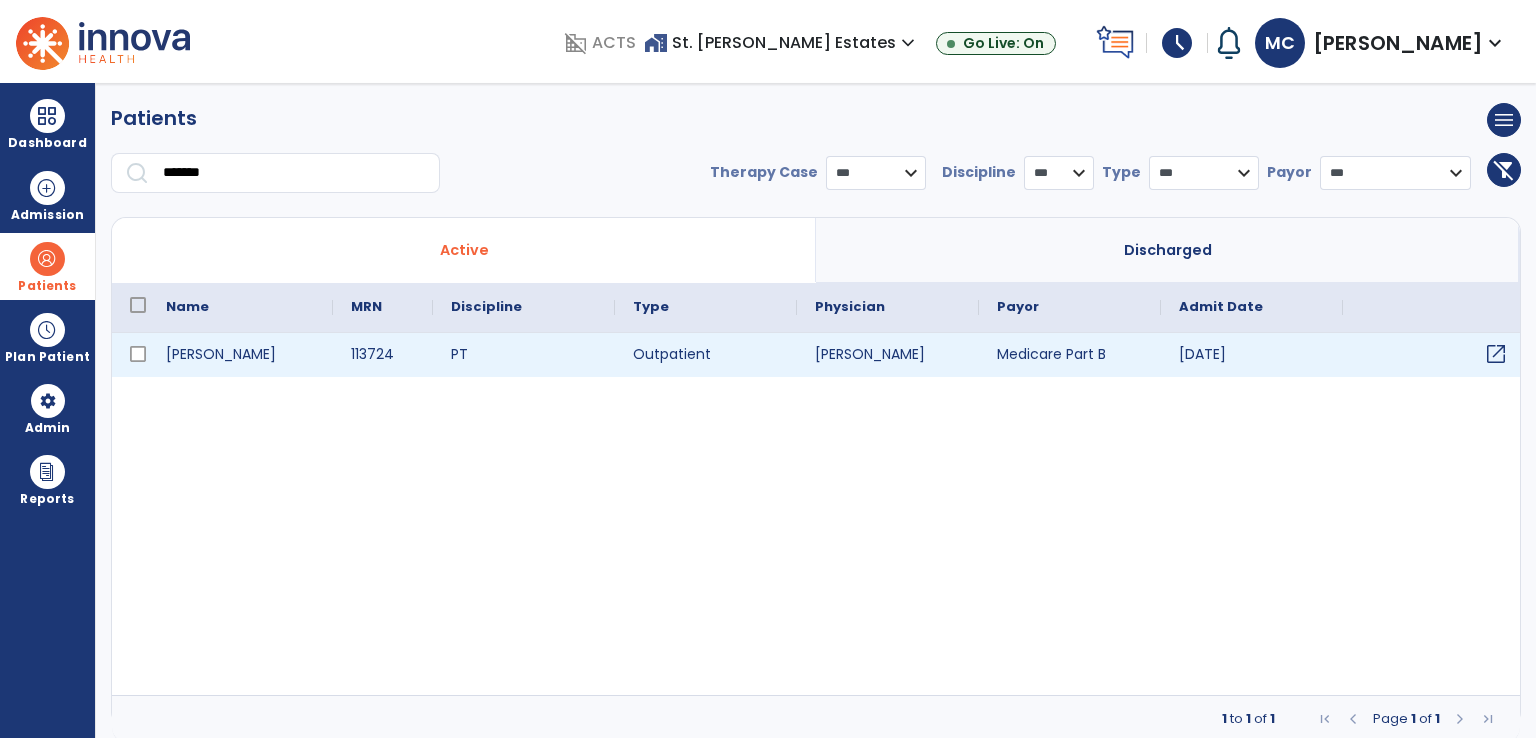 click on "open_in_new" at bounding box center [1496, 354] 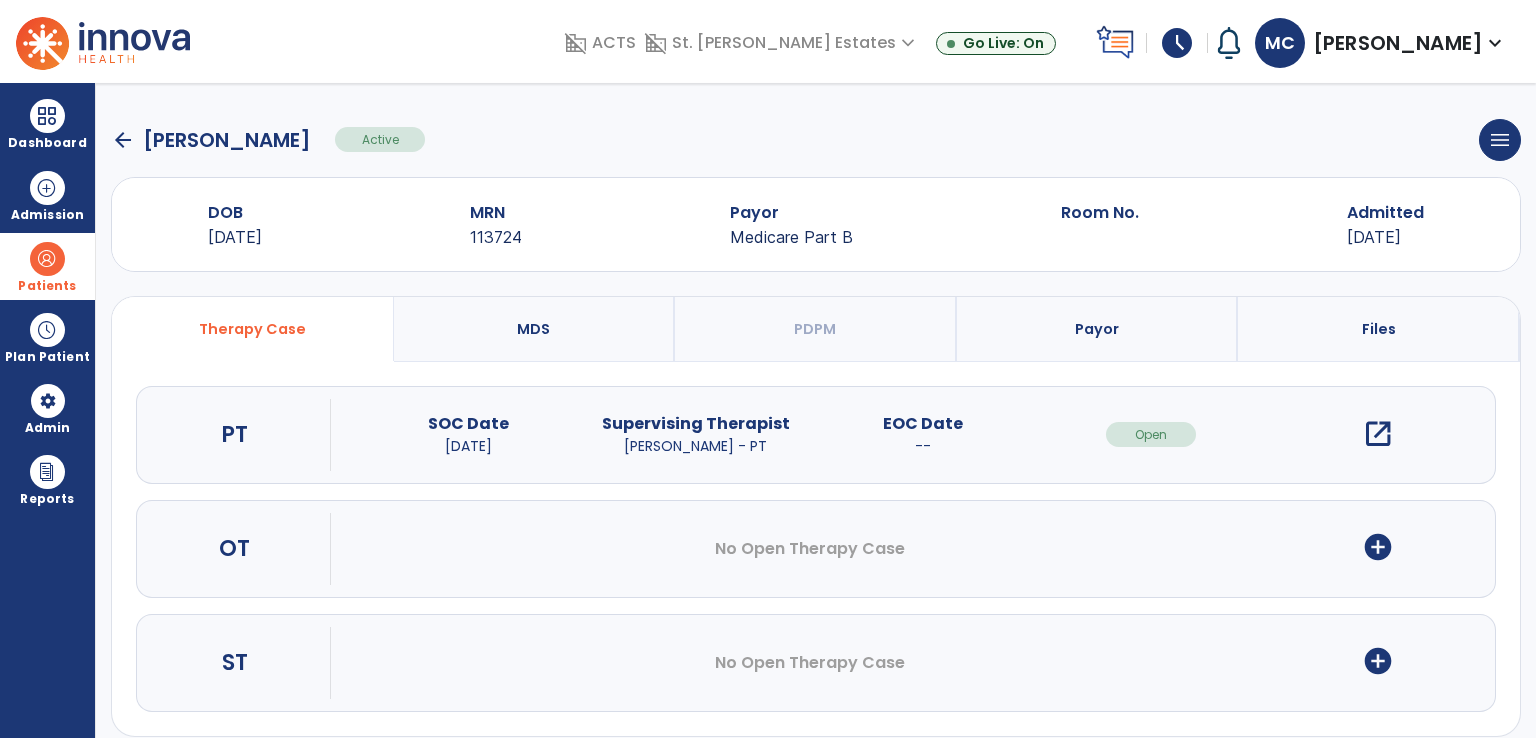 click on "open_in_new" at bounding box center (1378, 434) 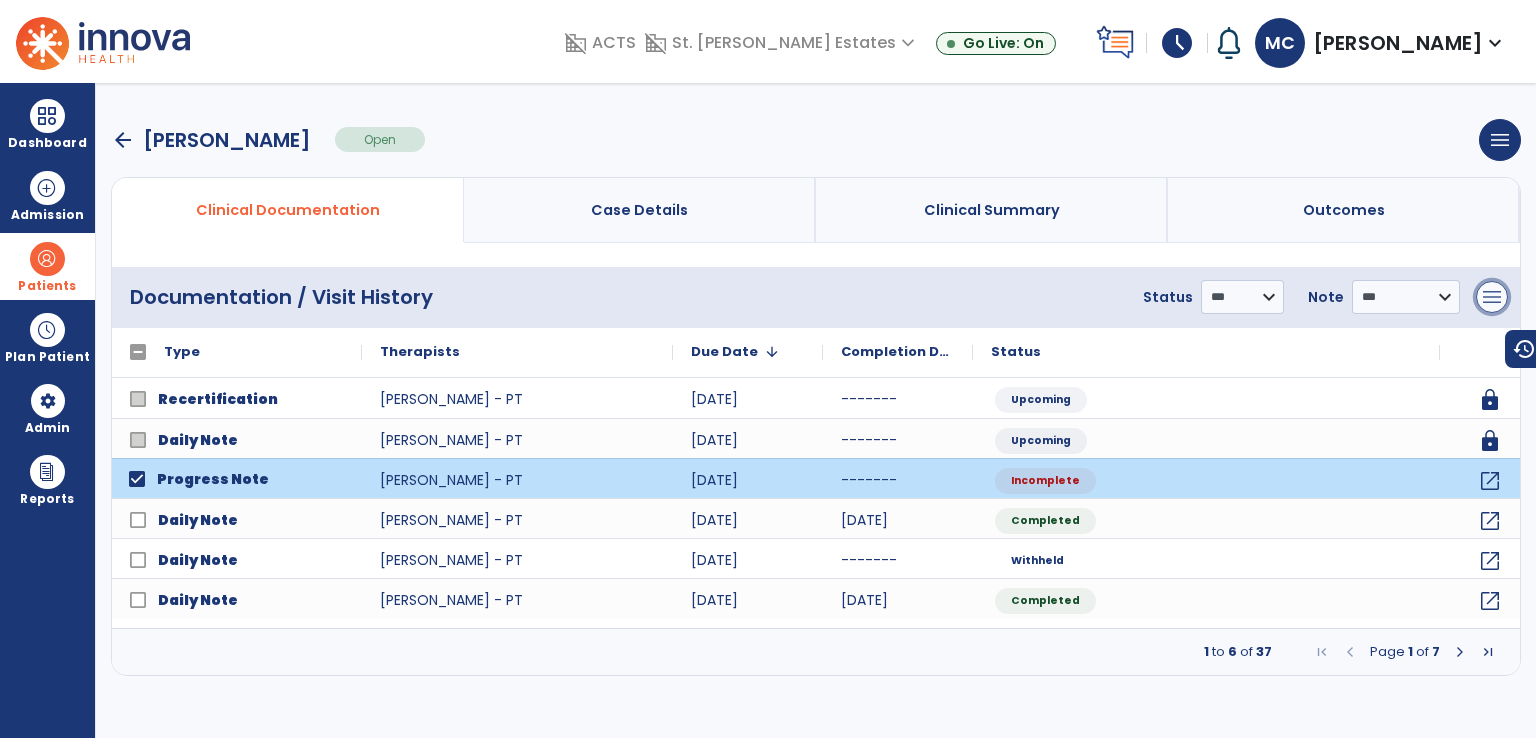 click on "menu" at bounding box center [1492, 297] 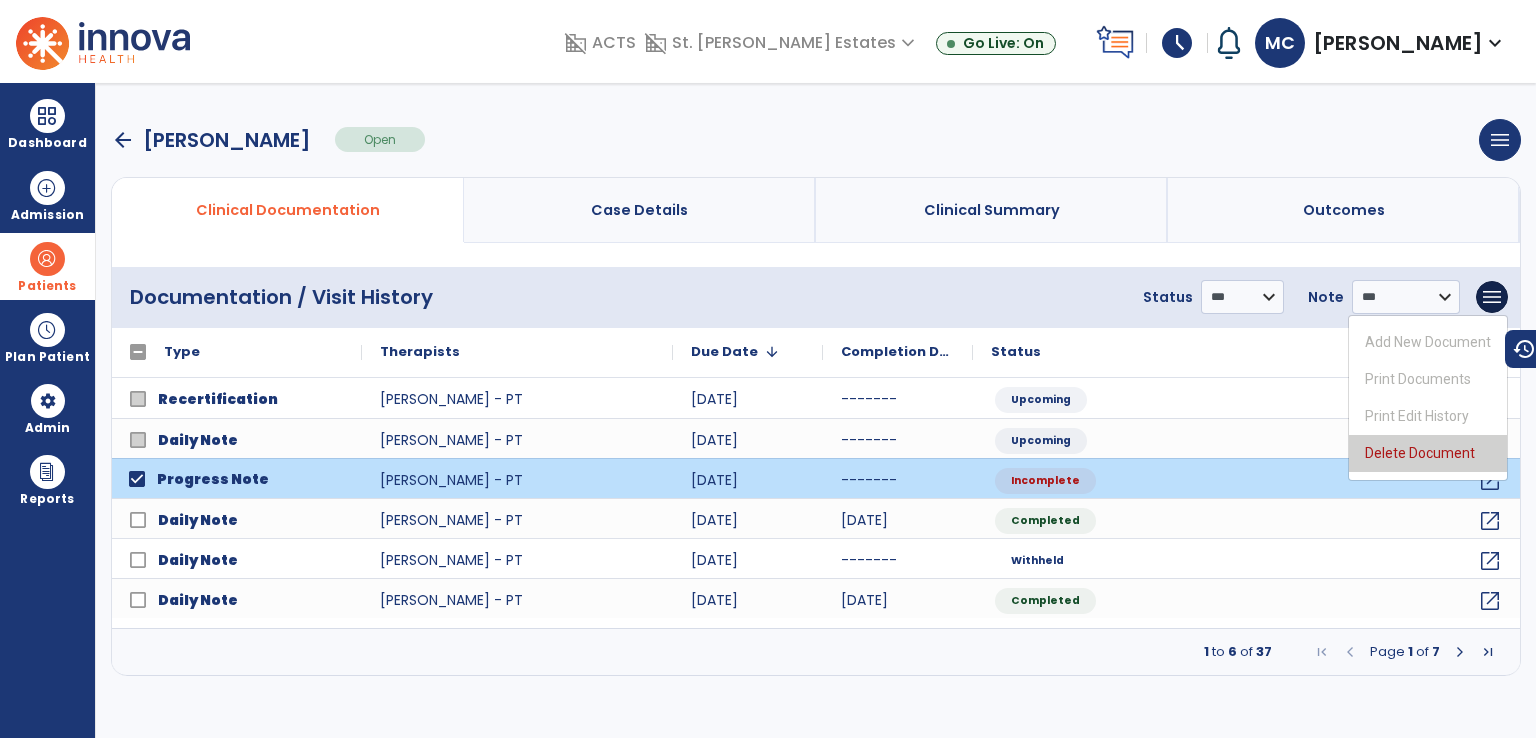 click on "Delete Document" at bounding box center [1428, 453] 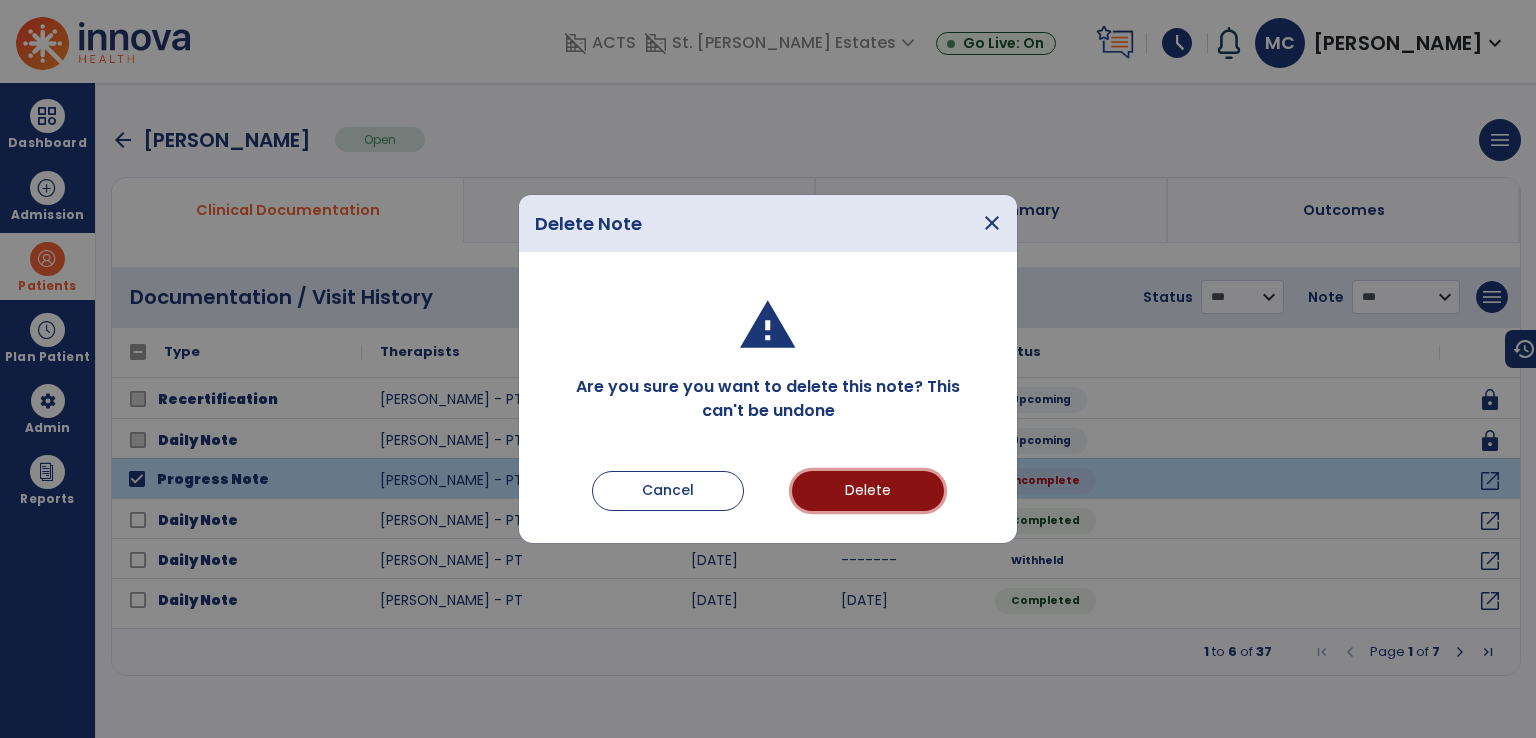 click on "Delete" at bounding box center [868, 491] 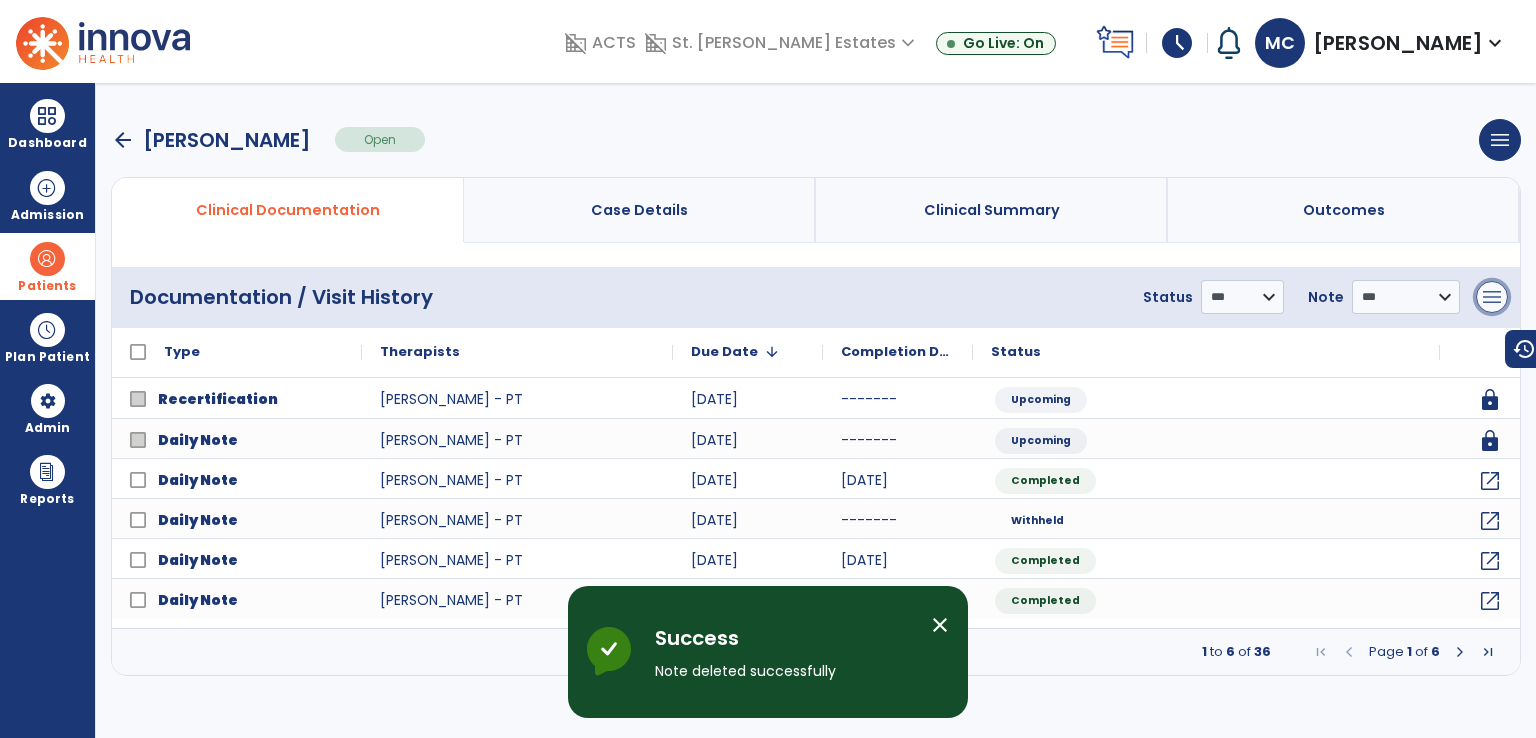 click on "menu" at bounding box center (1492, 297) 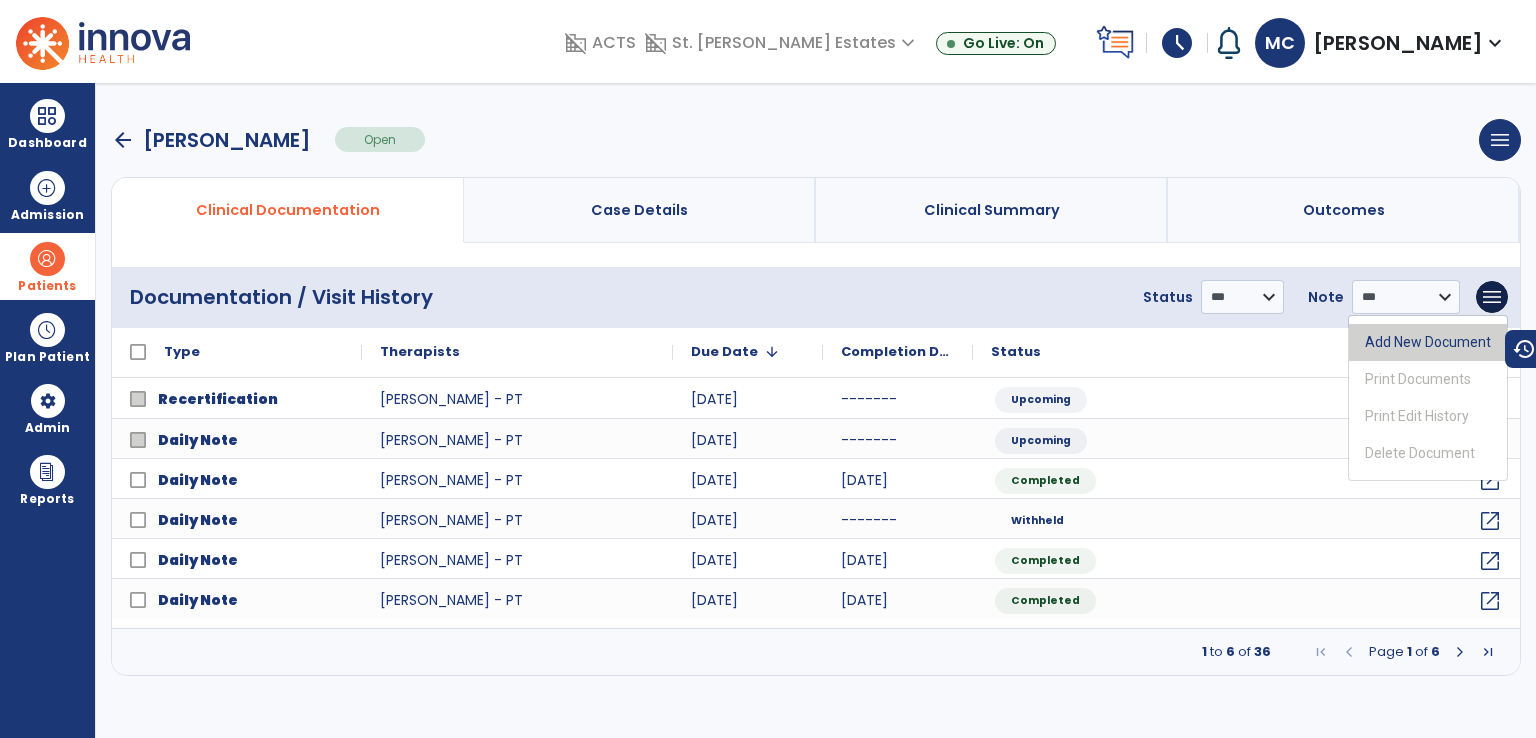 click on "Add New Document" at bounding box center (1428, 342) 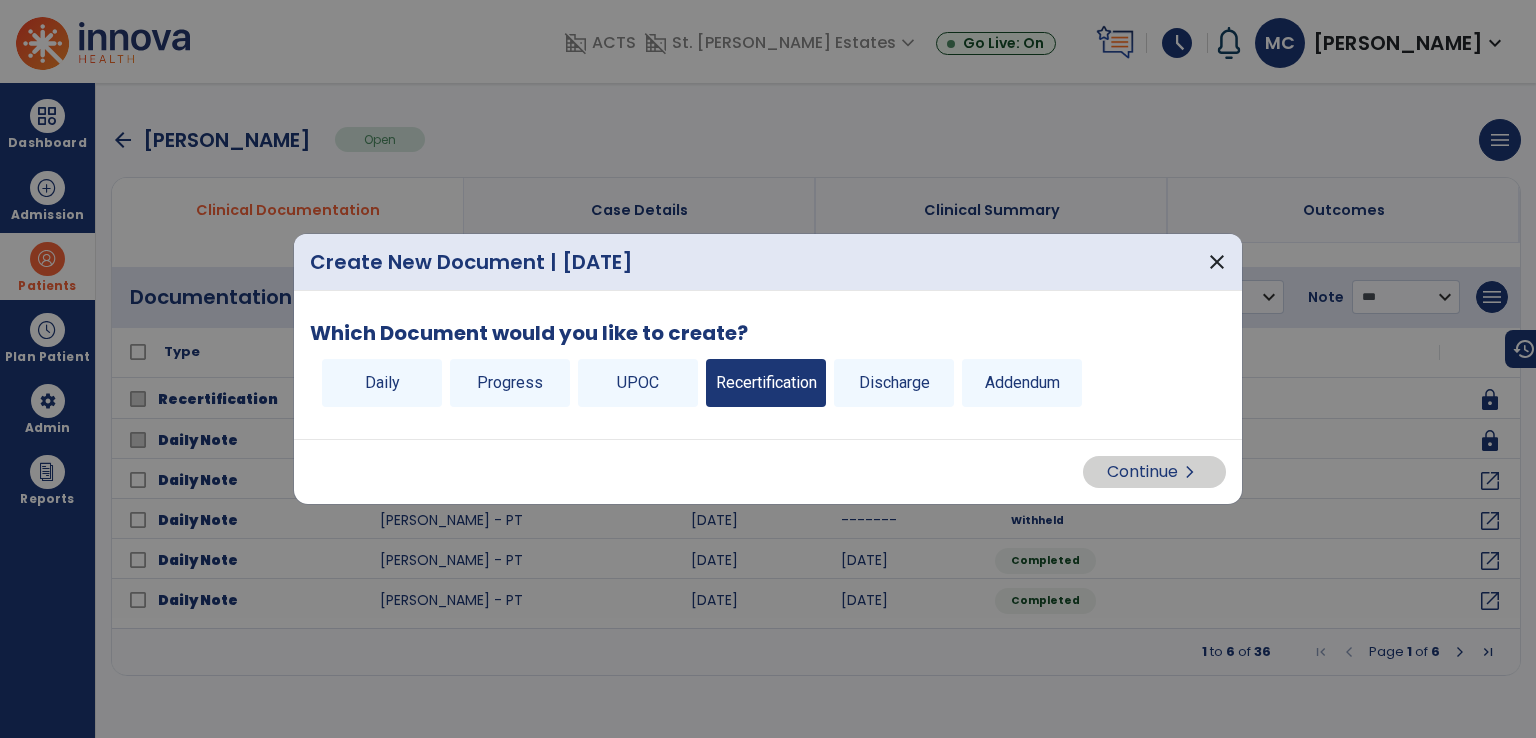 click on "Recertification" at bounding box center (766, 383) 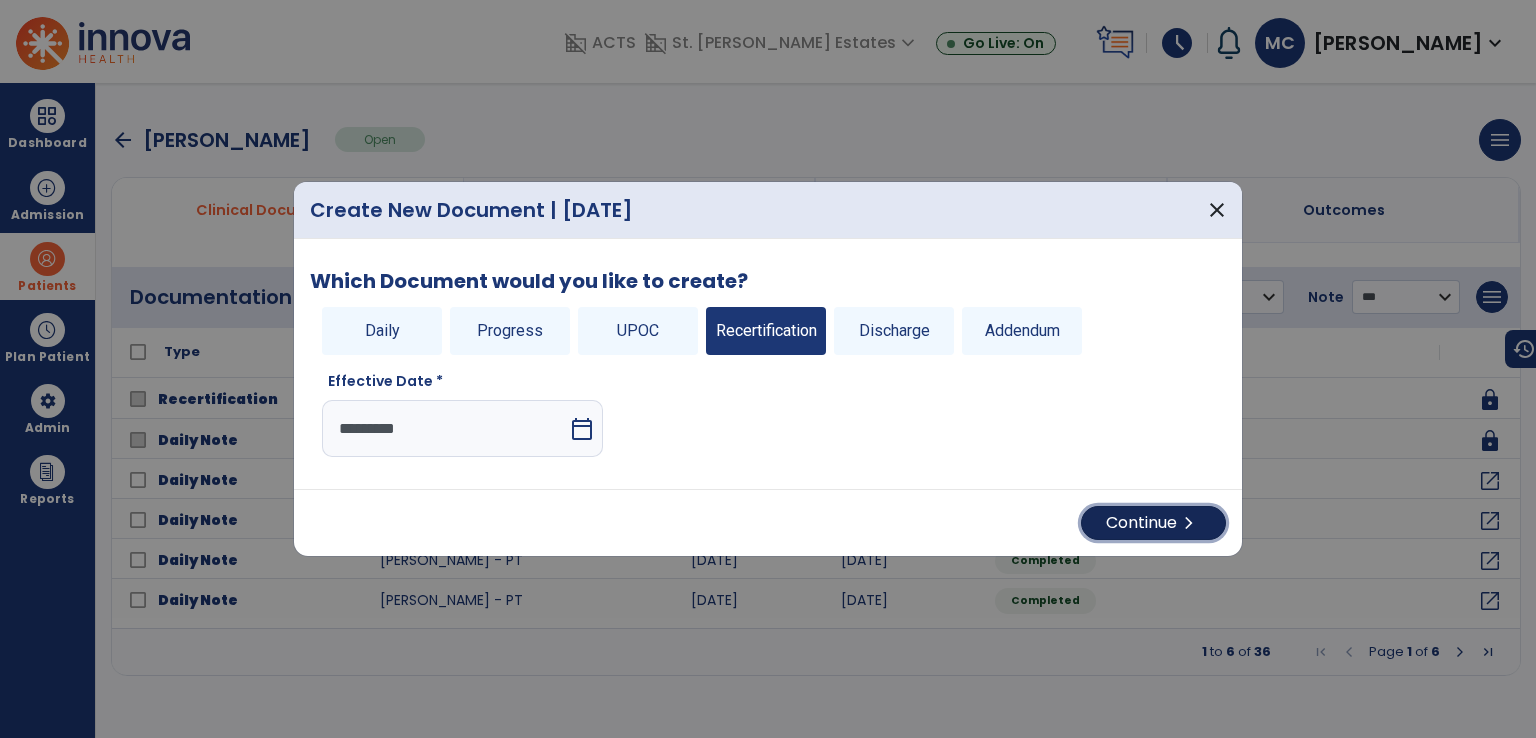 click on "Continue   chevron_right" at bounding box center [1153, 523] 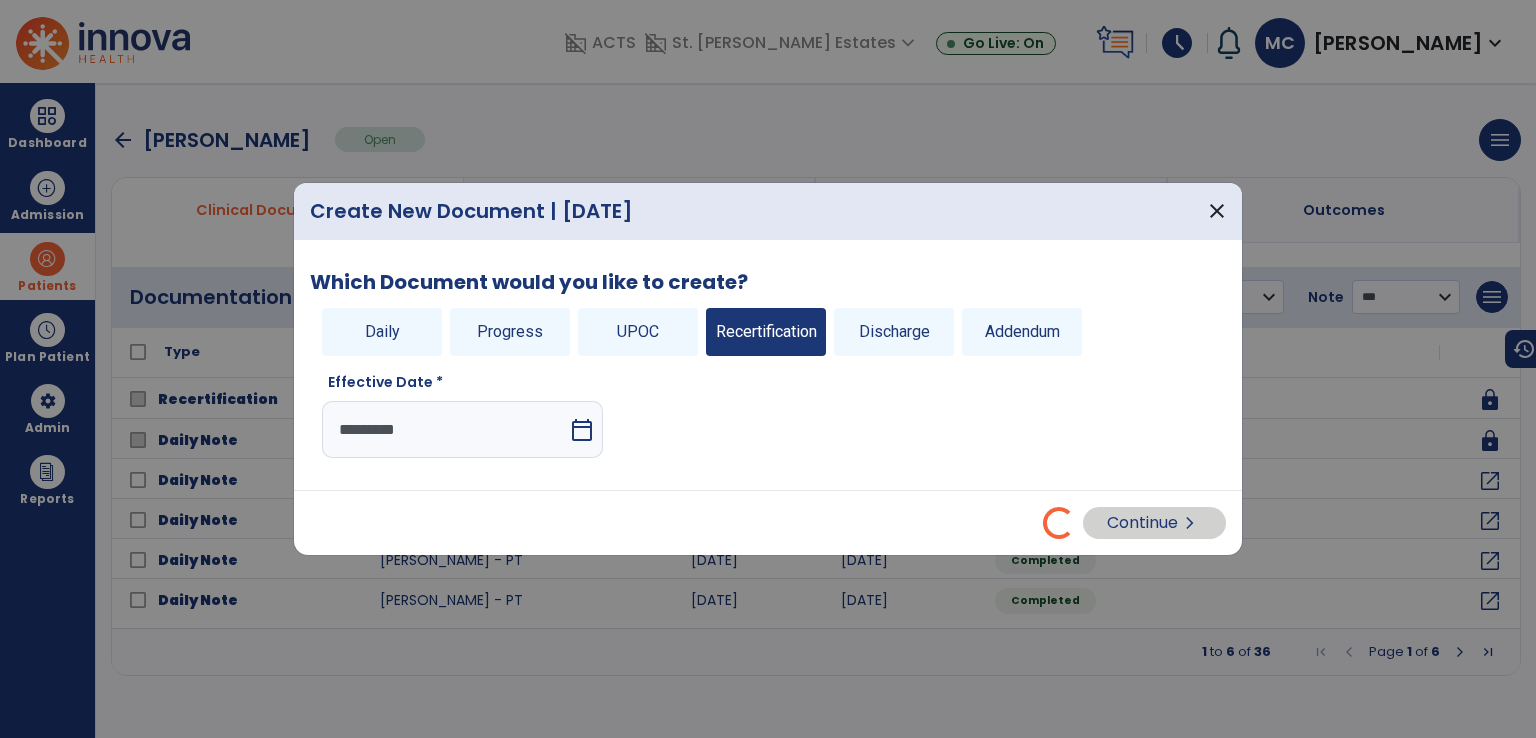 select on "**" 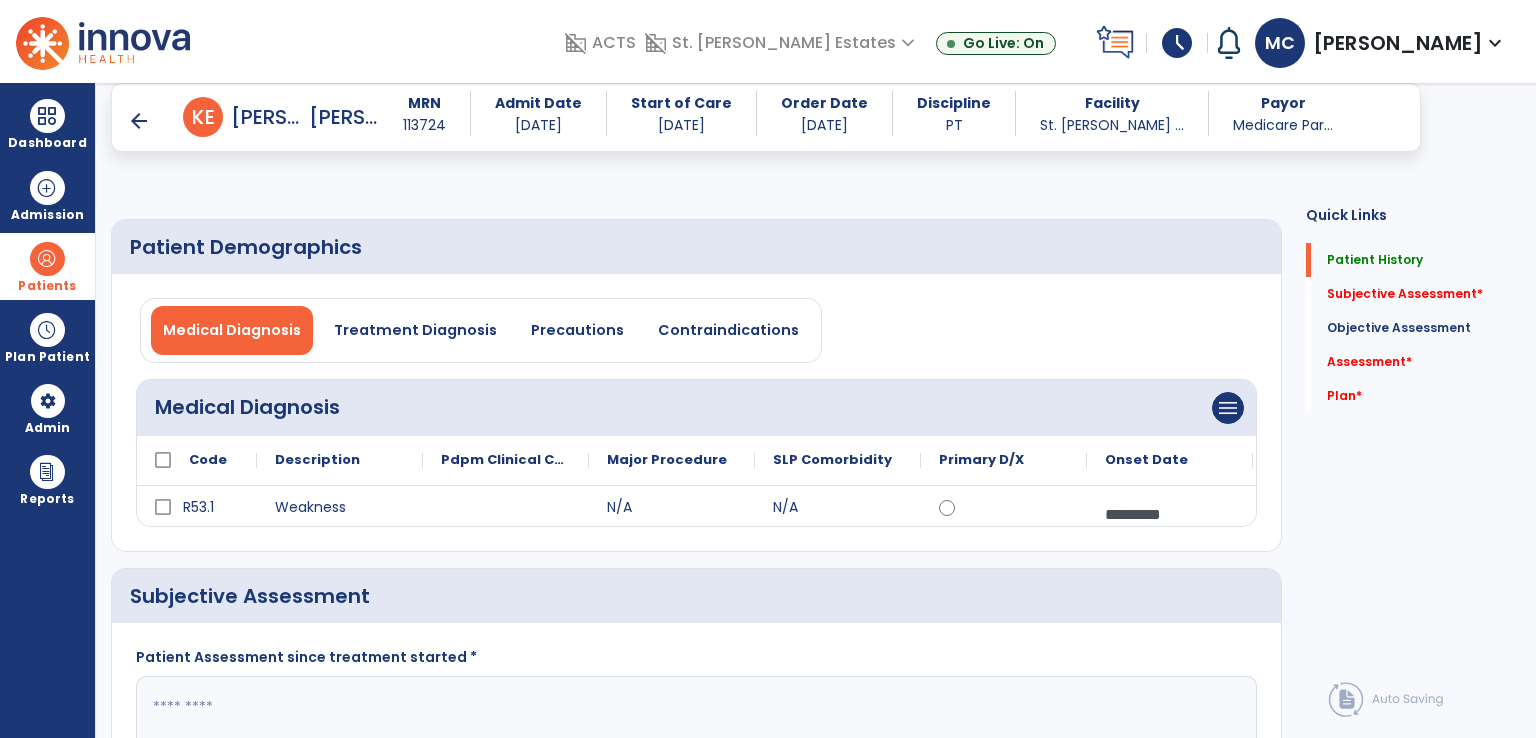 scroll, scrollTop: 200, scrollLeft: 0, axis: vertical 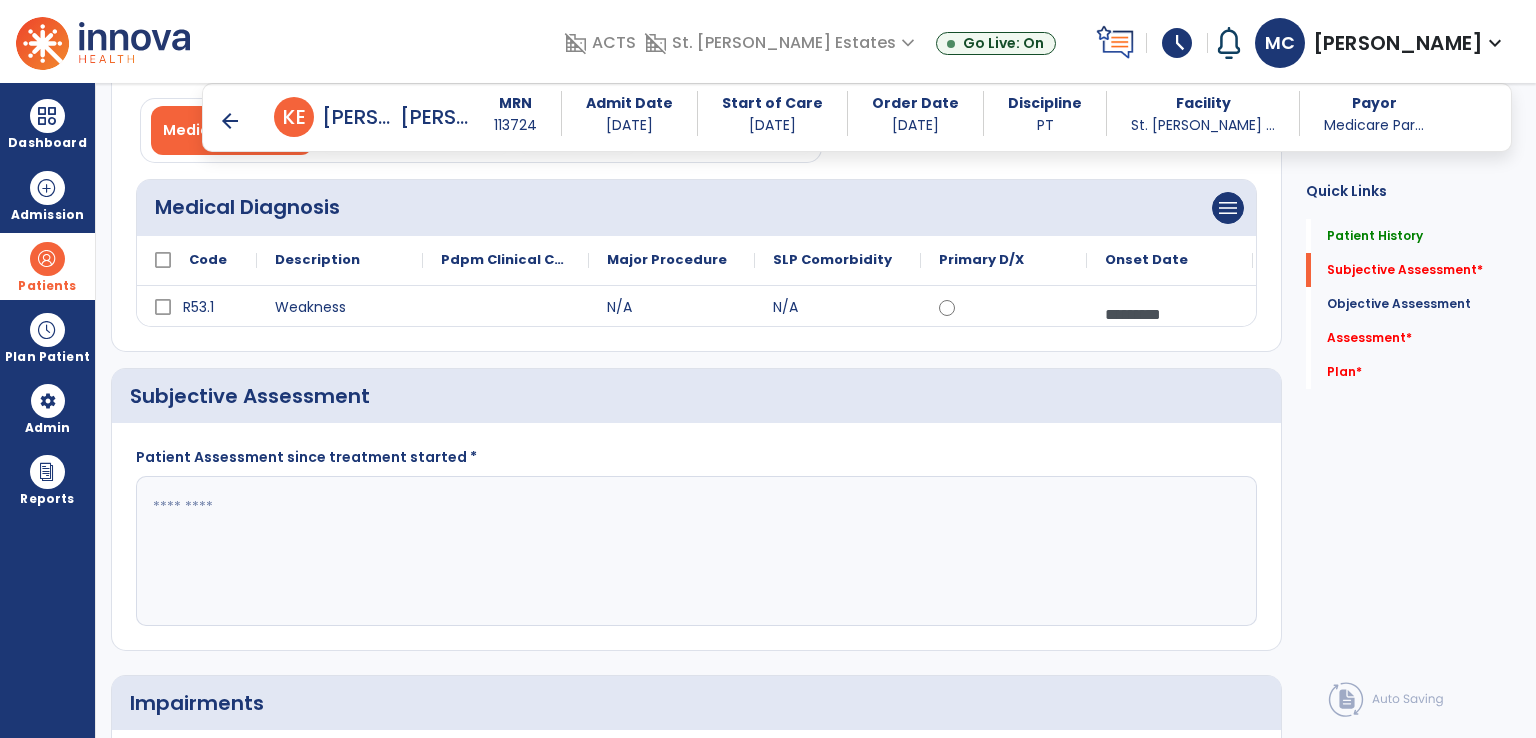 click 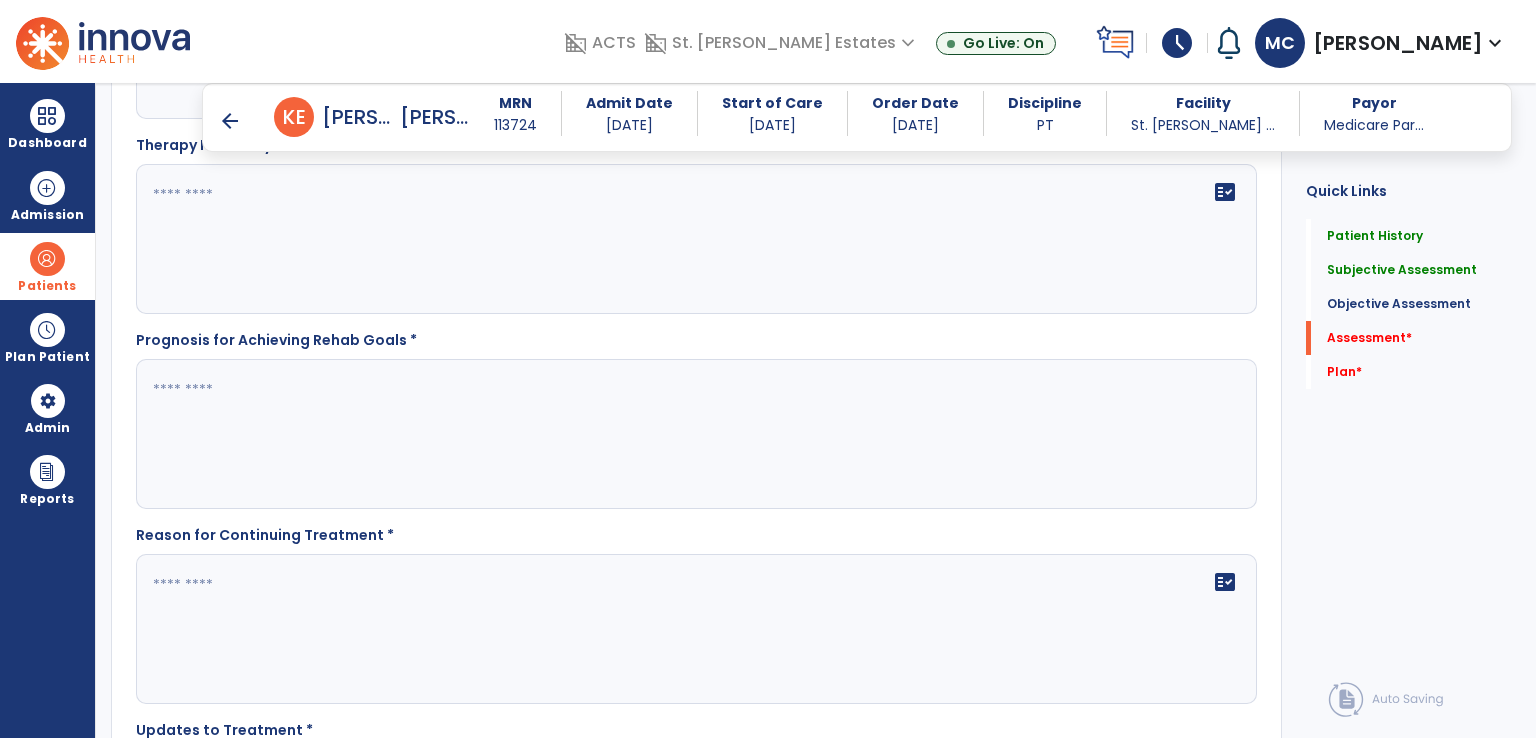 scroll, scrollTop: 1600, scrollLeft: 0, axis: vertical 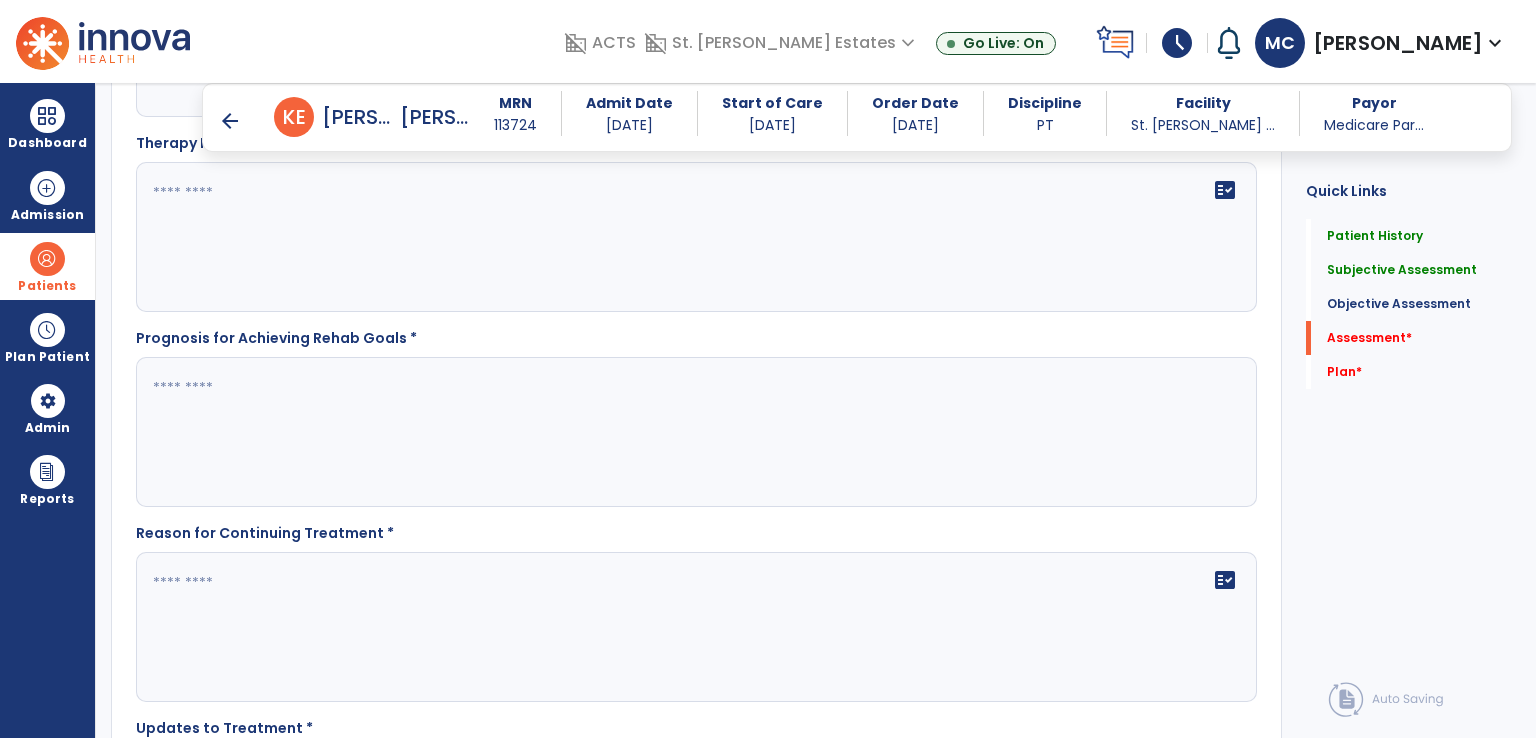 type on "**********" 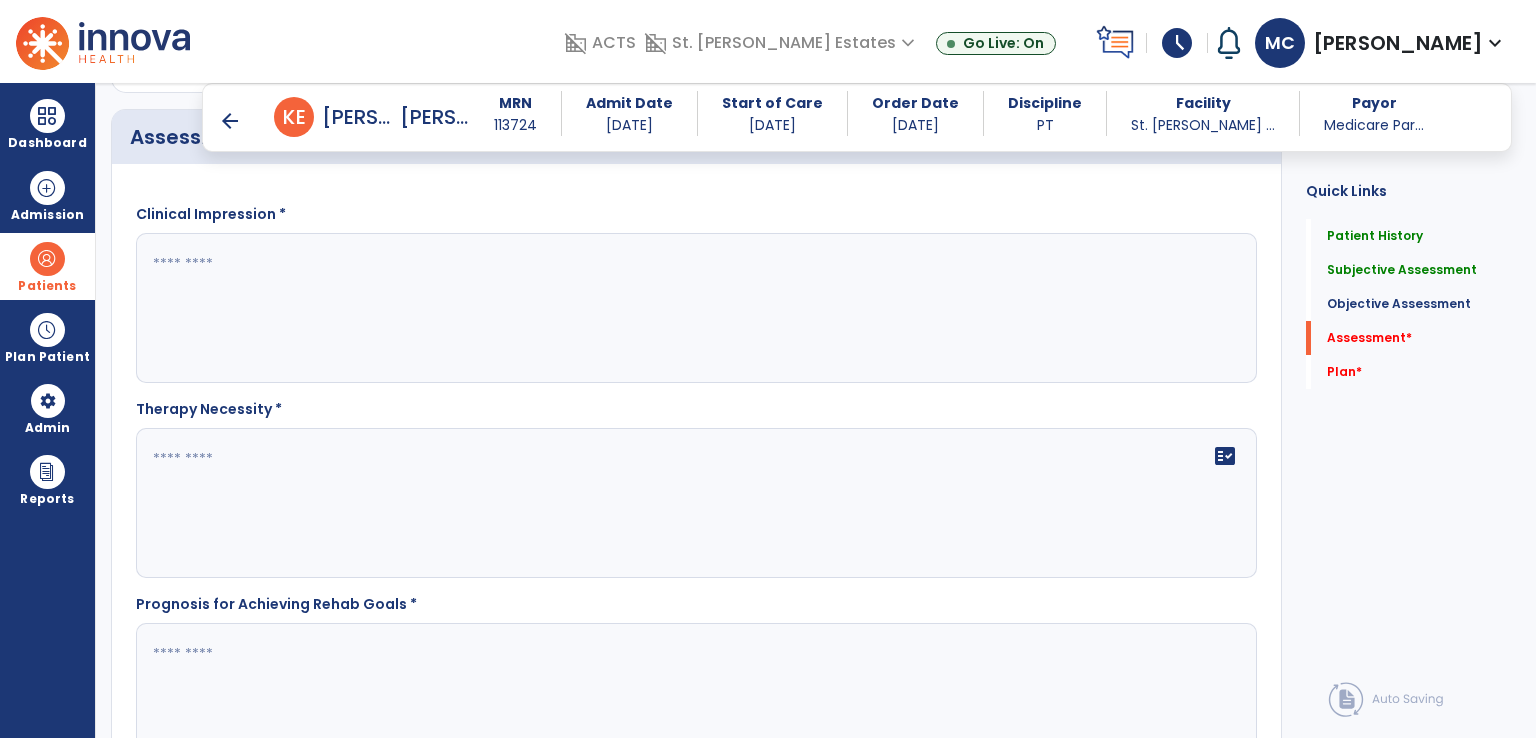 scroll, scrollTop: 1300, scrollLeft: 0, axis: vertical 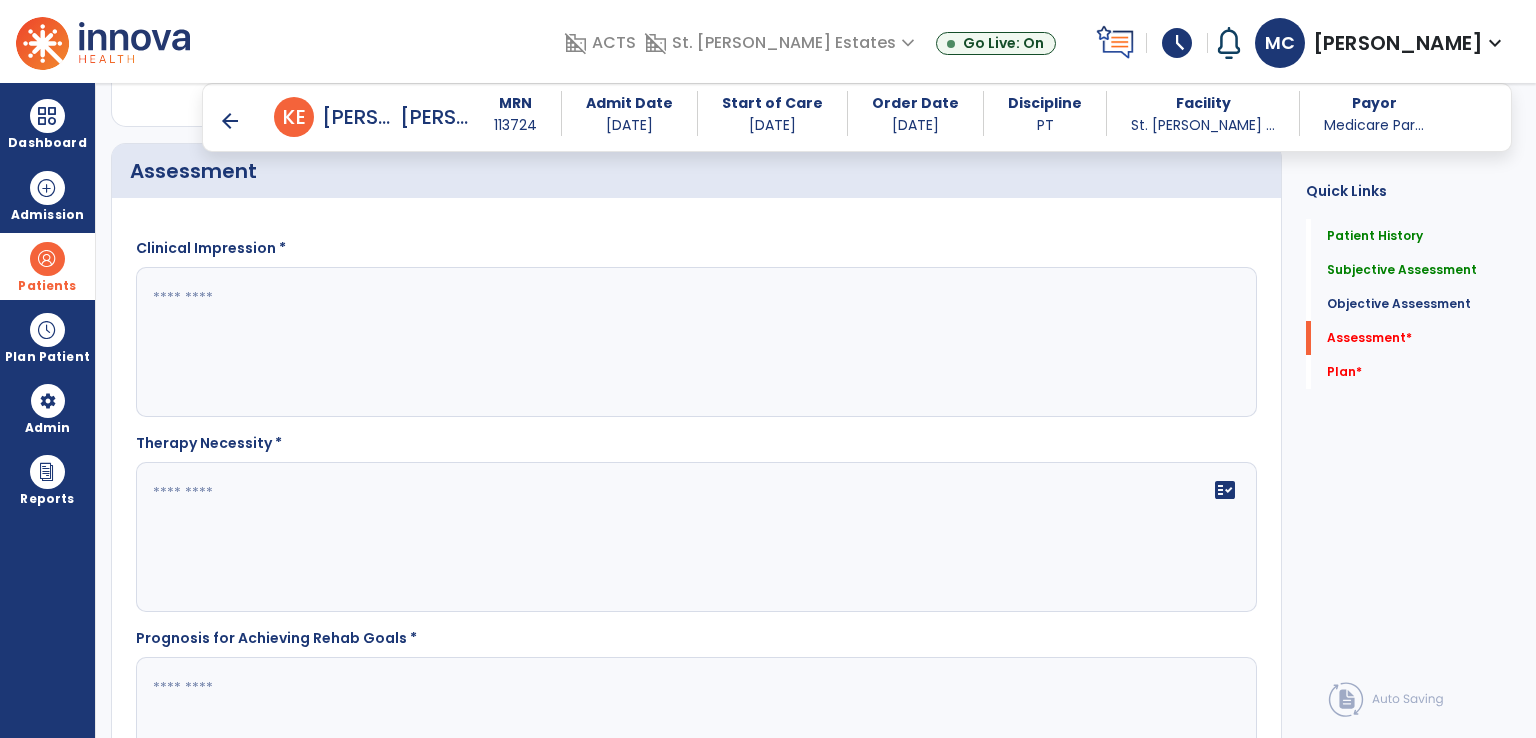 click 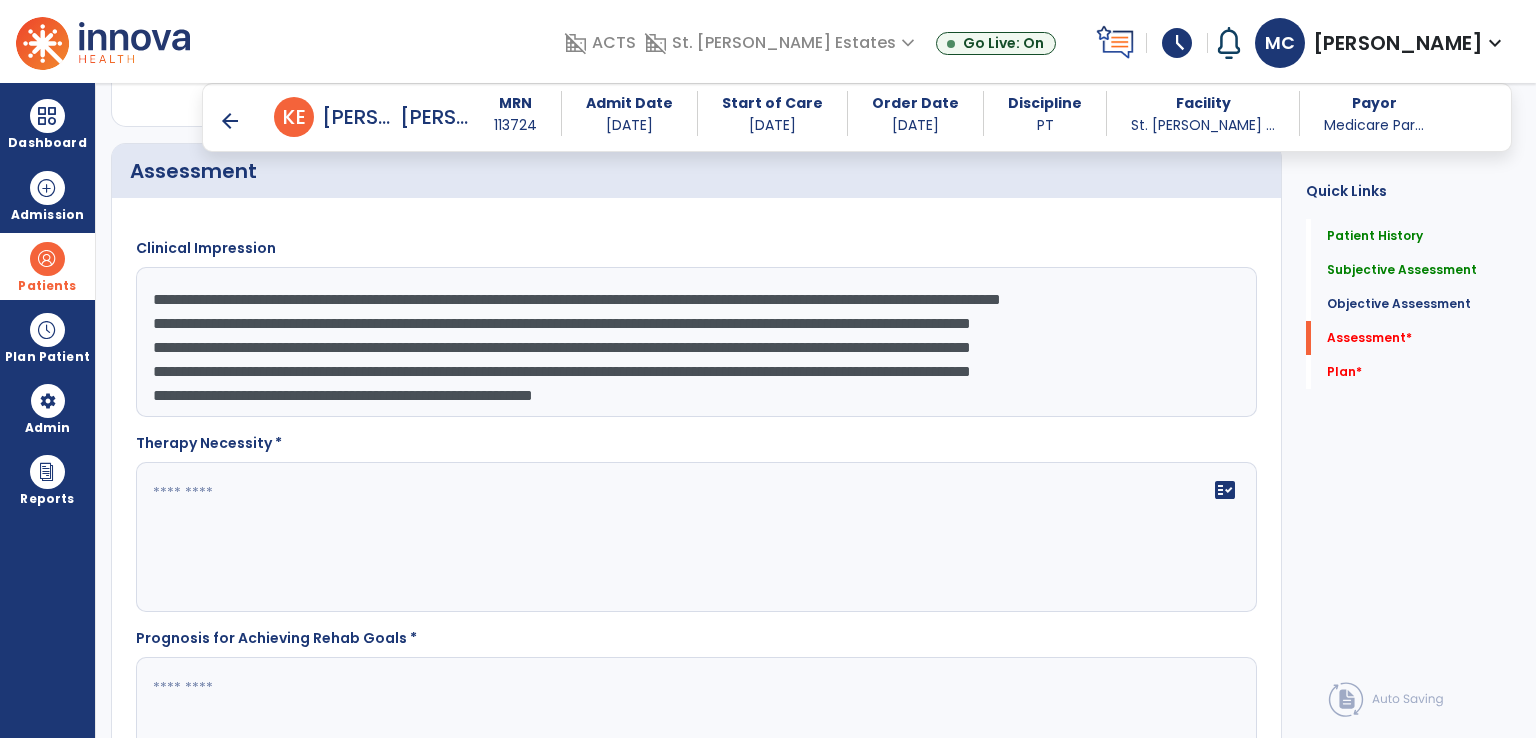 scroll, scrollTop: 112, scrollLeft: 0, axis: vertical 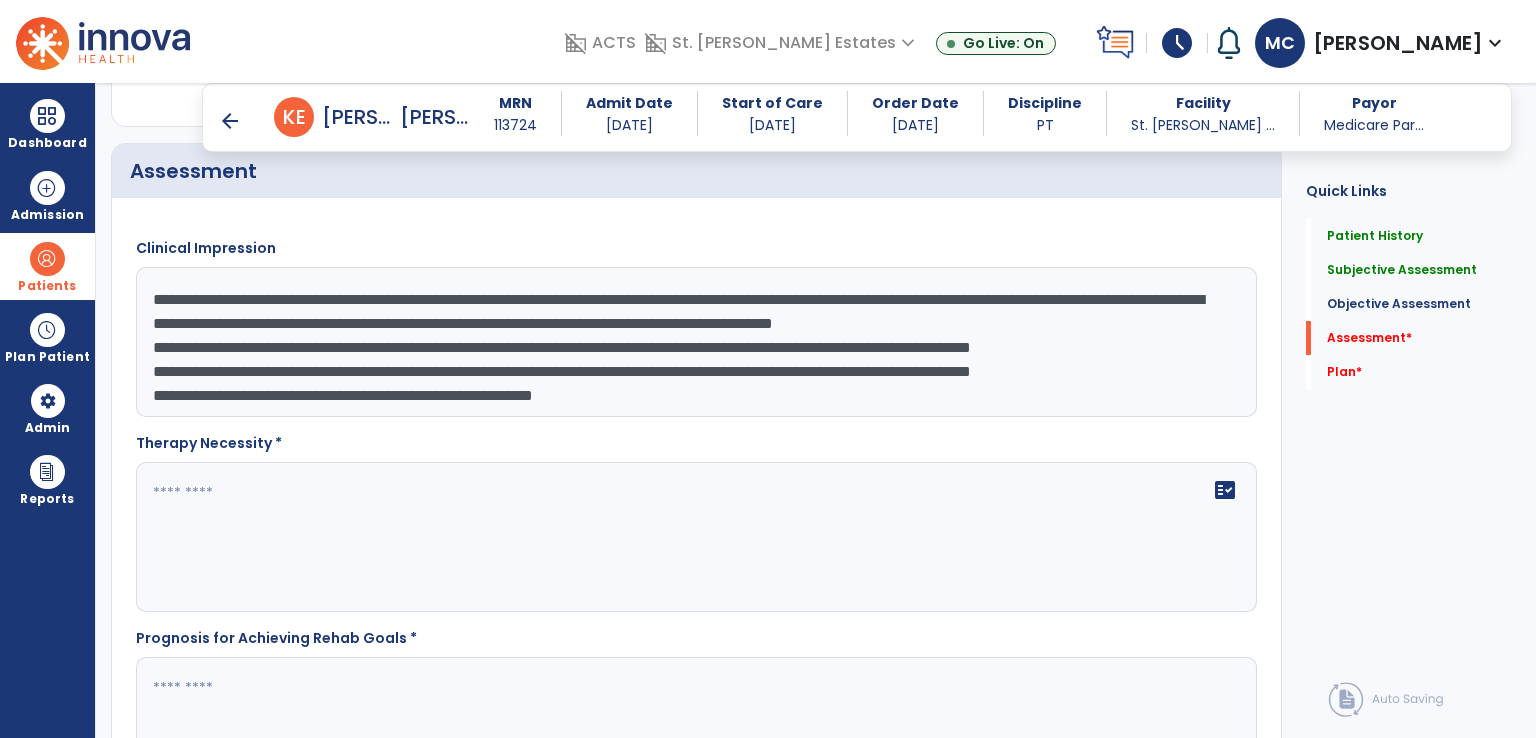 click on "**********" 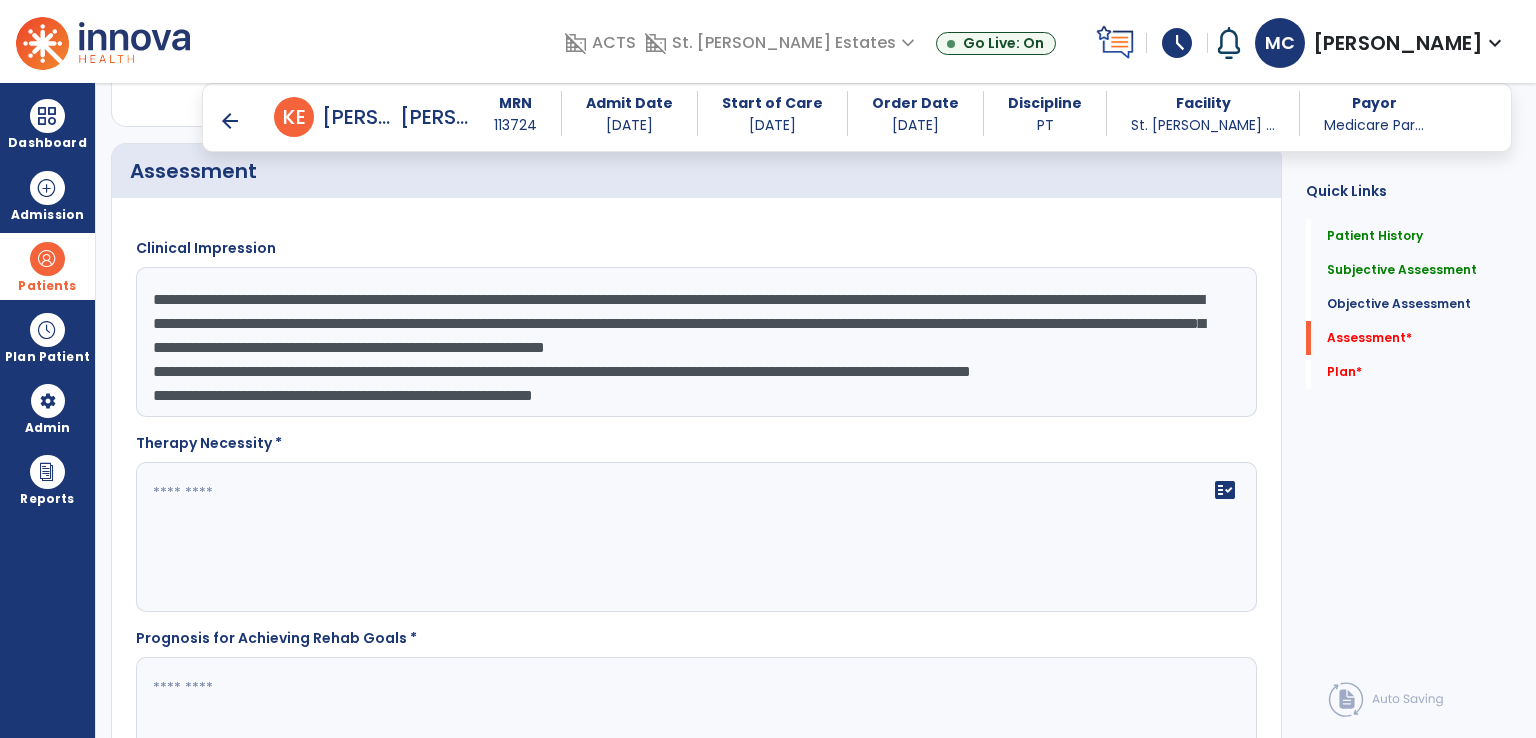 click on "**********" 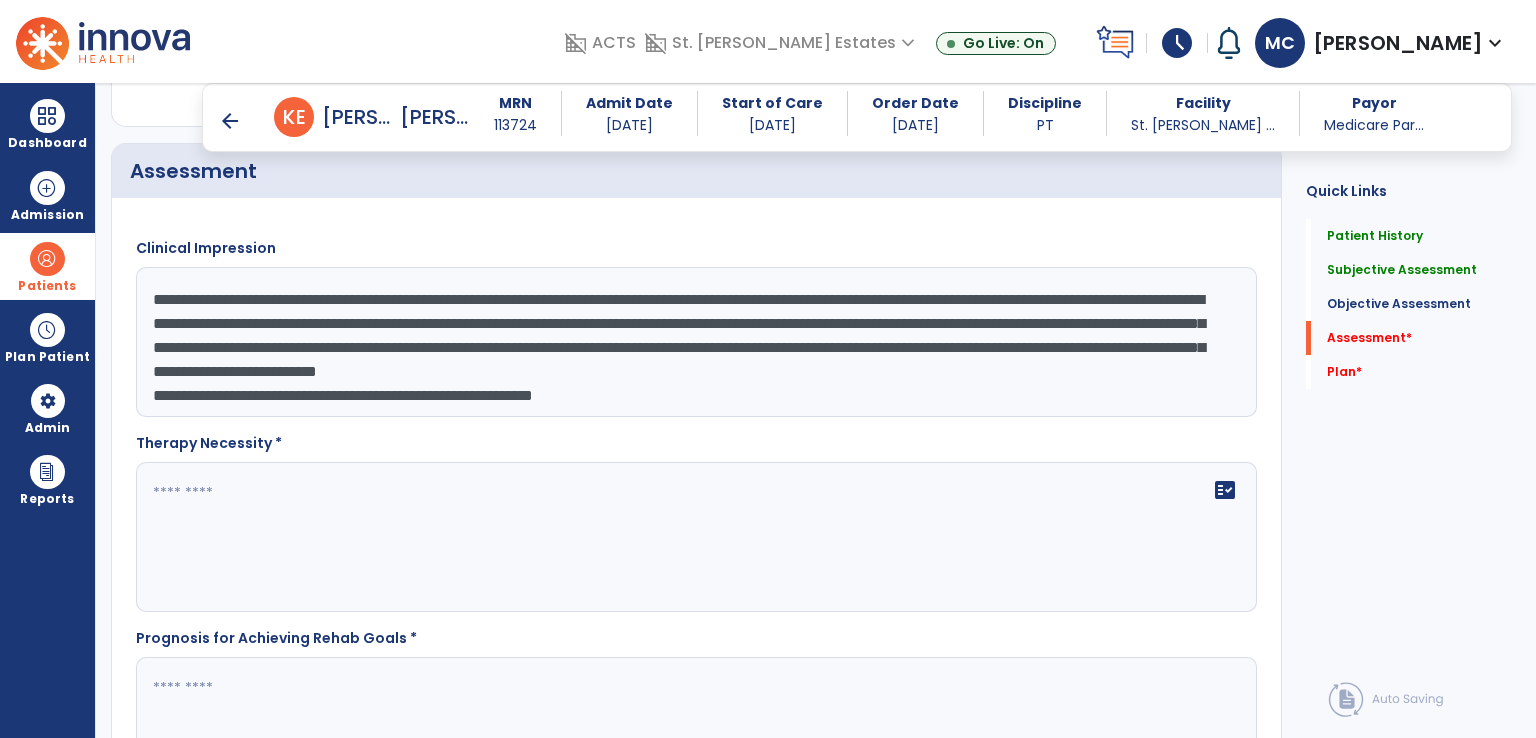 click on "**********" 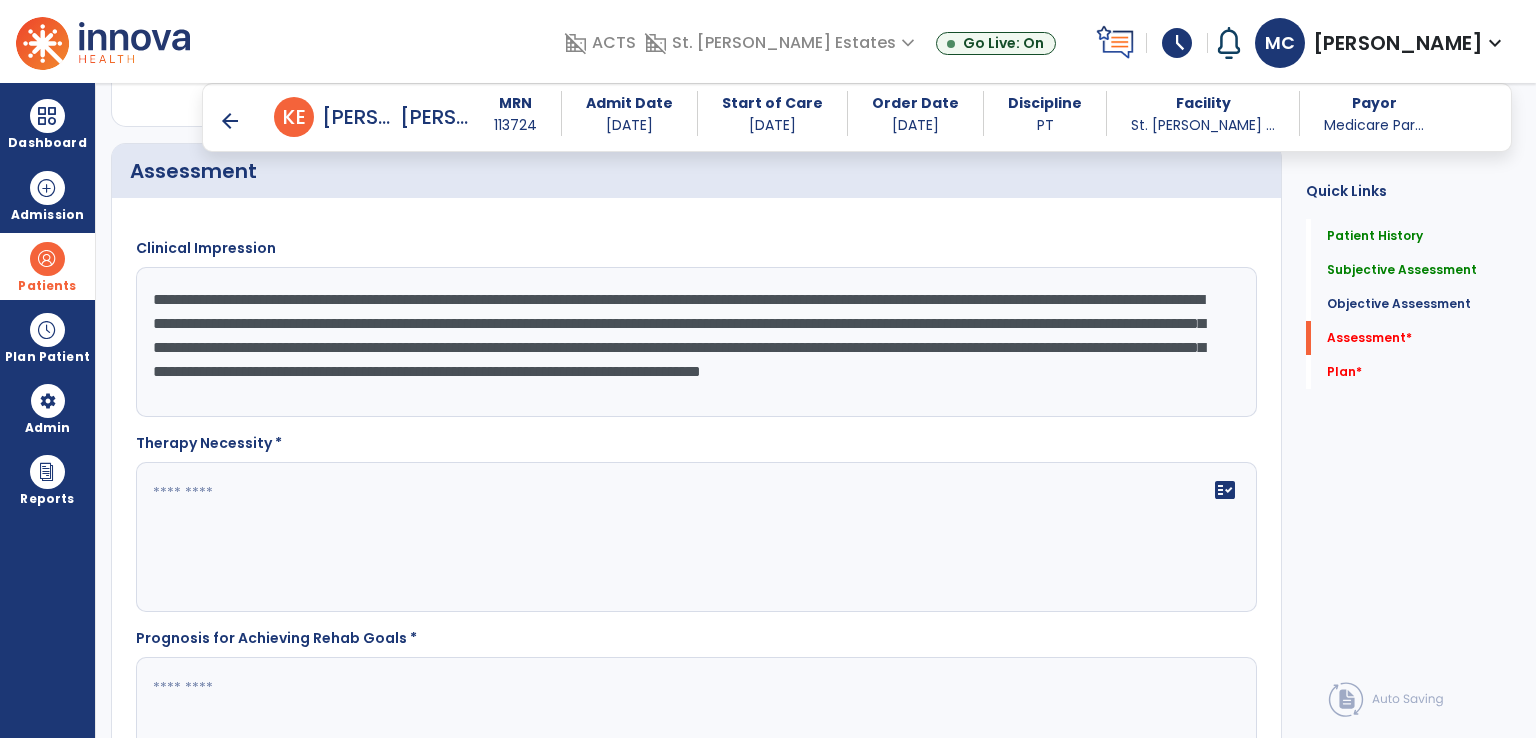 click on "**********" 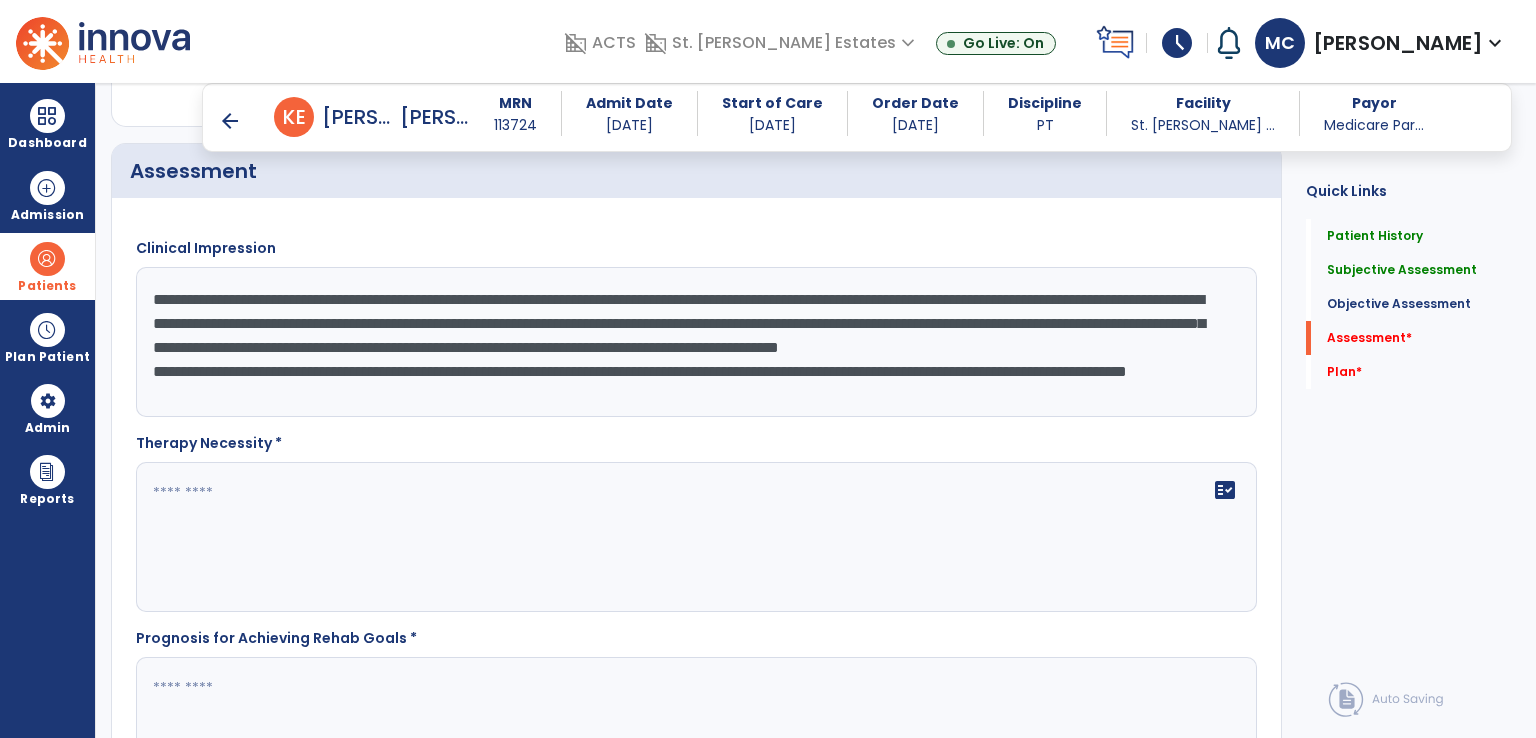 scroll, scrollTop: 48, scrollLeft: 0, axis: vertical 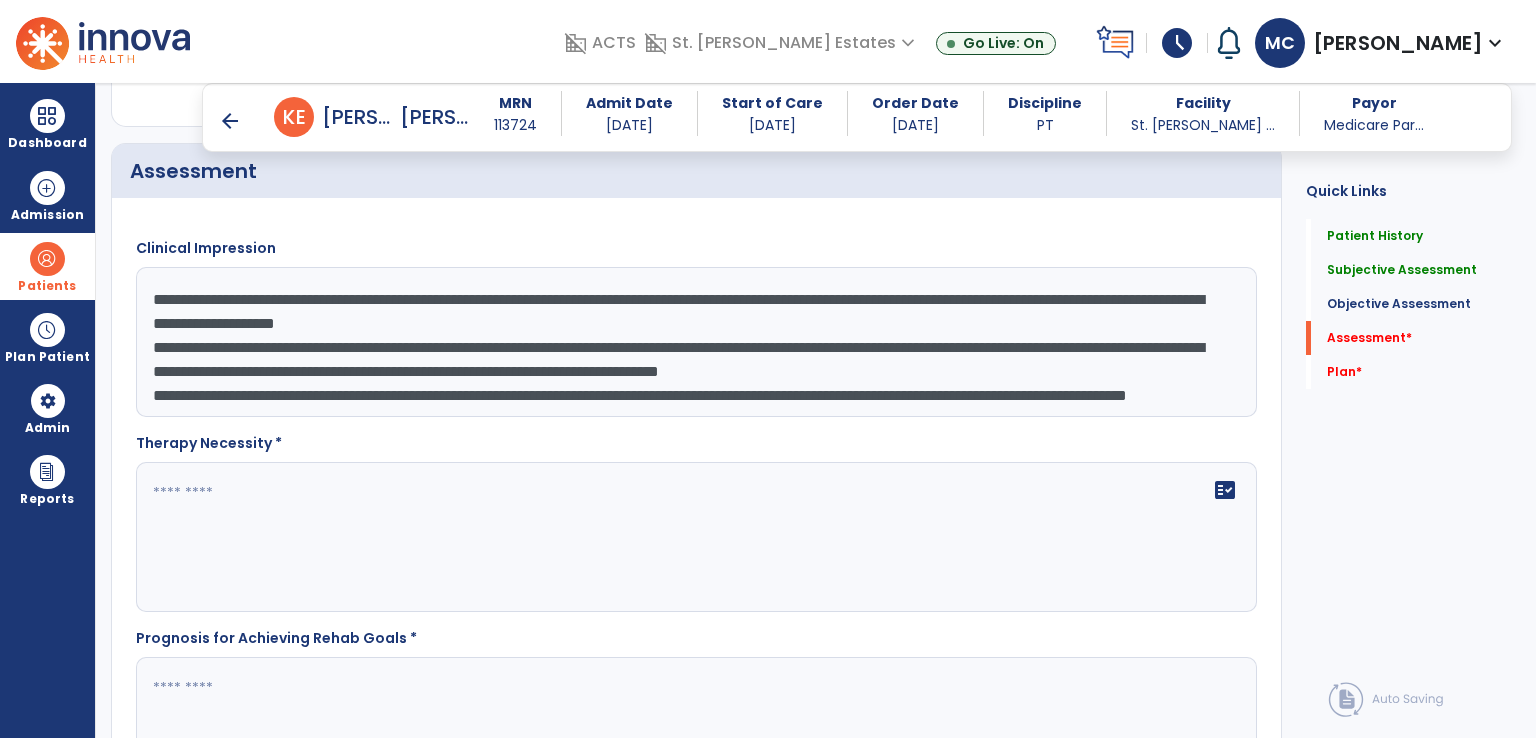 type on "**********" 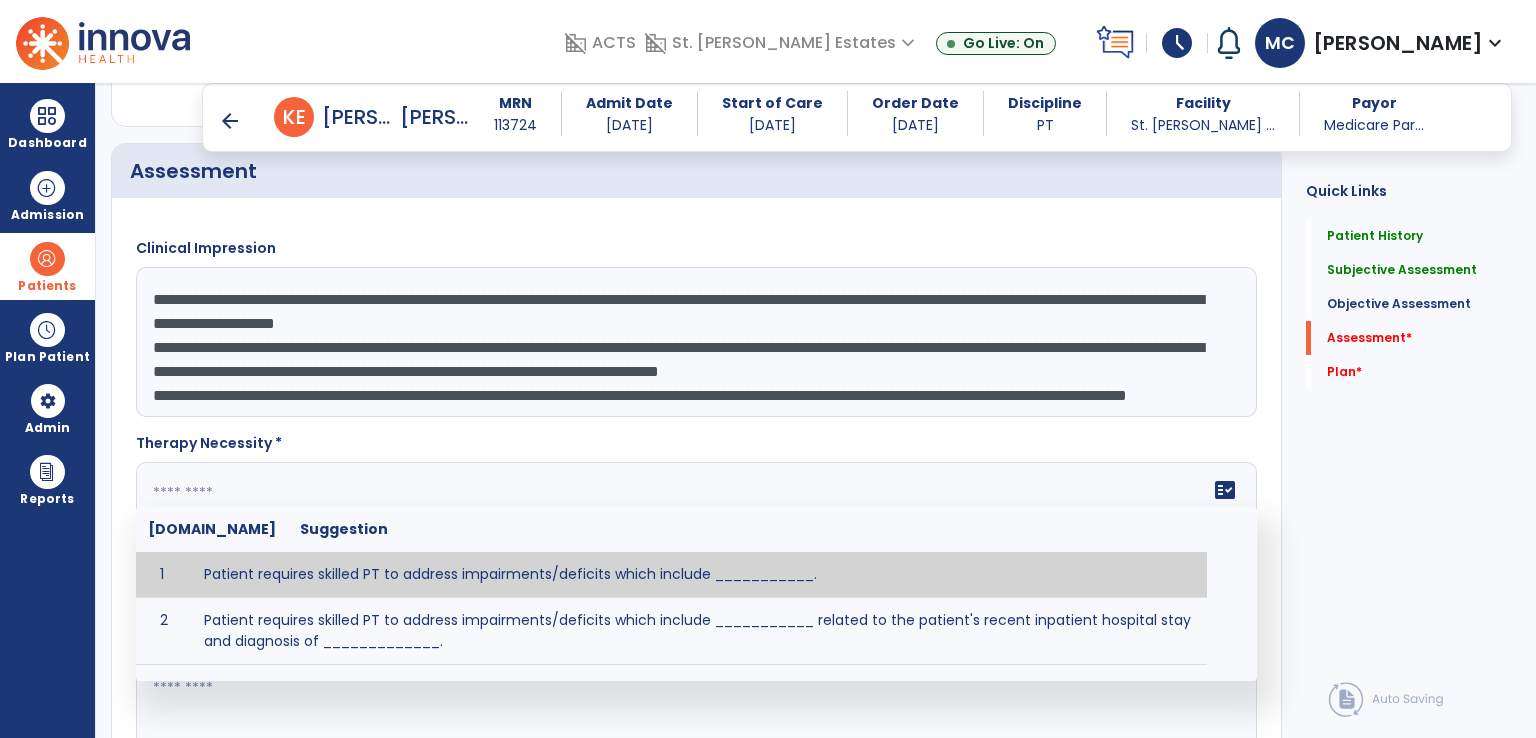 paste on "**********" 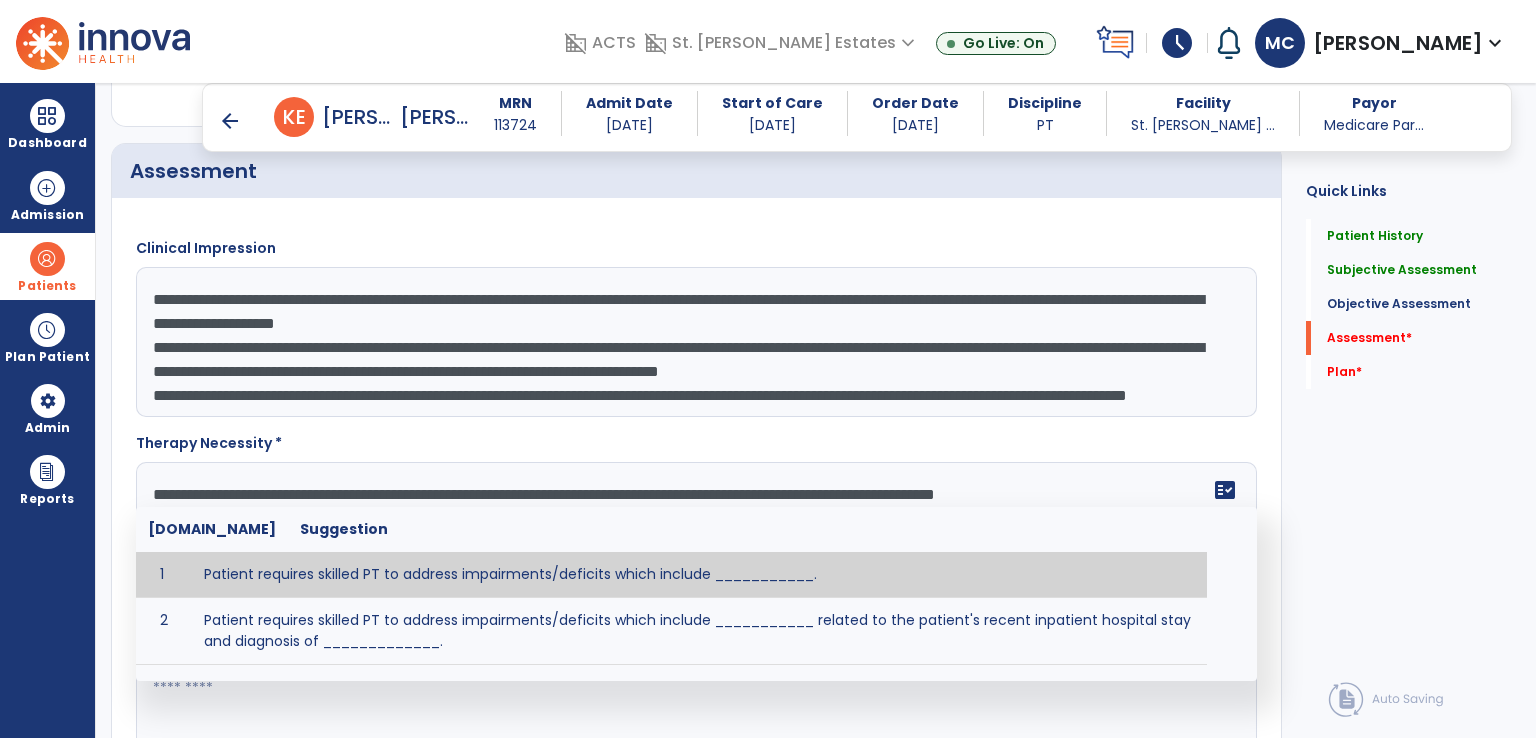 scroll, scrollTop: 88, scrollLeft: 0, axis: vertical 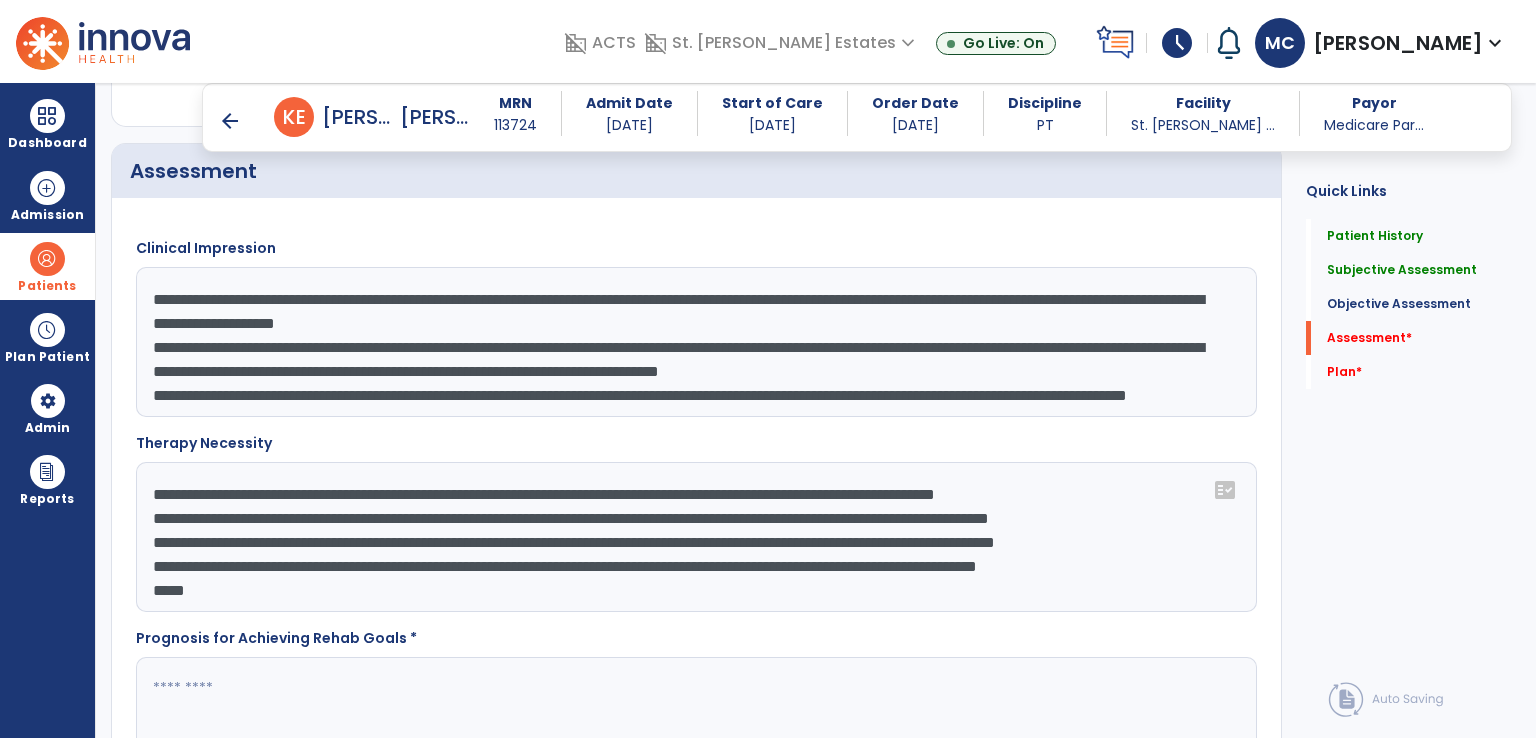 click on "**********" 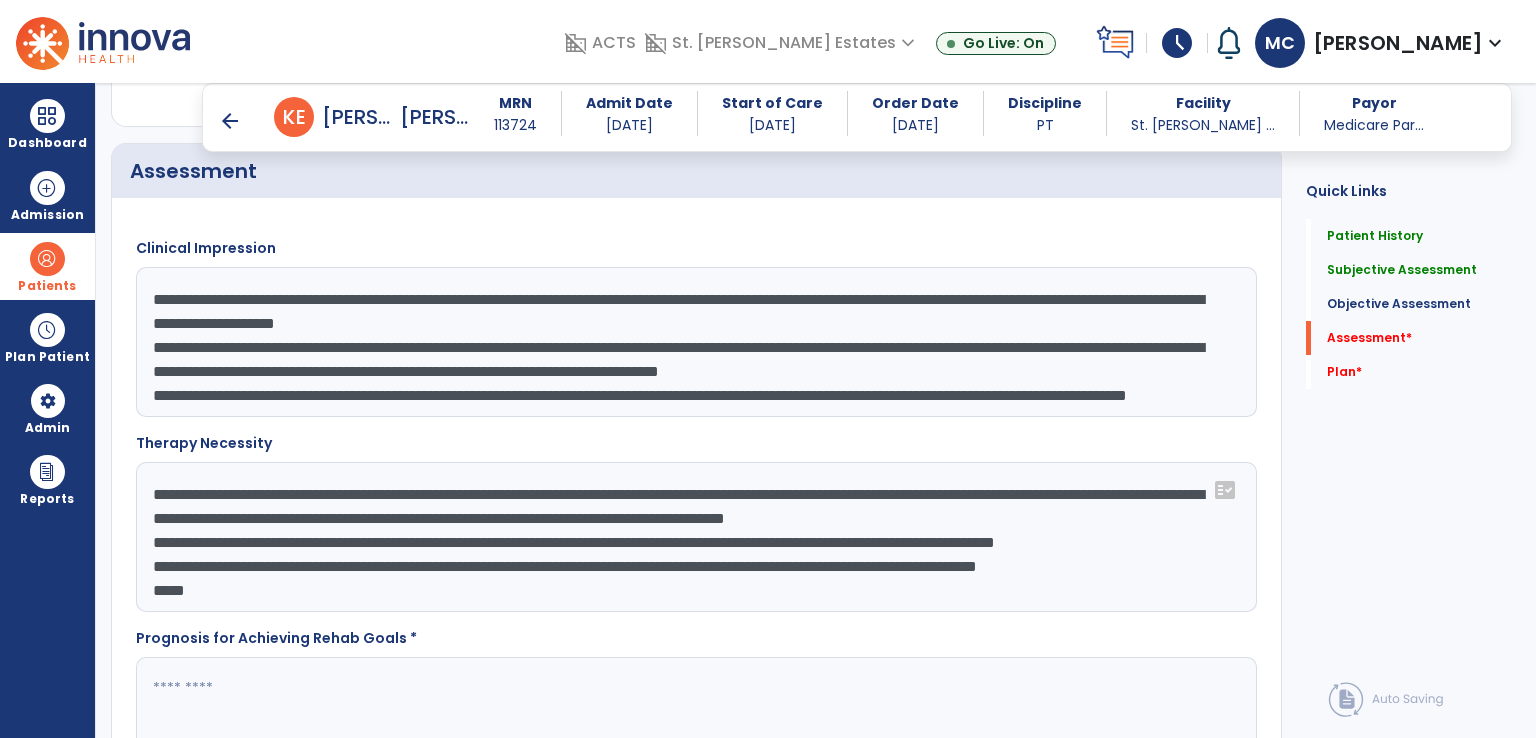 click on "**********" 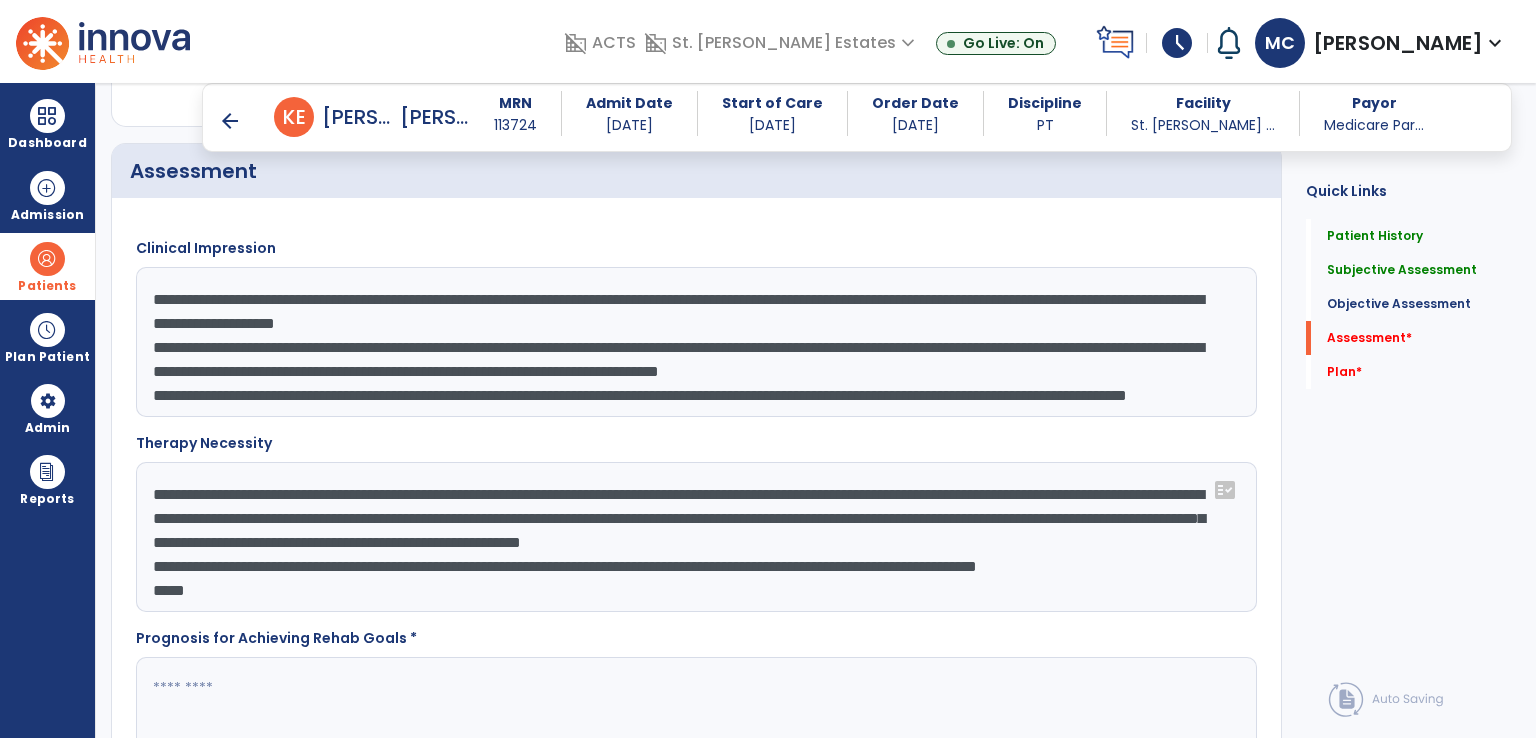 click on "**********" 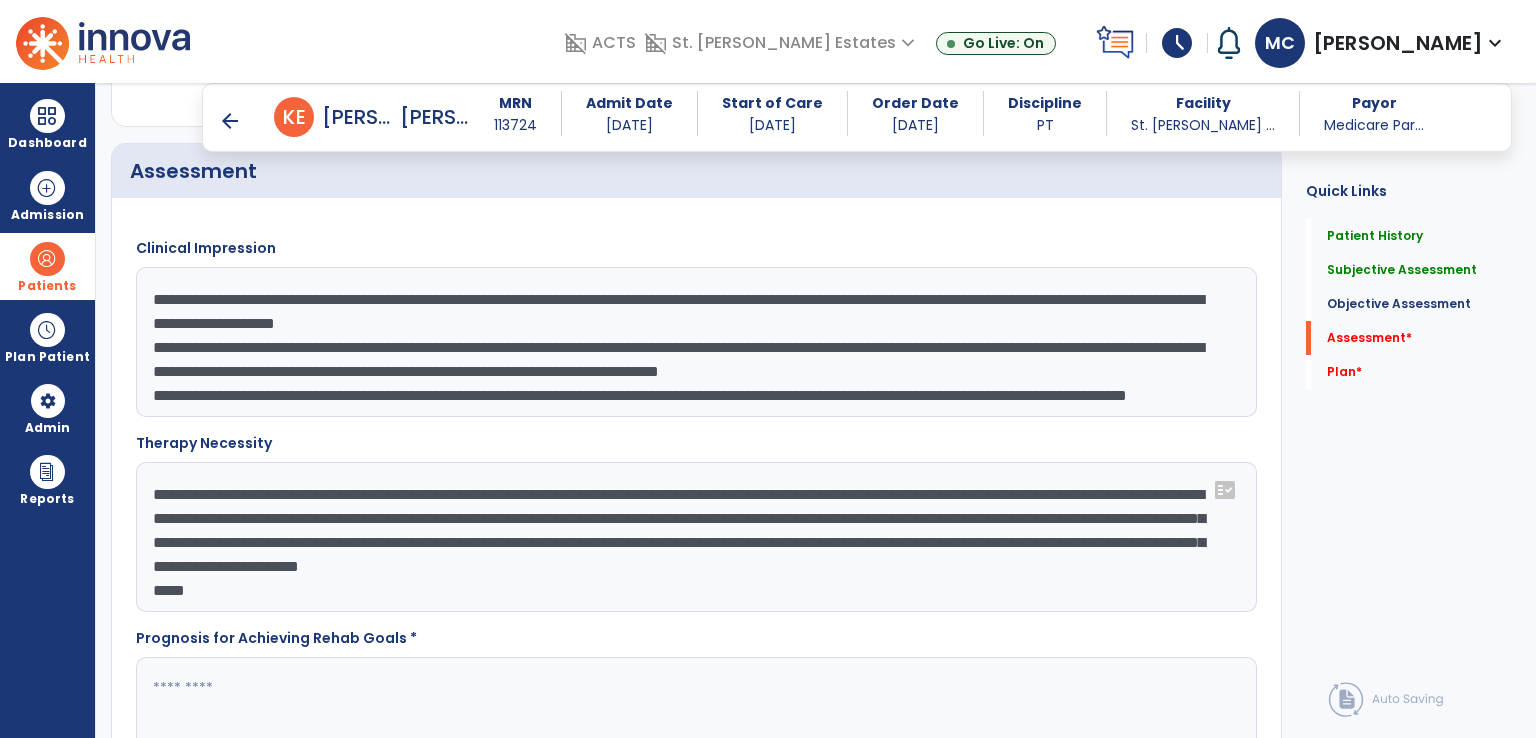 scroll, scrollTop: 48, scrollLeft: 0, axis: vertical 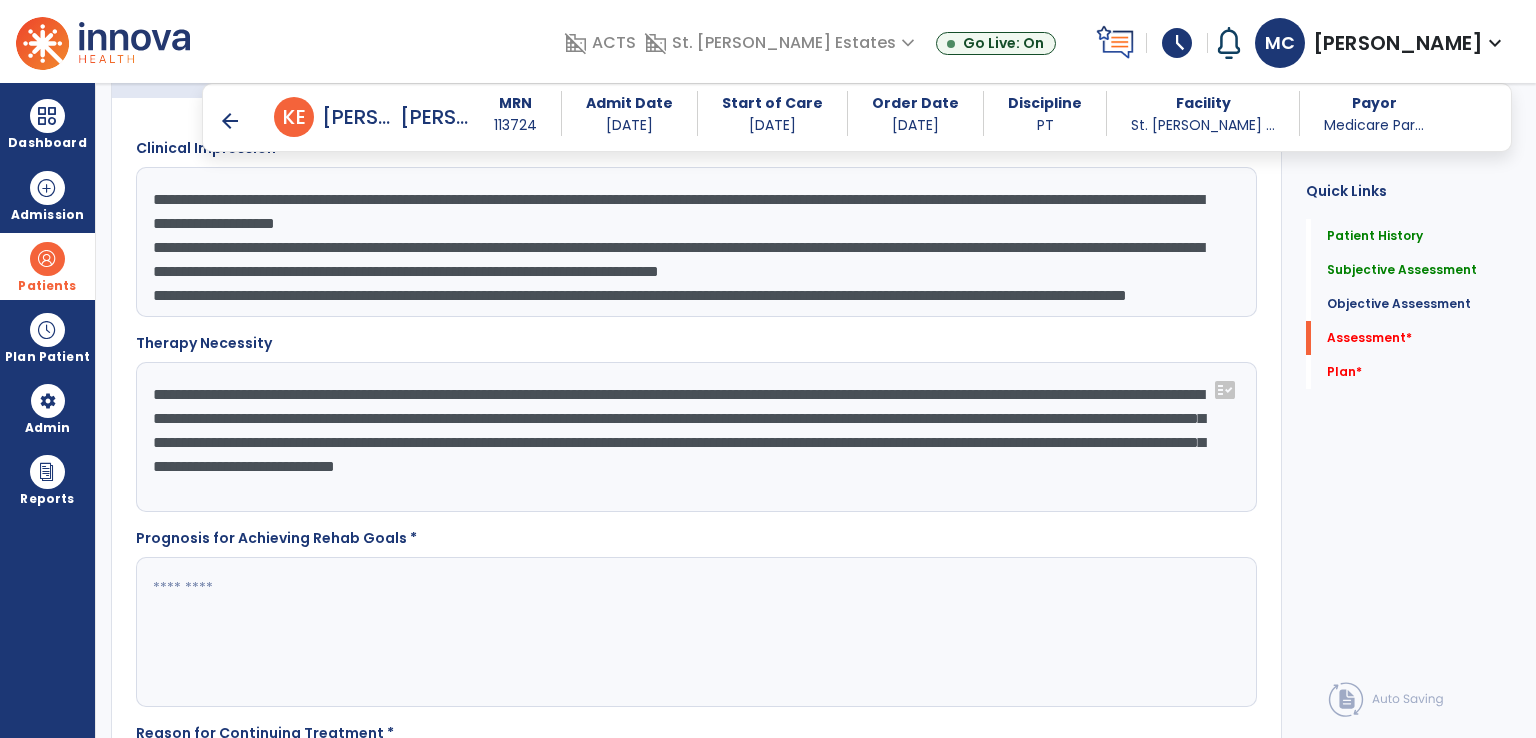 type on "**********" 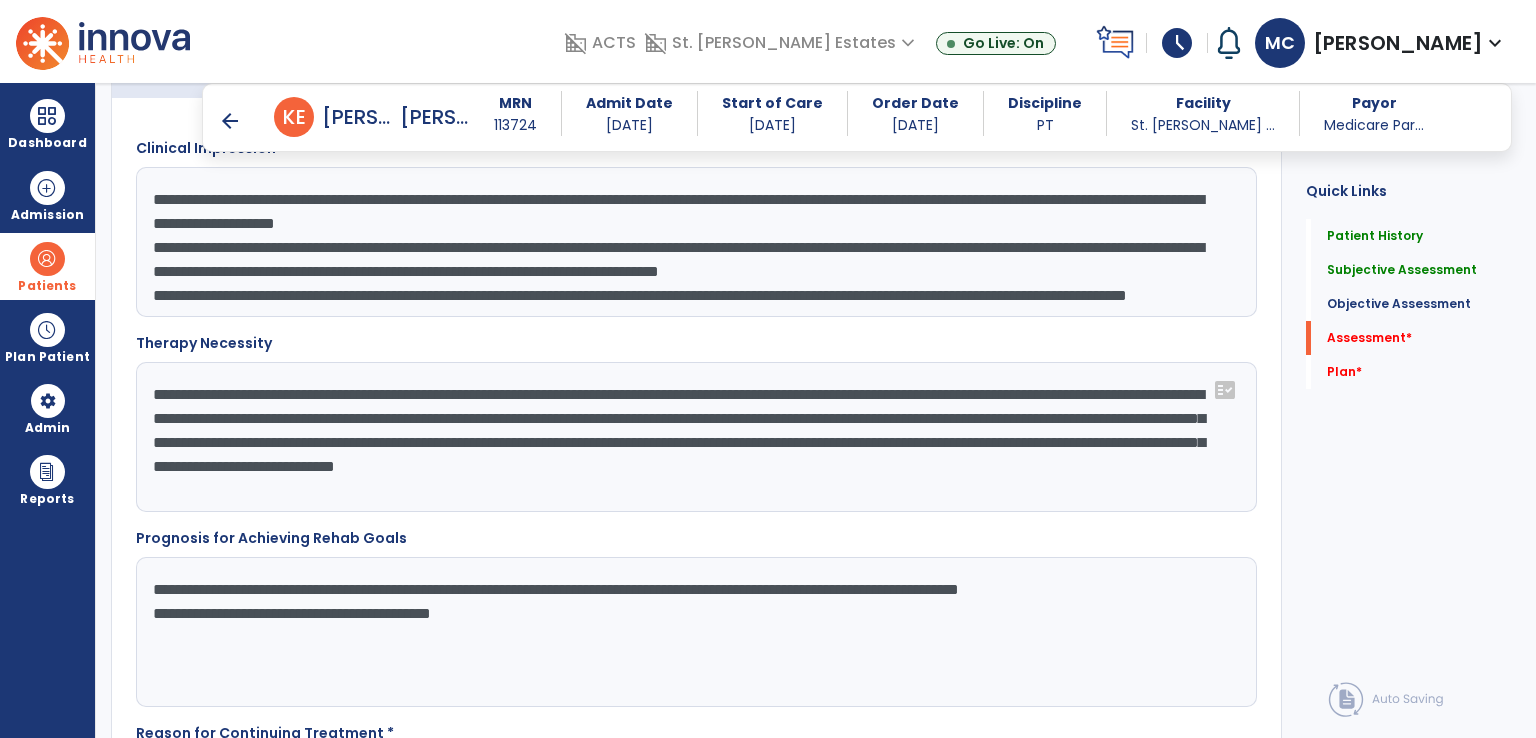 click on "**********" 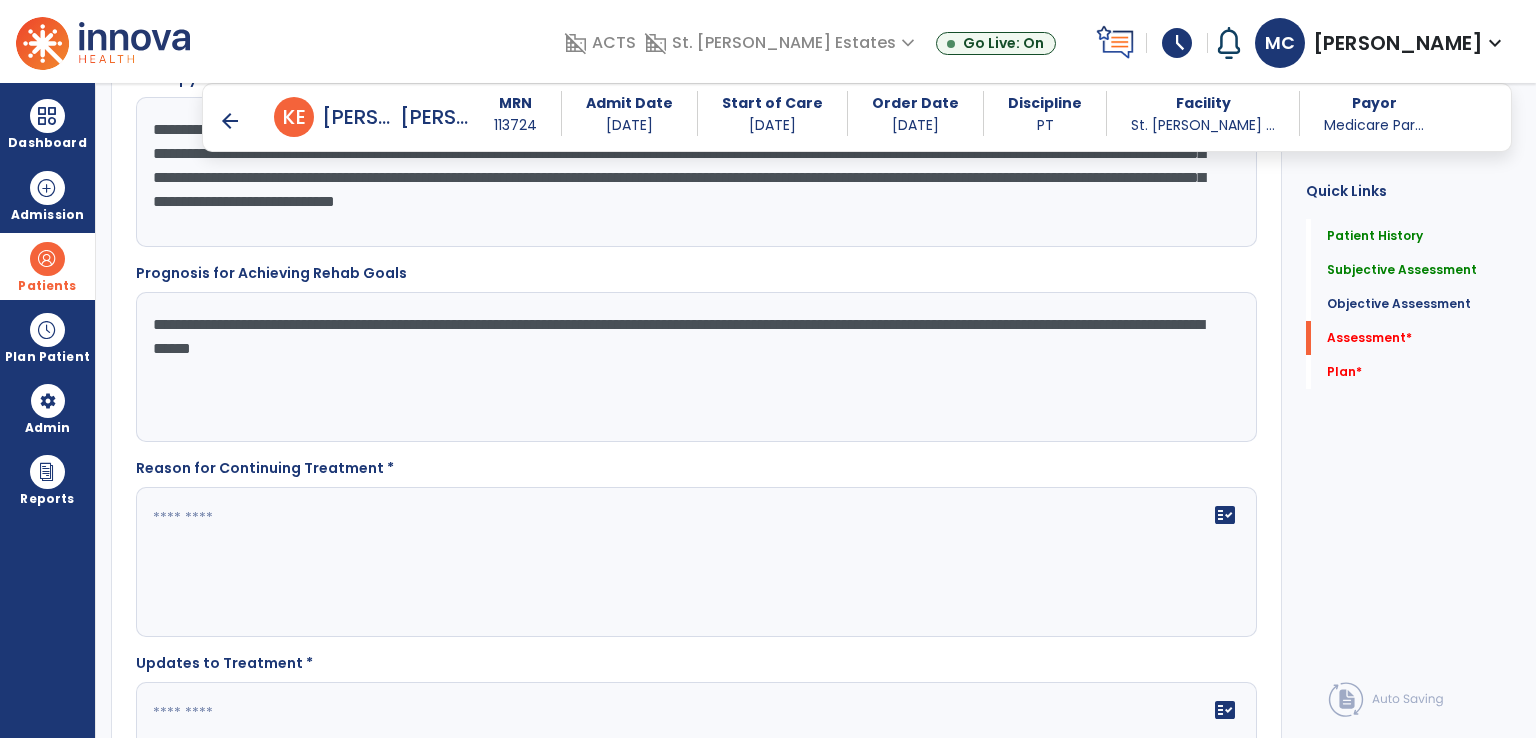 scroll, scrollTop: 1700, scrollLeft: 0, axis: vertical 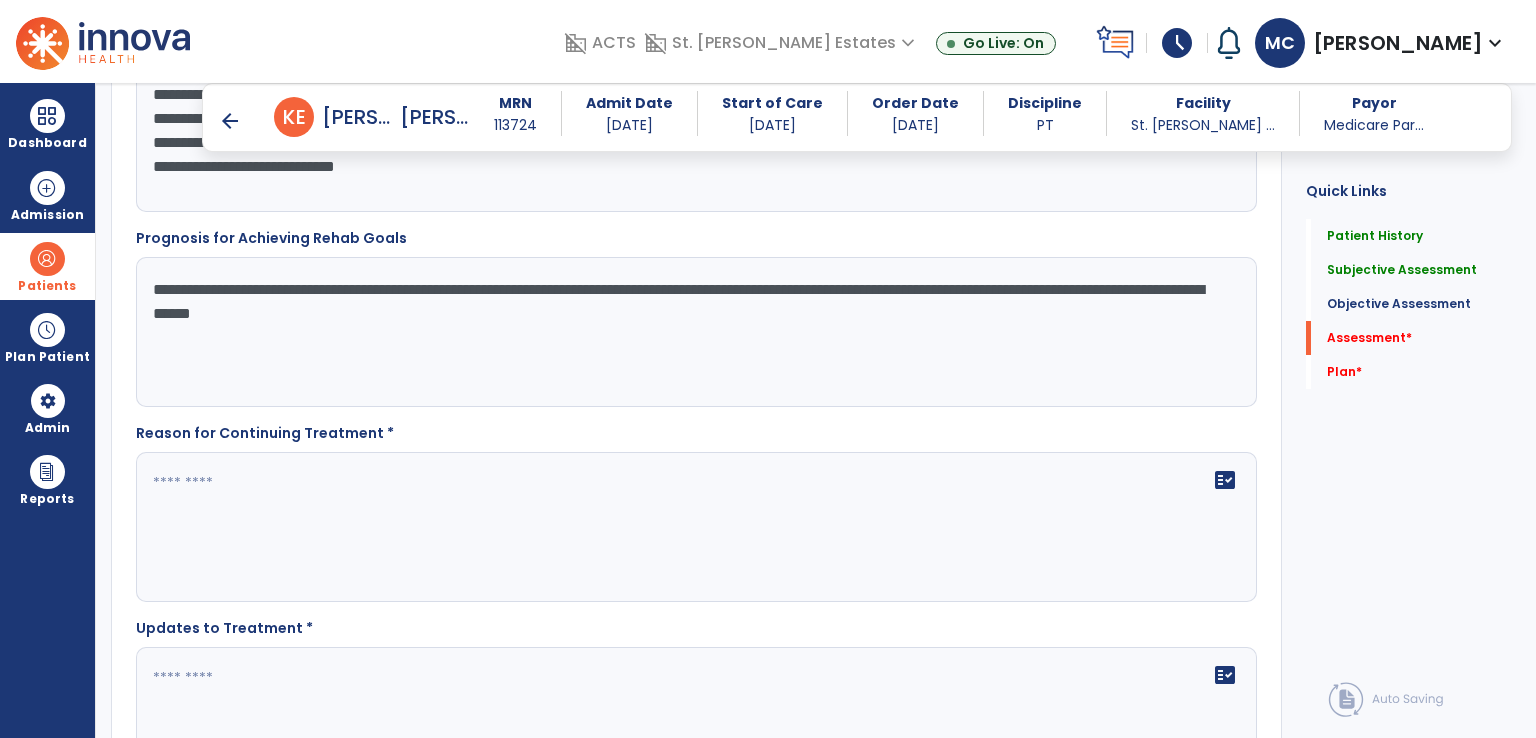 type on "**********" 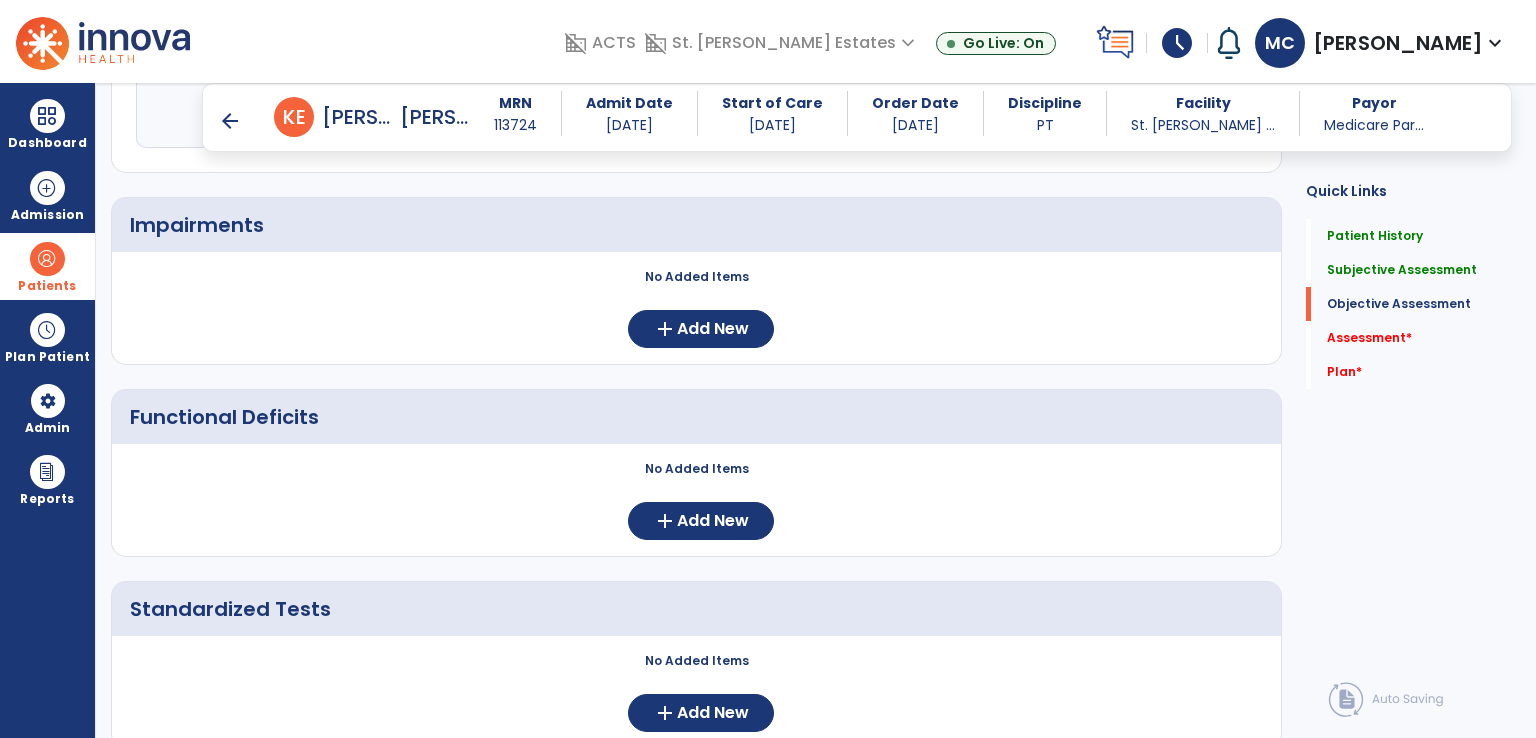 scroll, scrollTop: 1178, scrollLeft: 0, axis: vertical 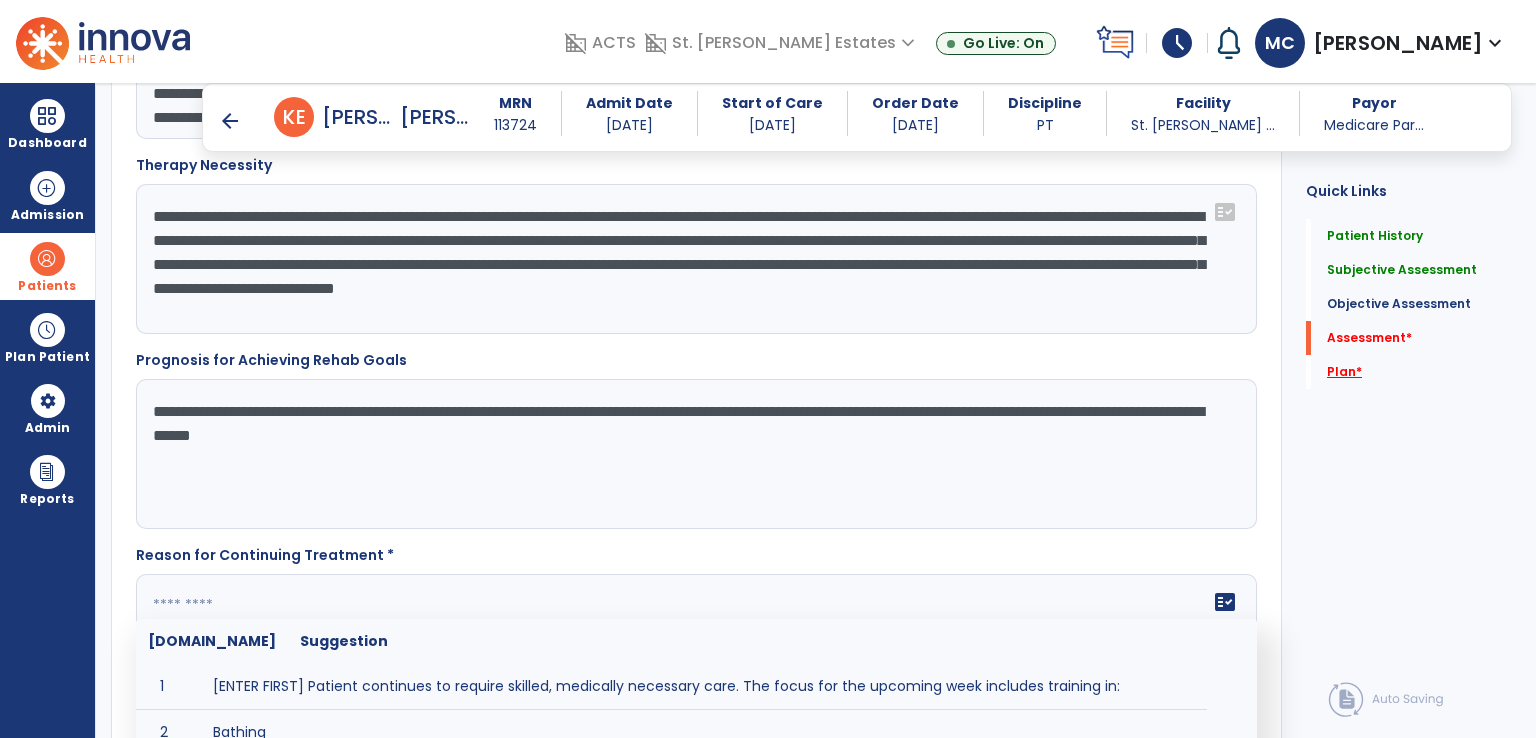 click on "Plan   *" 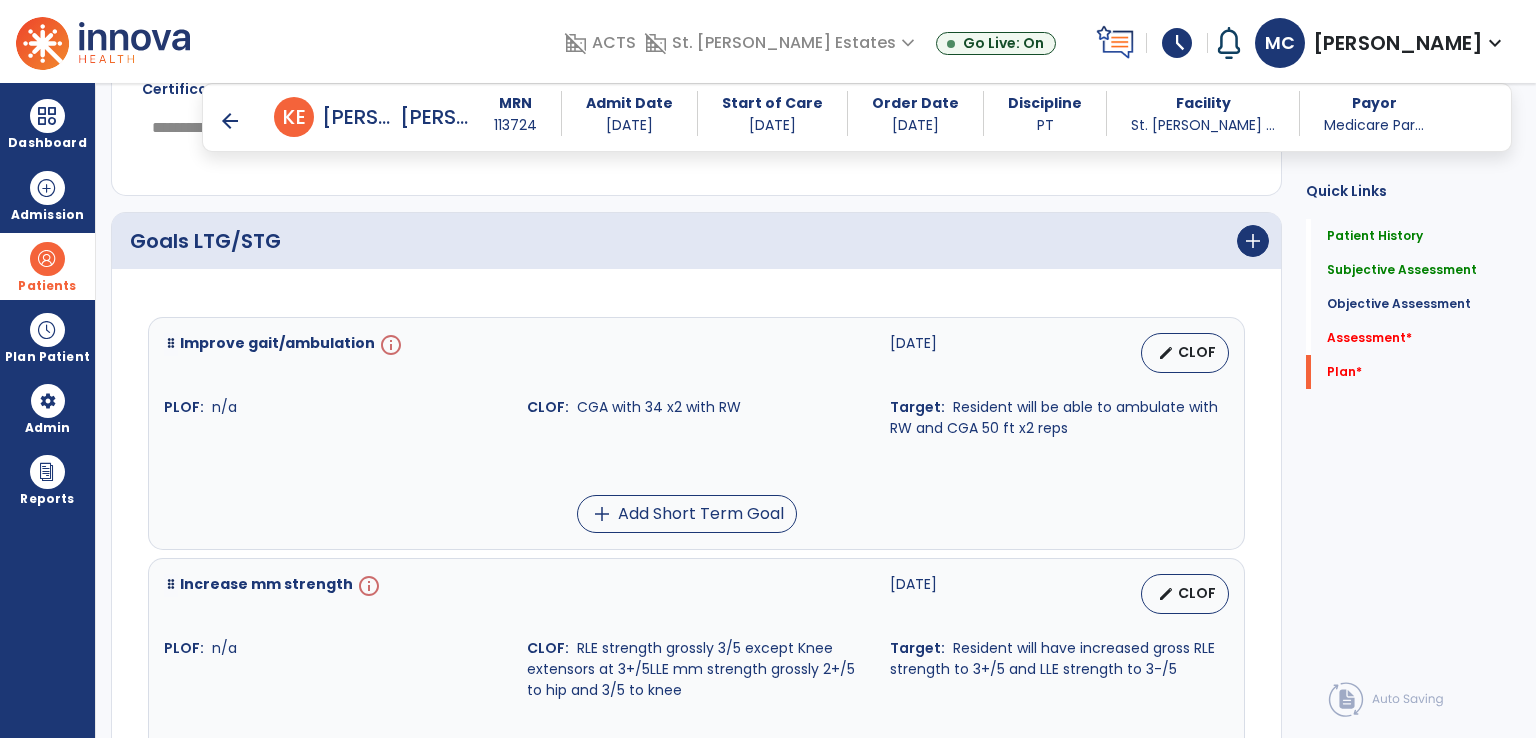 scroll, scrollTop: 2832, scrollLeft: 0, axis: vertical 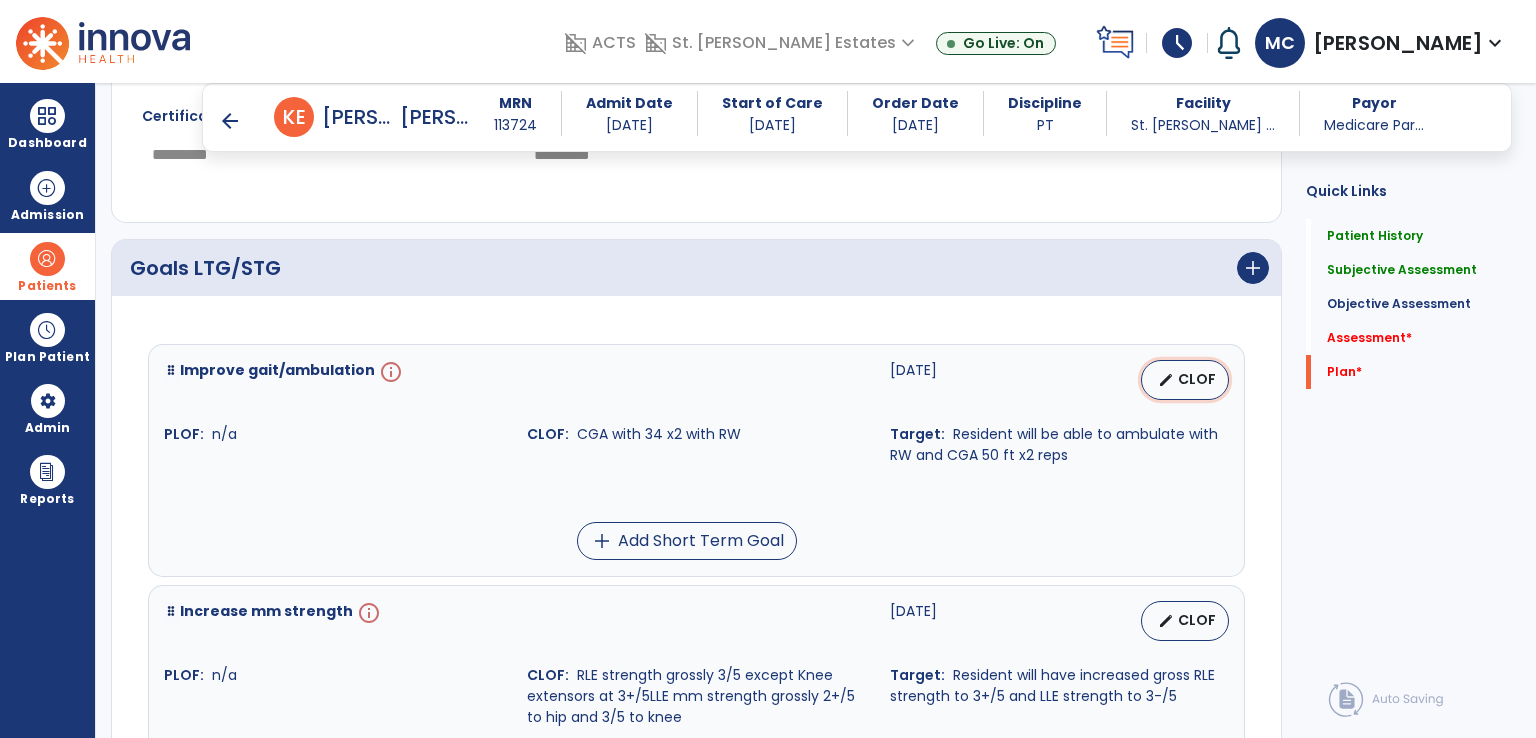click on "CLOF" at bounding box center [1197, 379] 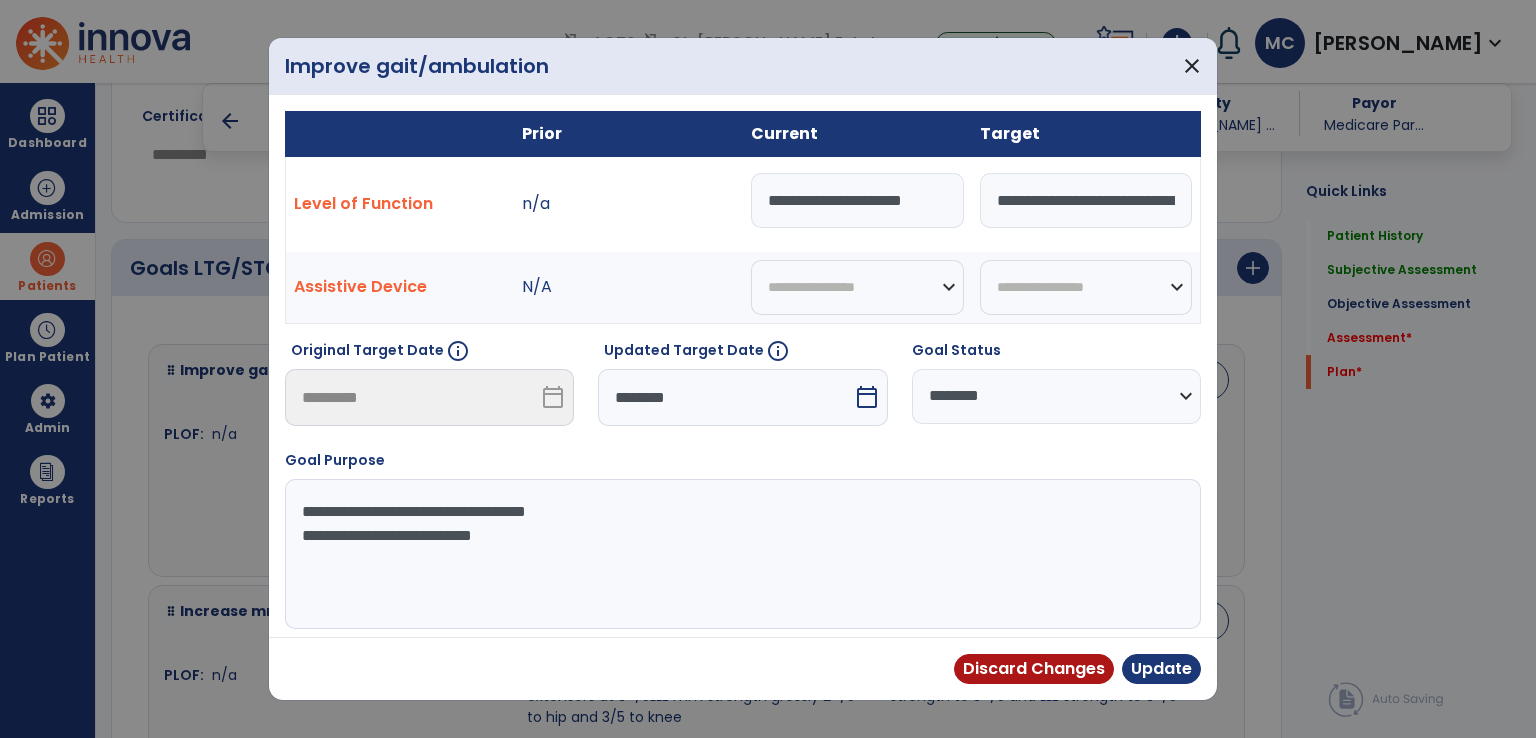 scroll, scrollTop: 0, scrollLeft: 6, axis: horizontal 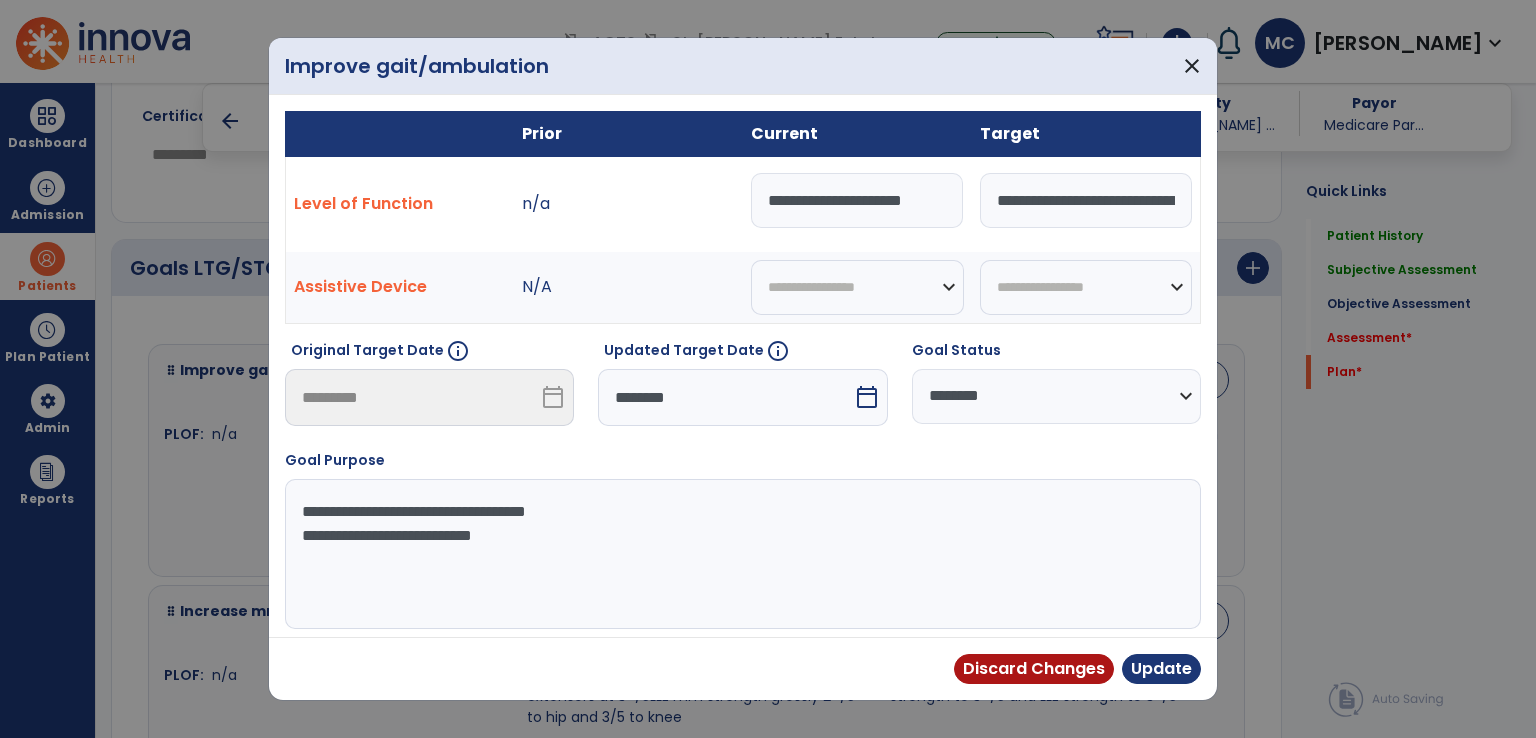 drag, startPoint x: 864, startPoint y: 197, endPoint x: 967, endPoint y: 204, distance: 103.23759 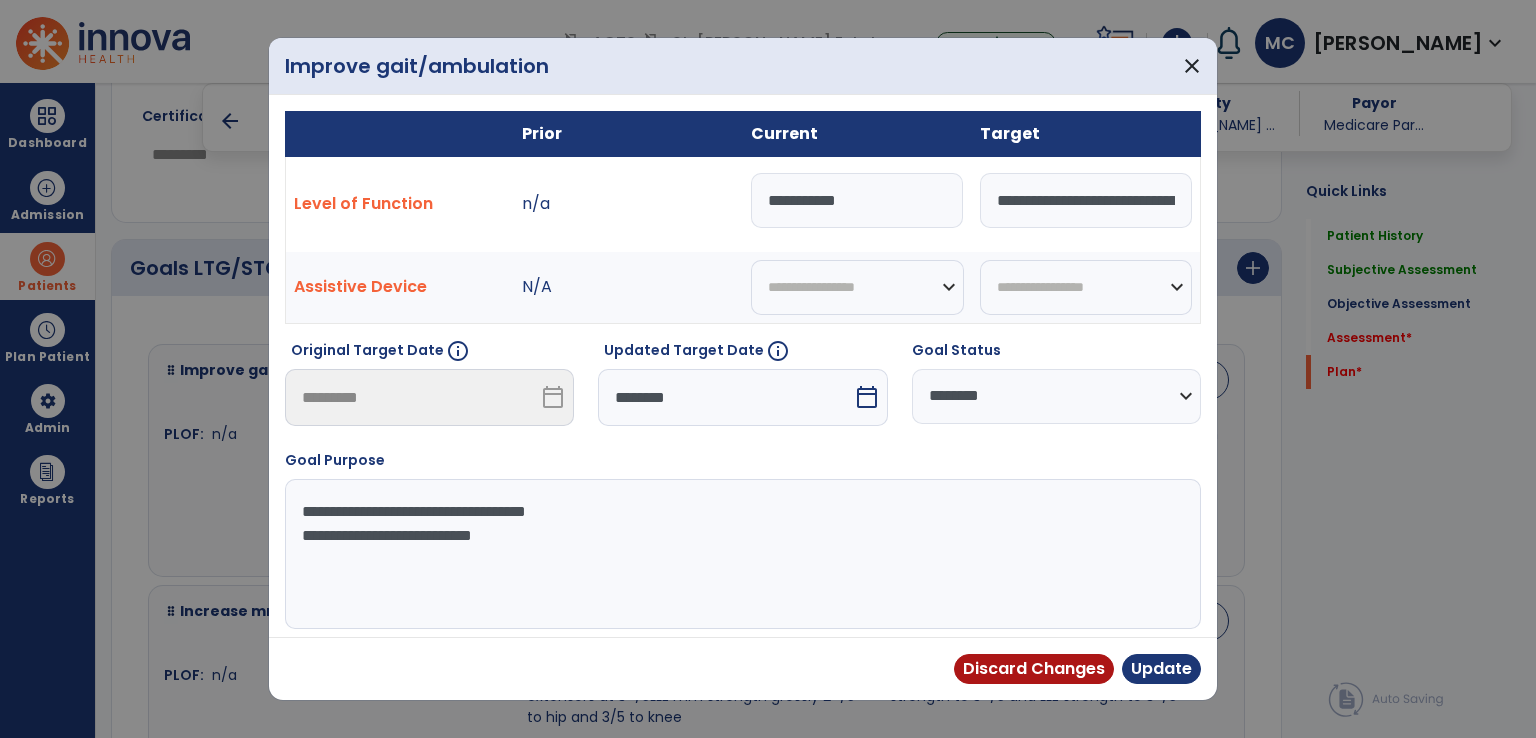 scroll, scrollTop: 0, scrollLeft: 0, axis: both 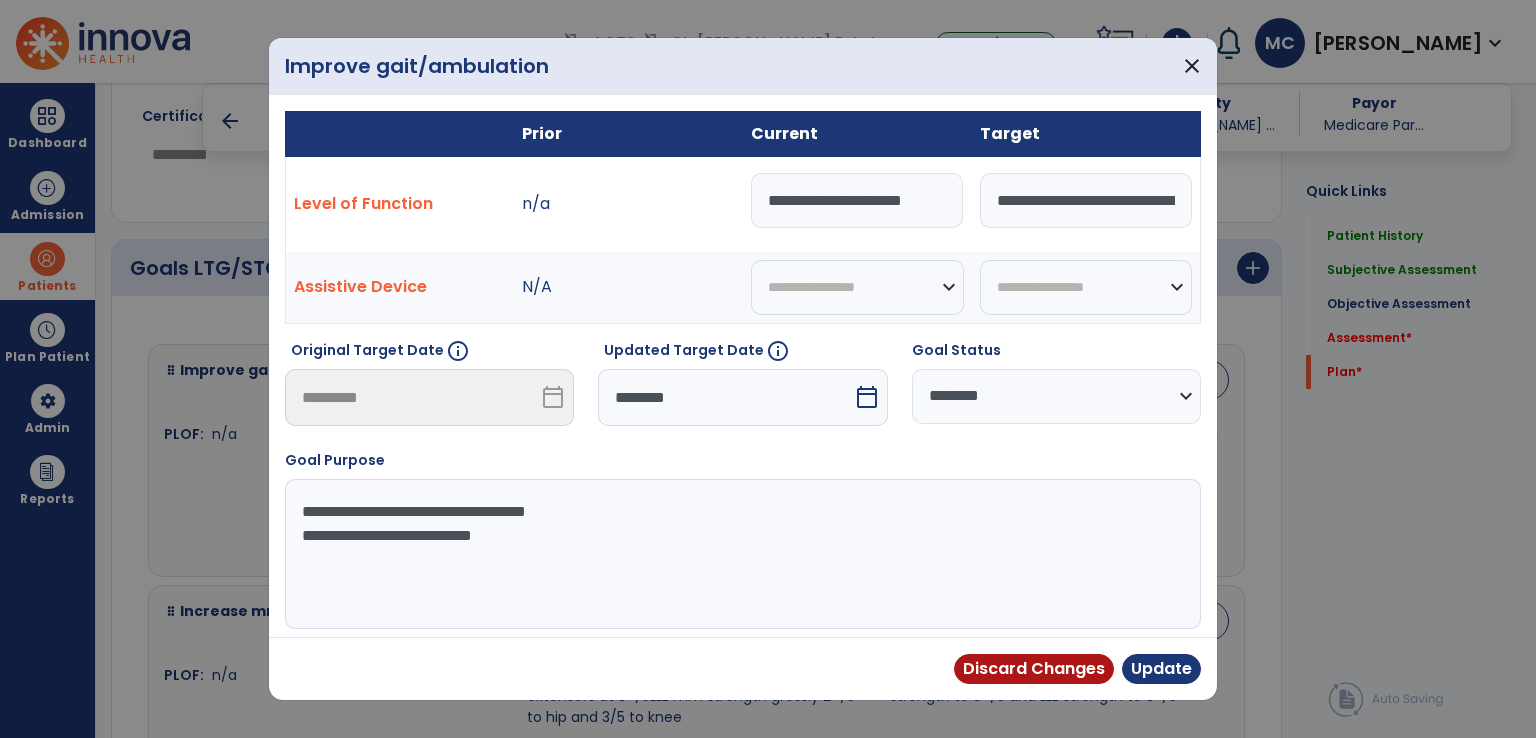 type on "**********" 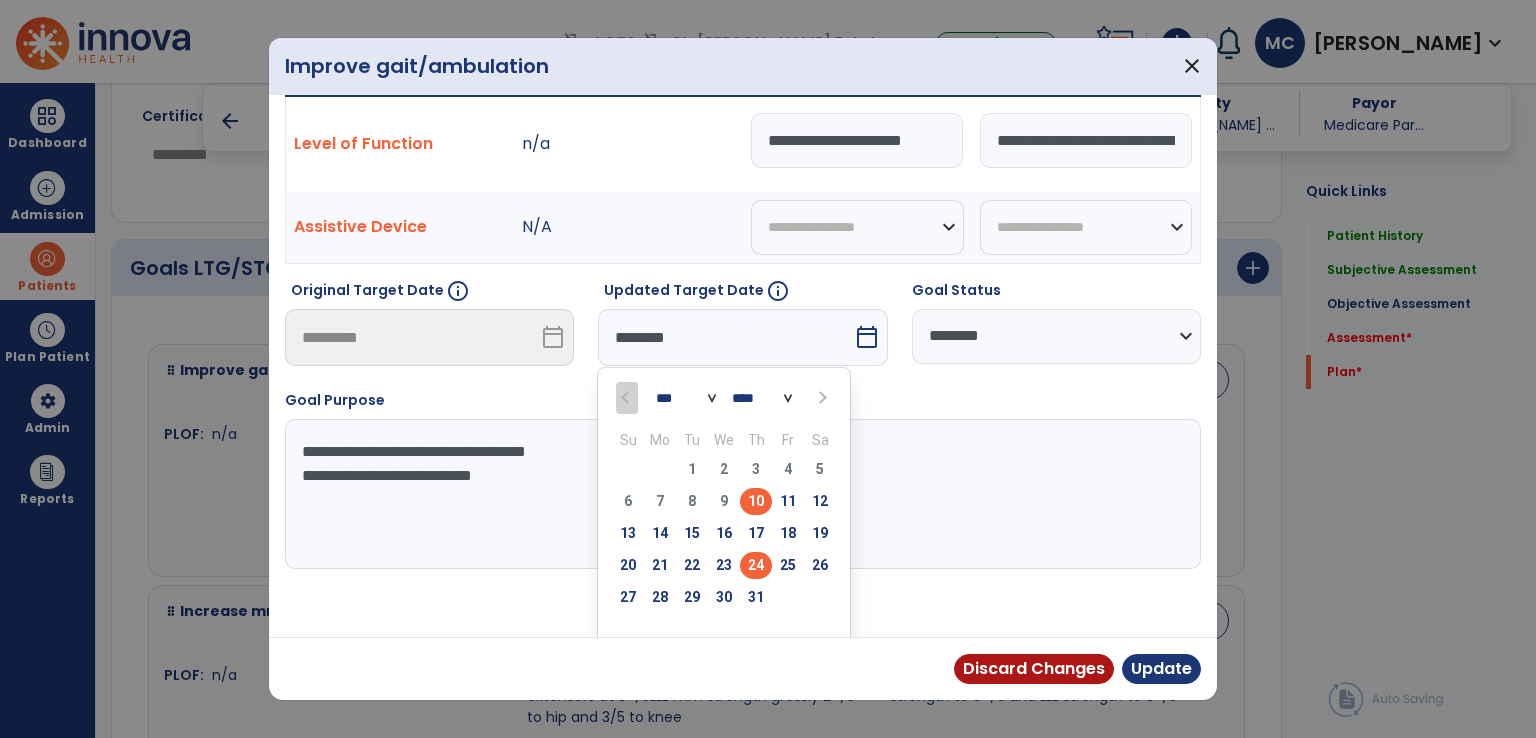 scroll, scrollTop: 84, scrollLeft: 0, axis: vertical 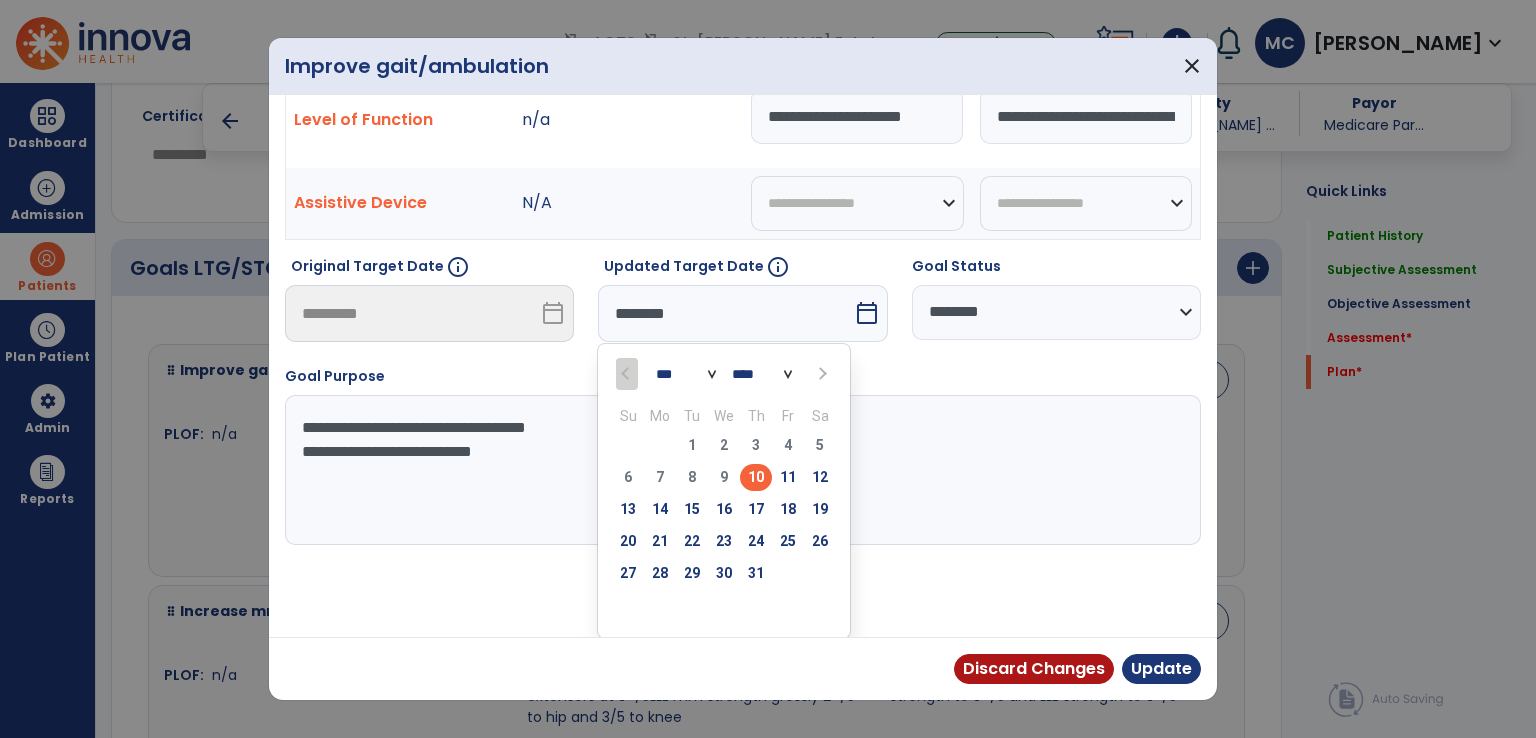 click on "31" at bounding box center (756, 573) 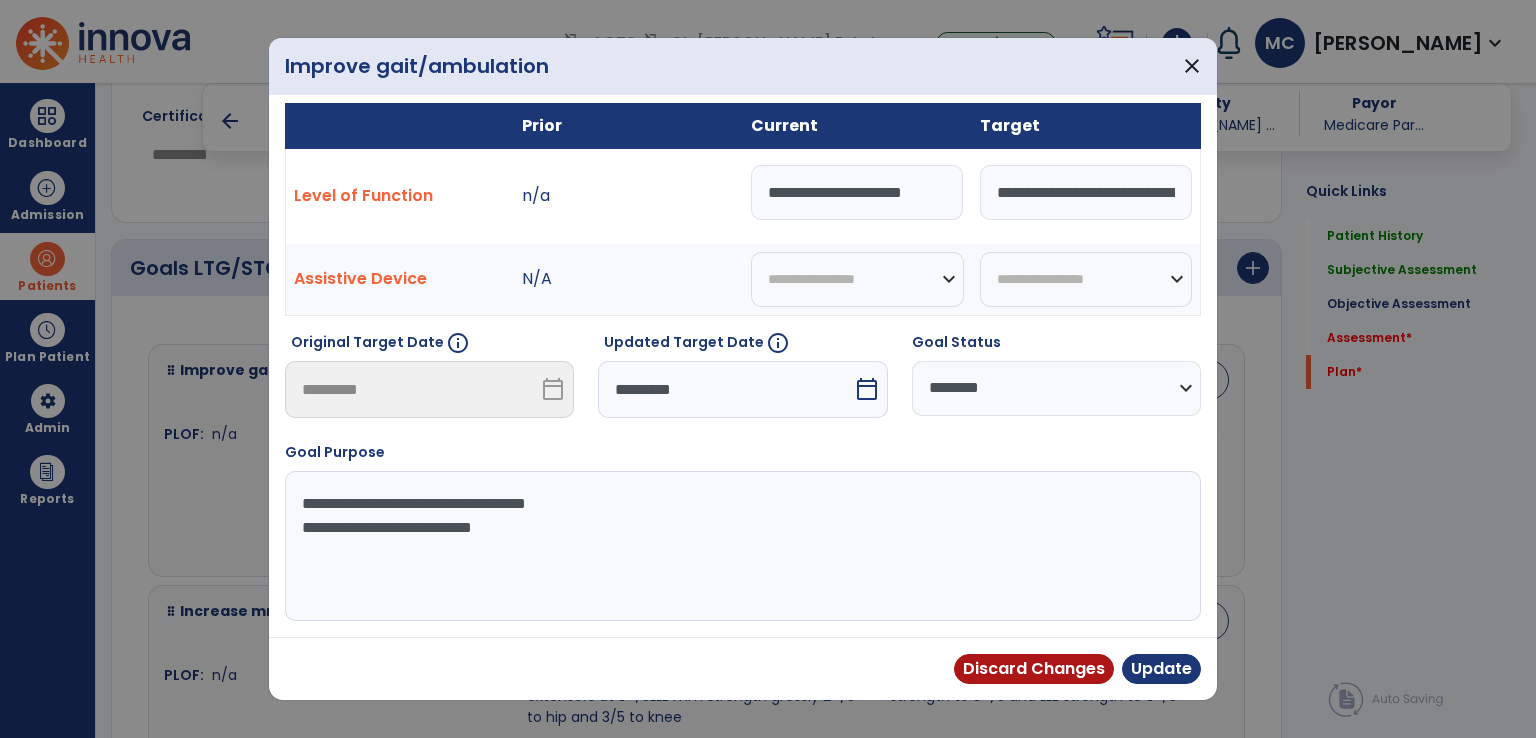 scroll, scrollTop: 5, scrollLeft: 0, axis: vertical 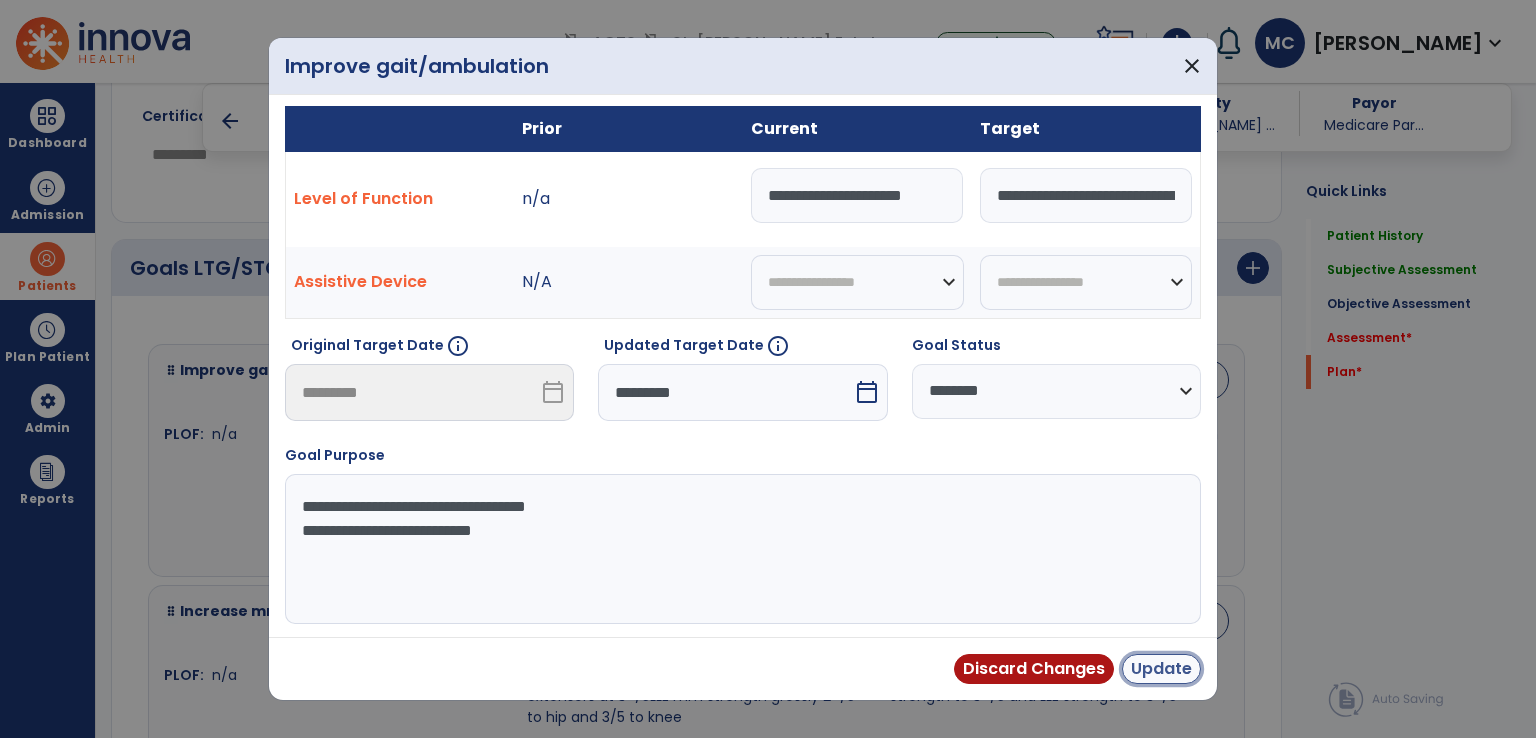 click on "Update" at bounding box center (1161, 669) 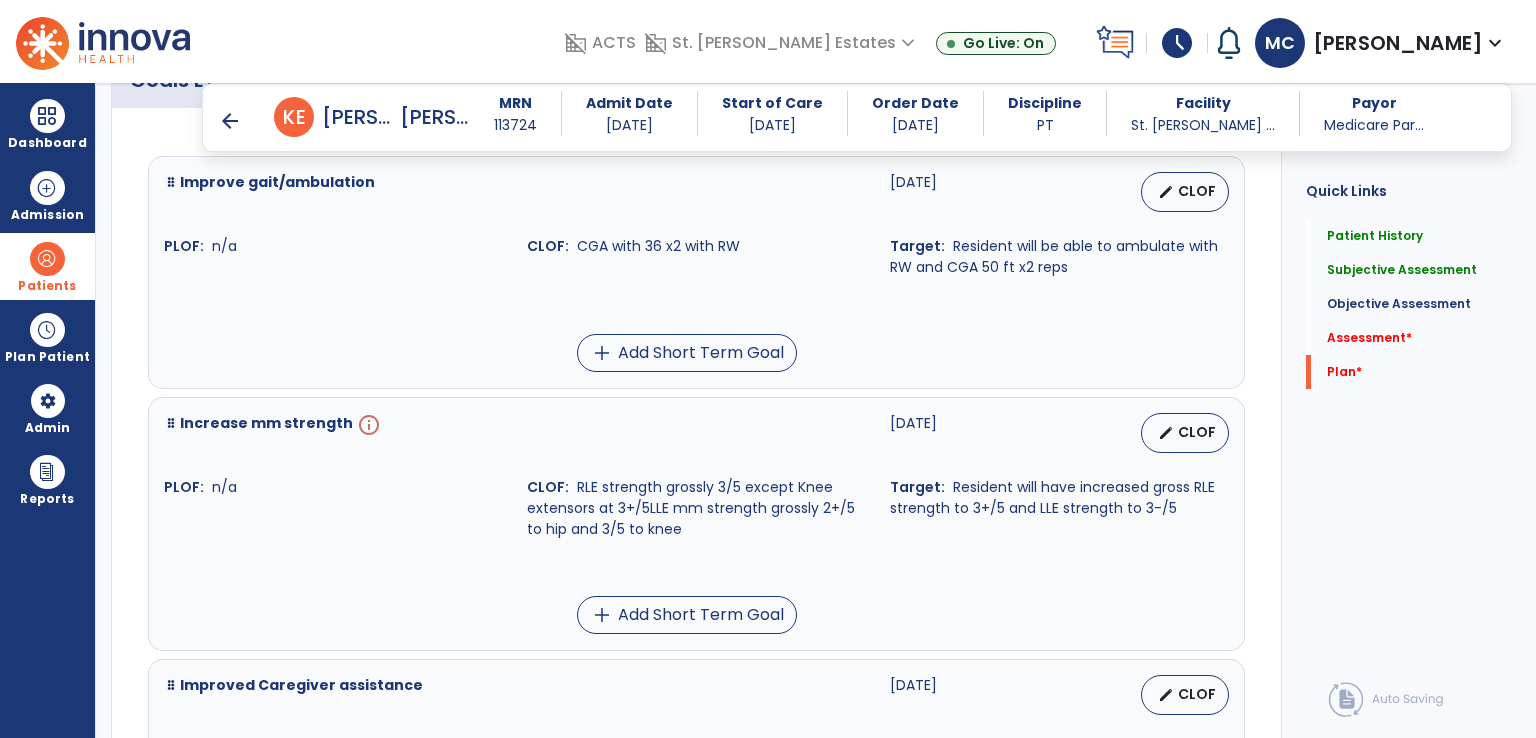 scroll, scrollTop: 3032, scrollLeft: 0, axis: vertical 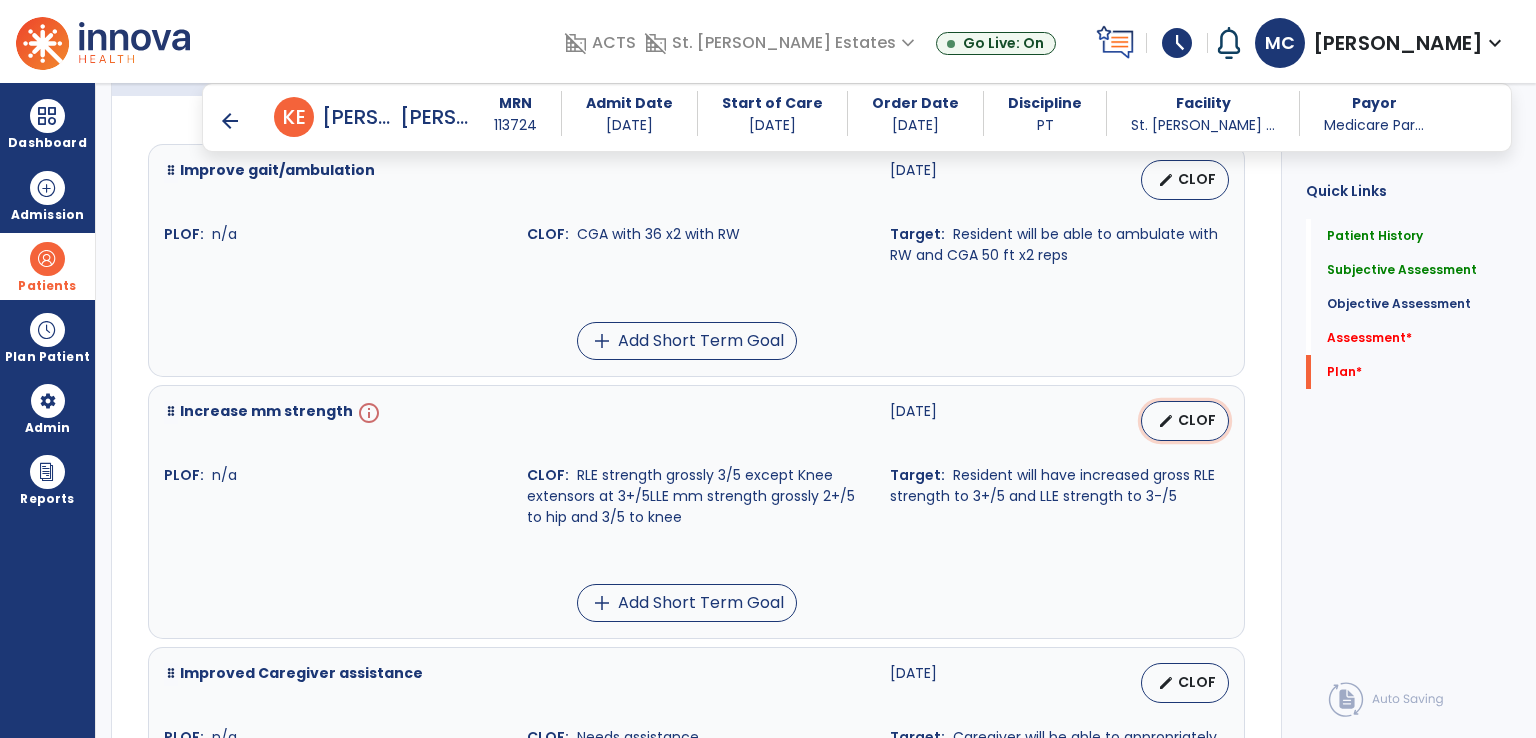 click on "CLOF" at bounding box center [1197, 420] 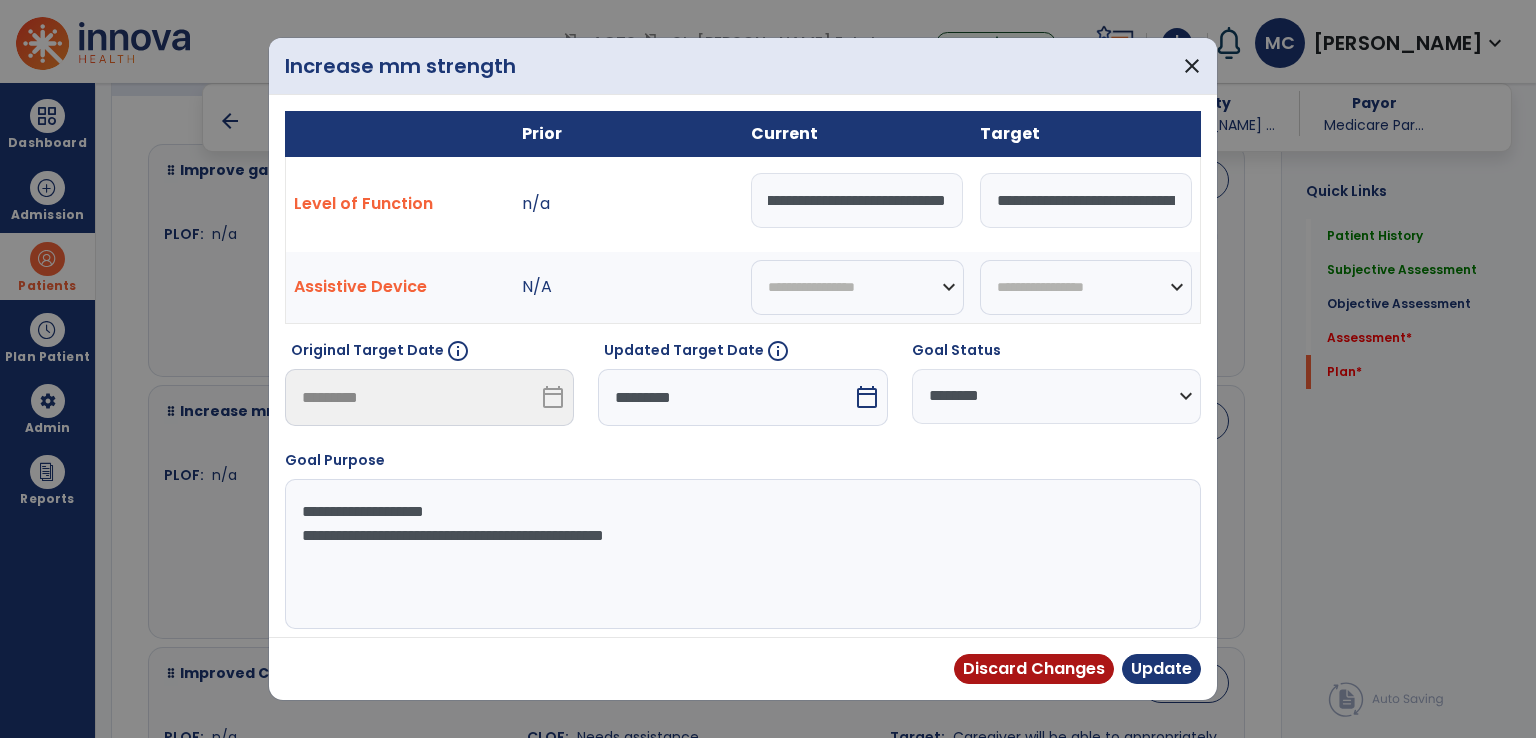 scroll, scrollTop: 0, scrollLeft: 669, axis: horizontal 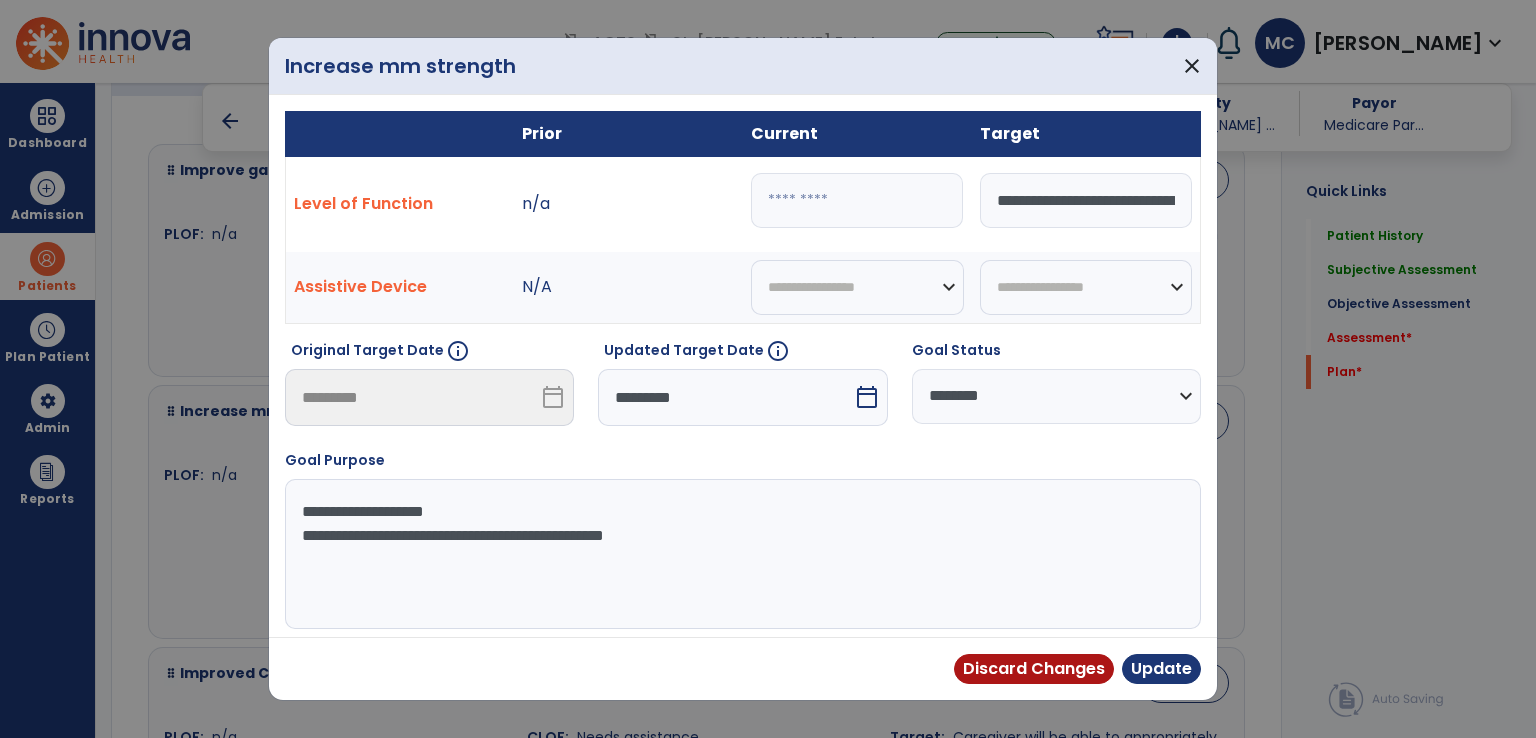 click at bounding box center [857, 200] 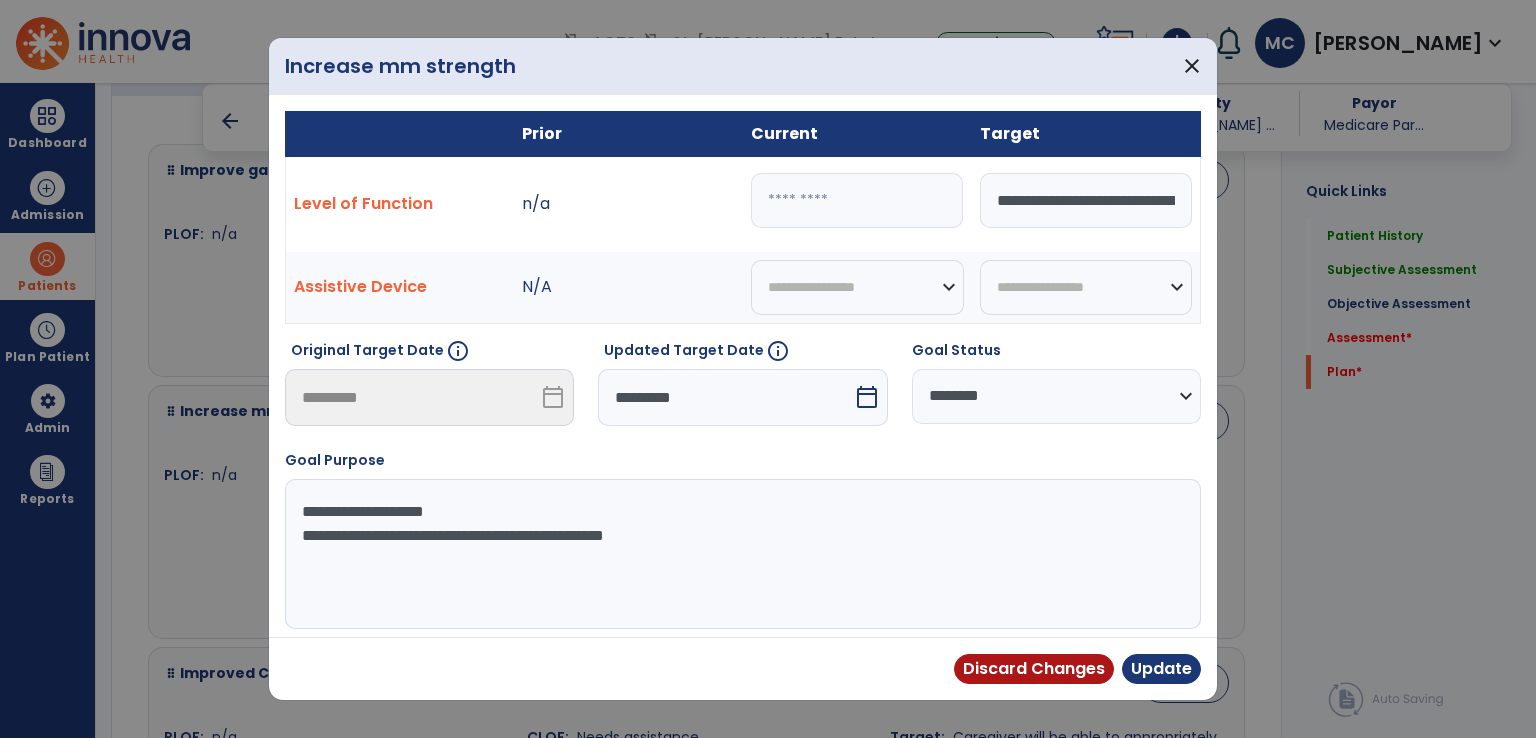 paste on "**********" 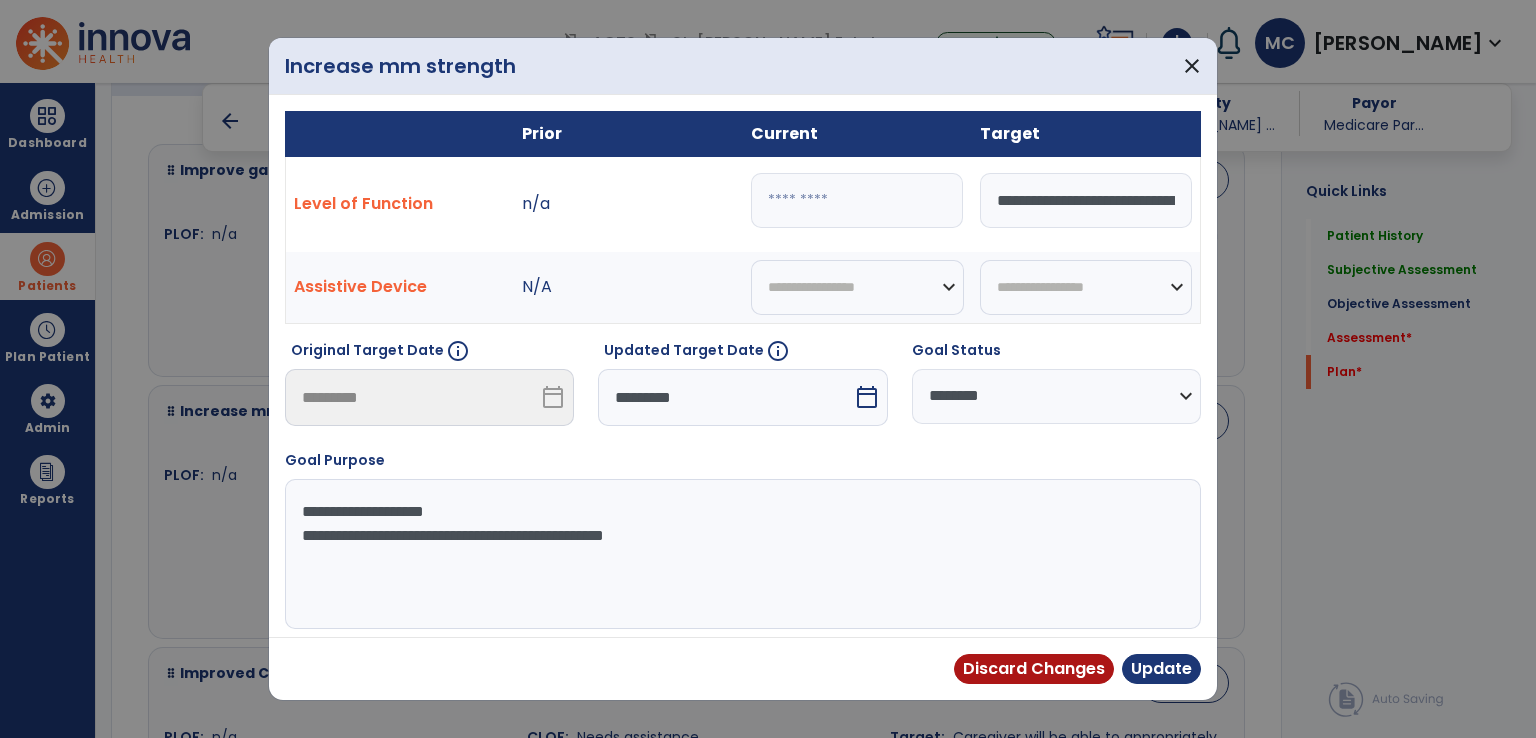 type on "**********" 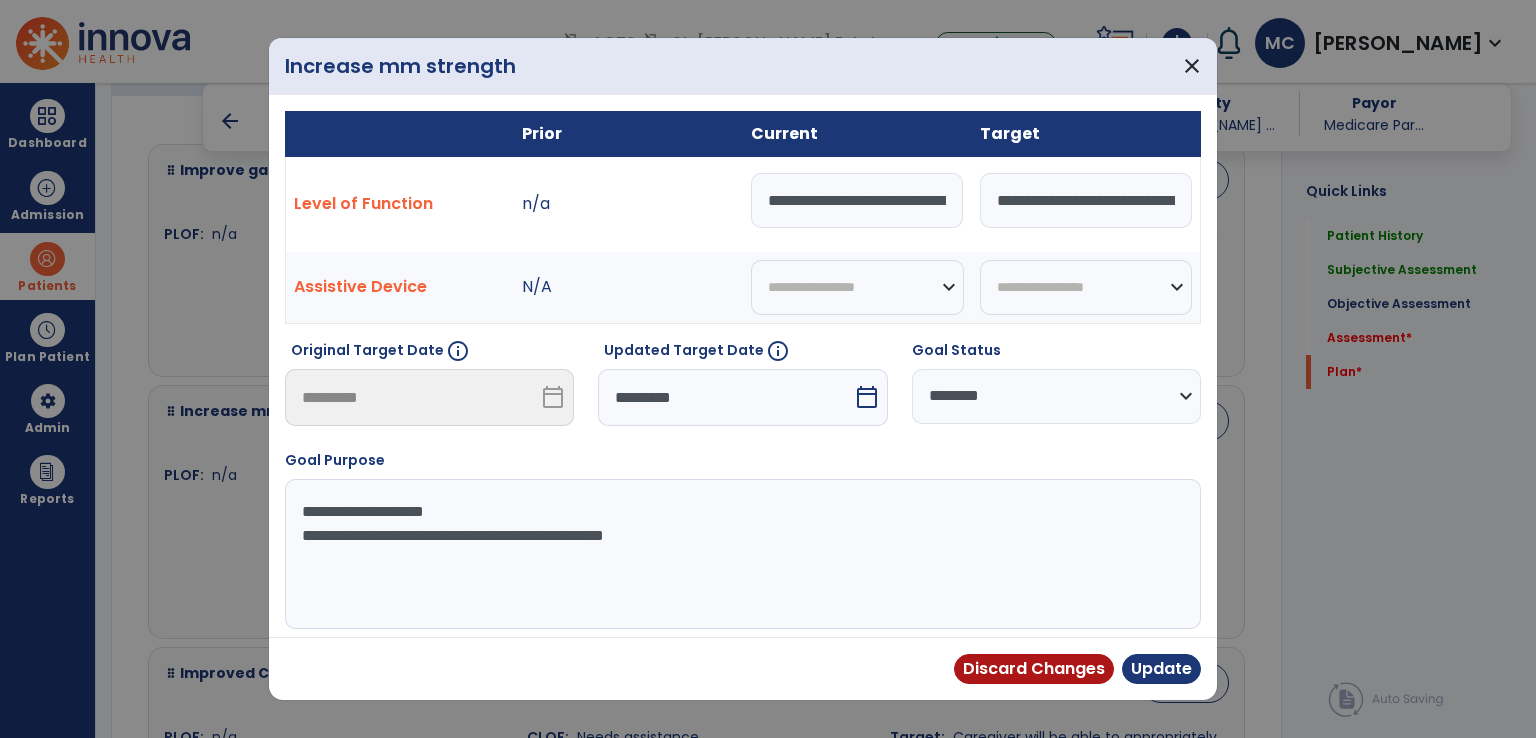 scroll, scrollTop: 0, scrollLeft: 669, axis: horizontal 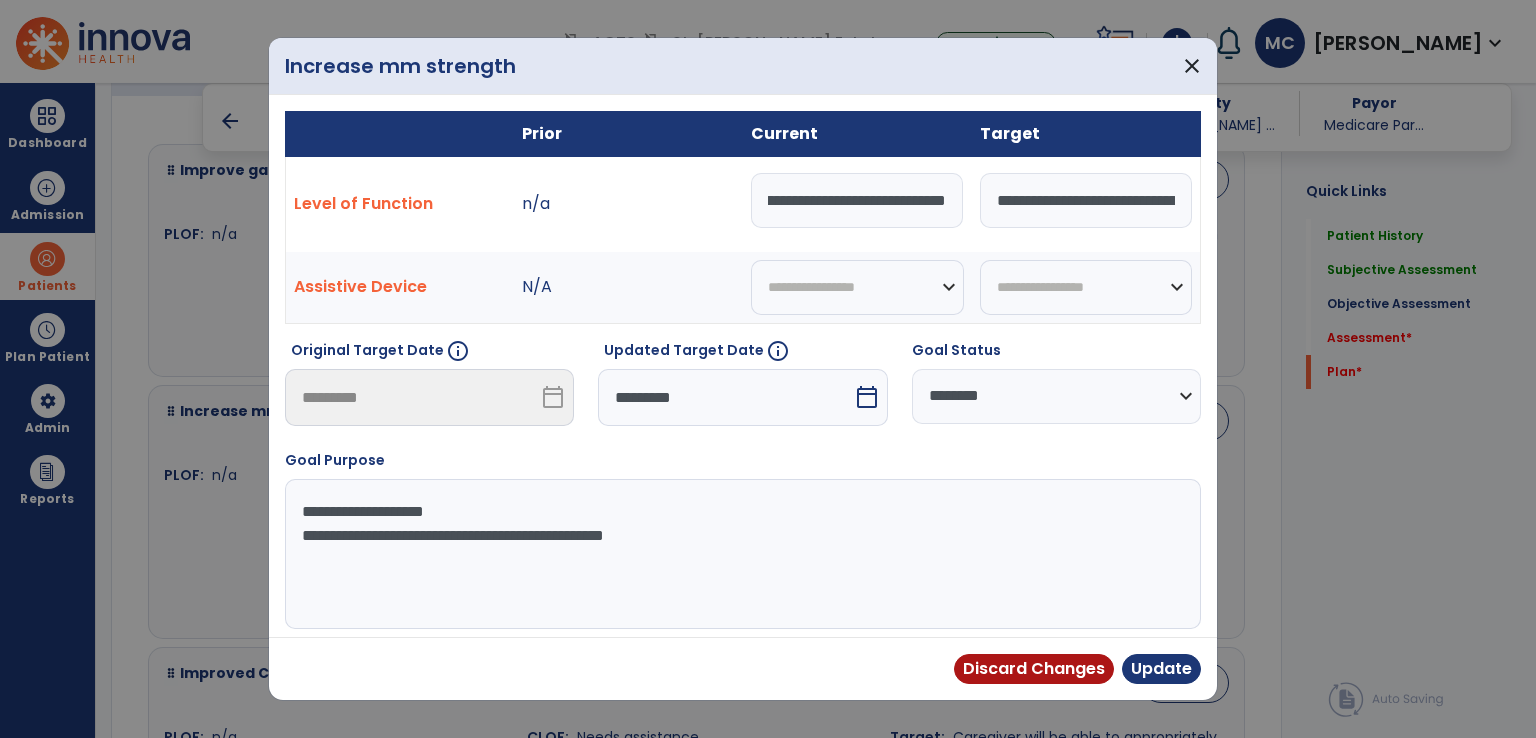 click on "**********" at bounding box center (857, 200) 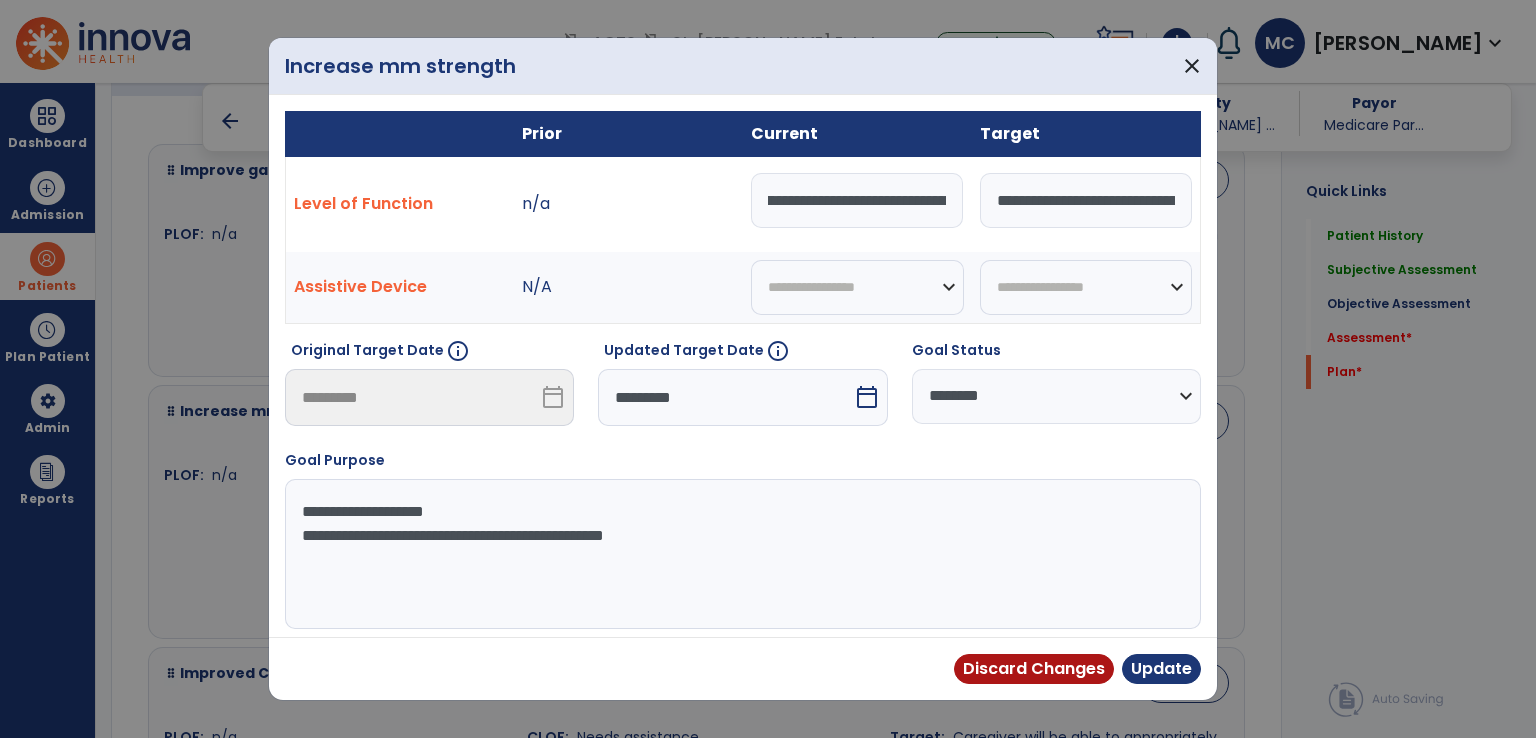 scroll, scrollTop: 0, scrollLeft: 0, axis: both 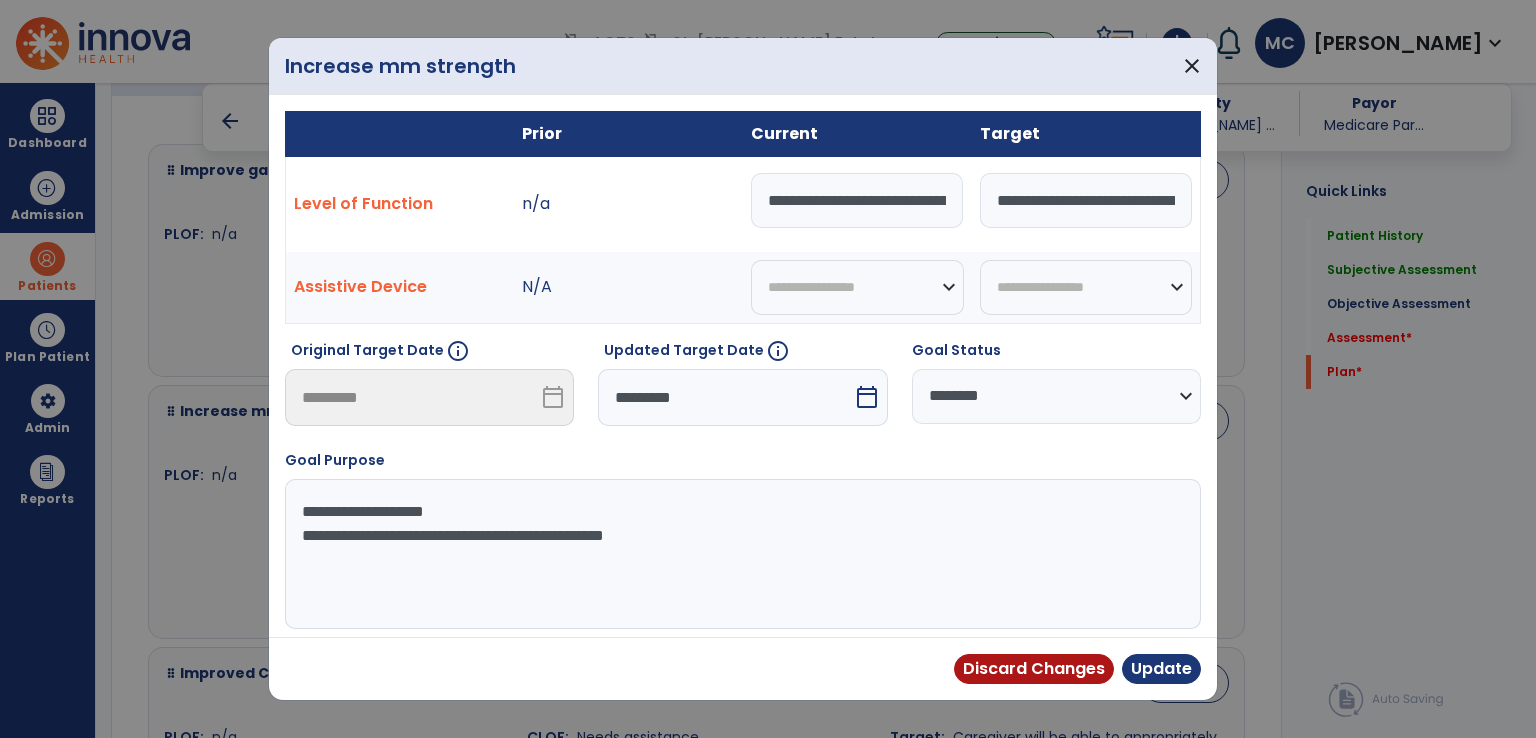 click on "calendar_today" at bounding box center (867, 397) 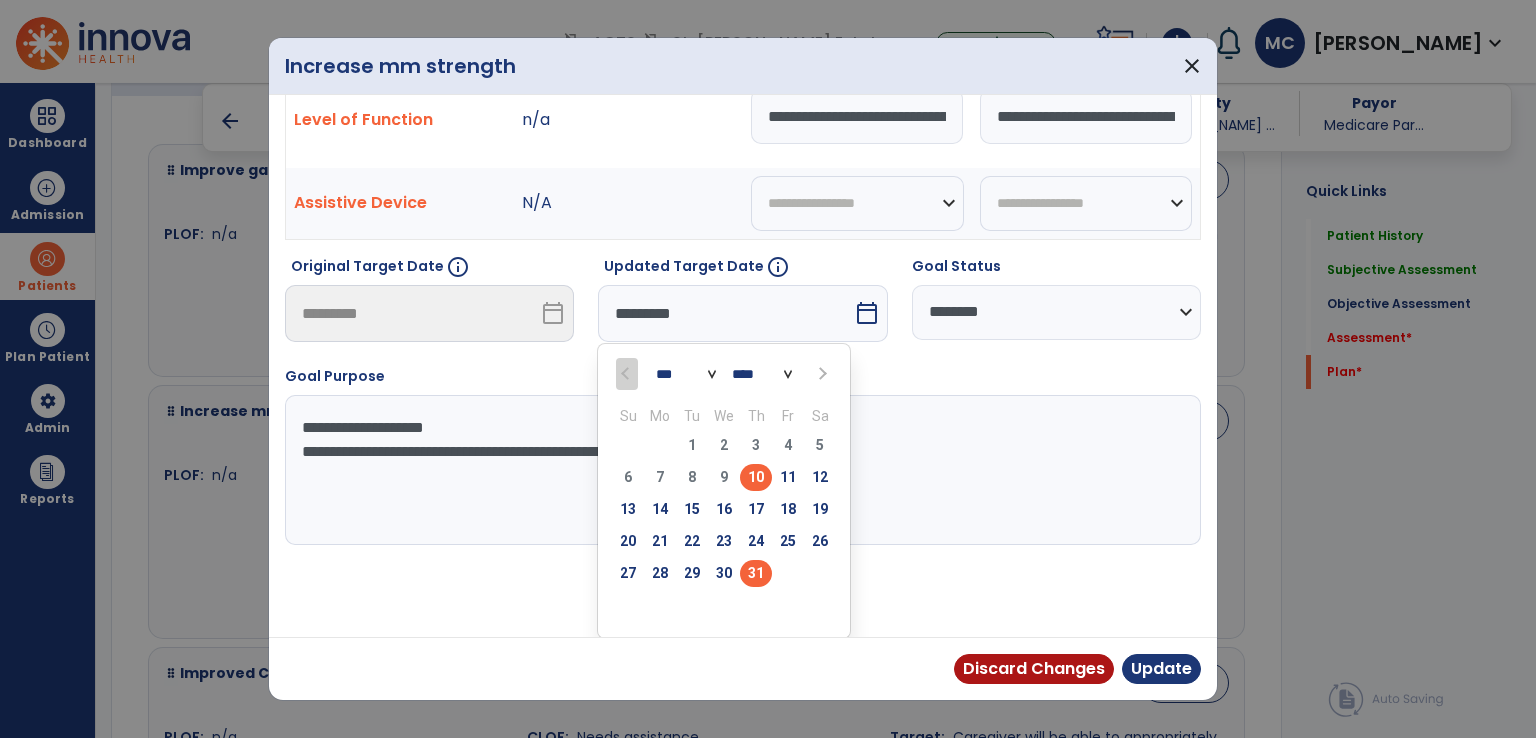 click on "31" at bounding box center [756, 573] 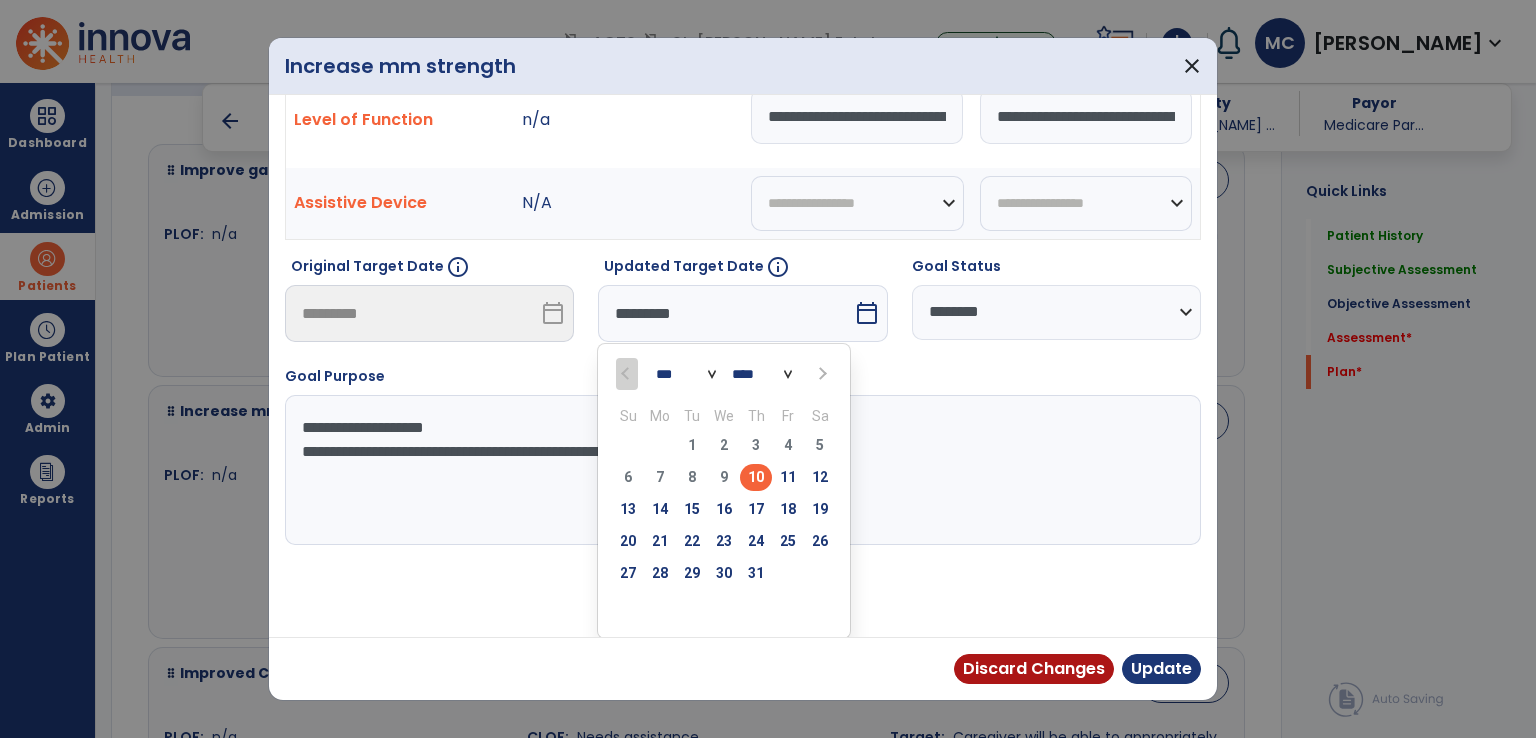 type on "*********" 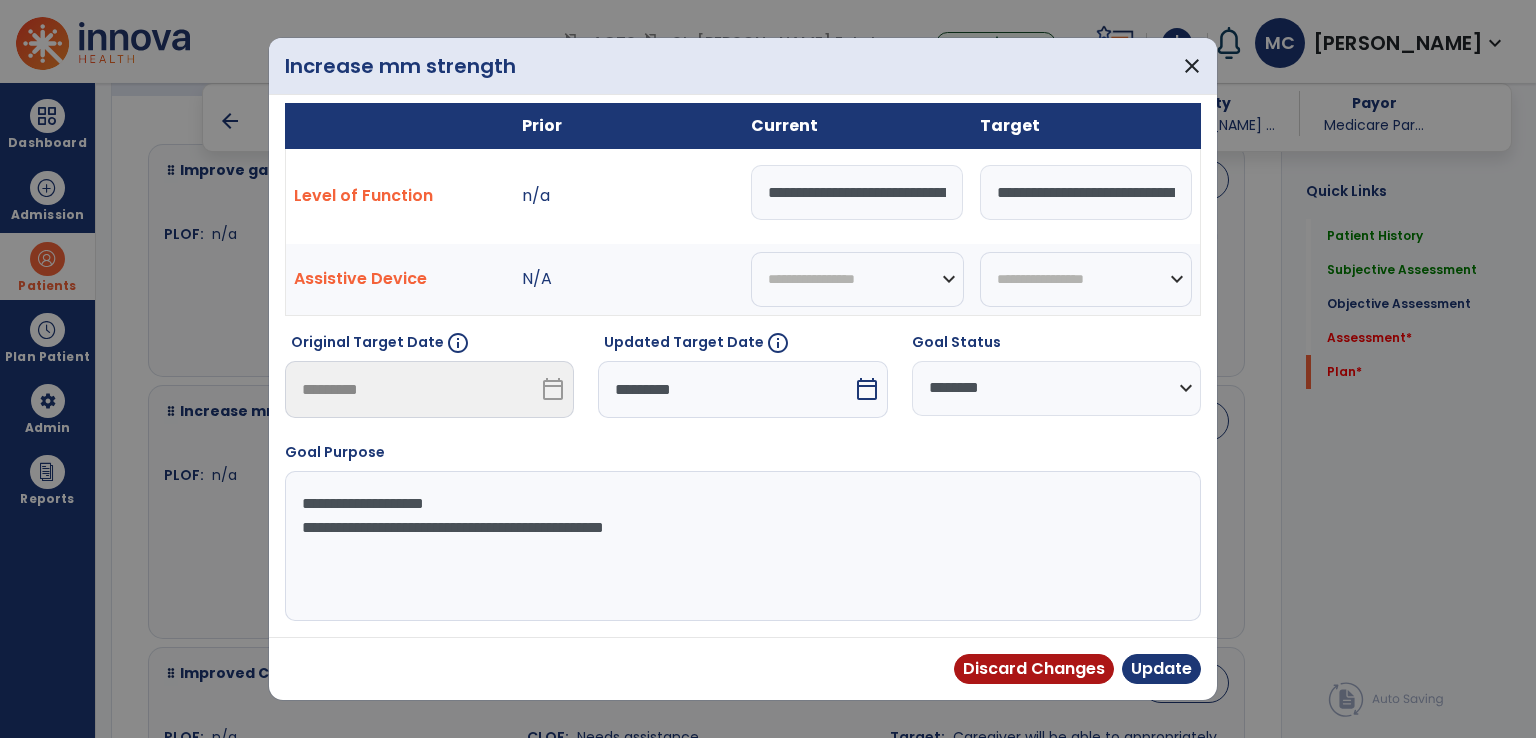 scroll, scrollTop: 5, scrollLeft: 0, axis: vertical 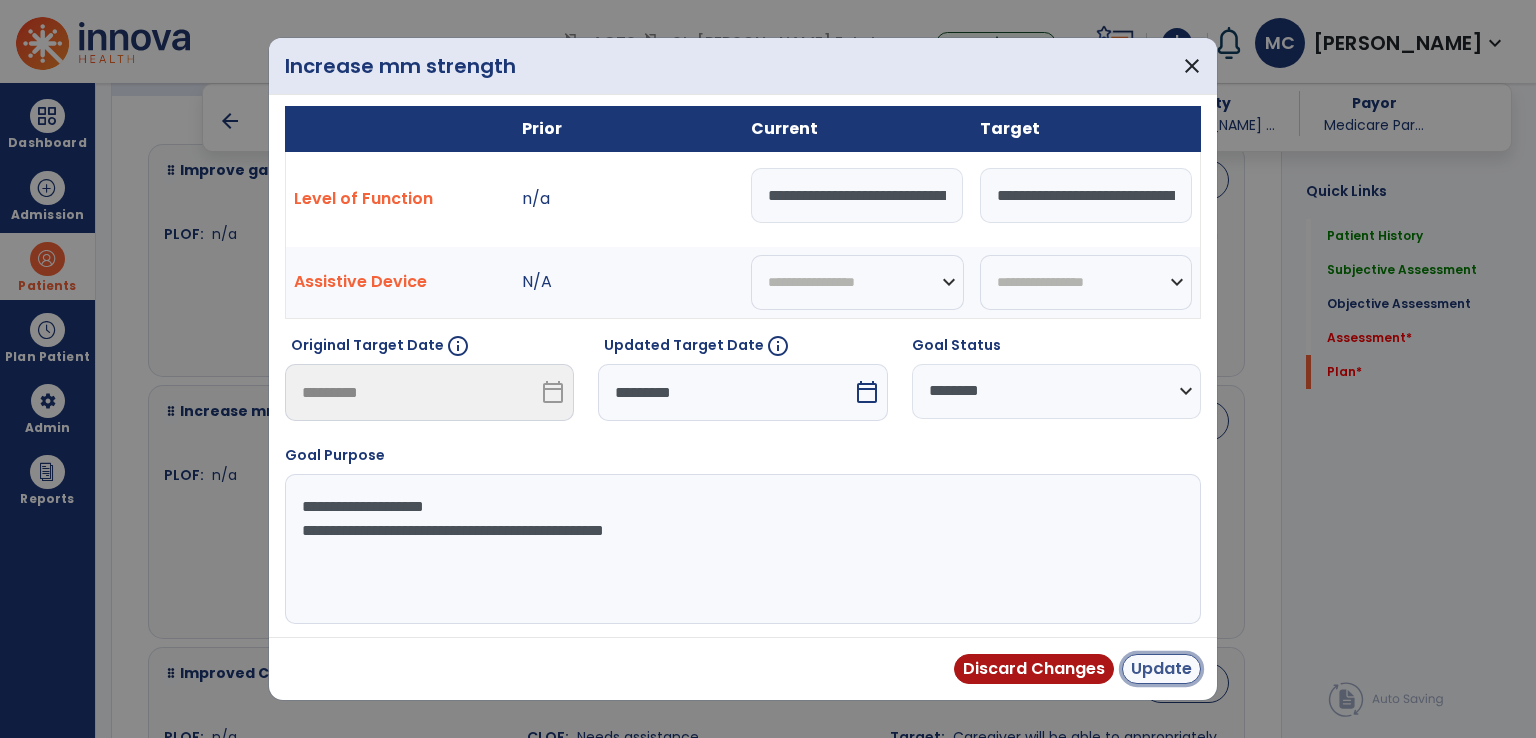 click on "Update" at bounding box center (1161, 669) 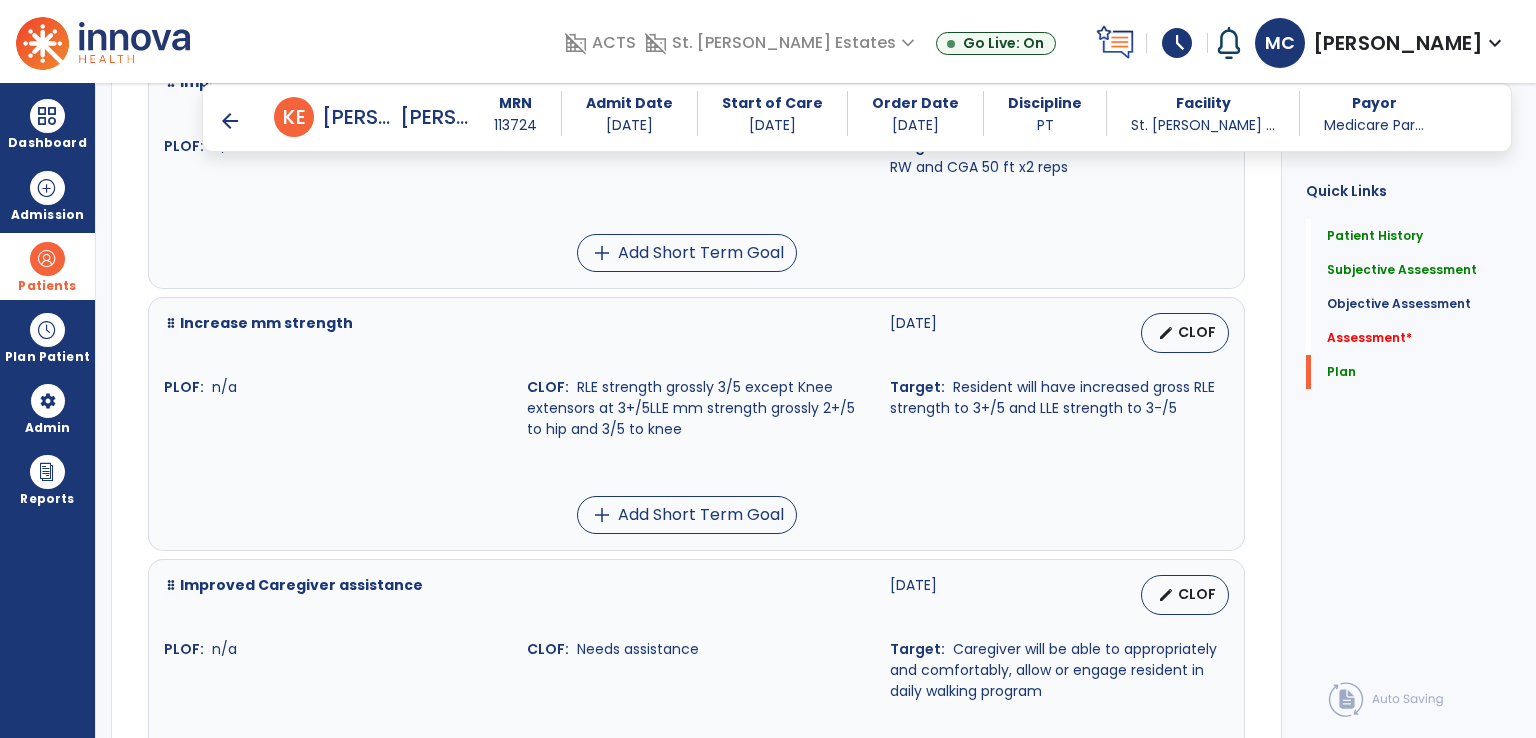 scroll, scrollTop: 3232, scrollLeft: 0, axis: vertical 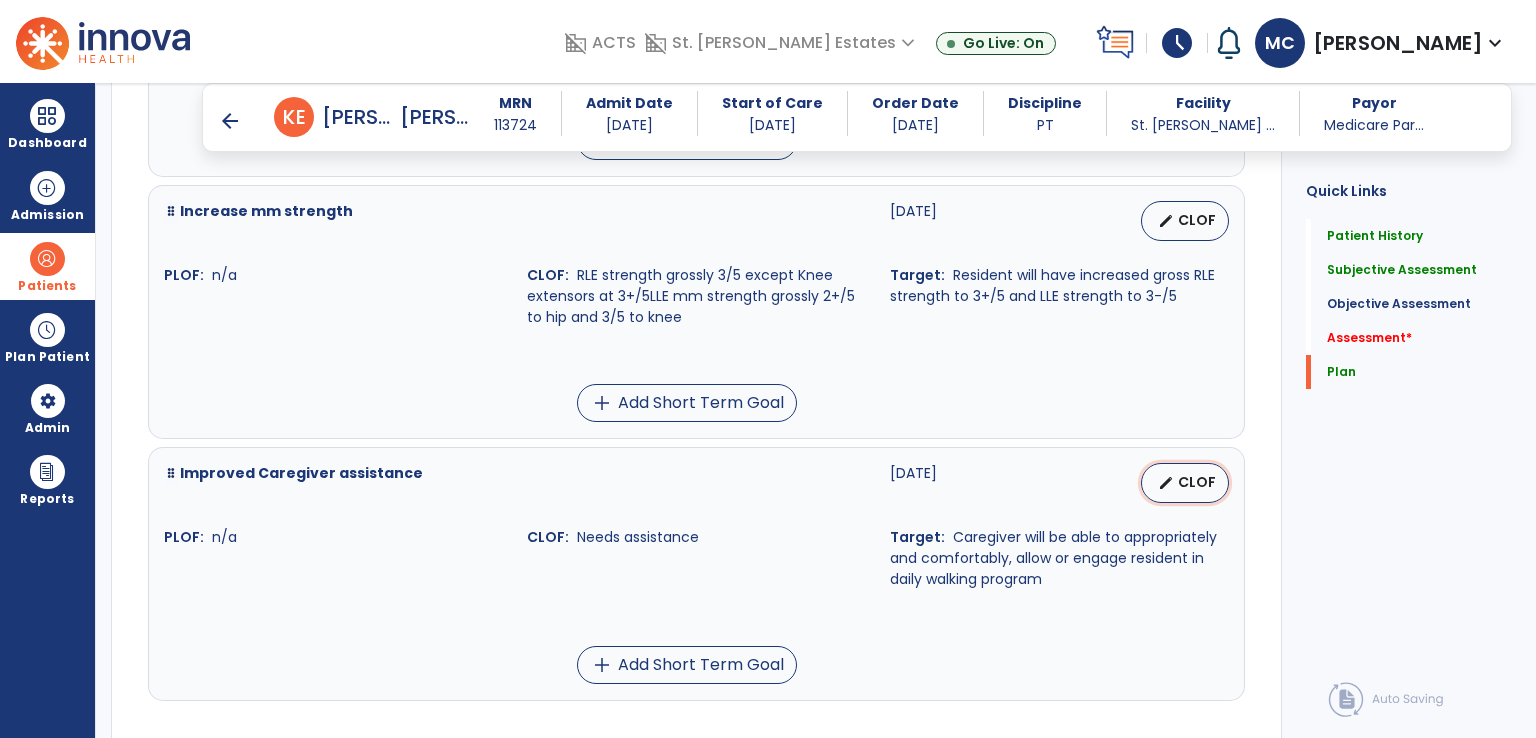 click on "CLOF" at bounding box center (1197, 482) 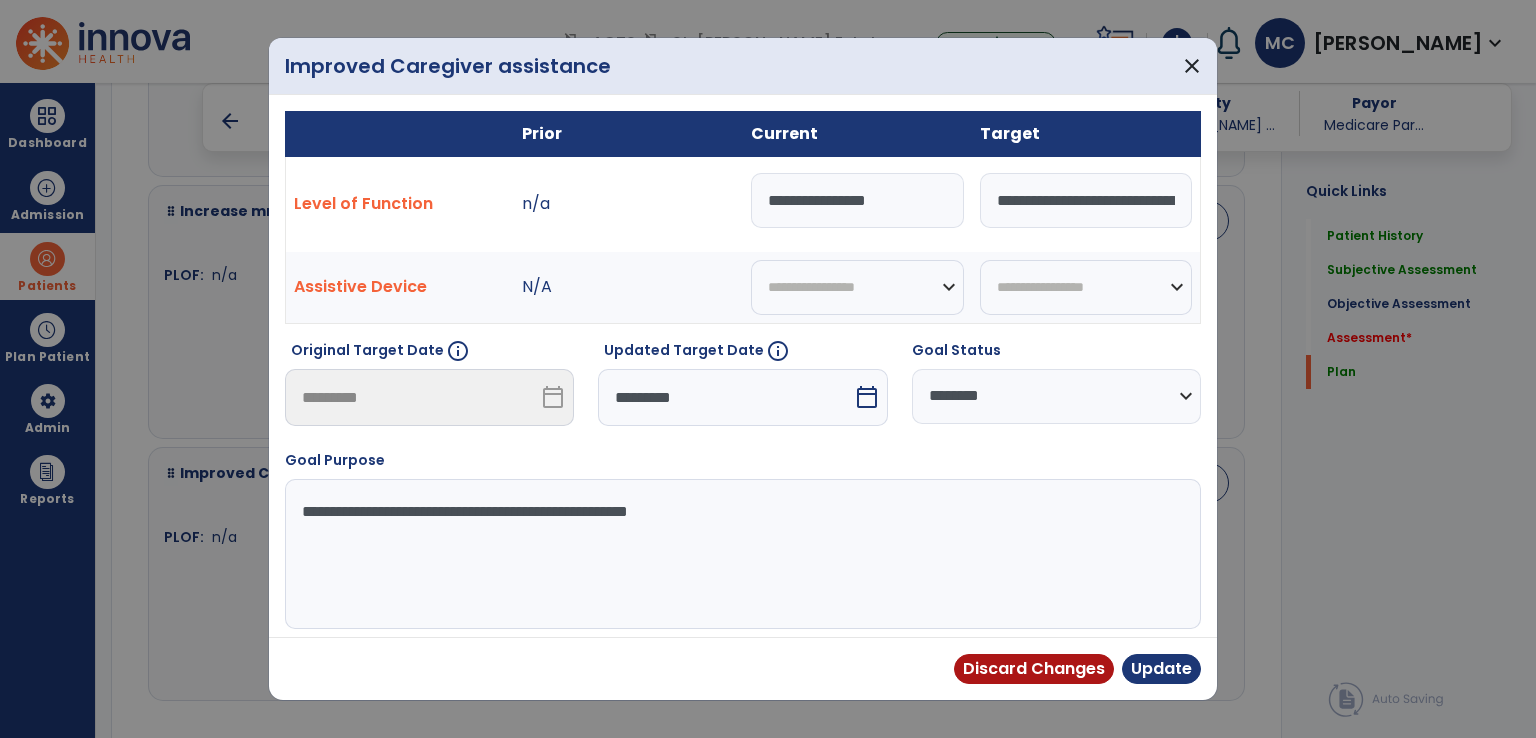 click on "calendar_today" at bounding box center [867, 397] 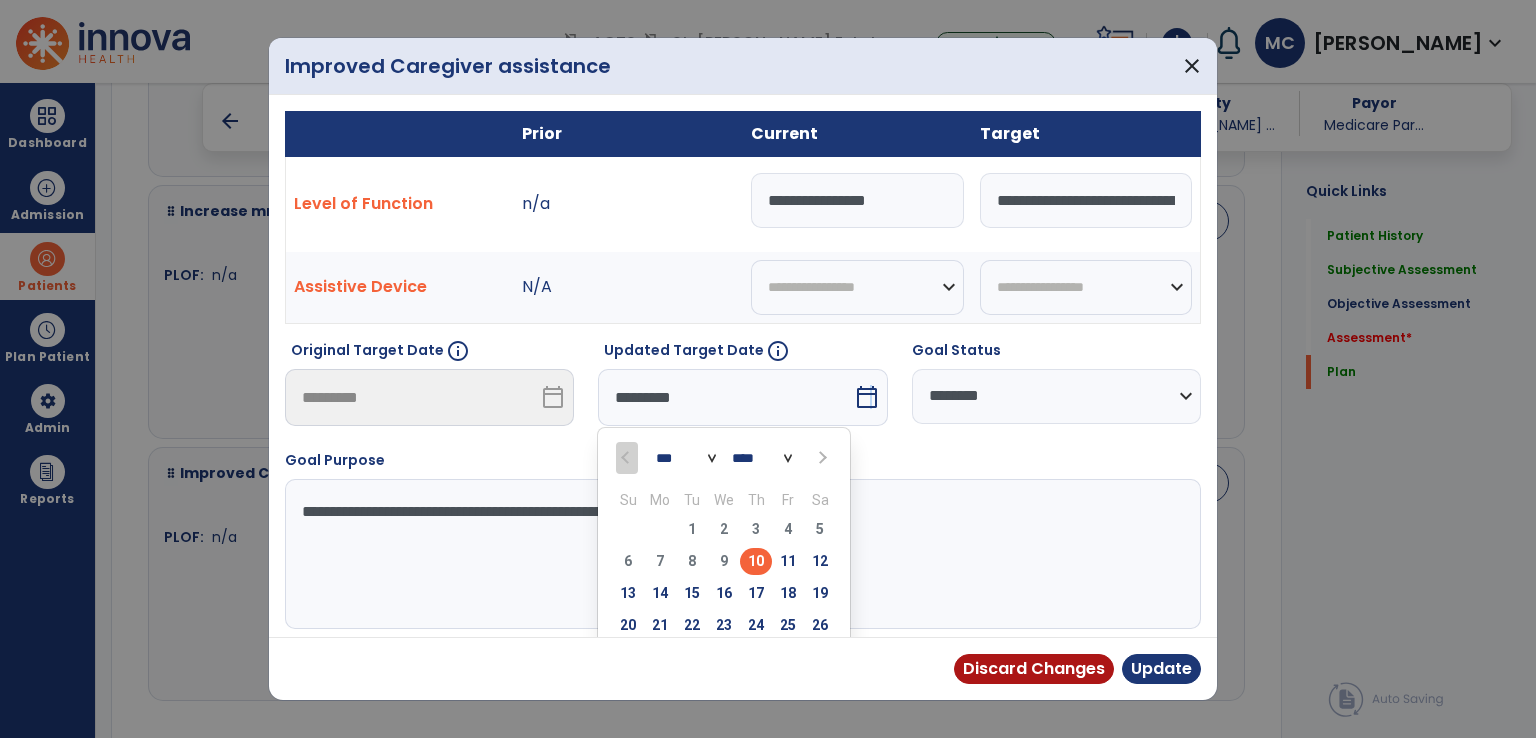 scroll, scrollTop: 84, scrollLeft: 0, axis: vertical 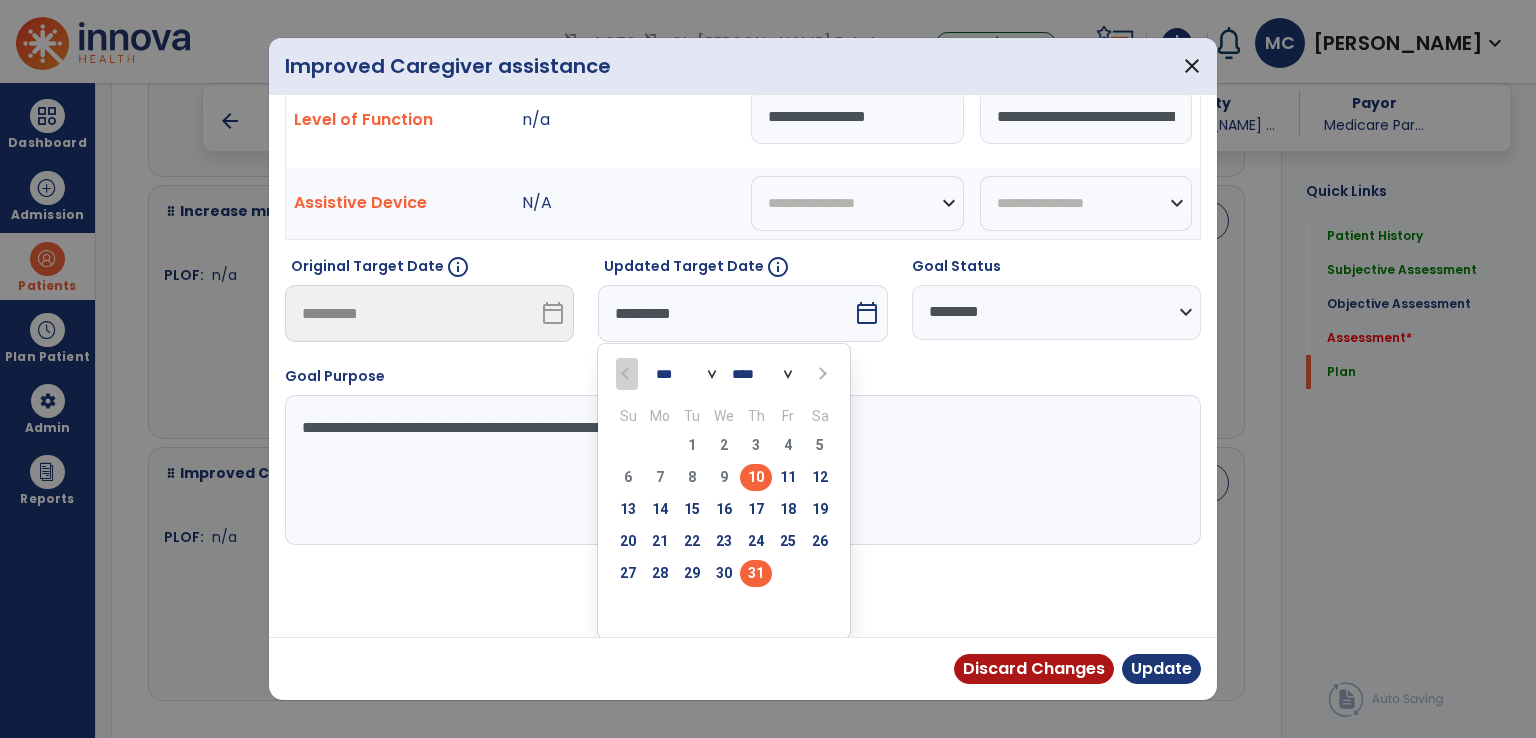 click on "31" at bounding box center (756, 573) 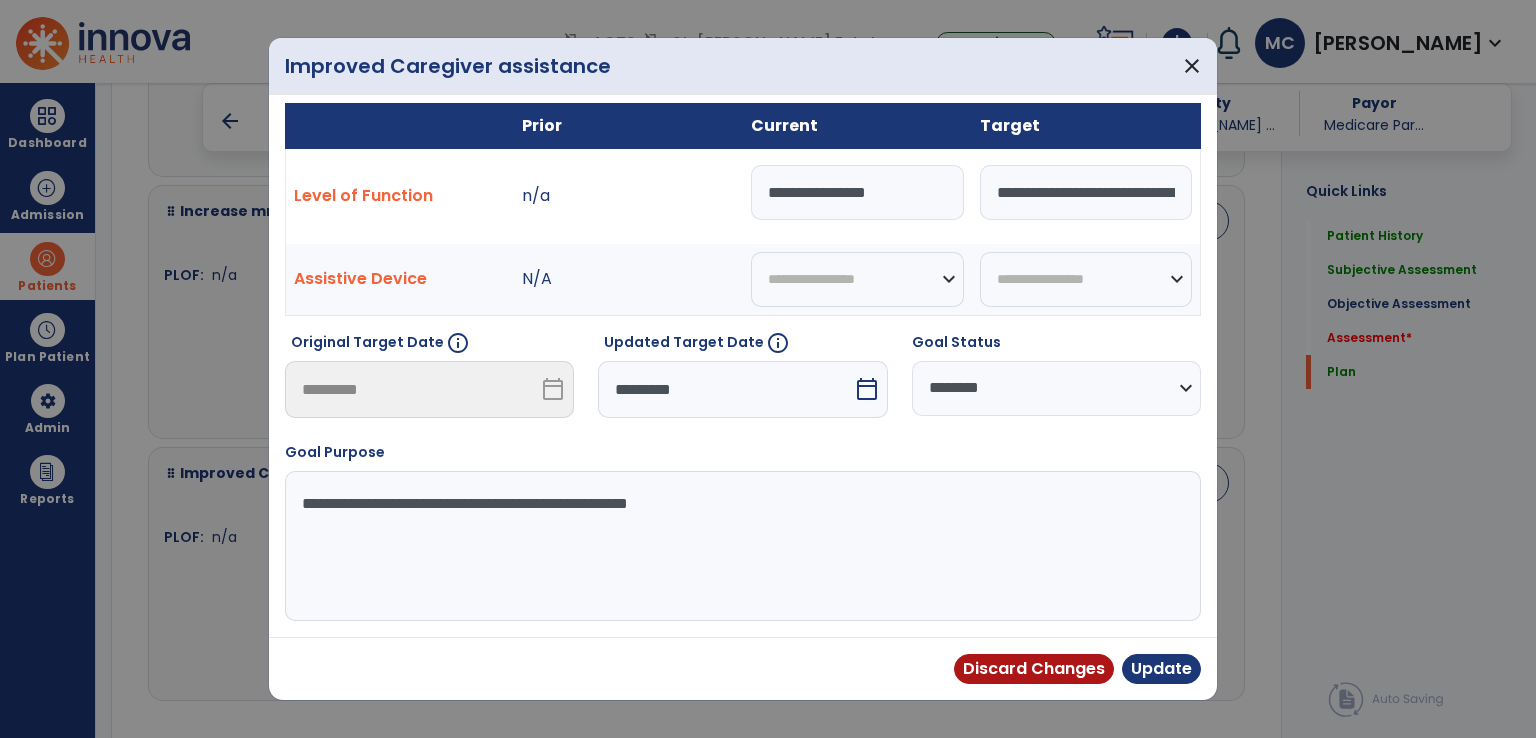 scroll, scrollTop: 5, scrollLeft: 0, axis: vertical 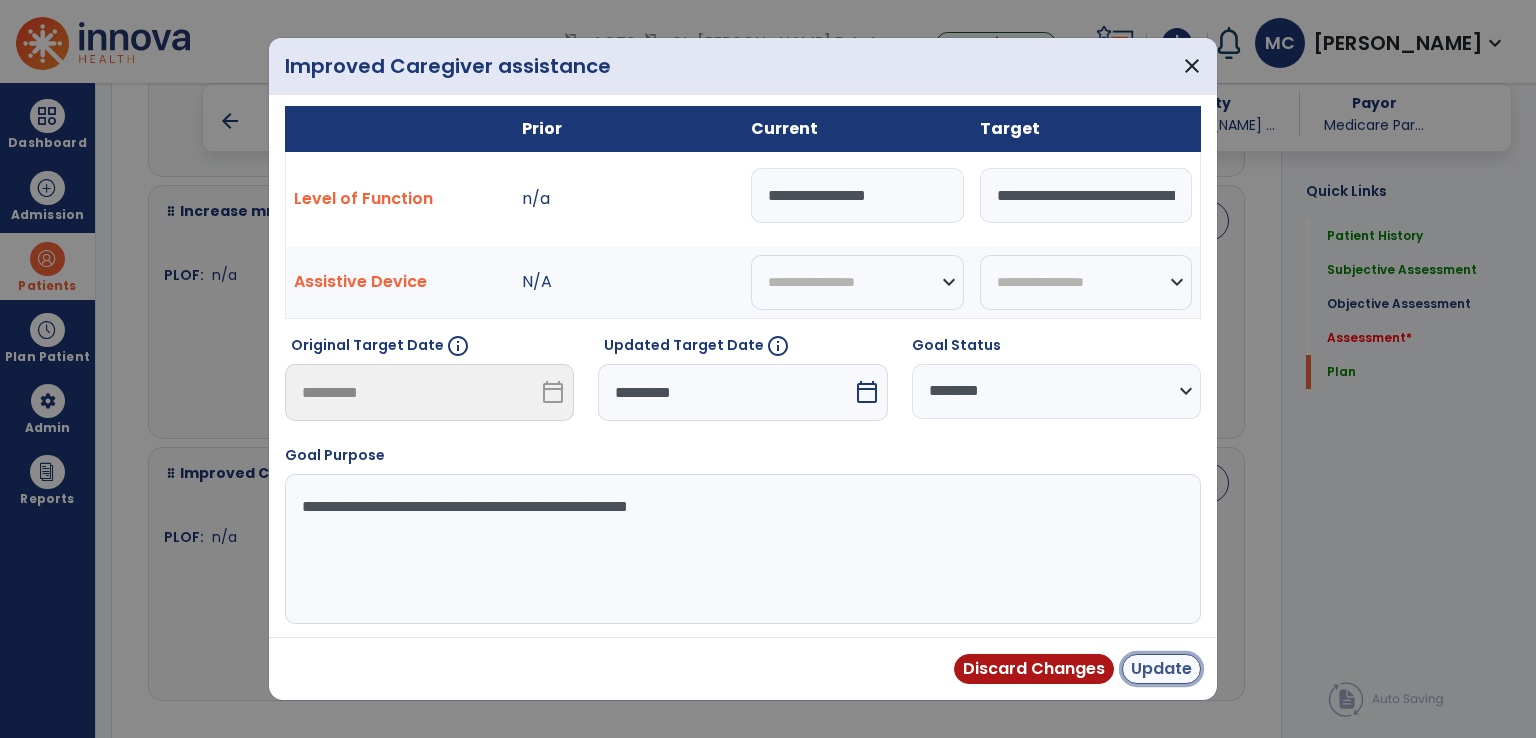 click on "Update" at bounding box center (1161, 669) 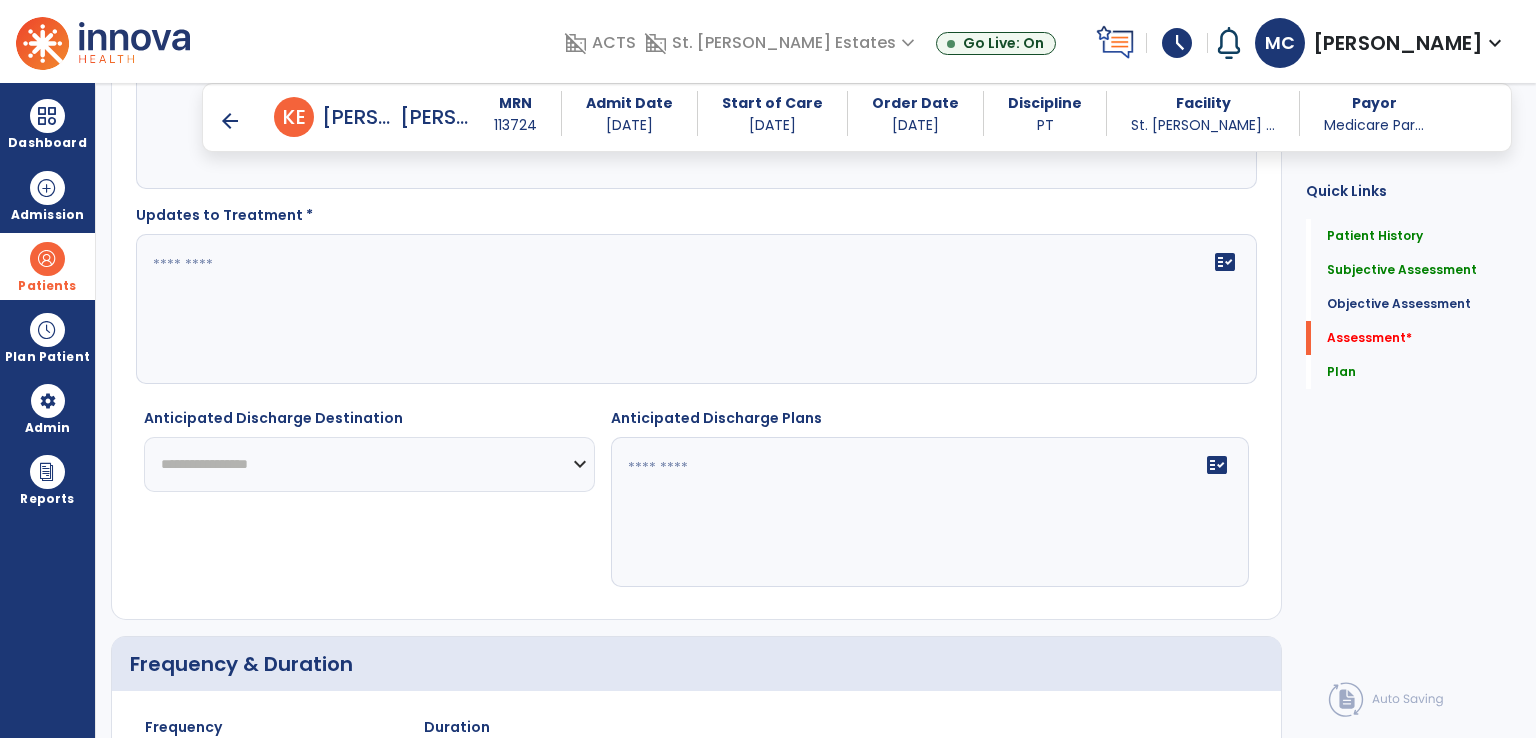 scroll, scrollTop: 2079, scrollLeft: 0, axis: vertical 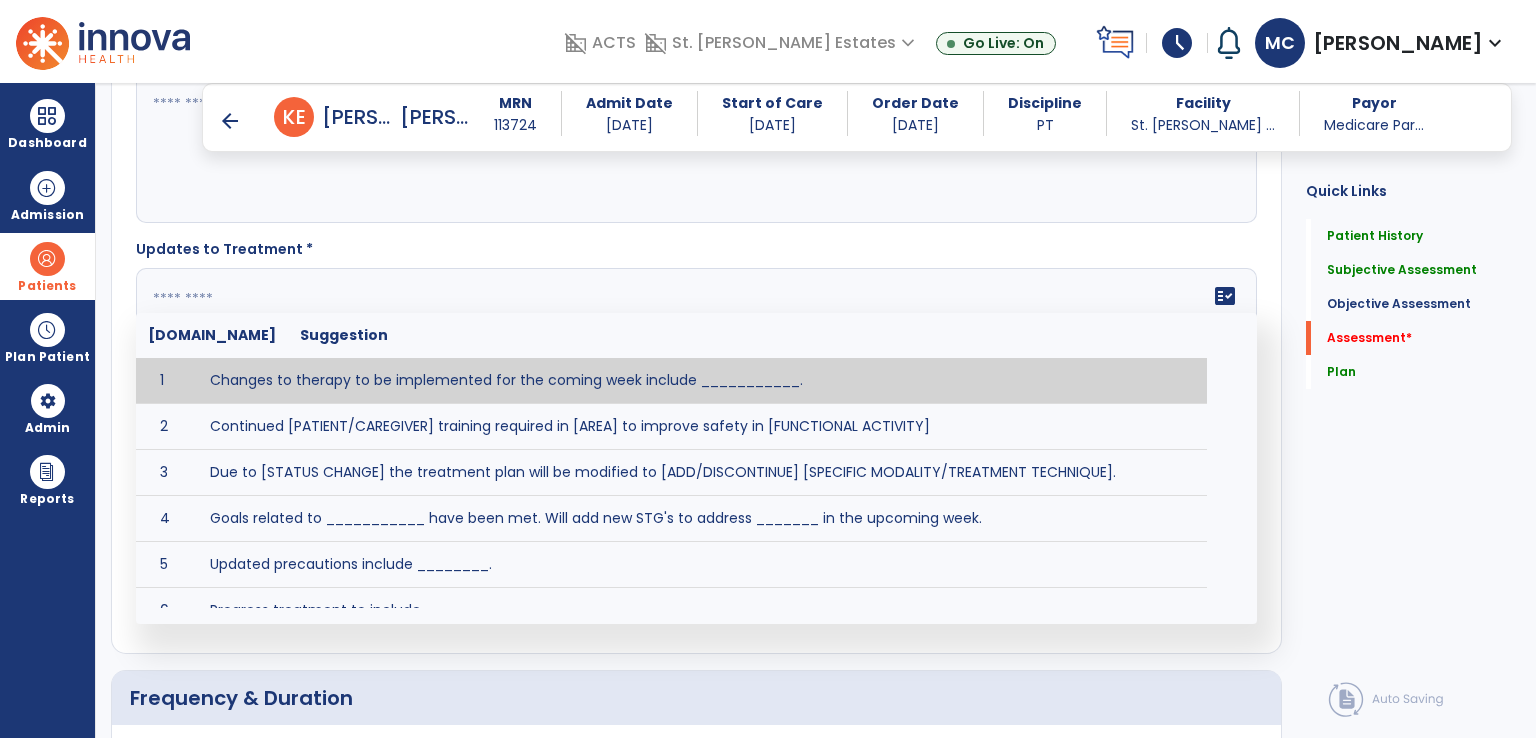 click on "fact_check  [DOMAIN_NAME] Suggestion 1 Changes to therapy to be implemented for the coming week include ___________. 2 Continued [PATIENT/CAREGIVER] training required in [AREA] to improve safety in [FUNCTIONAL ACTIVITY] 3 Due to [STATUS CHANGE] the treatment plan will be modified to [ADD/DISCONTINUE] [SPECIFIC MODALITY/TREATMENT TECHNIQUE]. 4 Goals related to ___________ have been met.  Will add new STG's to address _______ in the upcoming week. 5 Updated precautions include ________. 6 Progress treatment to include ____________. 7 Requires further [PATIENT/CAREGIVER] training in ______ to improve safety in ________. 8 Short term goals related to _________ have been met and new short term goals to be added as appropriate for patient. 9 STGs have been met, will now focus on LTGs. 10 The plan for next week's visits include [INTERVENTIONS] with the objective of improving [IMPAIRMENTS] to continue to progress toward long term goal(s). 11 12 13 Changes to therapy to be implemented for the coming week include ___________." 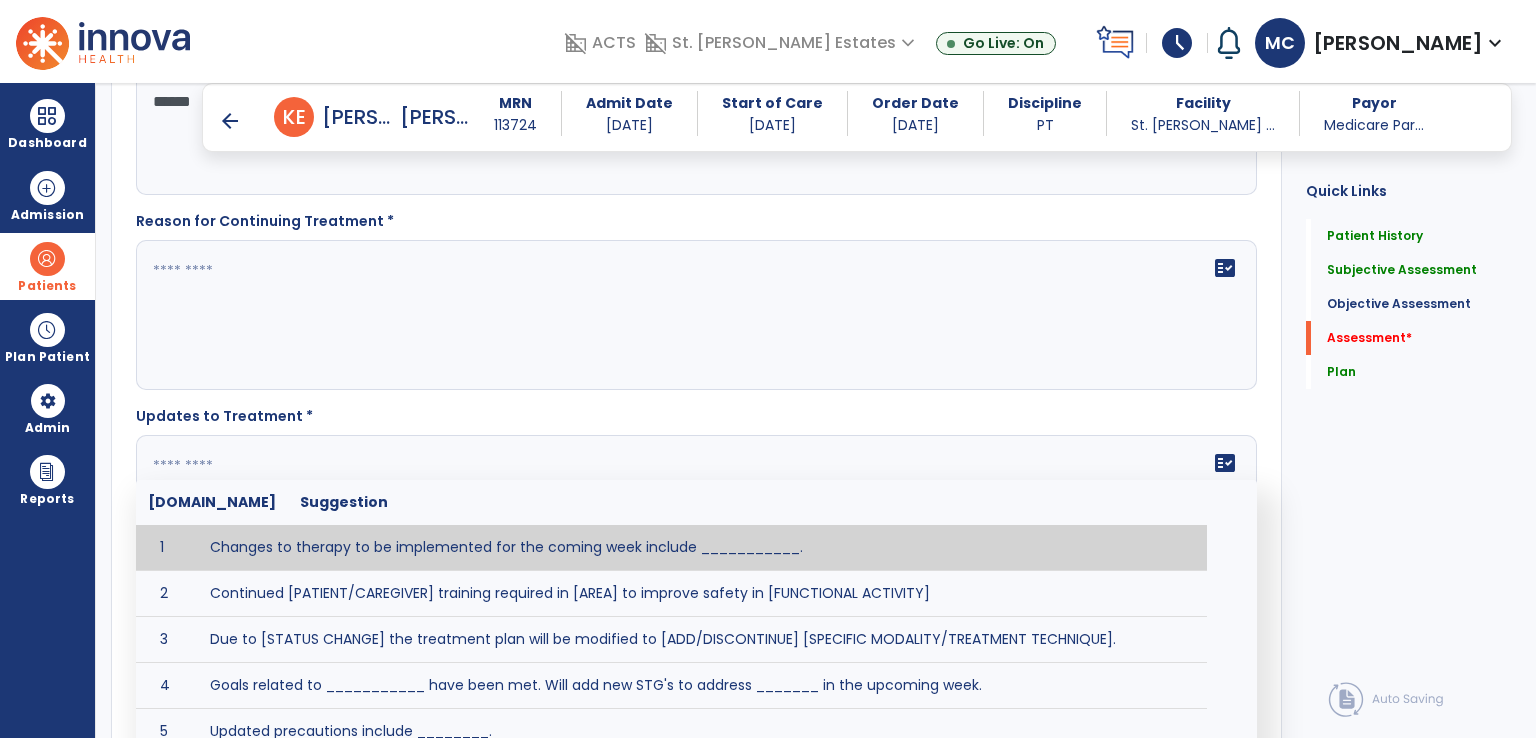scroll, scrollTop: 1879, scrollLeft: 0, axis: vertical 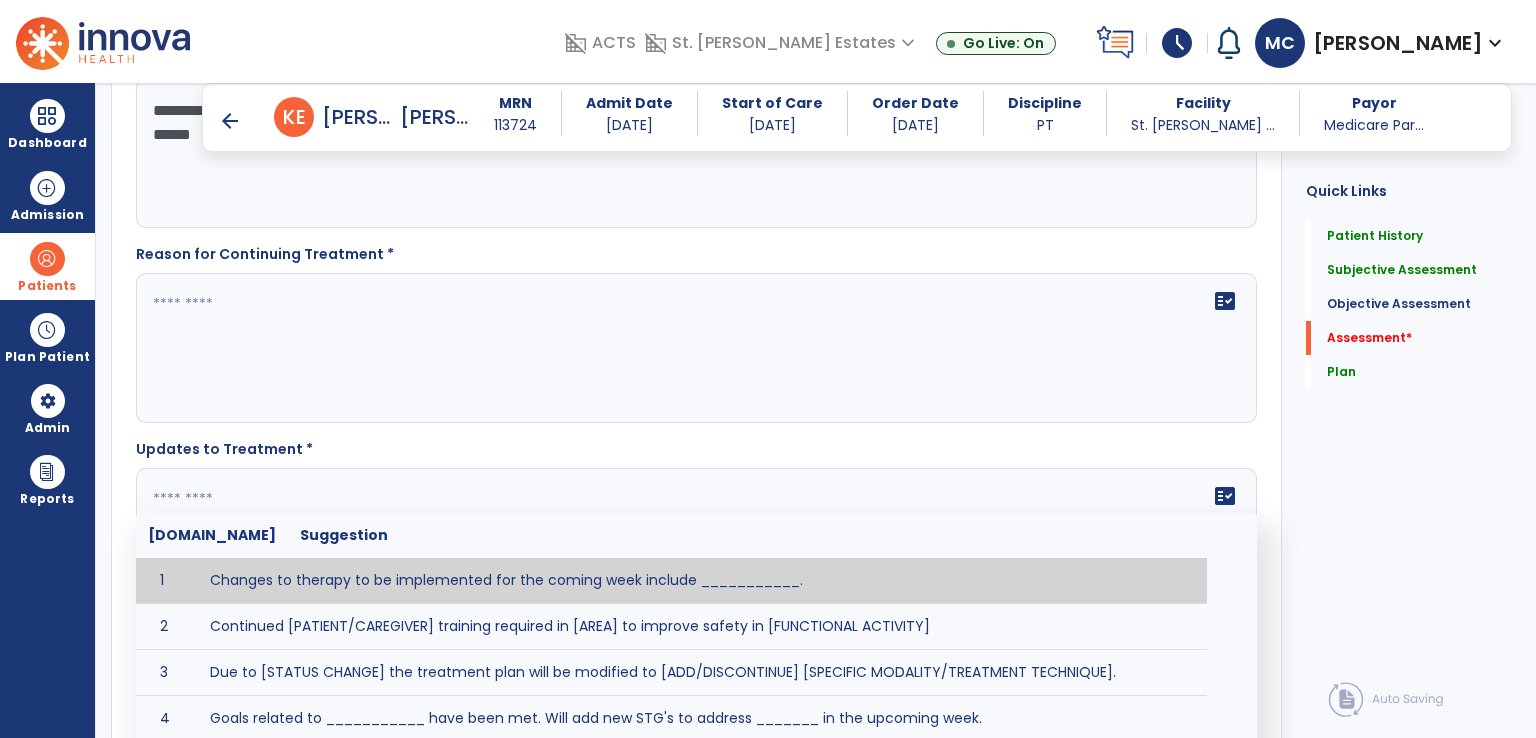 click 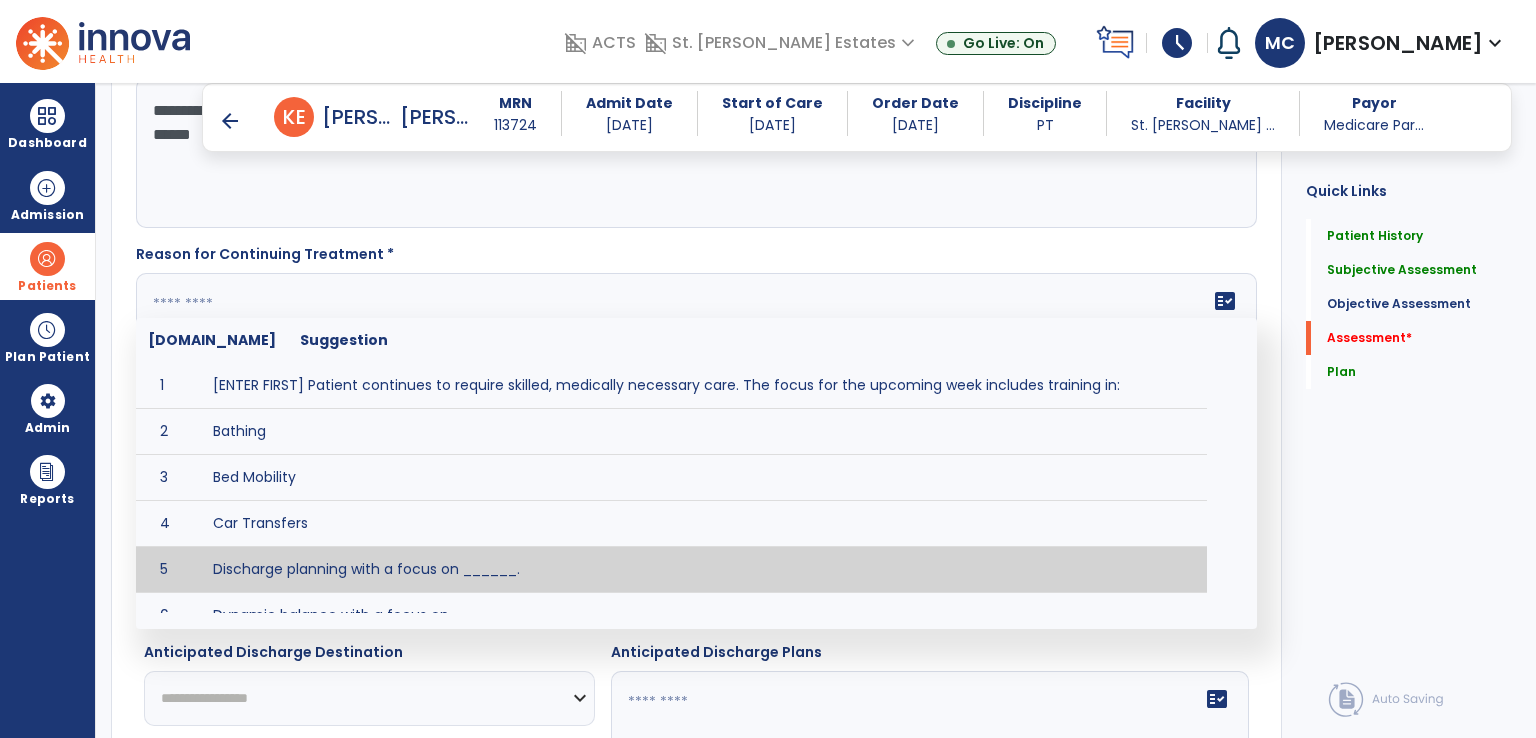 paste on "**********" 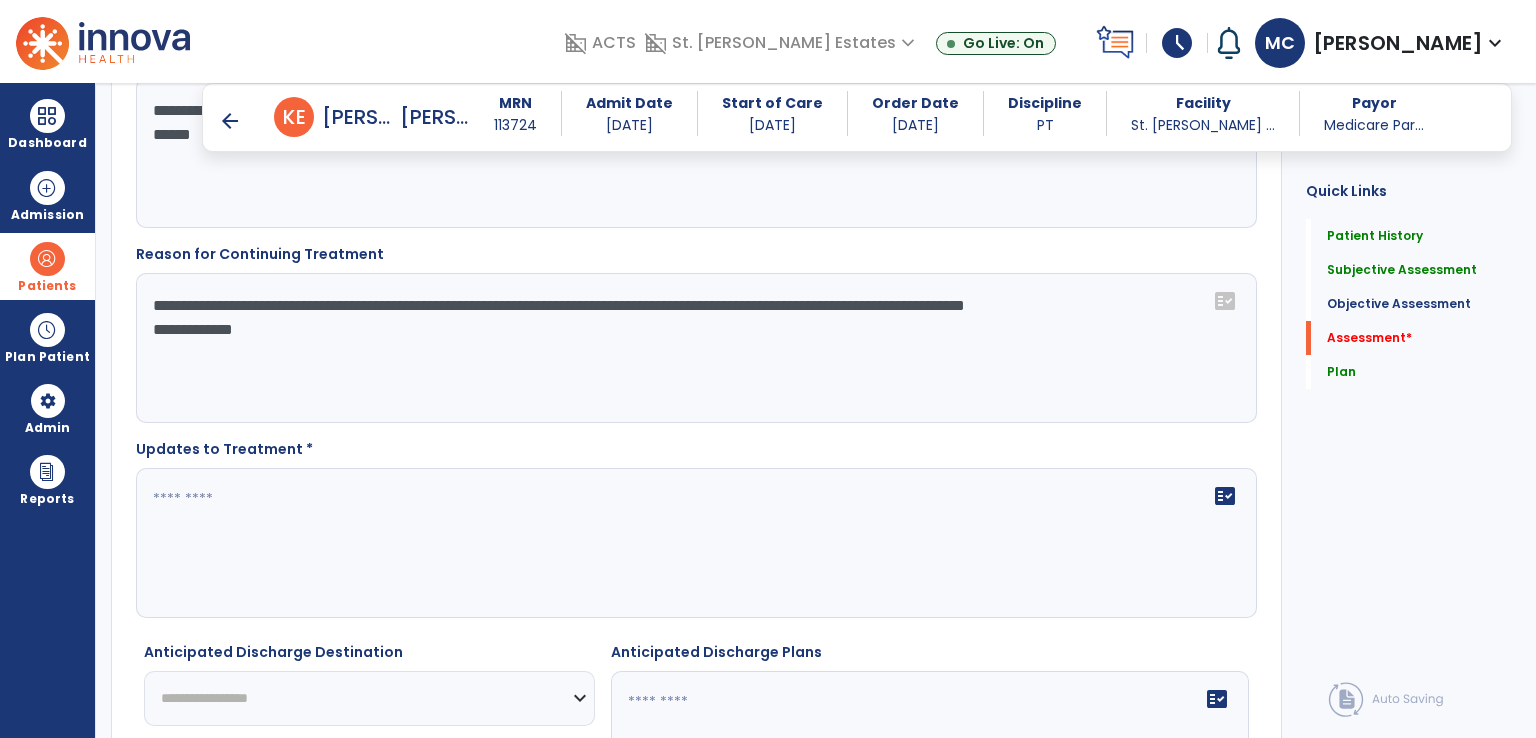 click on "**********" 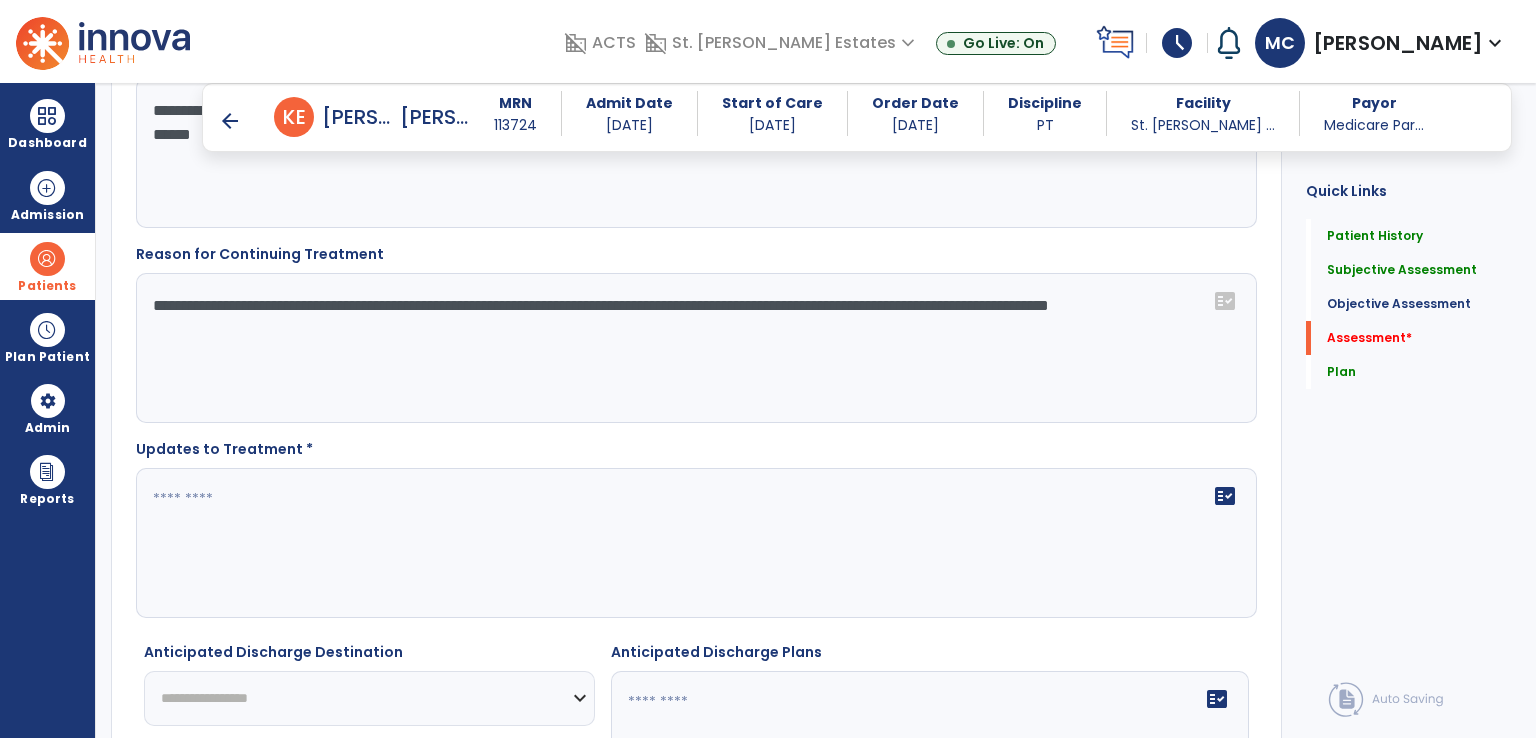 type on "**********" 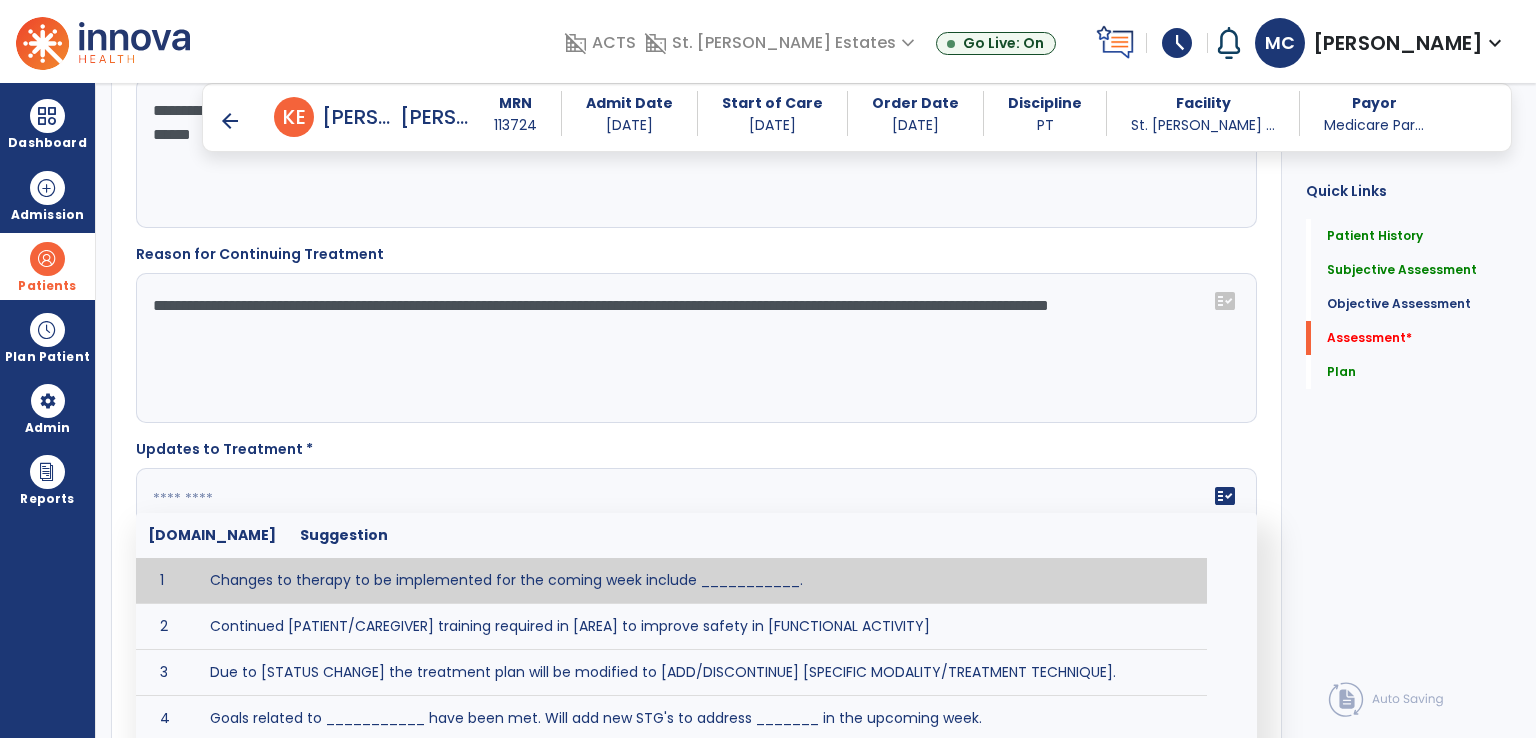 click 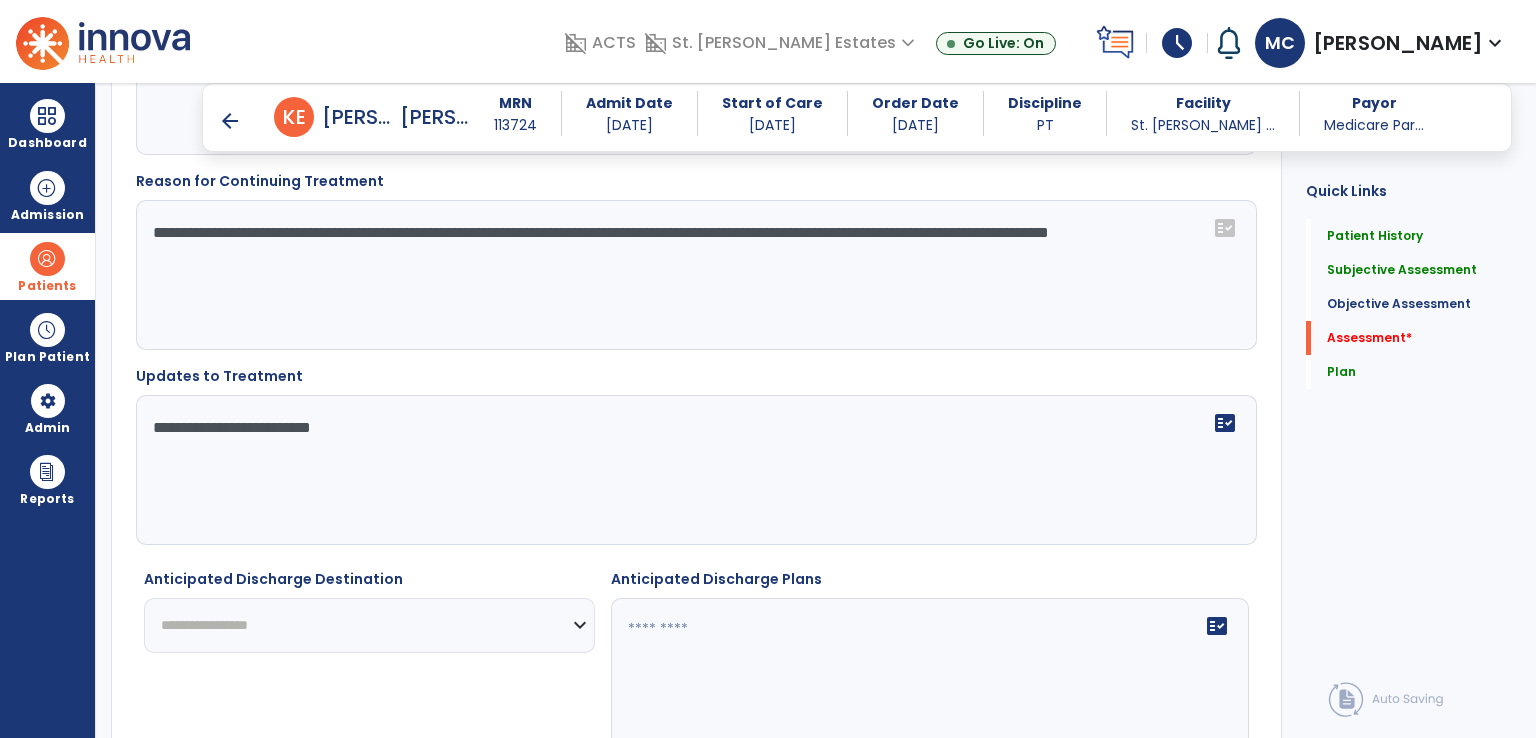 scroll, scrollTop: 1979, scrollLeft: 0, axis: vertical 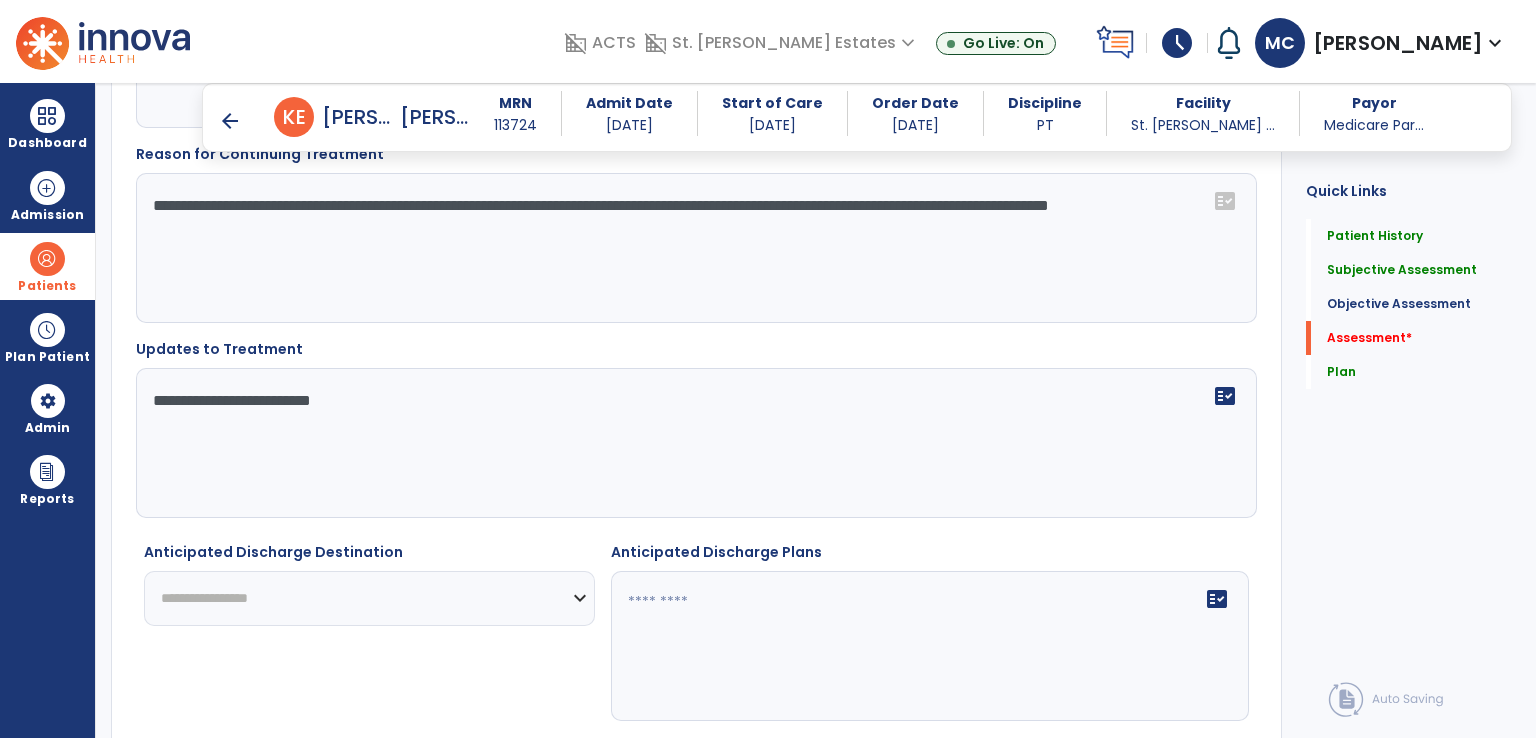 type on "**********" 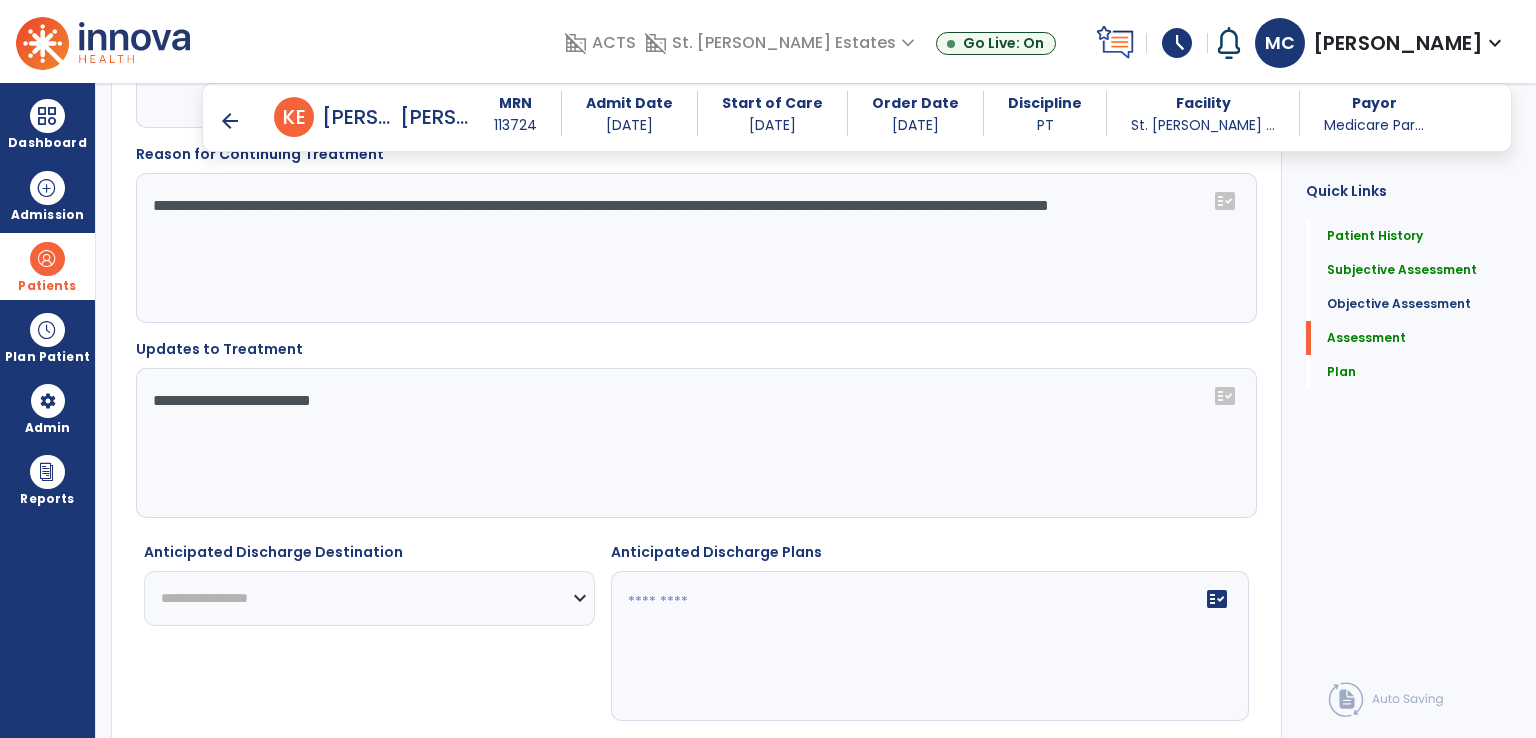 select on "**********" 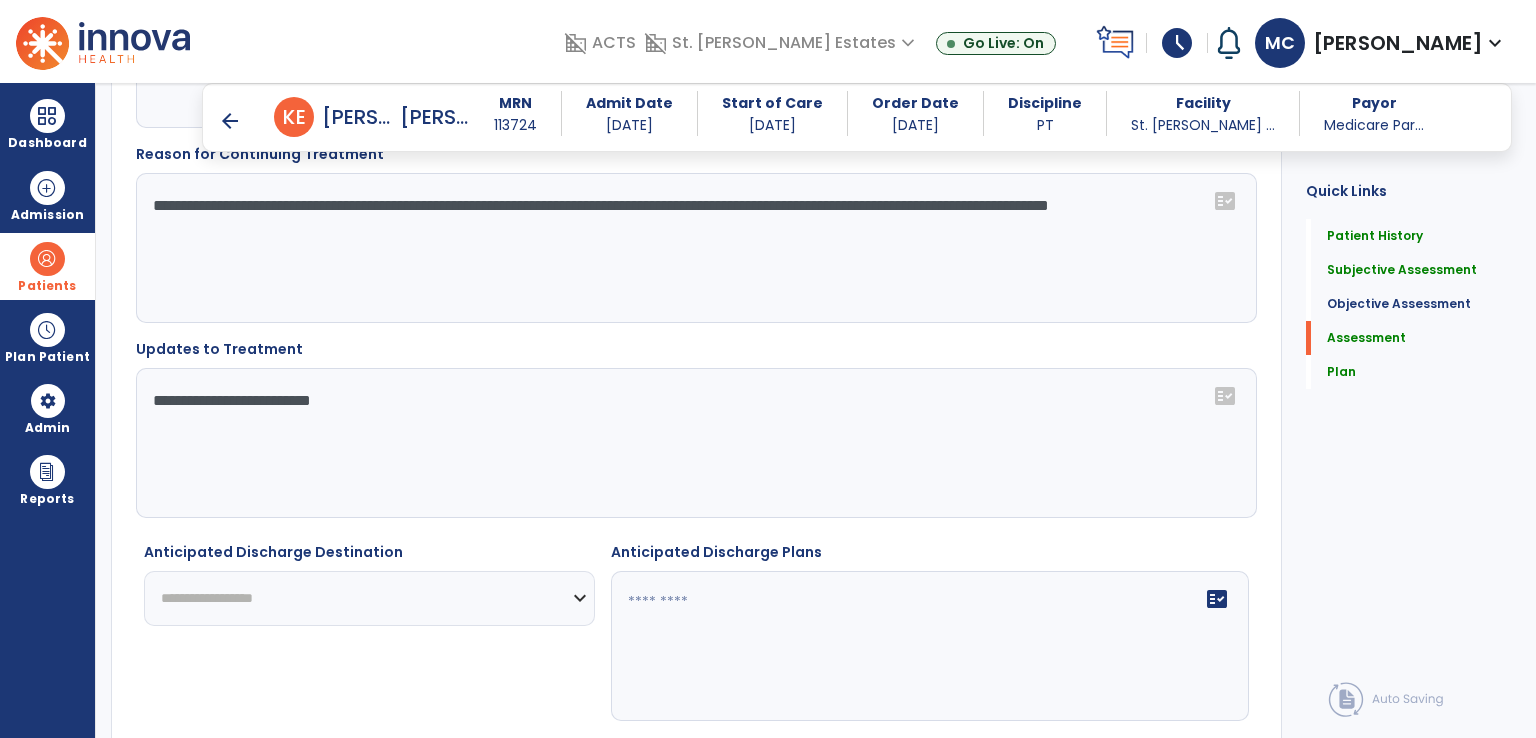 click on "**********" 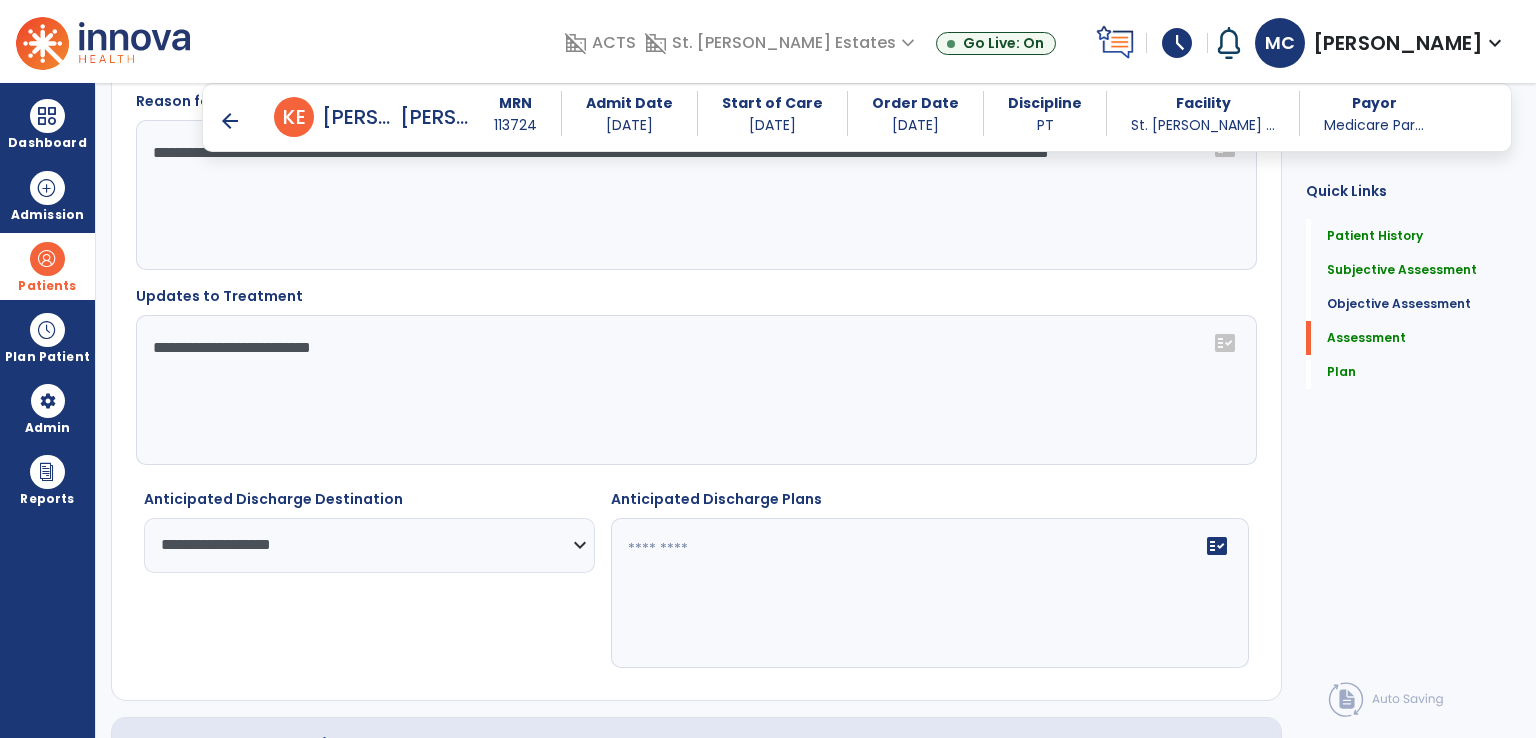 scroll, scrollTop: 2079, scrollLeft: 0, axis: vertical 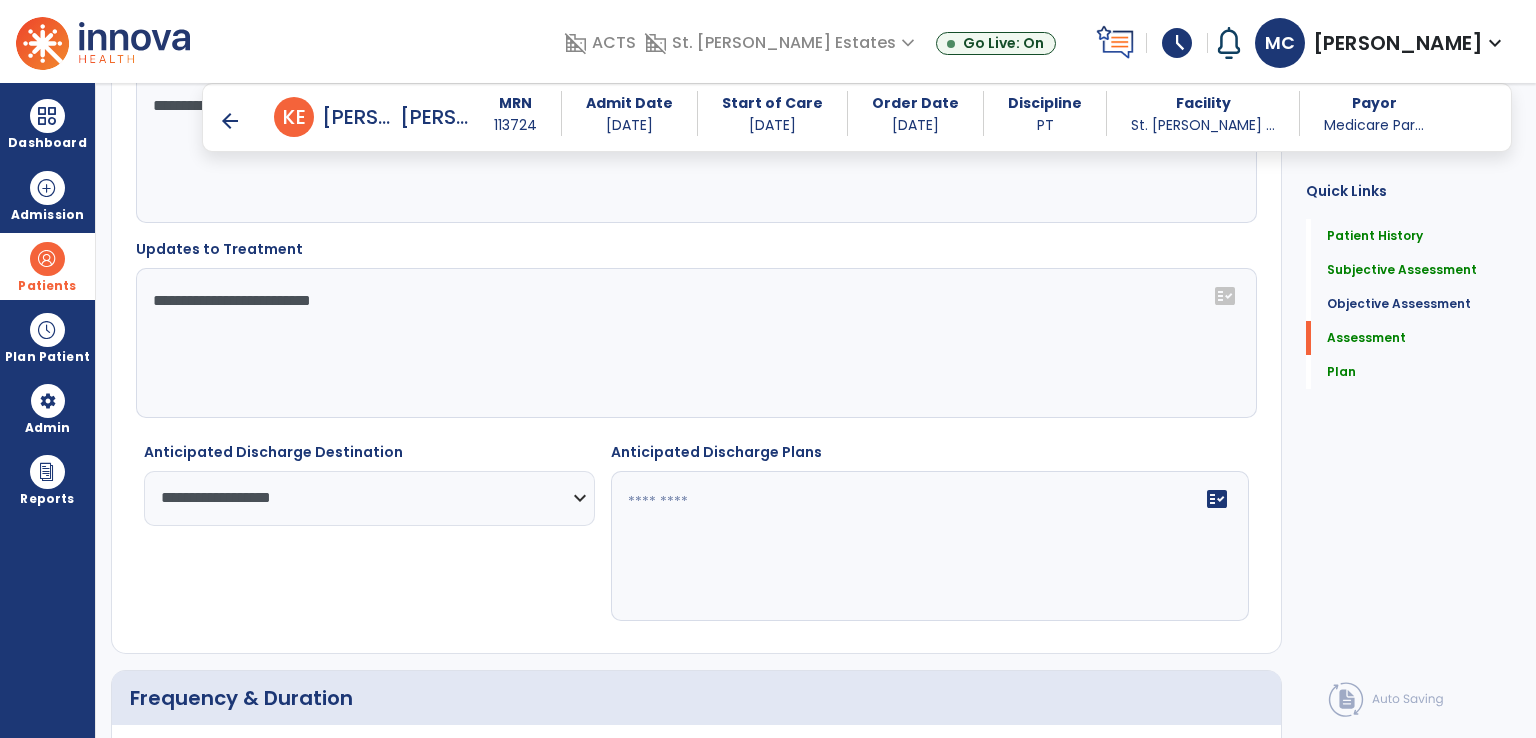 click on "fact_check" 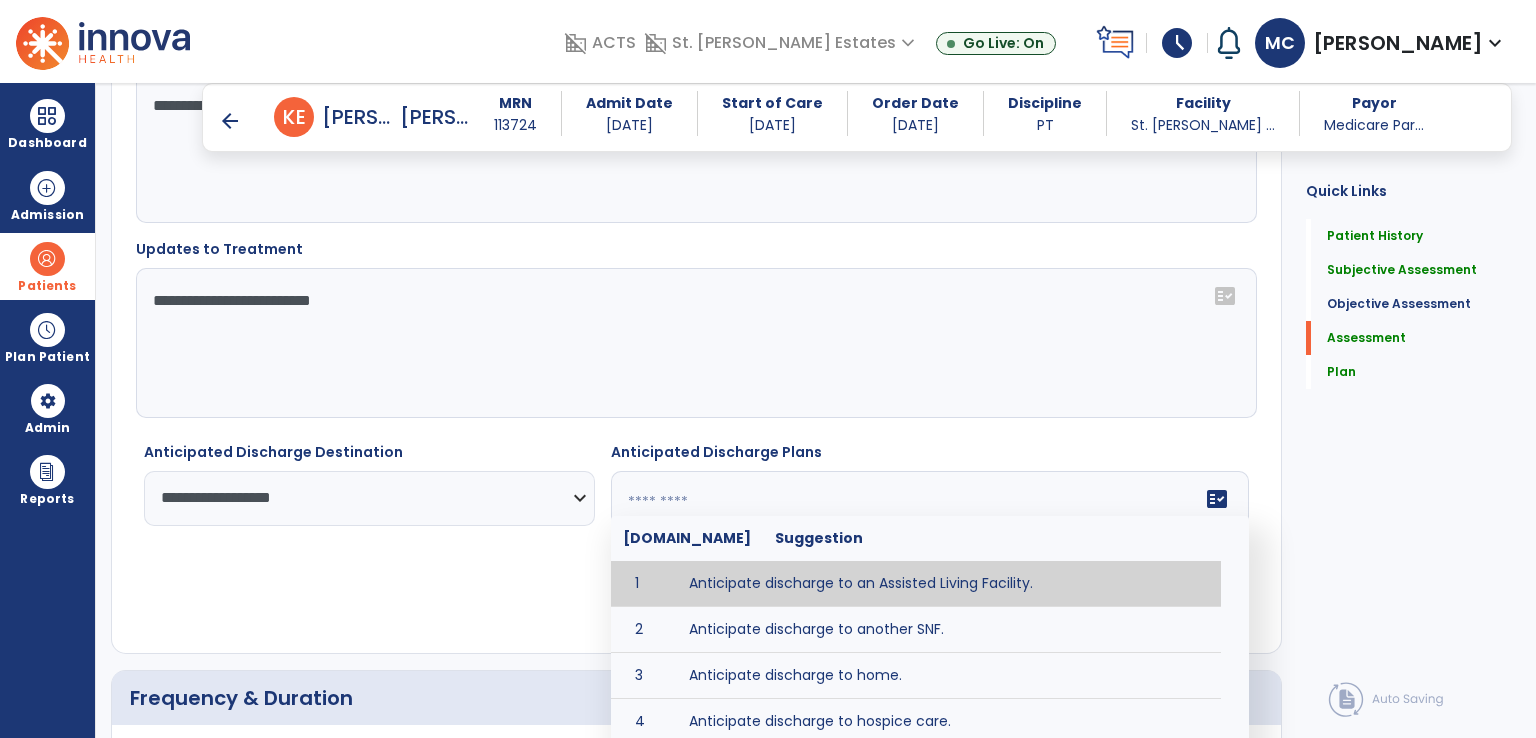 scroll, scrollTop: 100, scrollLeft: 0, axis: vertical 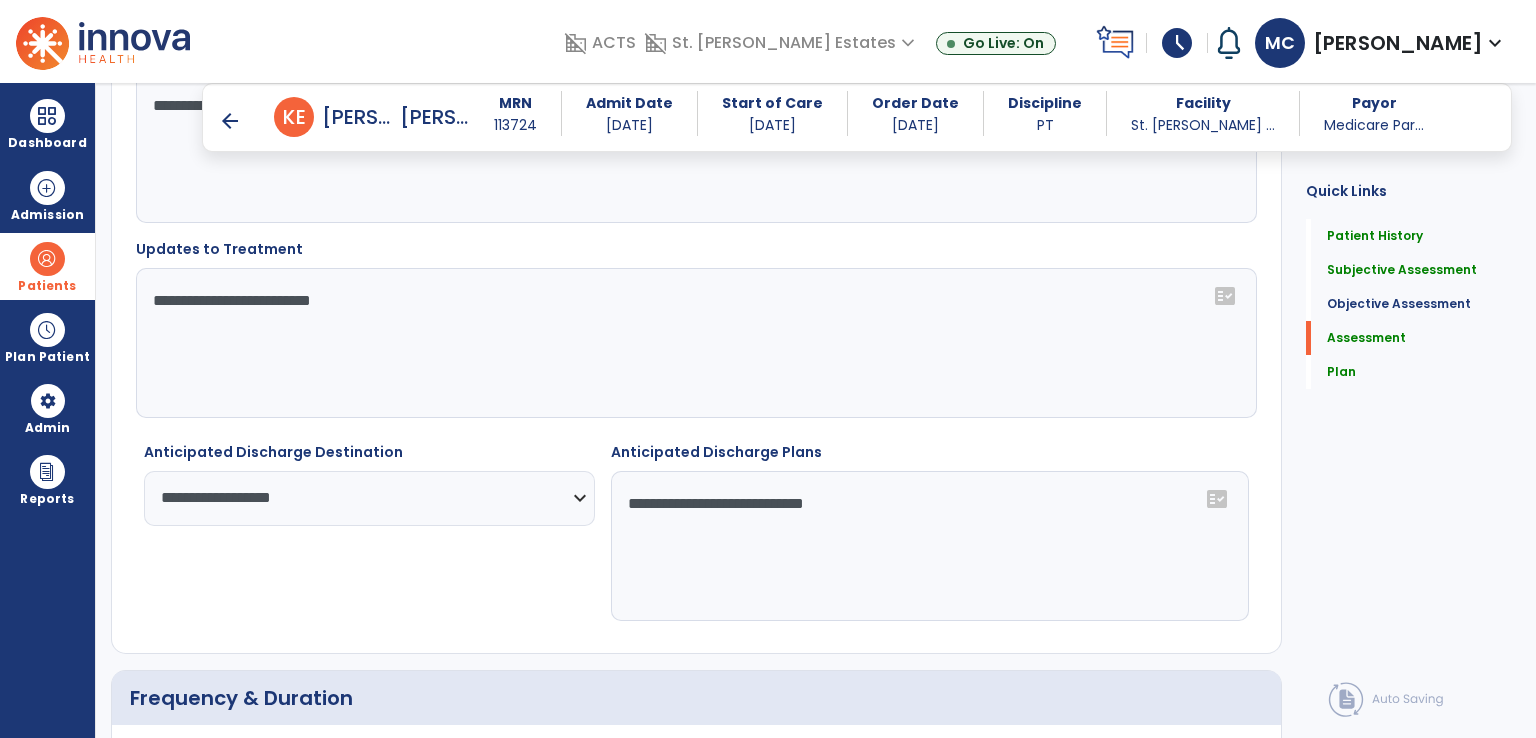 click on "**********" 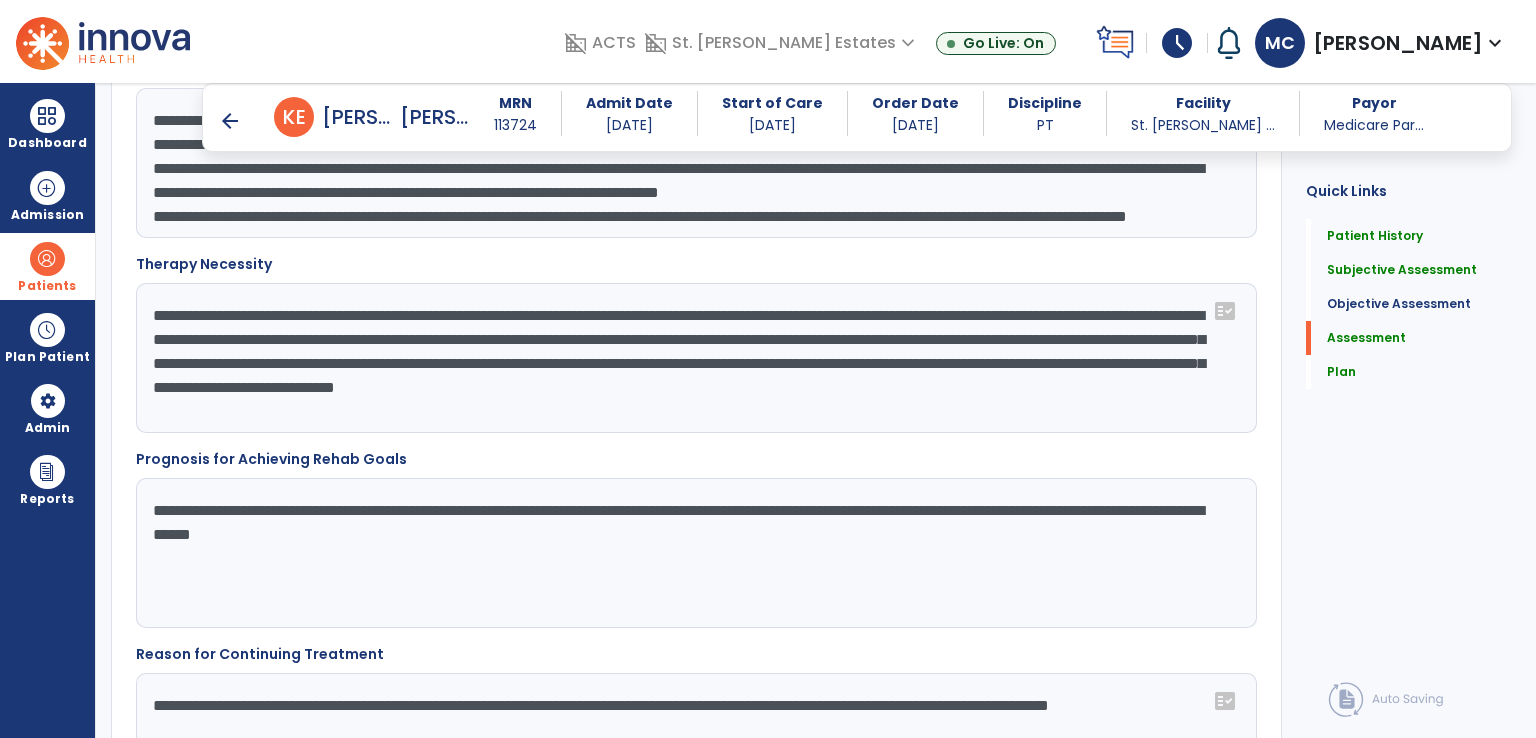 scroll, scrollTop: 1379, scrollLeft: 0, axis: vertical 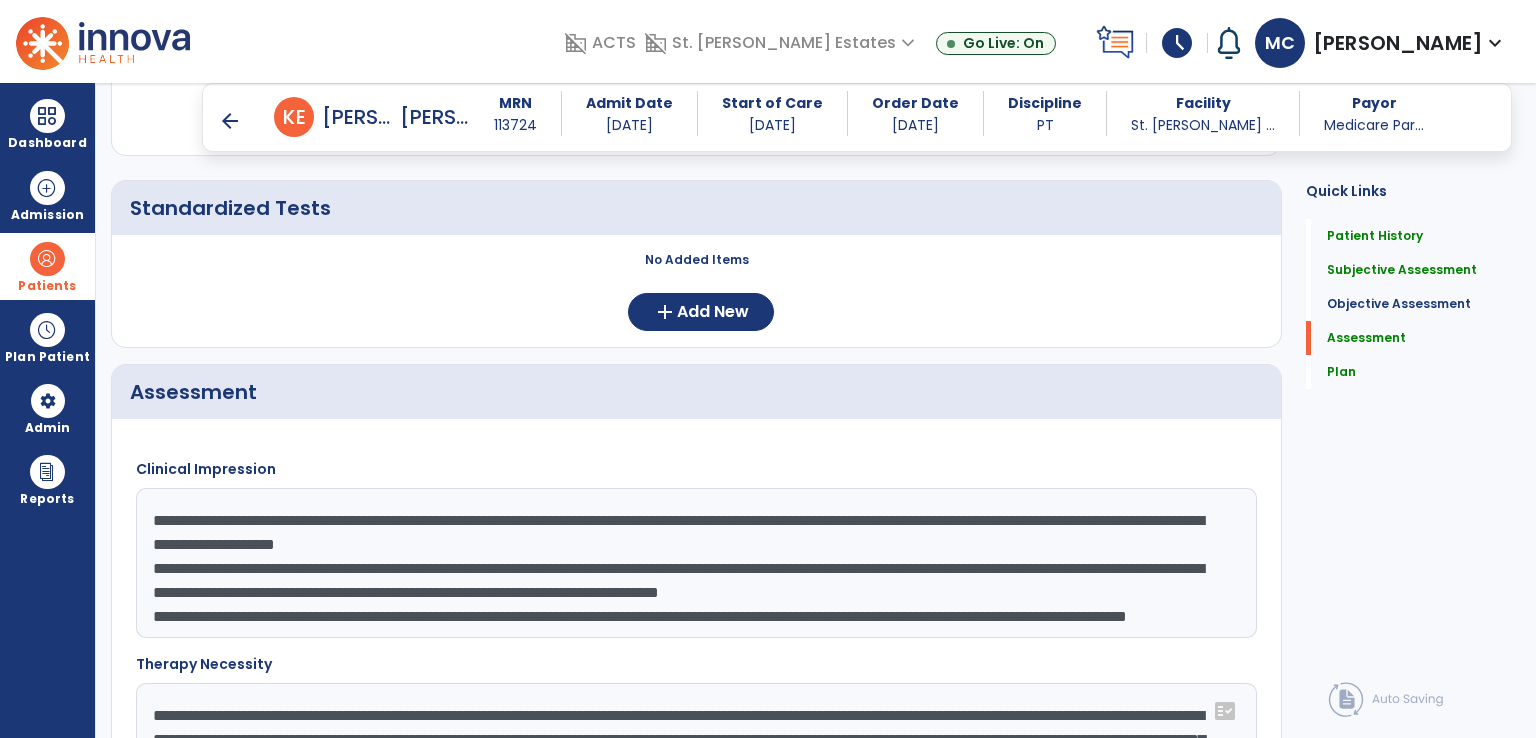 type on "**********" 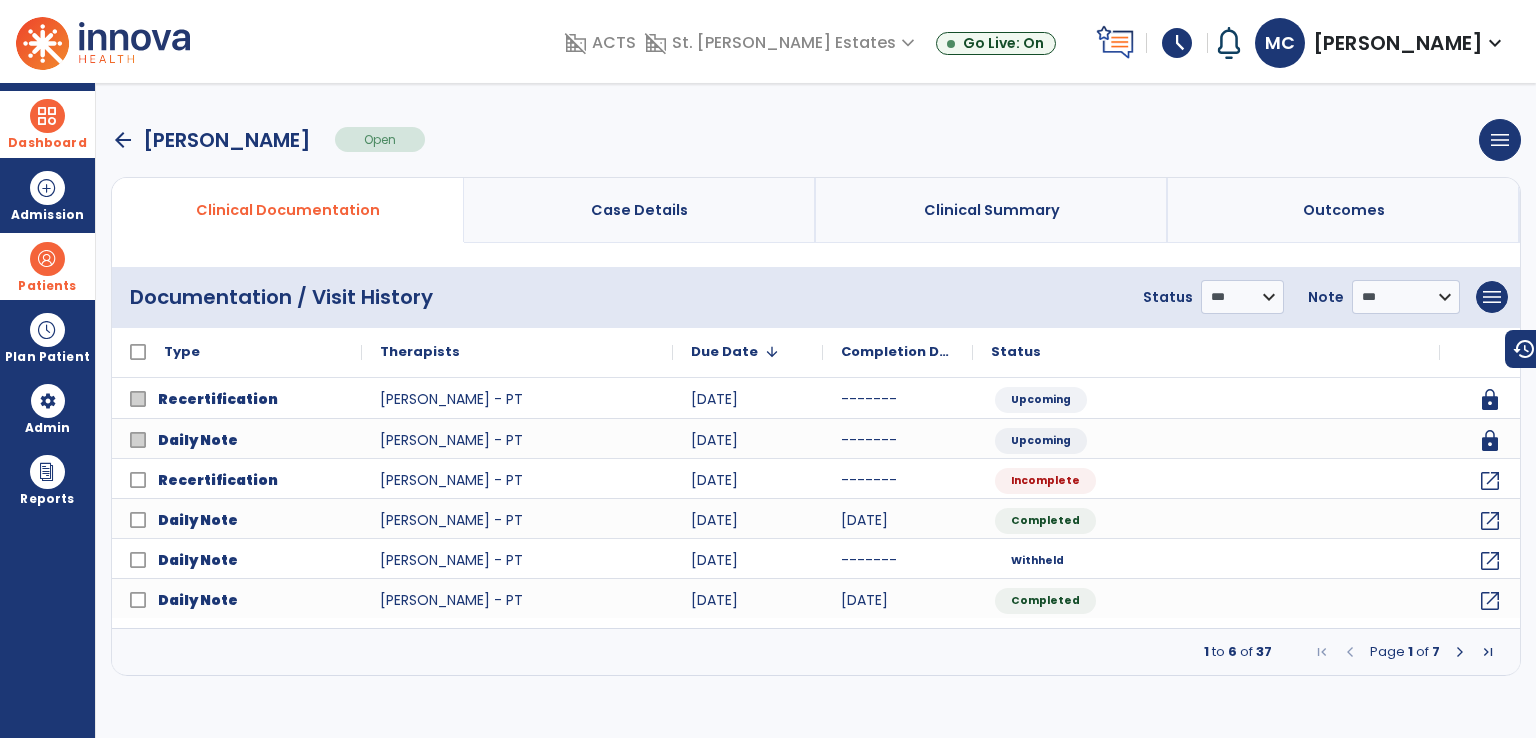 click at bounding box center (47, 116) 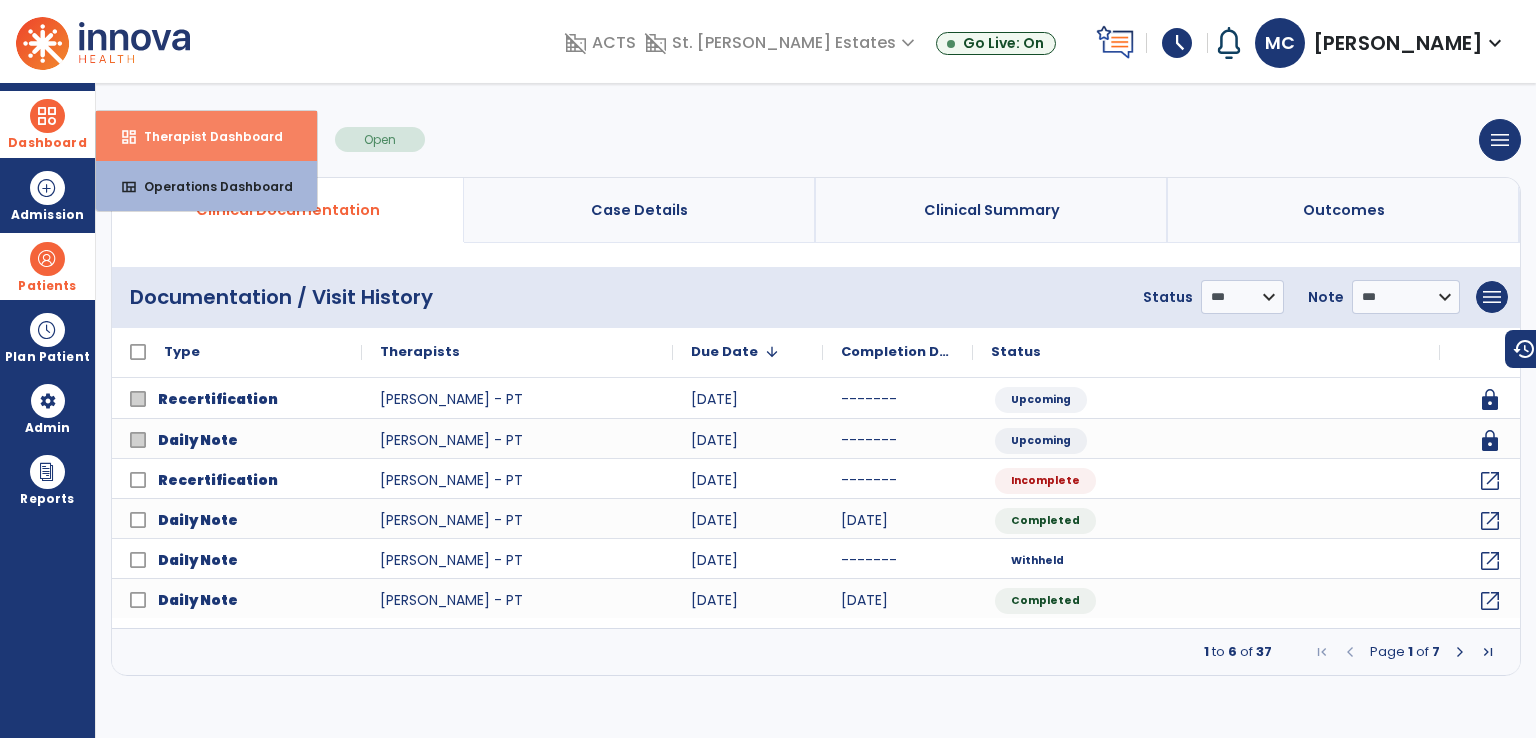 click on "Therapist Dashboard" at bounding box center [205, 136] 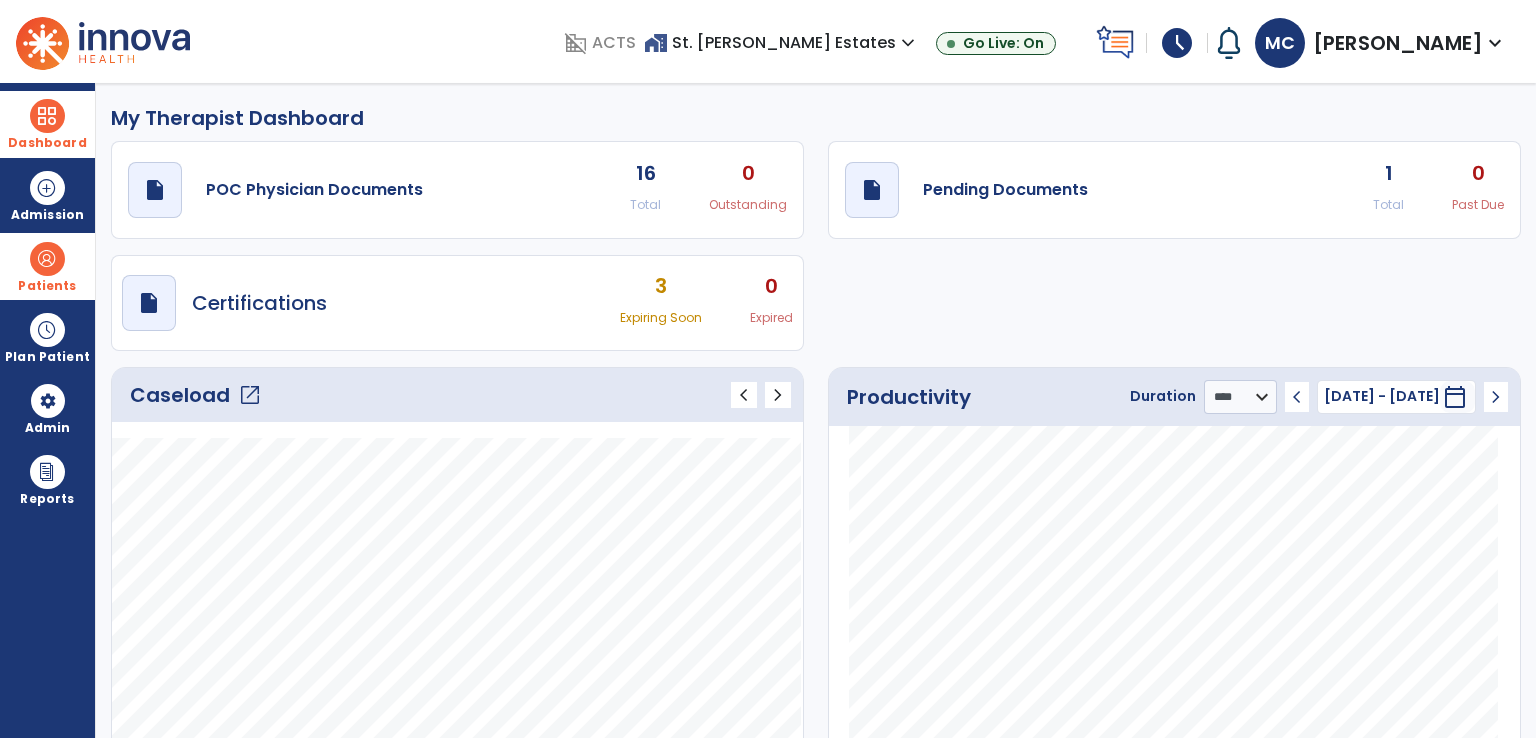 click on "draft   open_in_new  Pending Documents 1 Total 0 Past Due" 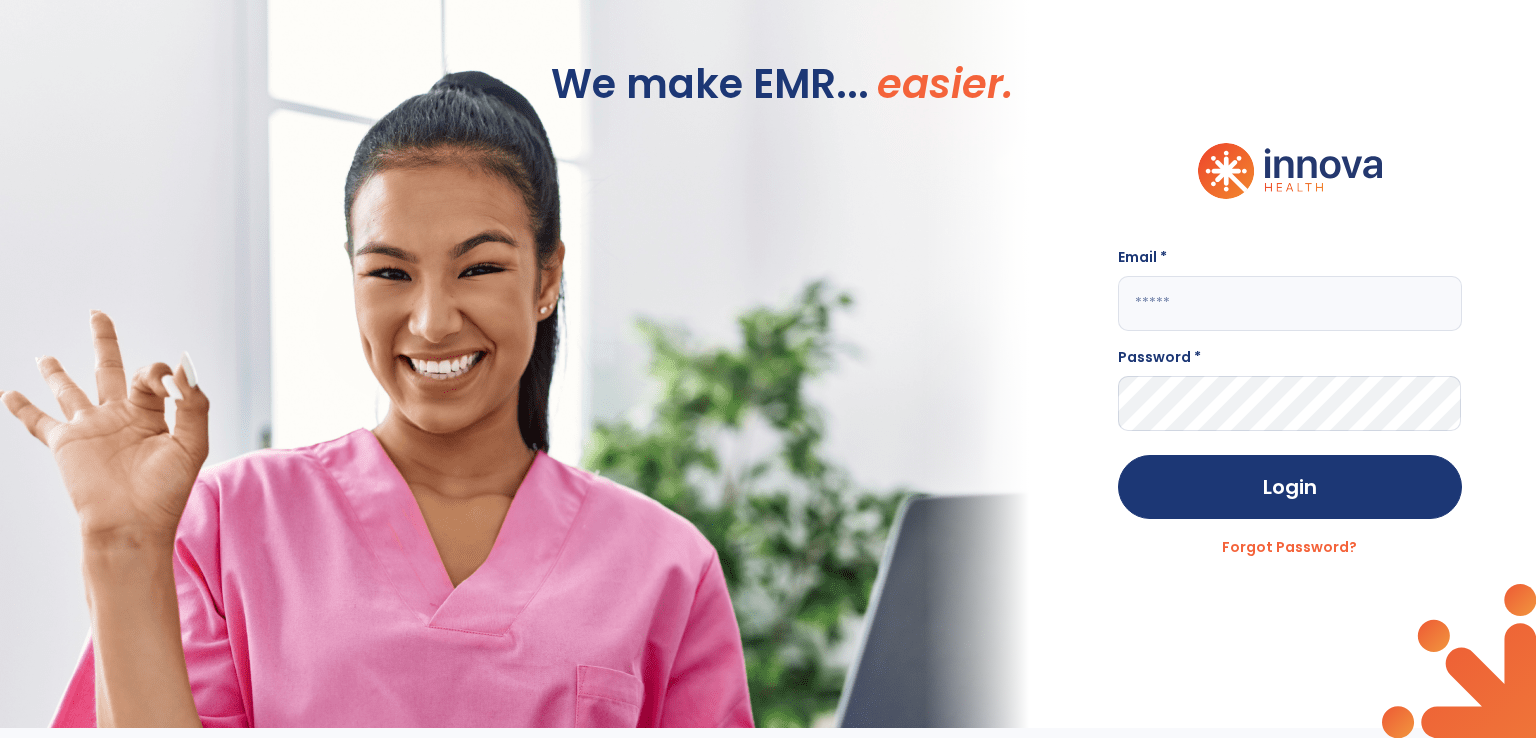type on "**********" 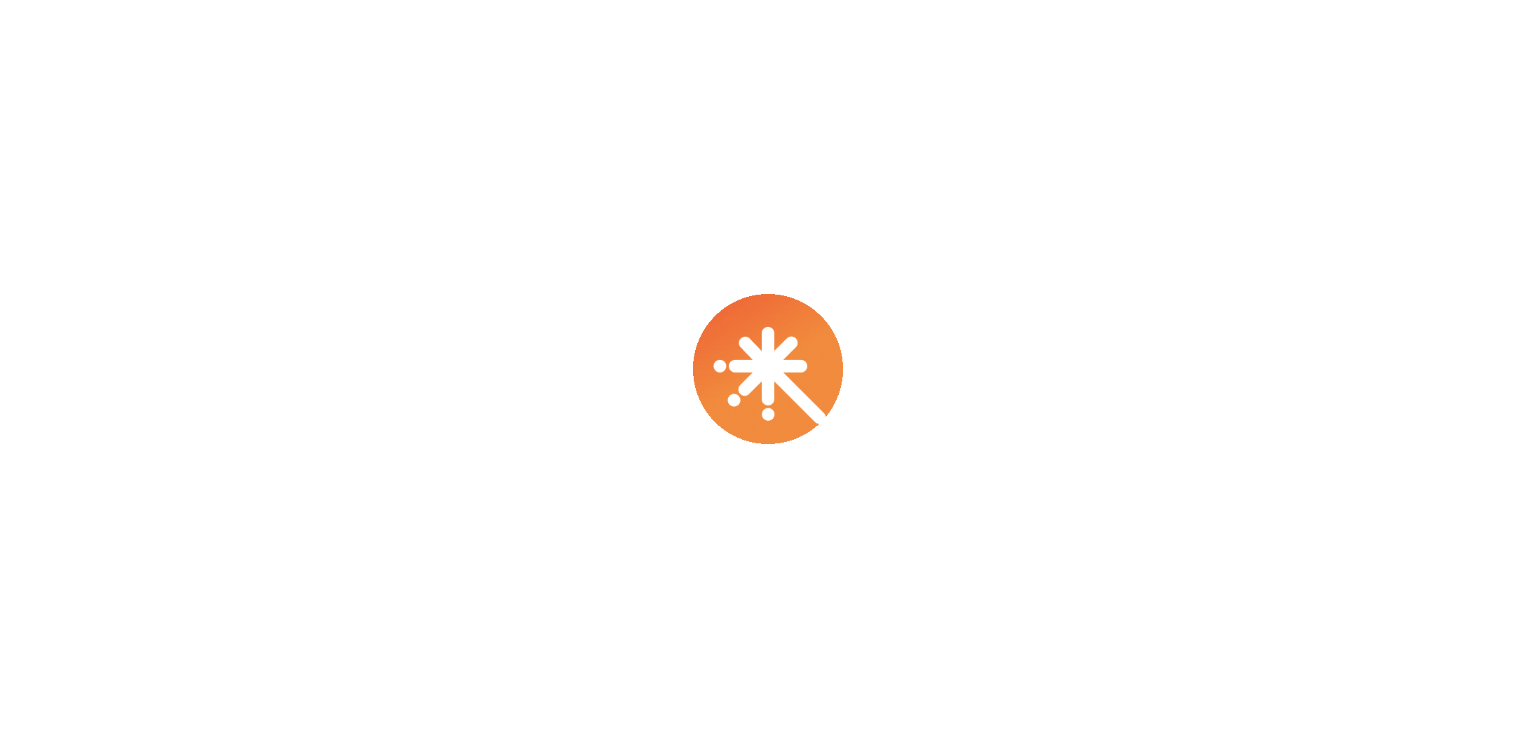 scroll, scrollTop: 0, scrollLeft: 0, axis: both 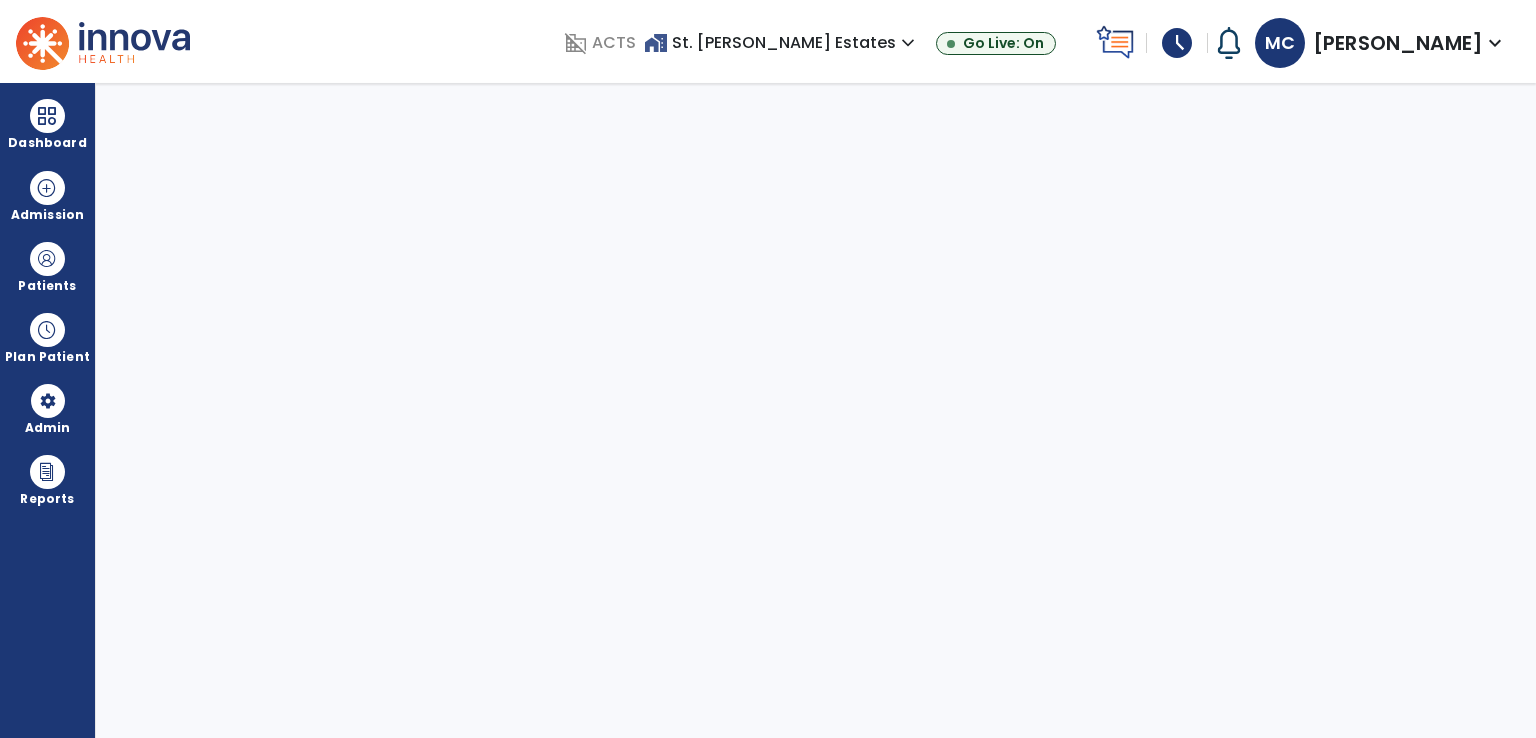 select on "****" 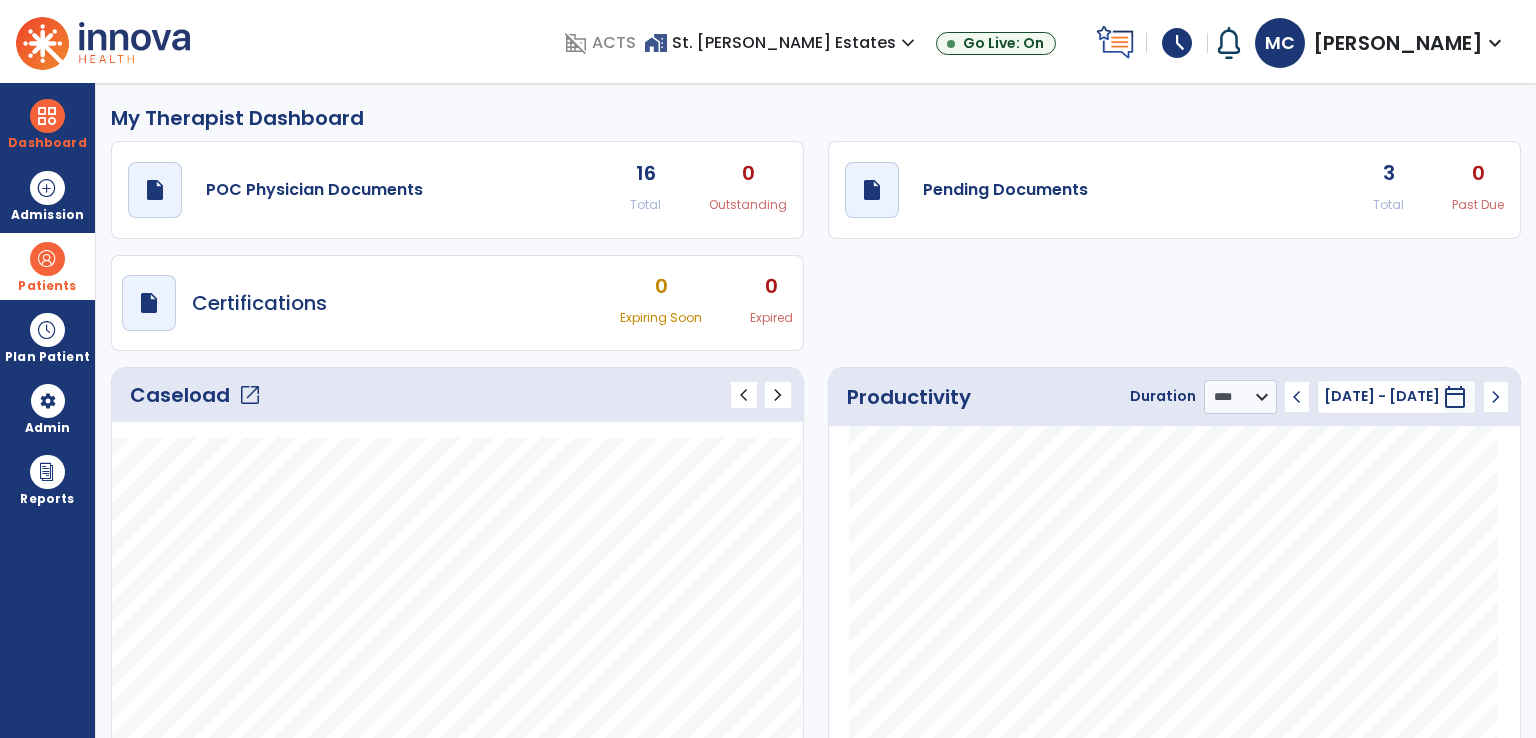 click at bounding box center (47, 259) 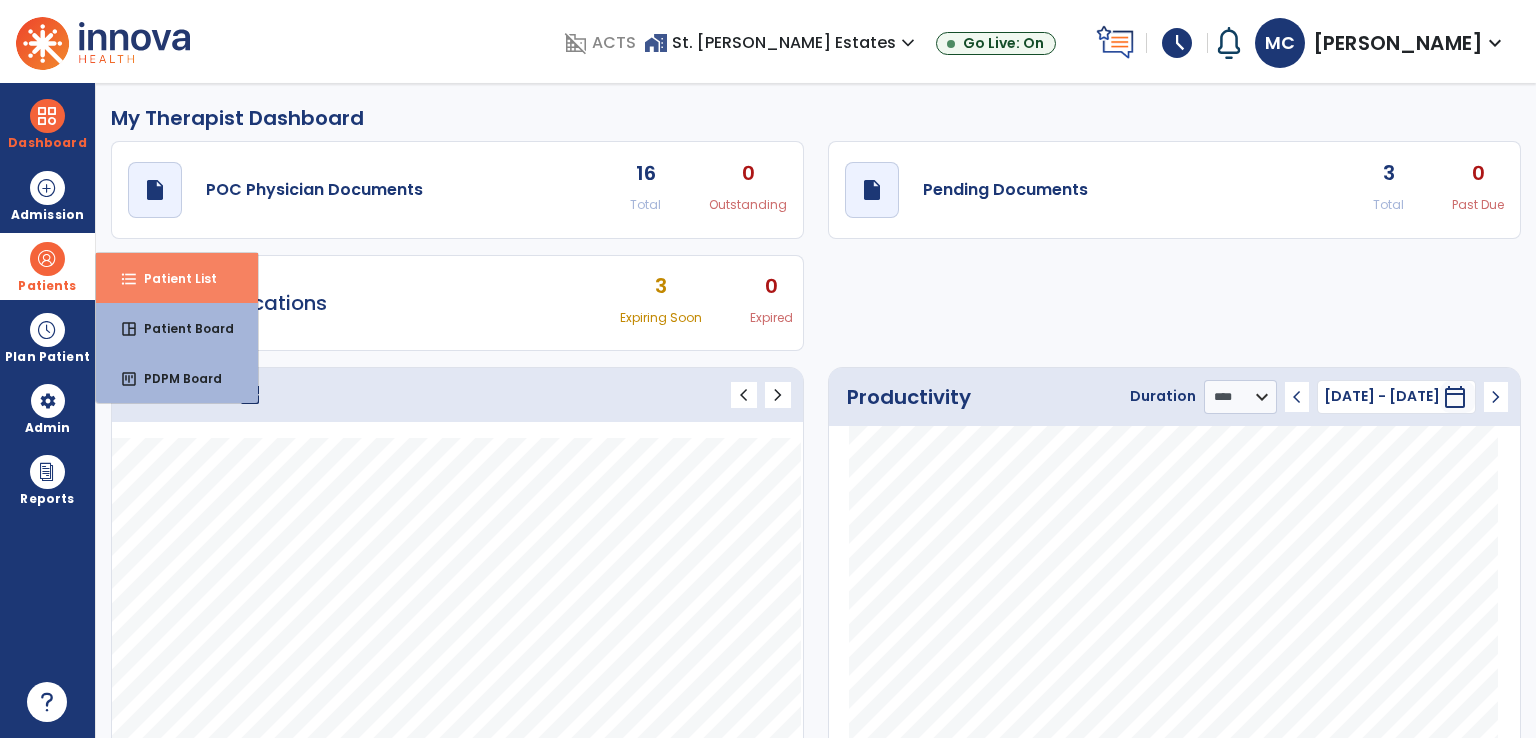 click on "format_list_bulleted  Patient List" at bounding box center [177, 278] 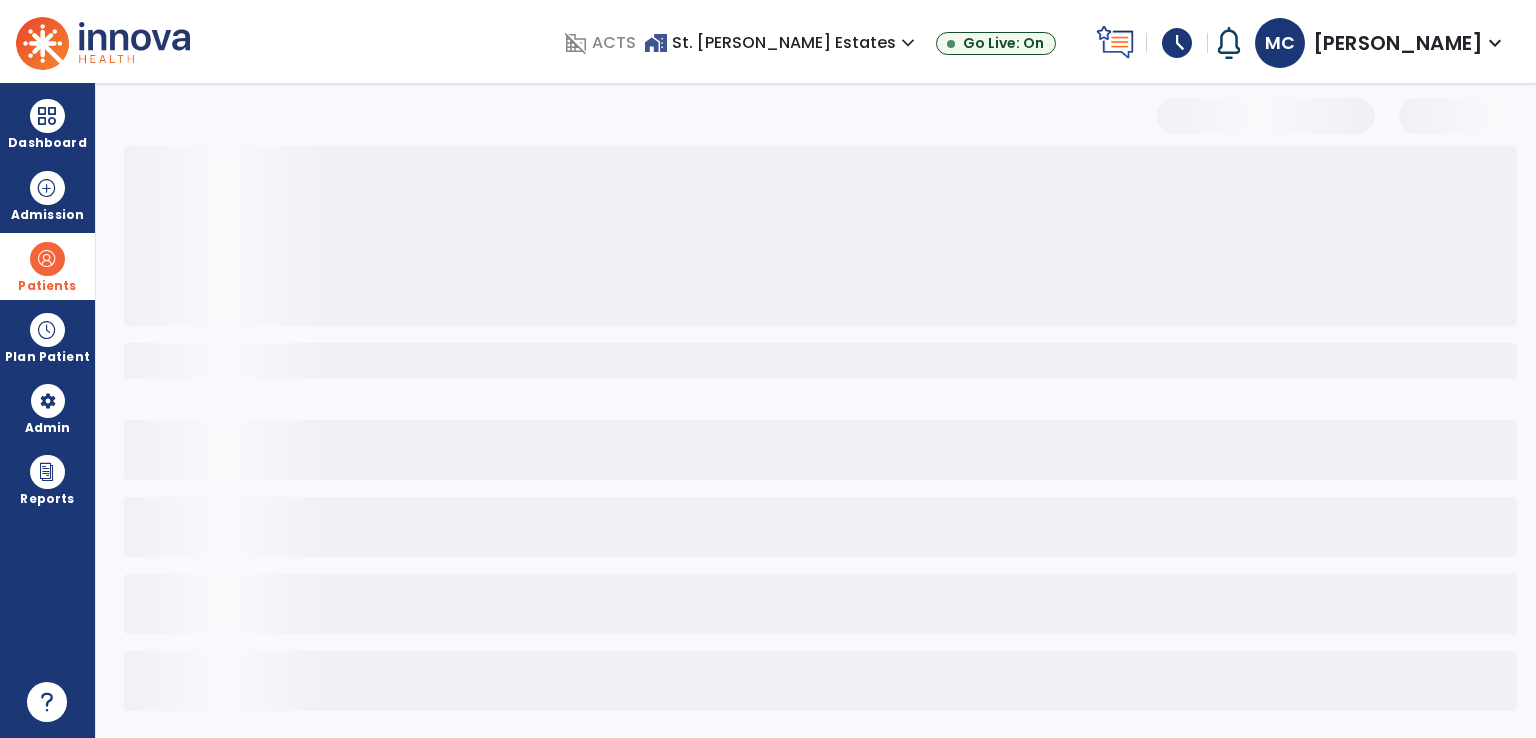 select on "***" 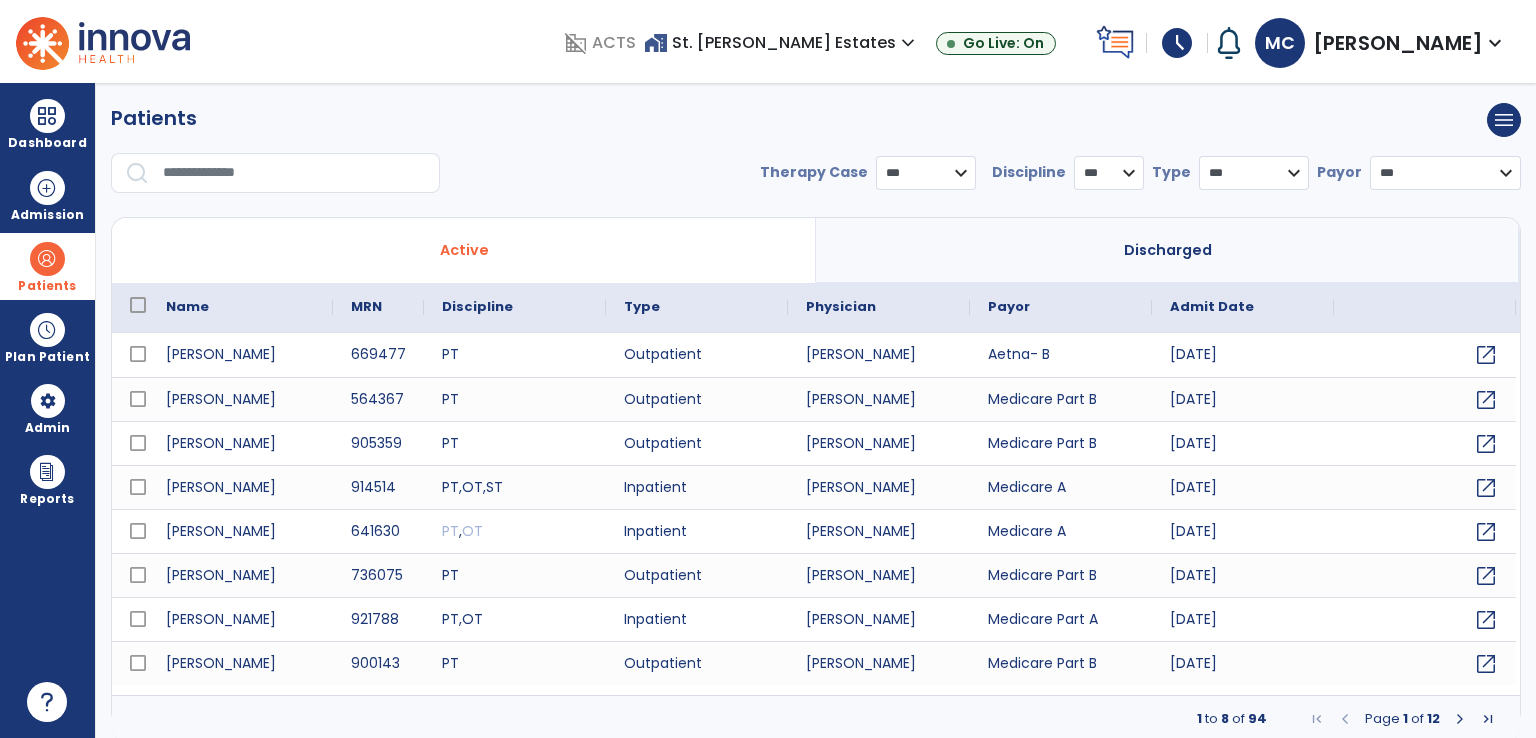 click at bounding box center (294, 173) 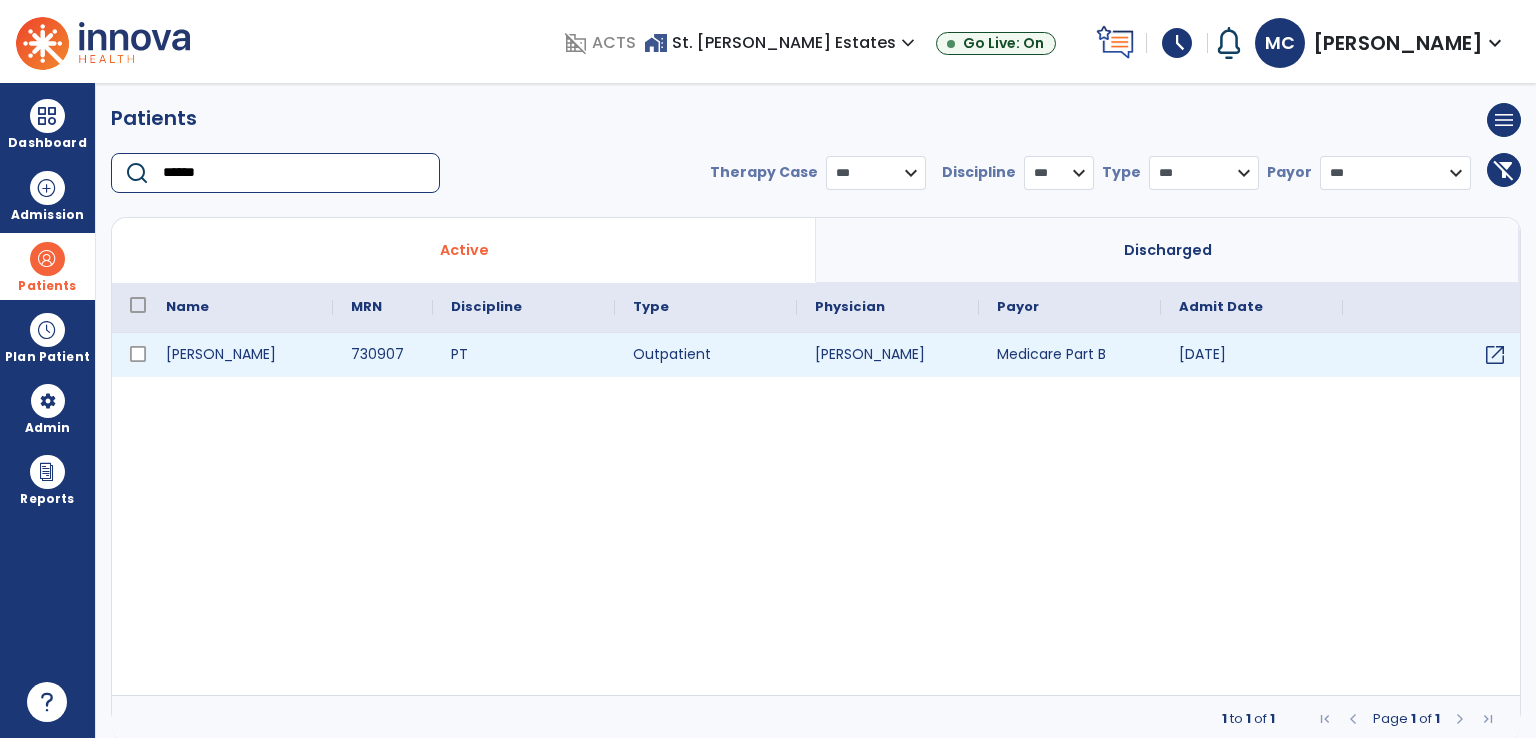 type on "******" 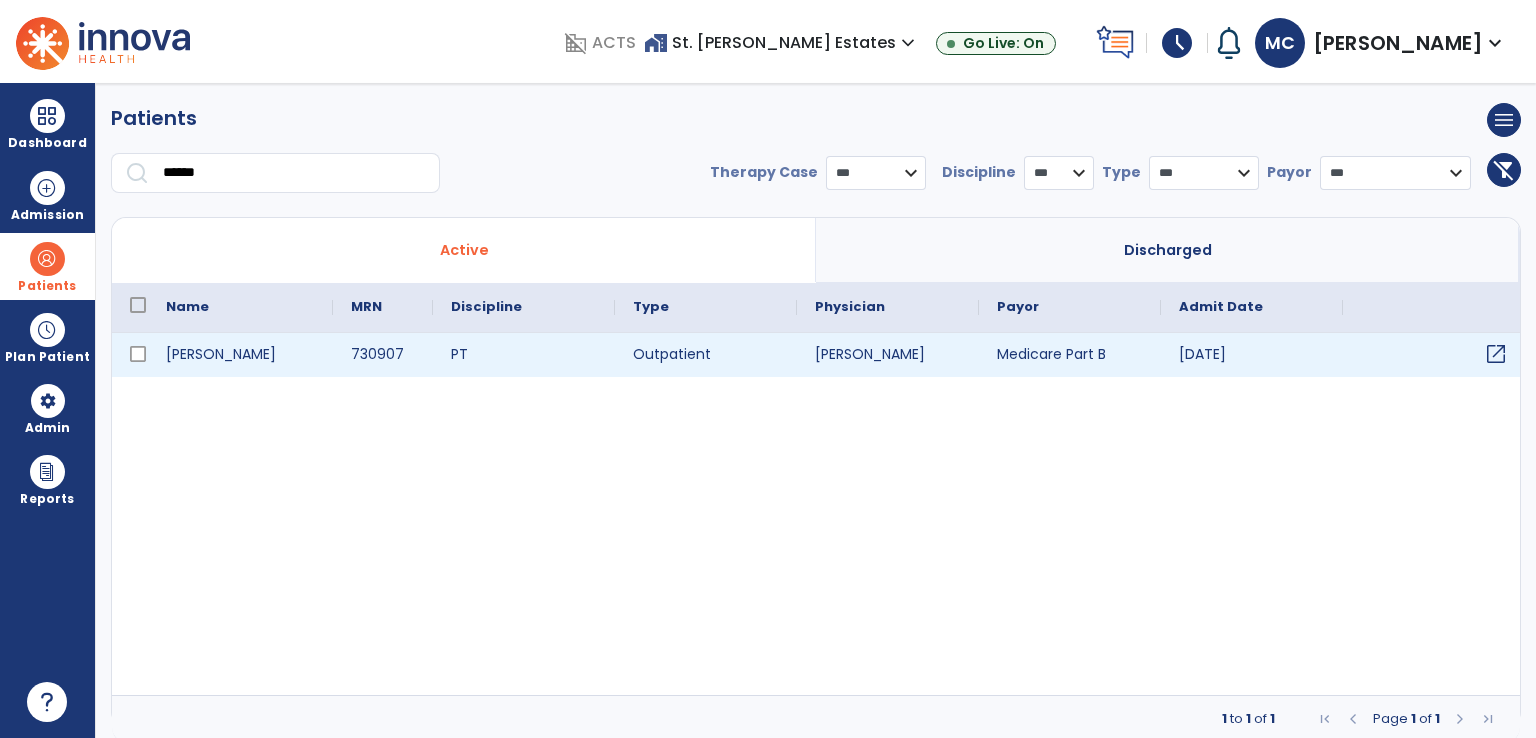 click on "open_in_new" at bounding box center (1496, 354) 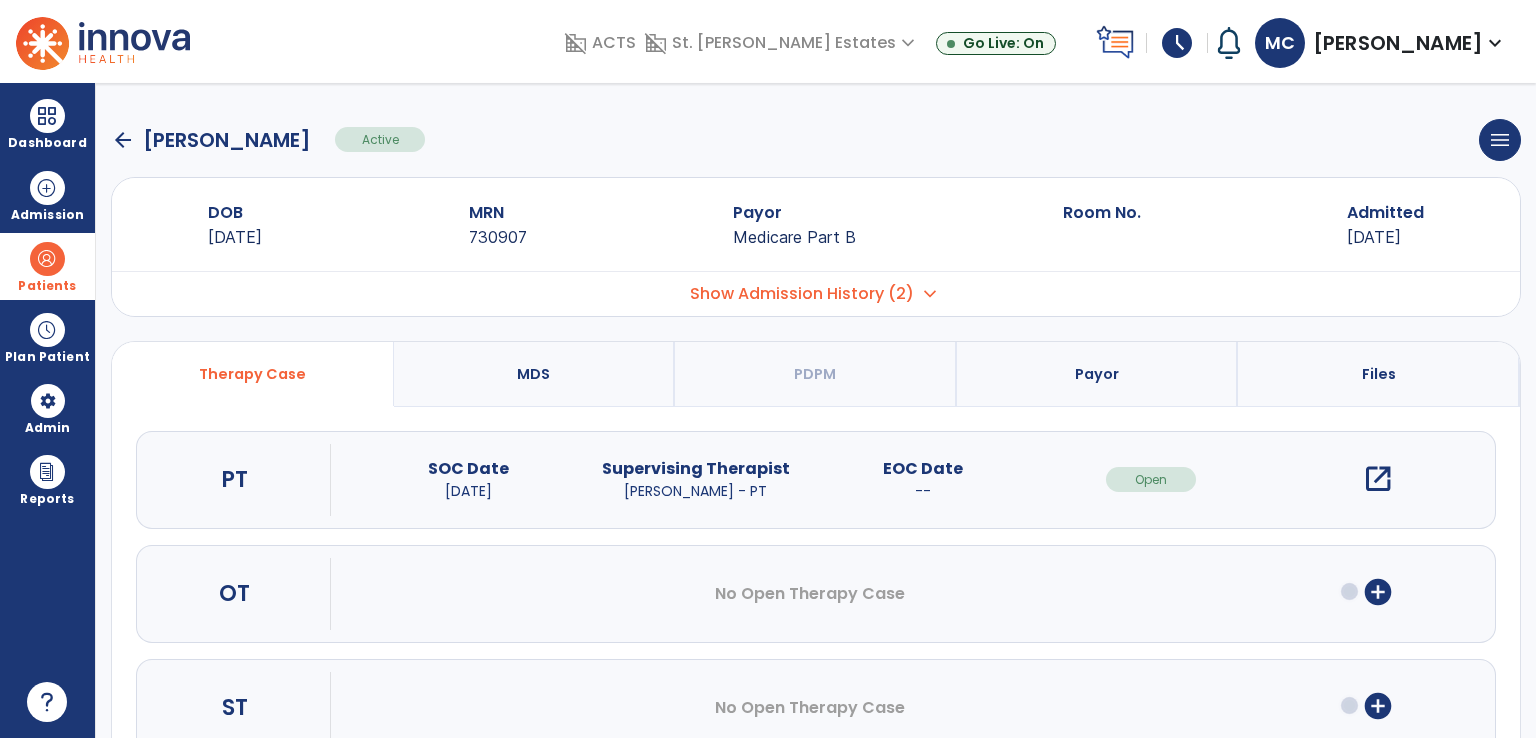 click on "open_in_new" at bounding box center [1378, 479] 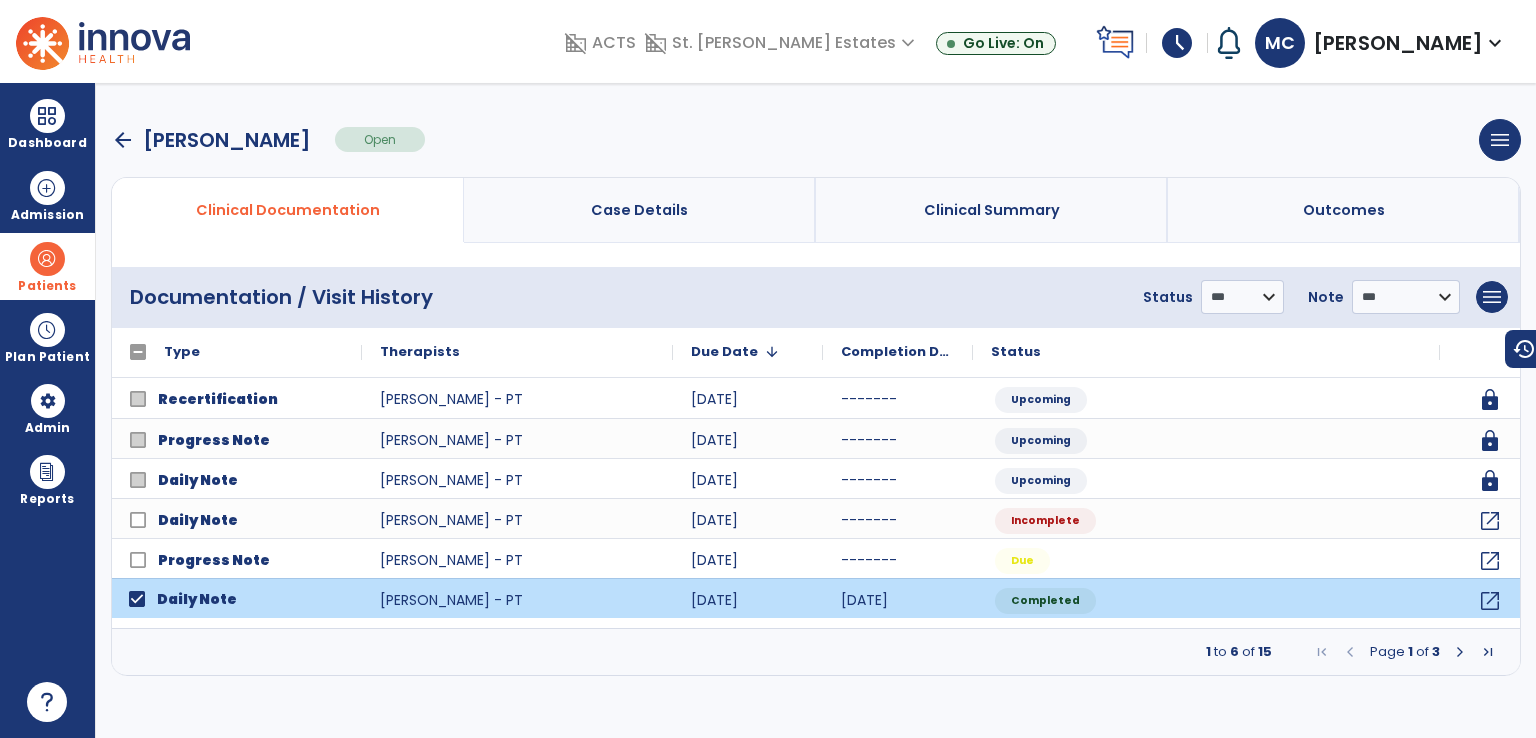 click at bounding box center [1460, 652] 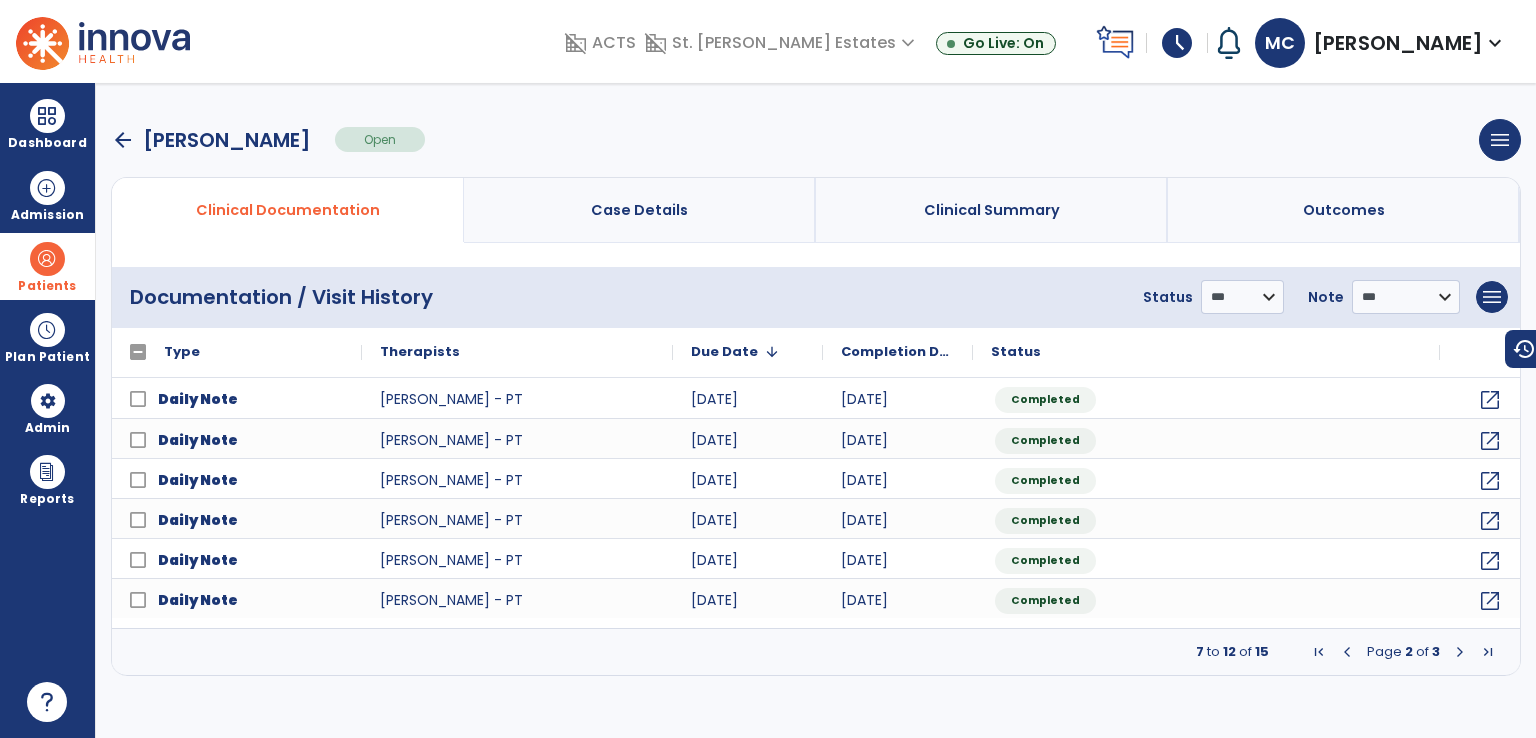 click at bounding box center [1460, 652] 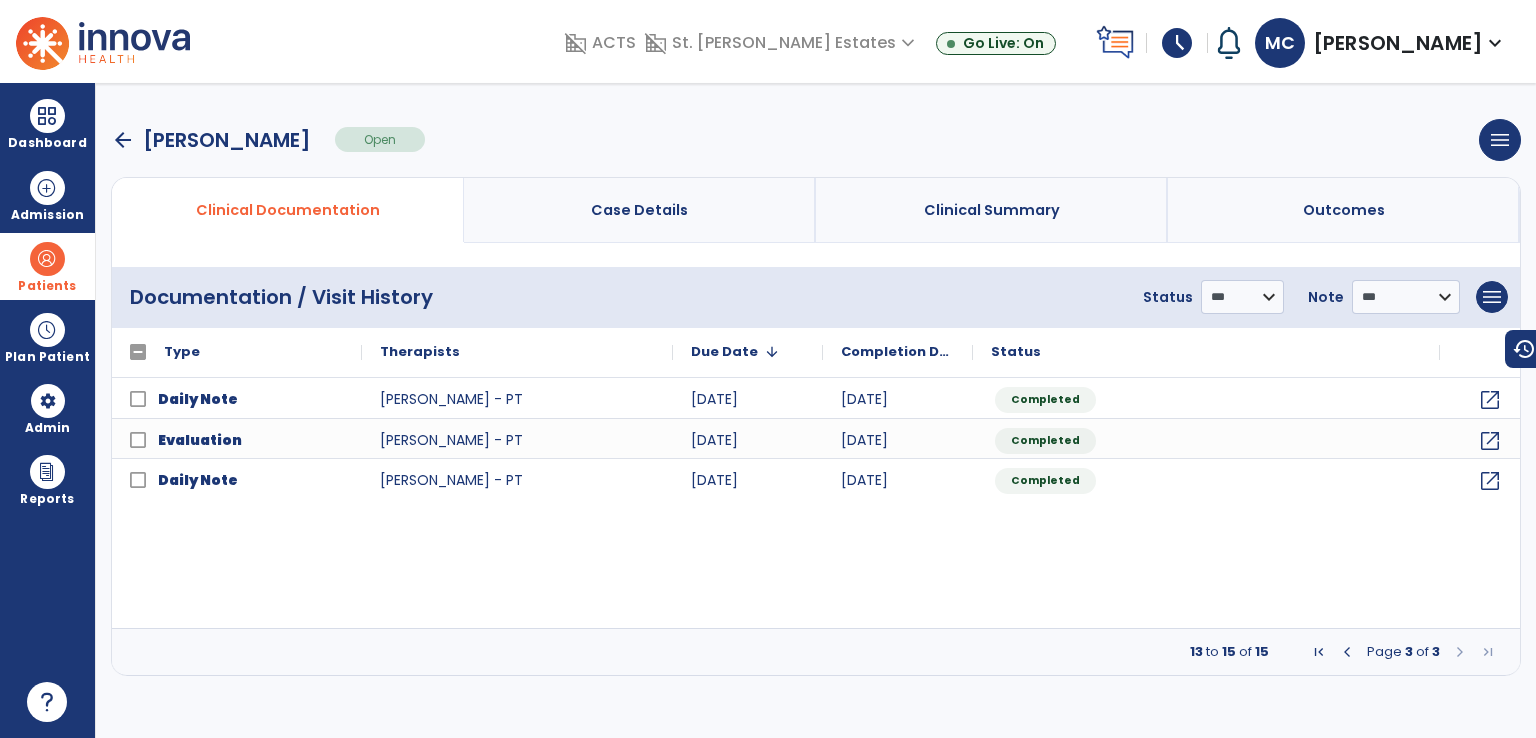 click on "Page
3
of
3" at bounding box center [1403, 652] 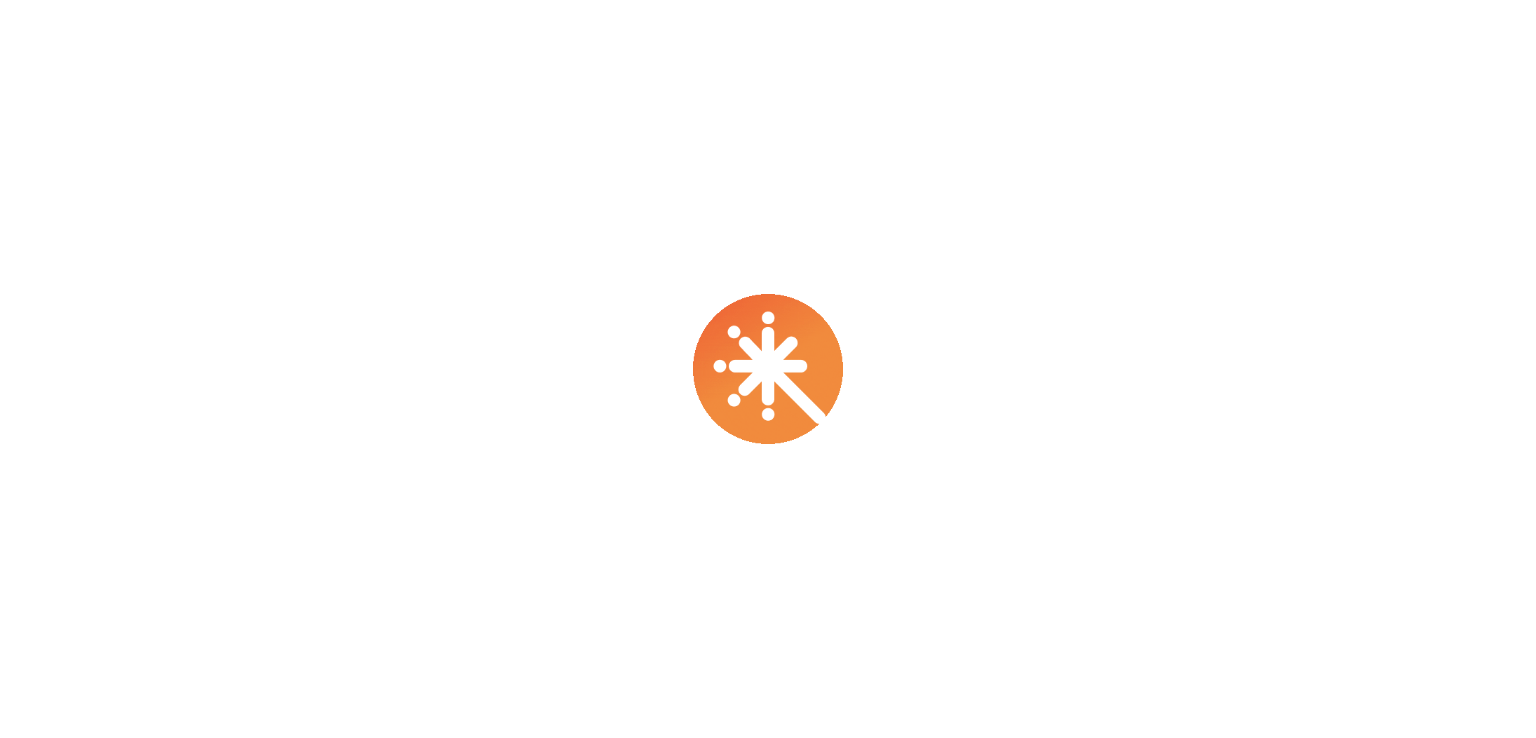 scroll, scrollTop: 0, scrollLeft: 0, axis: both 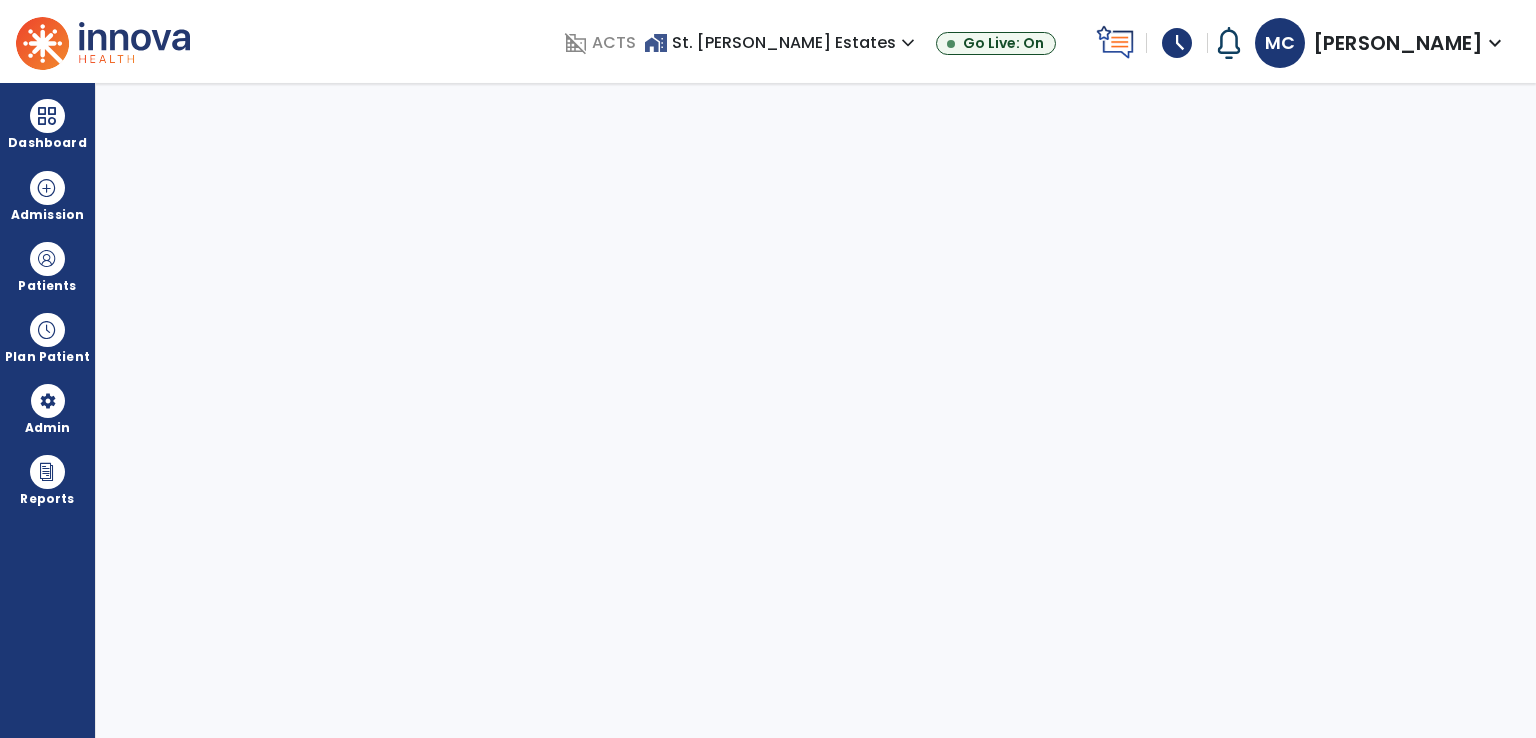 select on "****" 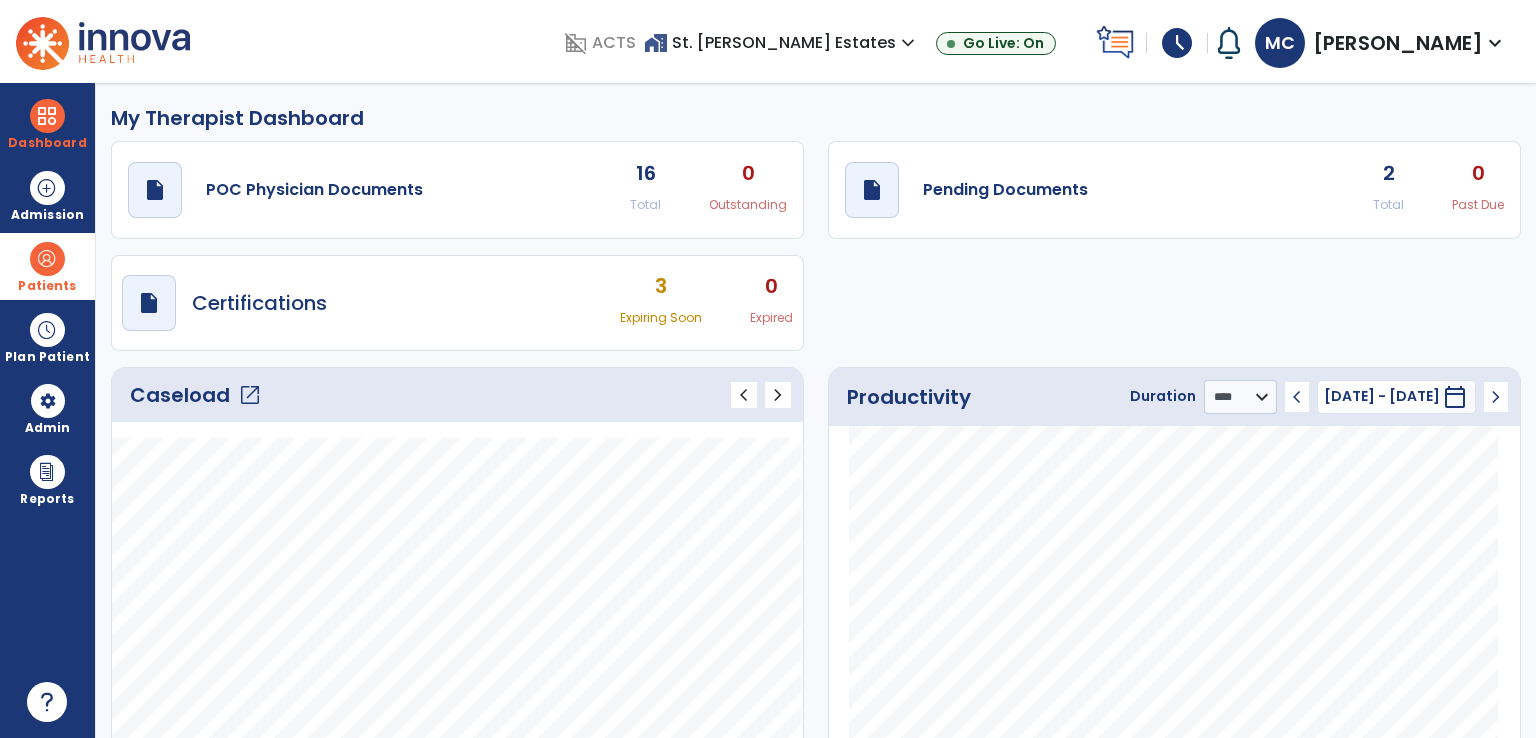 click at bounding box center [47, 259] 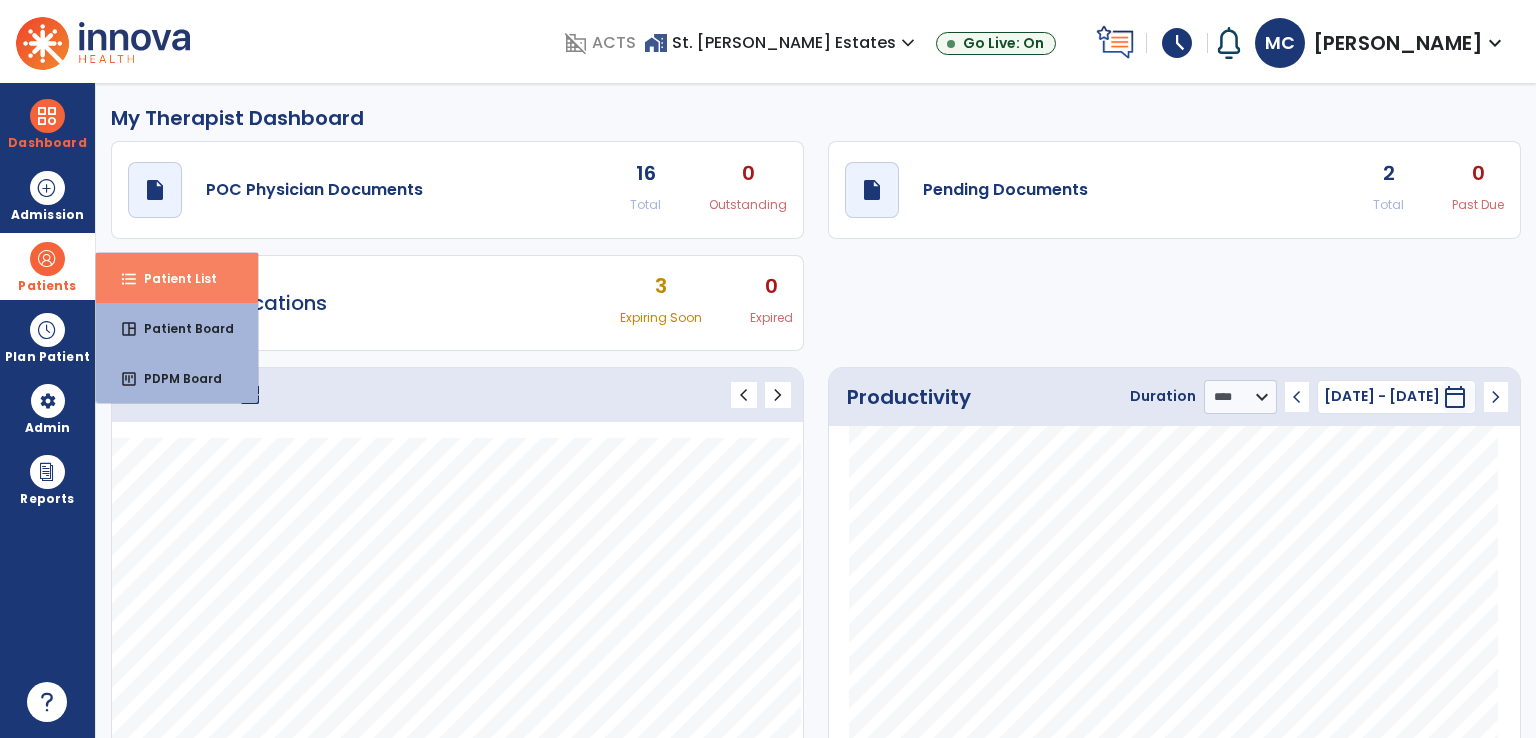 click on "format_list_bulleted  Patient List" at bounding box center [177, 278] 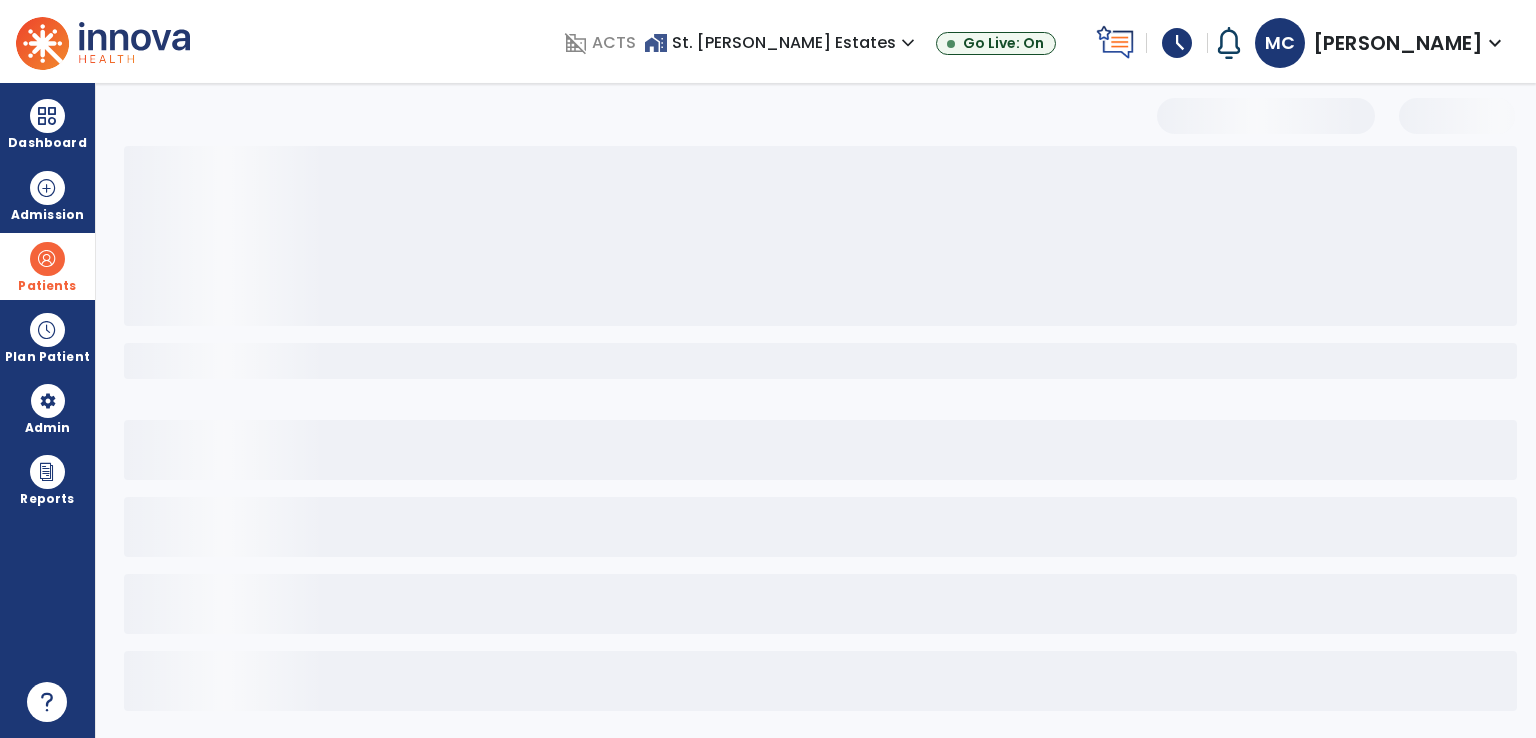 select on "***" 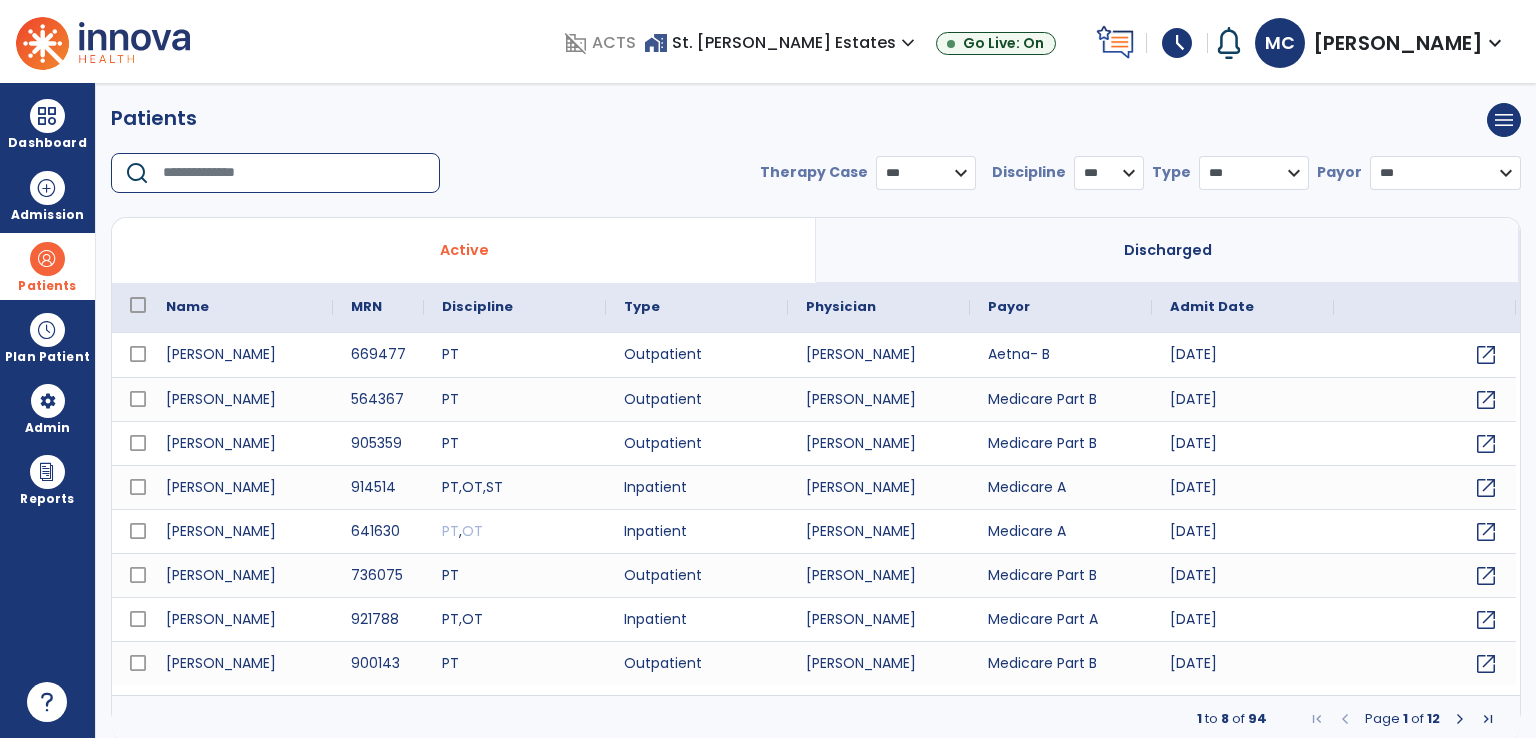 click at bounding box center (294, 173) 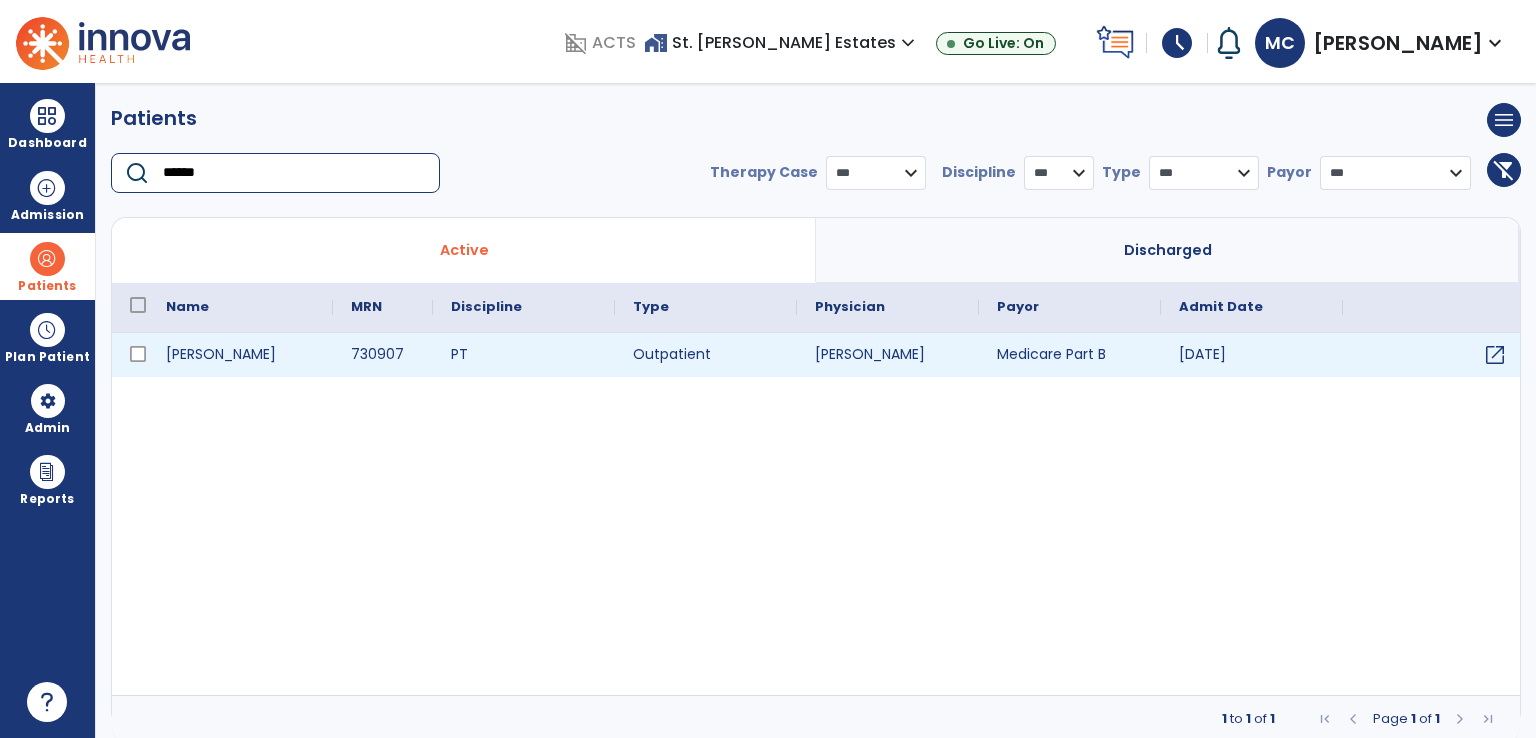 type on "******" 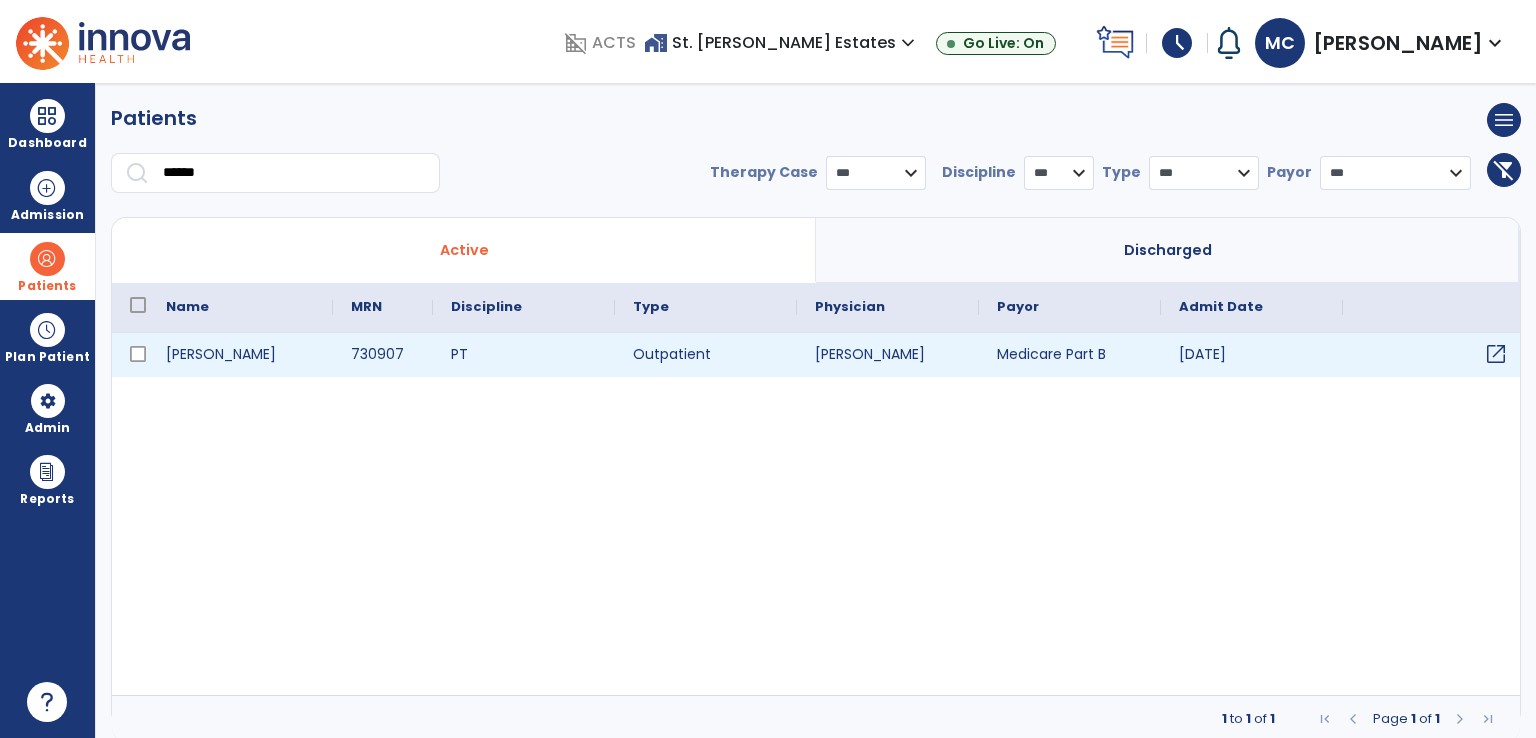 click on "open_in_new" at bounding box center [1496, 354] 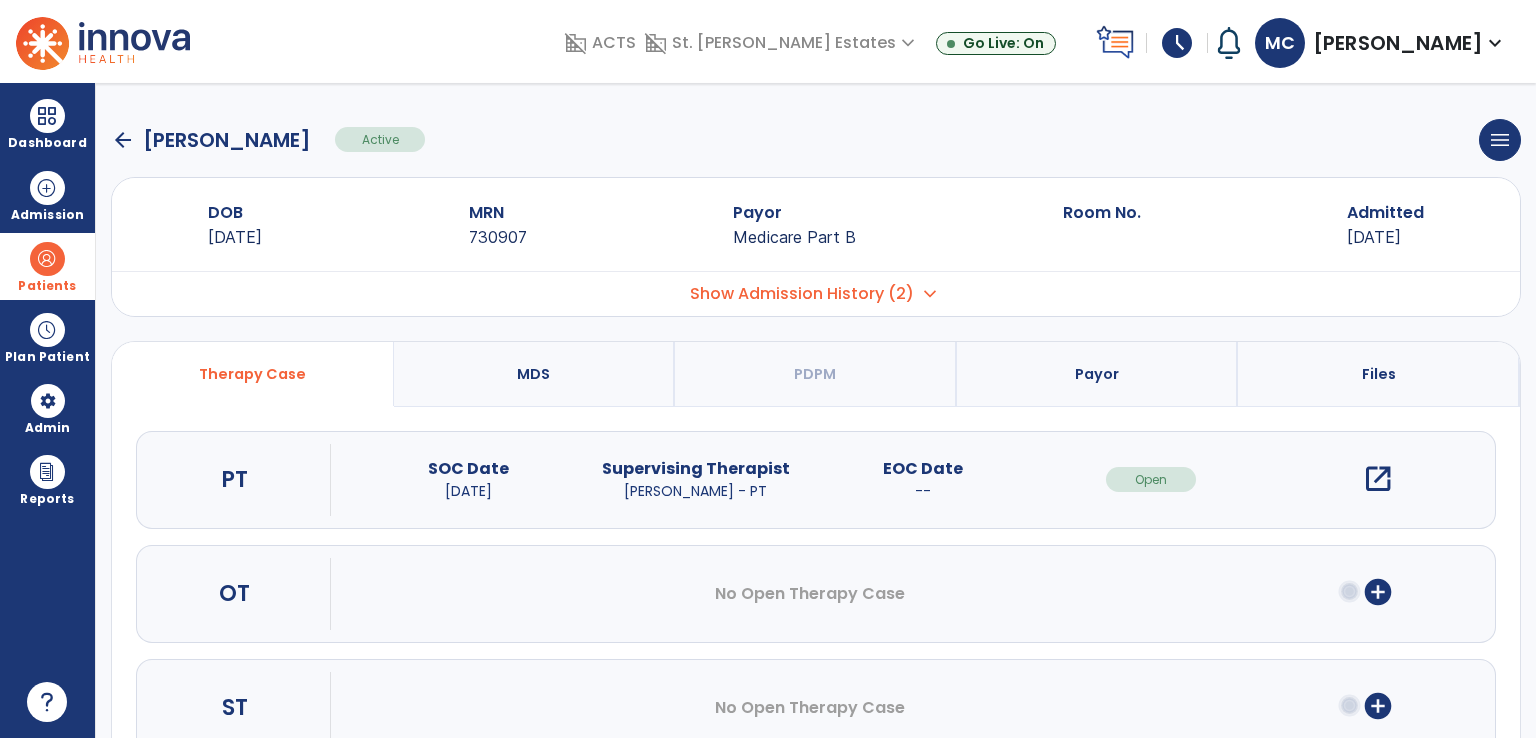click on "expand_more" at bounding box center [930, 294] 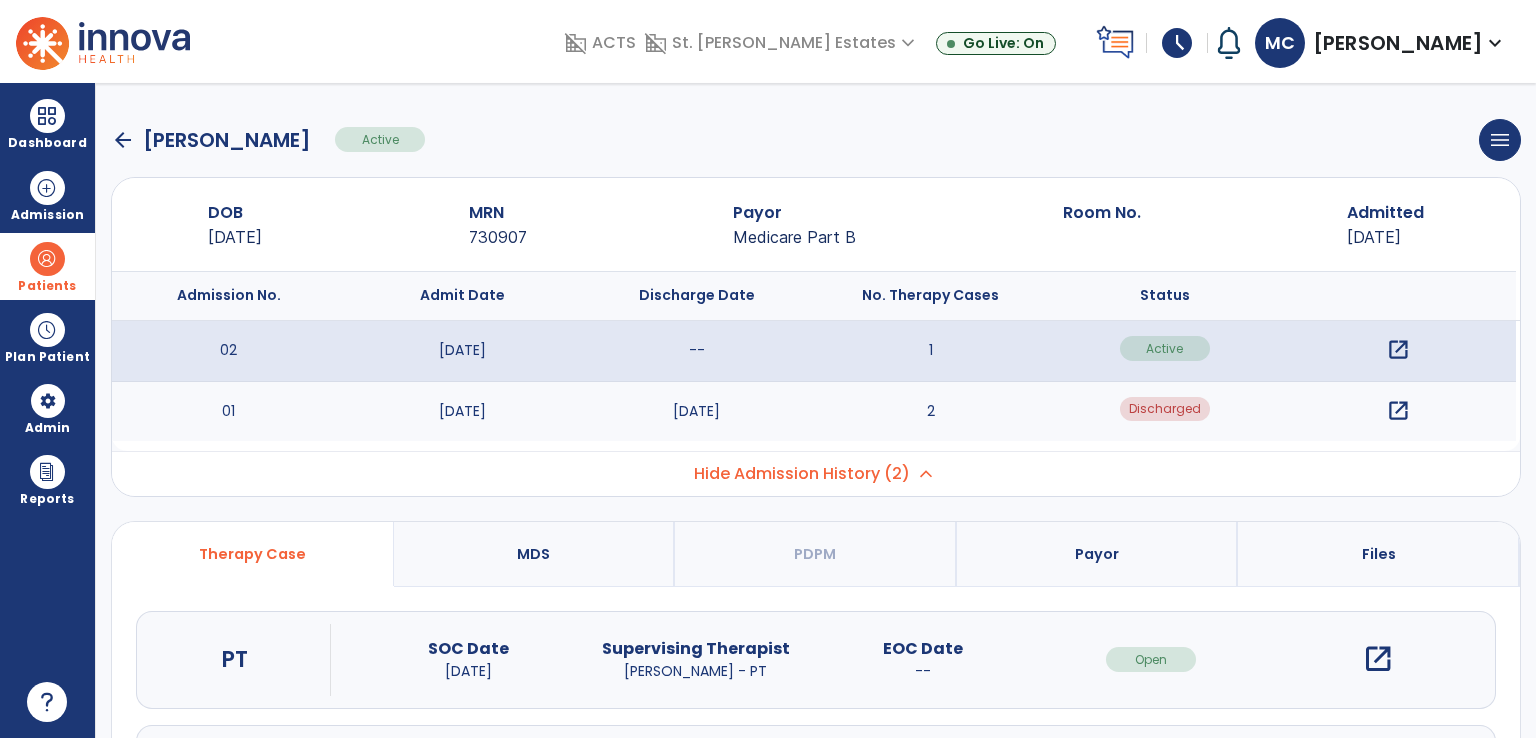 click on "open_in_new" at bounding box center (1398, 411) 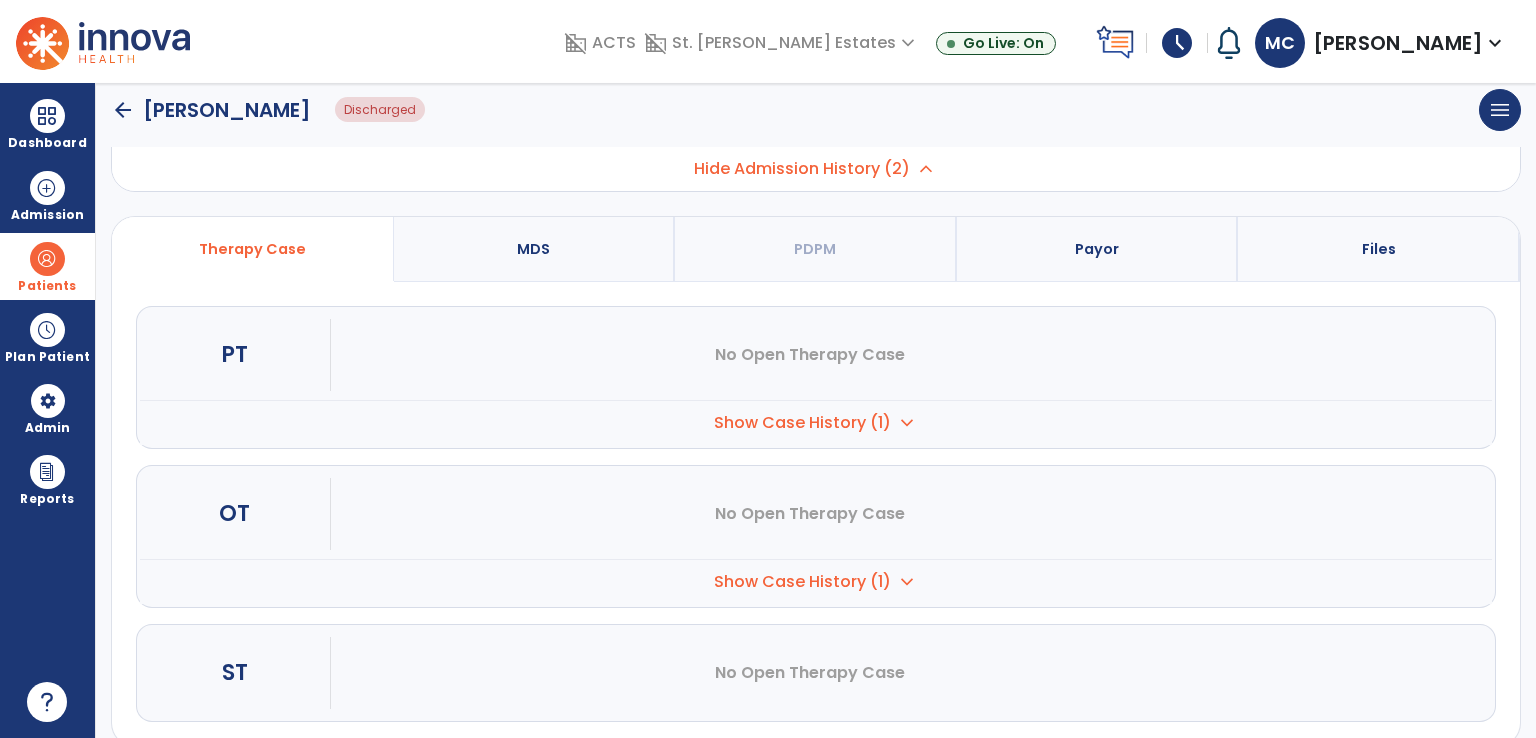 scroll, scrollTop: 334, scrollLeft: 0, axis: vertical 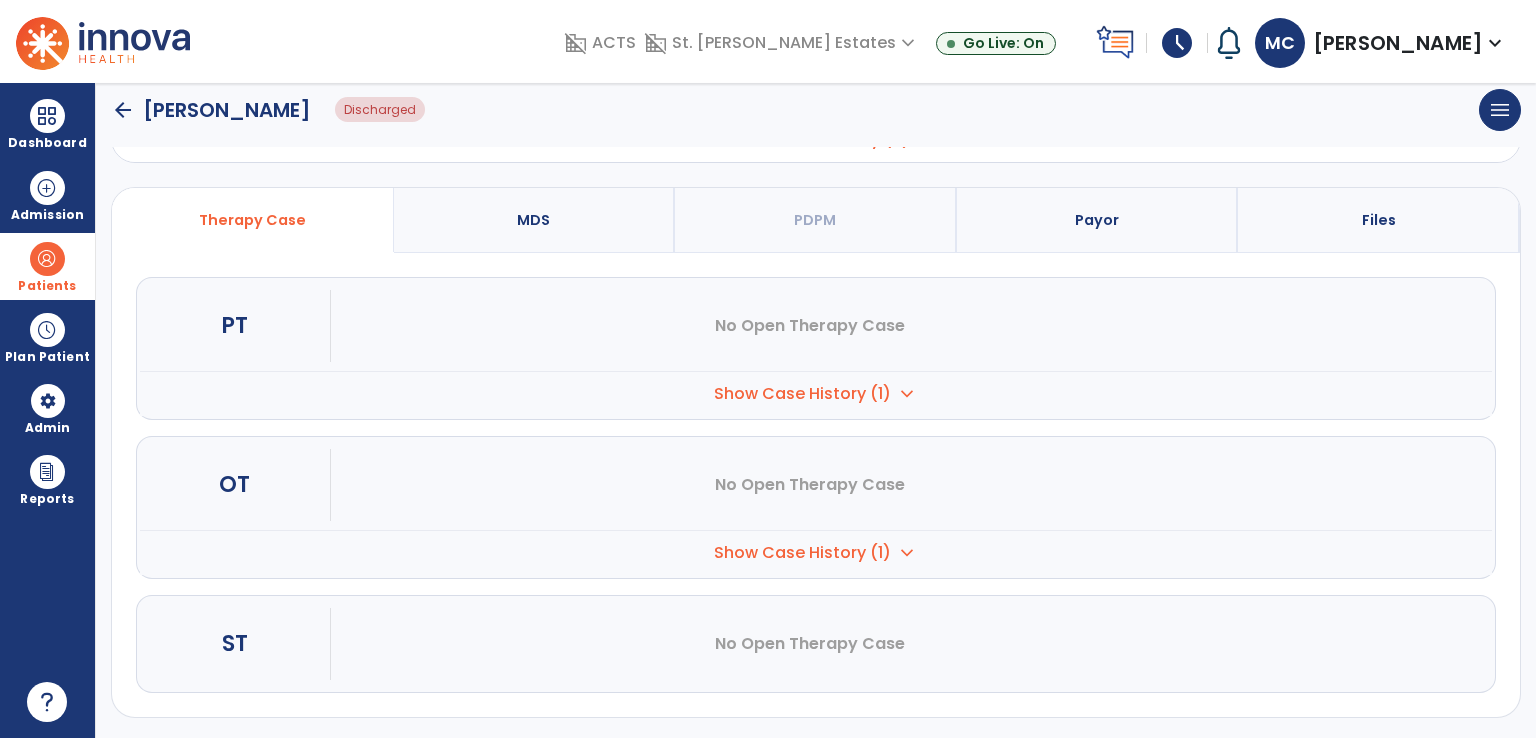 click on "Show Case History (1)     expand_more" at bounding box center (816, 393) 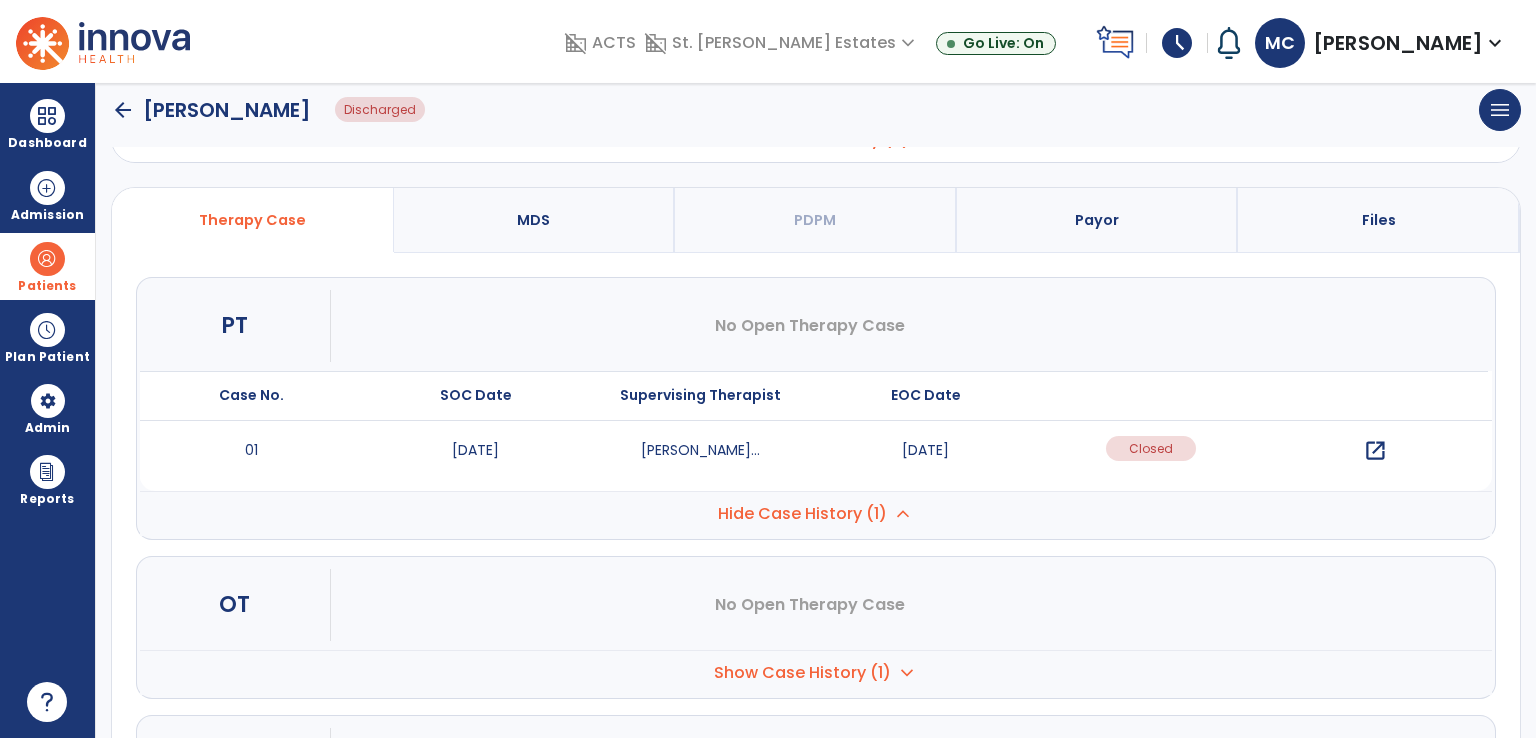 click on "open_in_new" at bounding box center (1375, 451) 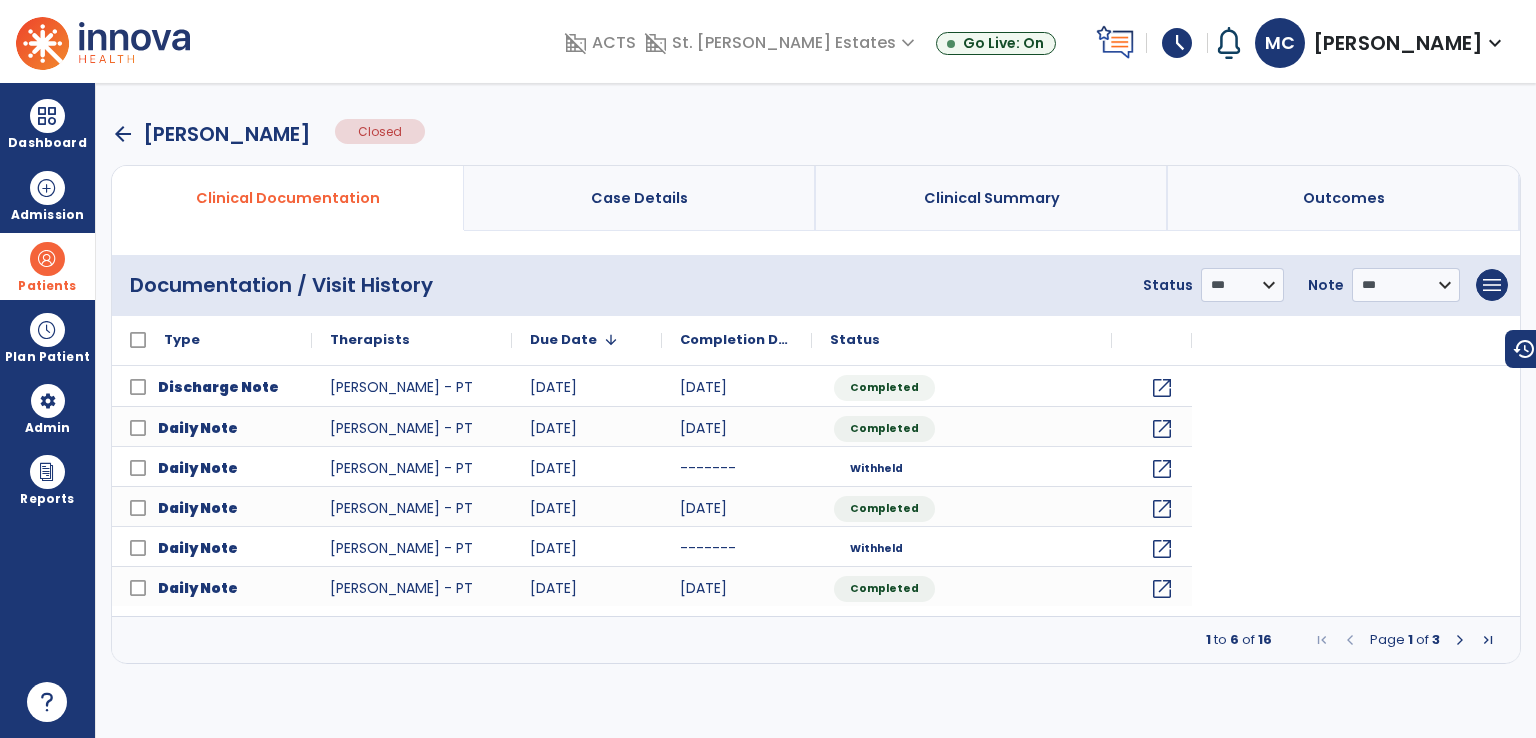 scroll, scrollTop: 0, scrollLeft: 0, axis: both 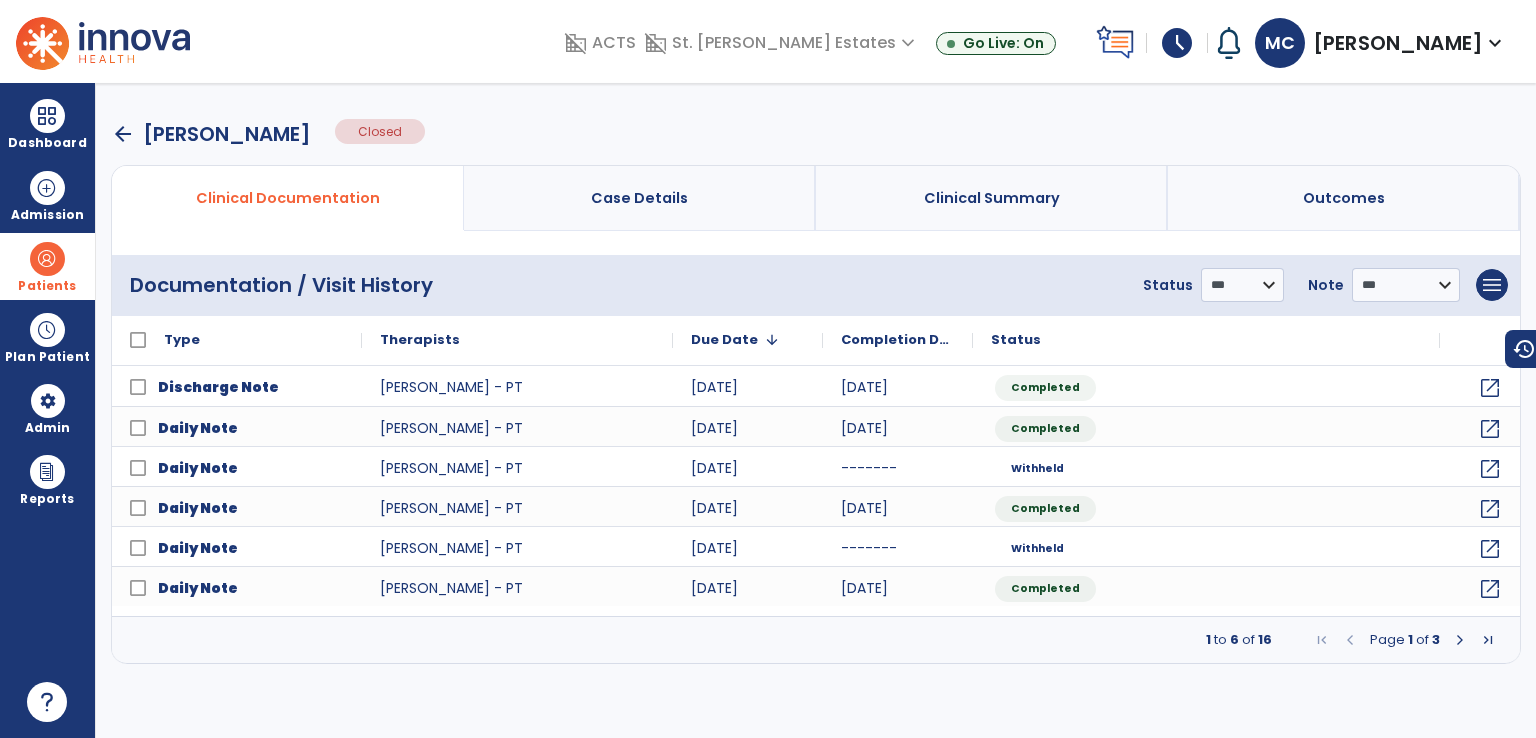 click at bounding box center (1460, 640) 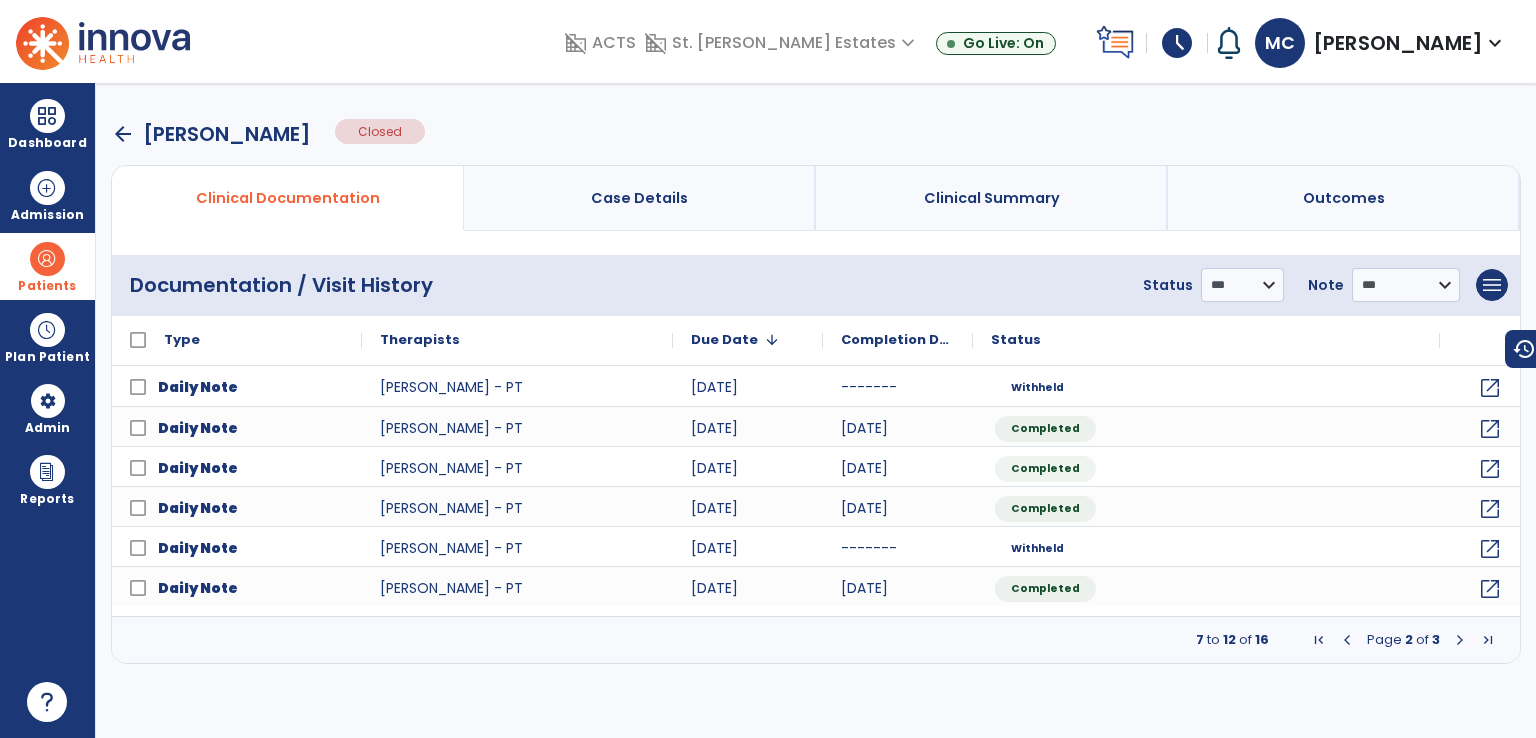 click at bounding box center (1460, 640) 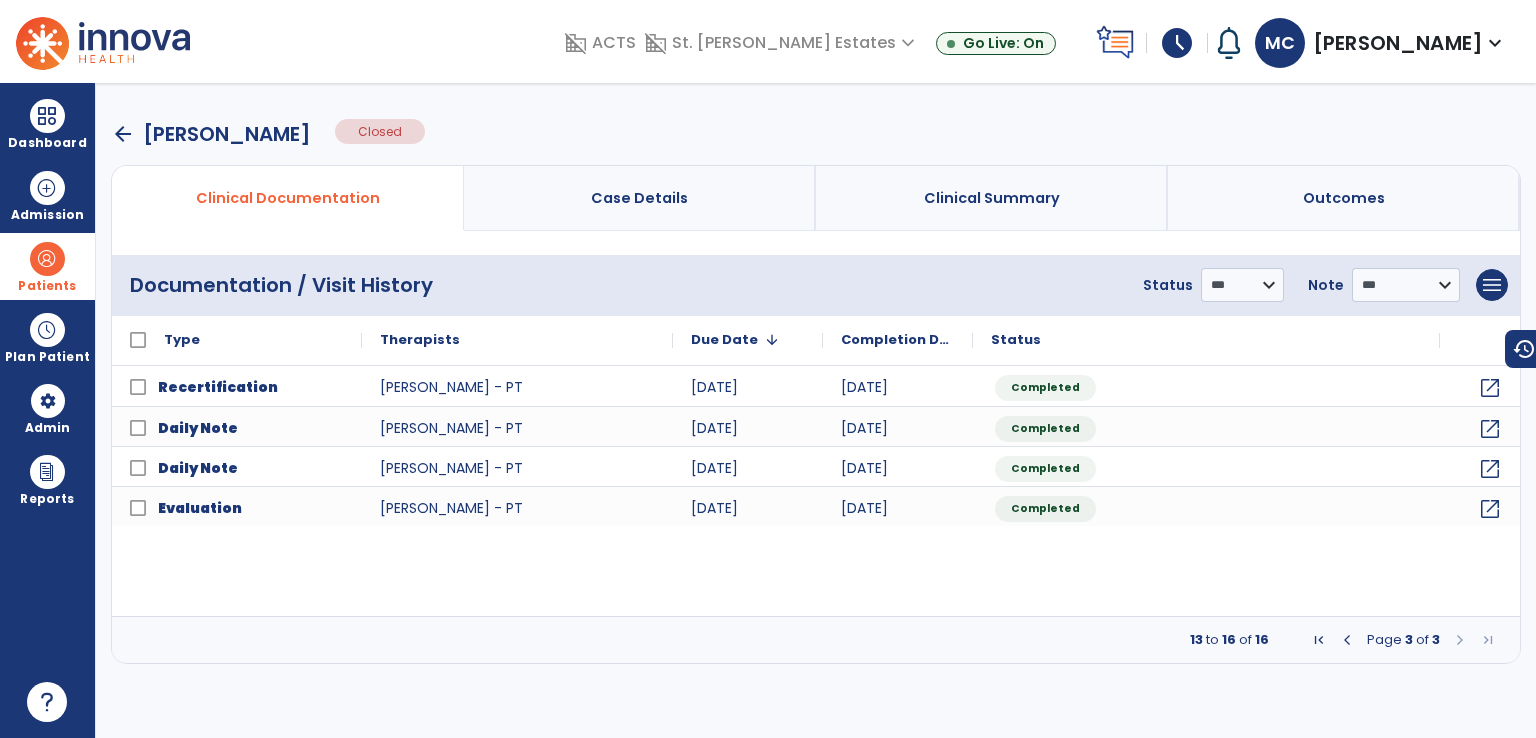 click at bounding box center [1347, 640] 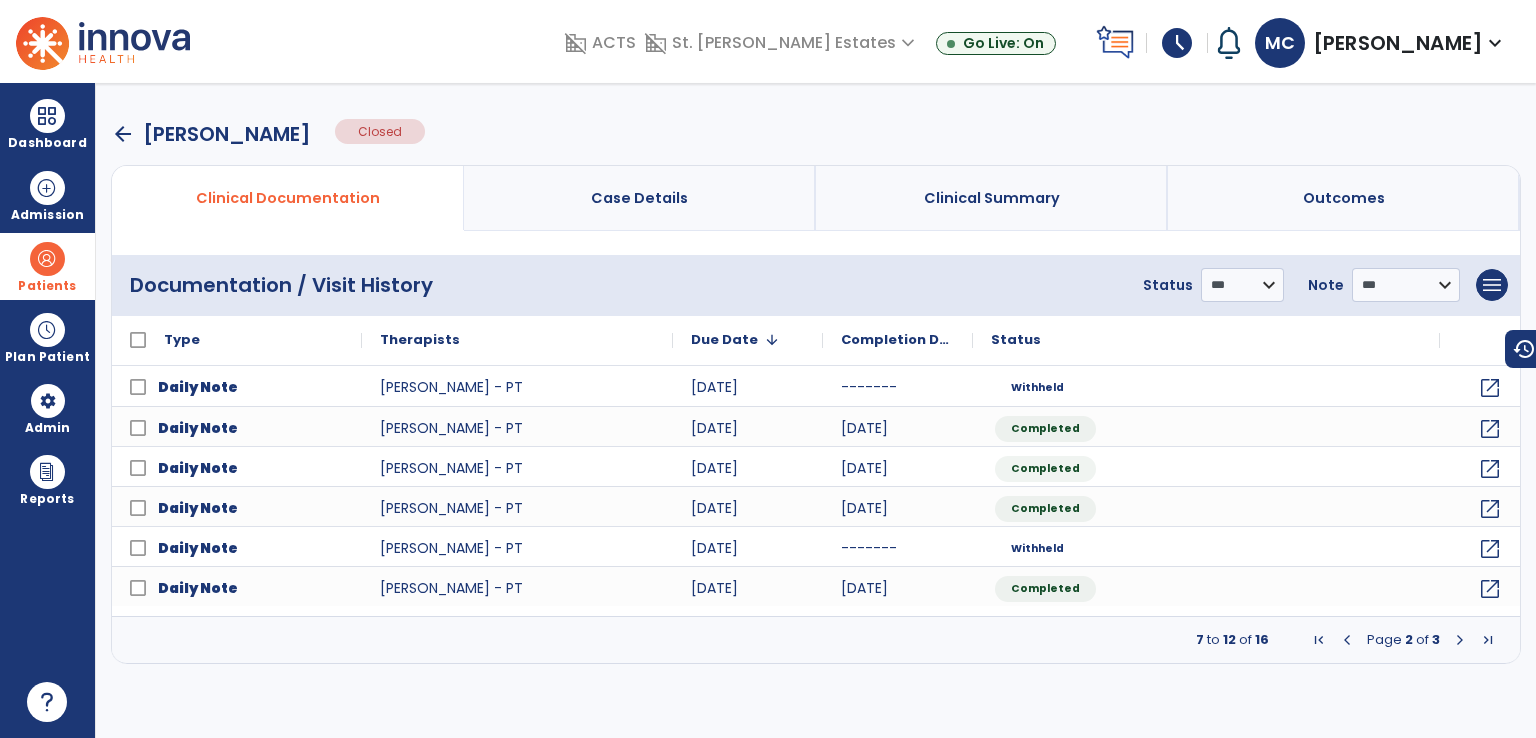 click at bounding box center [1347, 640] 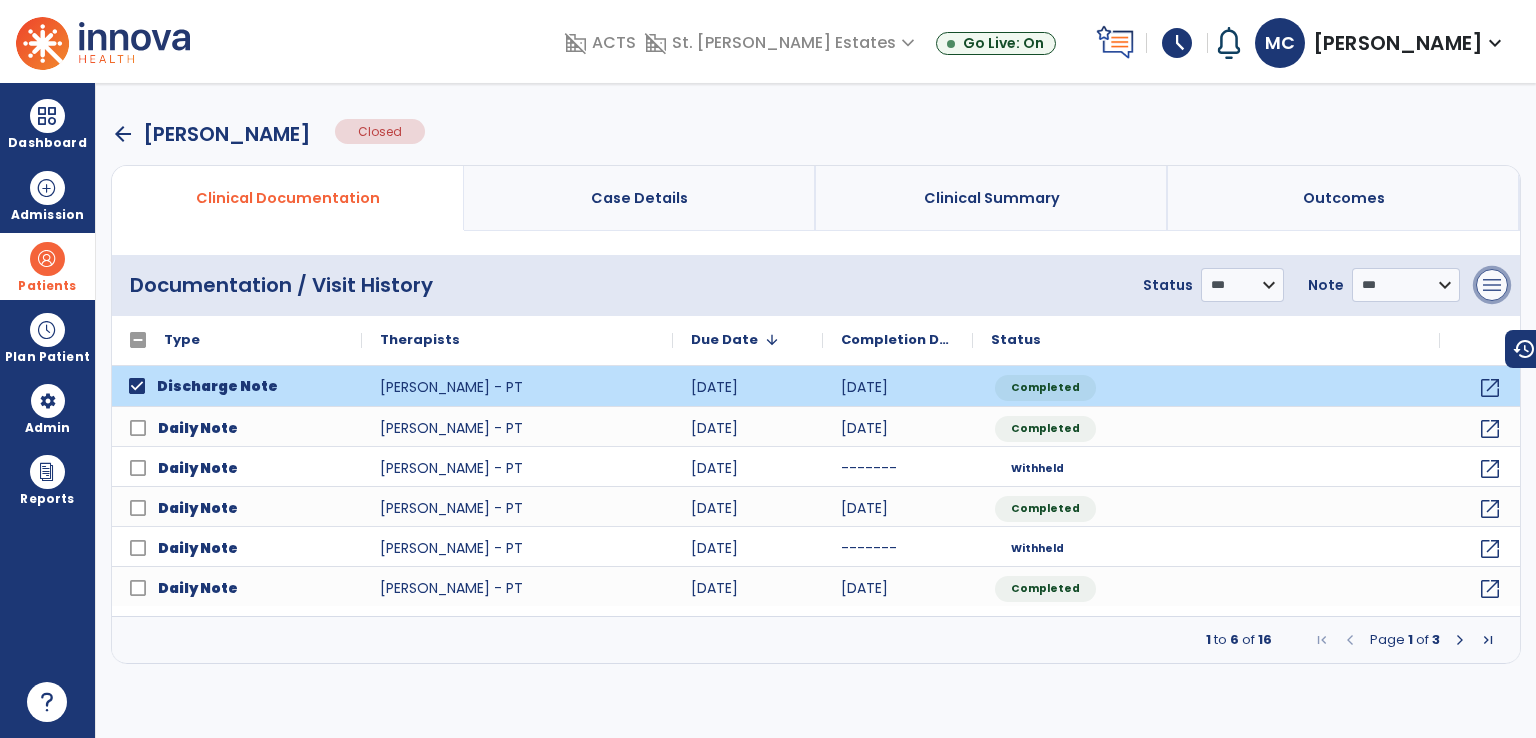 click on "menu" at bounding box center [1492, 285] 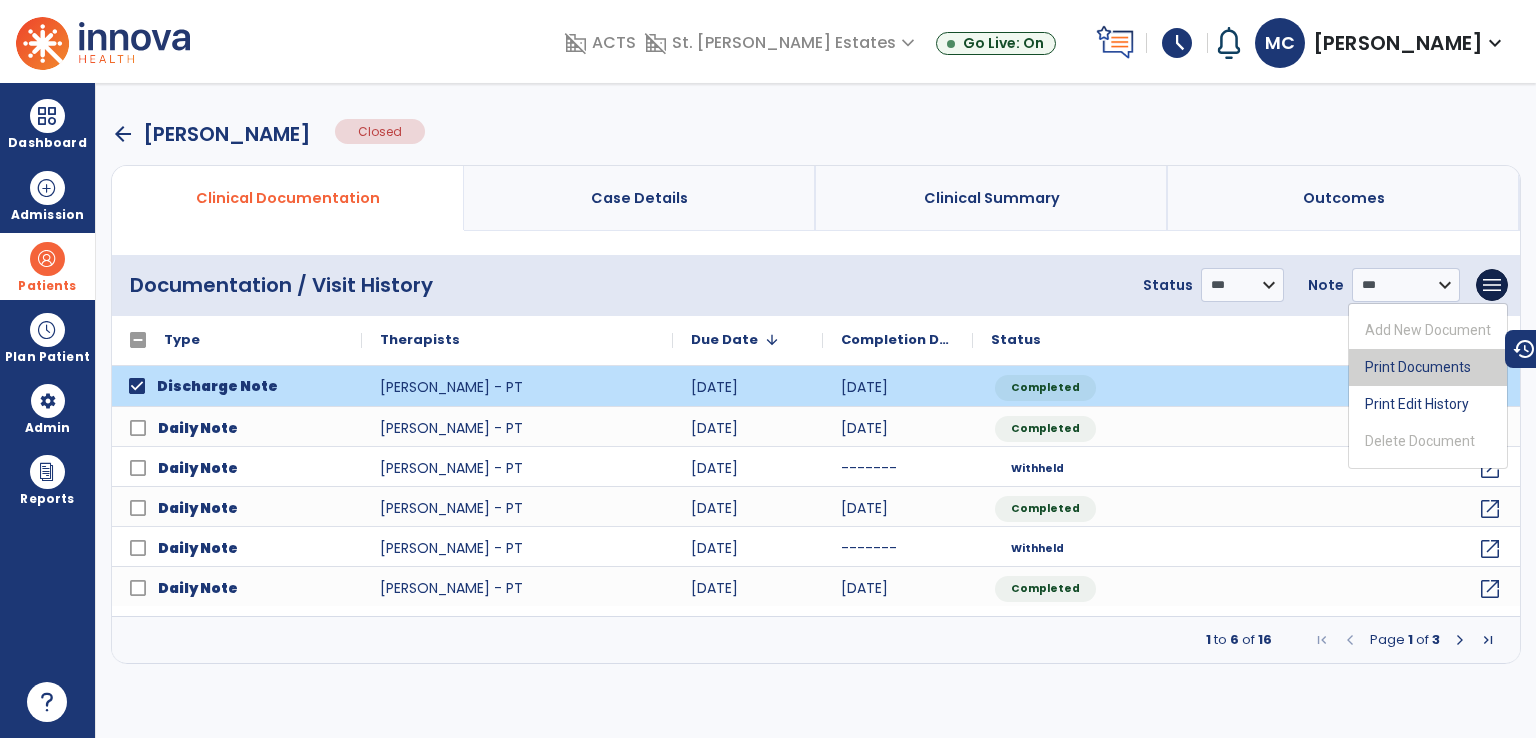 drag, startPoint x: 1402, startPoint y: 368, endPoint x: 1335, endPoint y: 369, distance: 67.00746 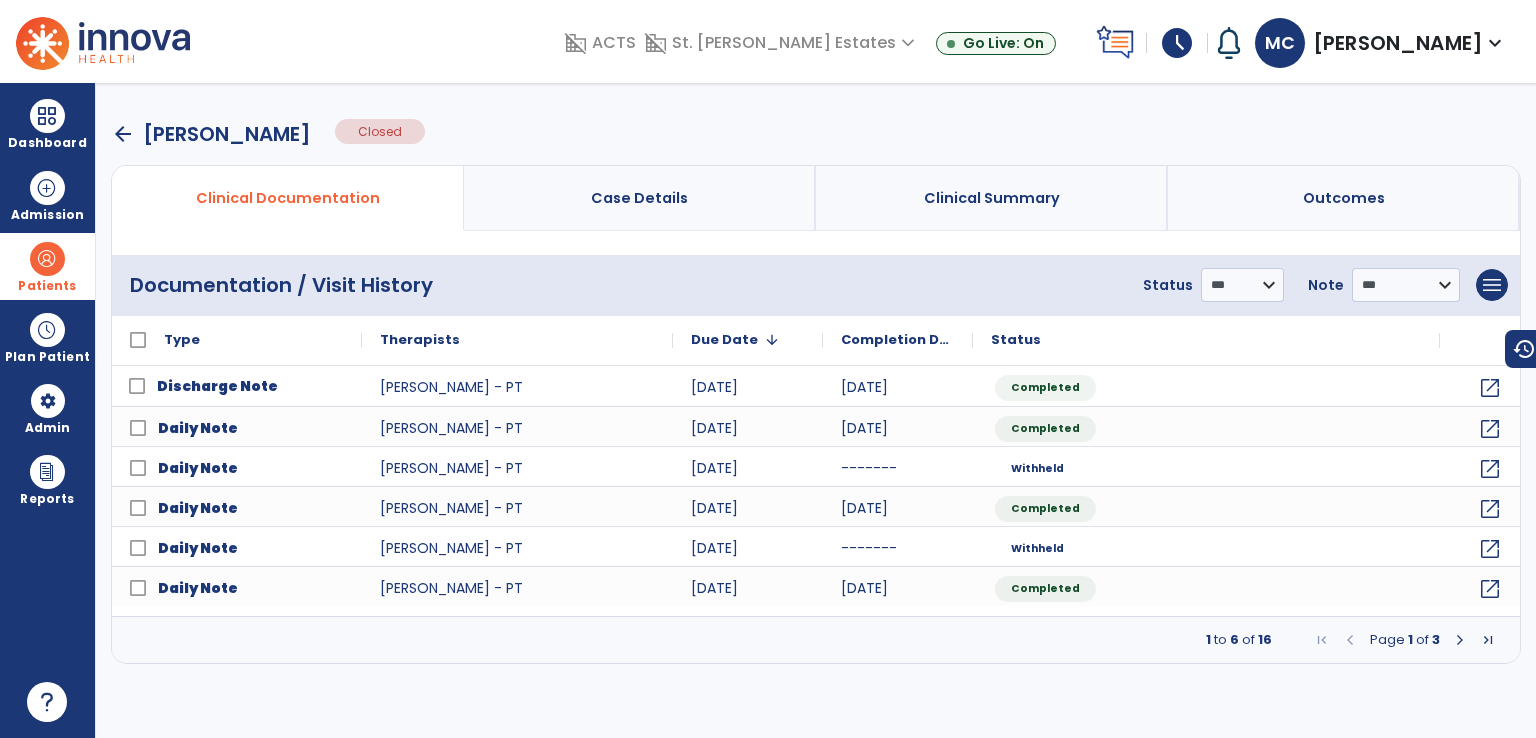 click on "arrow_back" at bounding box center (123, 134) 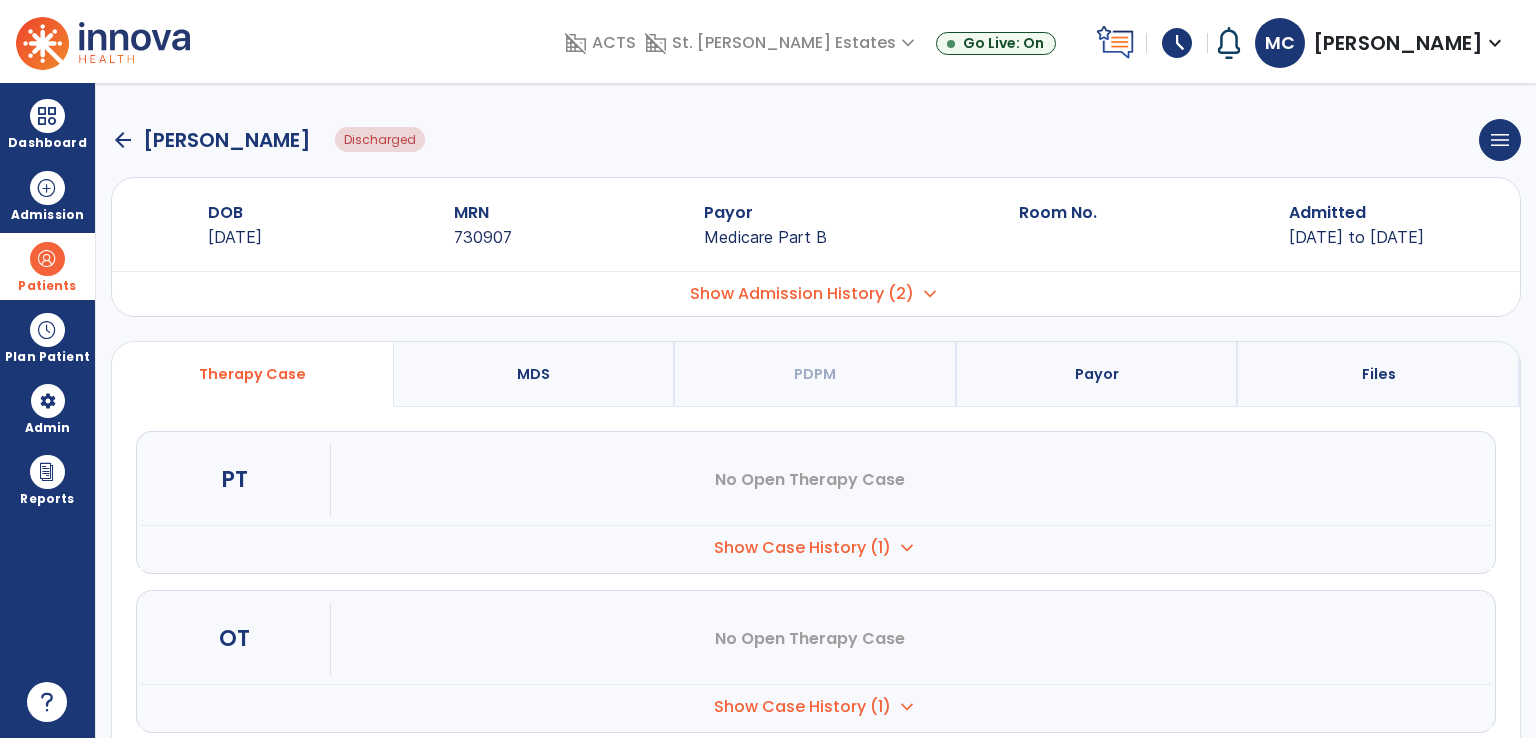 click on "arrow_back" 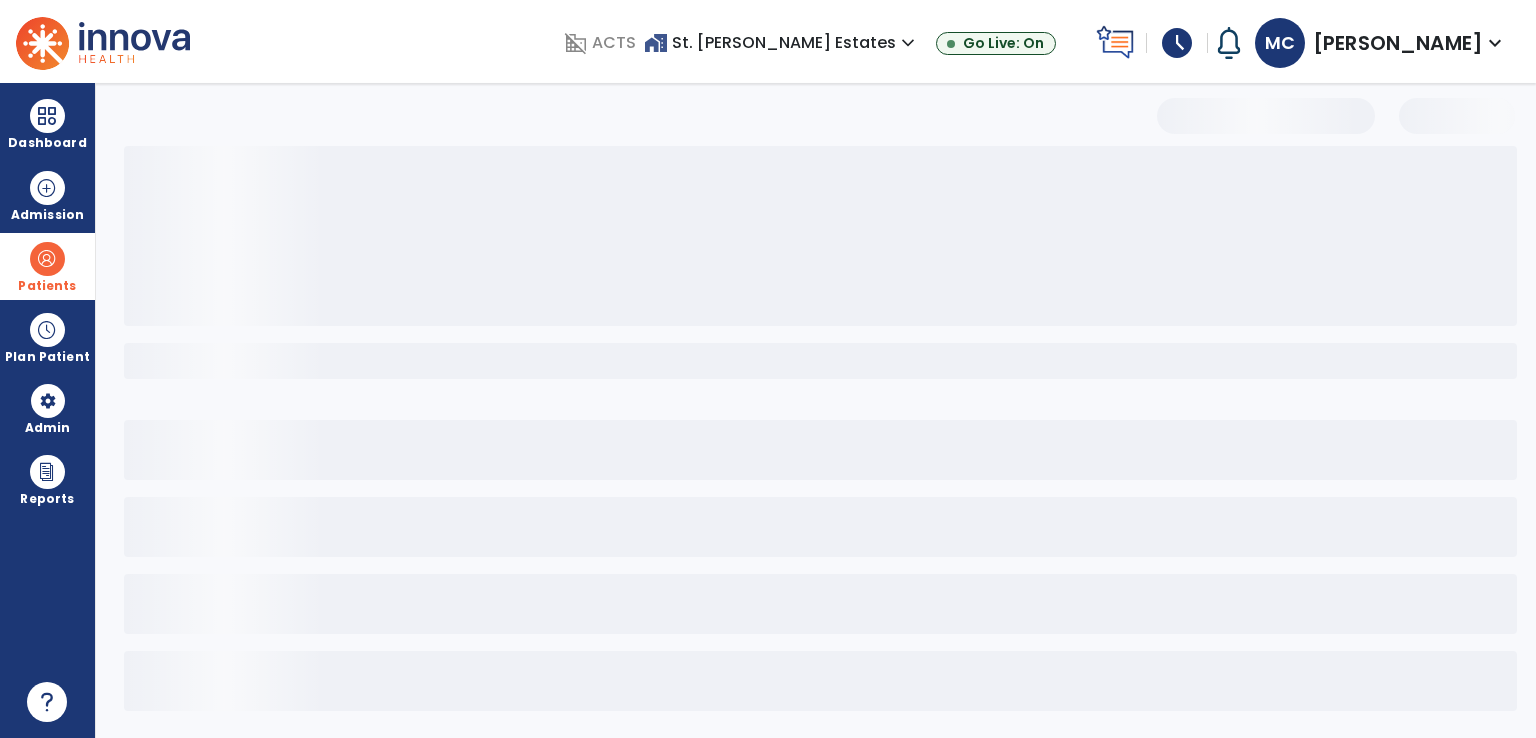 select on "***" 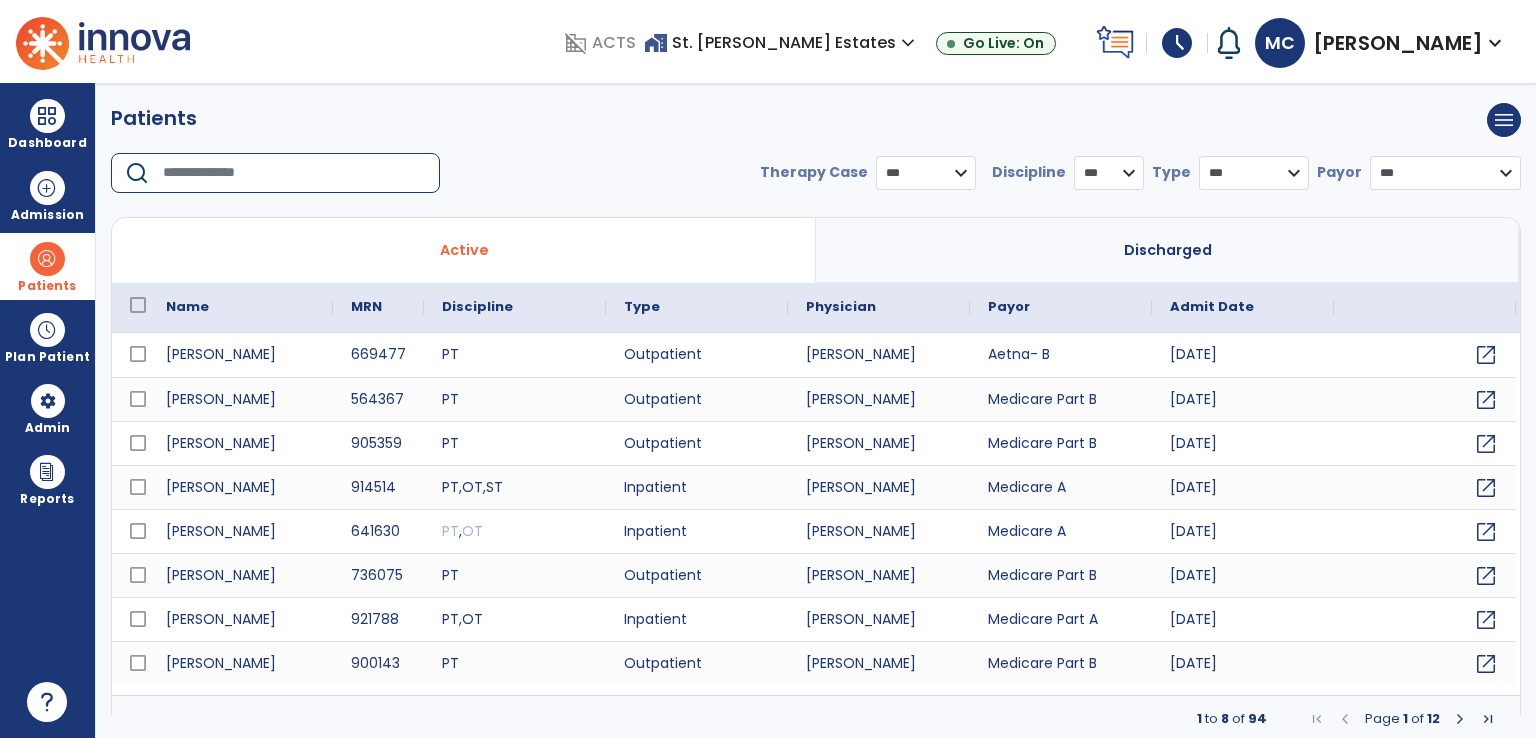 click at bounding box center [294, 173] 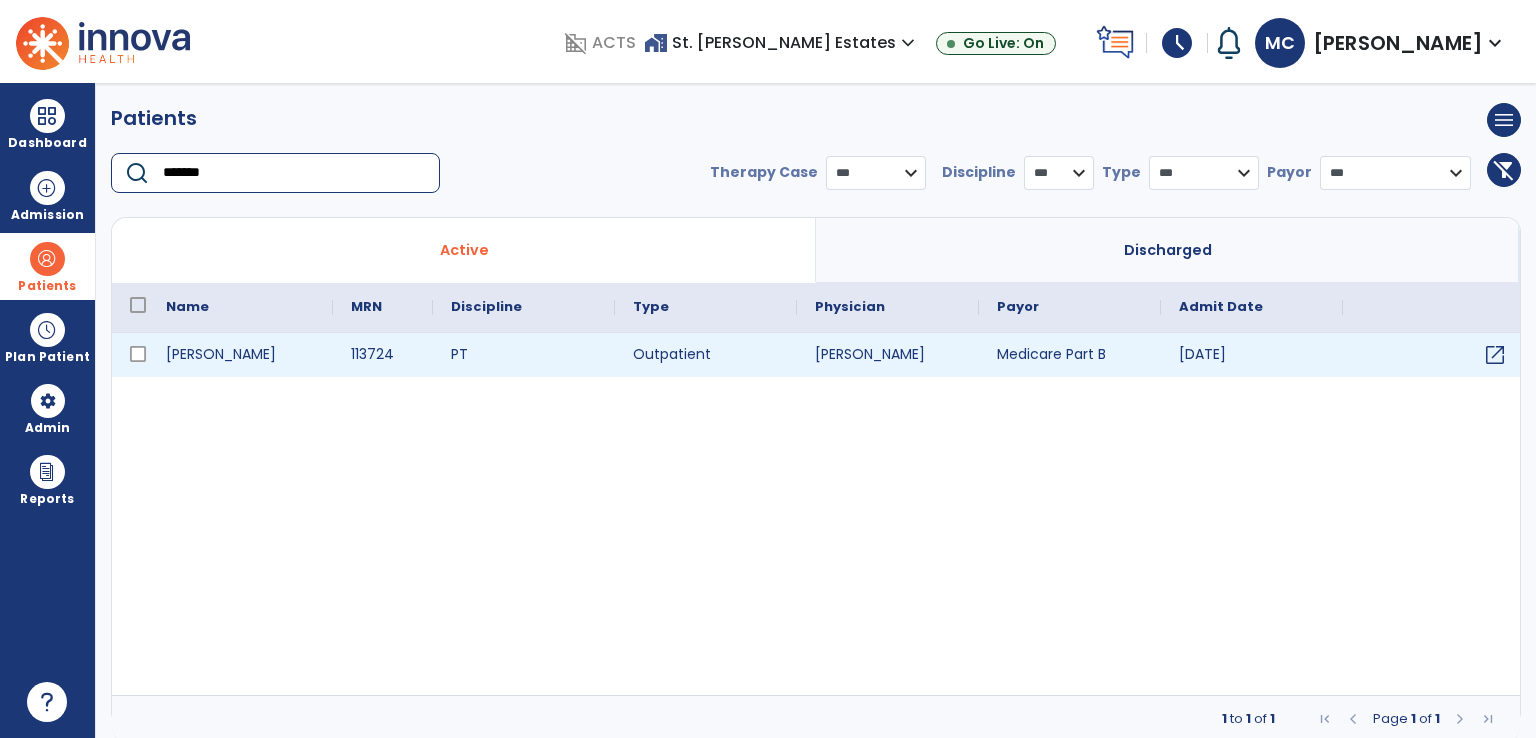 type on "*******" 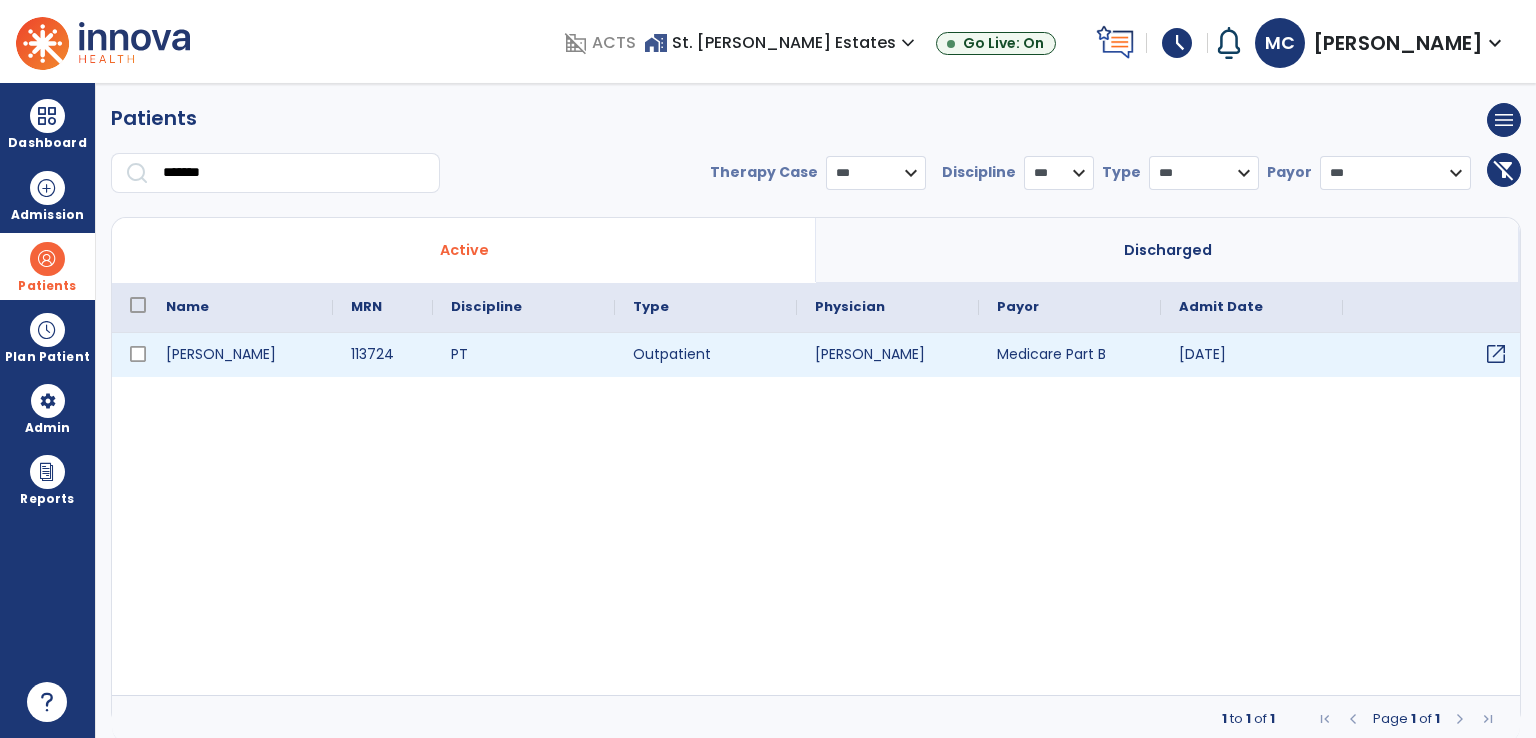 click on "open_in_new" at bounding box center (1496, 354) 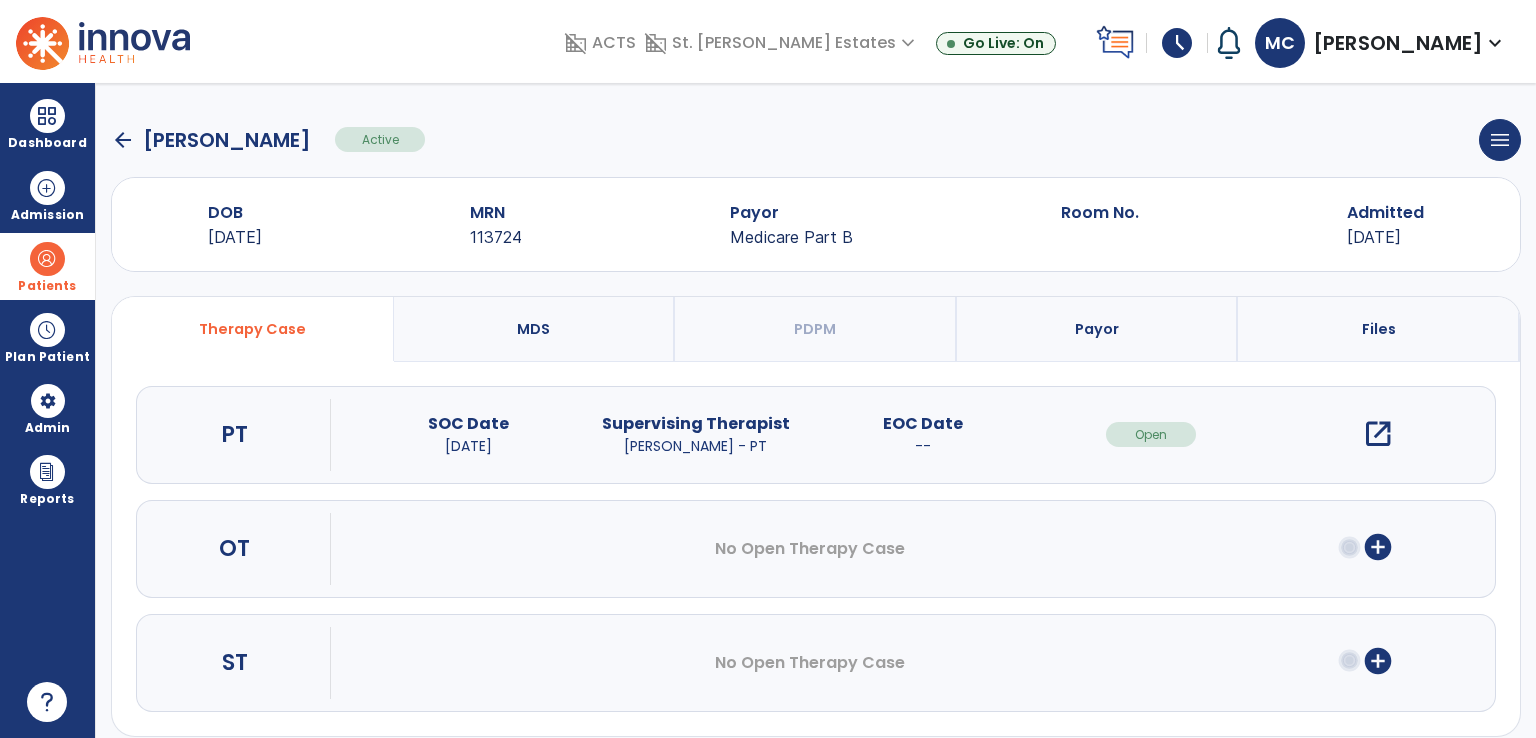 click on "open_in_new" at bounding box center (1378, 434) 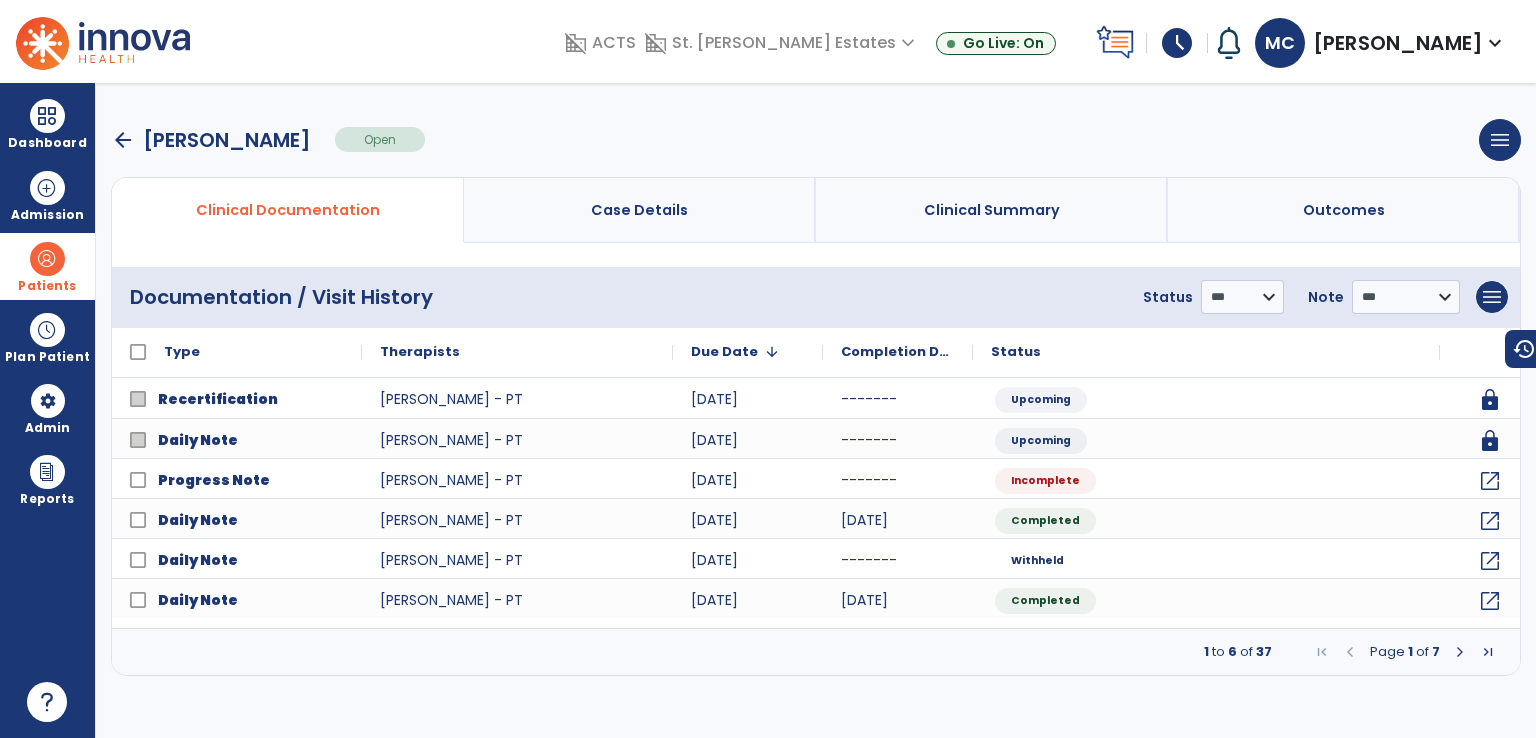 click at bounding box center (1460, 652) 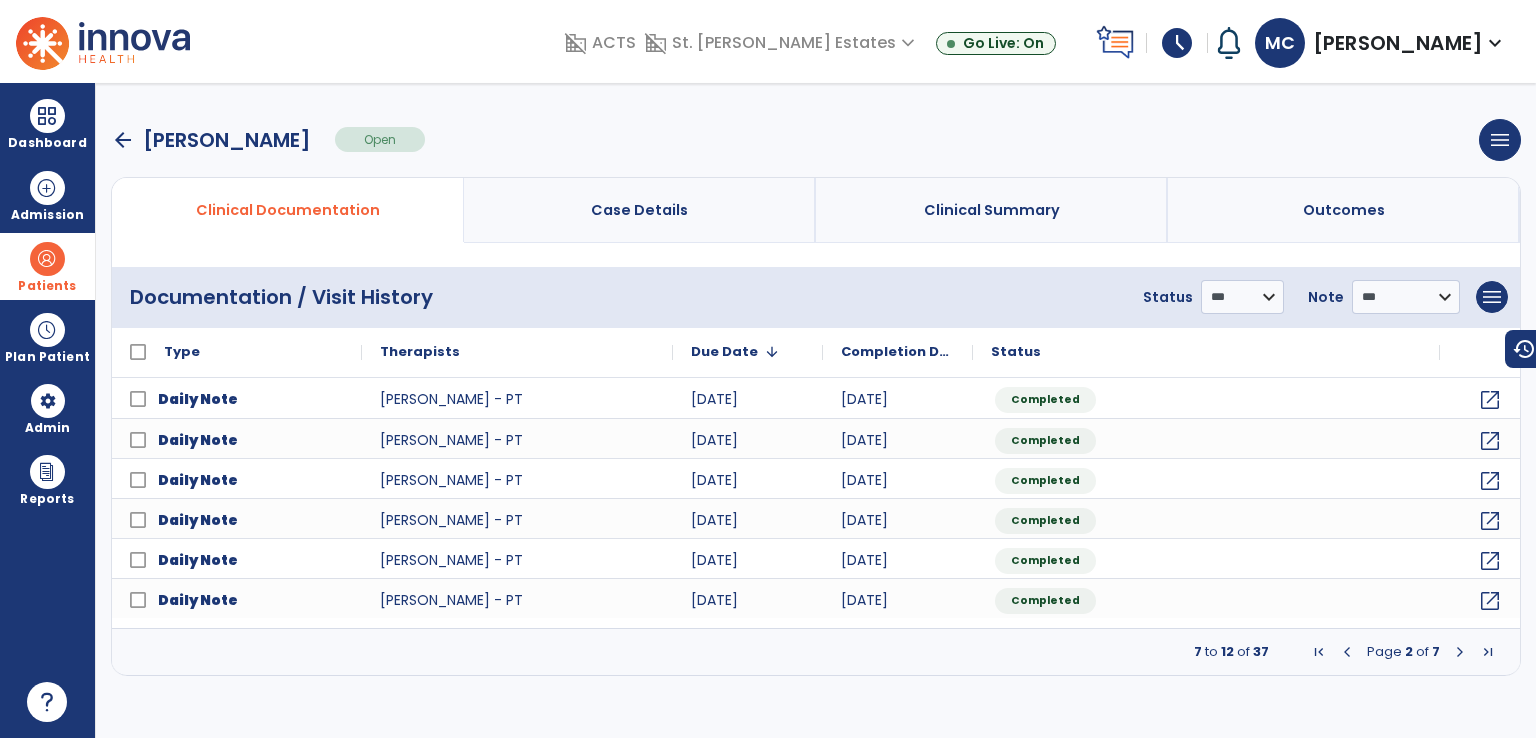 click at bounding box center [1460, 652] 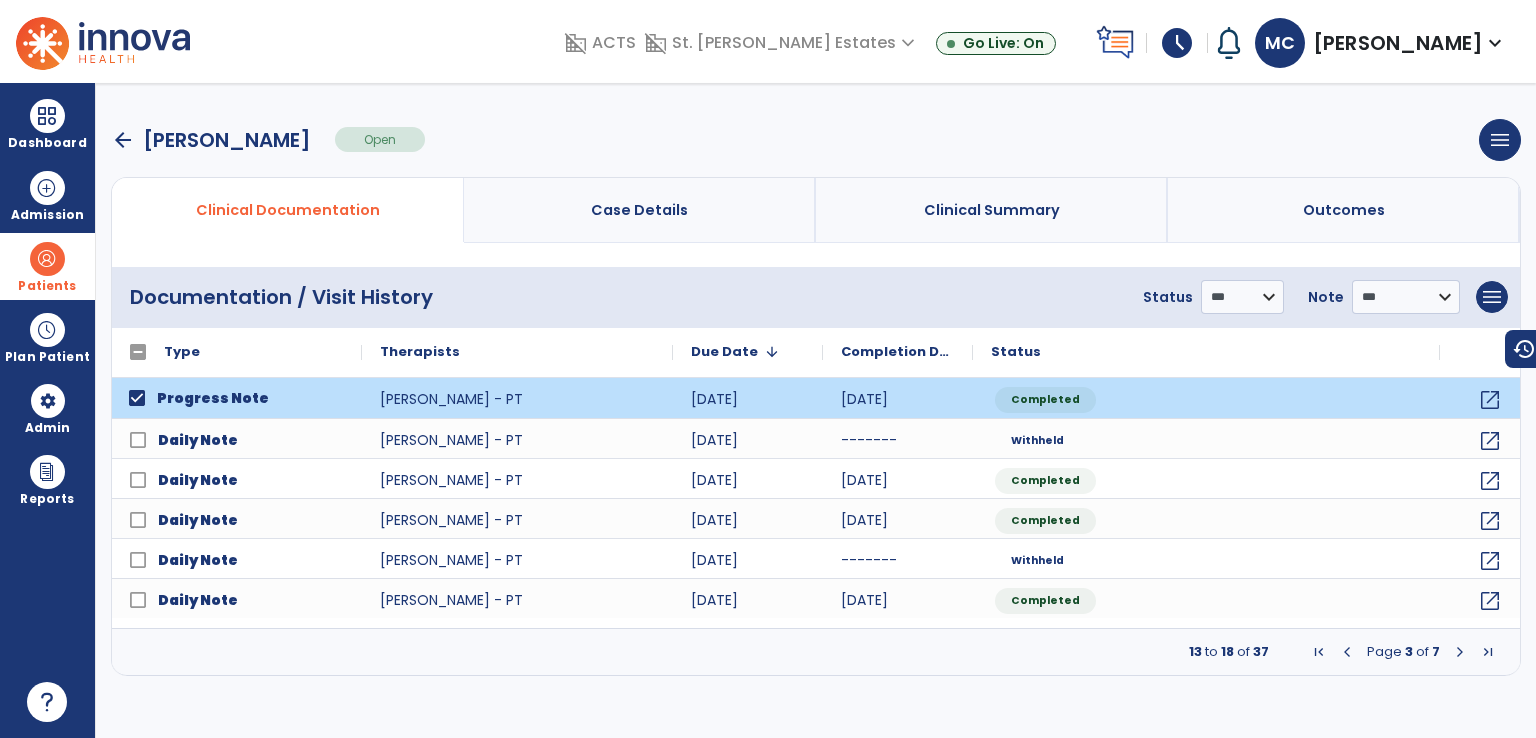click at bounding box center (1347, 652) 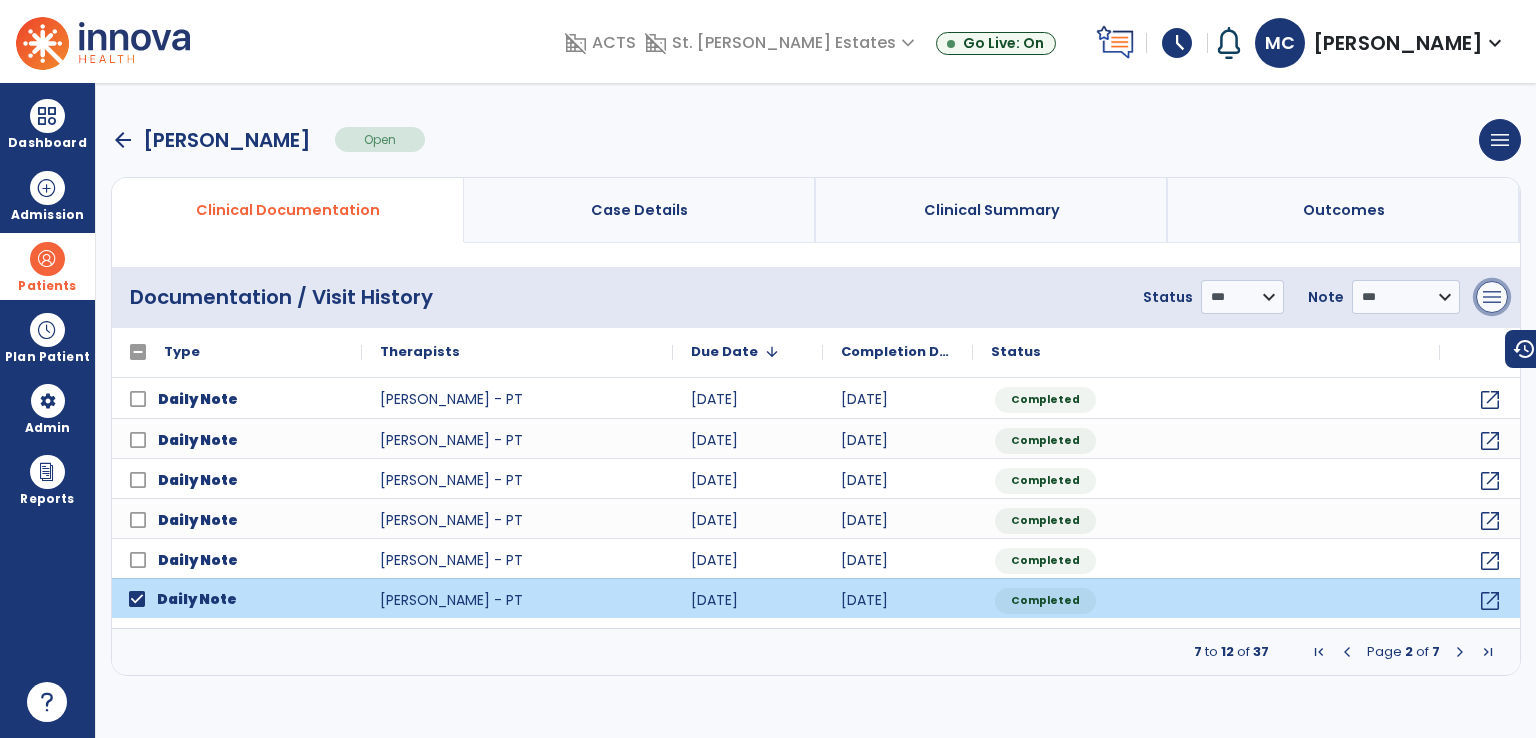 click on "menu" at bounding box center (1492, 297) 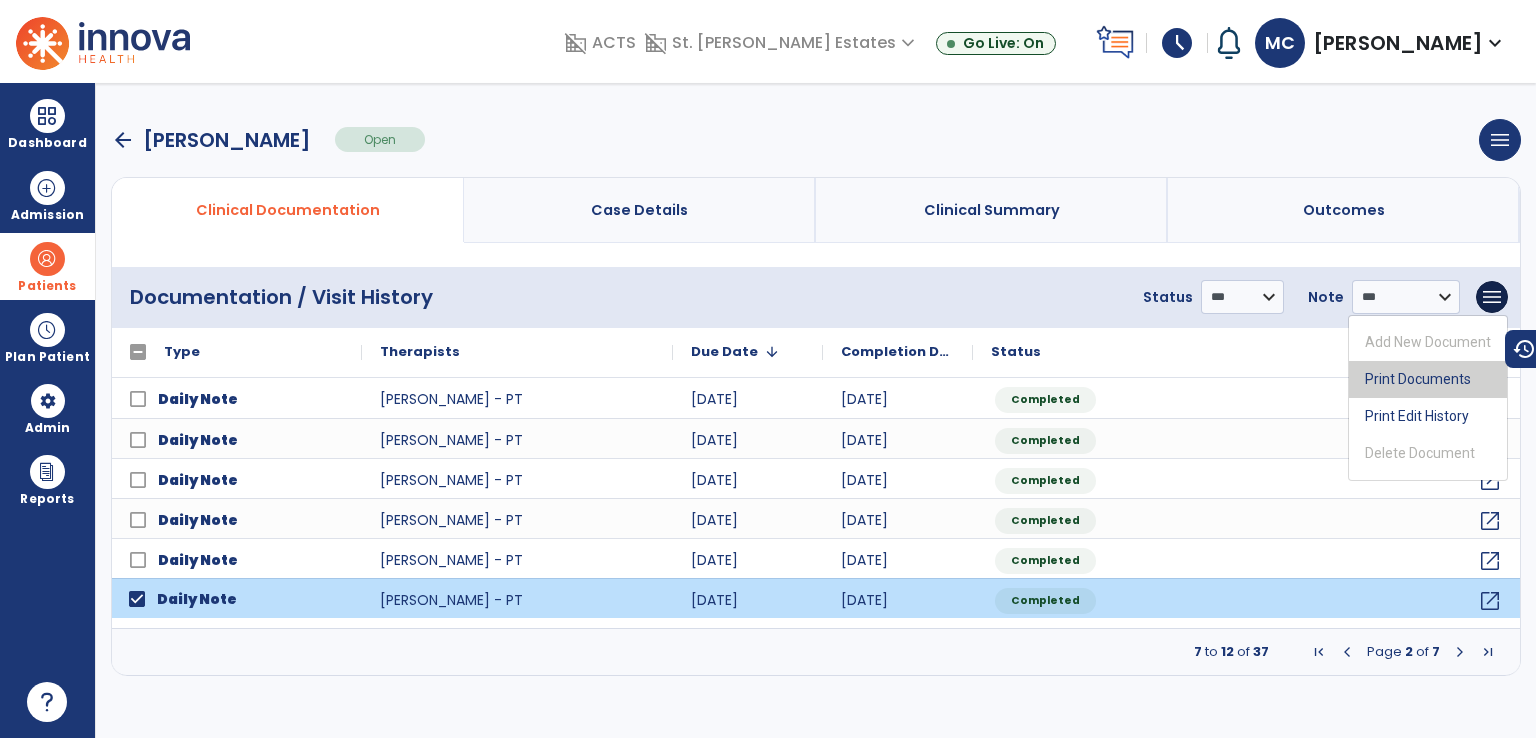 click on "Print Documents" at bounding box center (1428, 379) 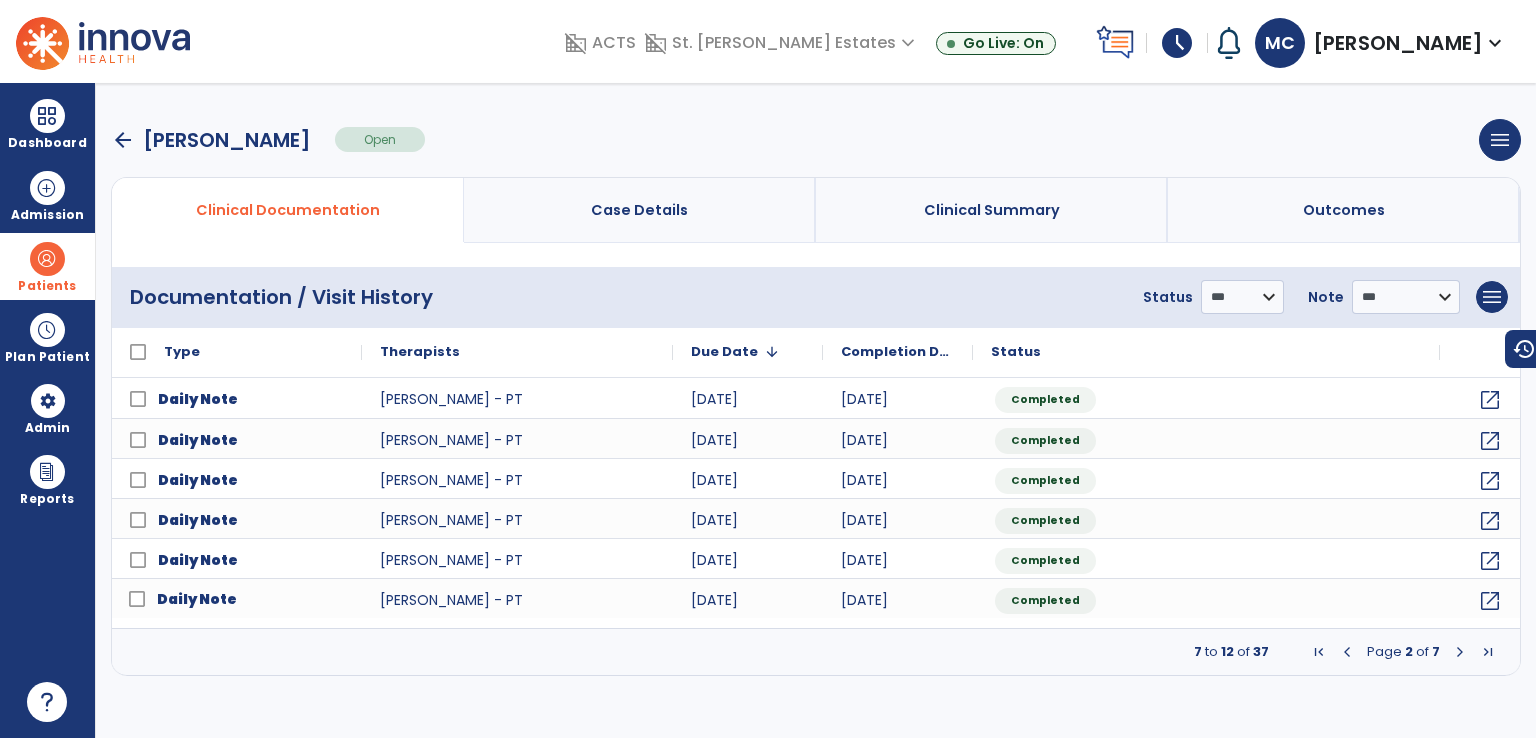 click at bounding box center (1460, 652) 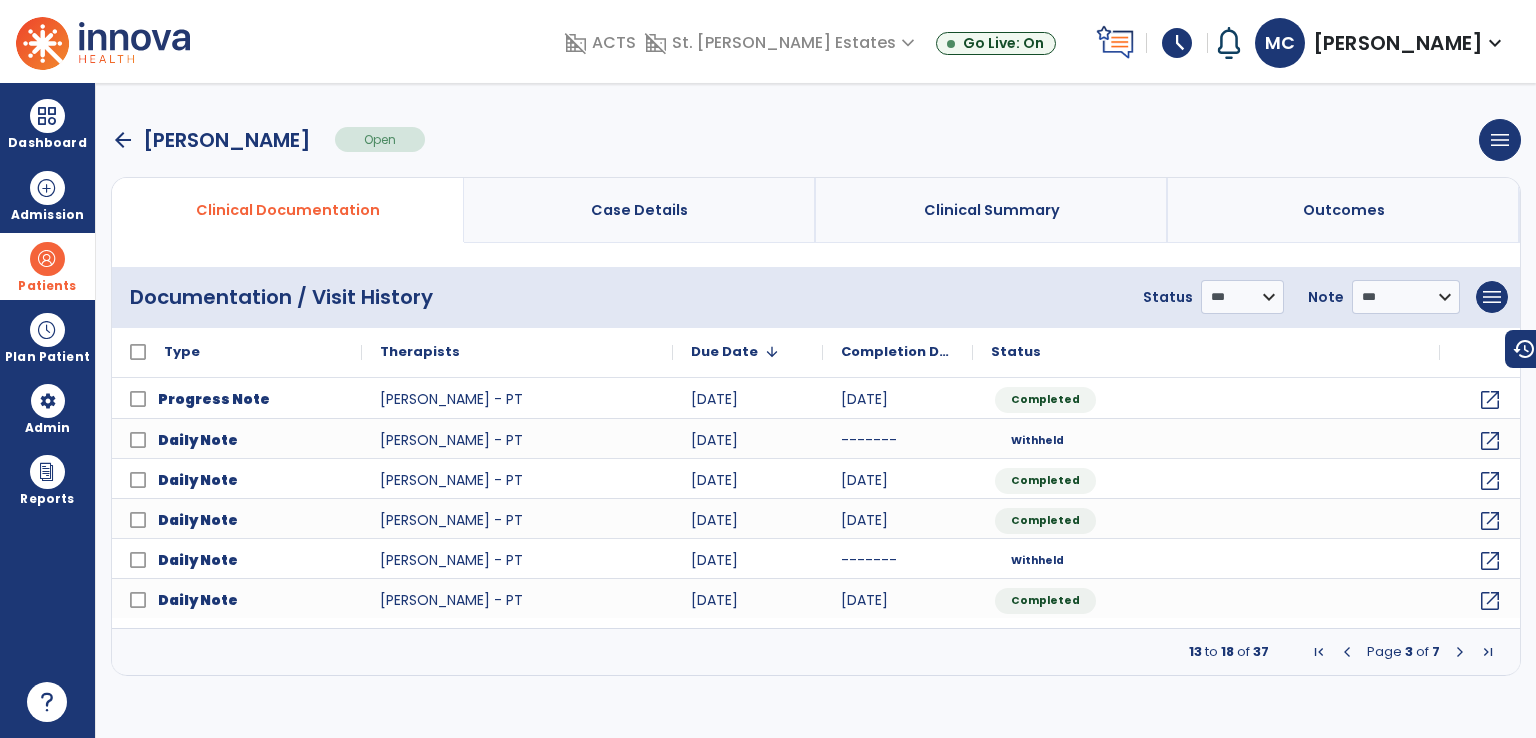 click at bounding box center (1460, 652) 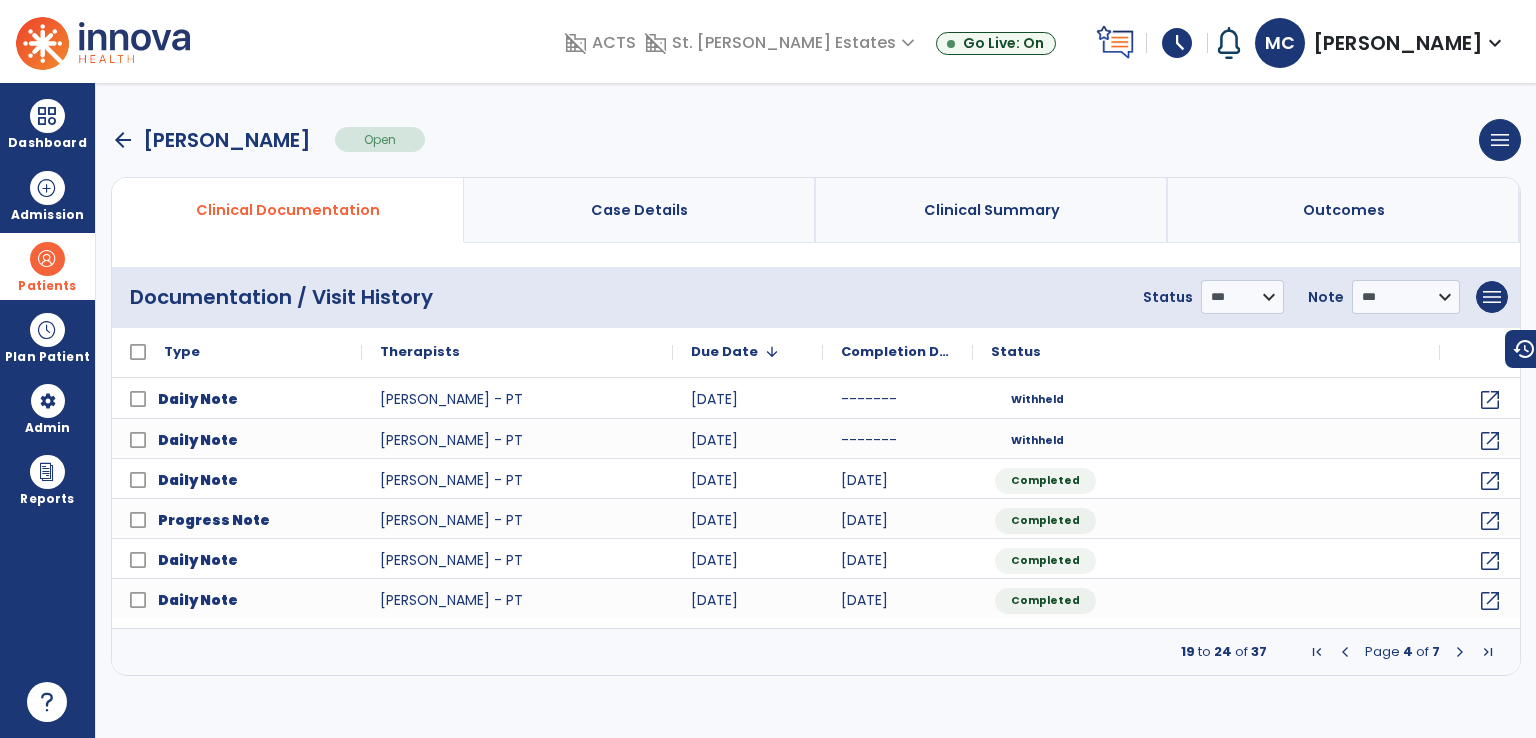 click at bounding box center (1460, 652) 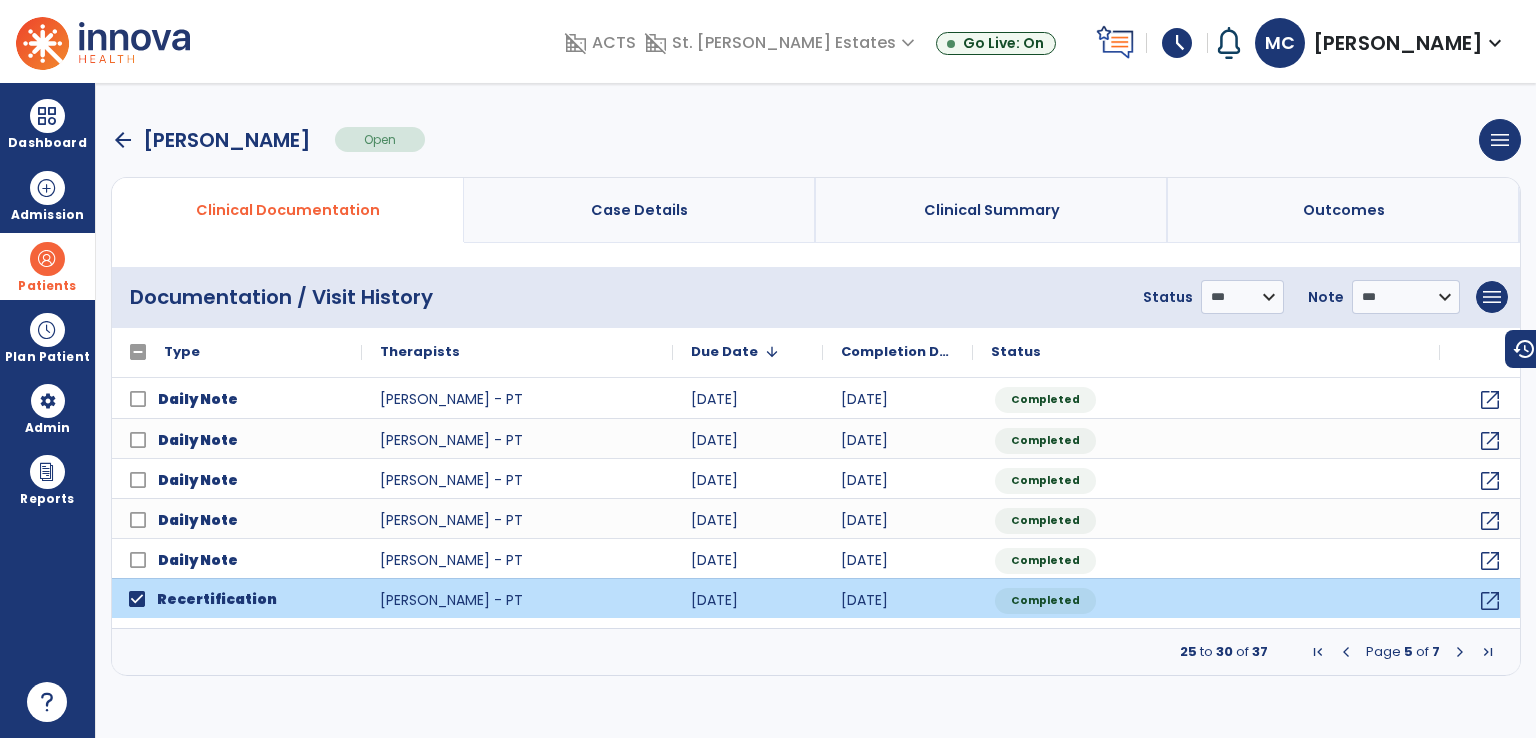click at bounding box center (1460, 652) 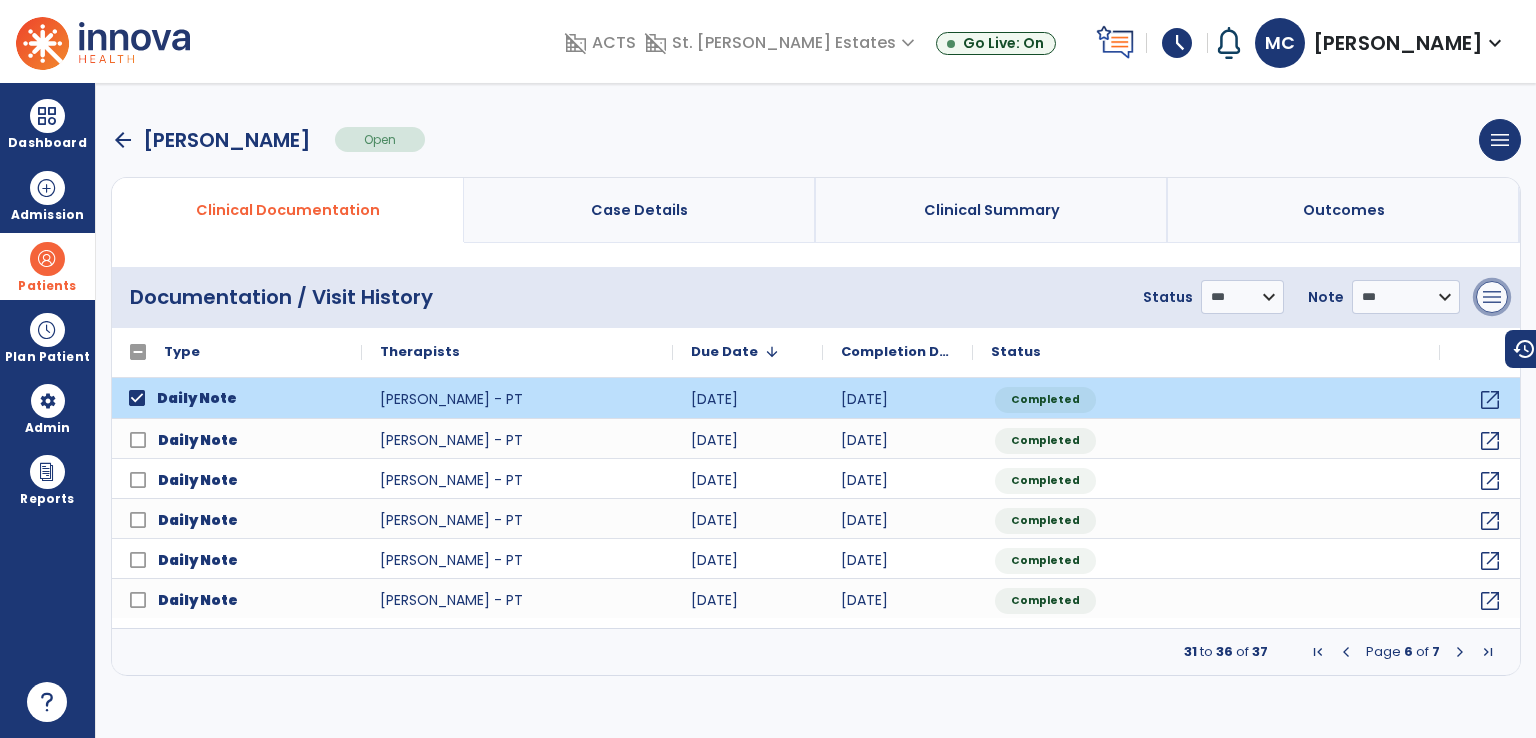click on "menu" at bounding box center (1492, 297) 